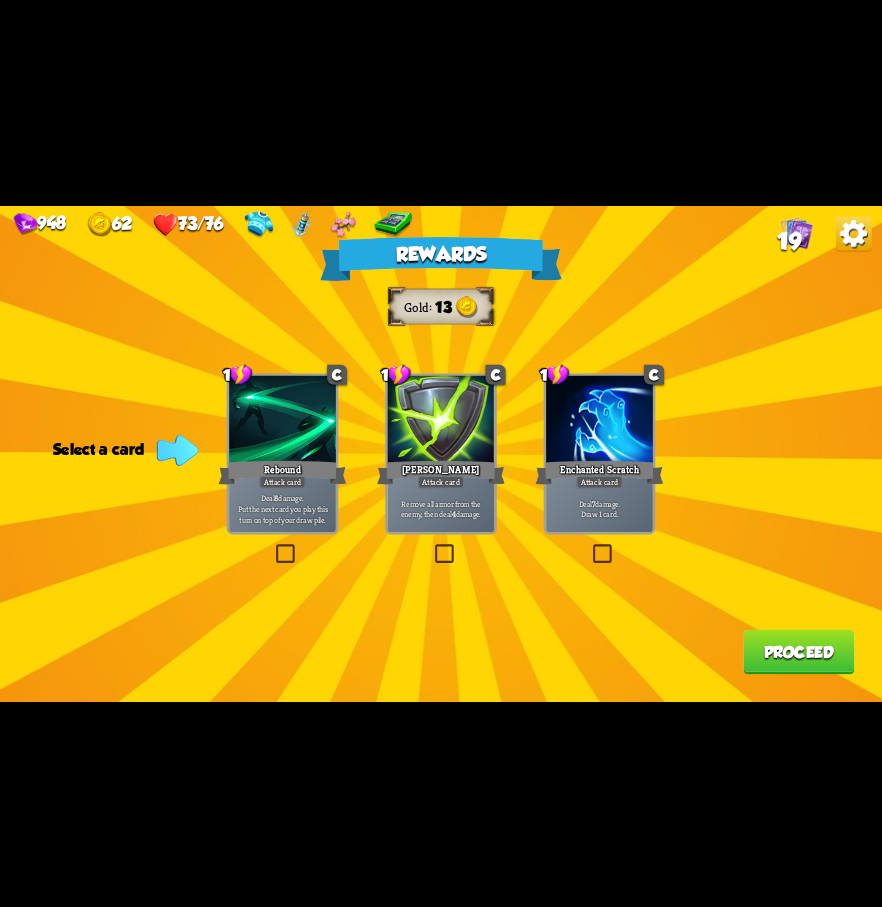 scroll, scrollTop: 0, scrollLeft: 0, axis: both 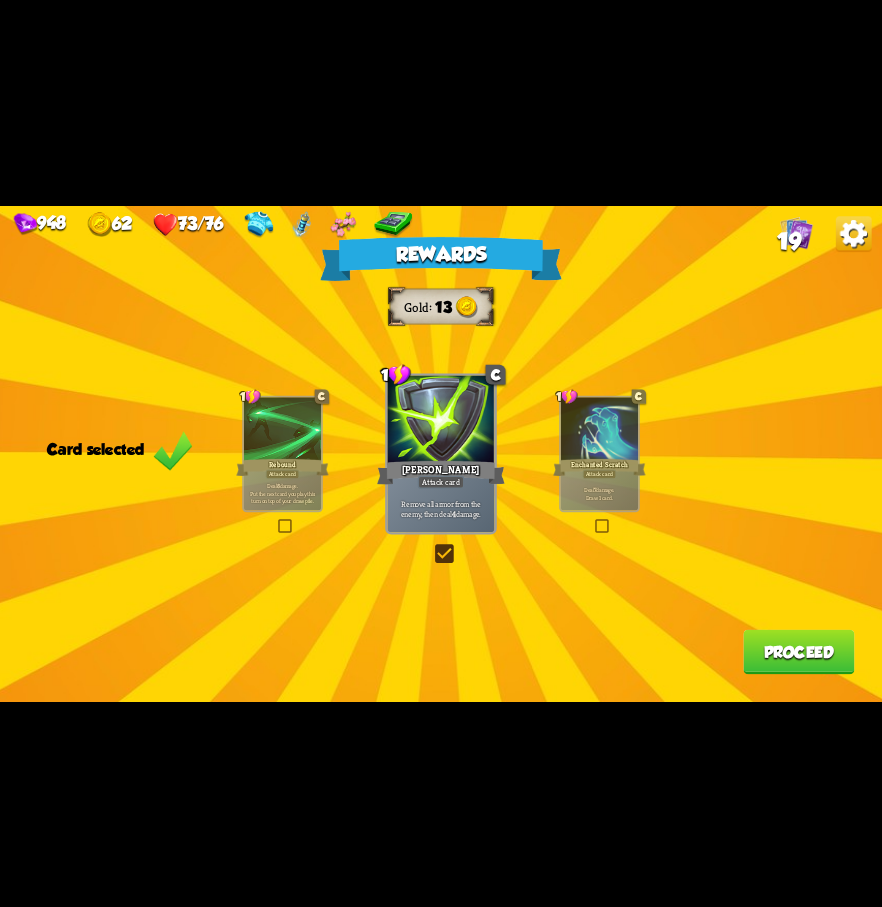 click on "Proceed" at bounding box center (798, 651) 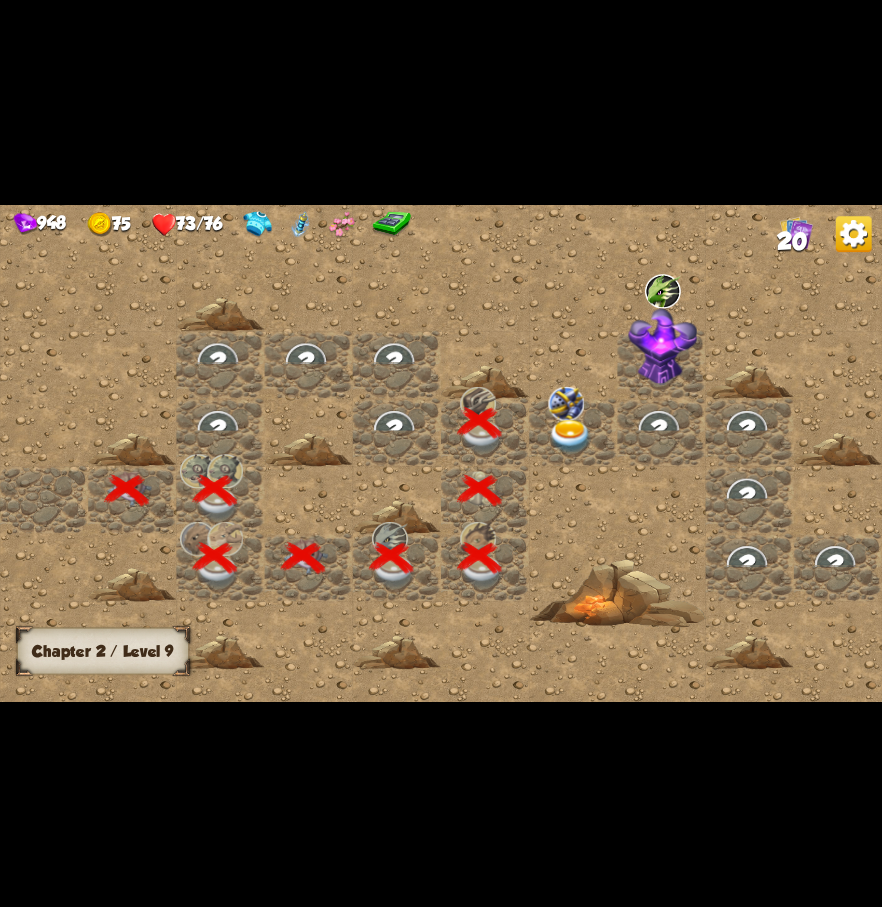 click at bounding box center [570, 436] 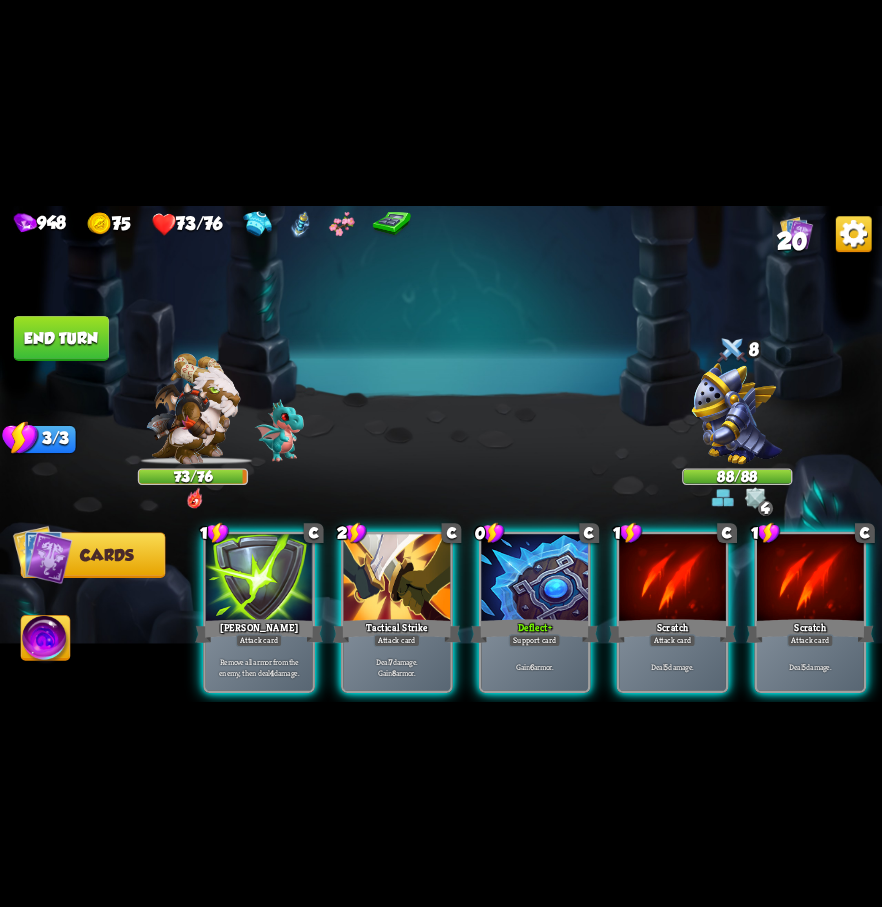 click on "0     0         4" at bounding box center (737, 498) 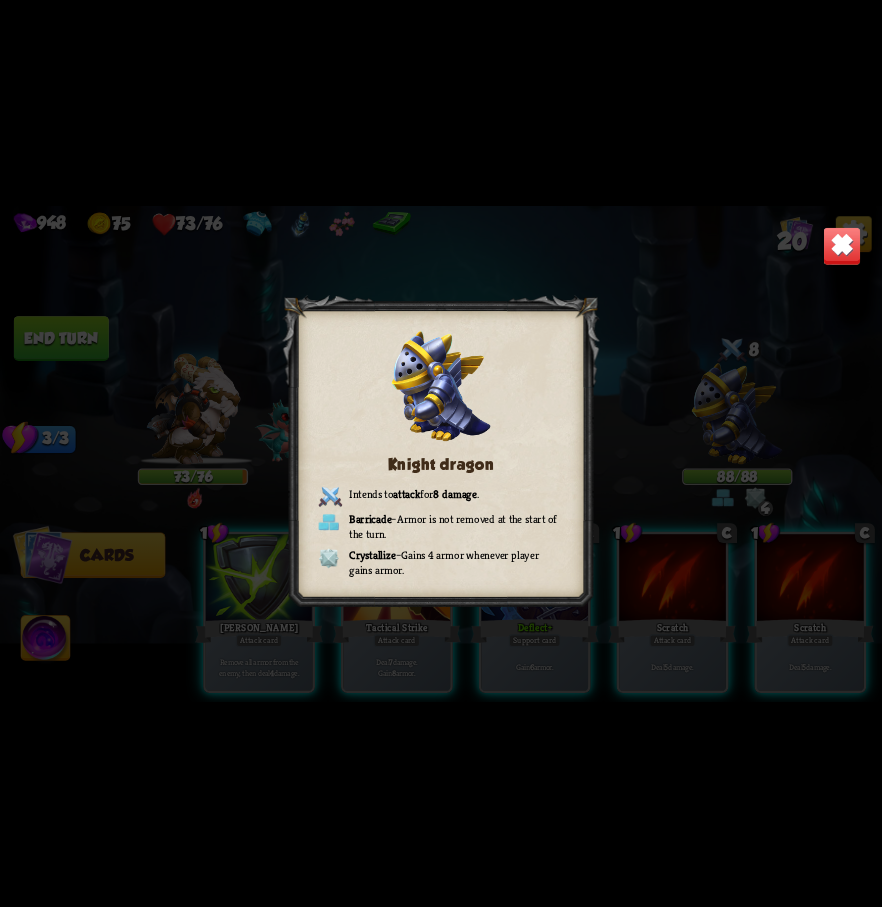 click at bounding box center (842, 245) 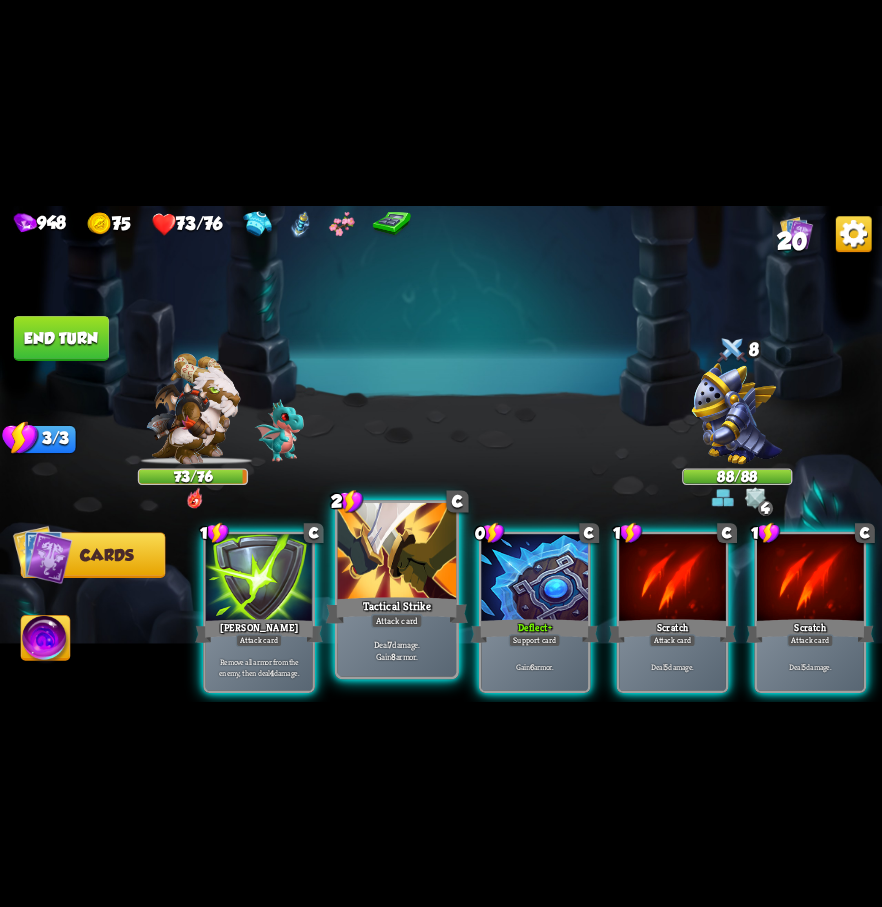 click on "Attack card" at bounding box center (397, 620) 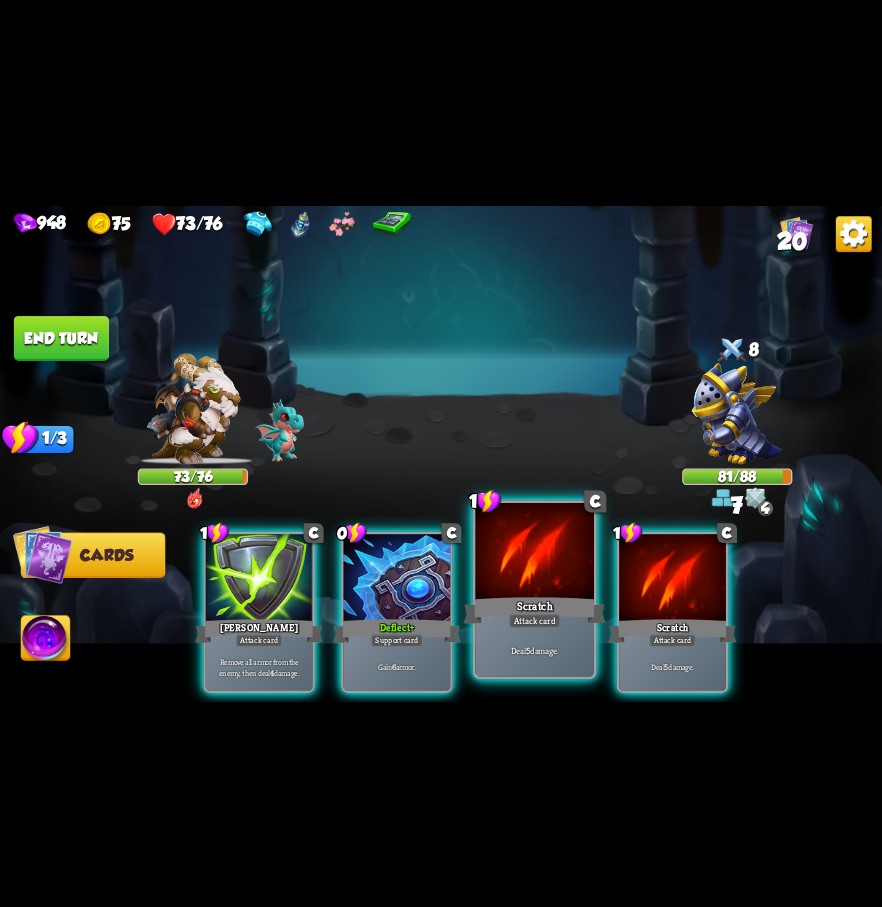 click on "Scratch" at bounding box center (535, 610) 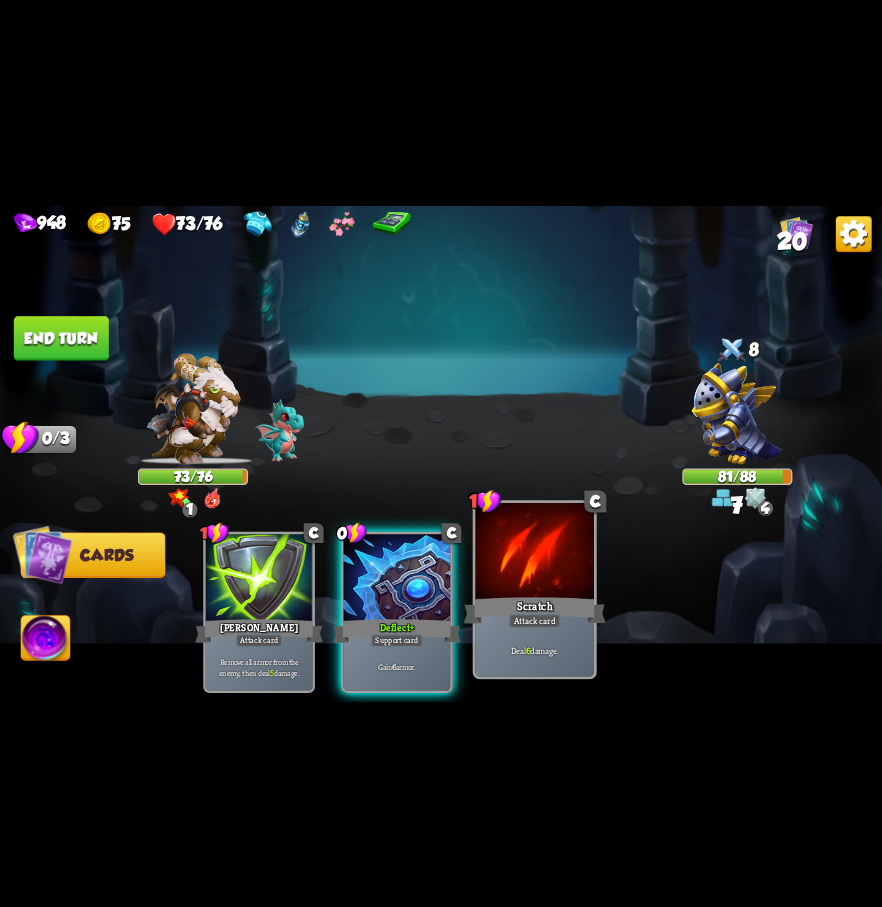 click on "Scratch" at bounding box center (535, 610) 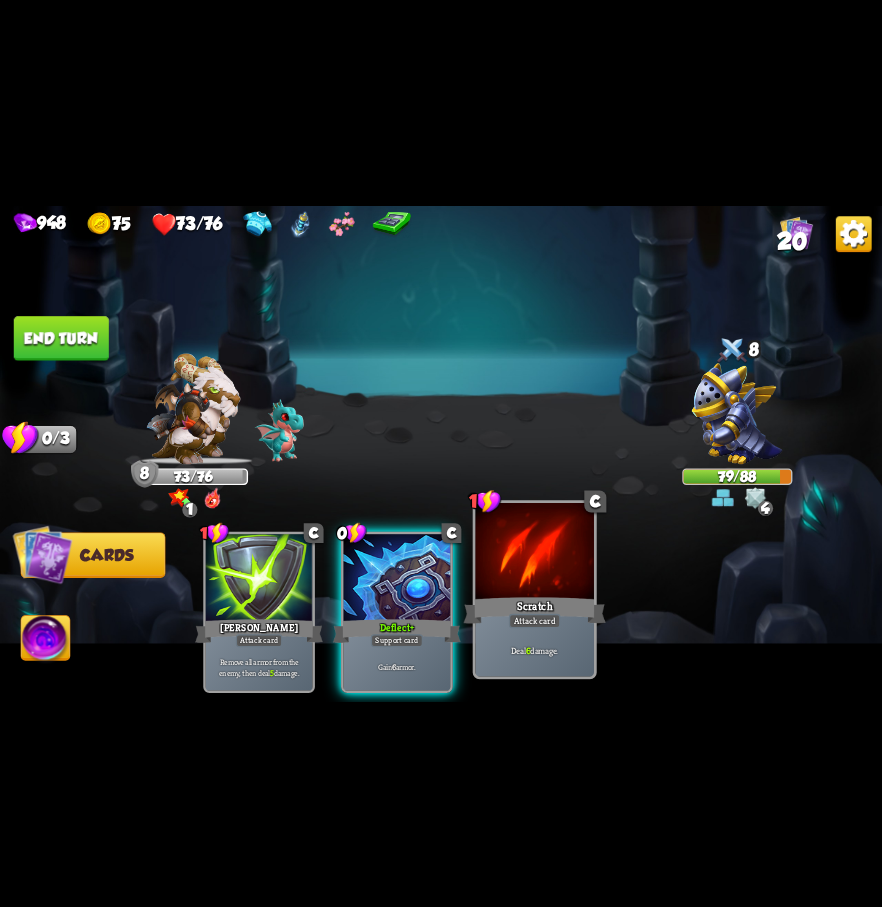 click on "Scratch" at bounding box center (535, 610) 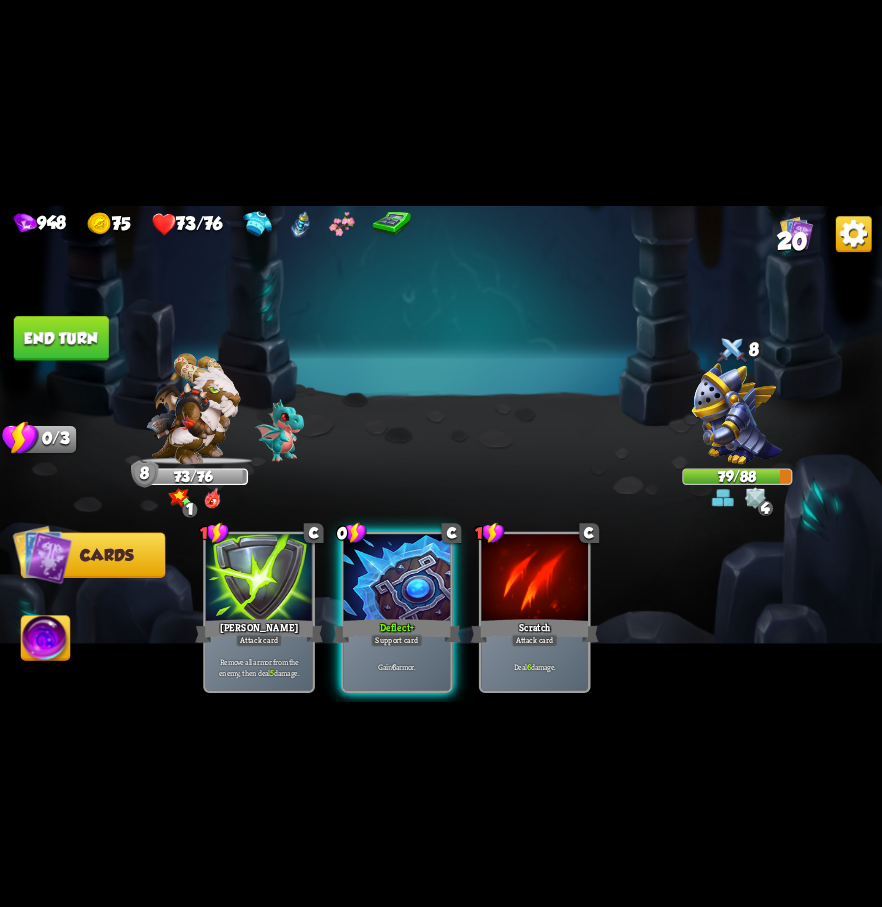 click on "End turn" at bounding box center (61, 338) 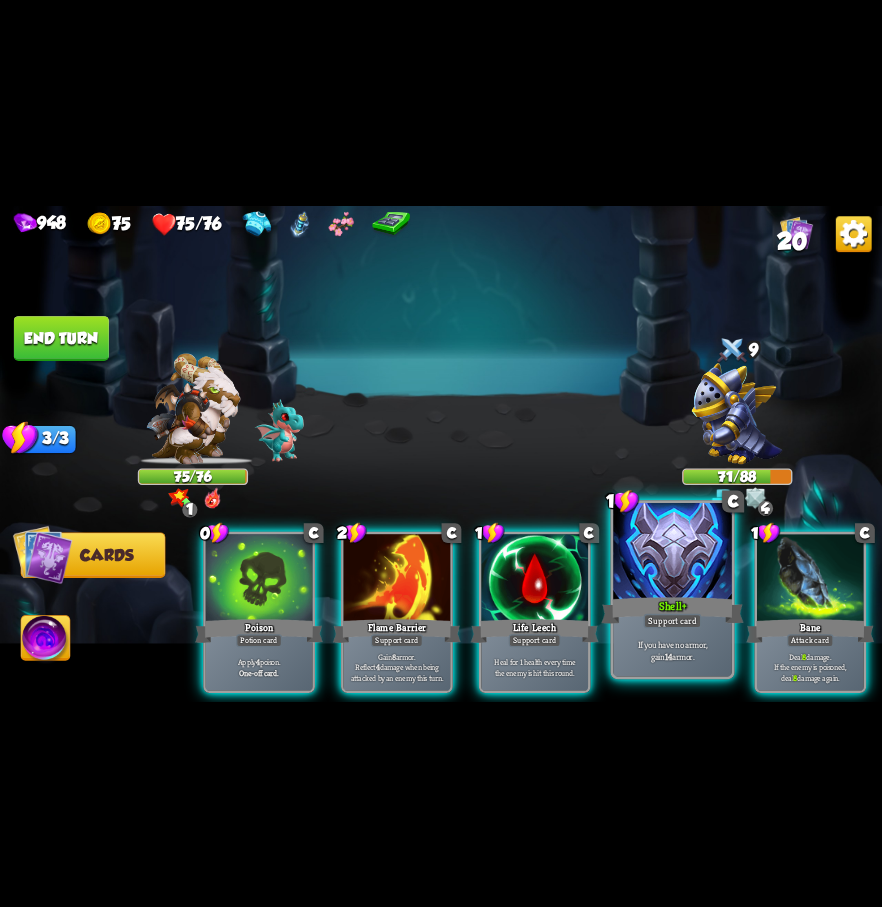click at bounding box center (672, 552) 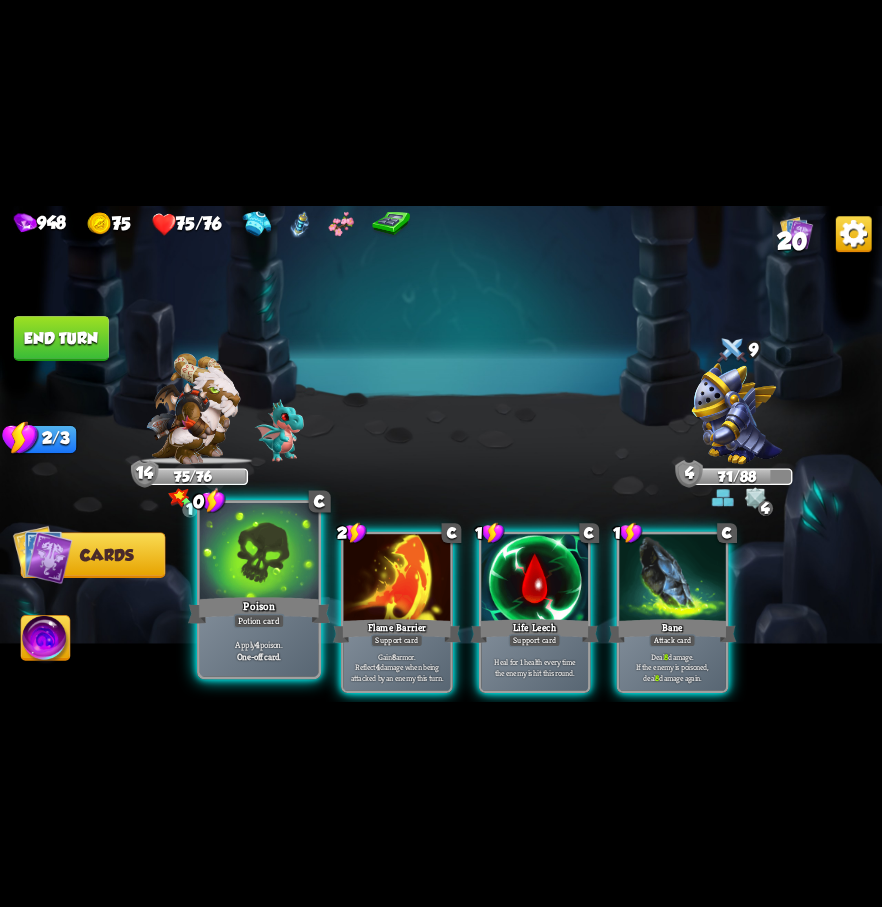 click at bounding box center [259, 552] 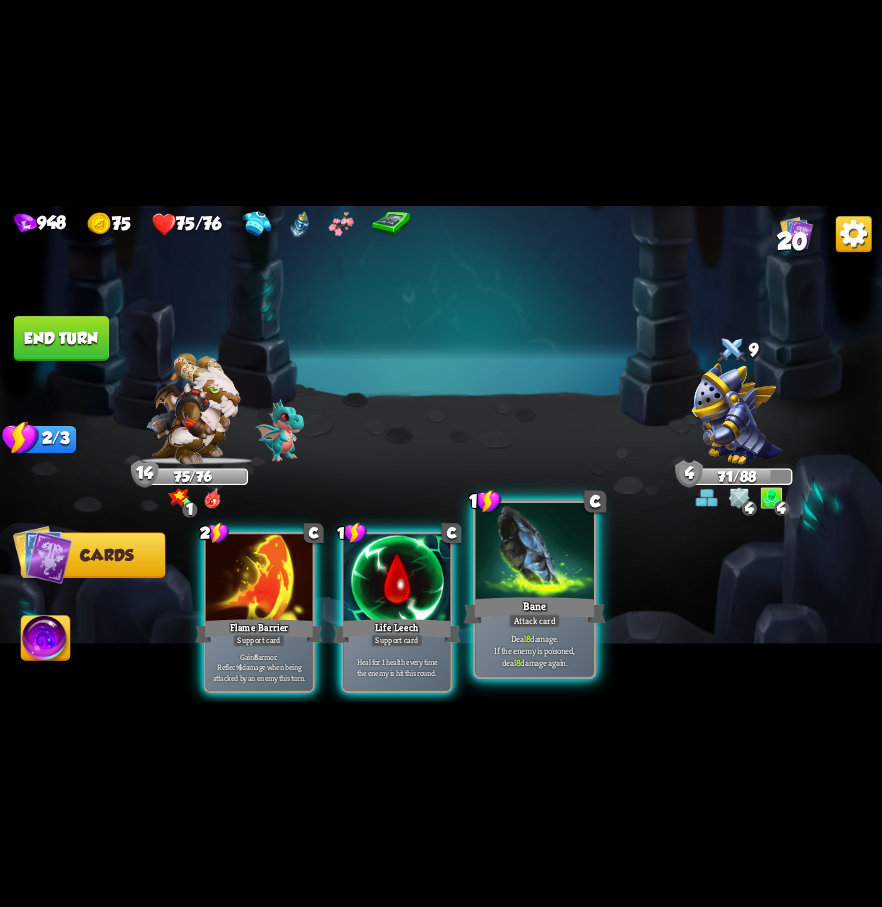 click on "Bane" at bounding box center (535, 610) 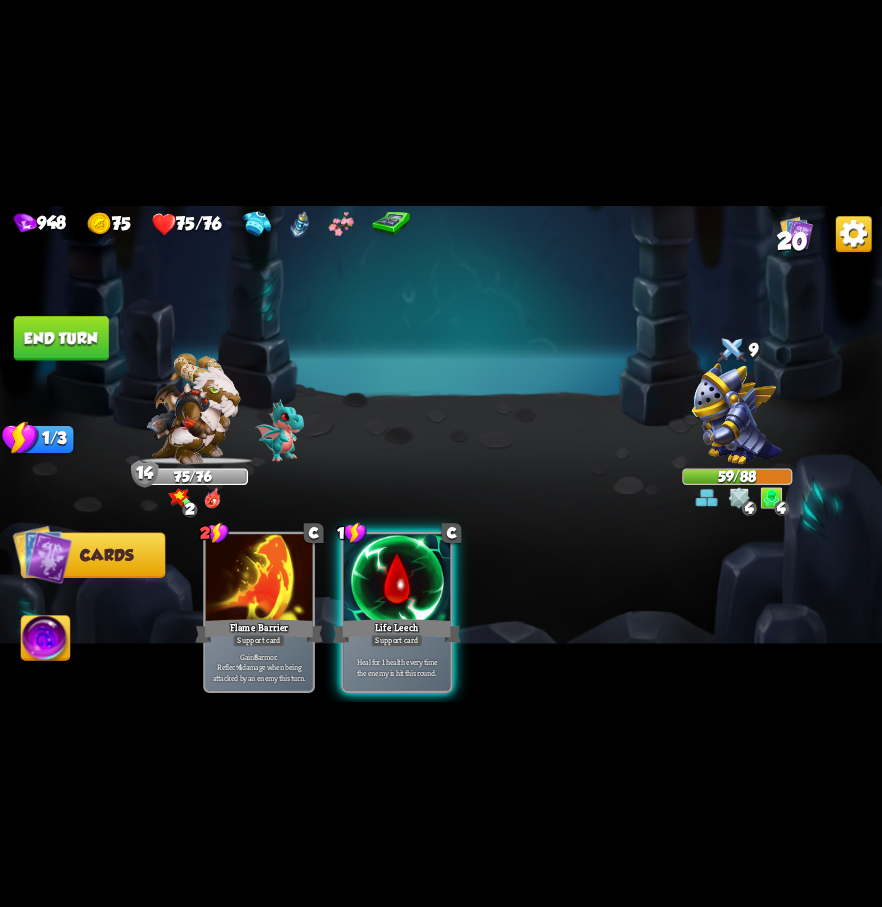 click on "End turn" at bounding box center [61, 338] 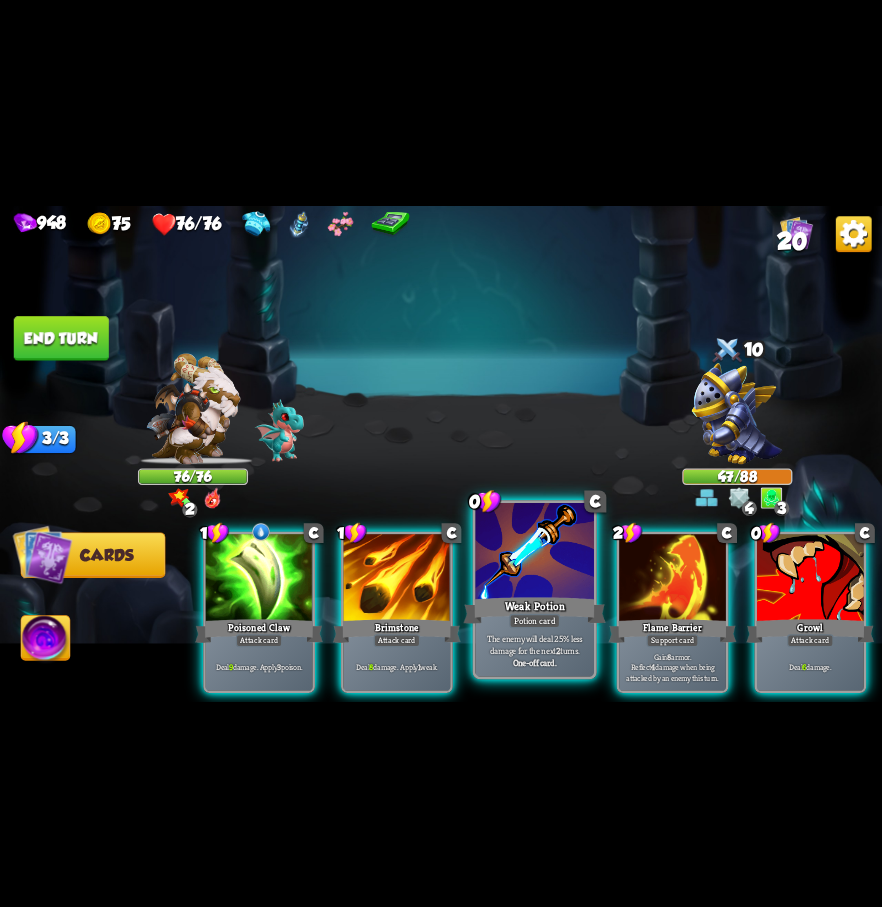 click at bounding box center [534, 552] 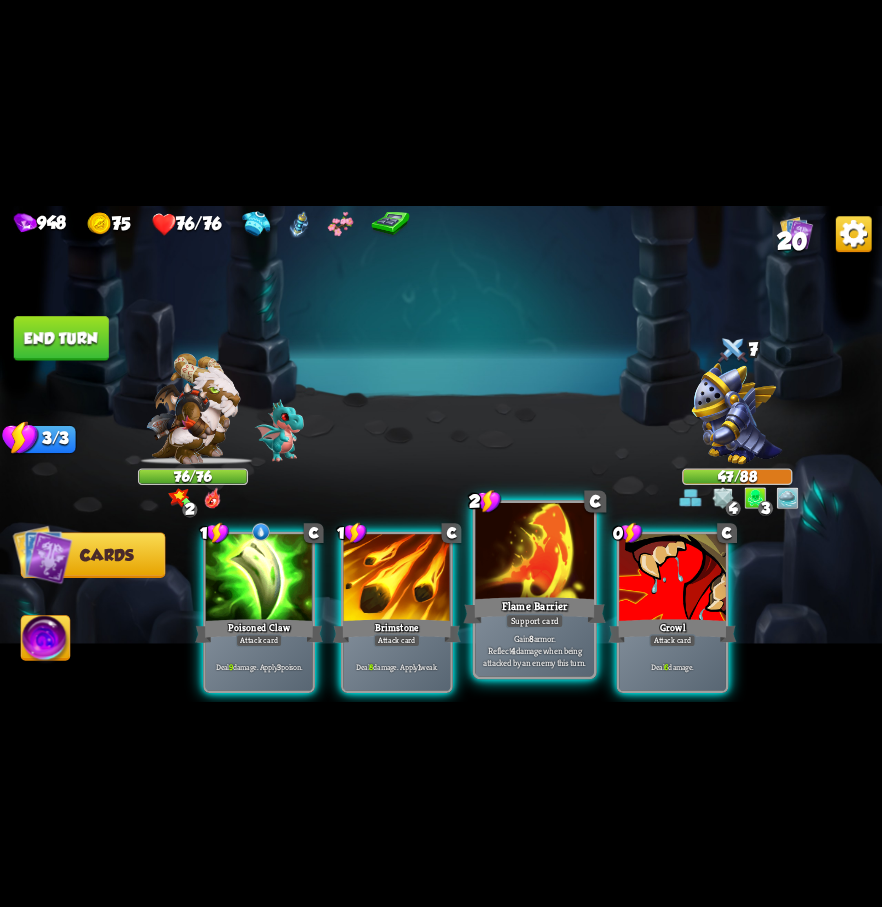 click on "Flame Barrier" at bounding box center [535, 610] 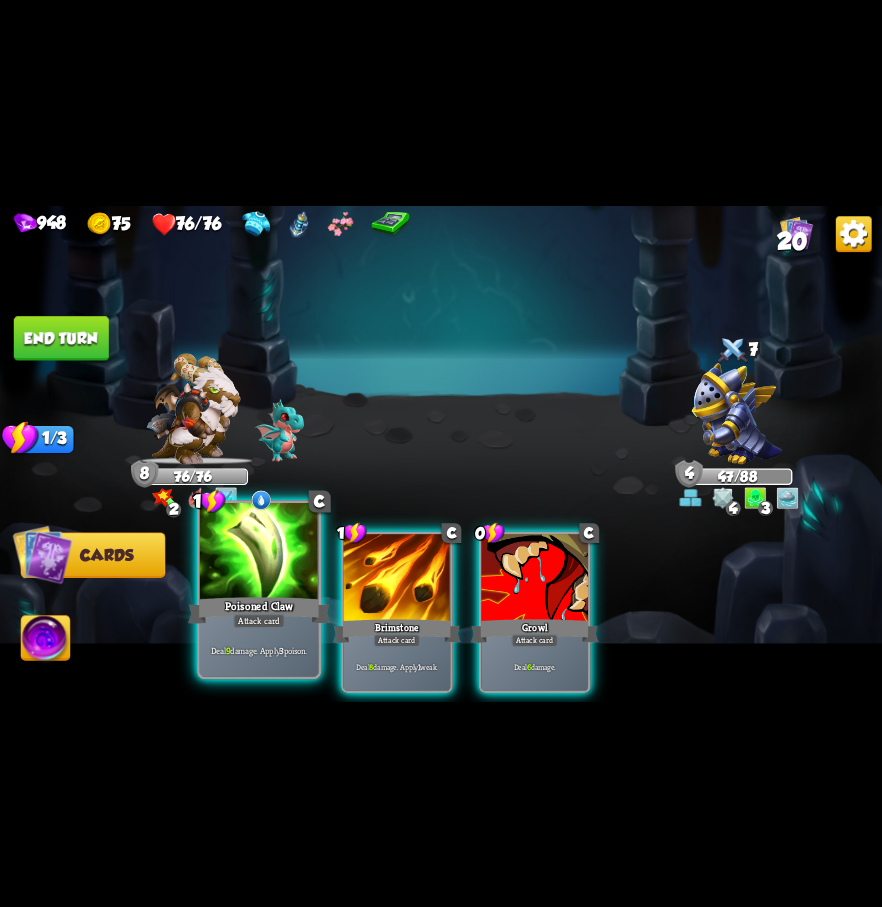 click on "Poisoned Claw" at bounding box center [259, 610] 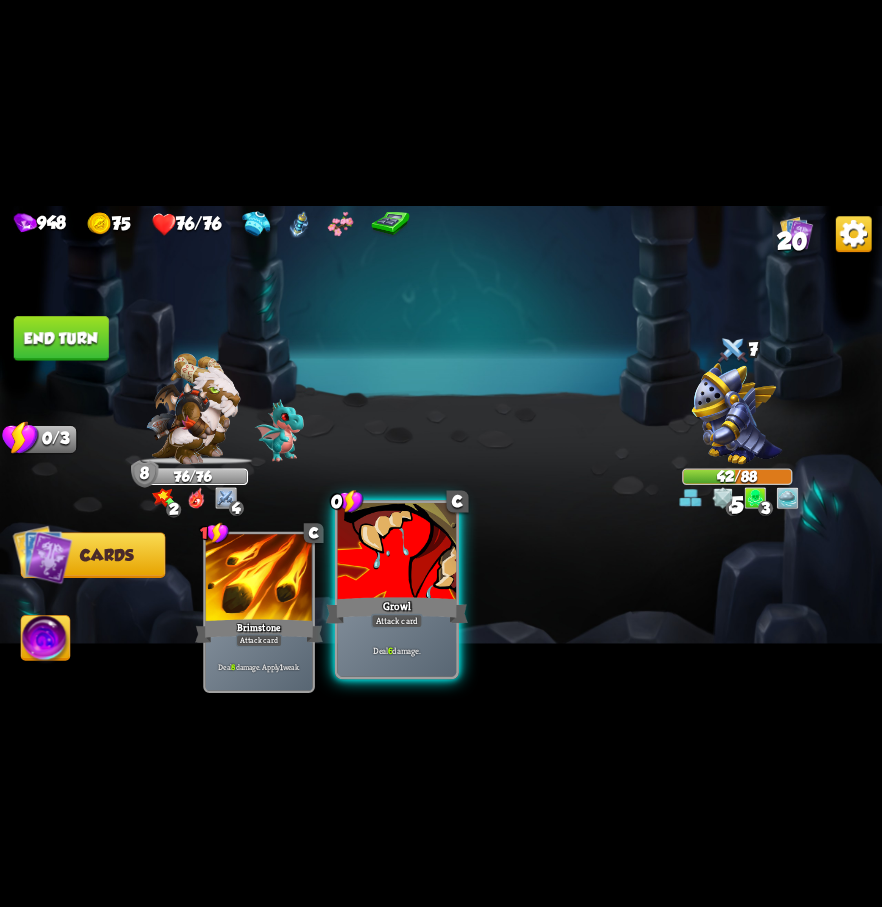 click at bounding box center (397, 552) 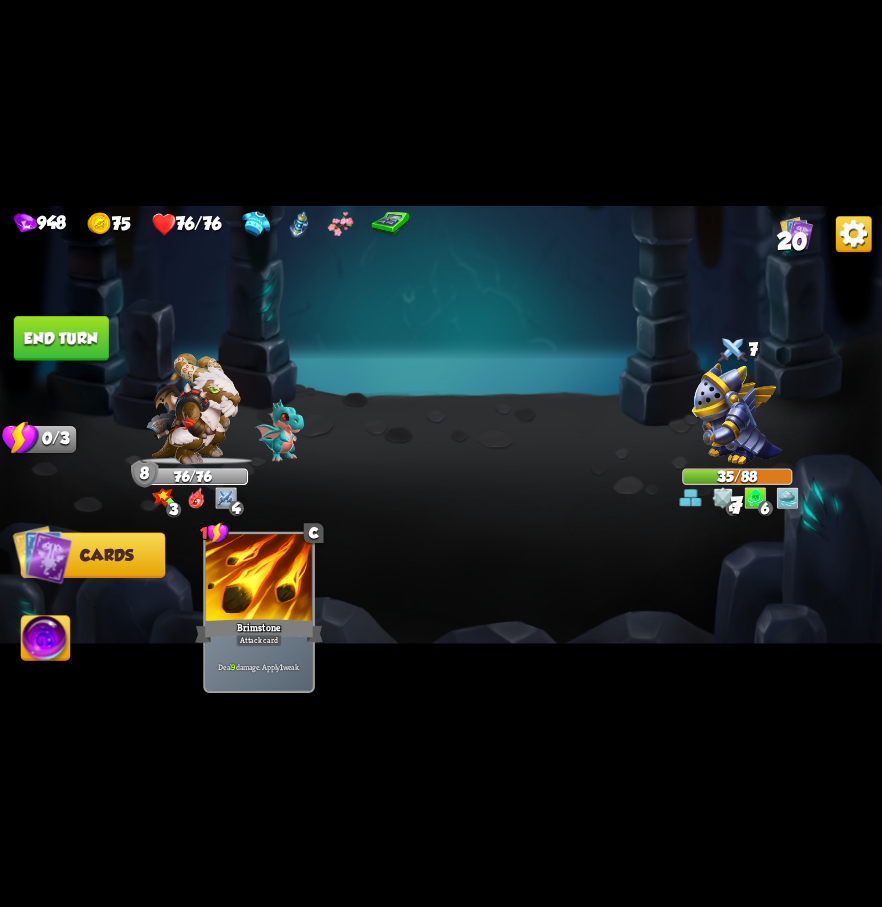 click on "End turn" at bounding box center (61, 338) 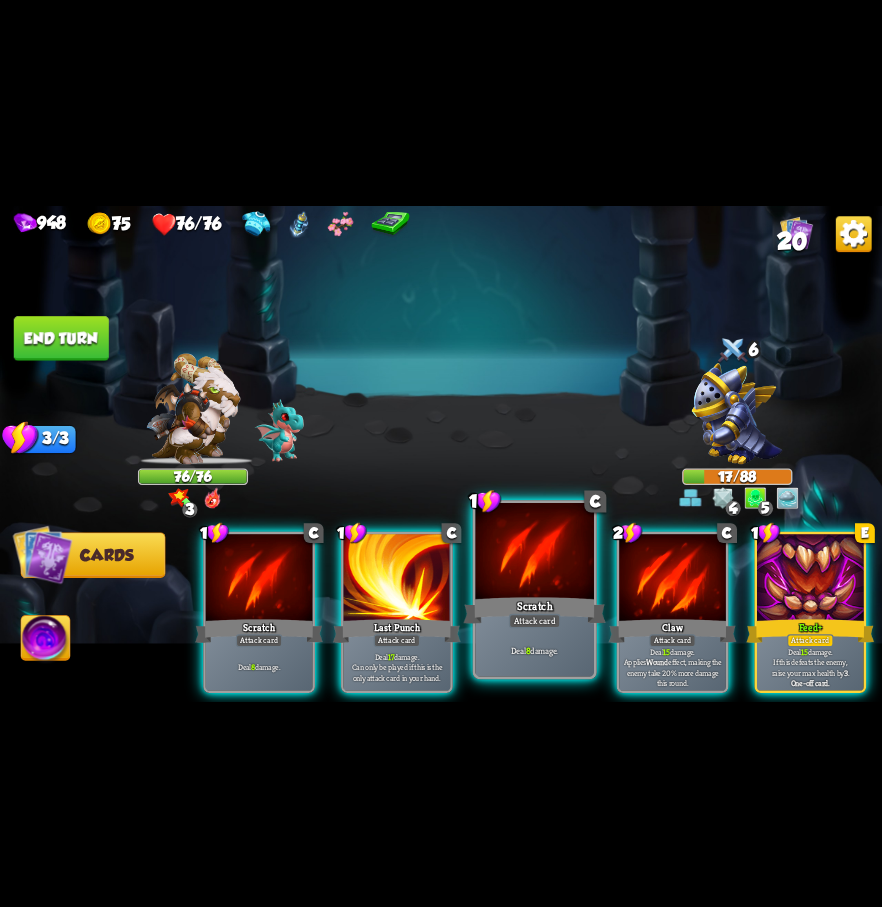 click at bounding box center [534, 552] 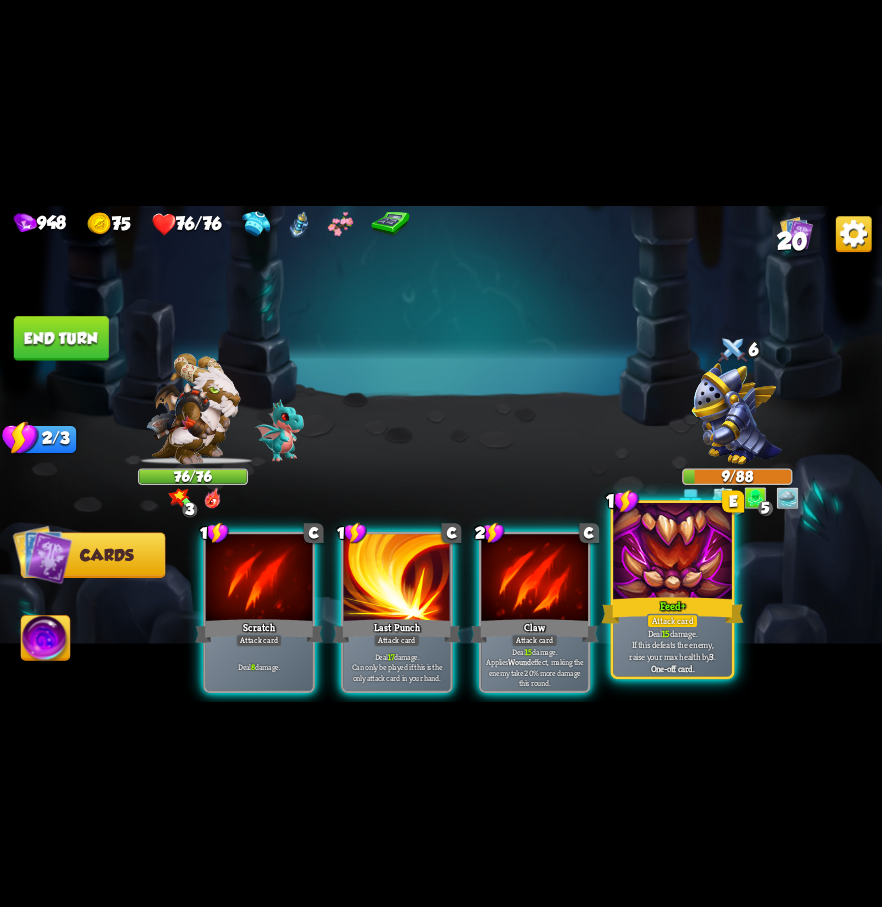 click at bounding box center (672, 552) 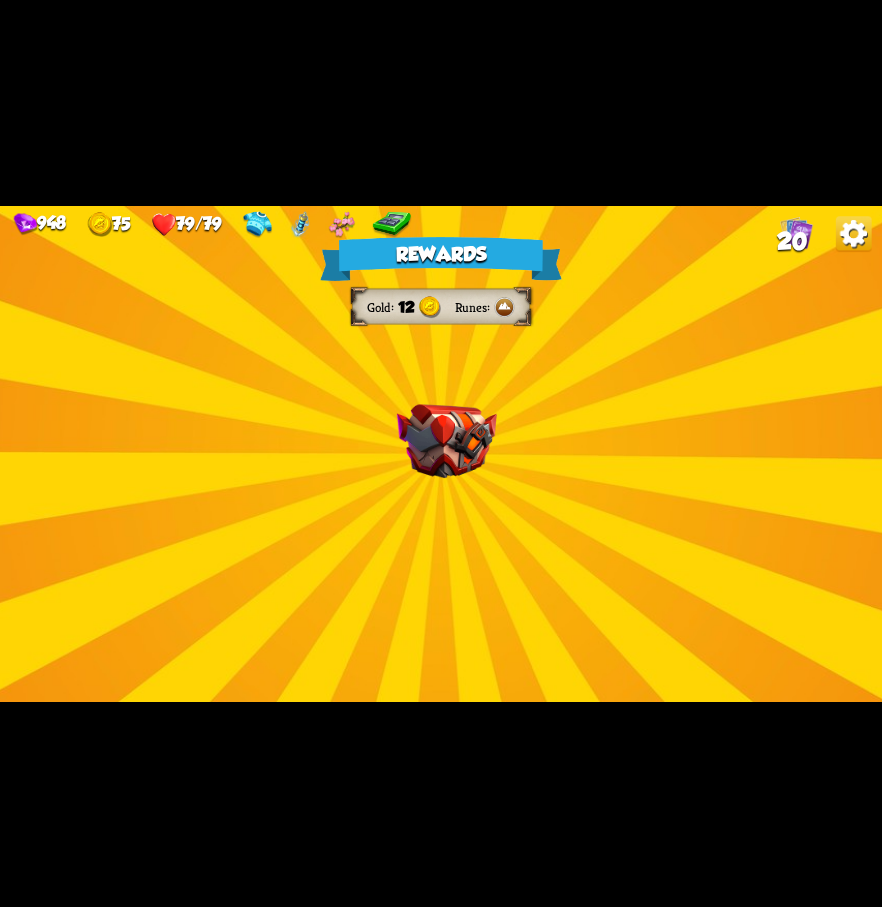 click at bounding box center [447, 441] 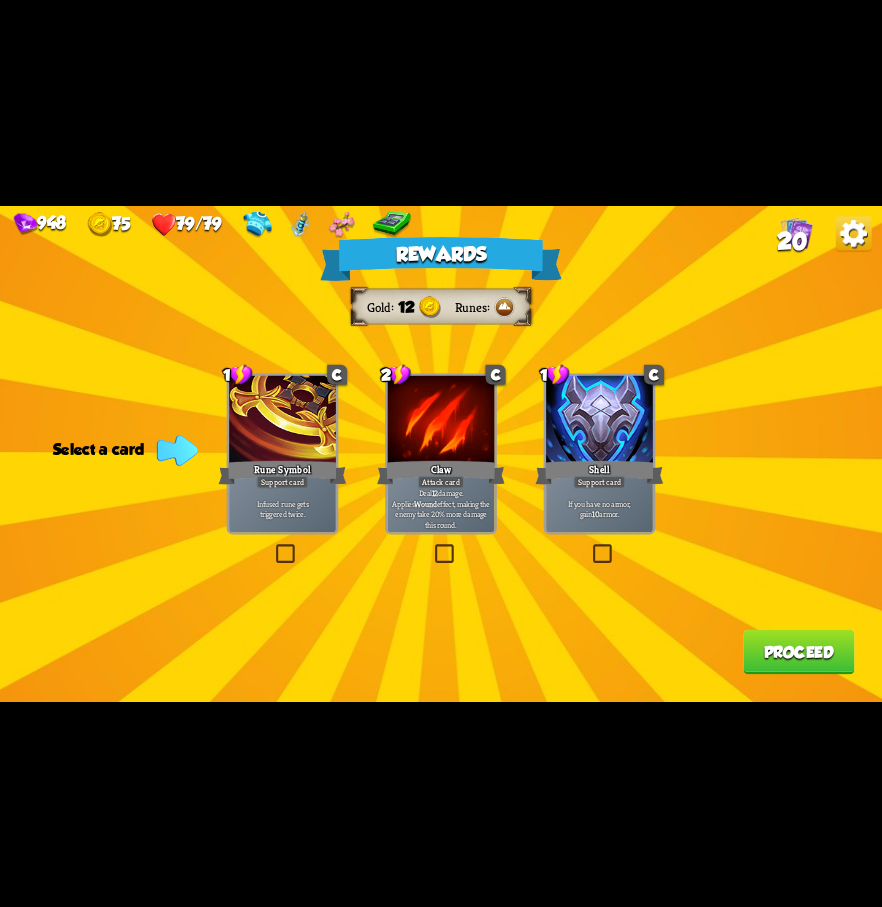 click at bounding box center [590, 547] 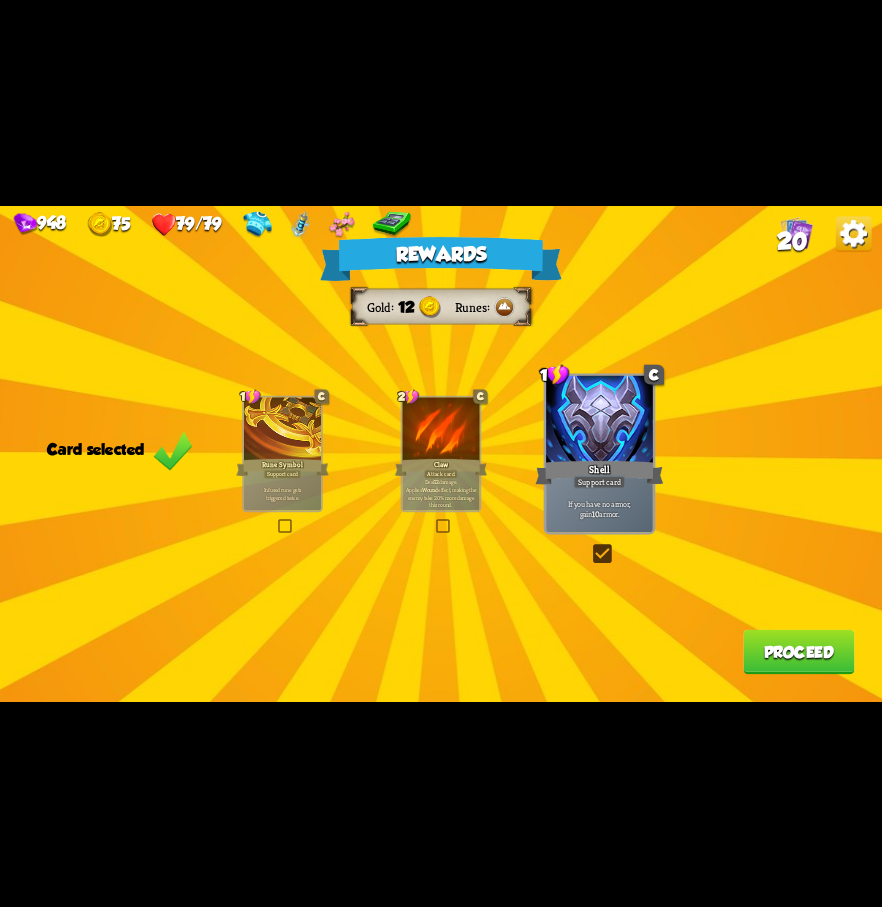 click on "Proceed" at bounding box center (798, 651) 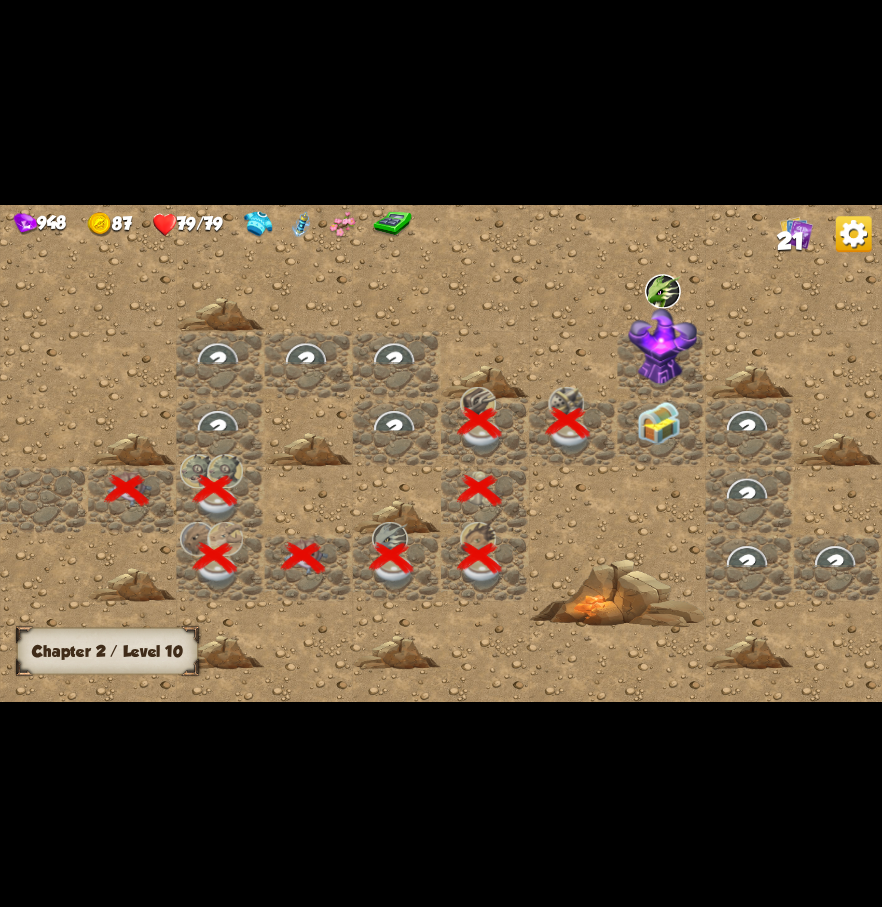 click at bounding box center (659, 423) 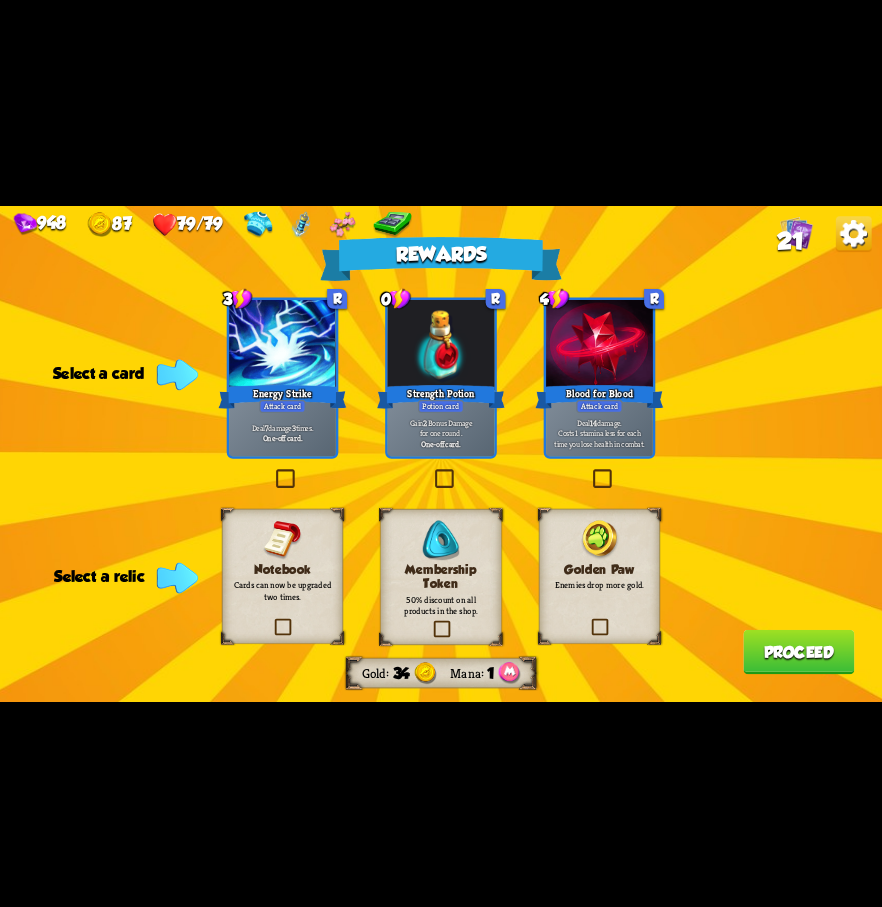 click at bounding box center (273, 471) 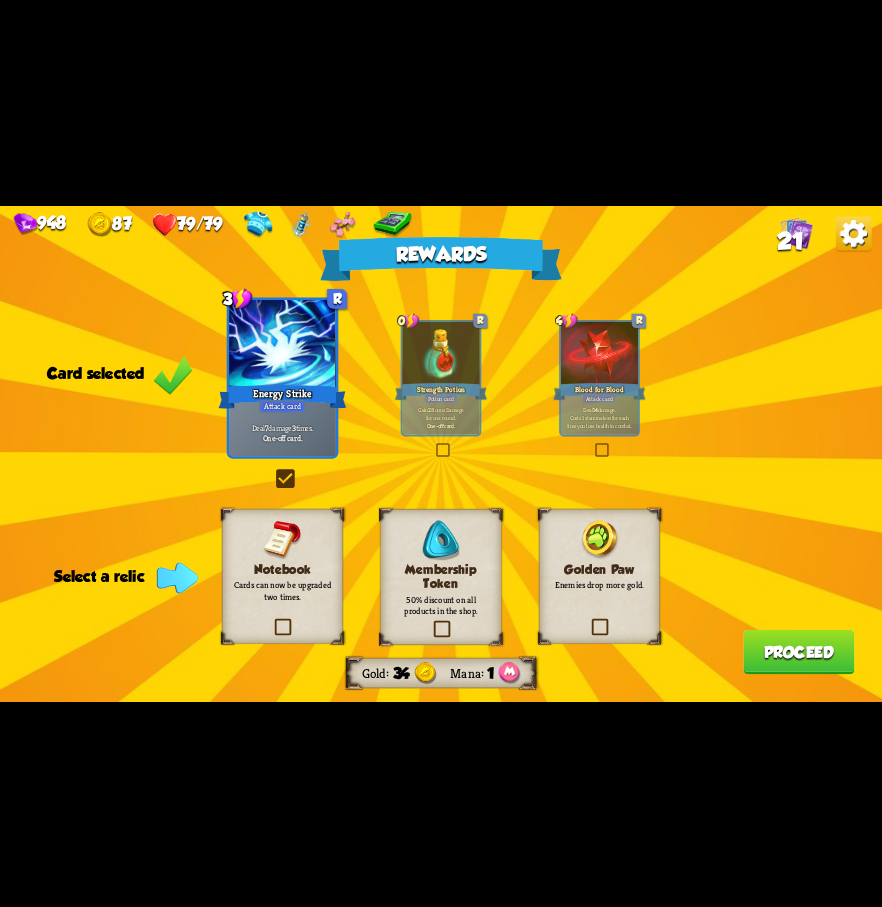 click at bounding box center [431, 622] 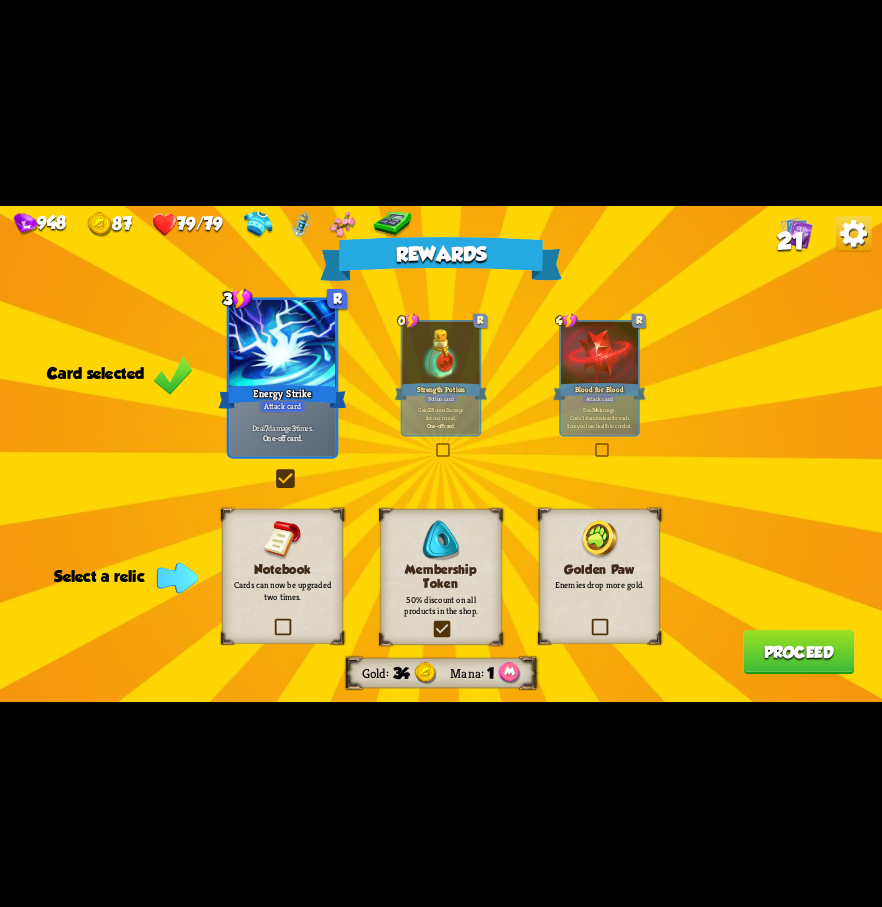 click at bounding box center [0, 0] 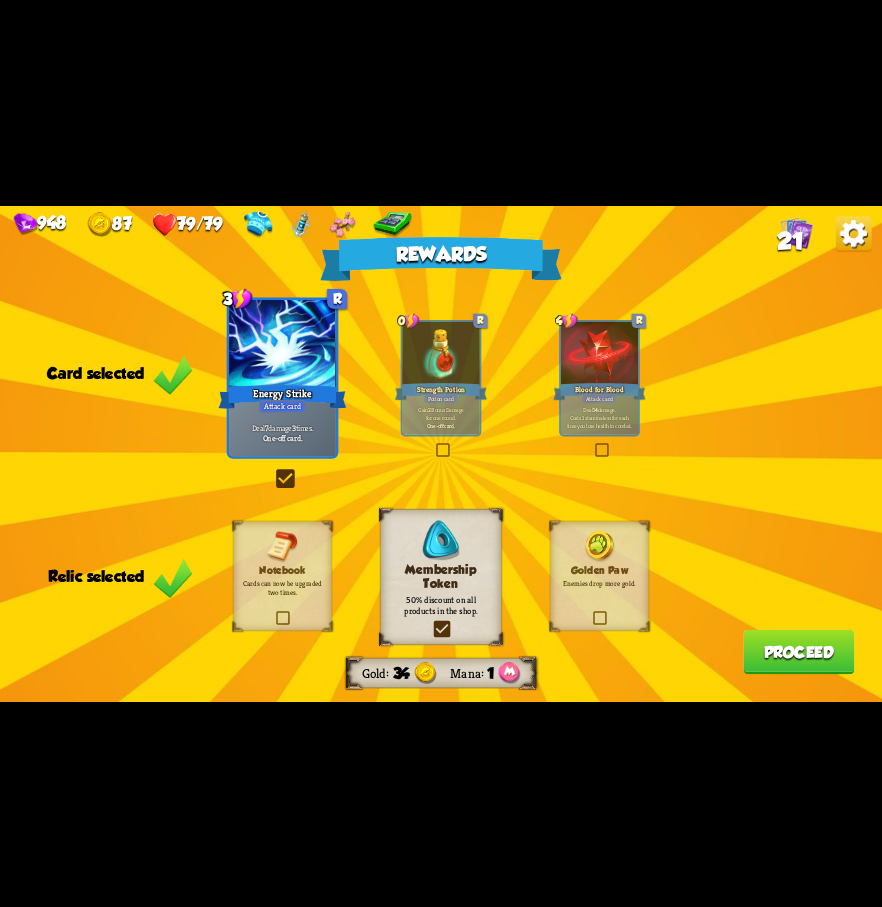 click on "Proceed" at bounding box center [798, 651] 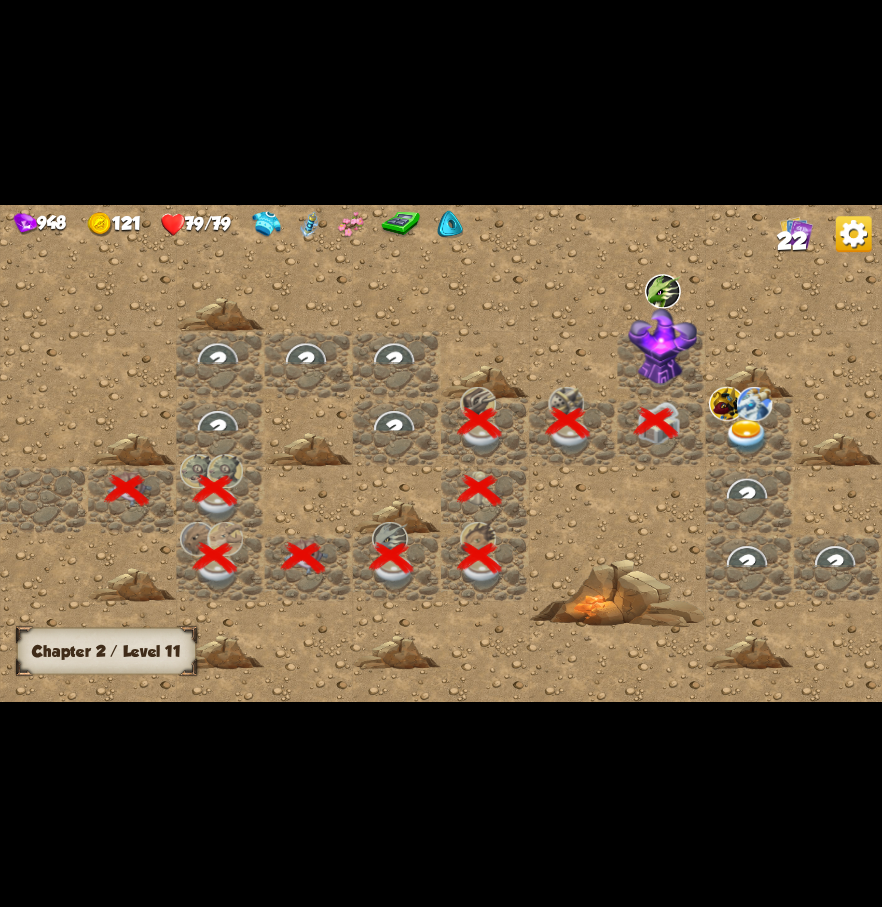 scroll, scrollTop: 0, scrollLeft: 384, axis: horizontal 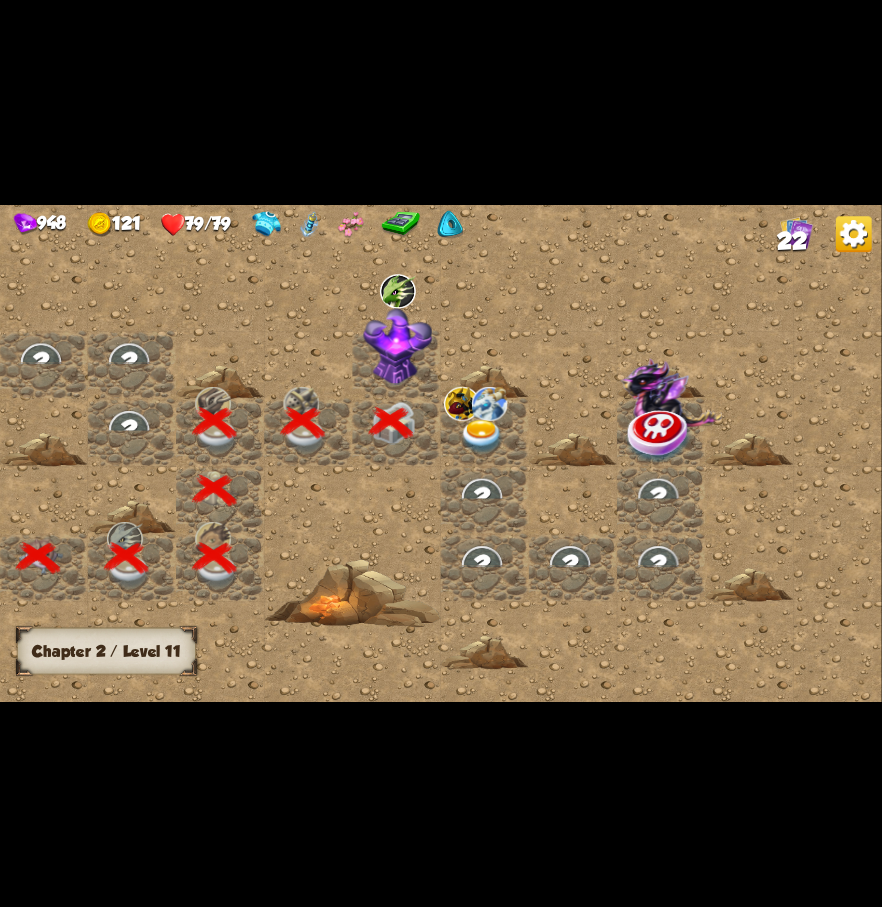 click at bounding box center [398, 346] 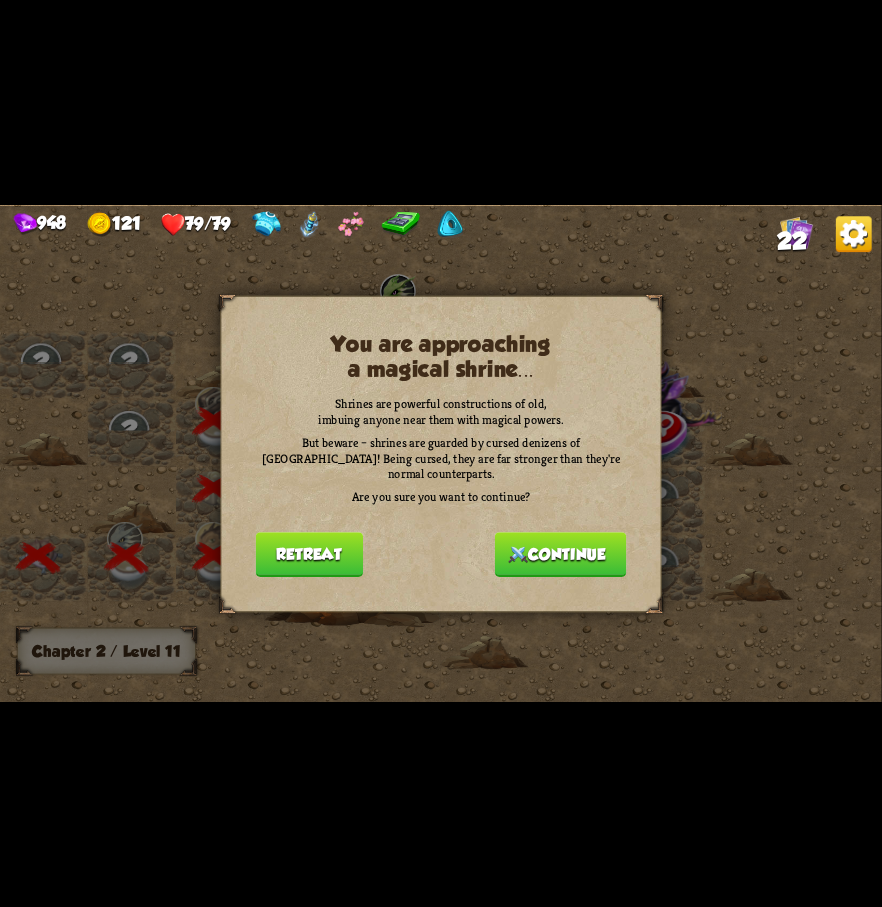 click on "Continue" at bounding box center (561, 554) 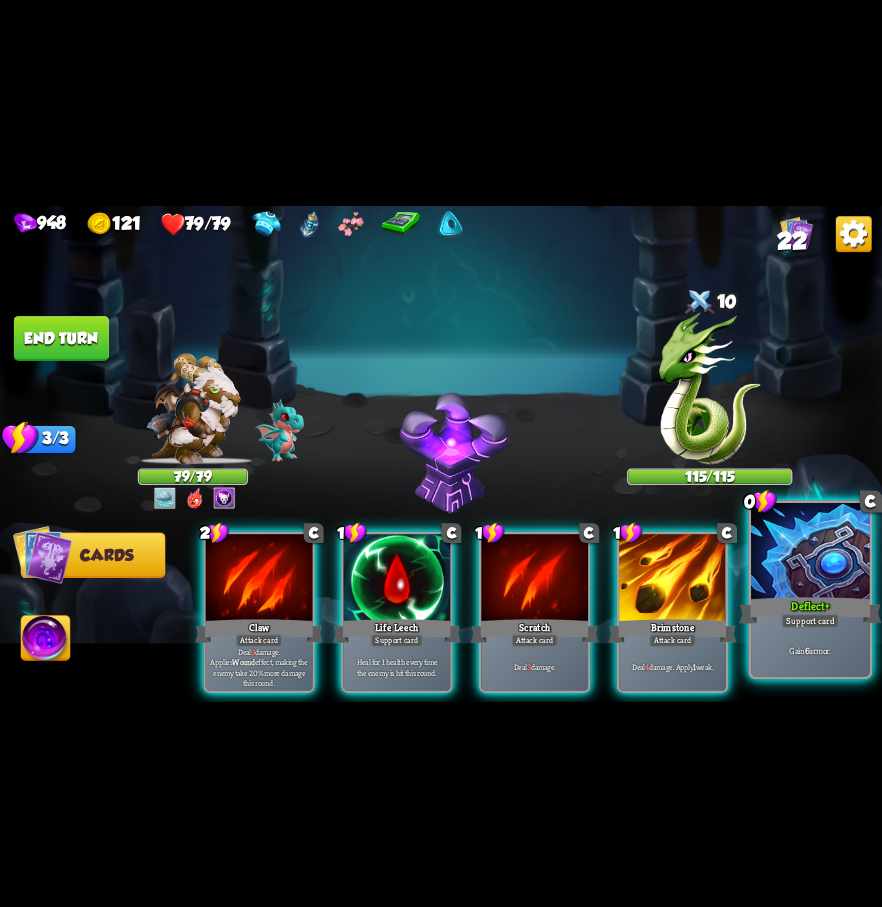 click at bounding box center [810, 552] 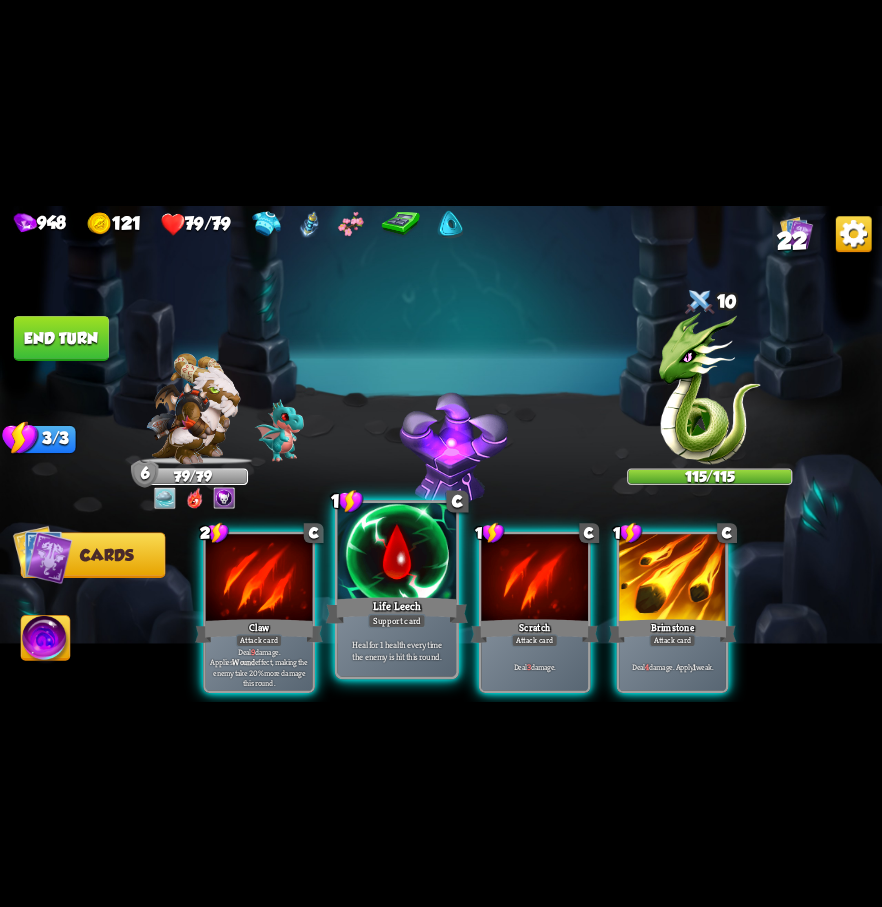 click on "Life Leech" at bounding box center (397, 610) 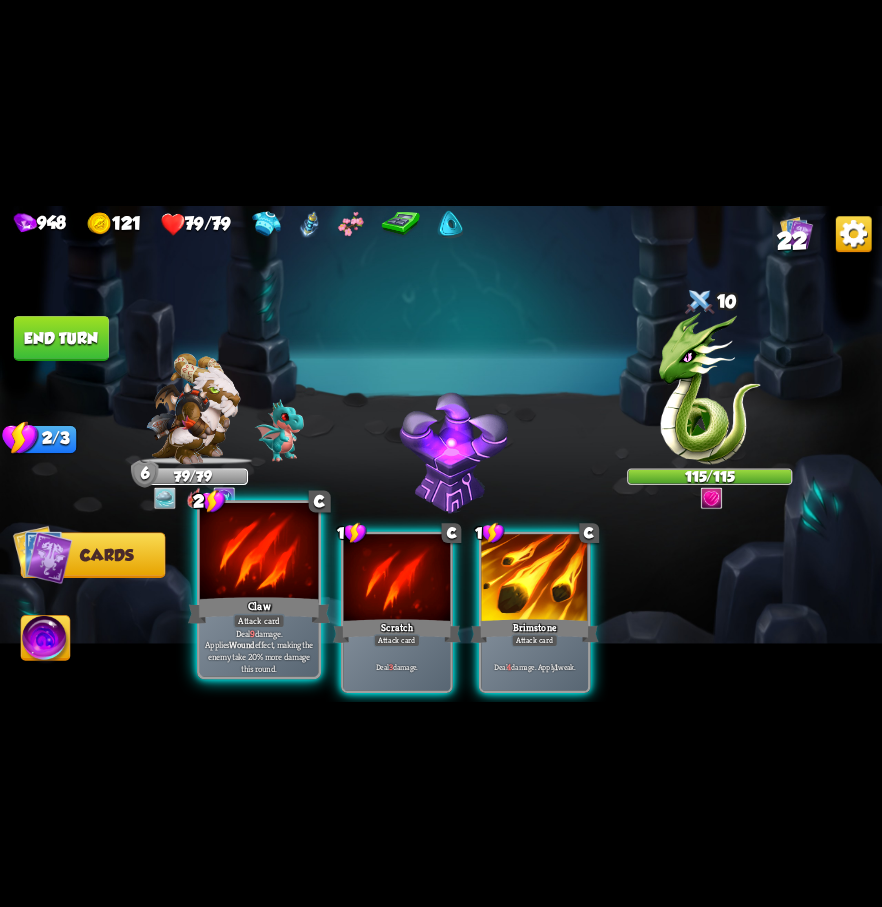 click on "Claw" at bounding box center [259, 610] 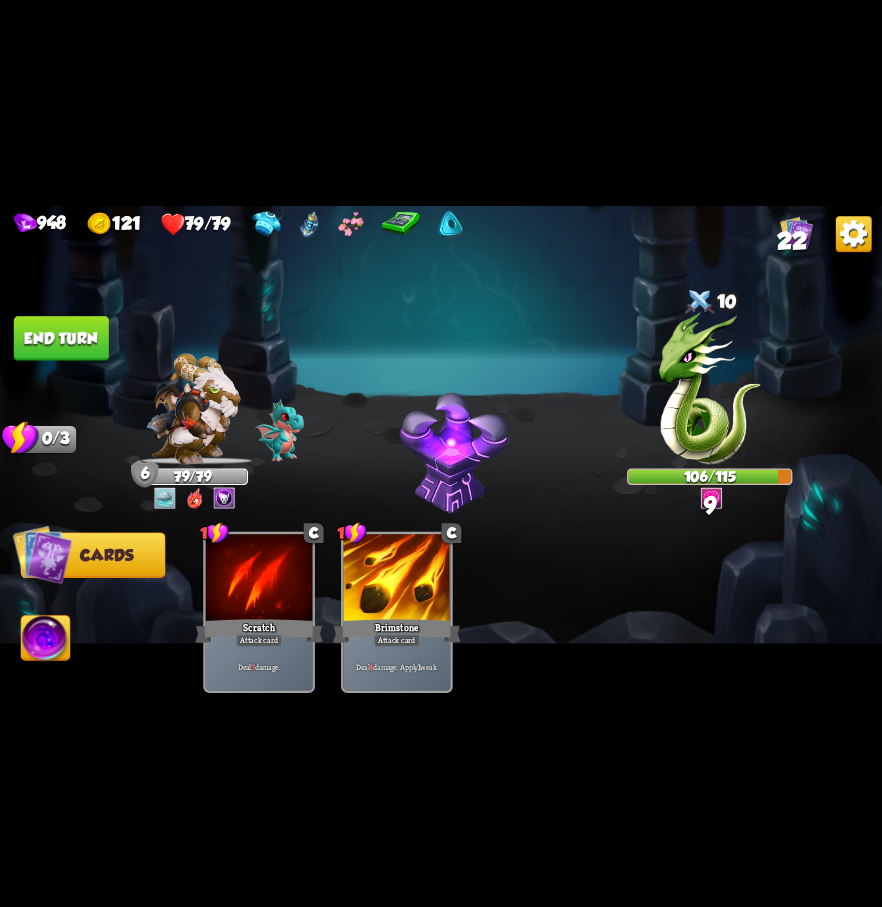 click on "End turn" at bounding box center [61, 338] 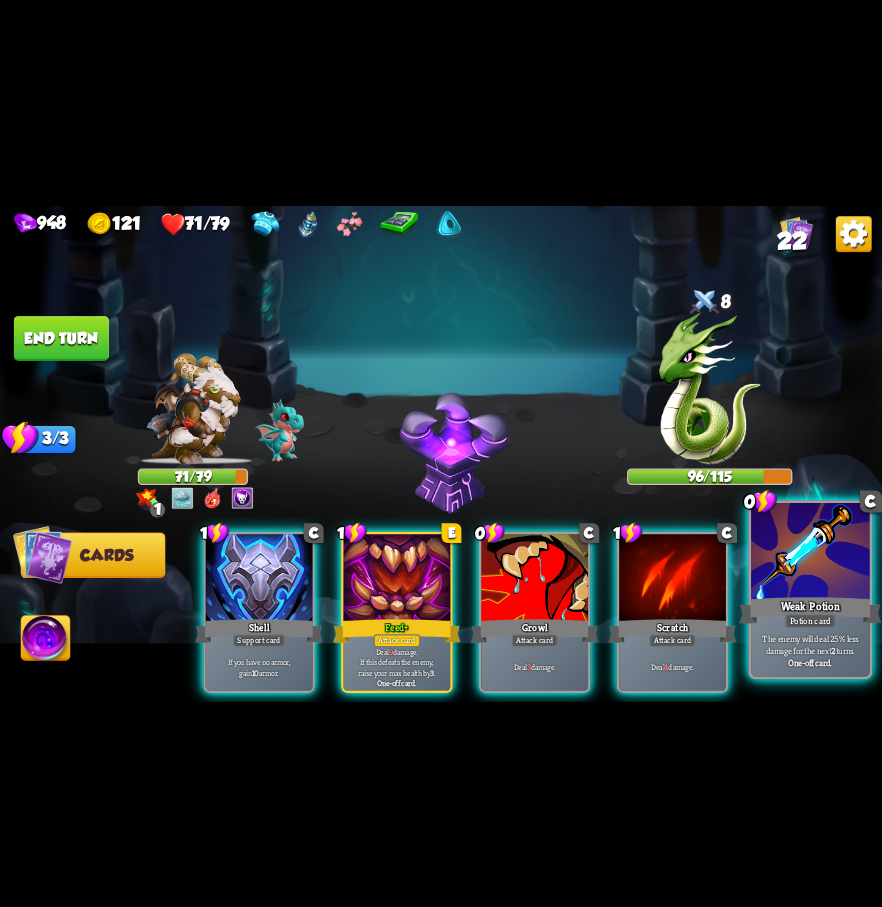 click on "Weak Potion" at bounding box center (810, 610) 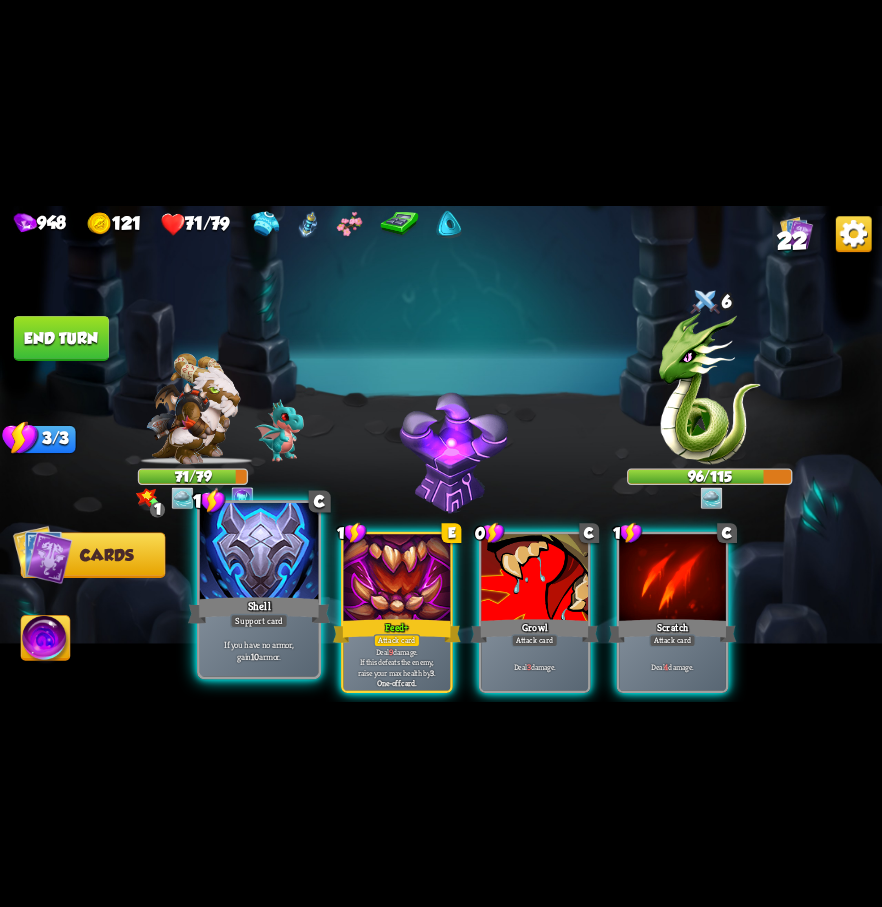 click on "Shell" at bounding box center (259, 610) 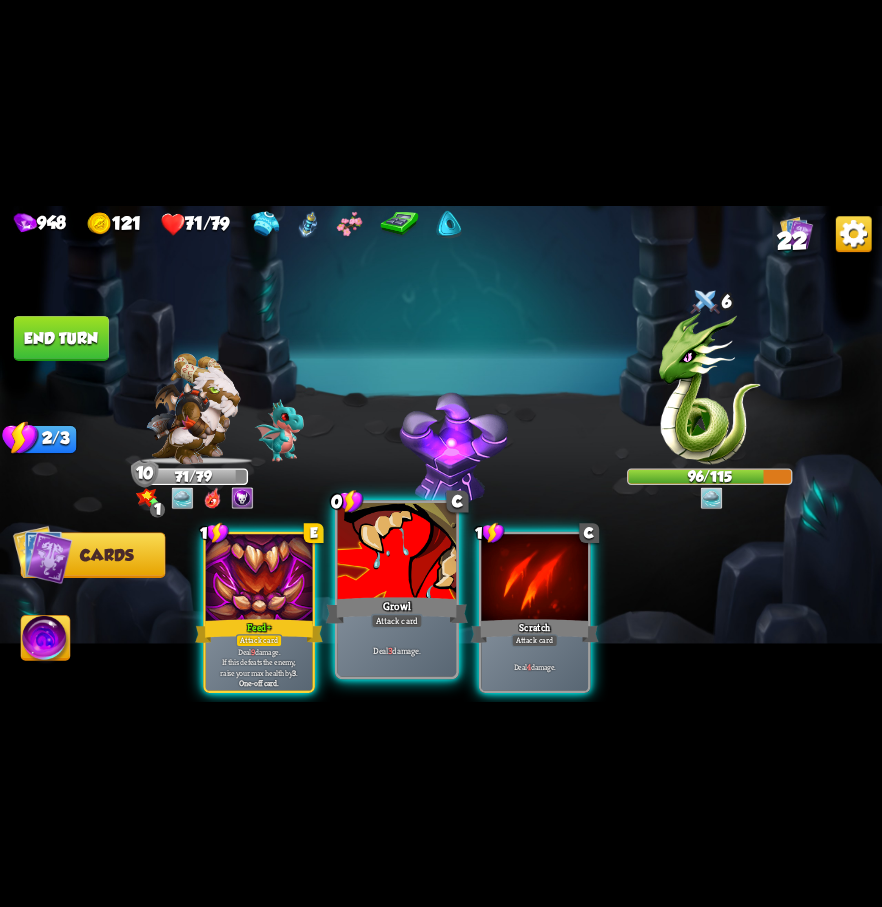 click on "Growl" at bounding box center (397, 610) 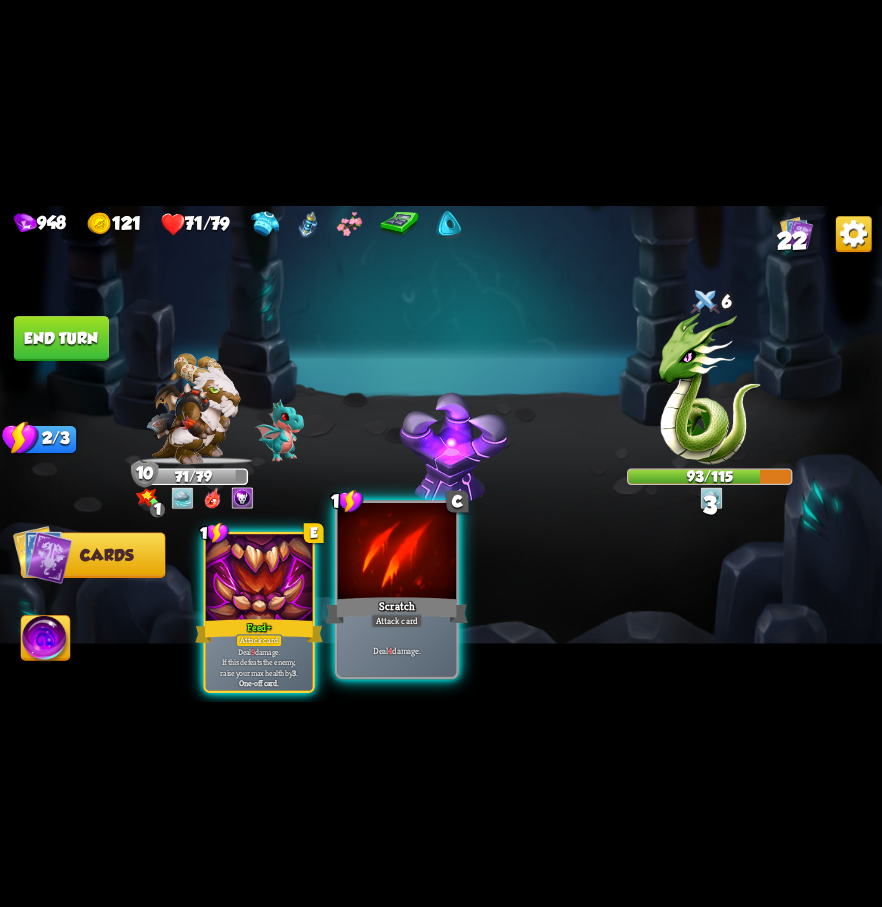 click at bounding box center (397, 552) 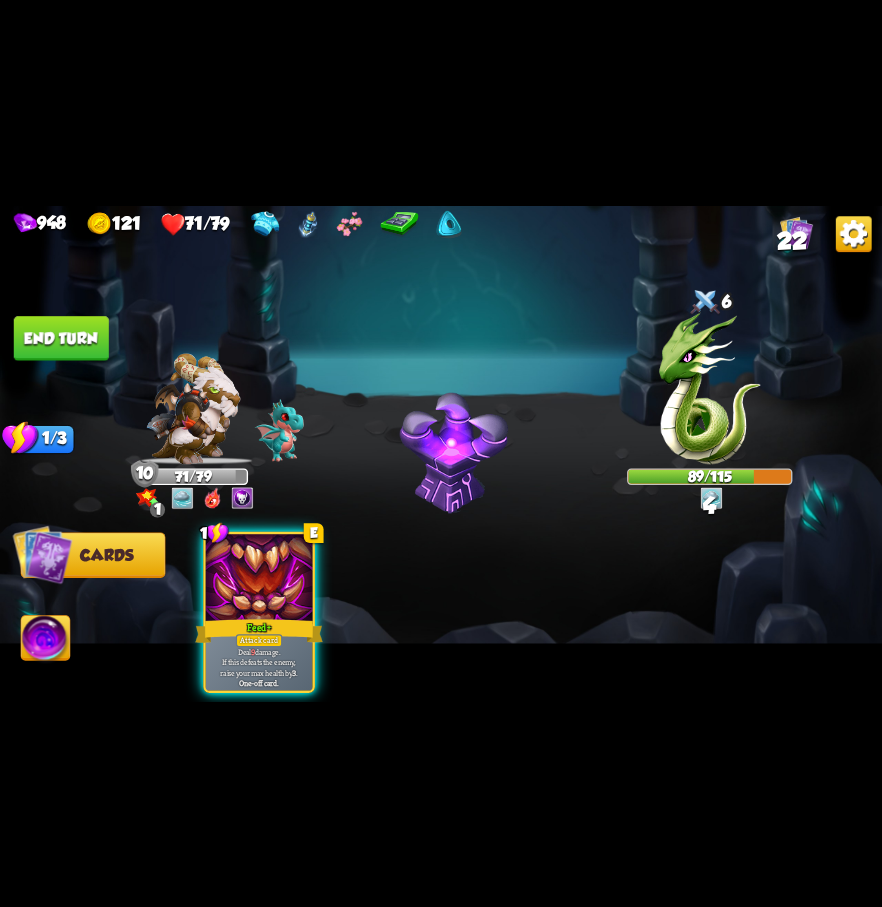 click on "End turn" at bounding box center (61, 338) 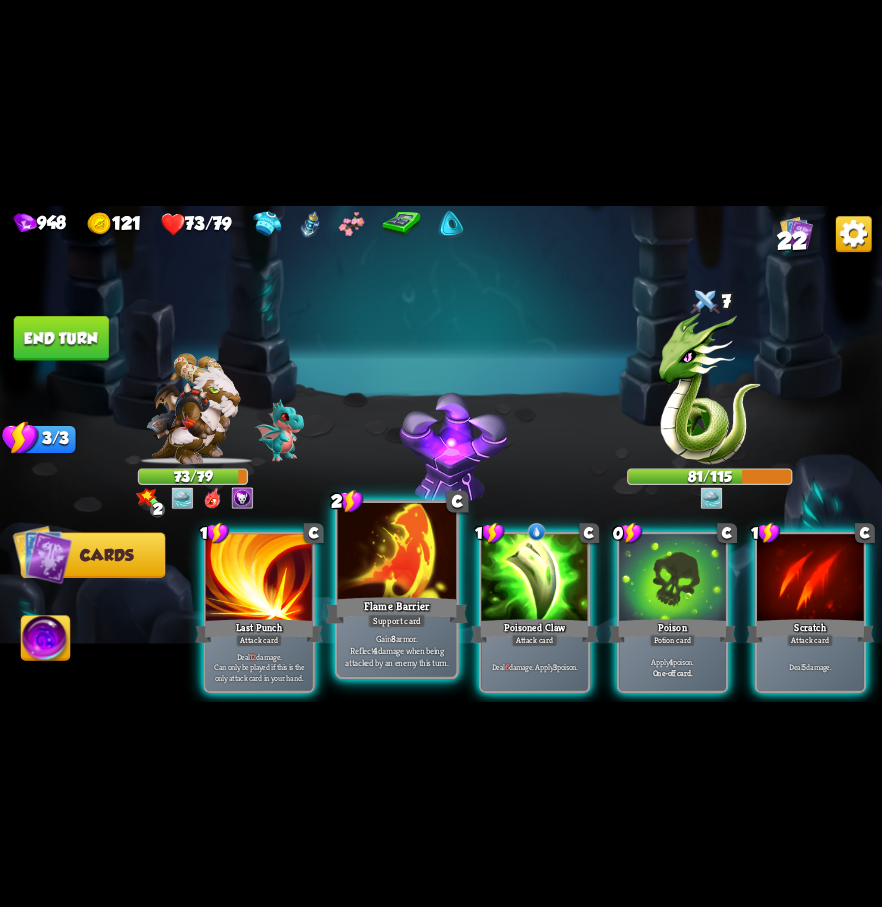 click at bounding box center [397, 552] 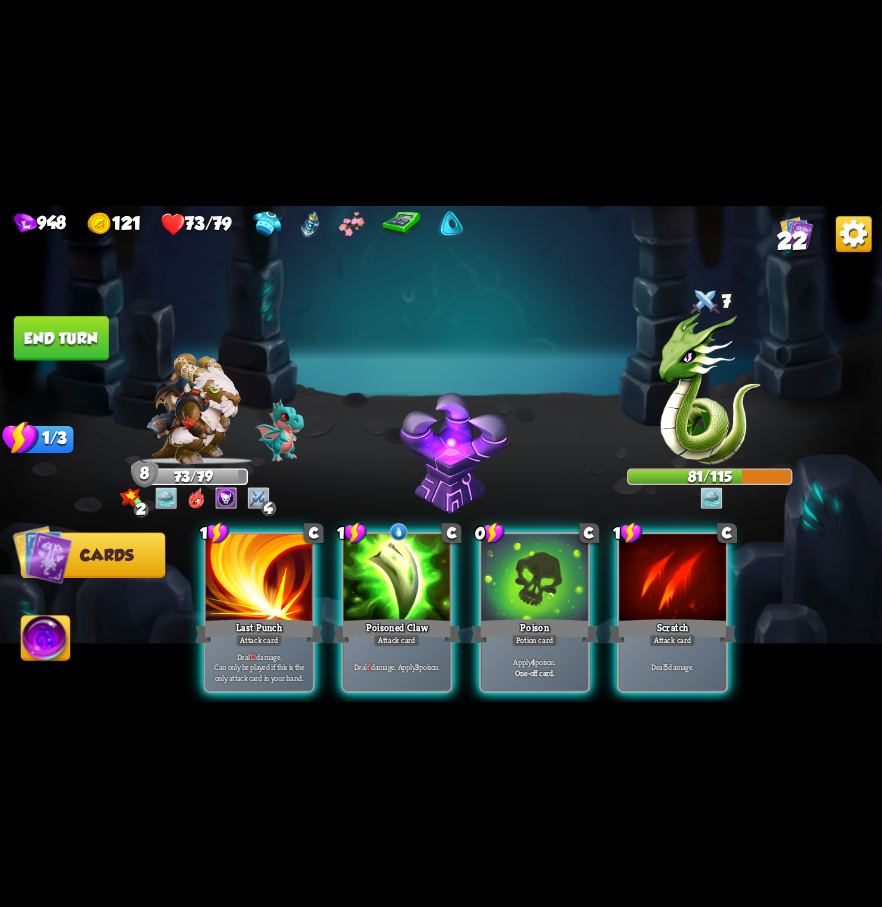 click at bounding box center (397, 579) 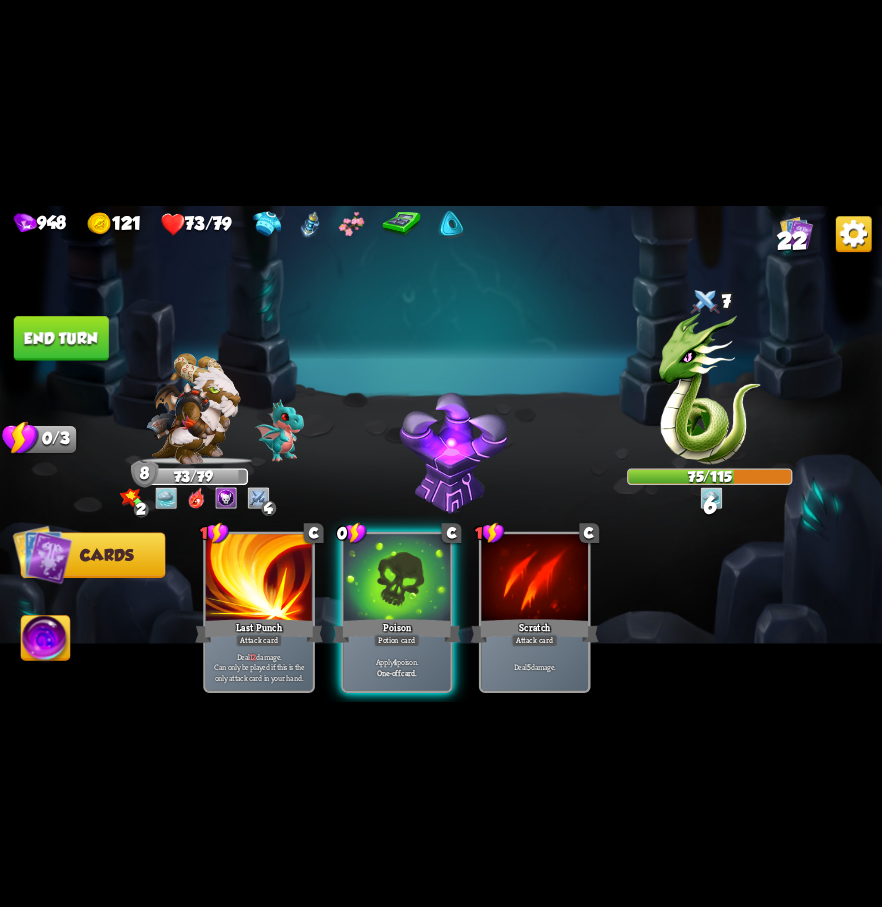click at bounding box center [397, 579] 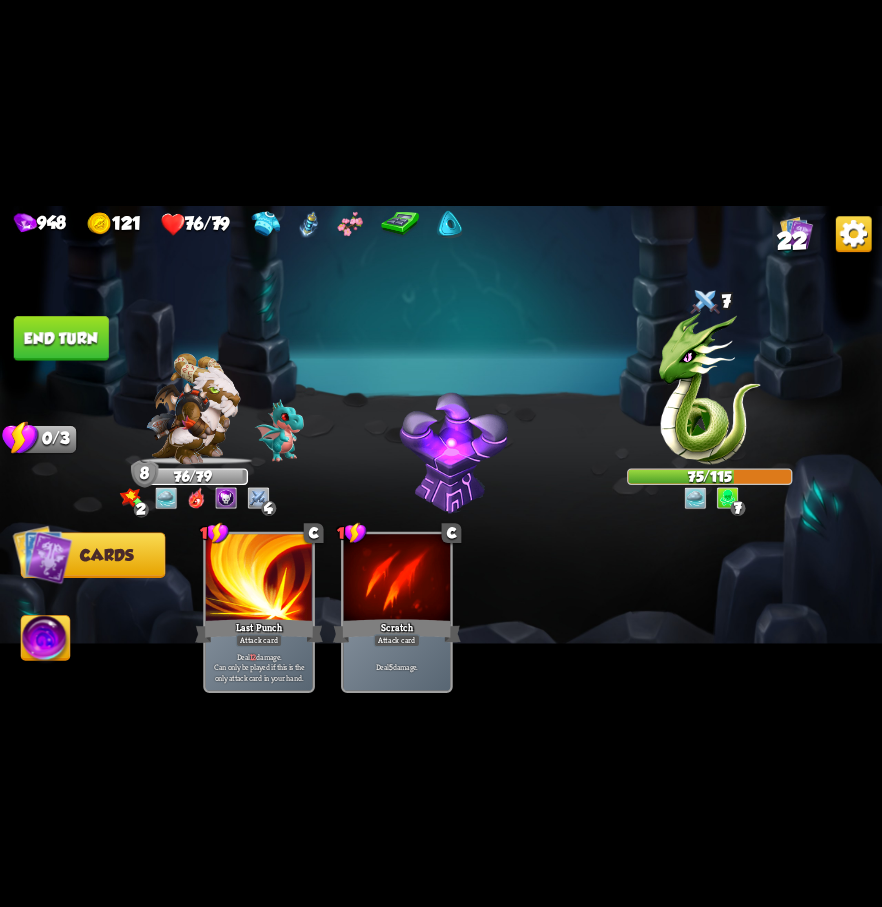 click on "End turn" at bounding box center [61, 338] 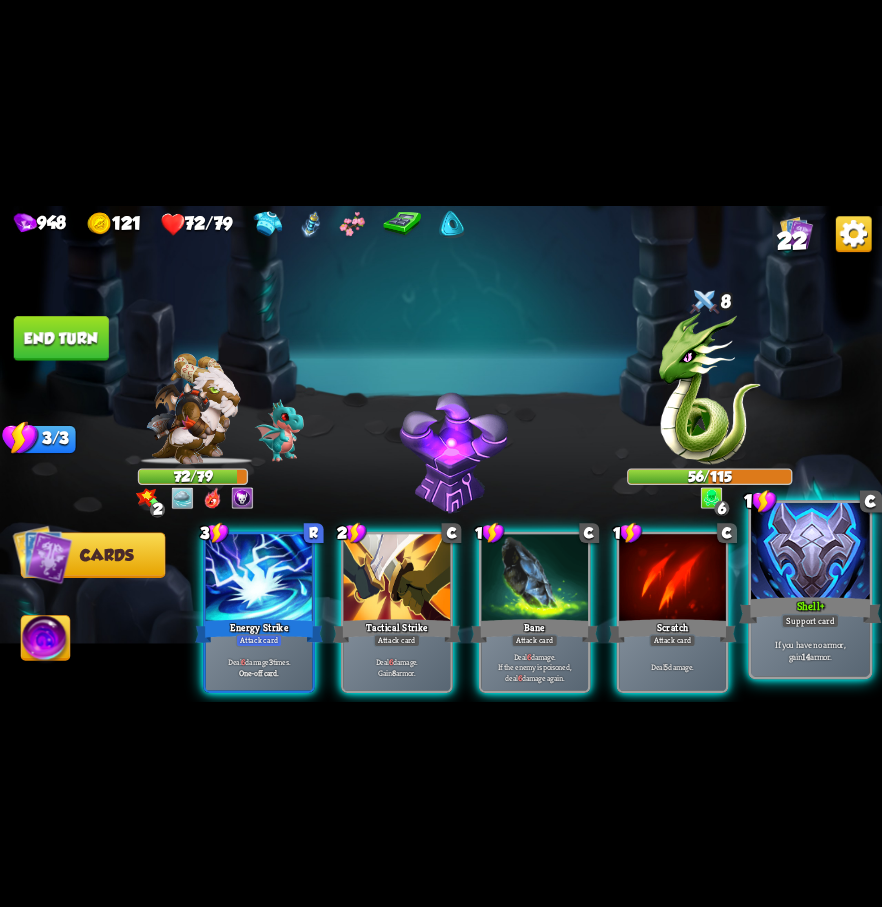 click on "+" at bounding box center (822, 606) 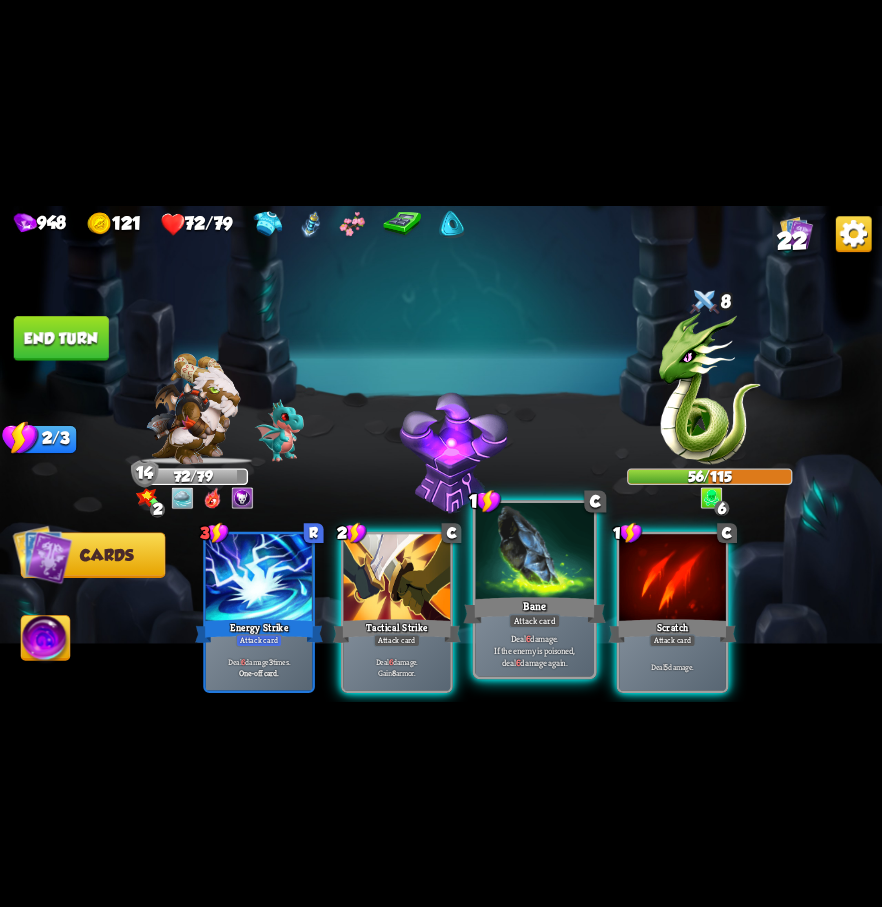 click at bounding box center [534, 552] 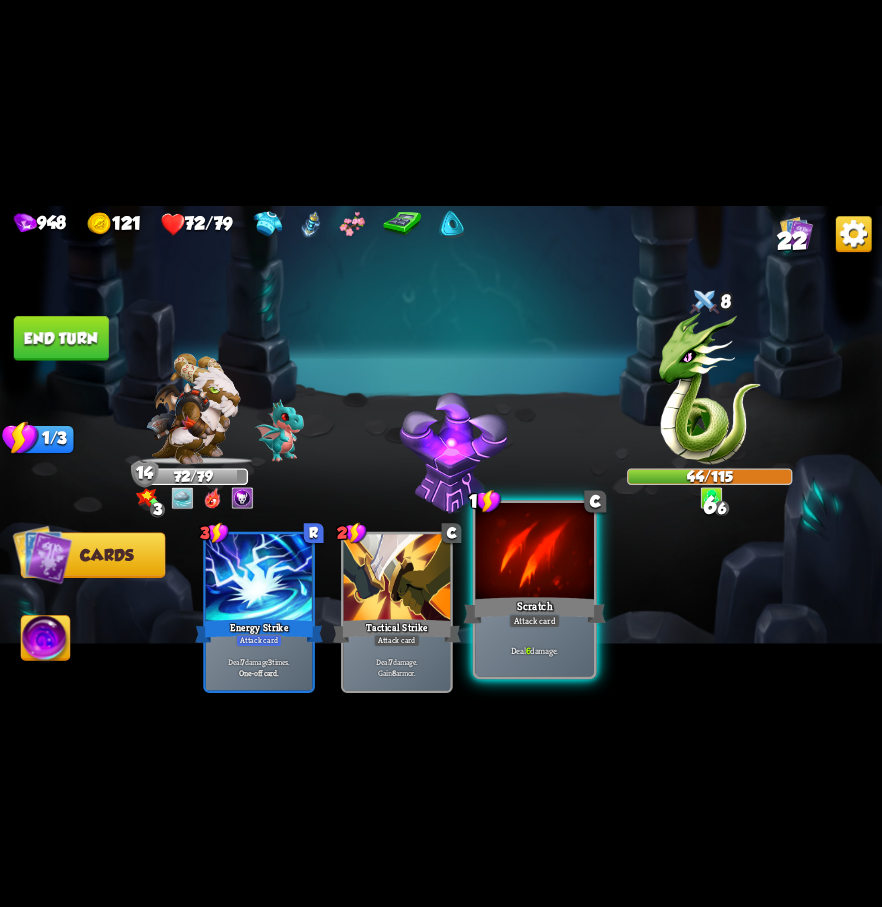 click at bounding box center (534, 552) 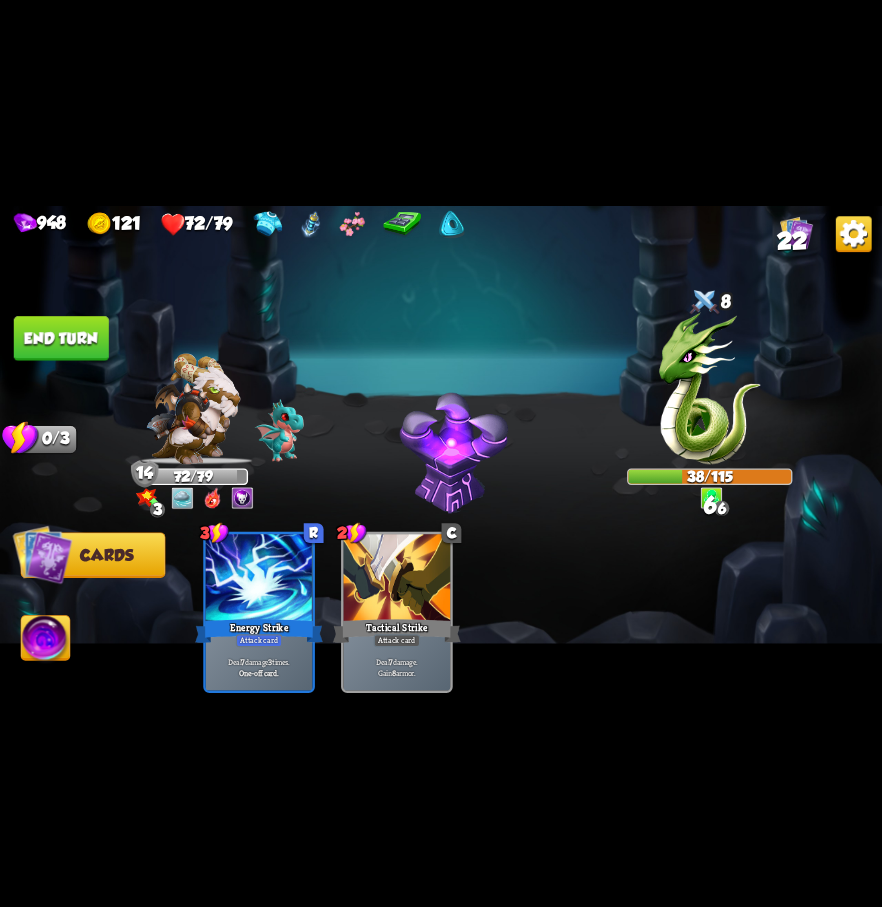 click on "End turn" at bounding box center [61, 338] 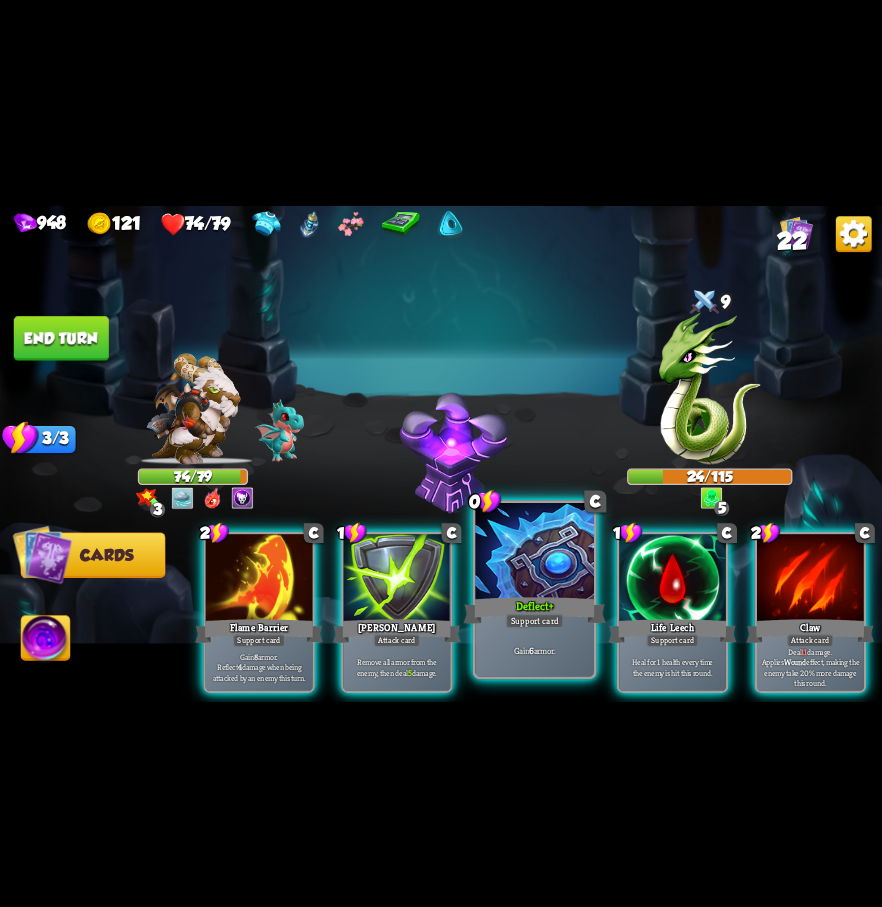 click at bounding box center (534, 552) 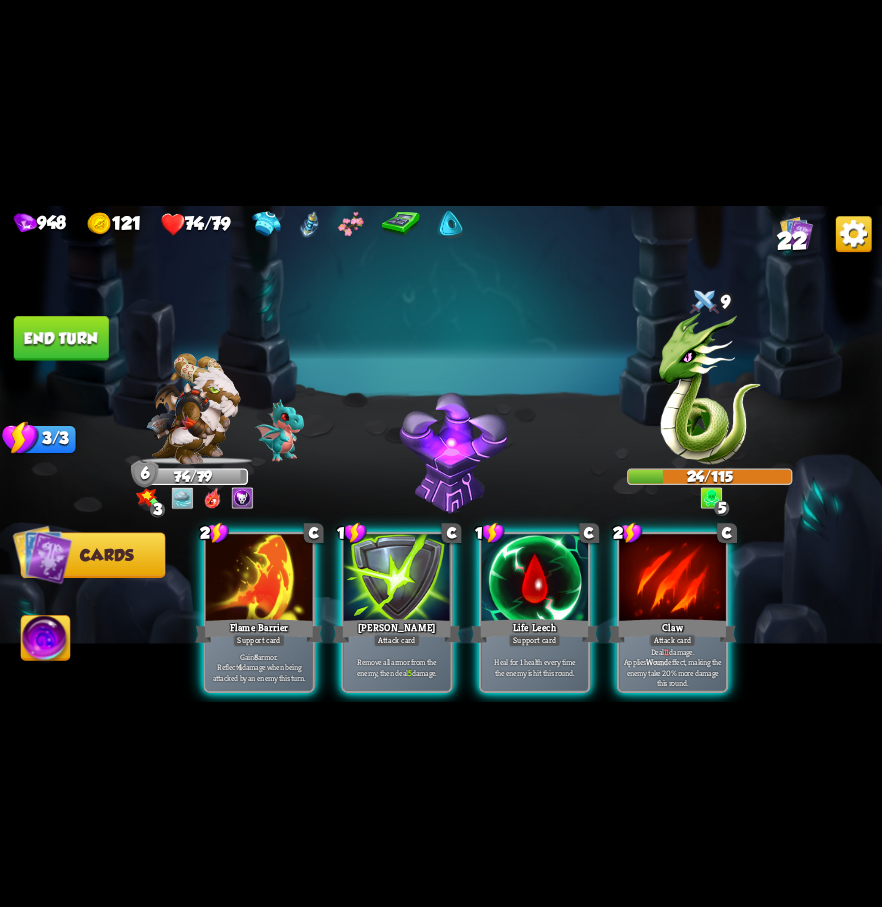 click at bounding box center (534, 579) 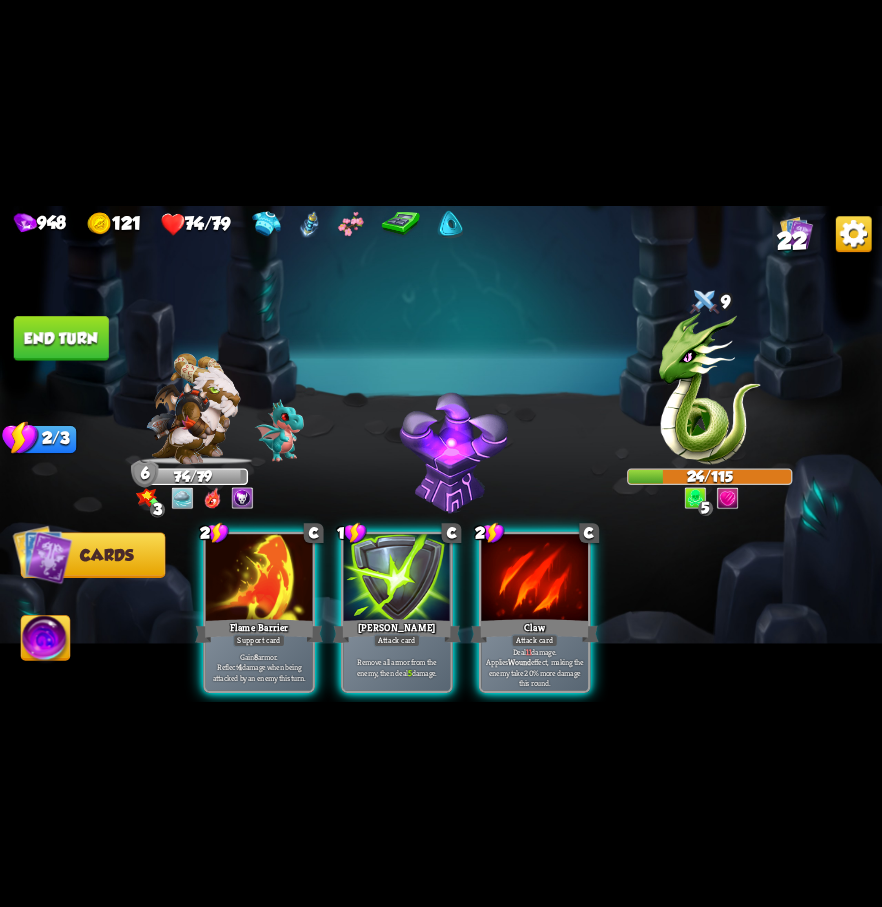 click at bounding box center (534, 579) 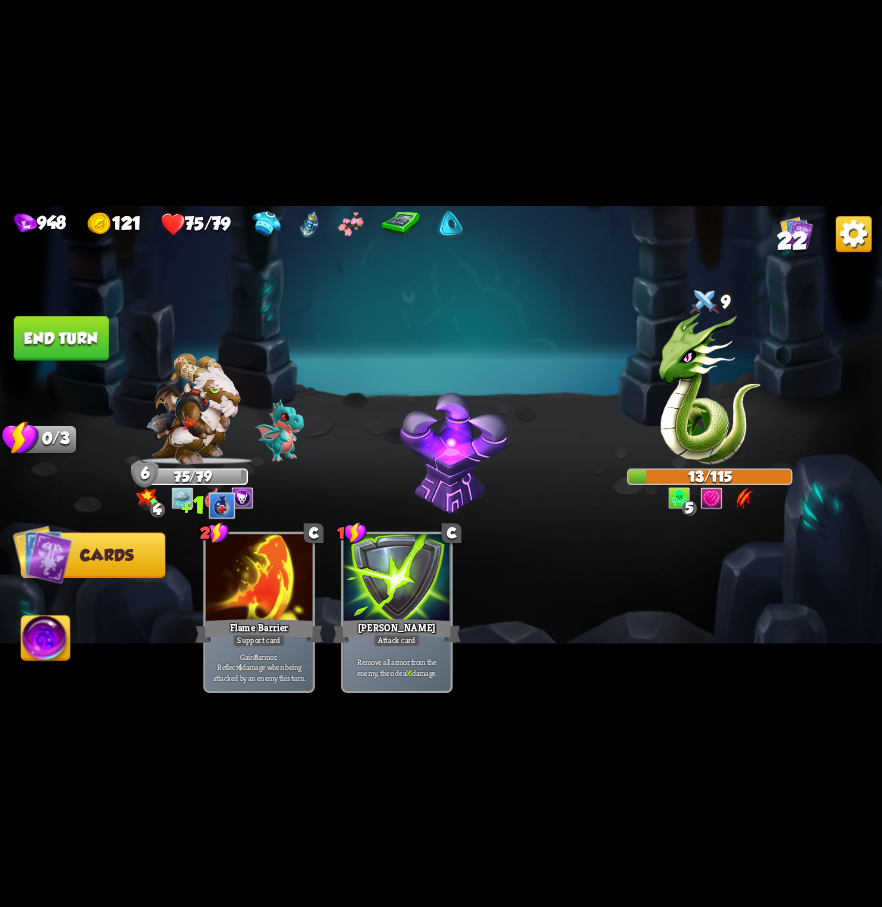 click on "End turn" at bounding box center [61, 338] 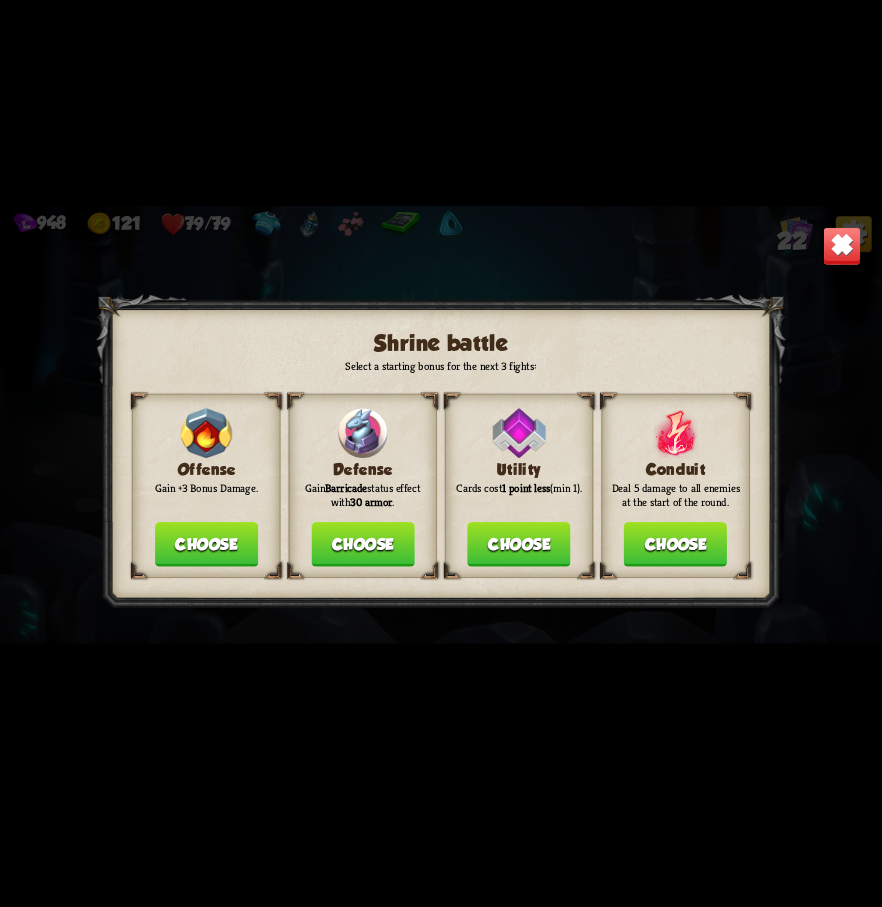 click on "Choose" at bounding box center (362, 544) 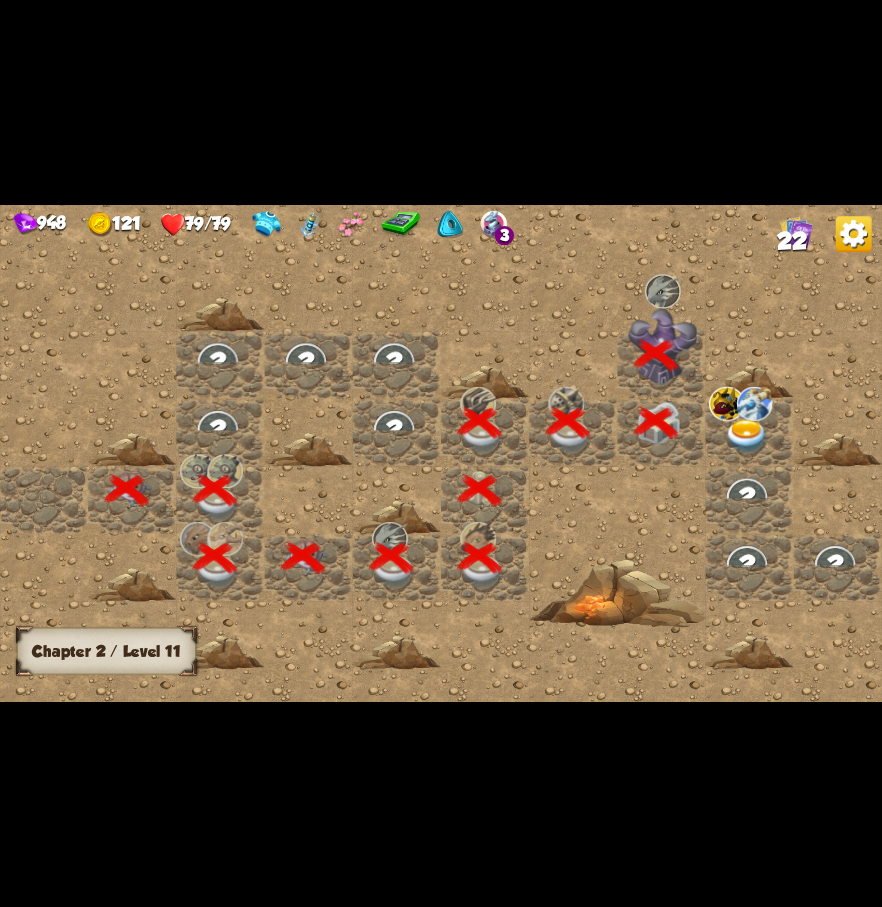 scroll, scrollTop: 0, scrollLeft: 384, axis: horizontal 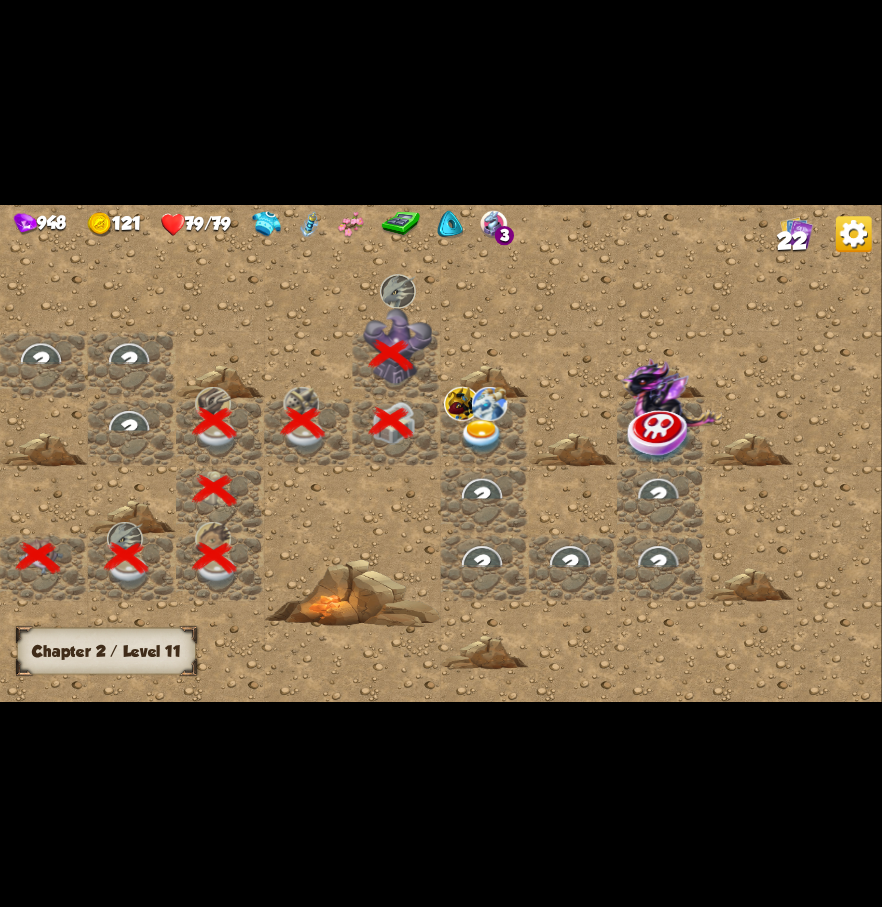 click at bounding box center (482, 436) 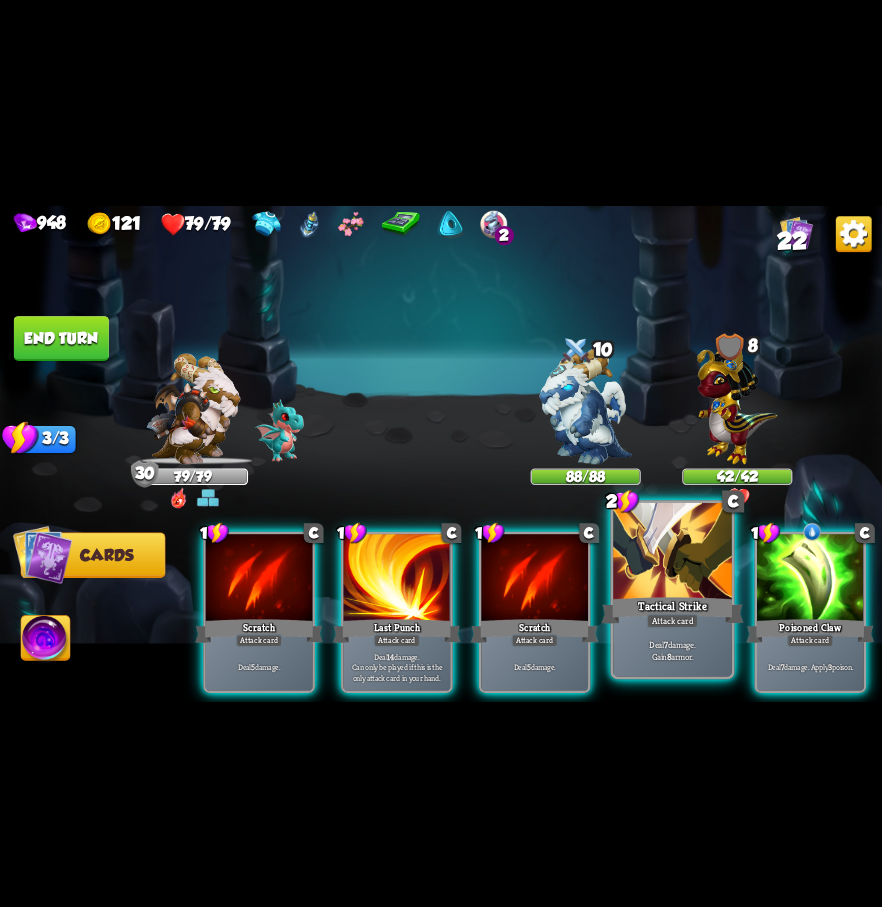 click at bounding box center [672, 552] 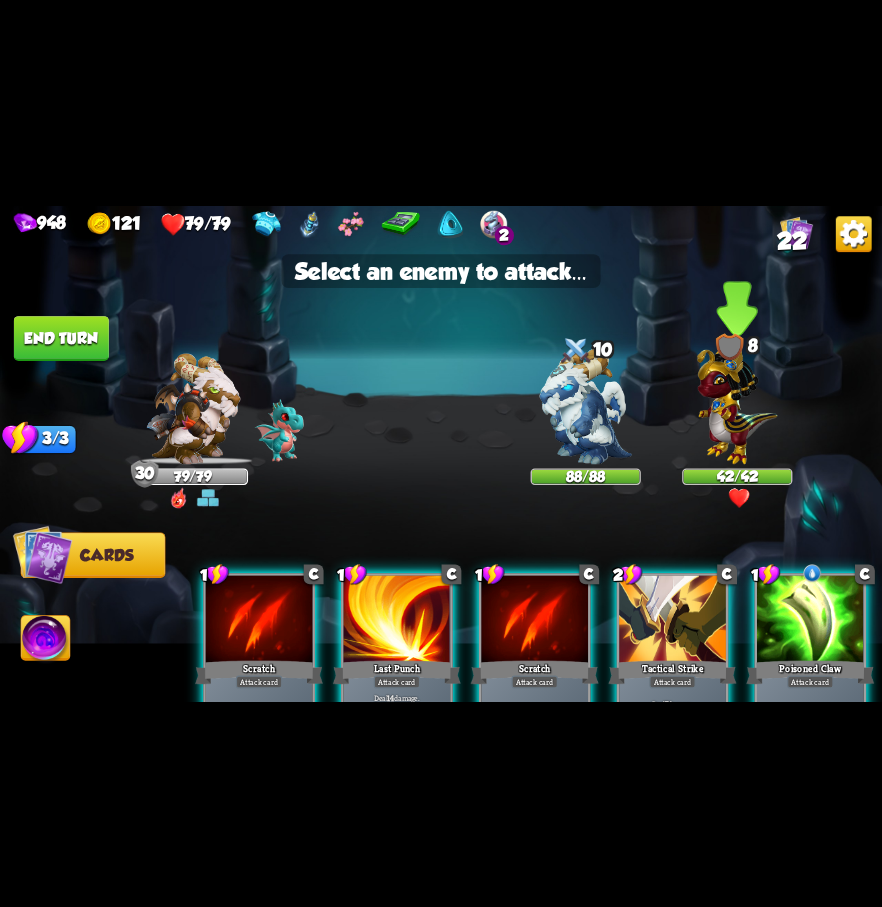 click at bounding box center (737, 400) 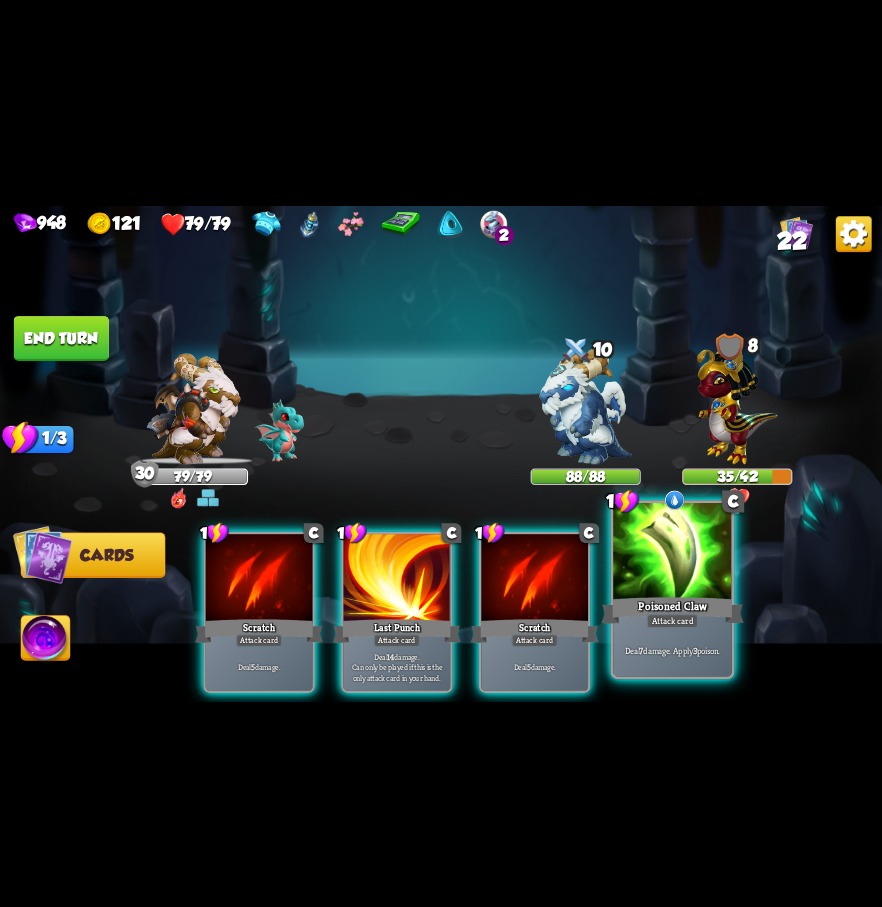 click at bounding box center [672, 552] 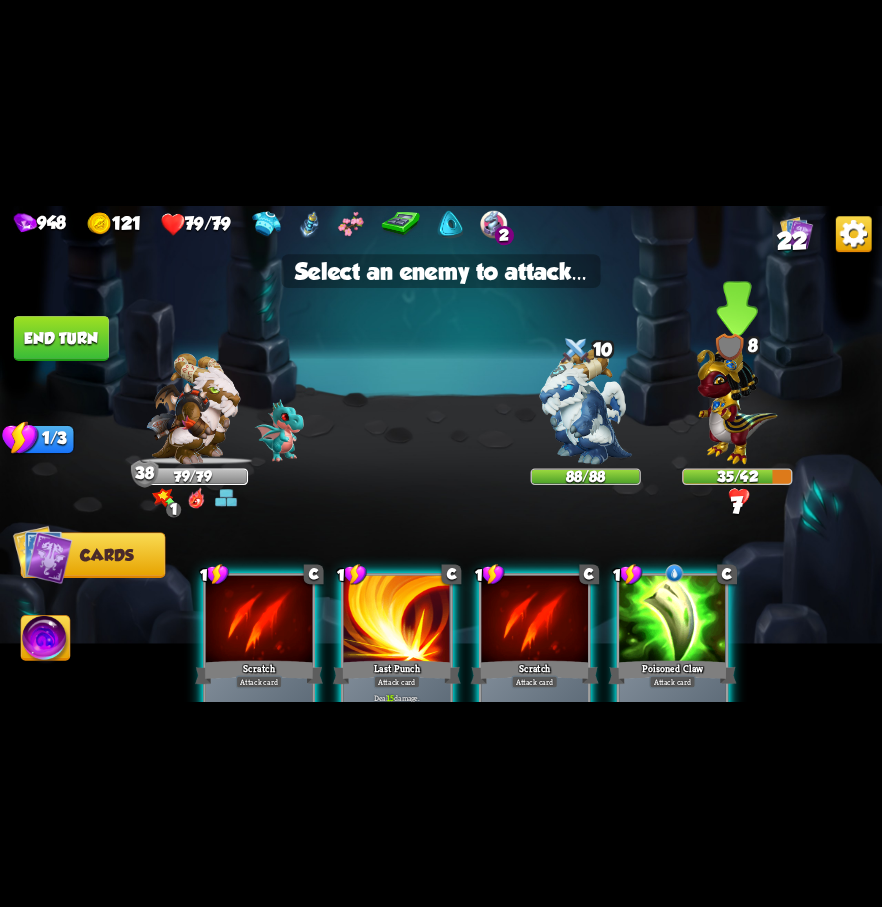 click at bounding box center (737, 400) 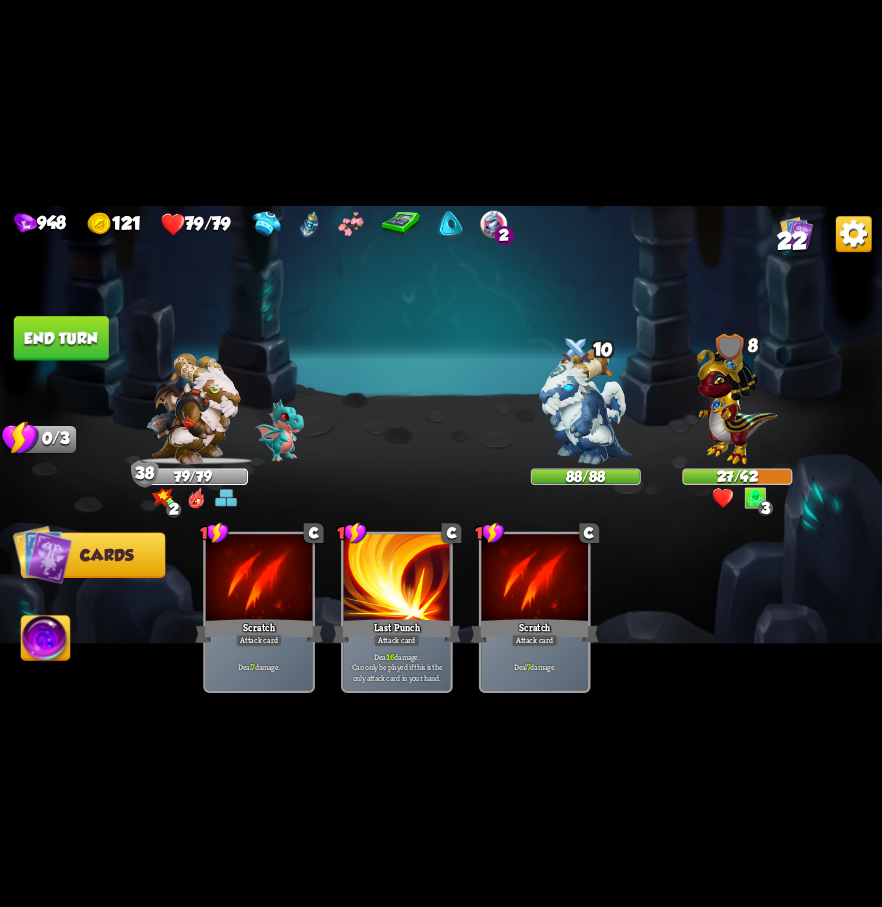 click on "End turn" at bounding box center [61, 338] 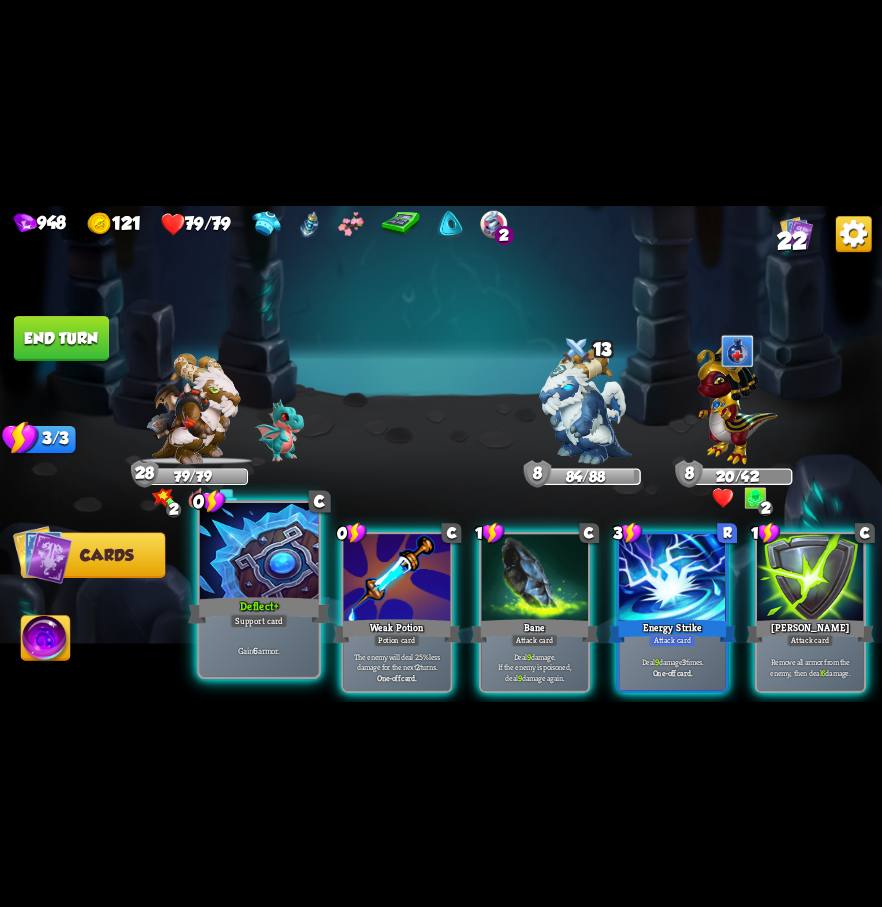 click at bounding box center (259, 552) 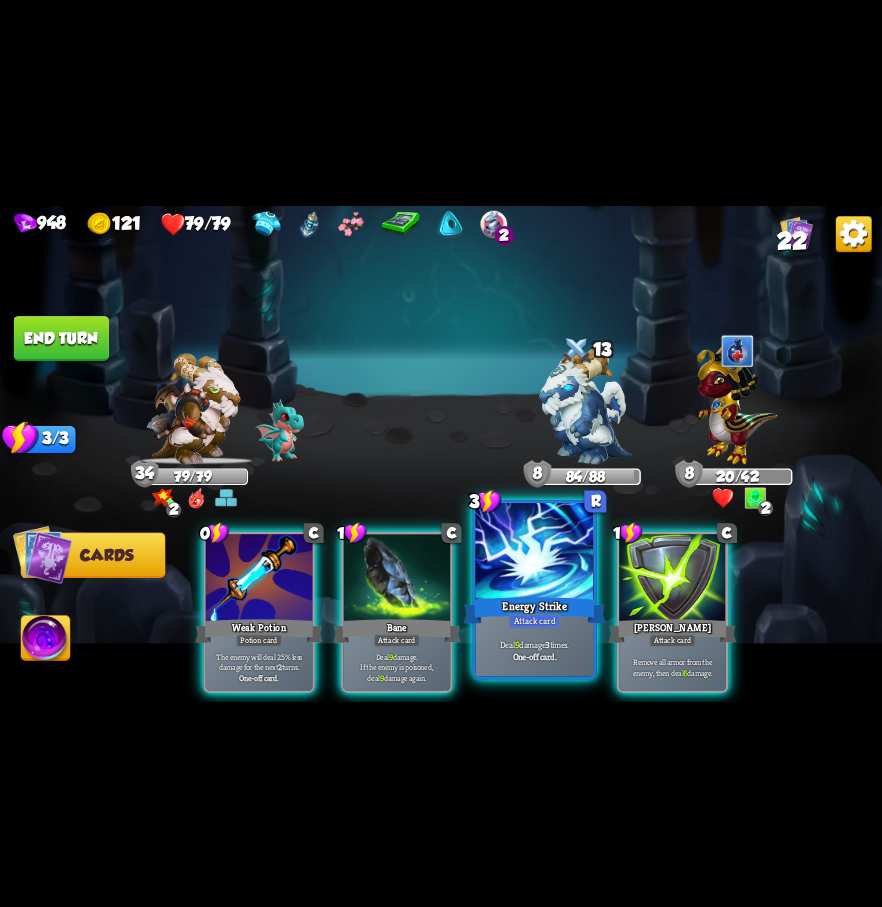 click at bounding box center (534, 552) 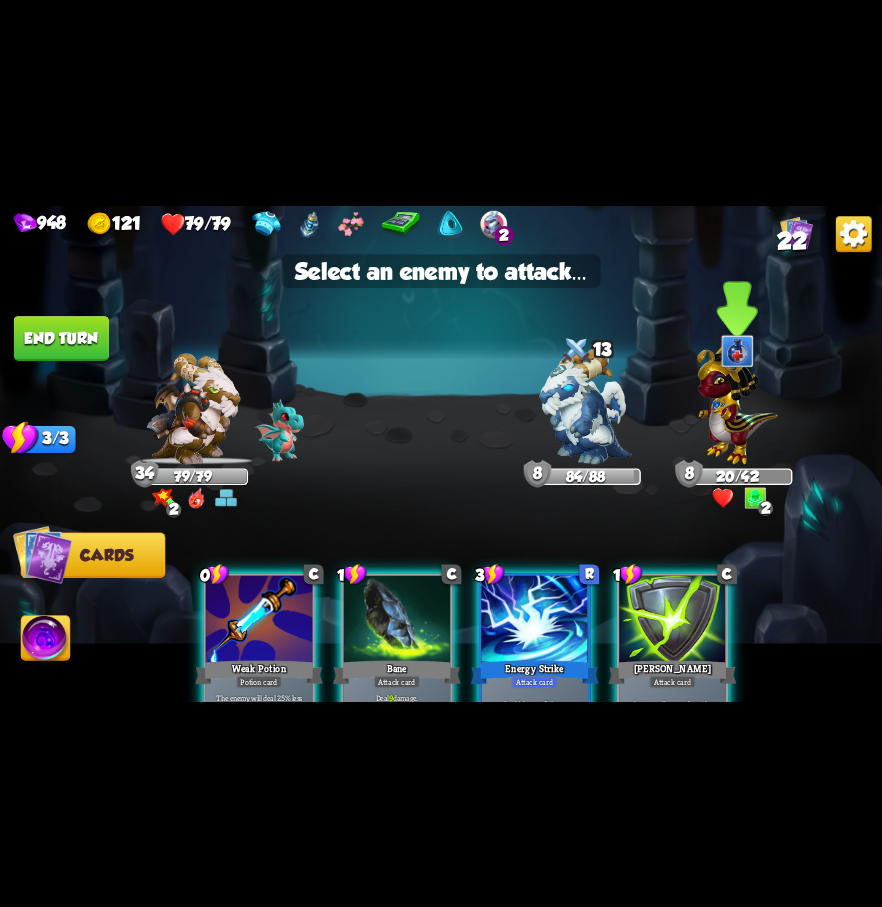click at bounding box center [737, 400] 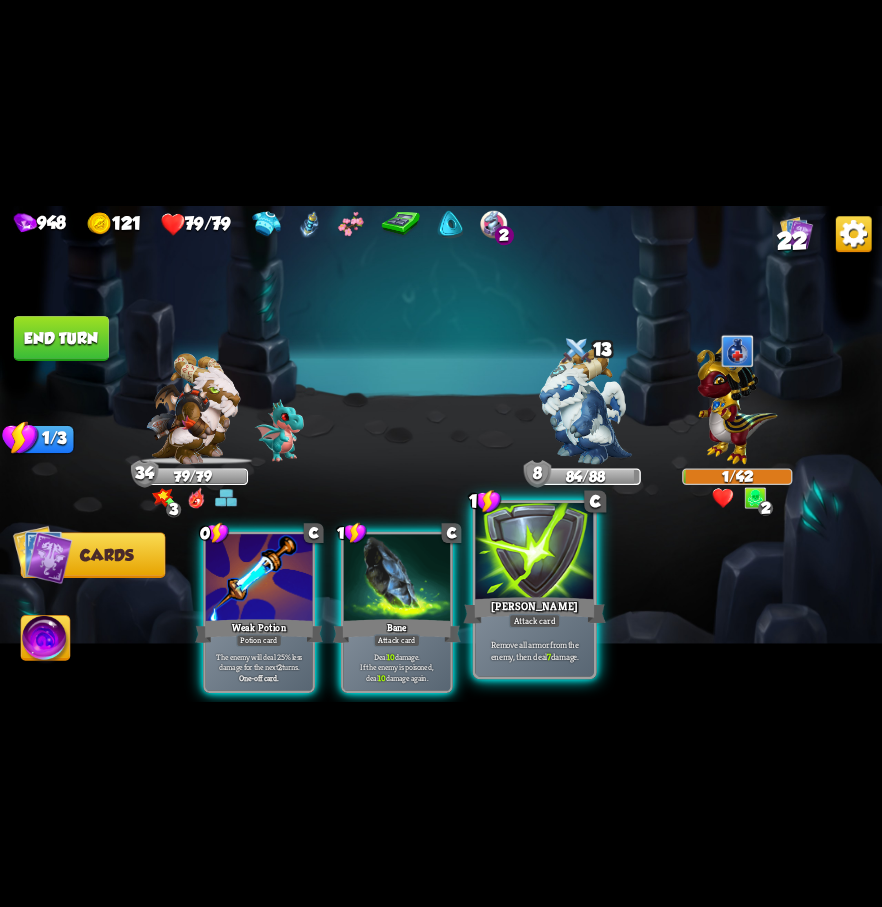 click on "[PERSON_NAME]" at bounding box center [535, 610] 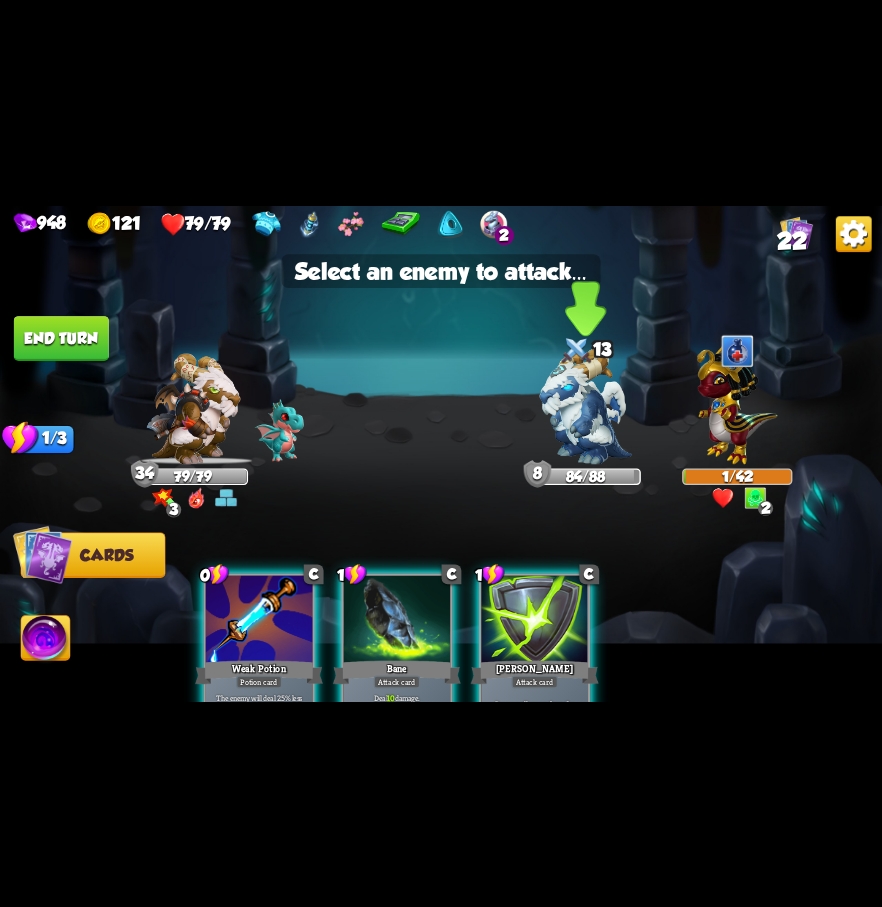 click at bounding box center (586, 406) 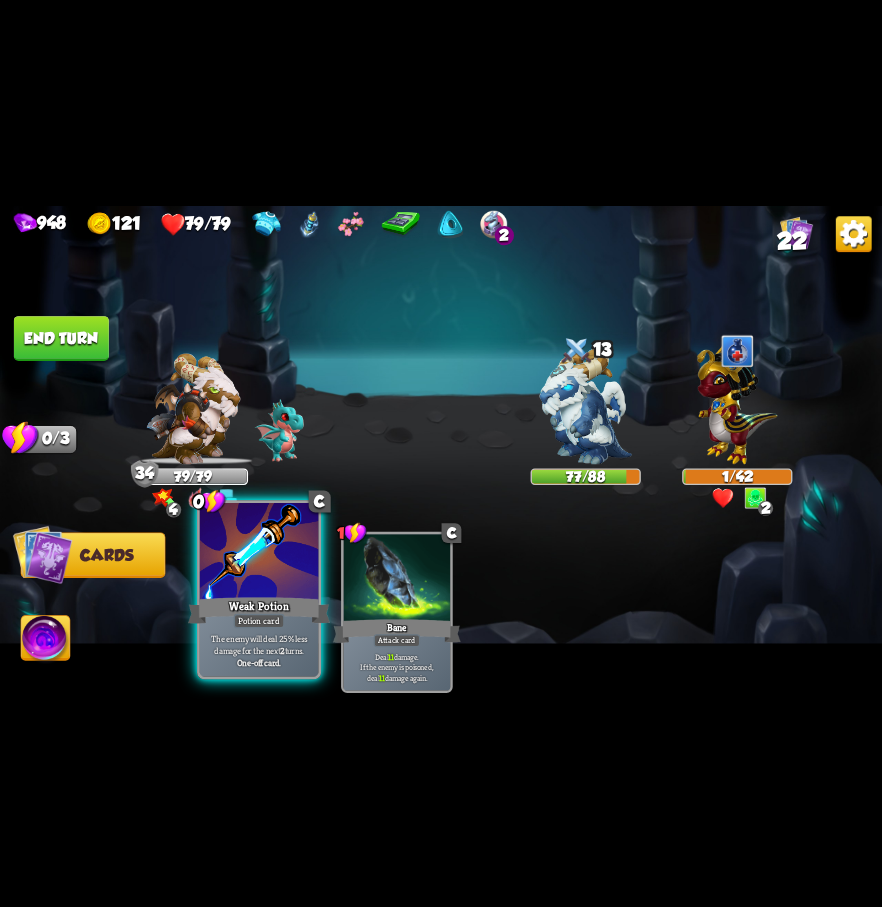 click at bounding box center [259, 552] 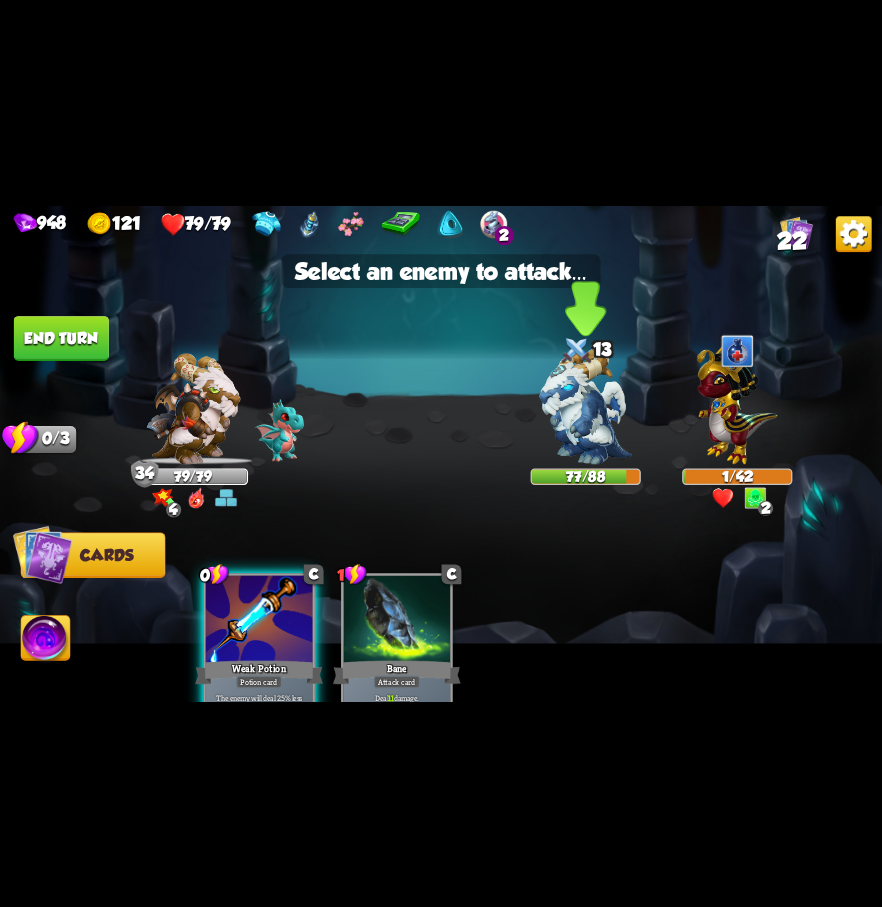 click at bounding box center [586, 406] 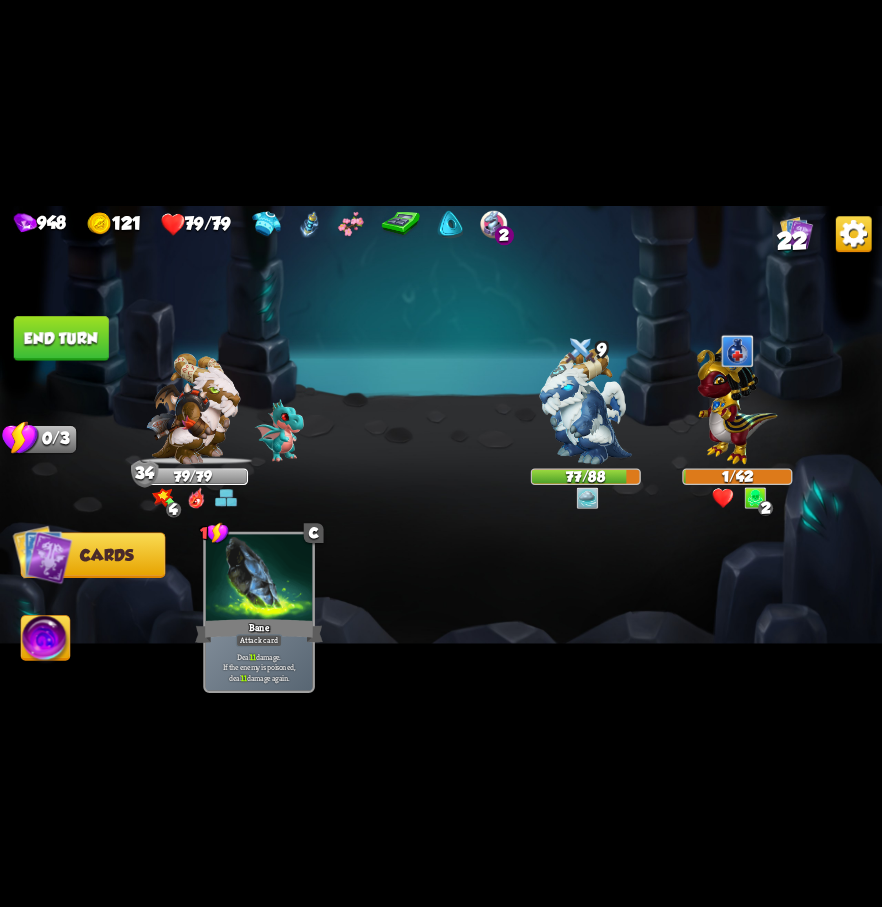 click on "End turn" at bounding box center [61, 338] 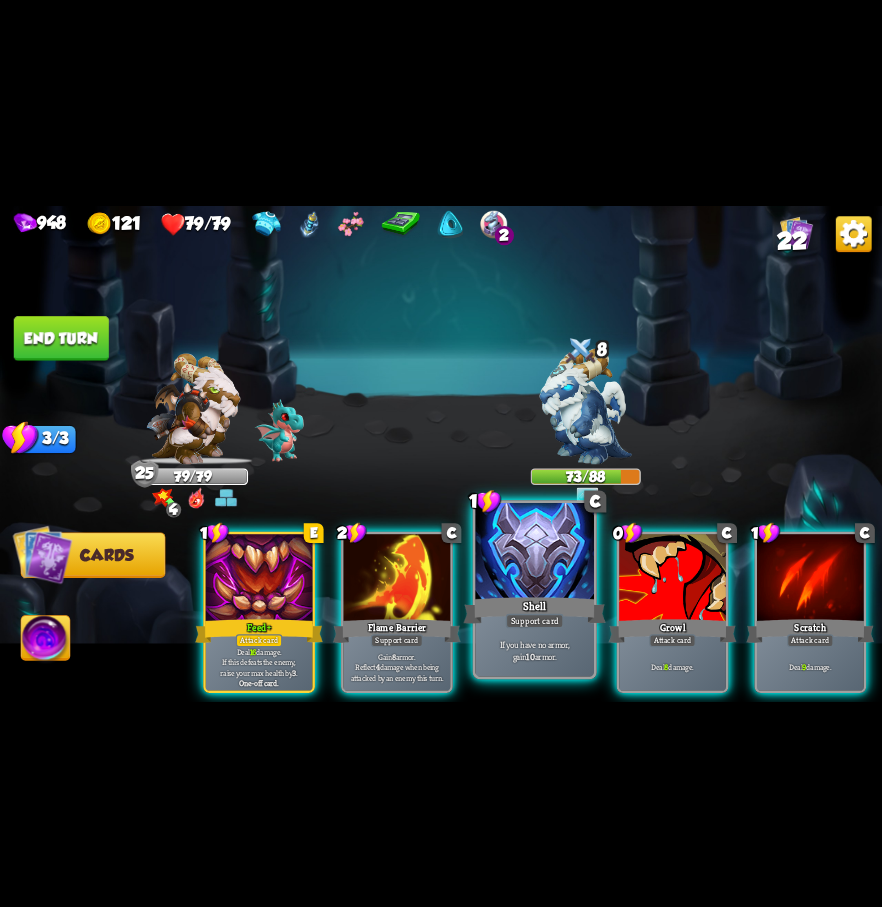 click on "Shell" at bounding box center (535, 610) 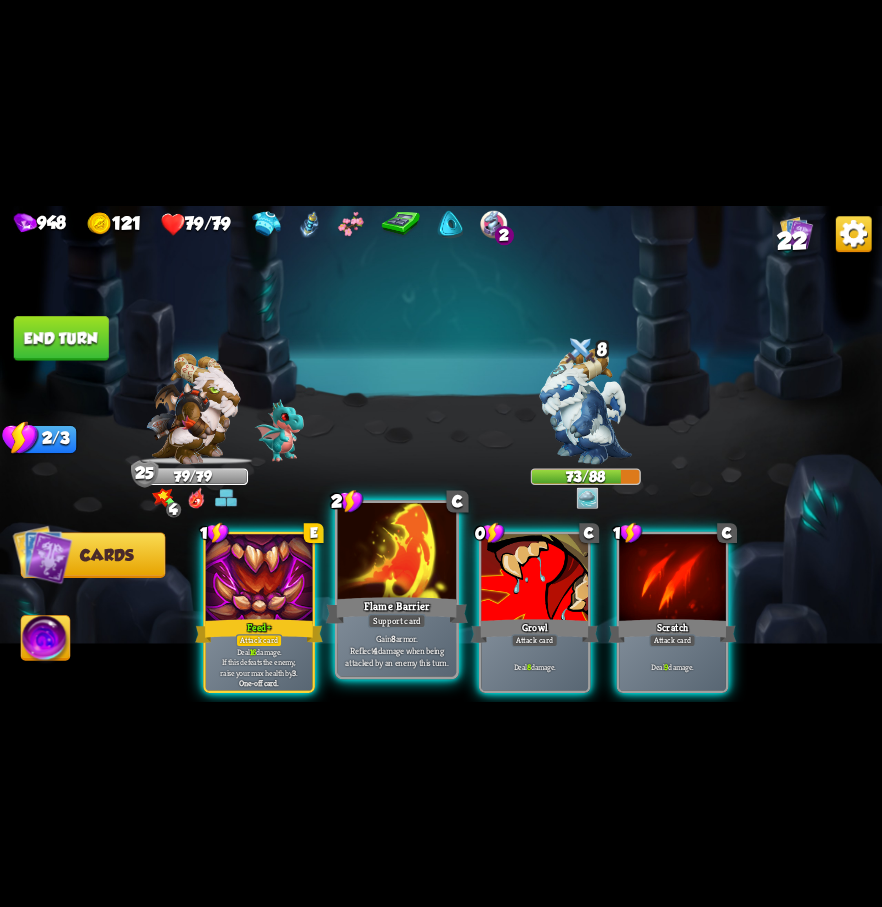 click on "Flame Barrier" at bounding box center [397, 610] 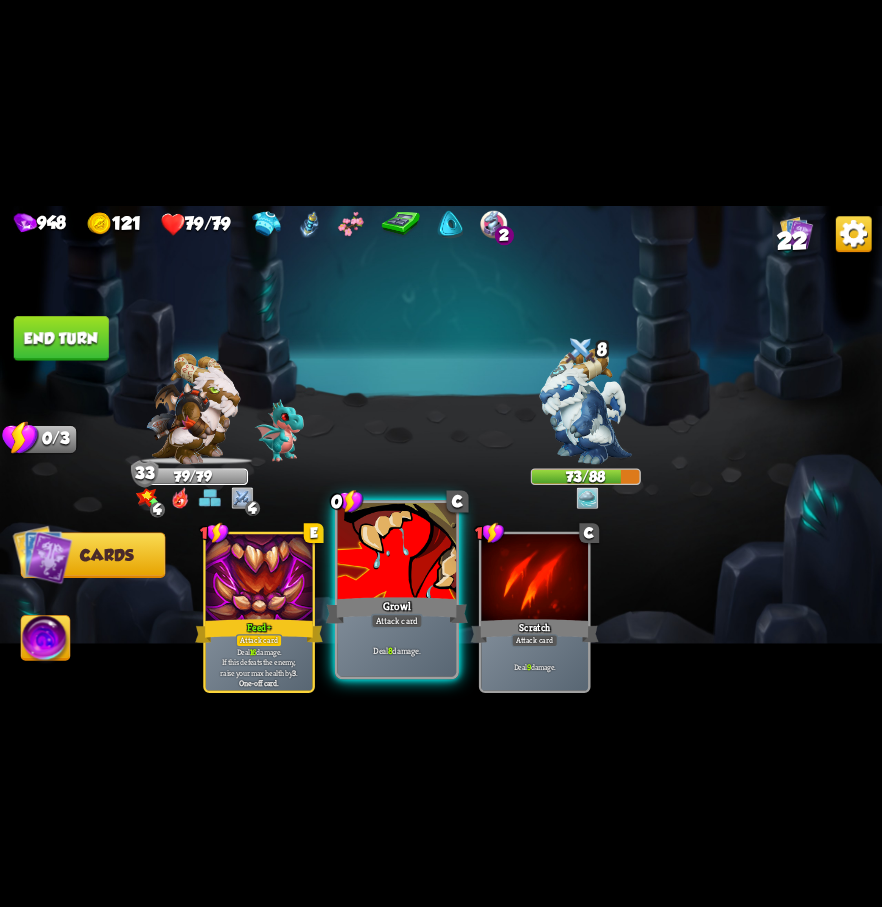 click at bounding box center (397, 552) 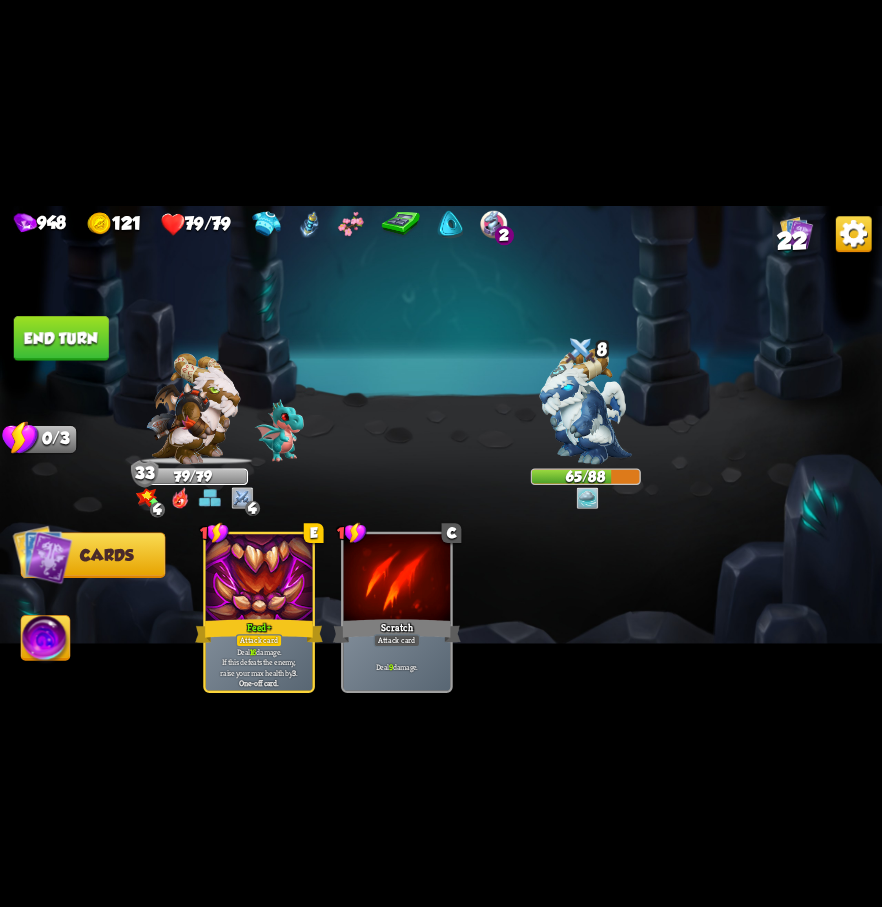 click on "End turn" at bounding box center [61, 338] 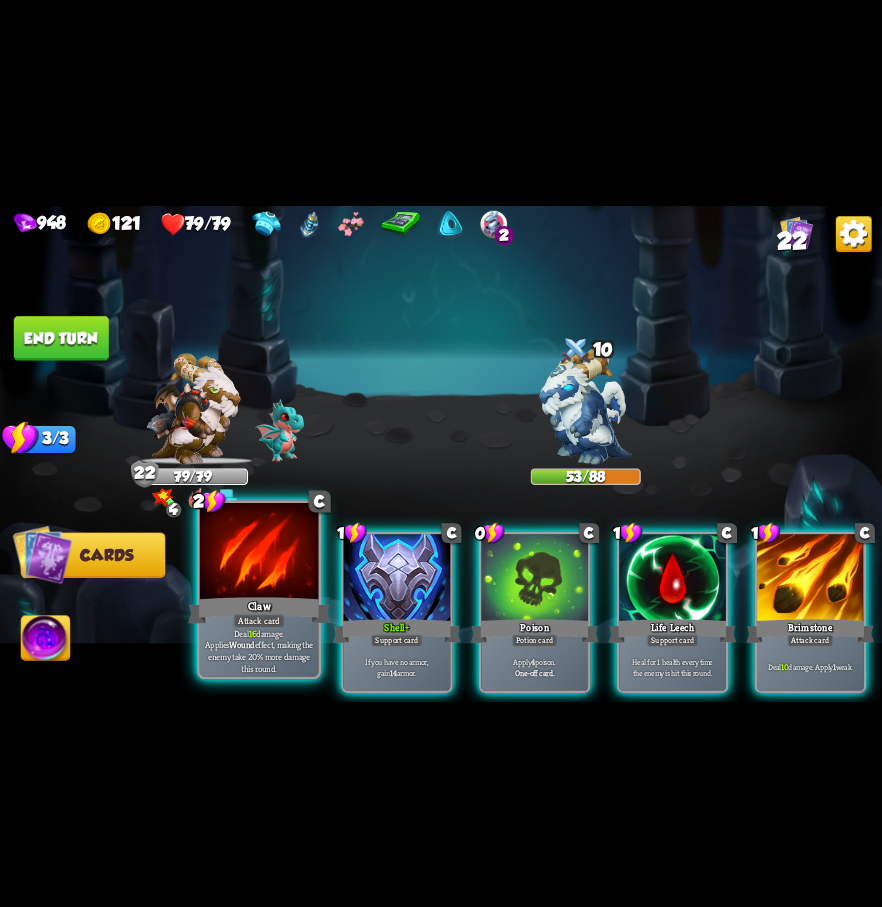 click on "Claw" at bounding box center [259, 610] 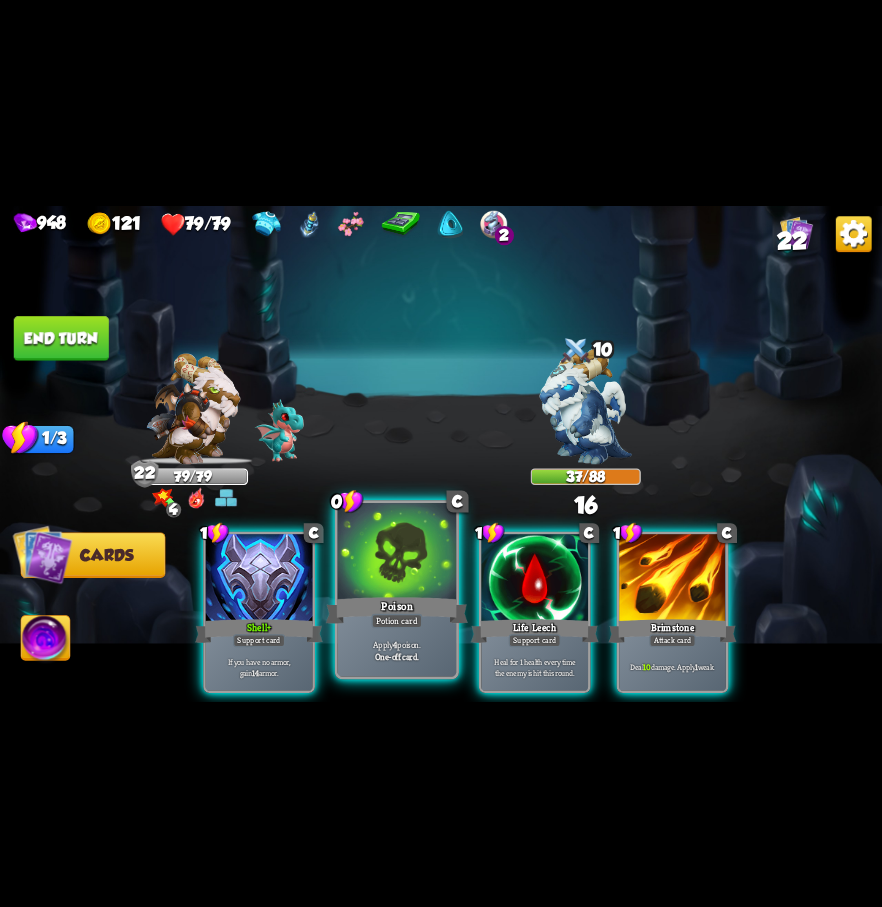 click on "Poison" at bounding box center (397, 610) 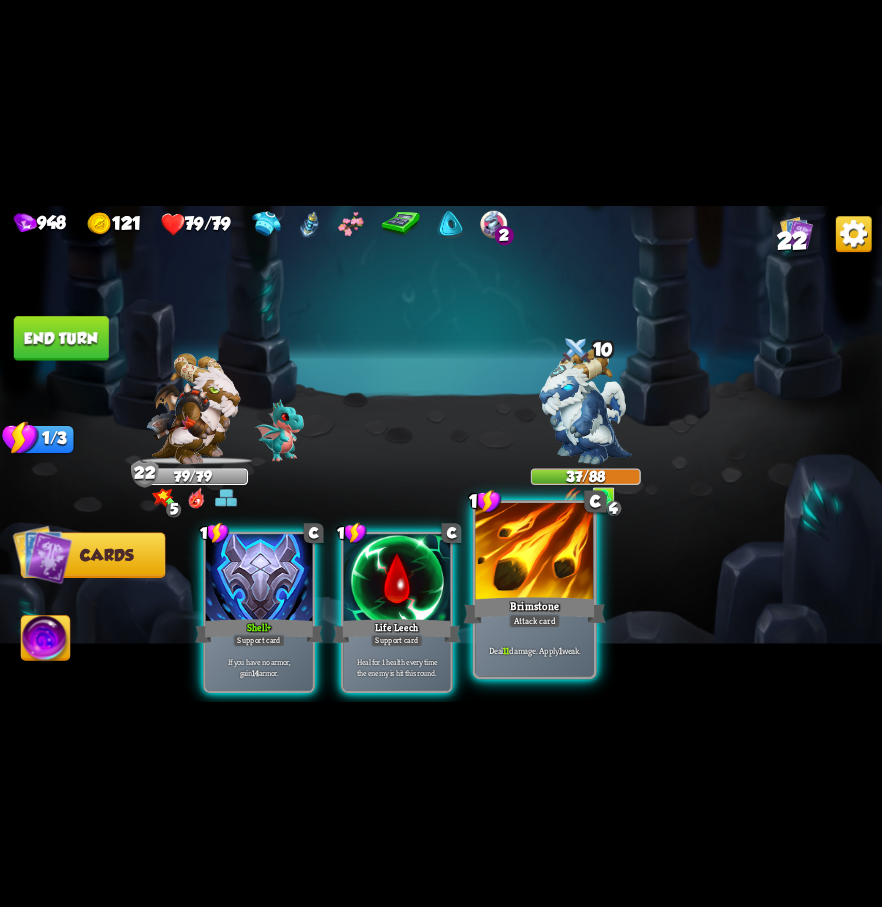 click on "Brimstone" at bounding box center (535, 610) 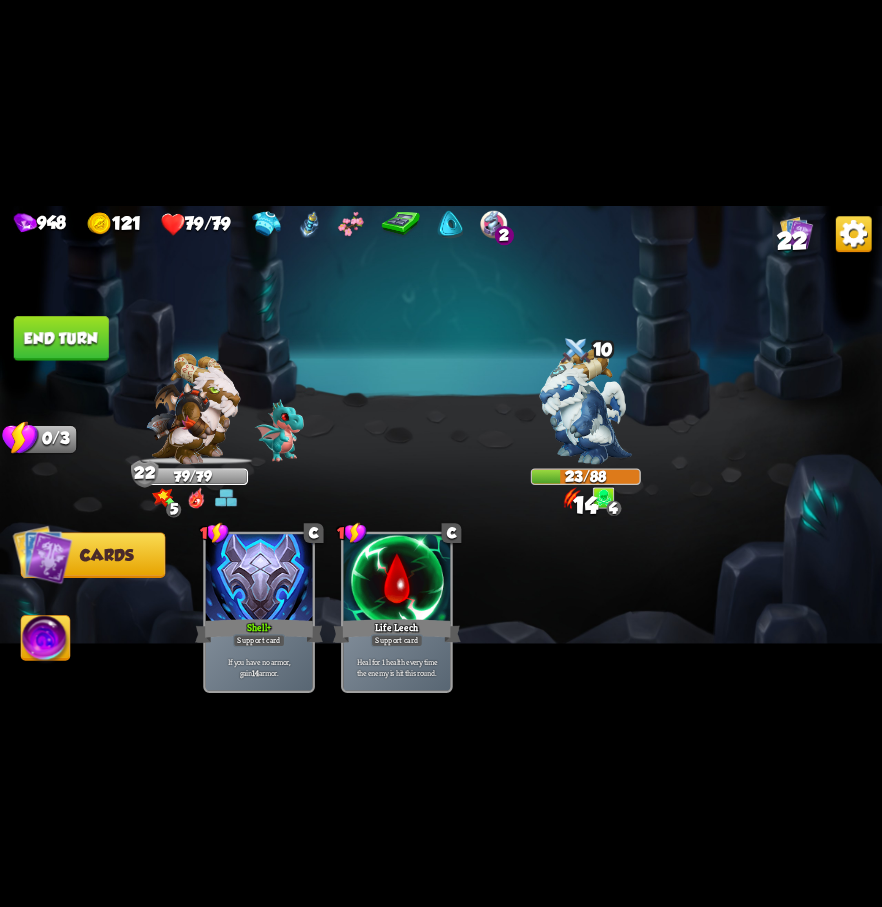 click on "End turn" at bounding box center [61, 338] 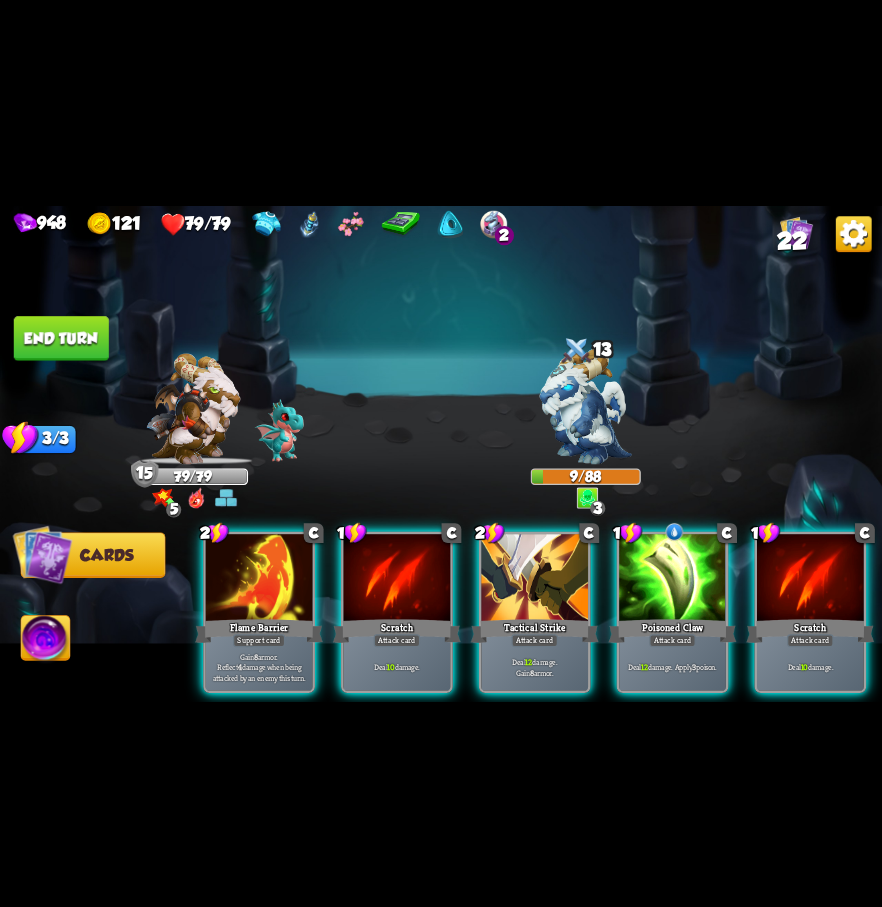 click on "End turn" at bounding box center (61, 338) 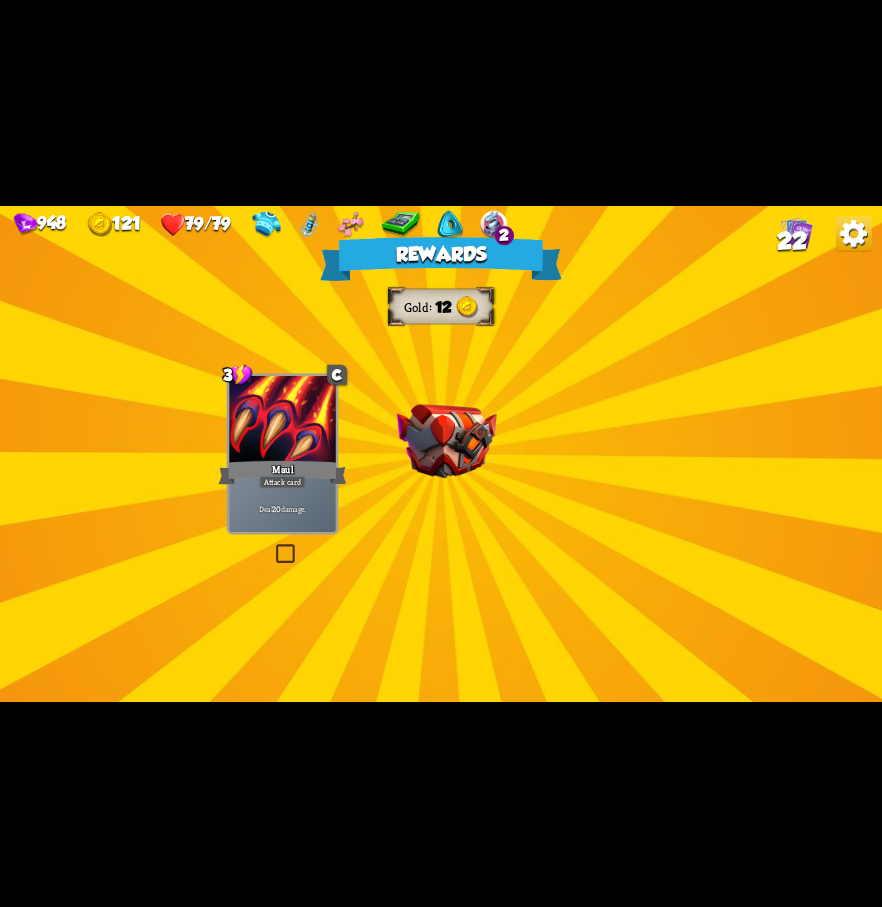 click on "Rewards           Gold   12
Select a card
3
C   Maul     Attack card   Deal  20  damage.
0
C   Poison     Potion card   Apply  4  poison.   One-off card.
2
C   Flame Barrier     Support card   Gain  8  armor.  Reflect  4  damage when being attacked by an enemy this turn.               Proceed" at bounding box center (441, 453) 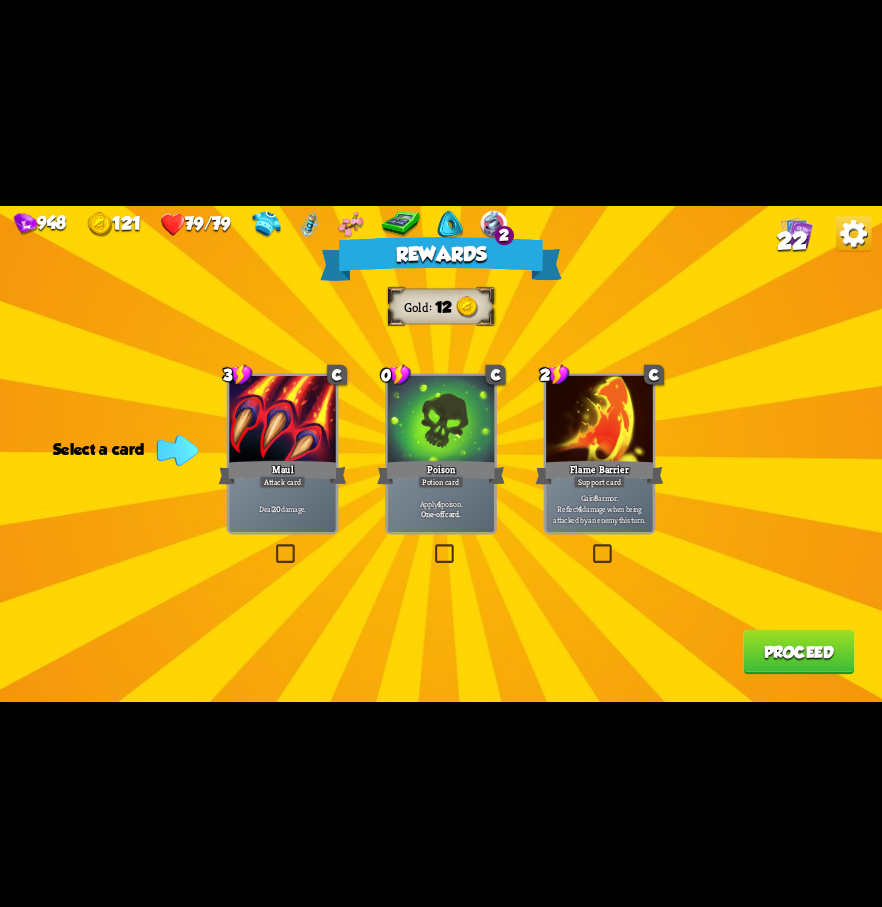 click at bounding box center [432, 547] 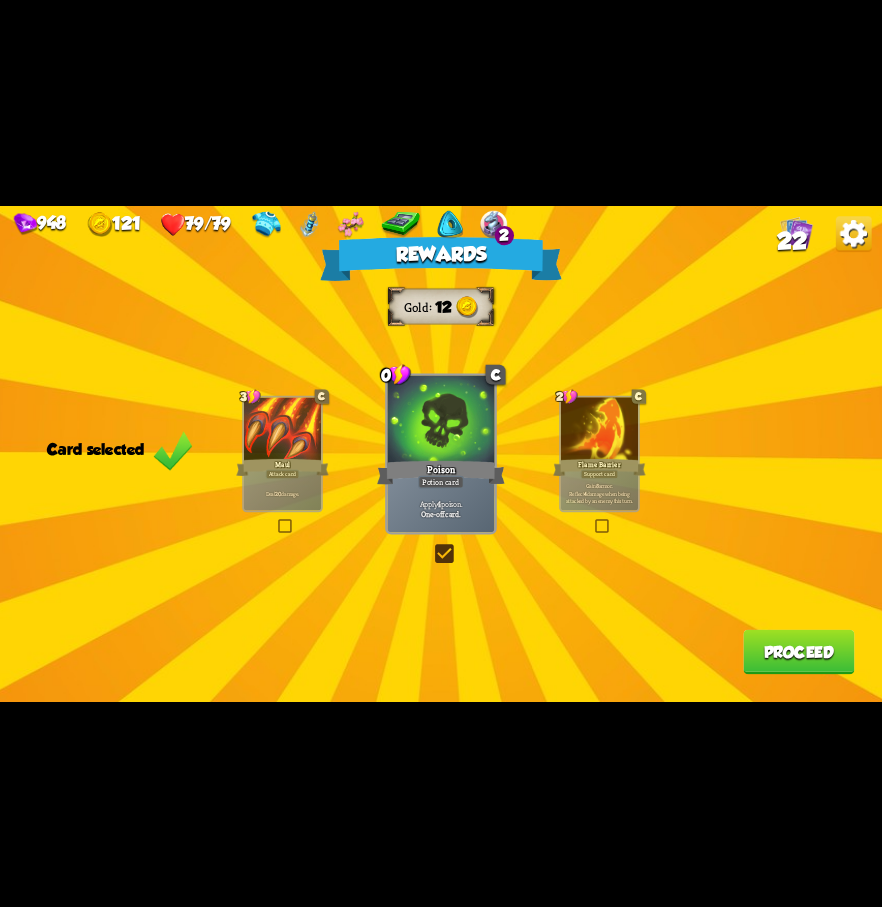 click at bounding box center (276, 521) 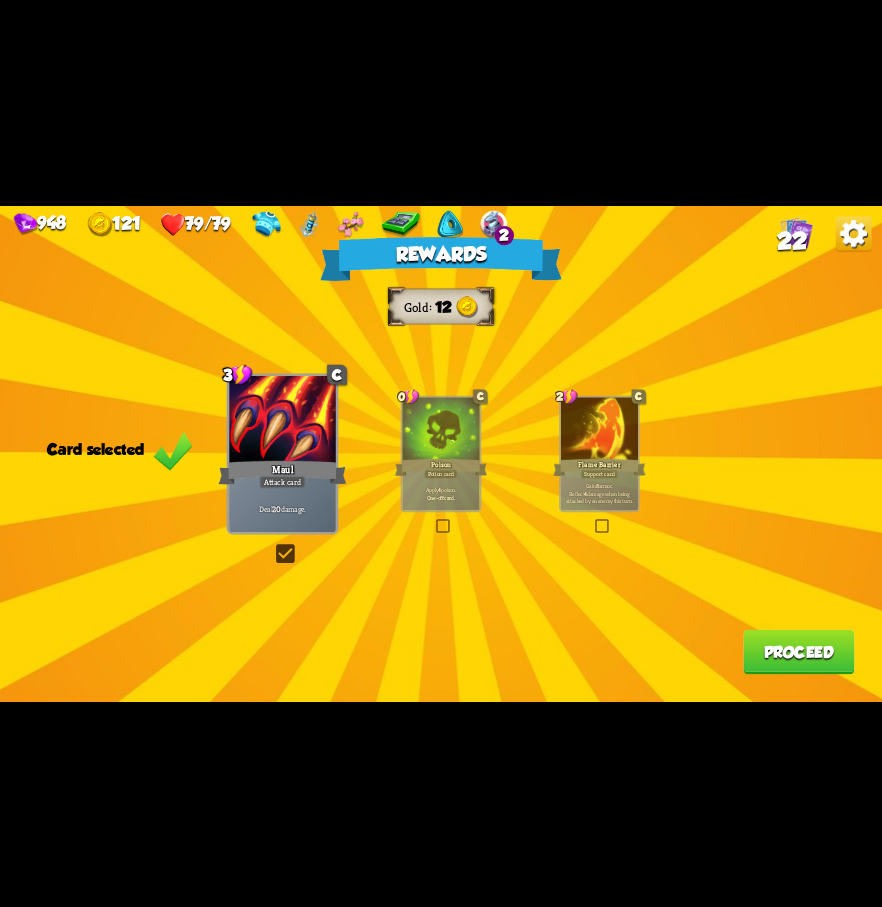 click on "Proceed" at bounding box center (798, 651) 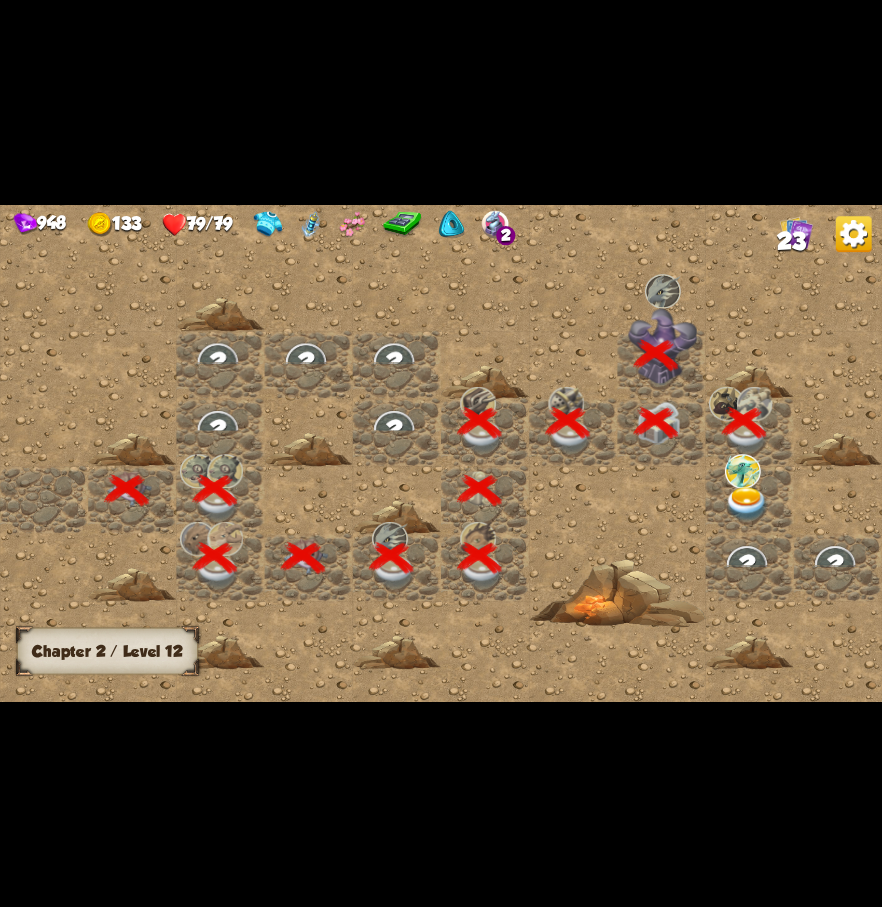 scroll, scrollTop: 0, scrollLeft: 384, axis: horizontal 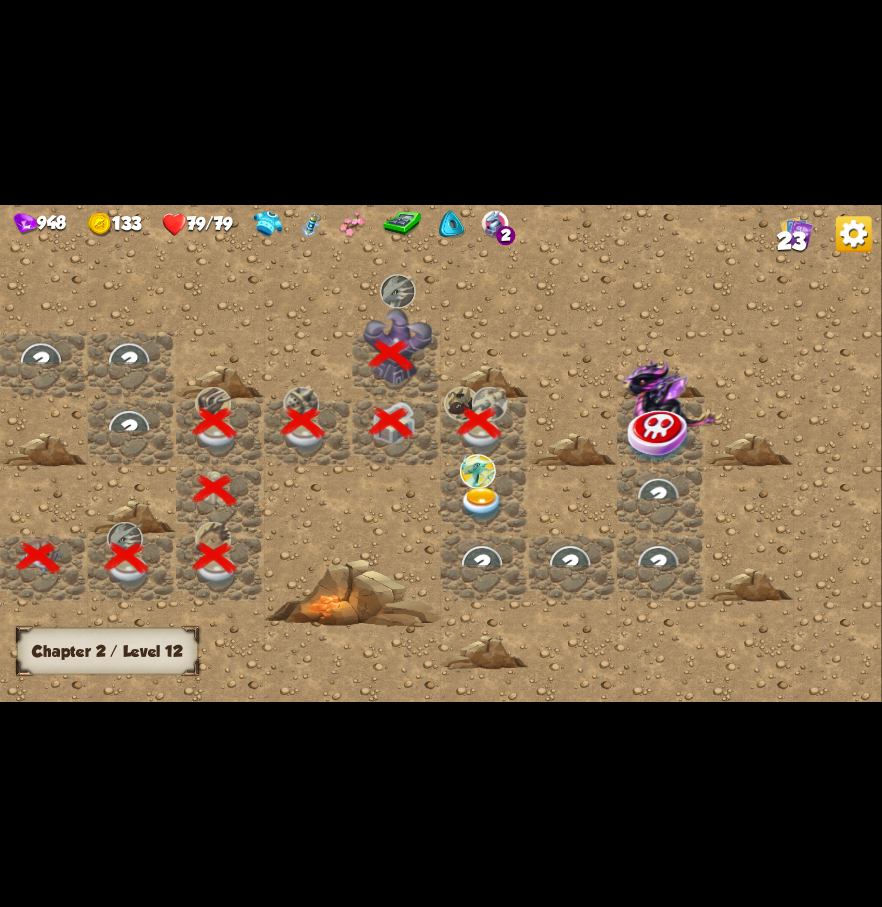 click at bounding box center (482, 504) 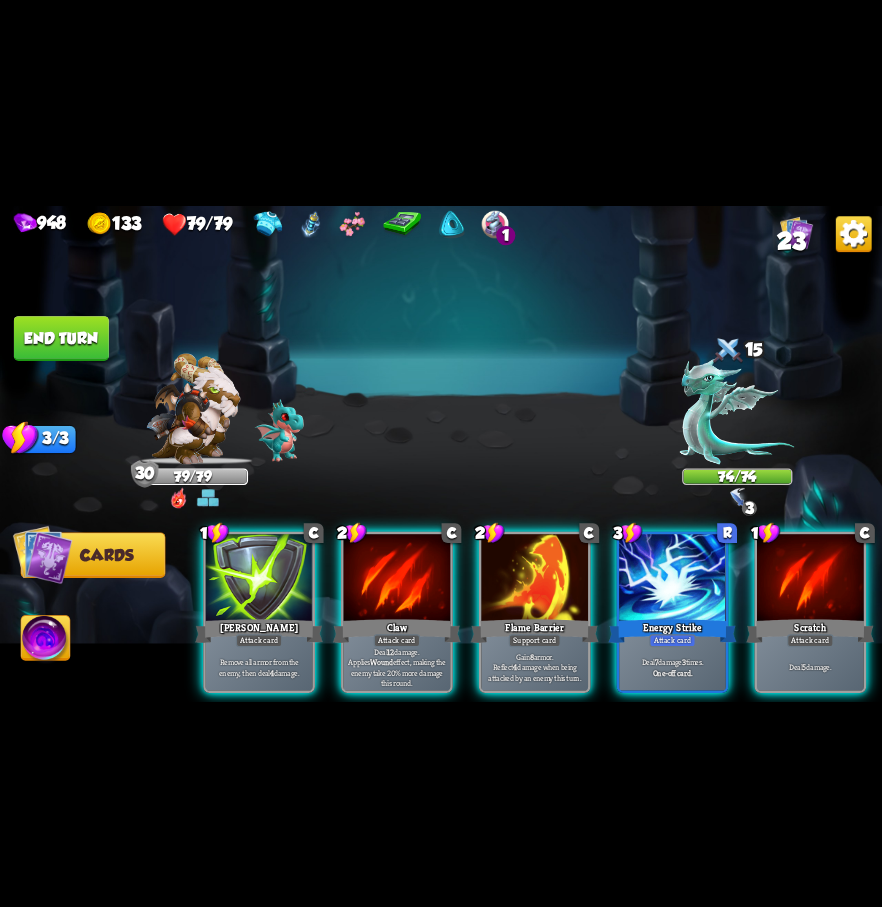 click at bounding box center [739, 498] 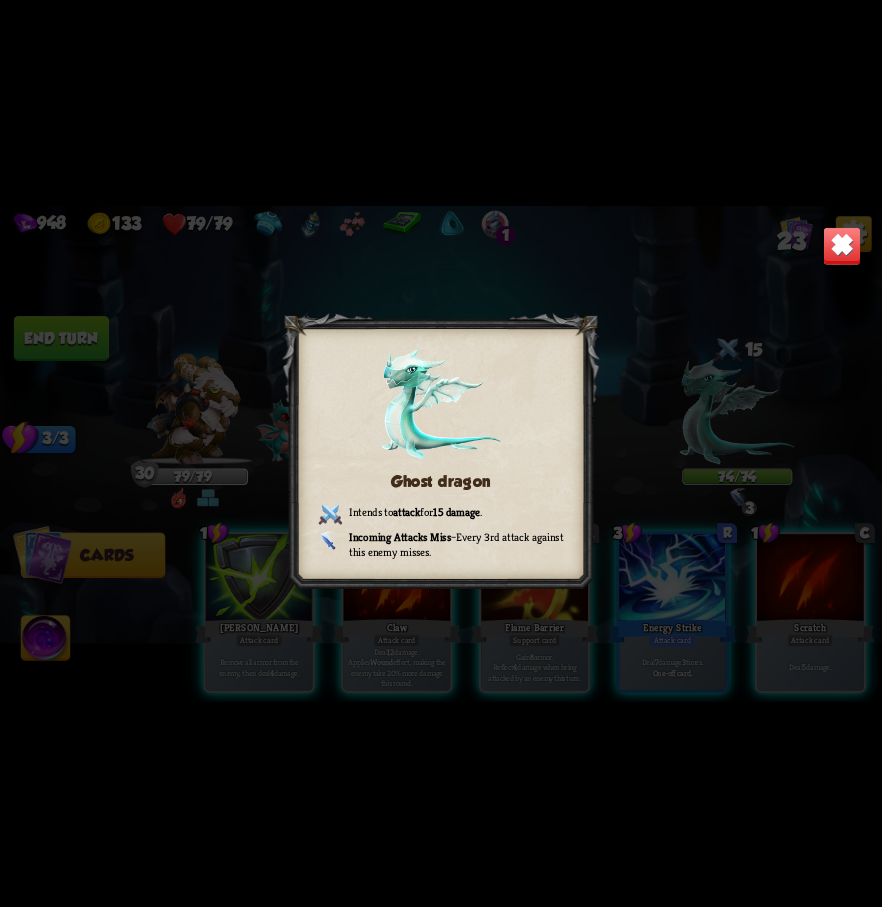 click at bounding box center [842, 245] 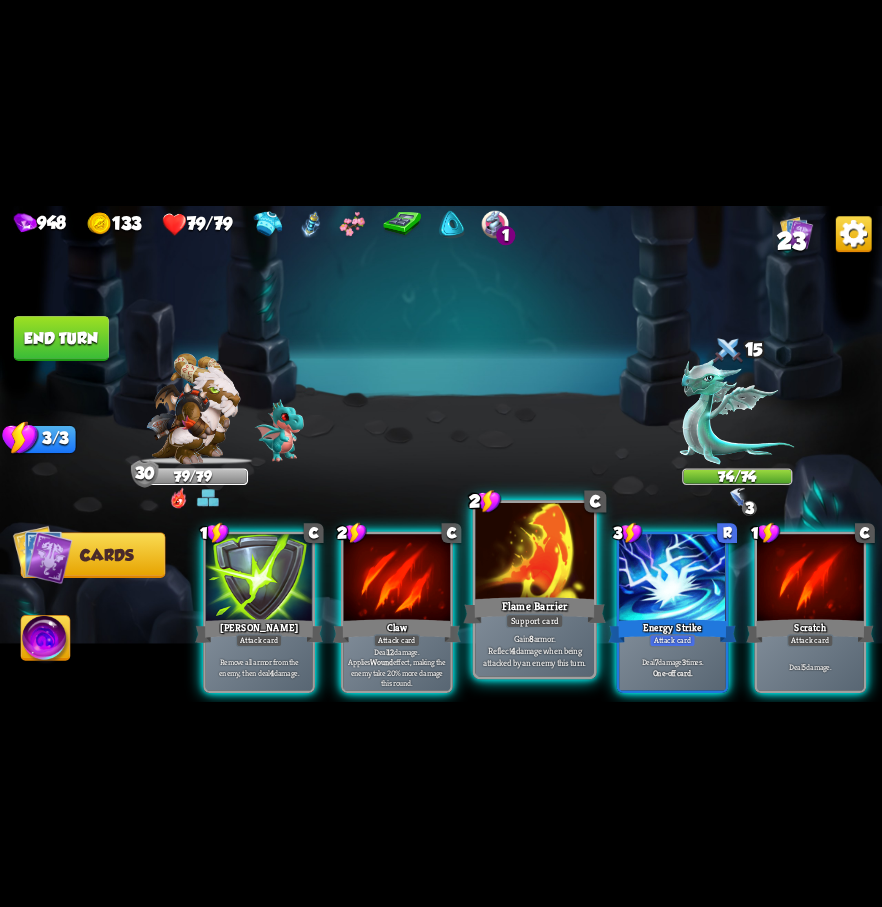 click at bounding box center (534, 552) 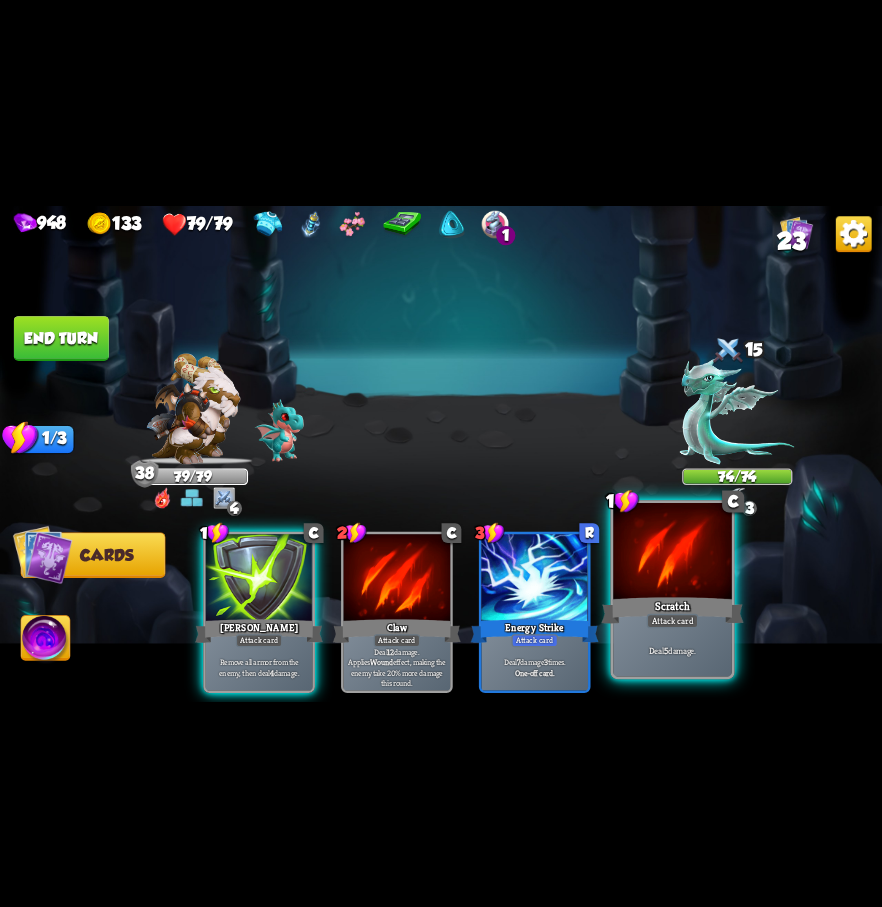 click at bounding box center (672, 552) 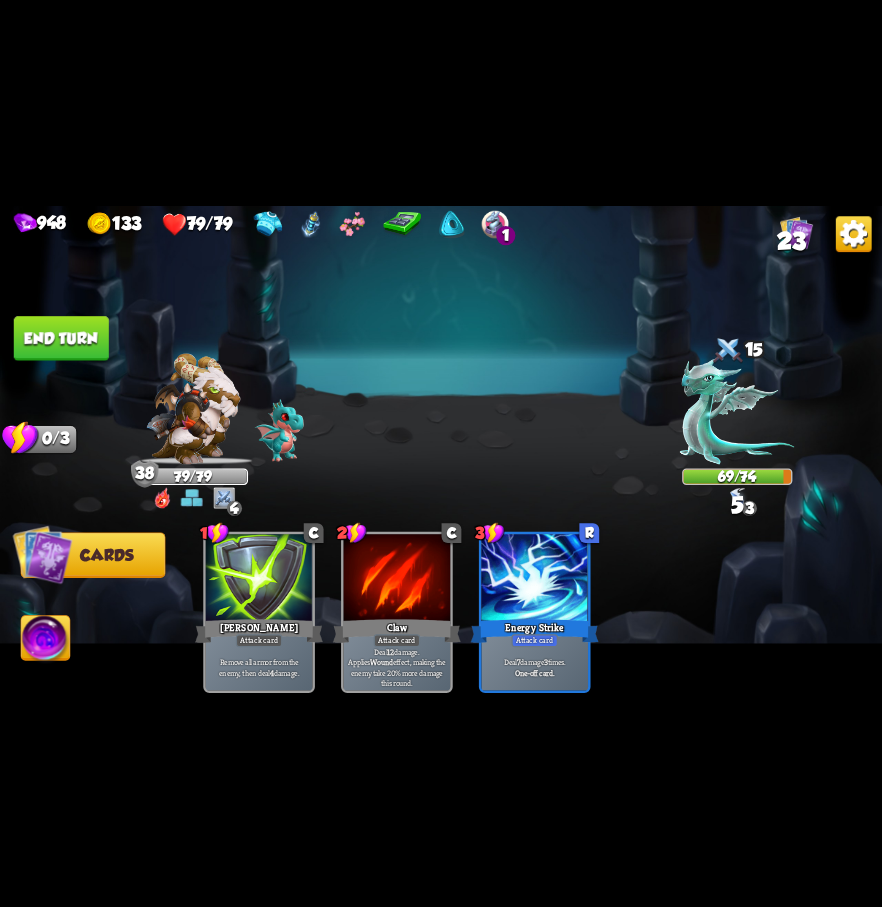 click on "End turn" at bounding box center (61, 338) 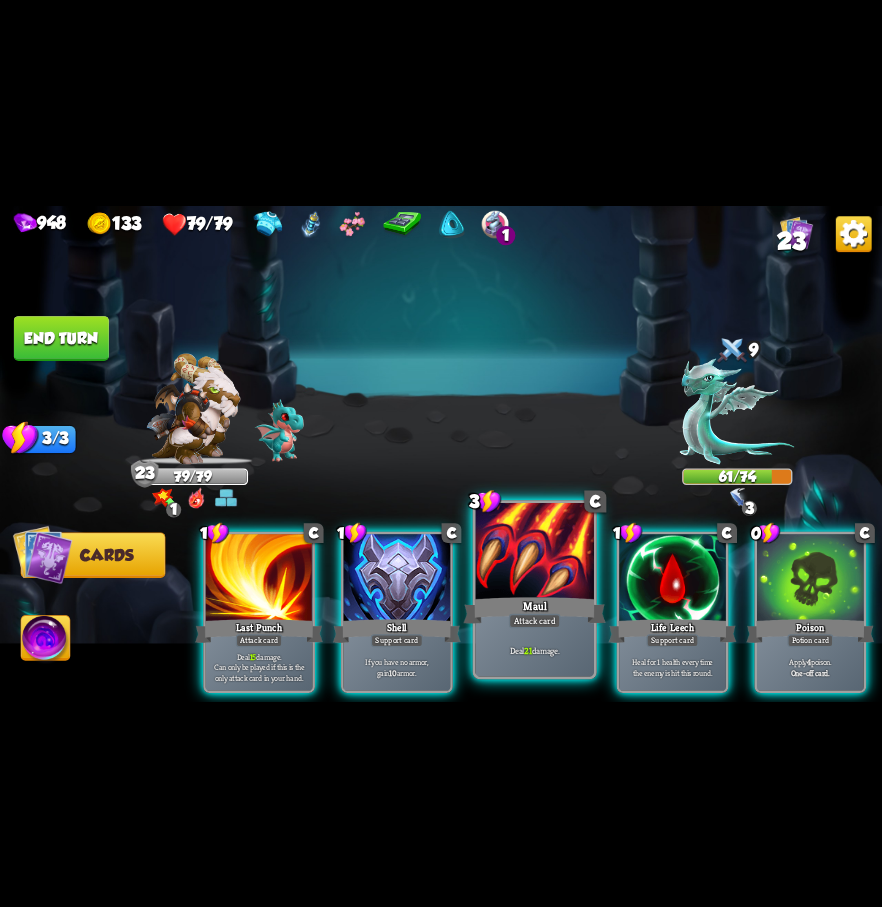 click at bounding box center (534, 552) 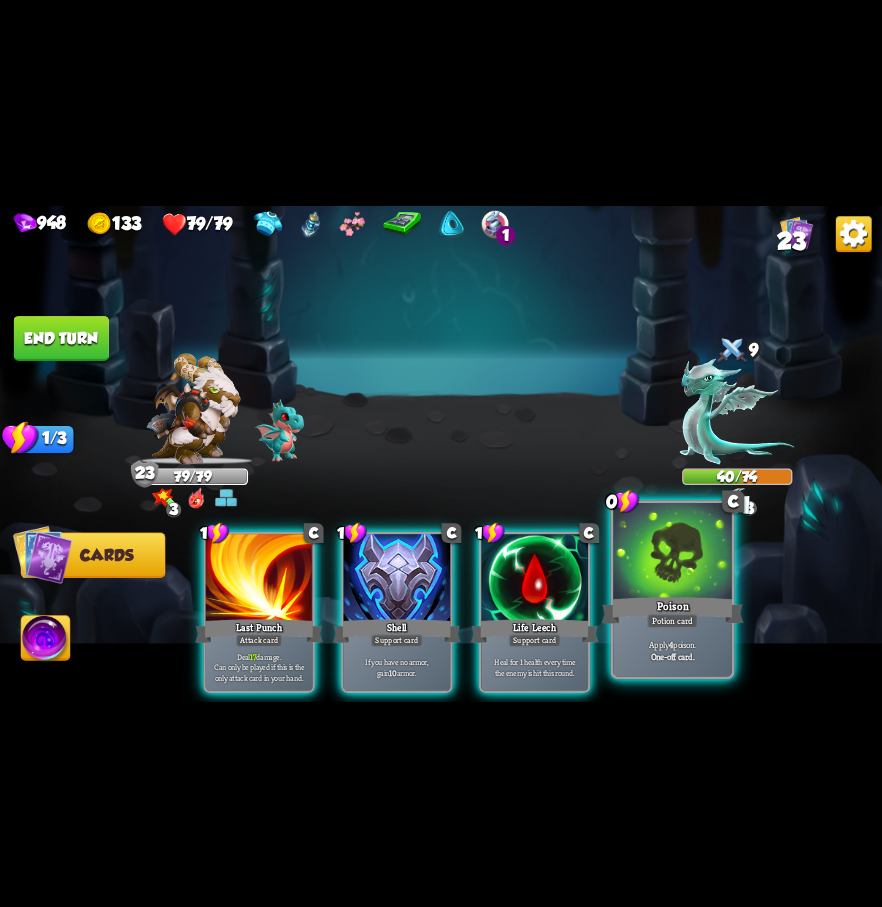 click at bounding box center [672, 552] 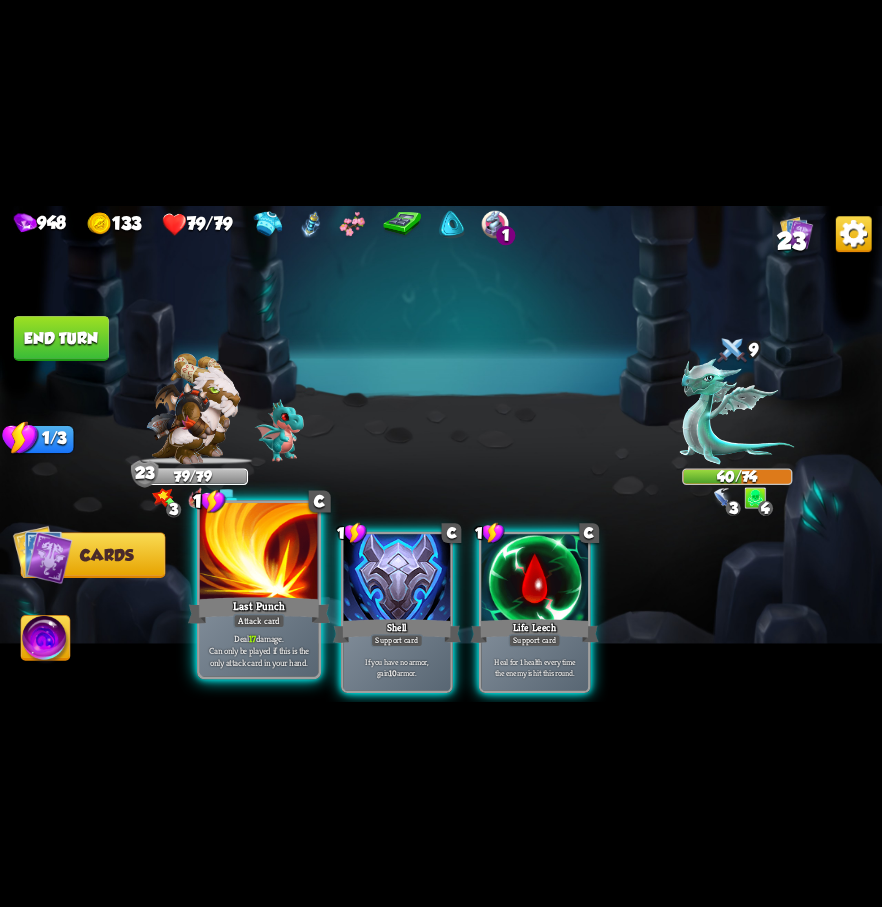 click at bounding box center [259, 552] 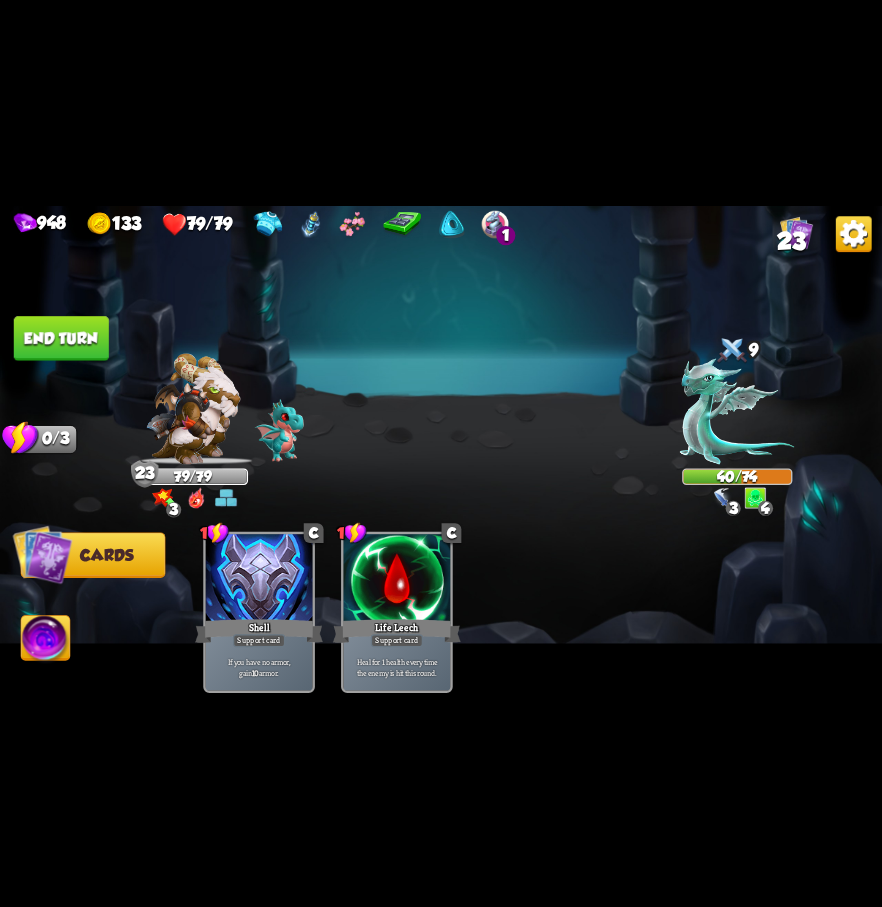 click on "End turn" at bounding box center (61, 338) 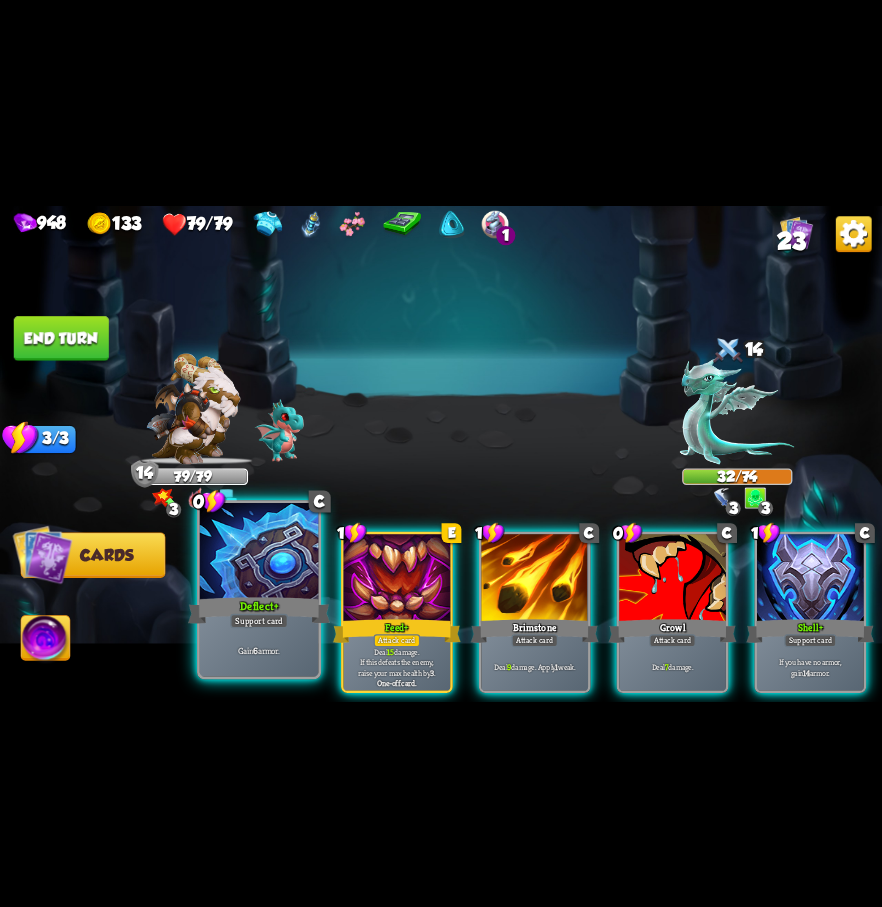 click at bounding box center (259, 552) 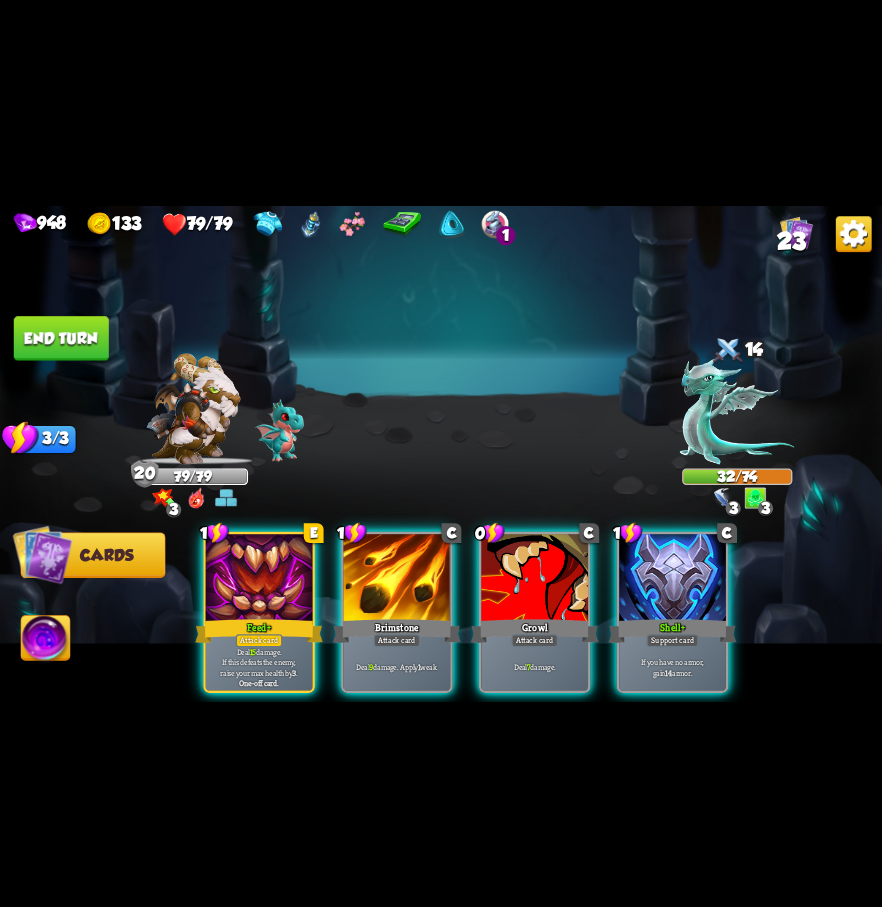 click on "End turn" at bounding box center (61, 338) 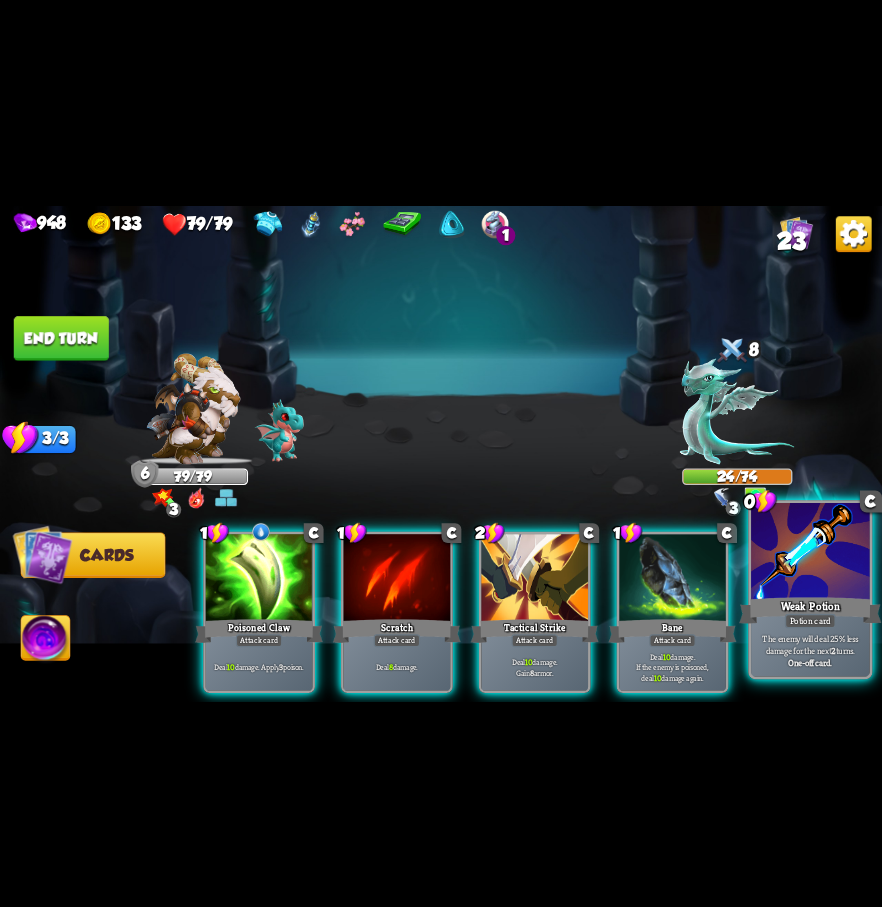 click at bounding box center (810, 552) 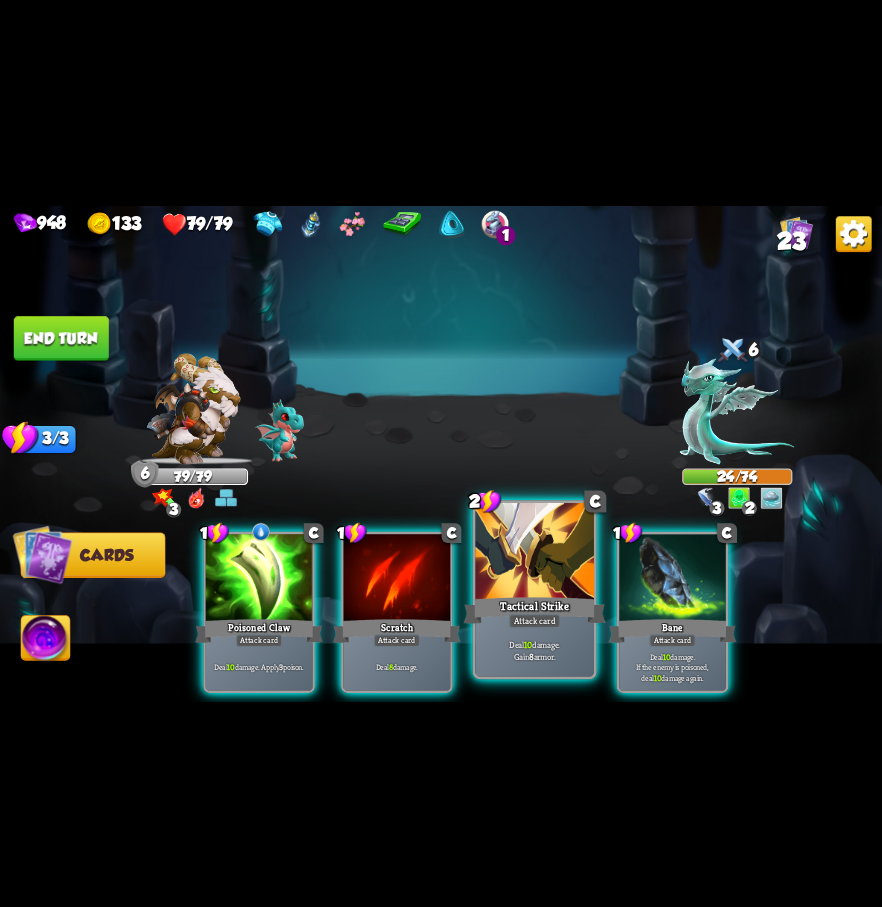click at bounding box center [534, 552] 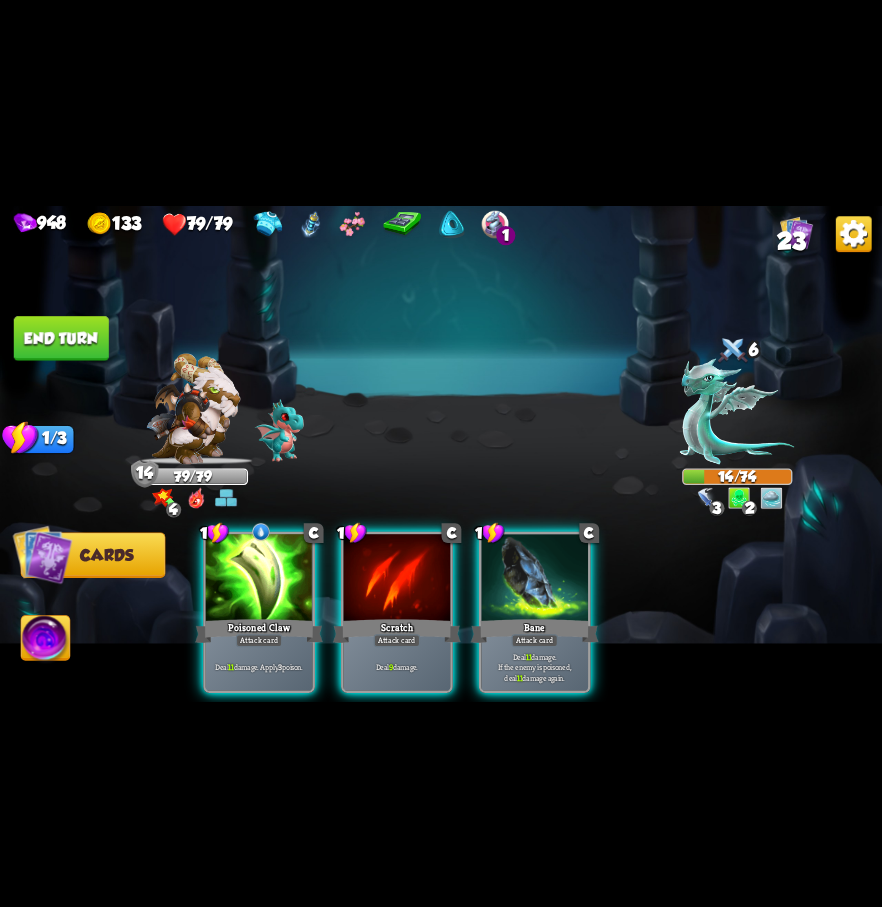 click on "23" at bounding box center [791, 240] 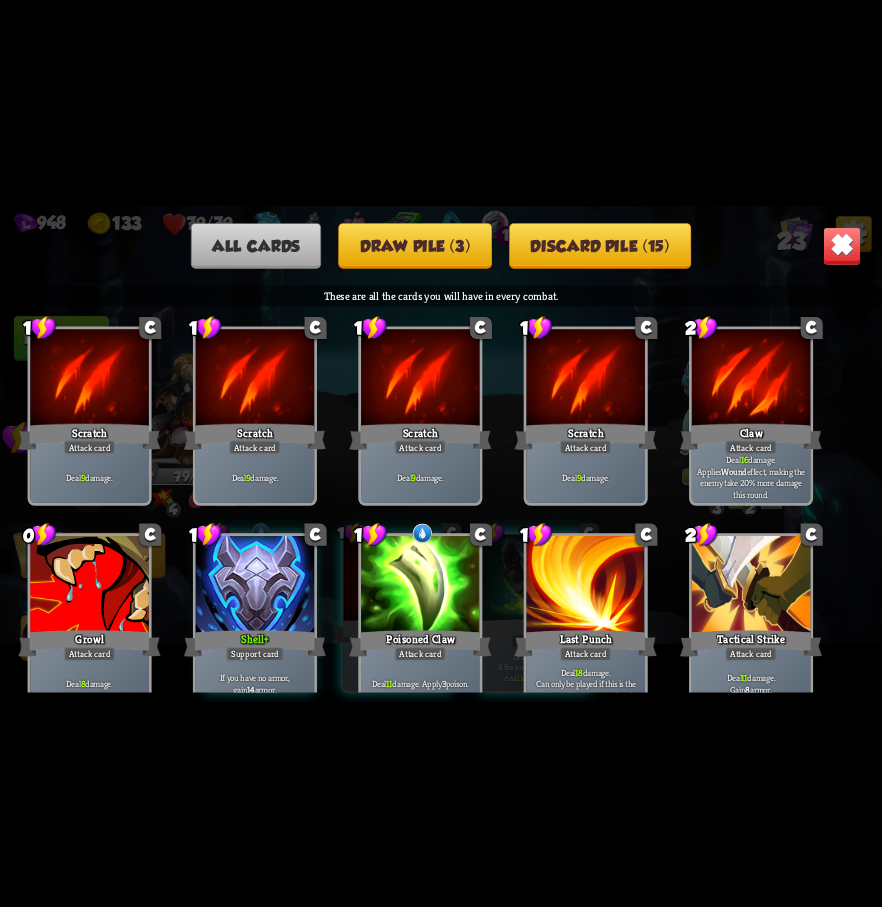 click on "Draw pile (3)" at bounding box center [415, 245] 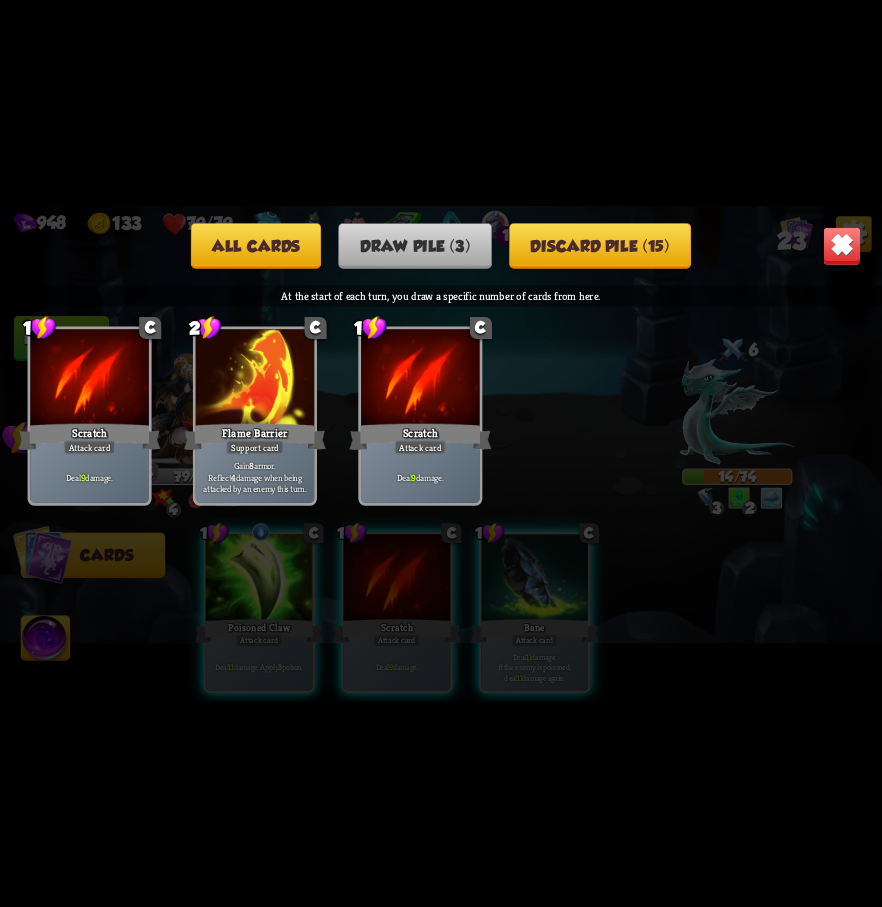 click on "Discard pile (15)" at bounding box center (600, 245) 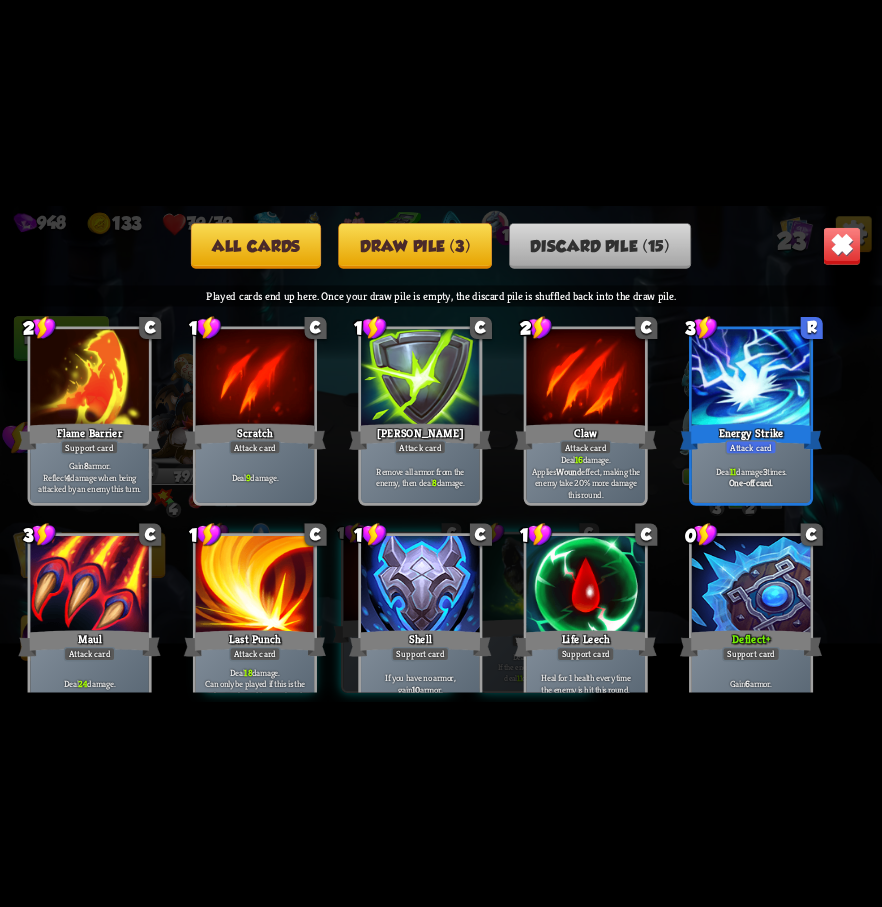 click at bounding box center (842, 245) 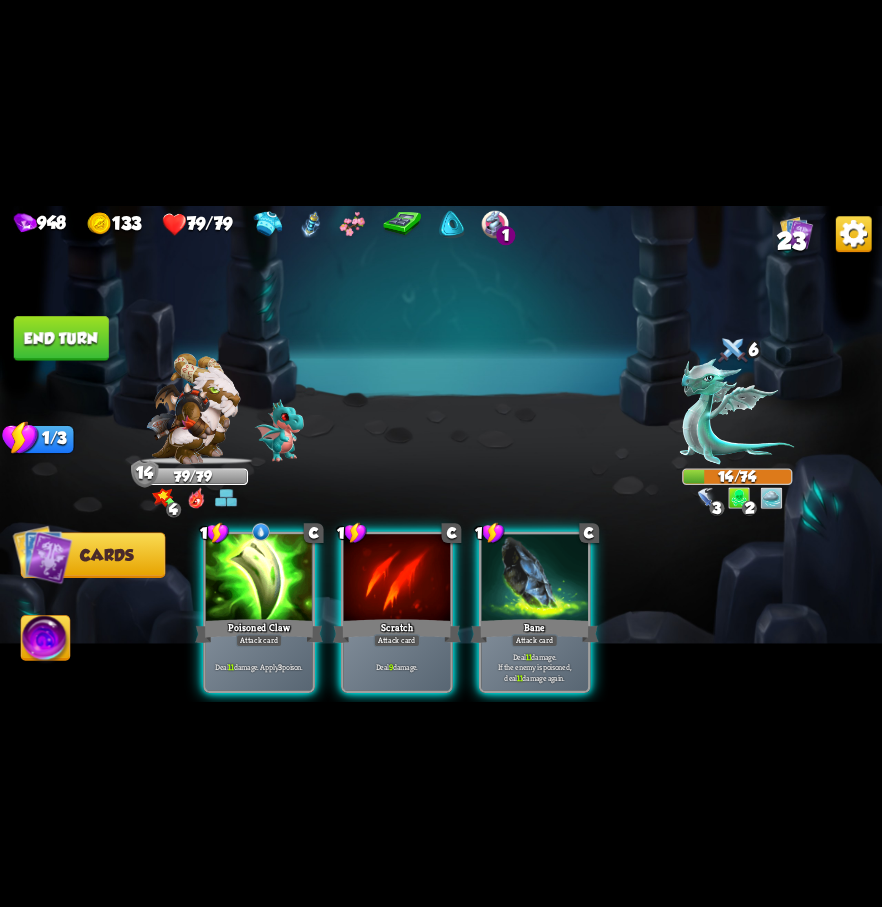 click on "End turn" at bounding box center (61, 338) 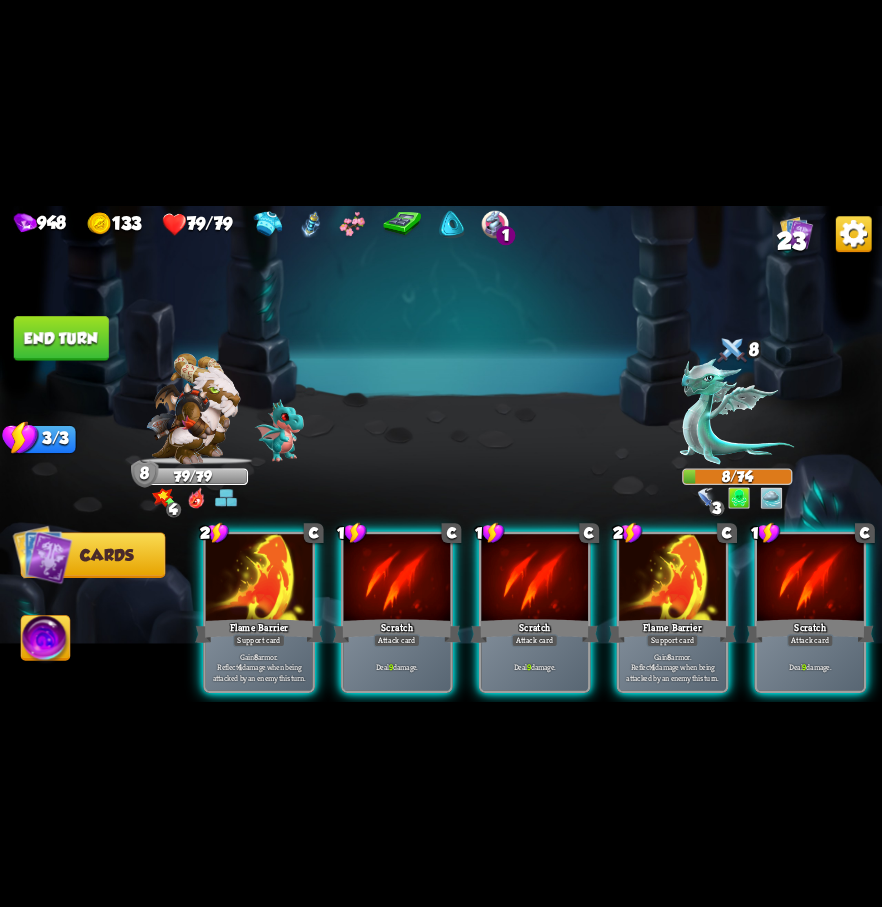 click on "End turn" at bounding box center (61, 338) 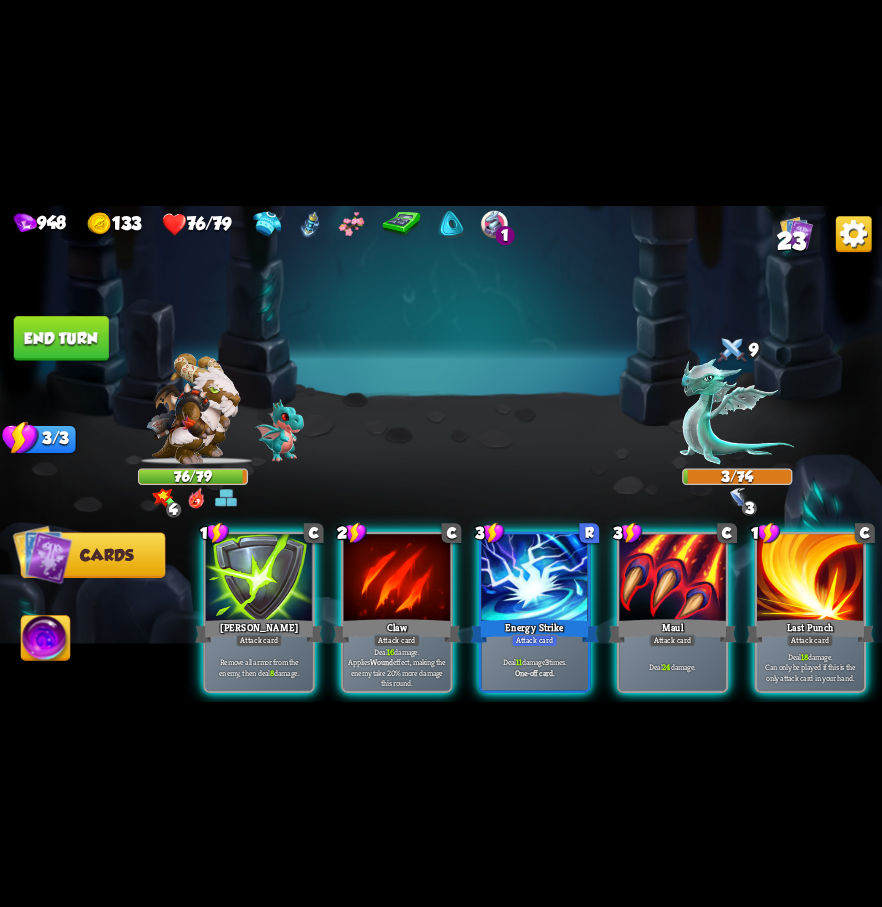 click at bounding box center [441, 453] 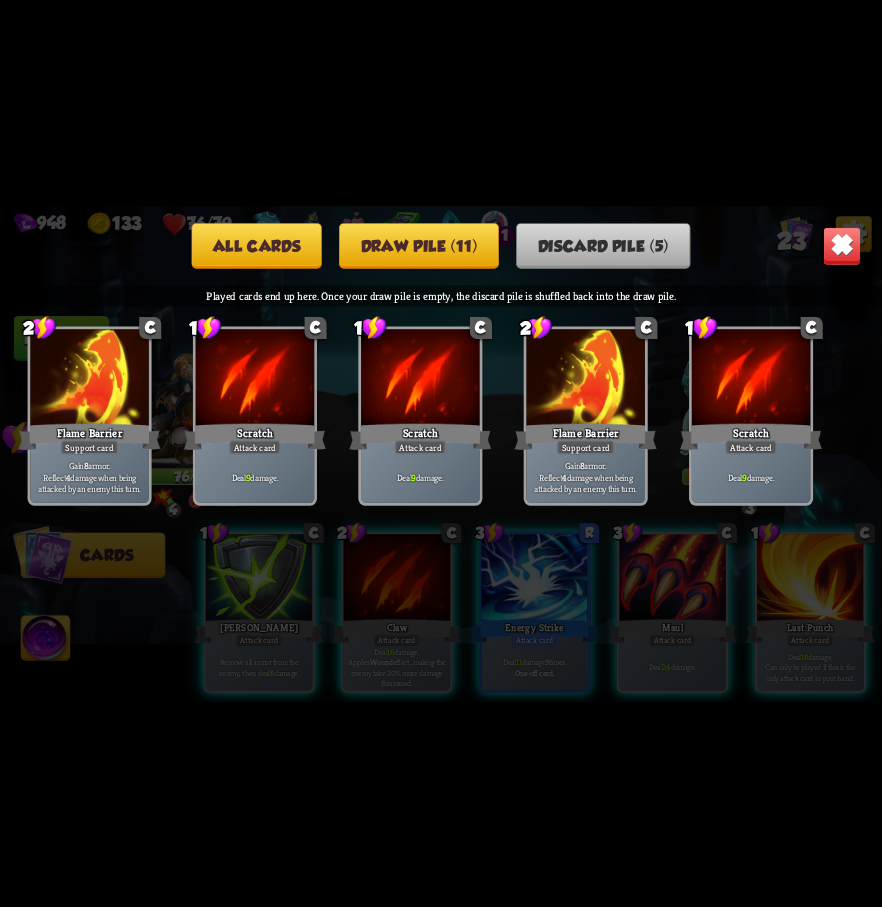 click on "Draw pile (11)" at bounding box center [419, 245] 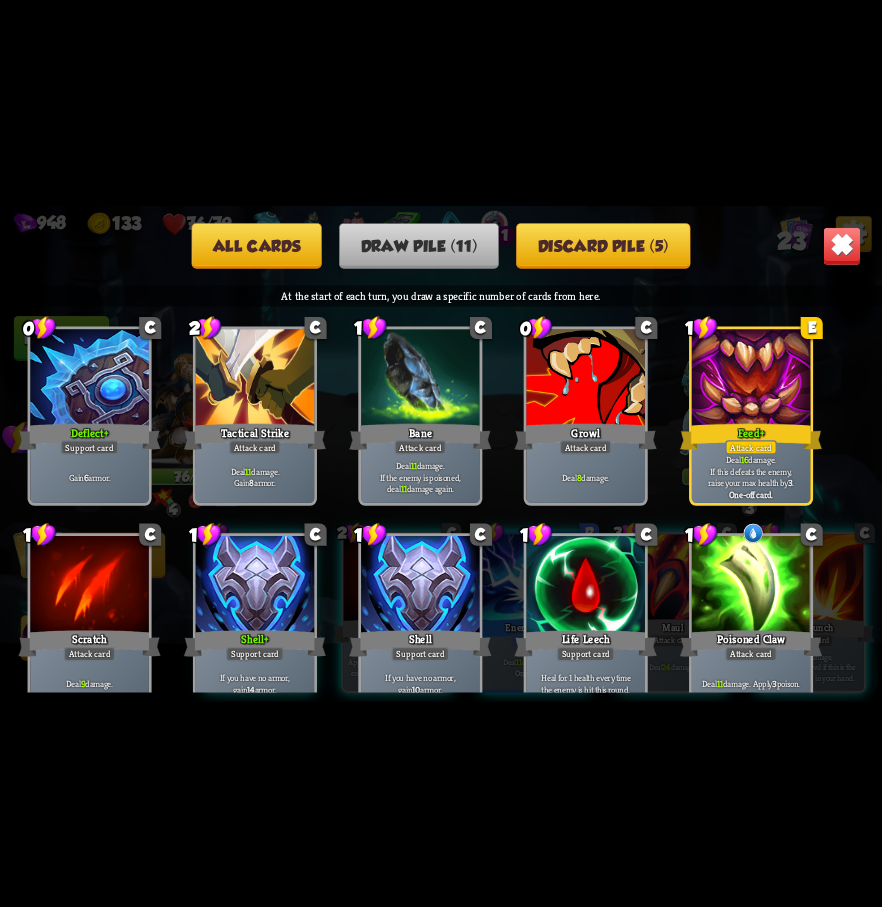 click at bounding box center (842, 245) 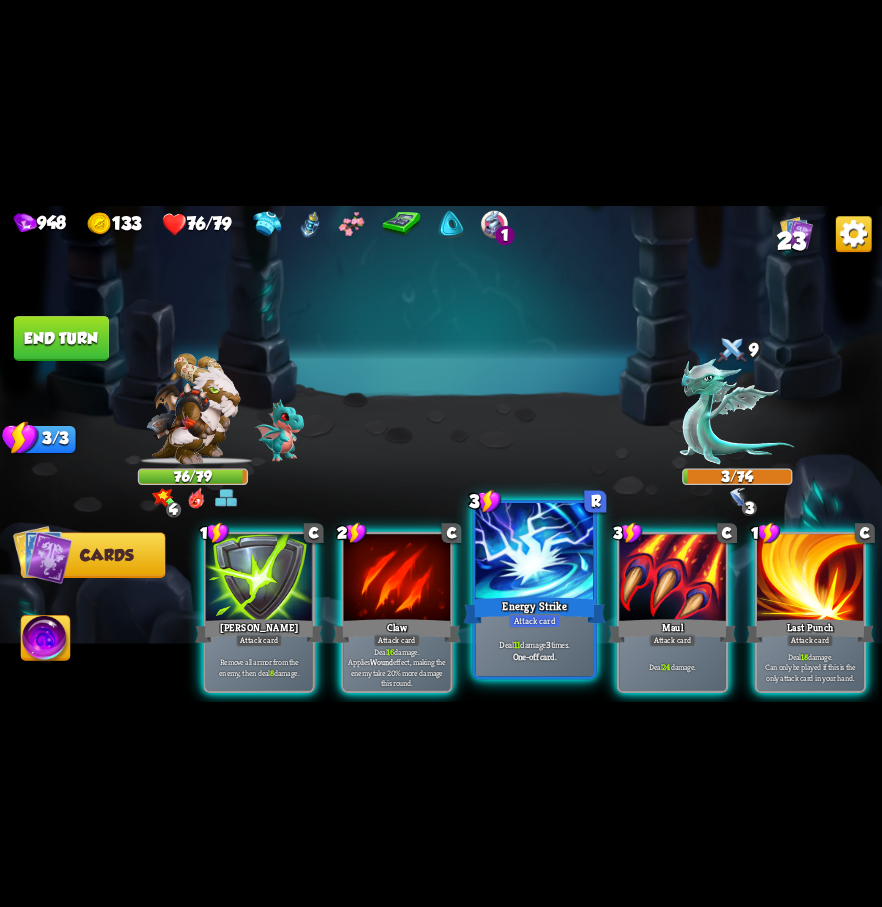 click on "Energy Strike" at bounding box center (535, 610) 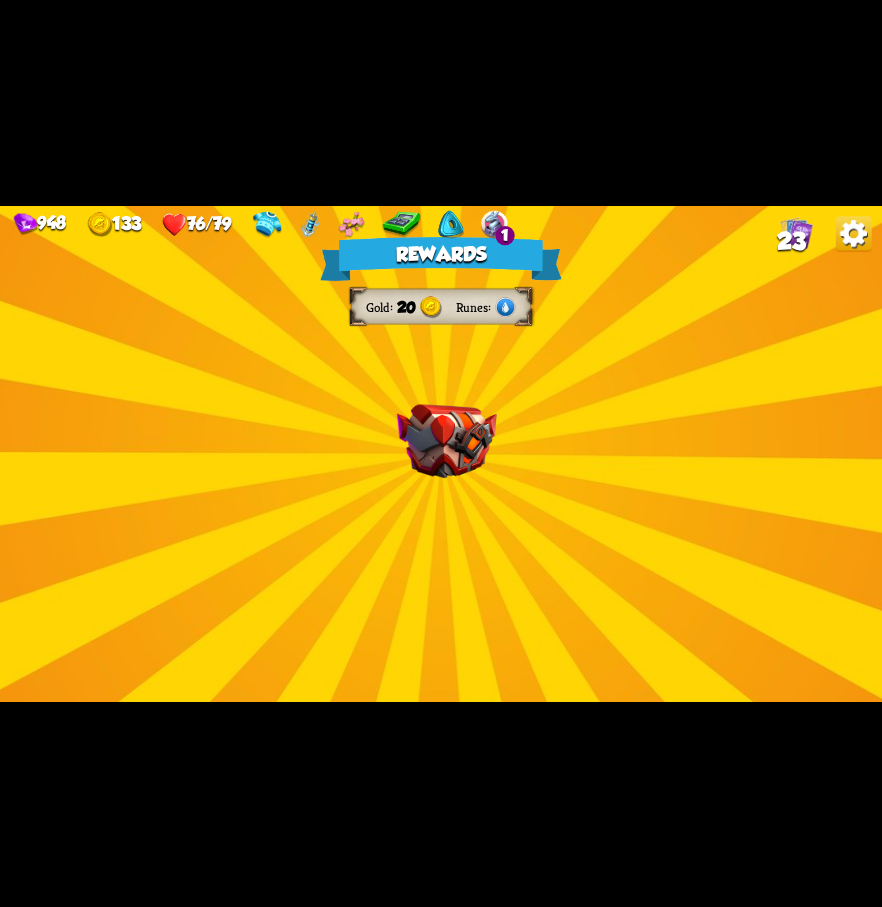 click at bounding box center (447, 441) 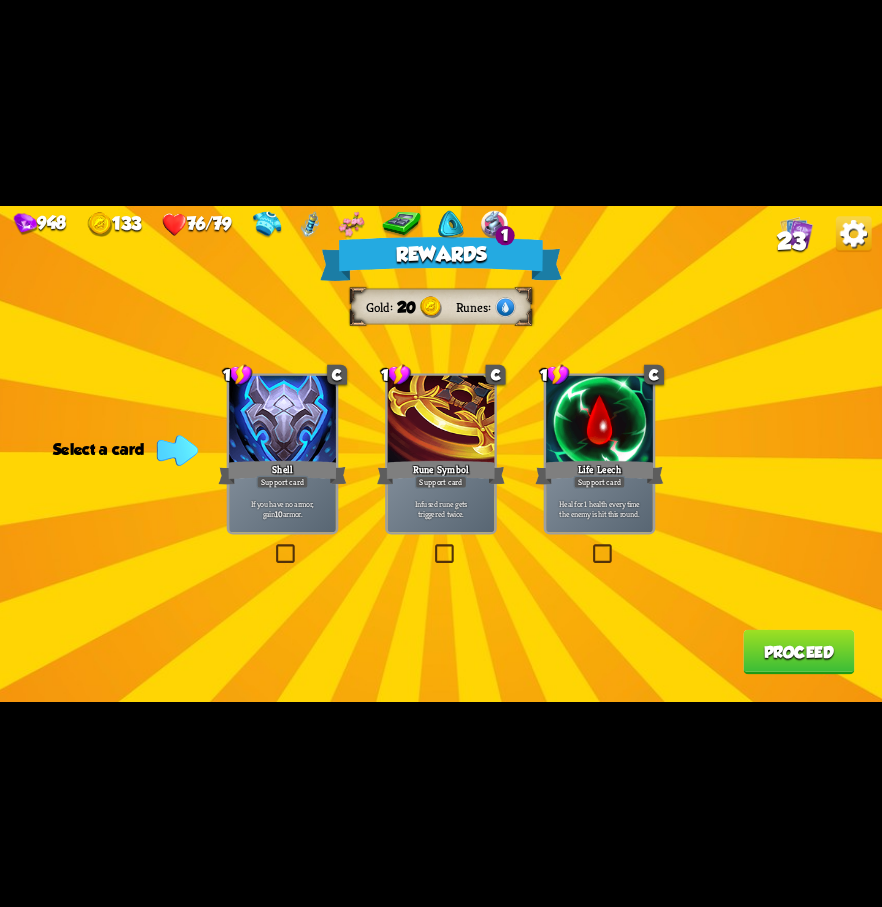 click at bounding box center (590, 547) 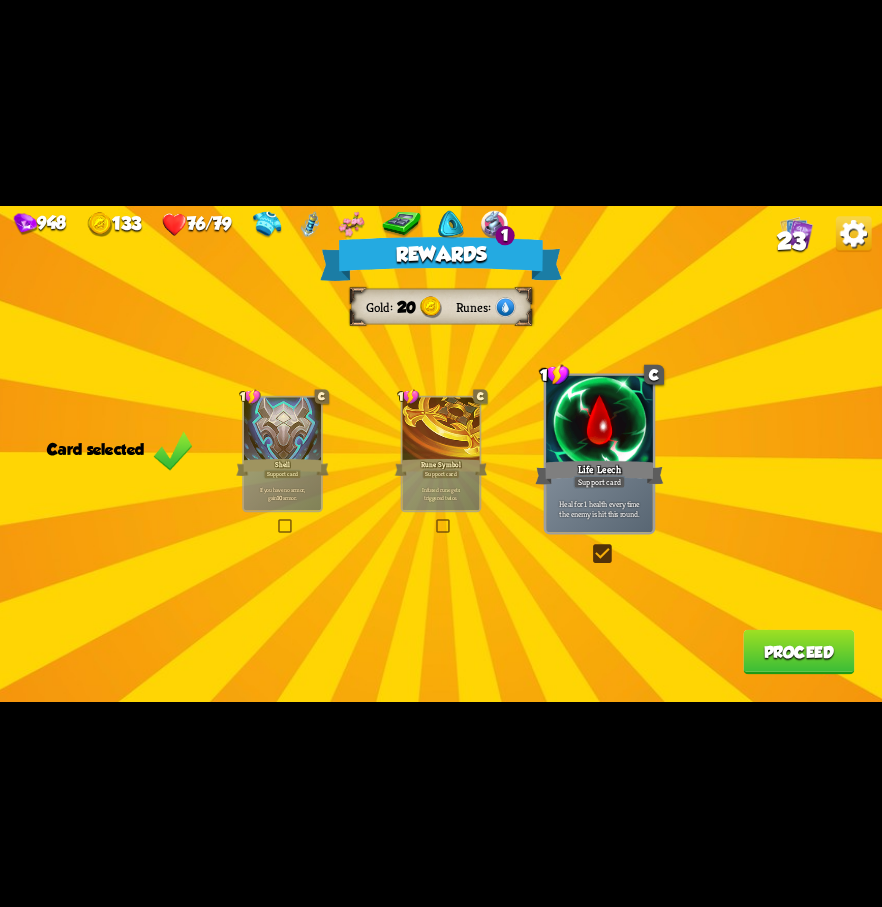 click on "Proceed" at bounding box center [798, 651] 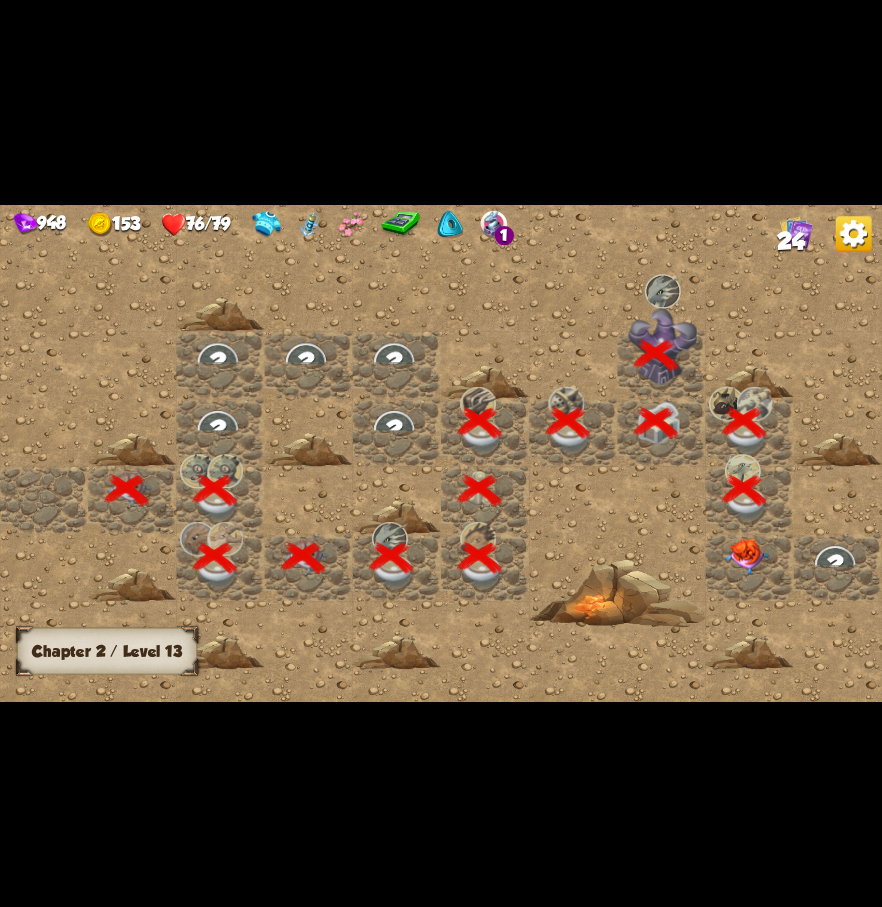 scroll, scrollTop: 0, scrollLeft: 384, axis: horizontal 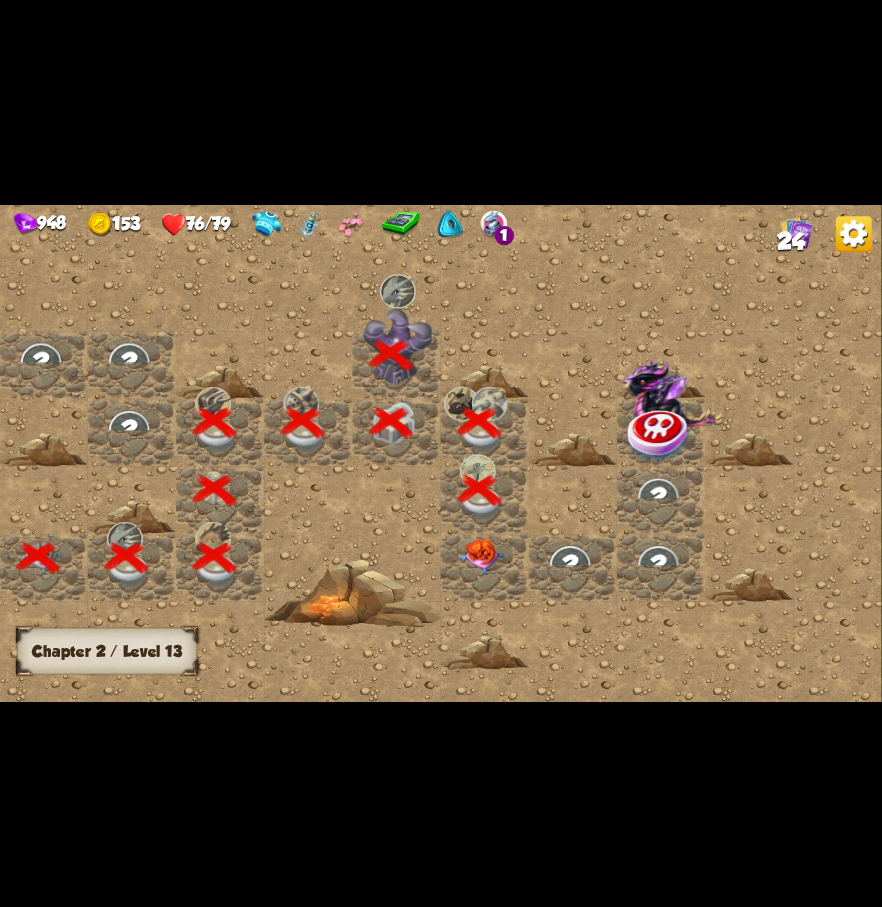 click at bounding box center [482, 556] 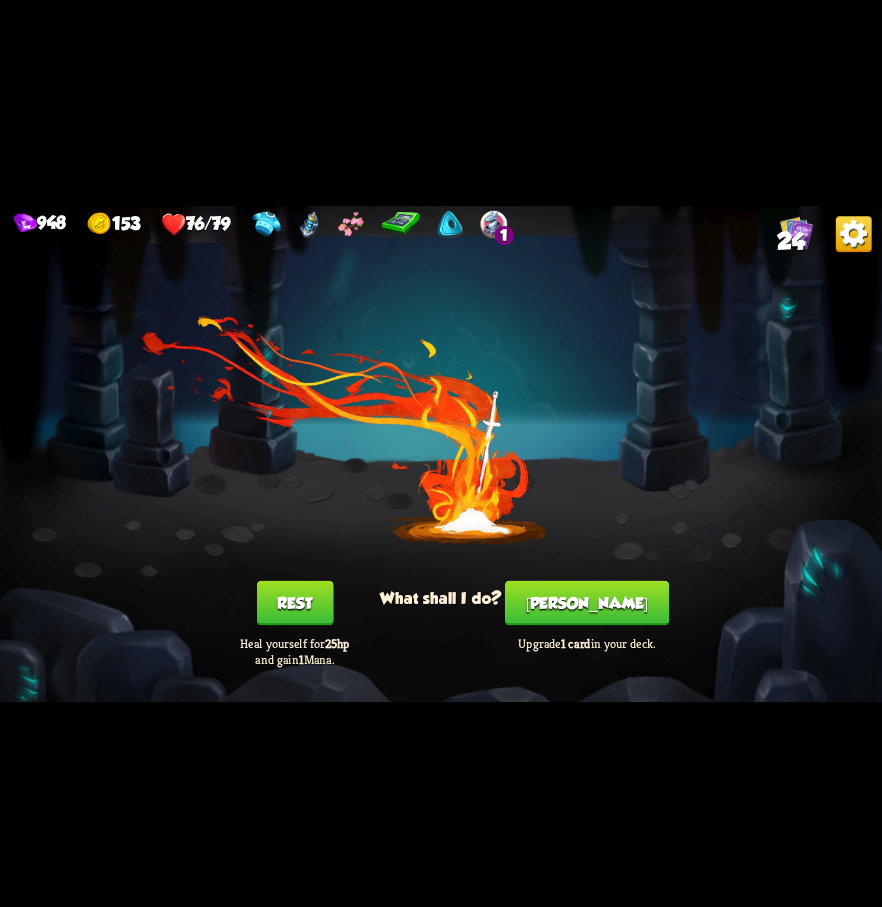 click on "[PERSON_NAME]" at bounding box center (587, 602) 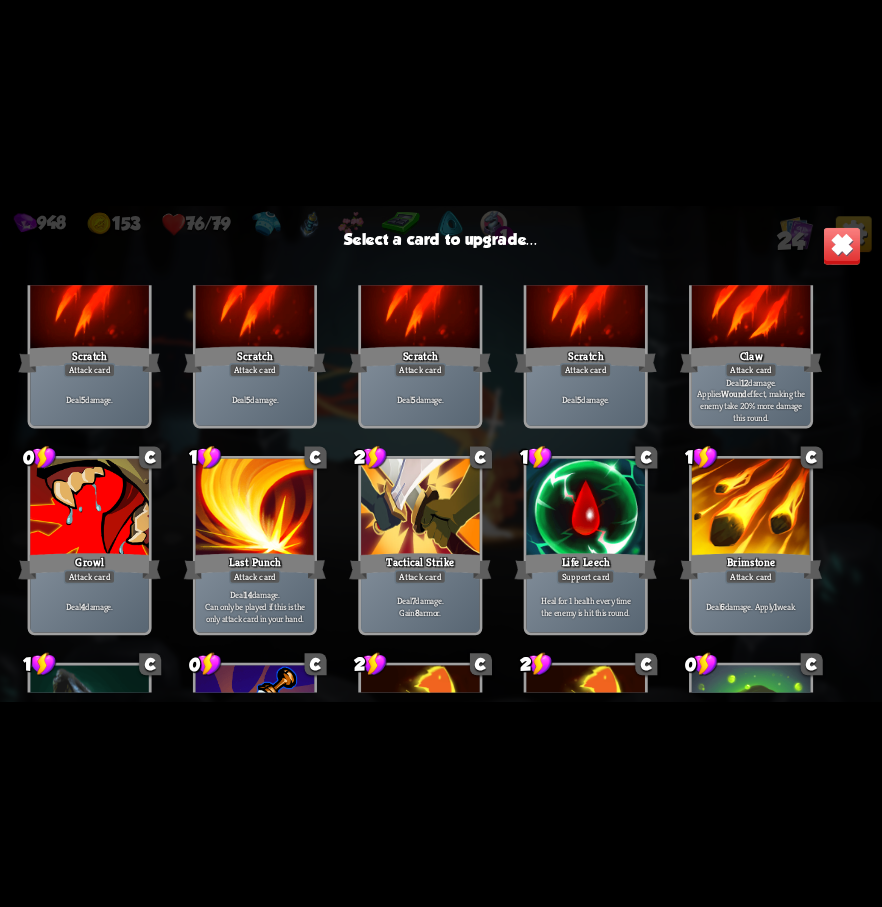 scroll, scrollTop: 300, scrollLeft: 0, axis: vertical 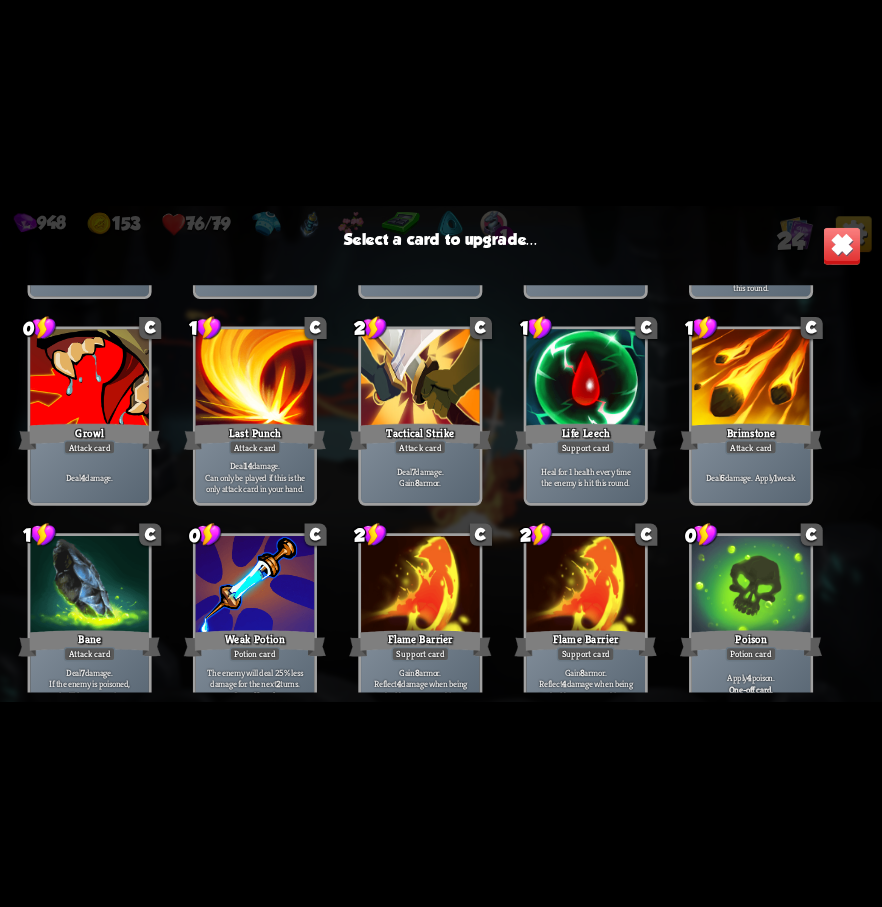click on "Support card" at bounding box center (586, 447) 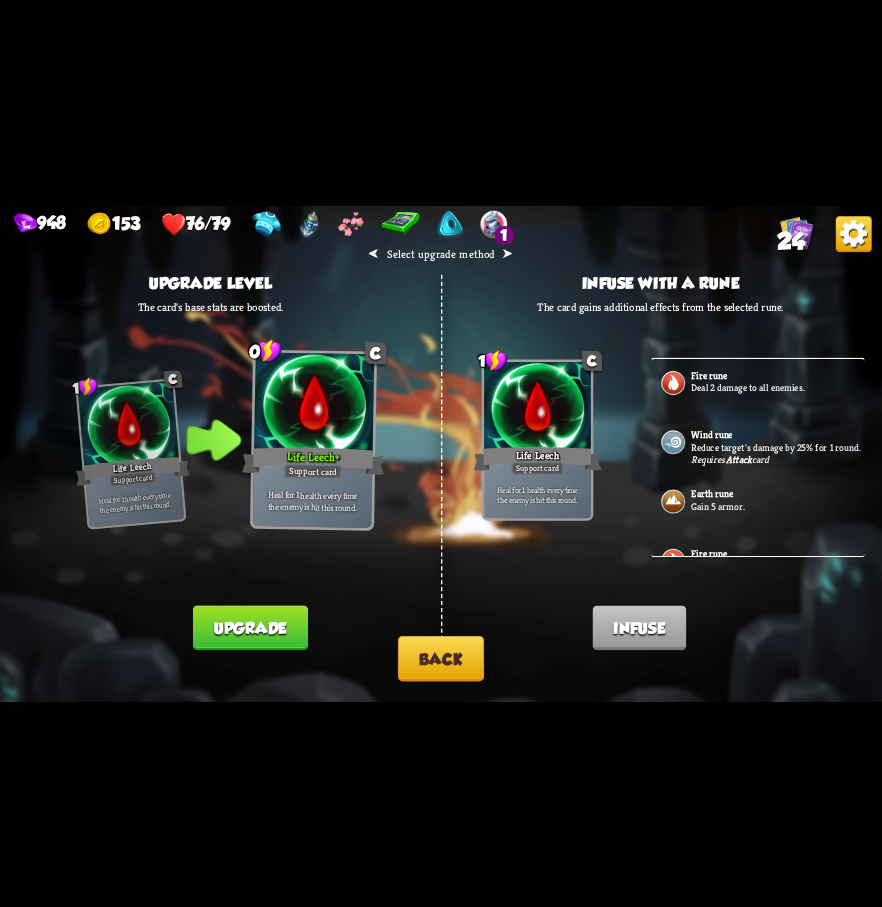 click on "Upgrade" at bounding box center [250, 627] 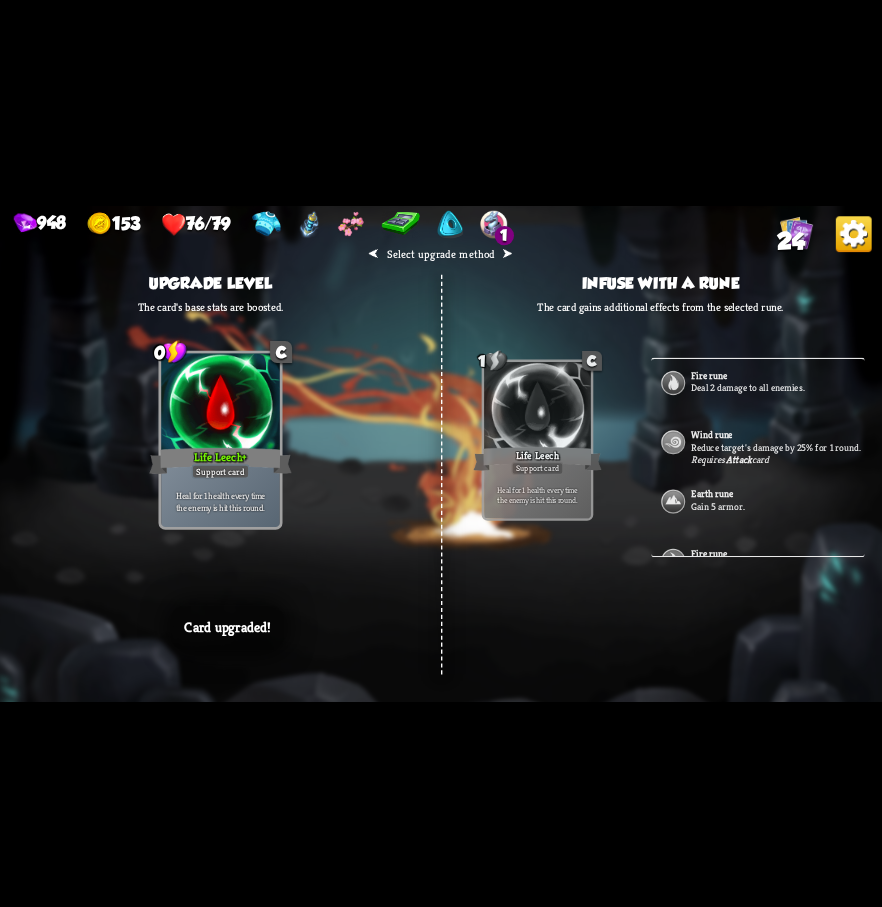 click on "⮜ Select upgrade method ⮞
Upgrade level   The card's base stats are boosted.
1
C   Life Leech     Support card   Heal for 1 health every time the enemy is hit this round.
0
C   Life Leech +     Support card   Heal for 1 health every time the enemy is hit this round.       Card upgraded!     Infuse with a rune   The card gains additional effects from the selected rune.
1
C   Life Leech     Support card   Heal for 1 health every time the enemy is hit this round.       Card infused!       Fire rune   Deal 2 damage to all enemies.     Wind rune   Reduce target's damage by 25% for 1 round.   Requires  Attack  card   Earth rune   Gain 5 armor.     Fire rune   Deal 2 damage to all enemies.     Fire rune   Deal 2 damage to all enemies.     Earth rune   Gain 5 armor.     Earth rune   Gain 5 armor.     Water rune   Heal 3 HP." at bounding box center (441, 453) 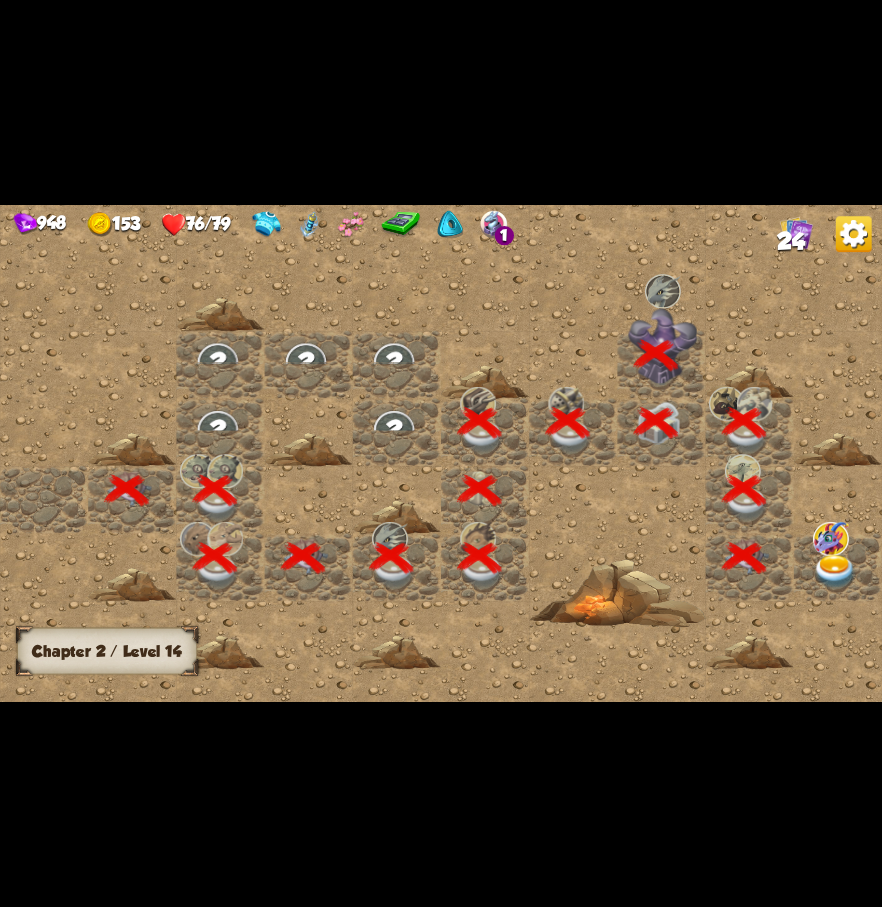 scroll, scrollTop: 0, scrollLeft: 384, axis: horizontal 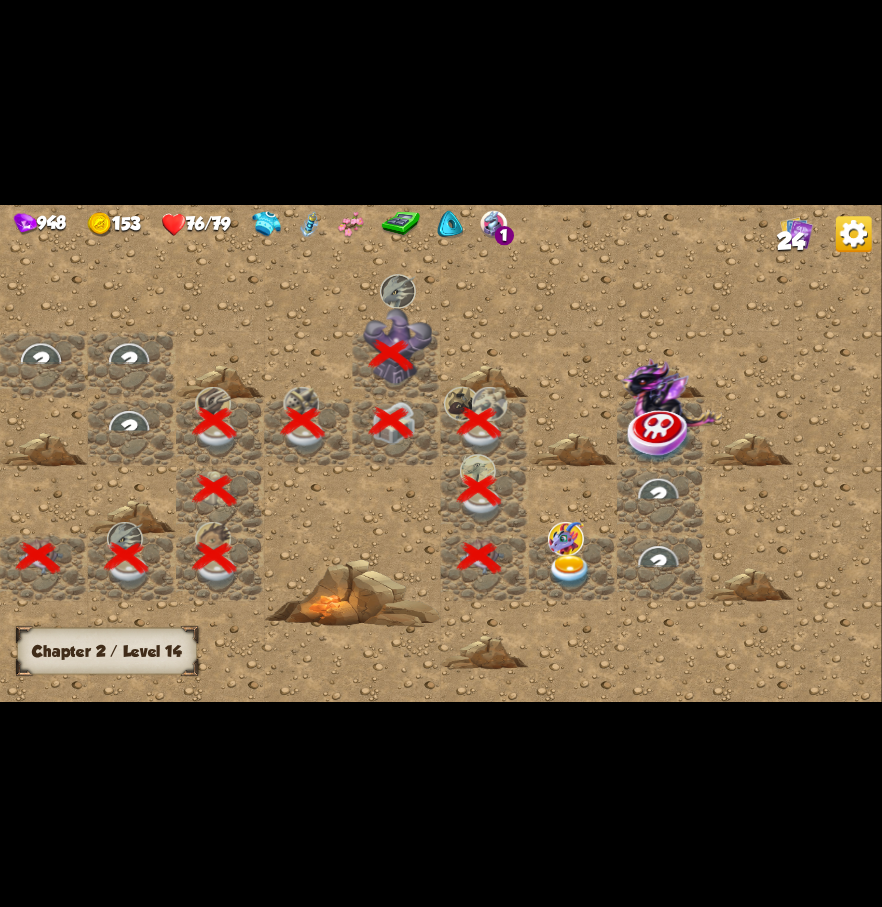 click at bounding box center [570, 571] 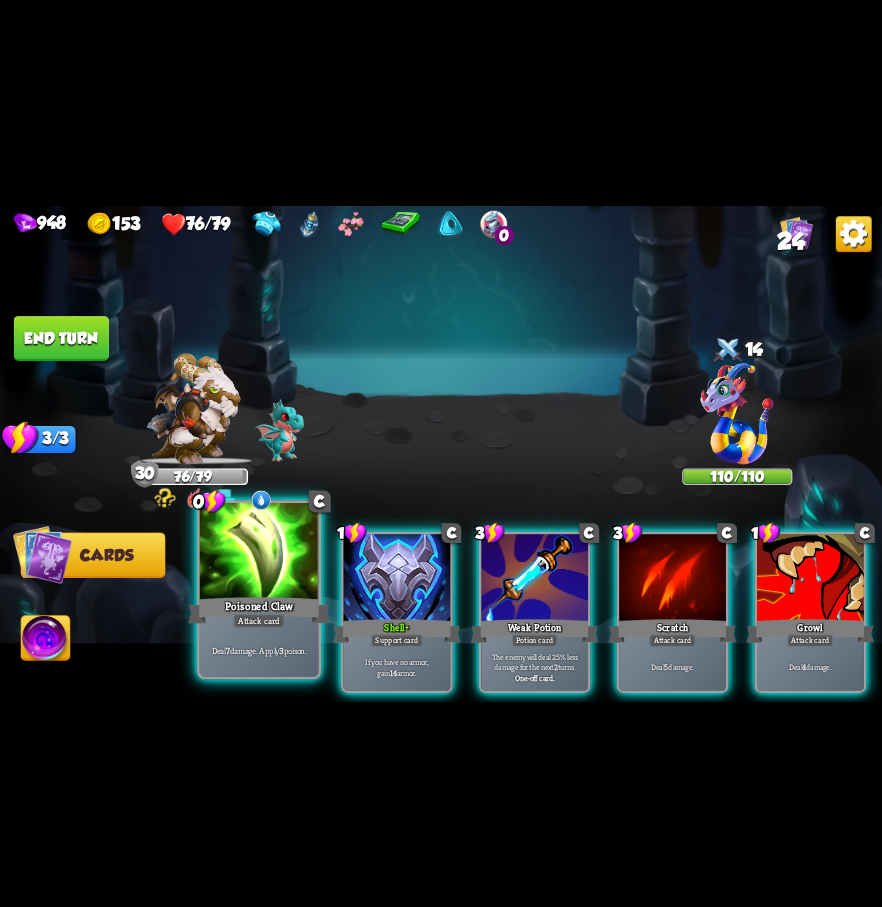click at bounding box center [259, 552] 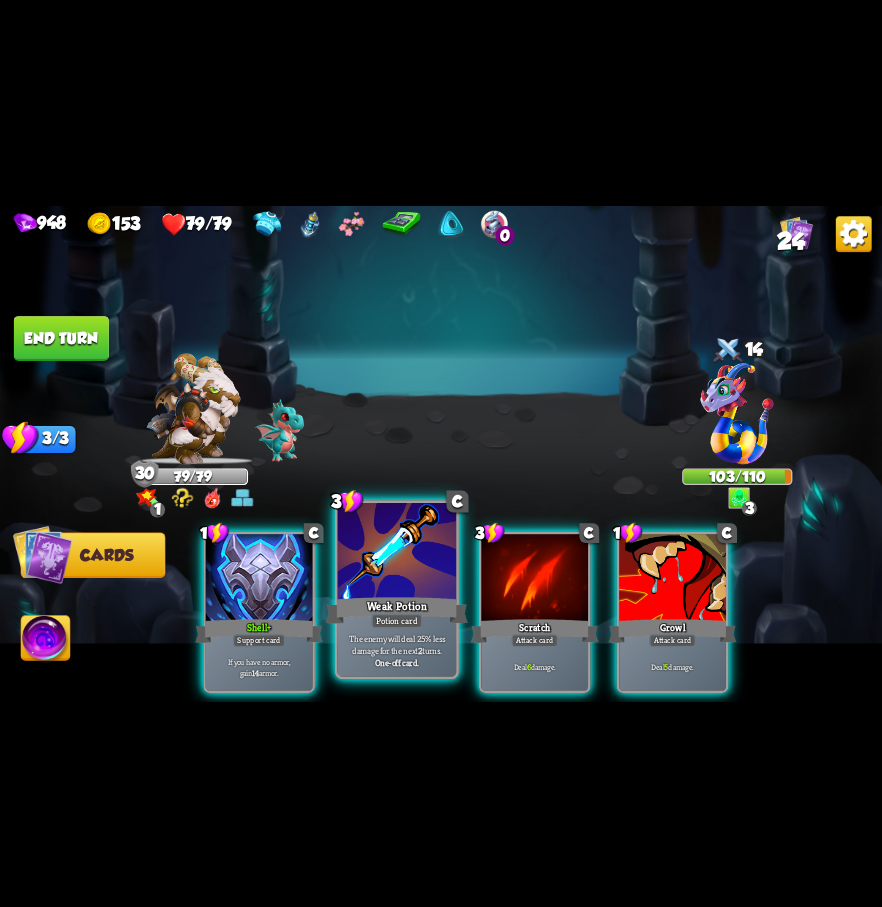 click at bounding box center [397, 552] 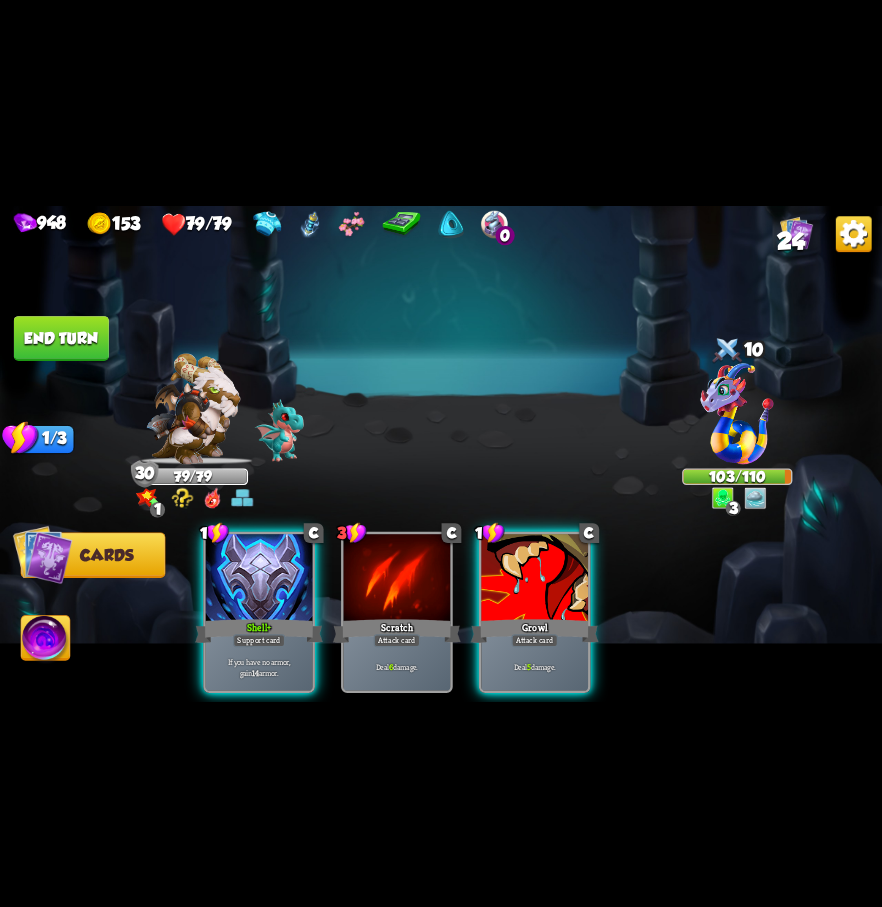 click on "End turn" at bounding box center (61, 338) 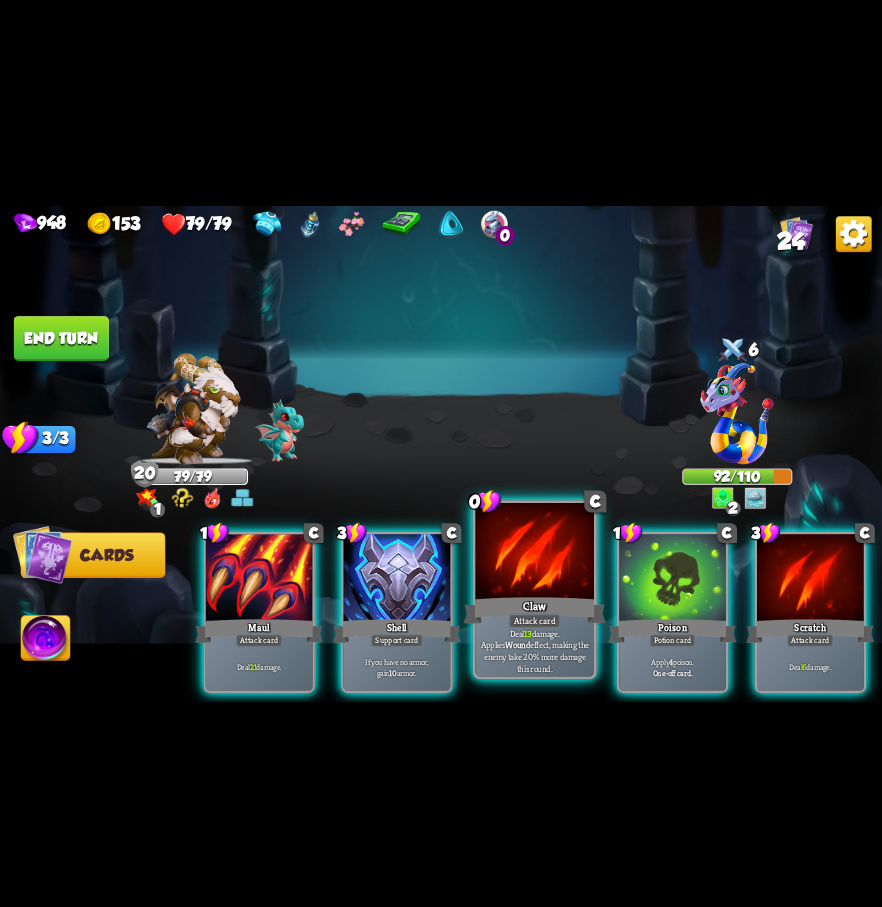 click on "Claw" at bounding box center [535, 610] 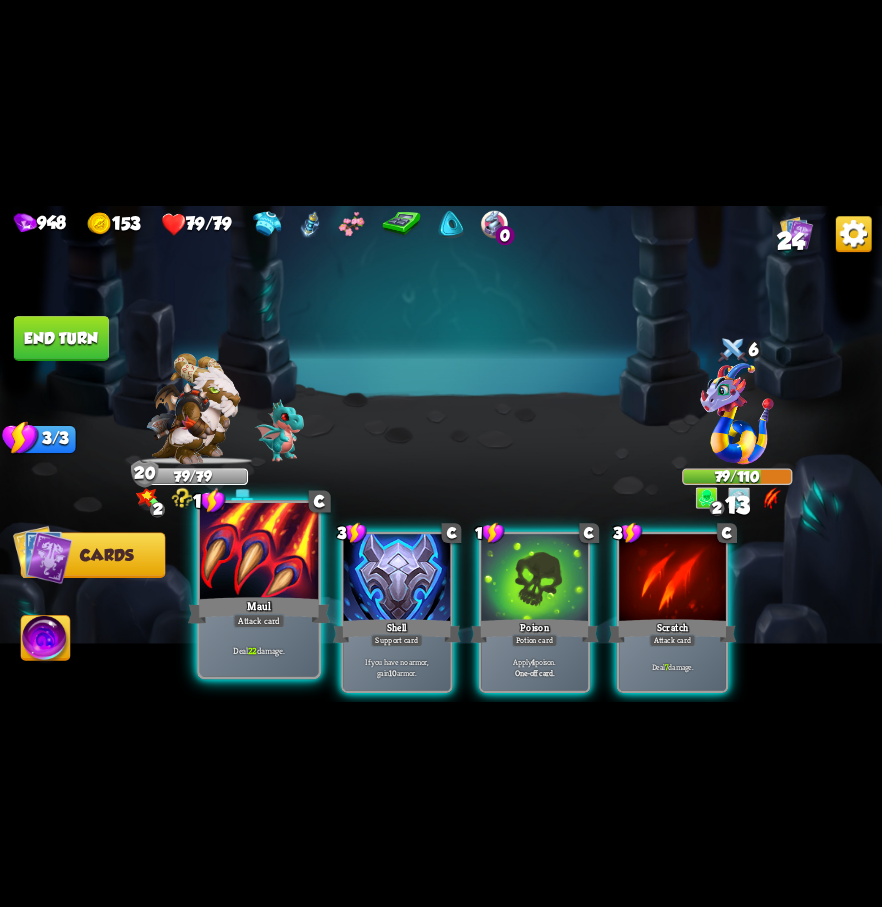 click on "Maul" at bounding box center (259, 610) 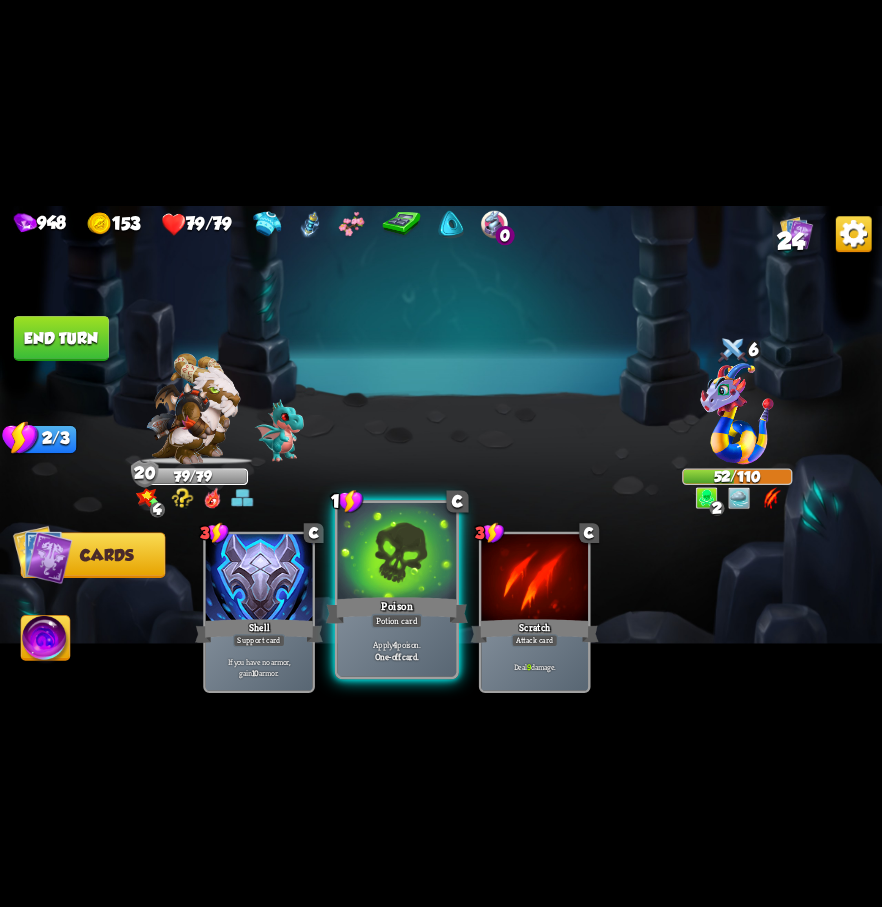 click on "Poison" at bounding box center [397, 610] 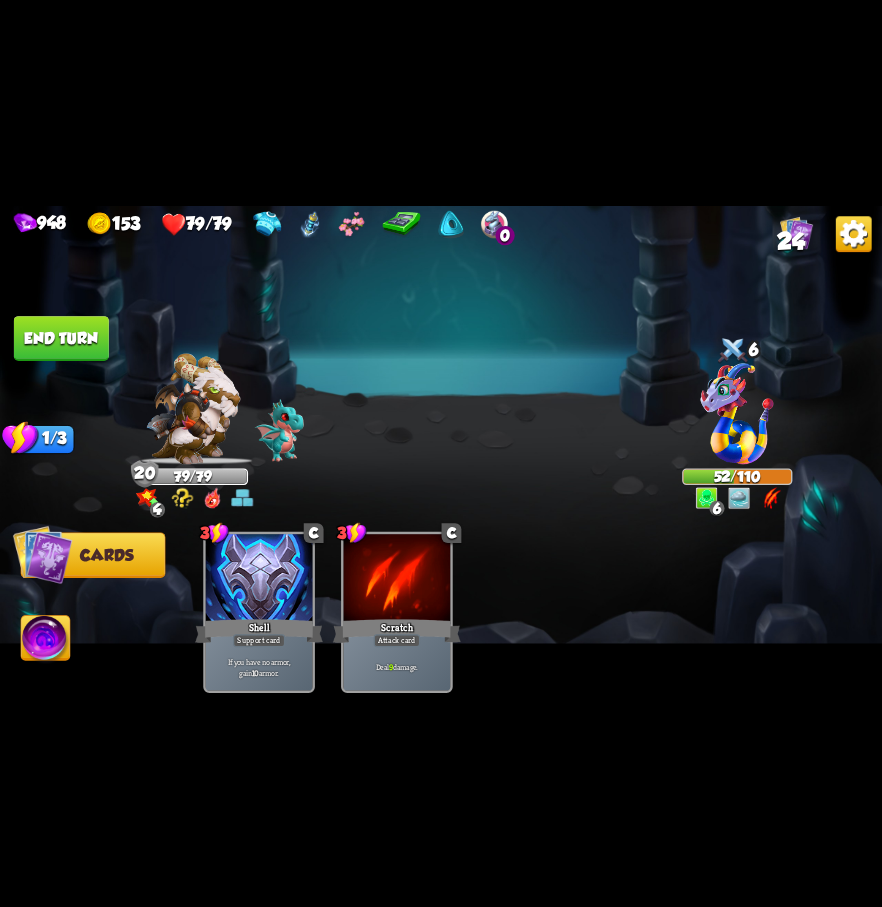 click on "End turn" at bounding box center (61, 338) 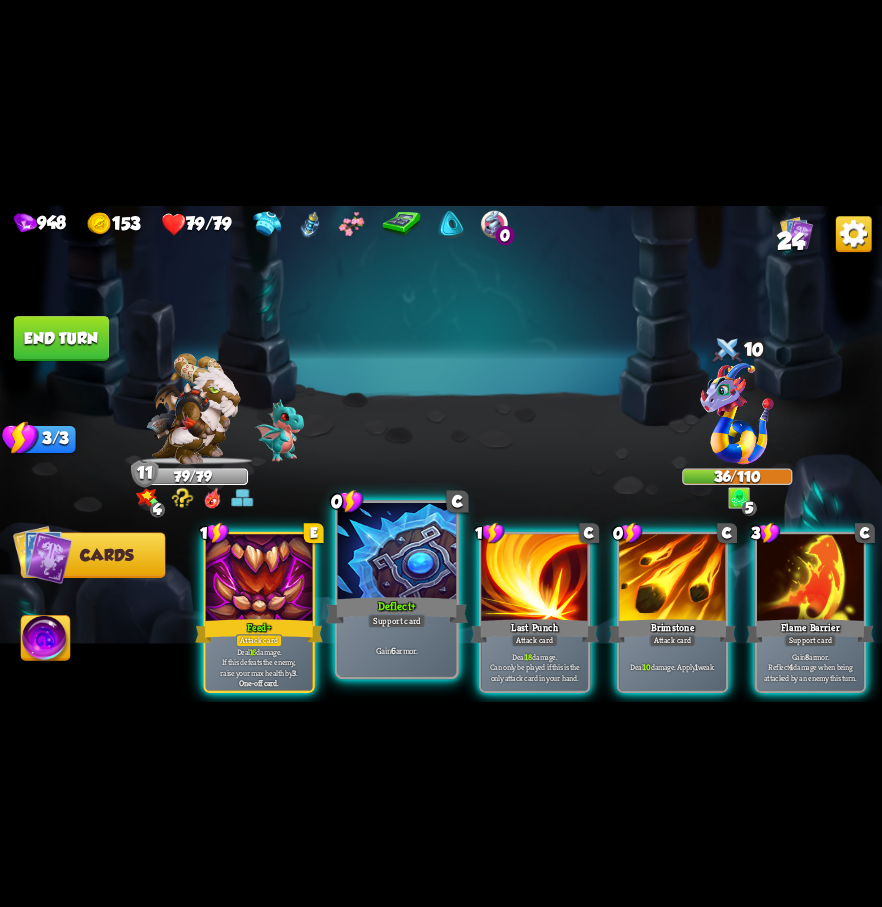 click at bounding box center (397, 552) 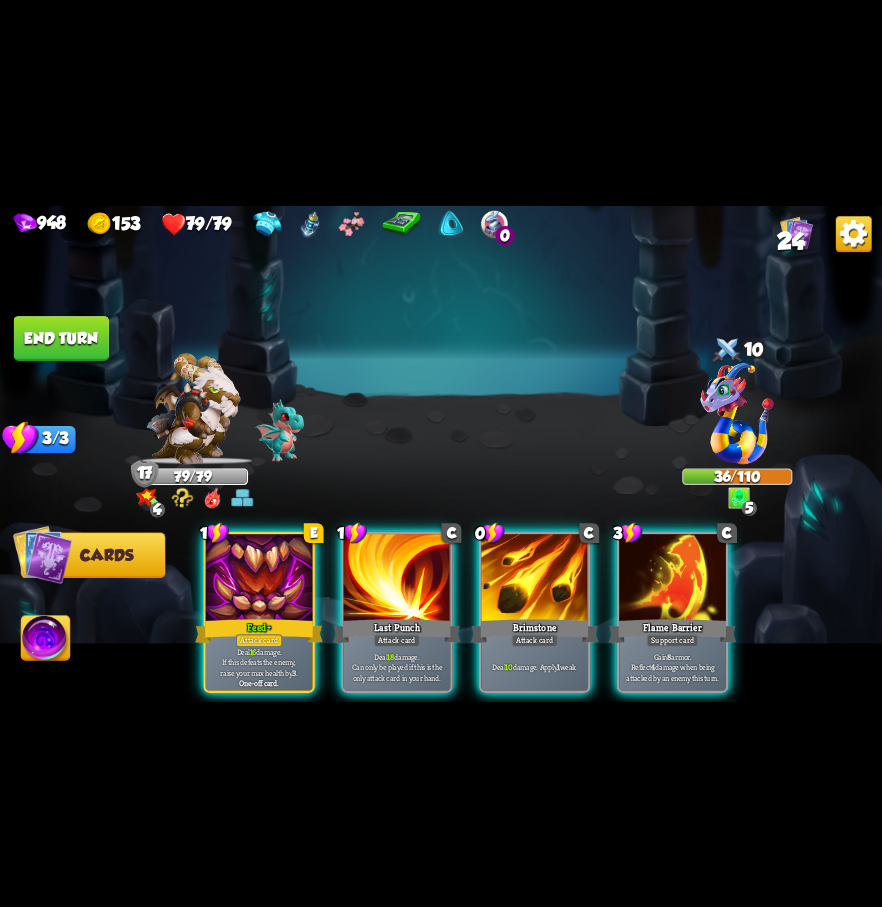 click on "End turn" at bounding box center (61, 338) 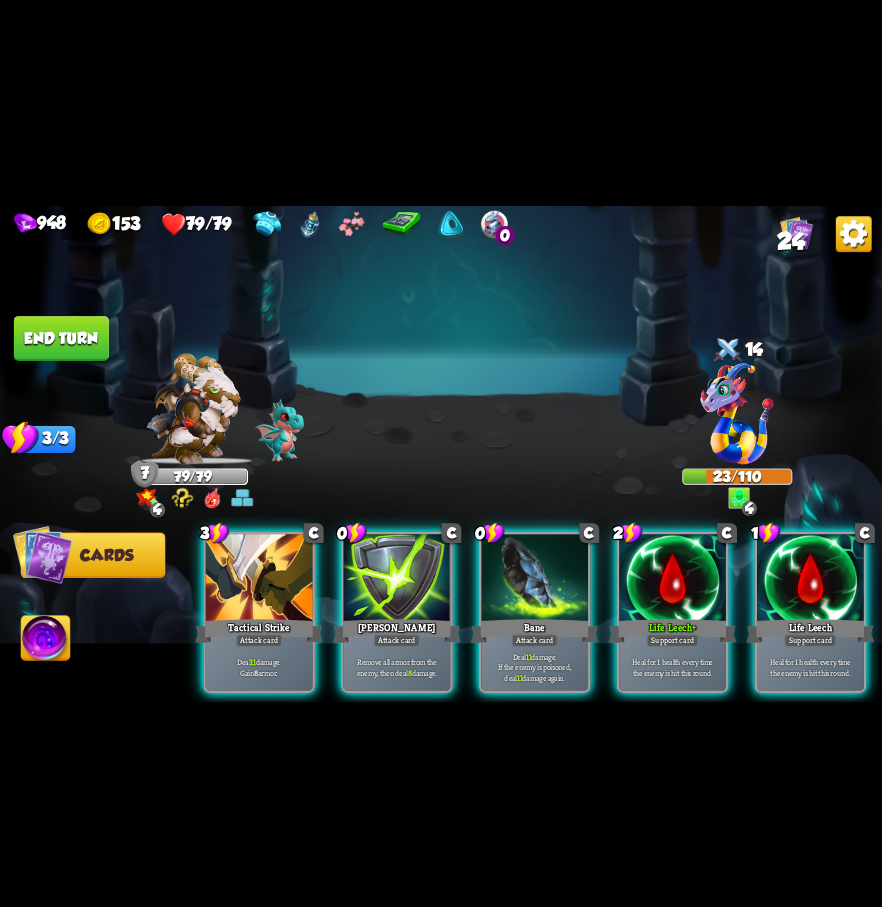 click on "24" at bounding box center [791, 240] 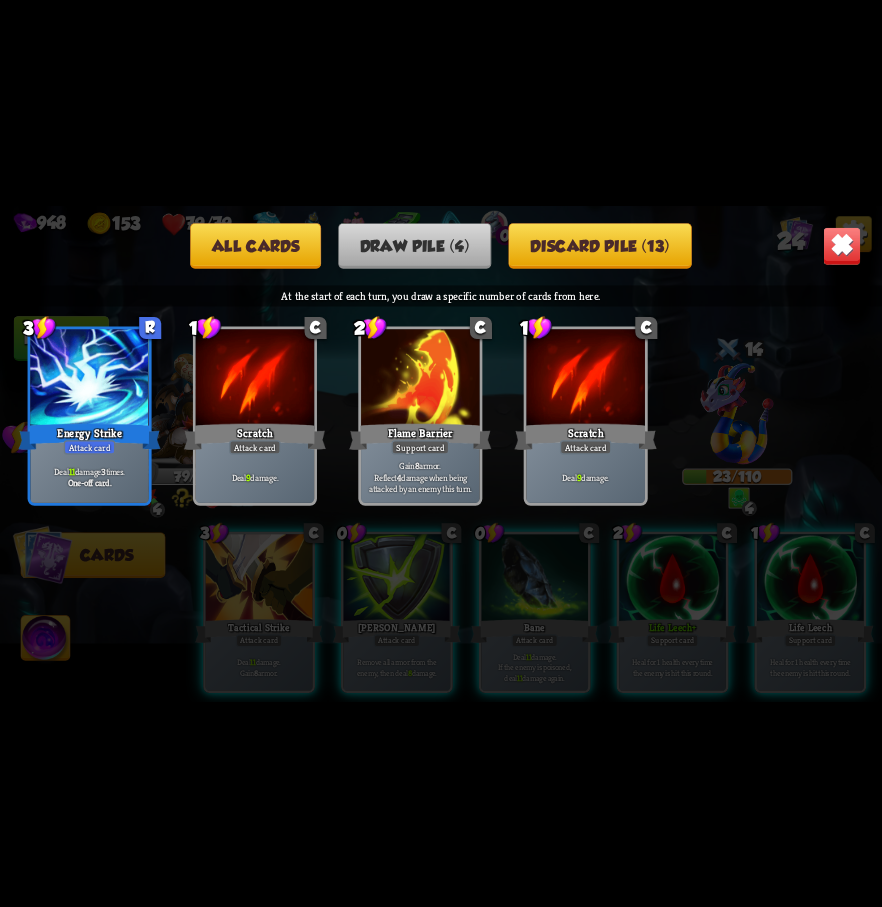 click on "Discard pile (13)" at bounding box center [600, 245] 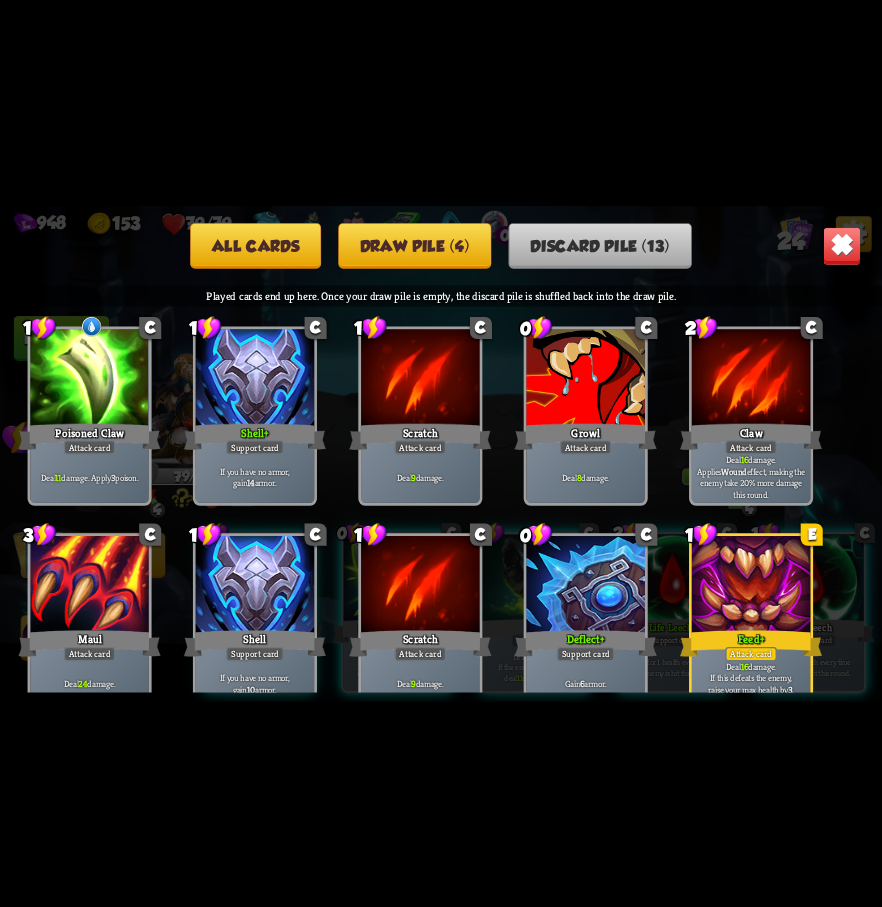 click at bounding box center (842, 245) 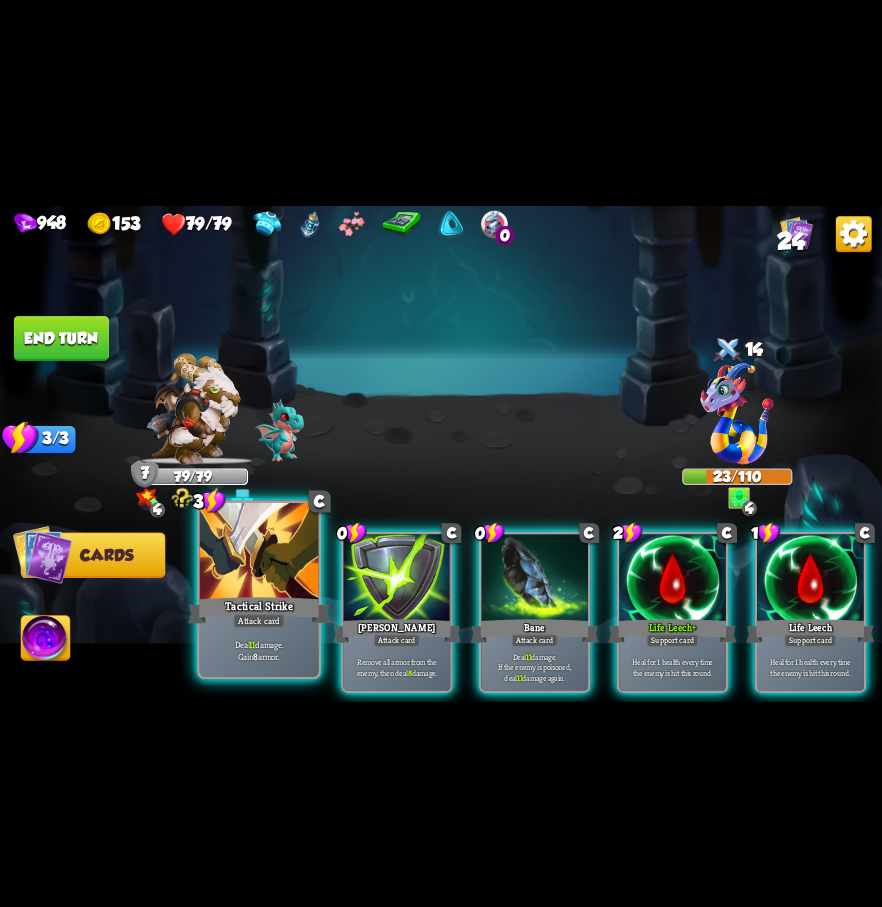 click on "Tactical Strike" at bounding box center (259, 610) 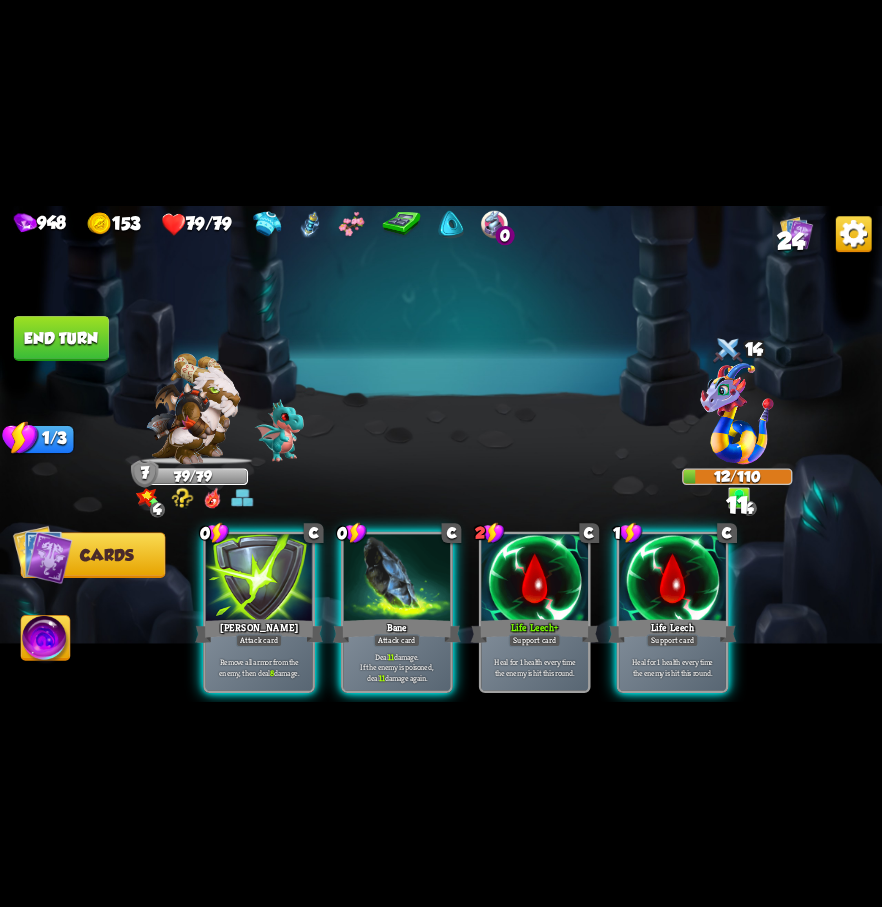 click on "End turn" at bounding box center (61, 338) 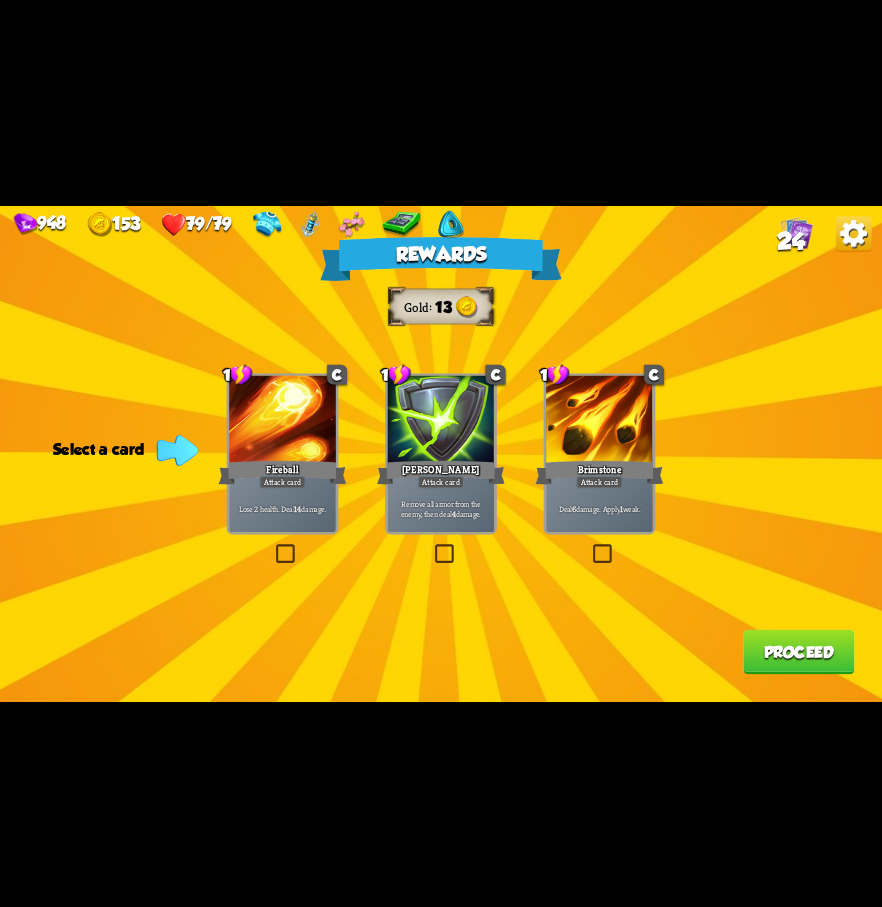 click at bounding box center (590, 547) 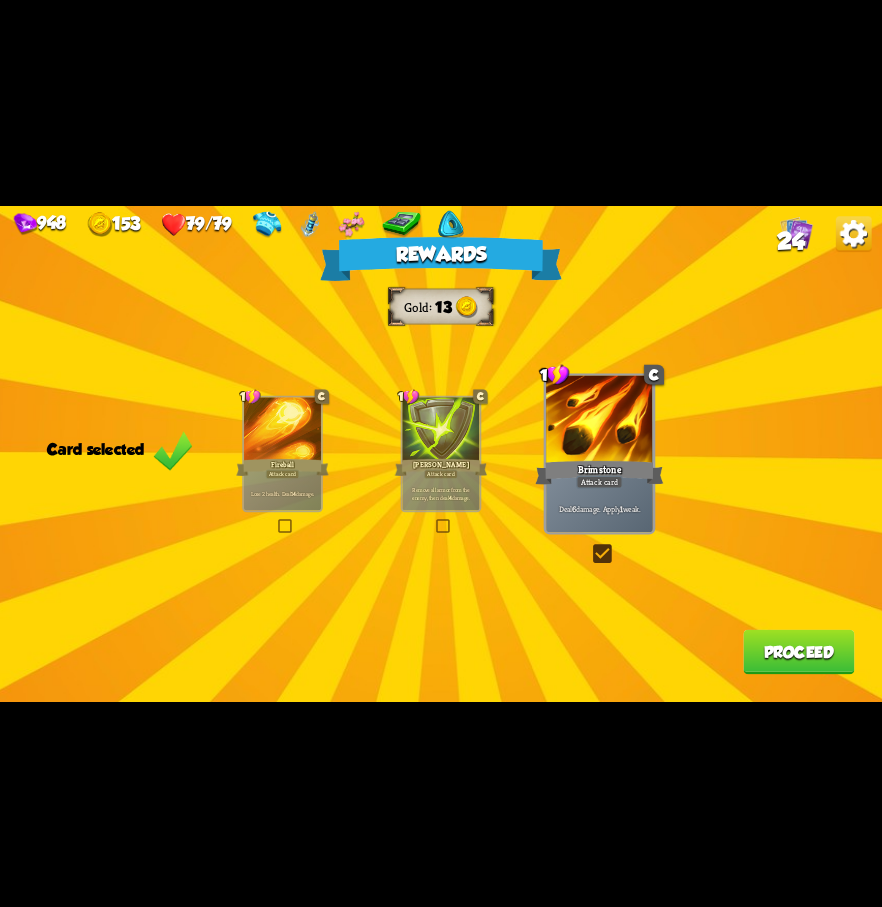 click on "Proceed" at bounding box center (798, 651) 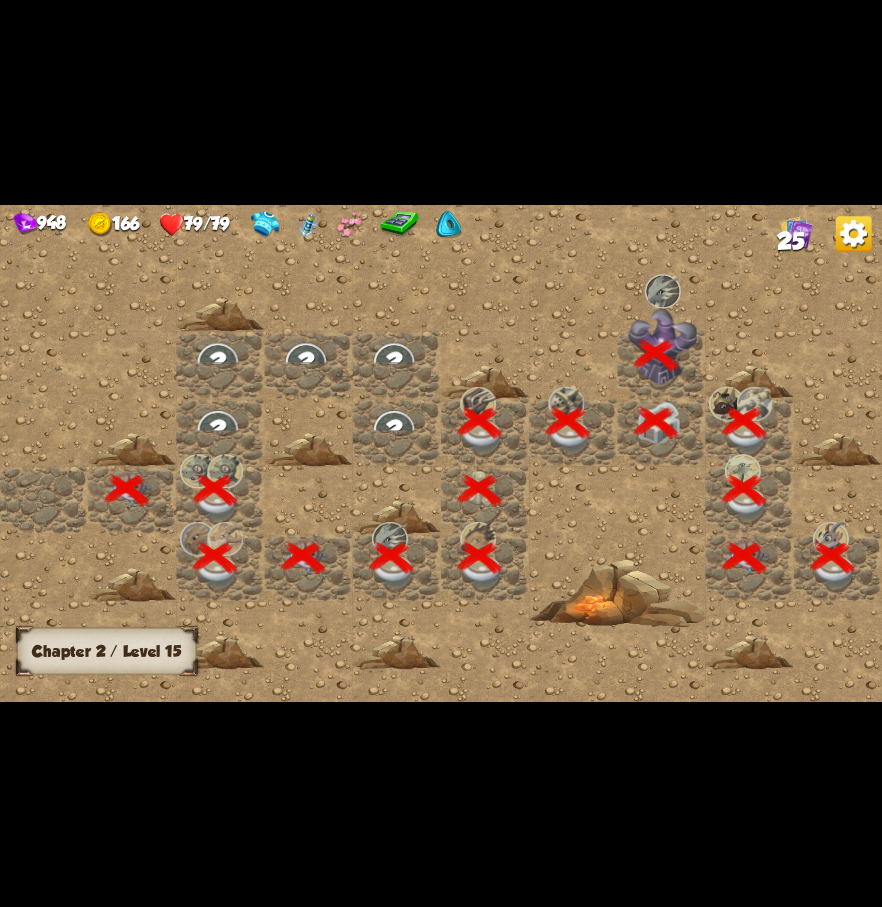 scroll, scrollTop: 0, scrollLeft: 384, axis: horizontal 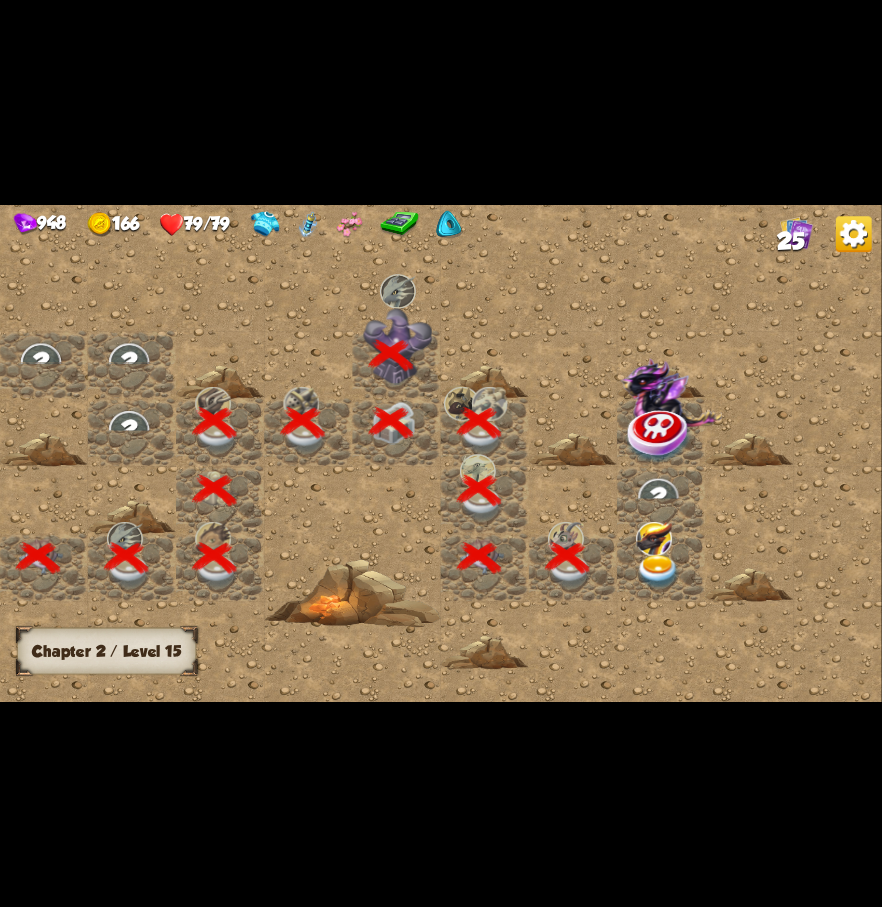 click at bounding box center (659, 571) 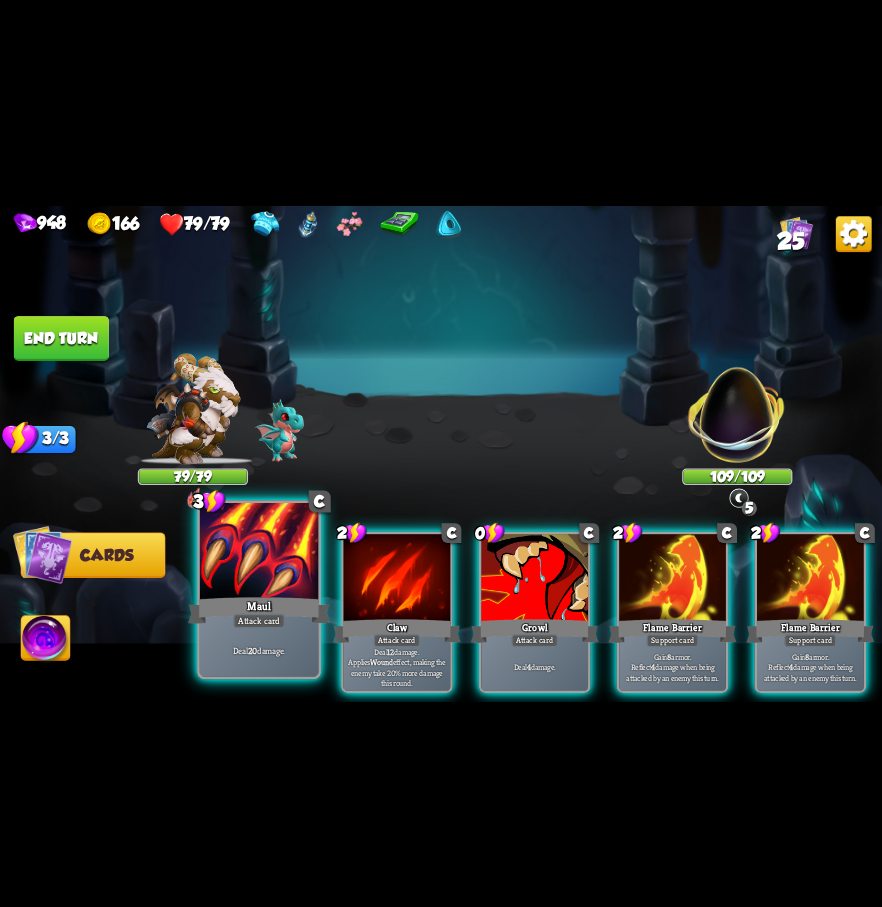click on "Maul" at bounding box center (259, 610) 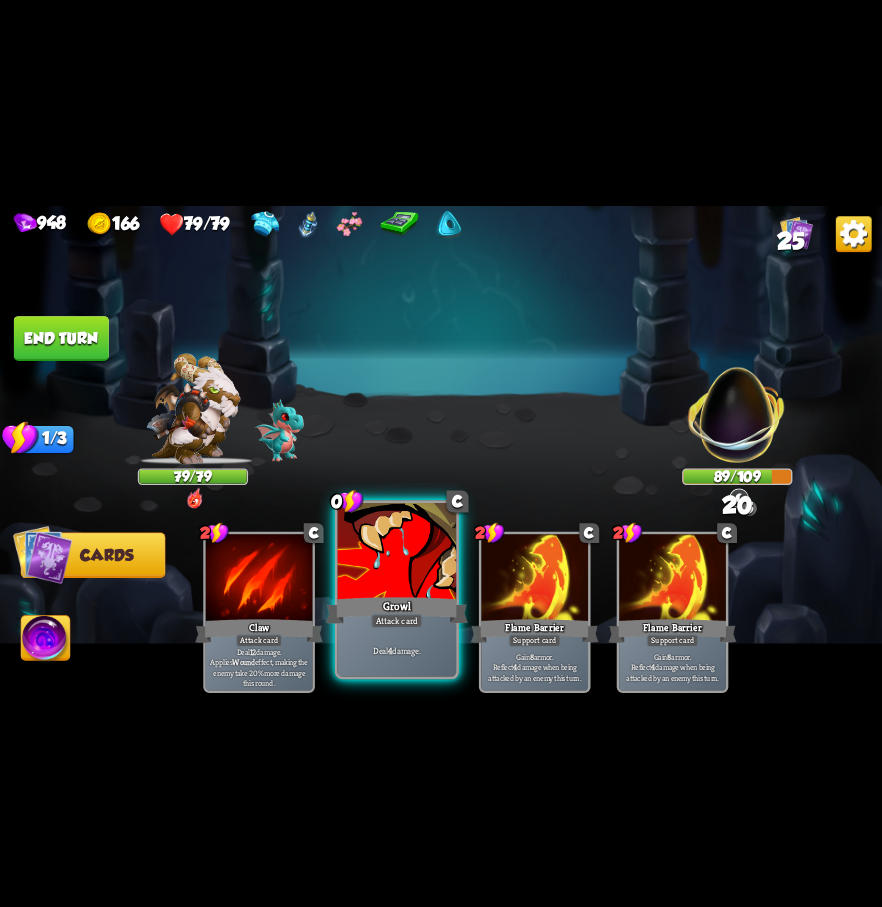 click at bounding box center (397, 552) 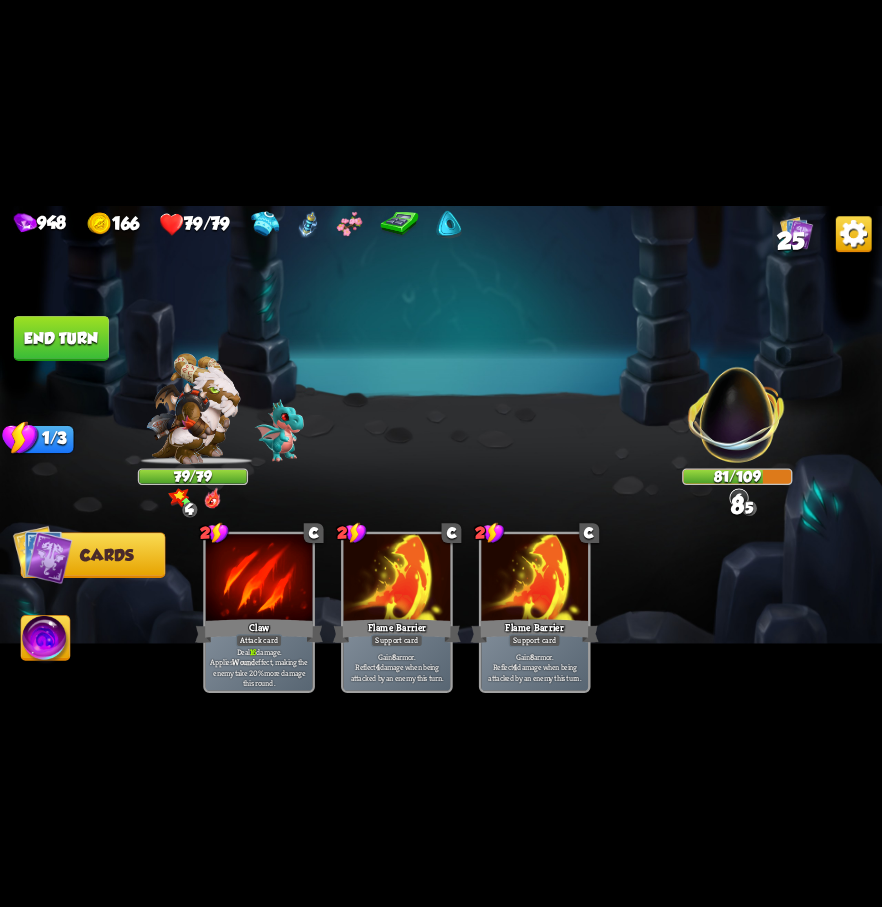 click on "End turn" at bounding box center [61, 338] 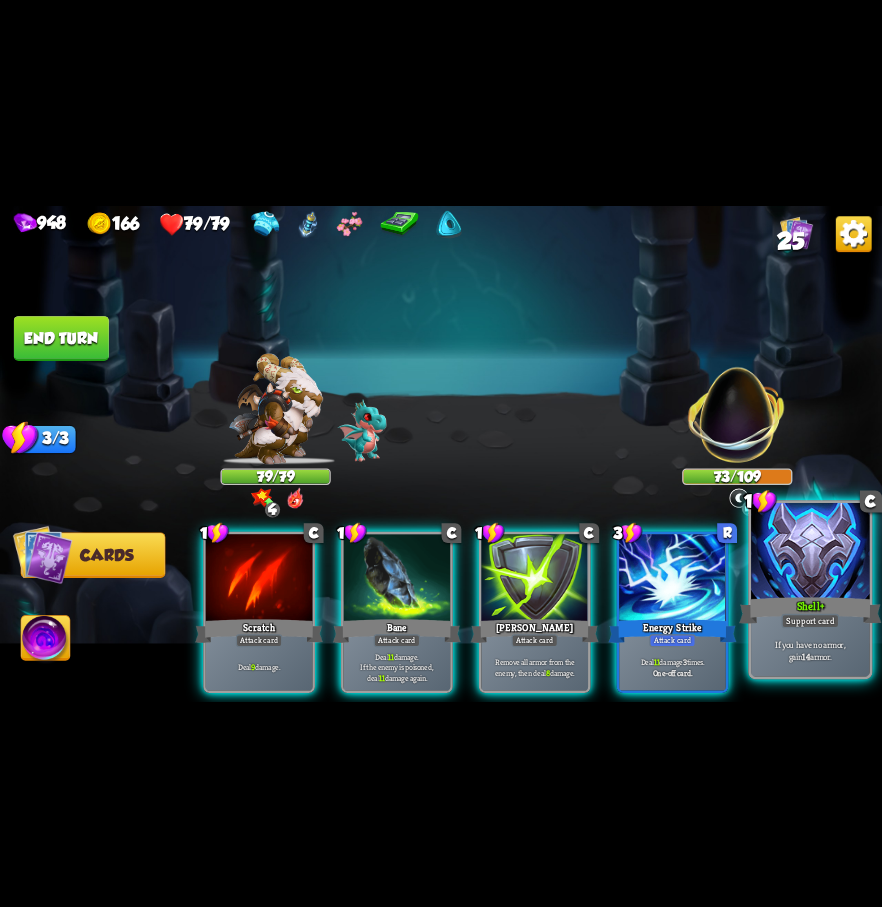 click at bounding box center [810, 552] 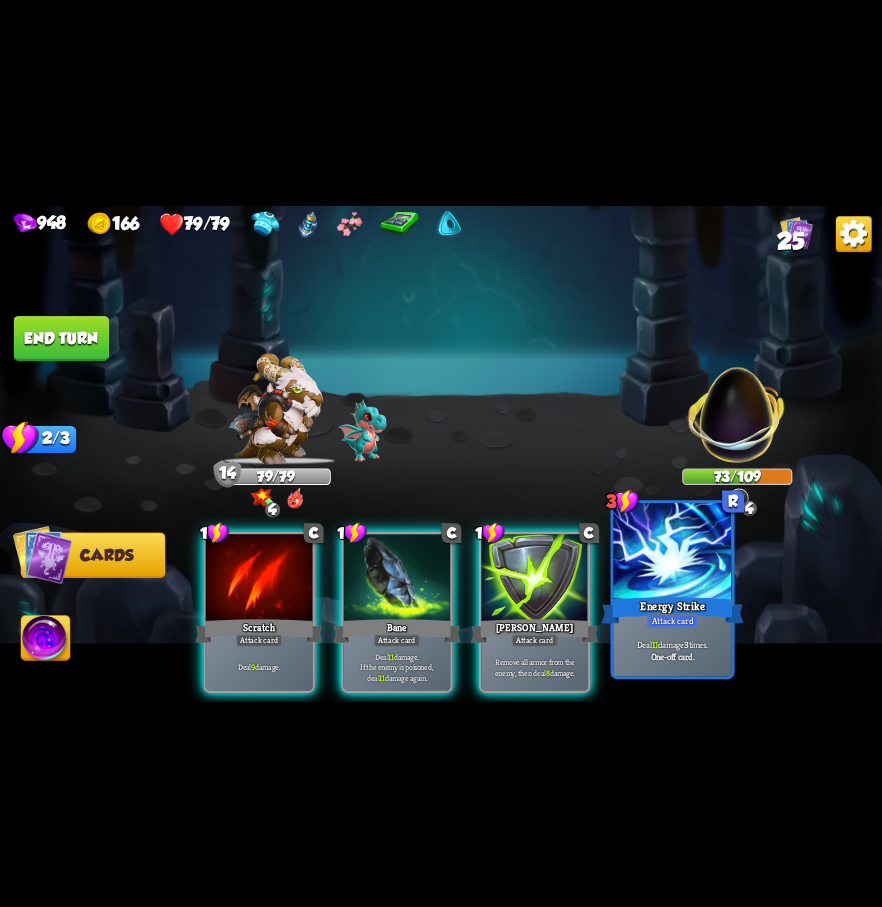 click at bounding box center [672, 552] 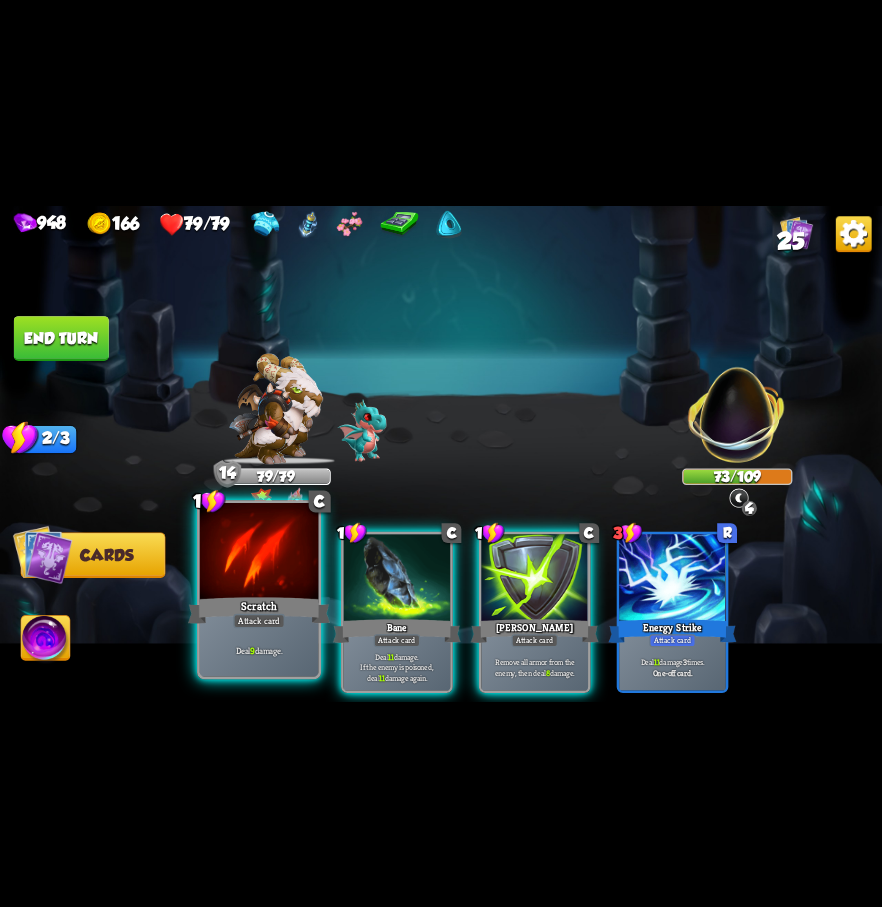 click at bounding box center (259, 552) 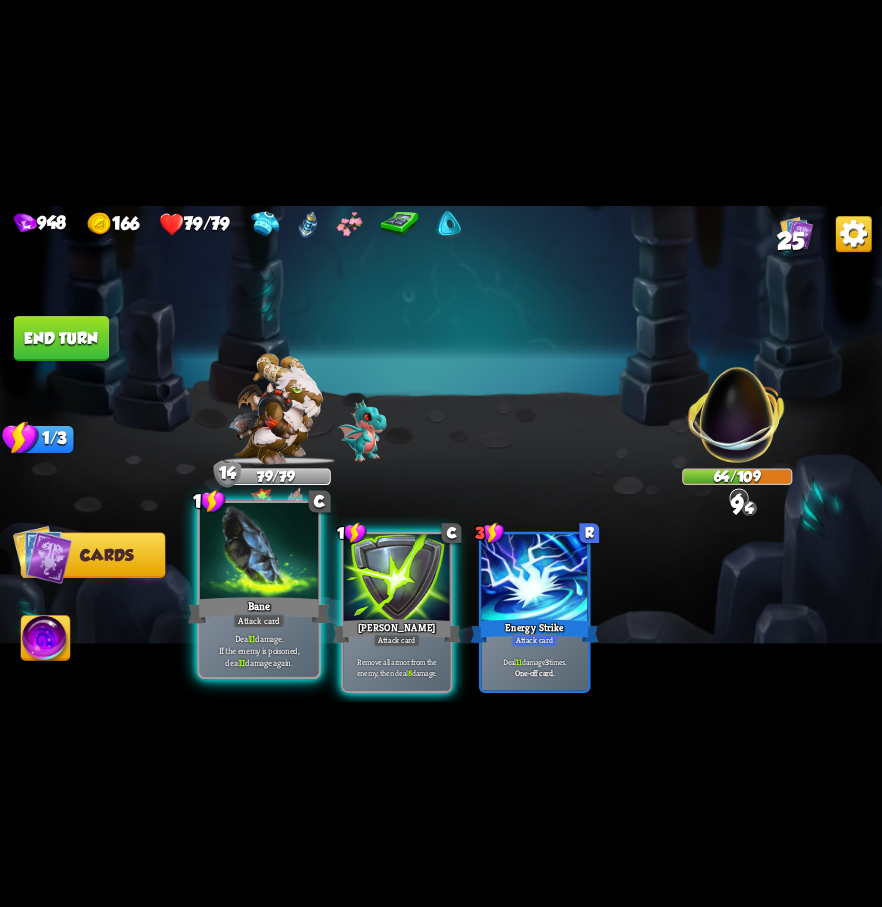 click at bounding box center (259, 552) 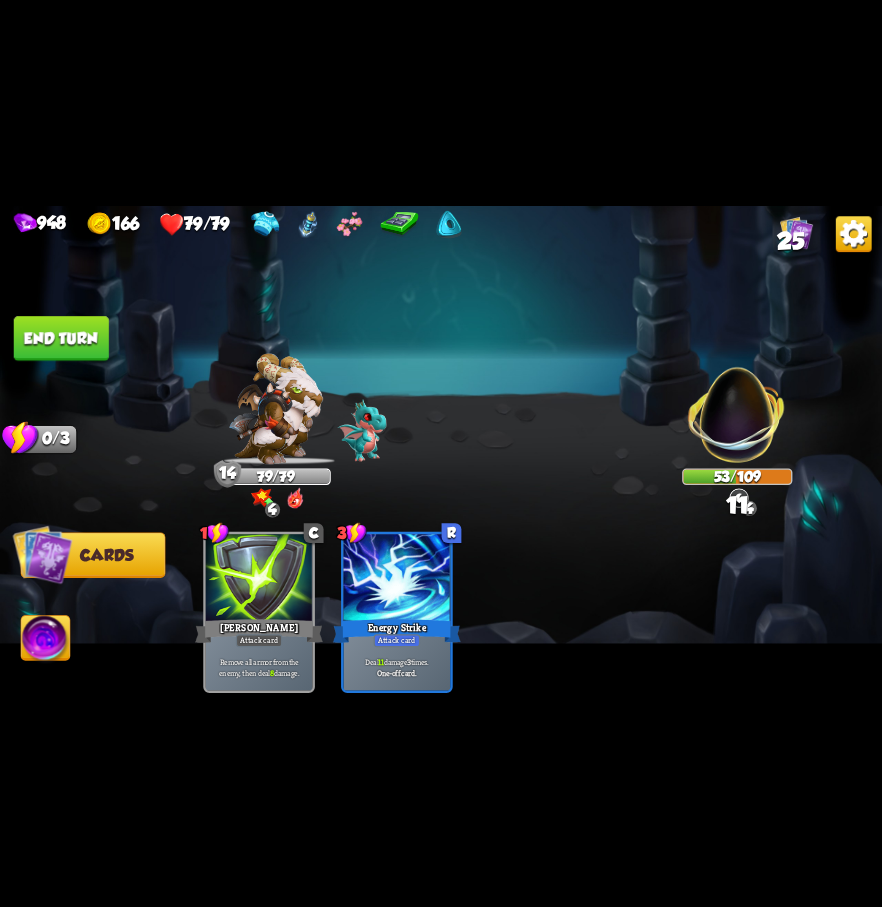 click on "End turn" at bounding box center (61, 338) 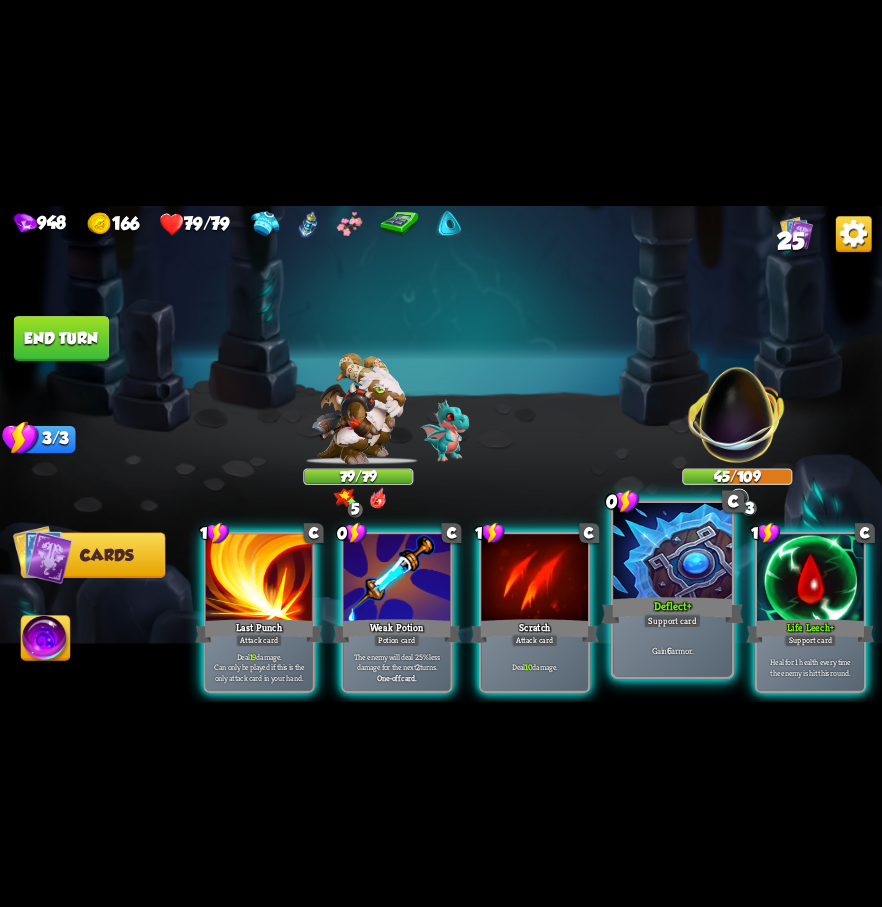 click at bounding box center (672, 552) 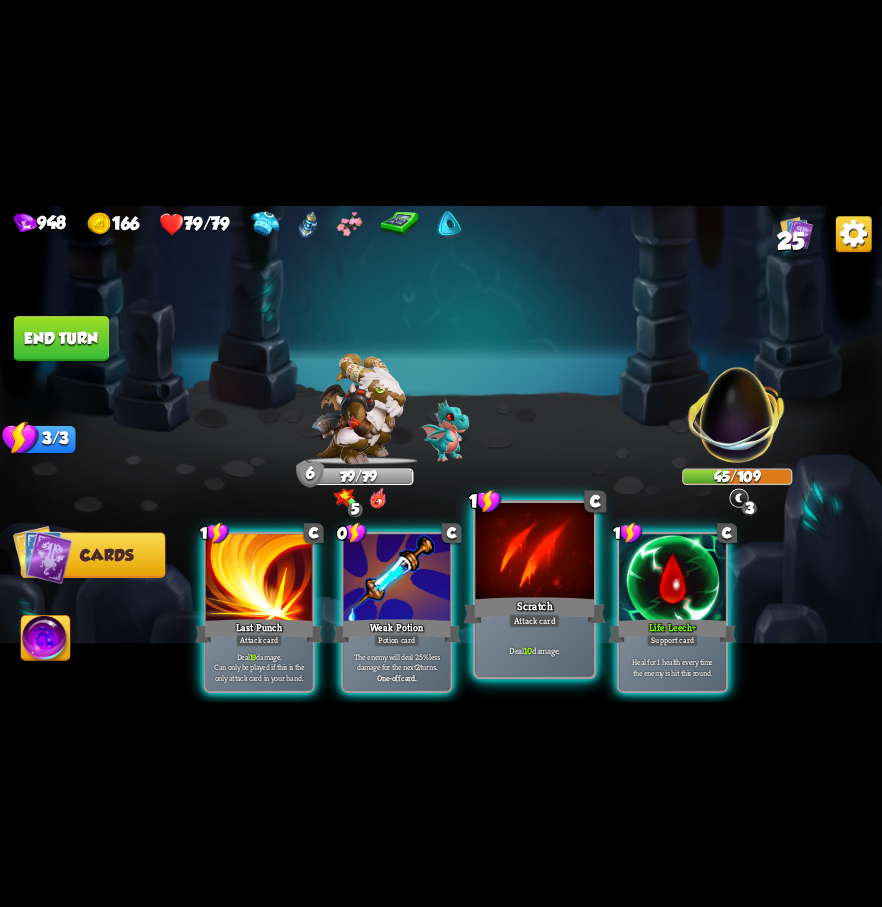 click at bounding box center [534, 552] 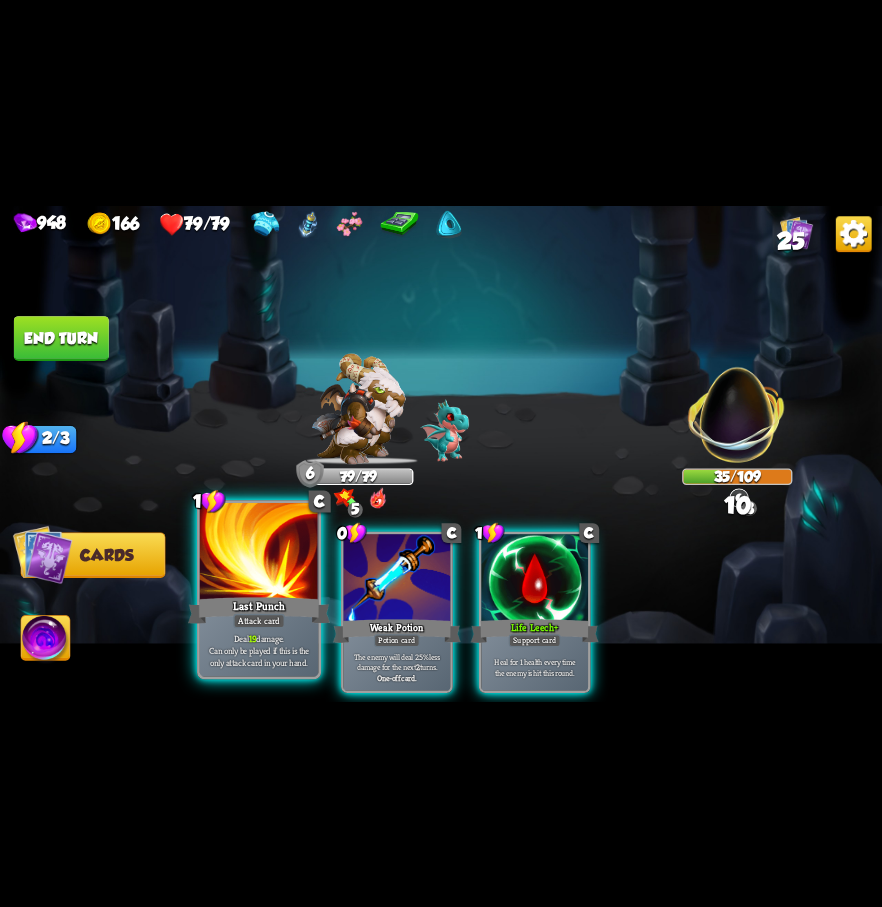 click on "Last Punch" at bounding box center [259, 610] 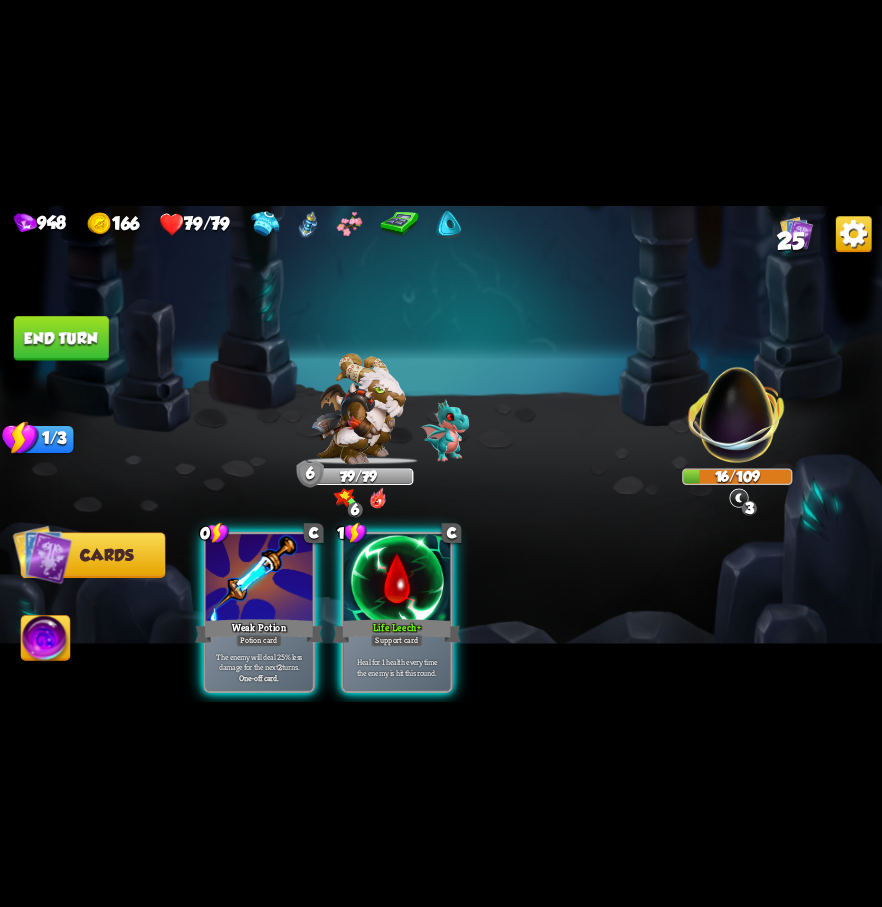 click on "End turn" at bounding box center (61, 338) 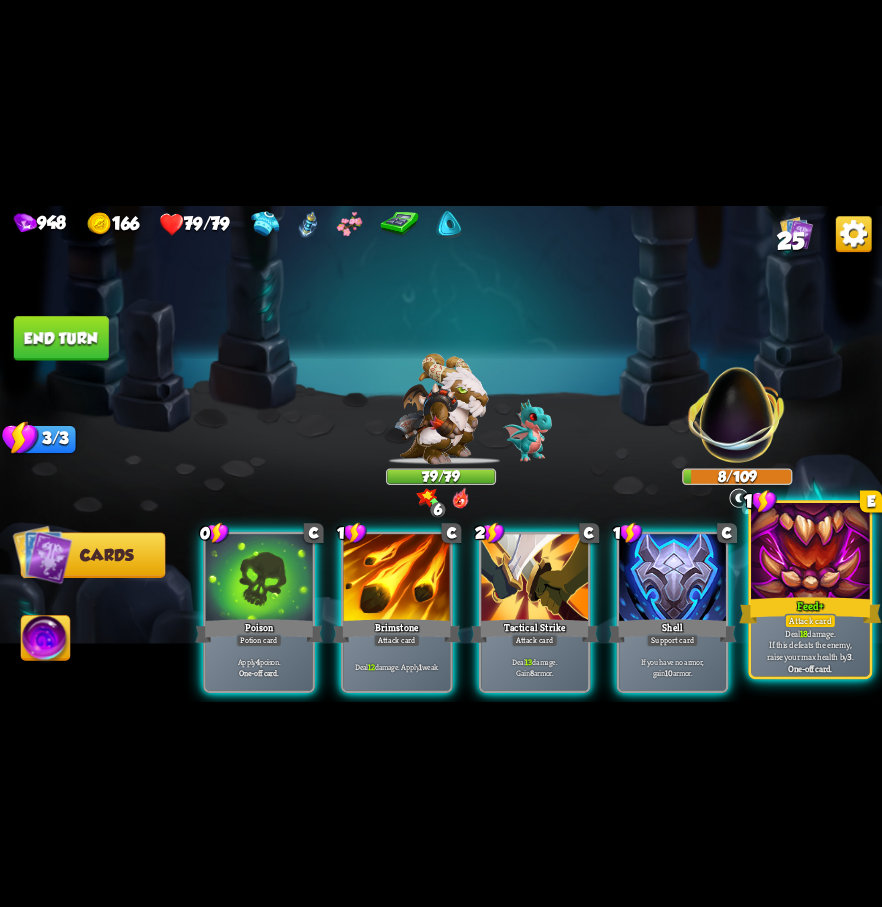 click on "Feed +" at bounding box center [810, 610] 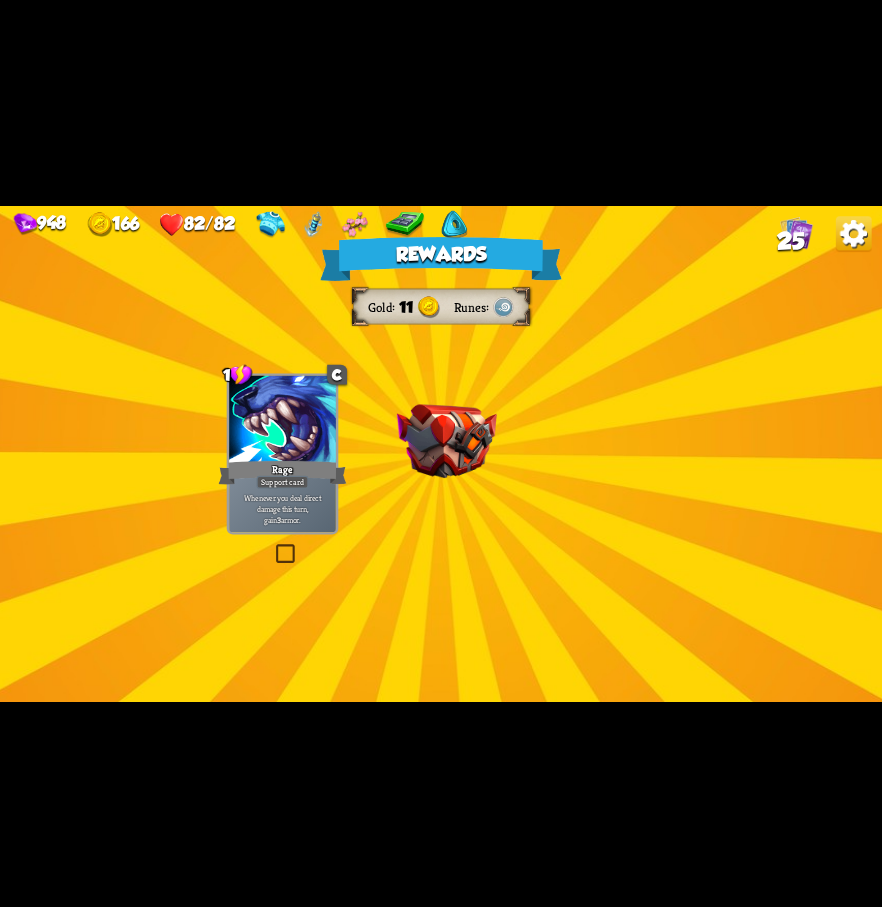 click at bounding box center (447, 441) 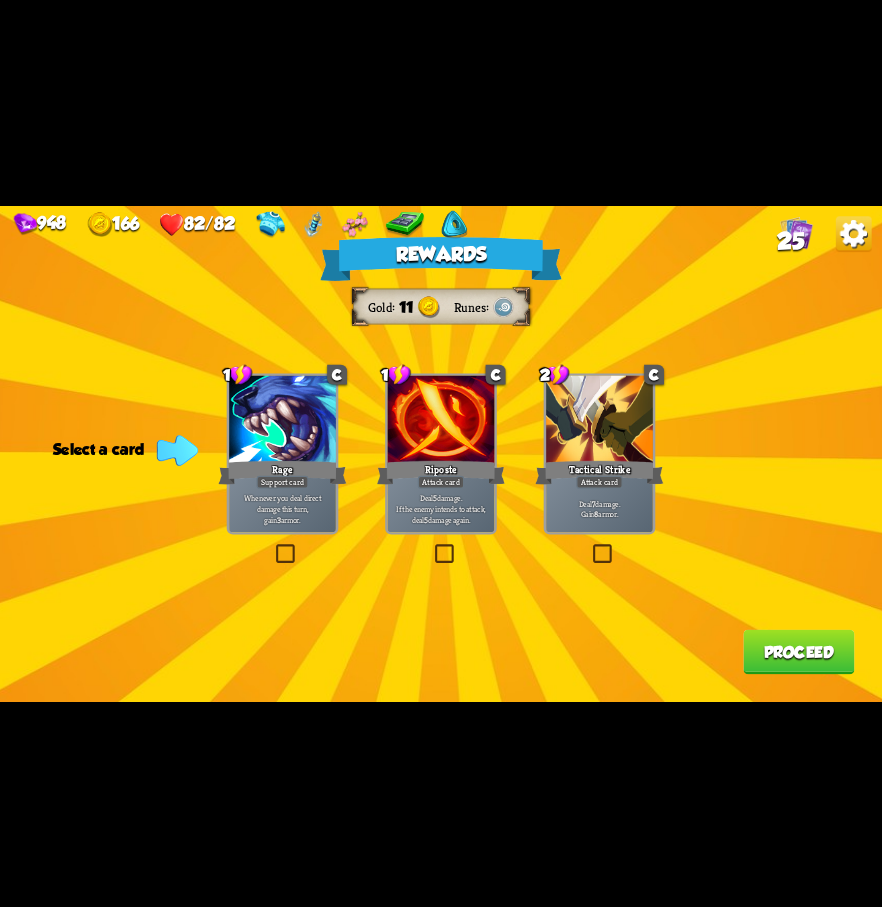 click at bounding box center [432, 547] 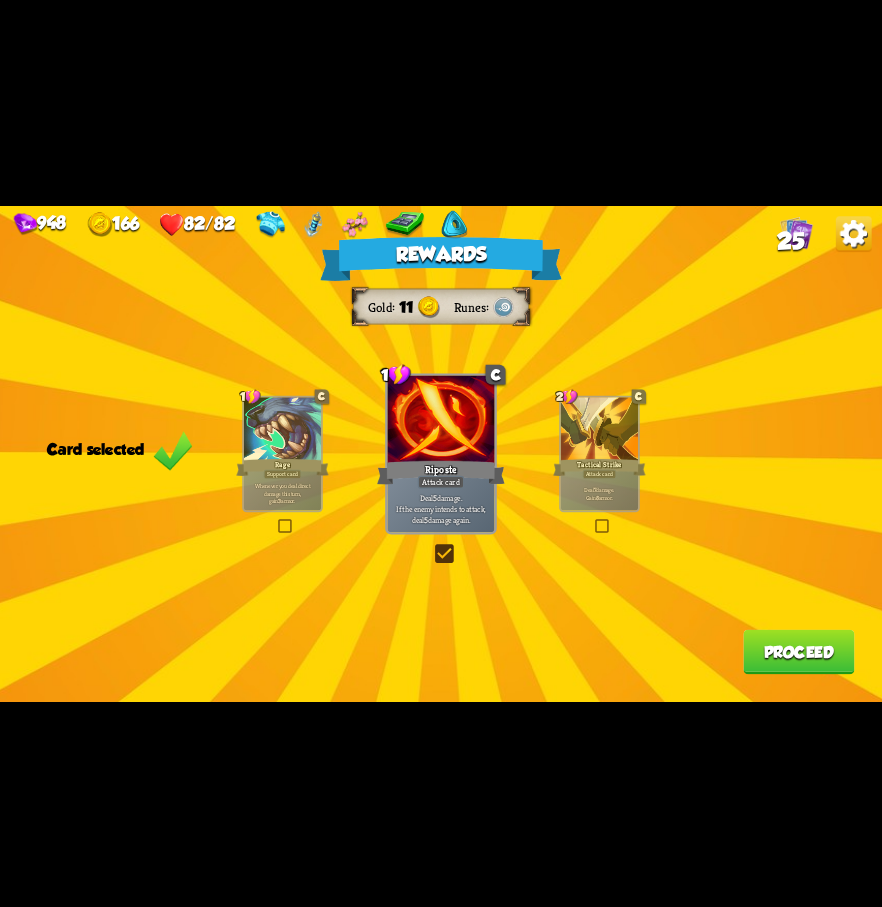 click on "Proceed" at bounding box center (798, 651) 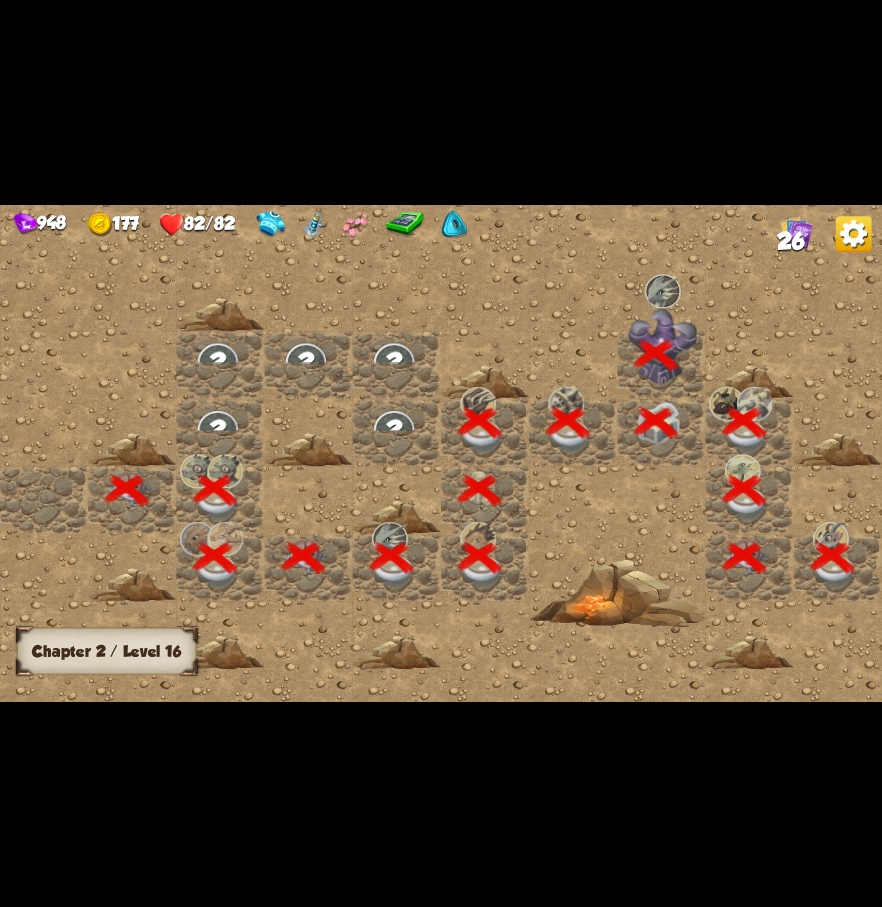 scroll, scrollTop: 0, scrollLeft: 384, axis: horizontal 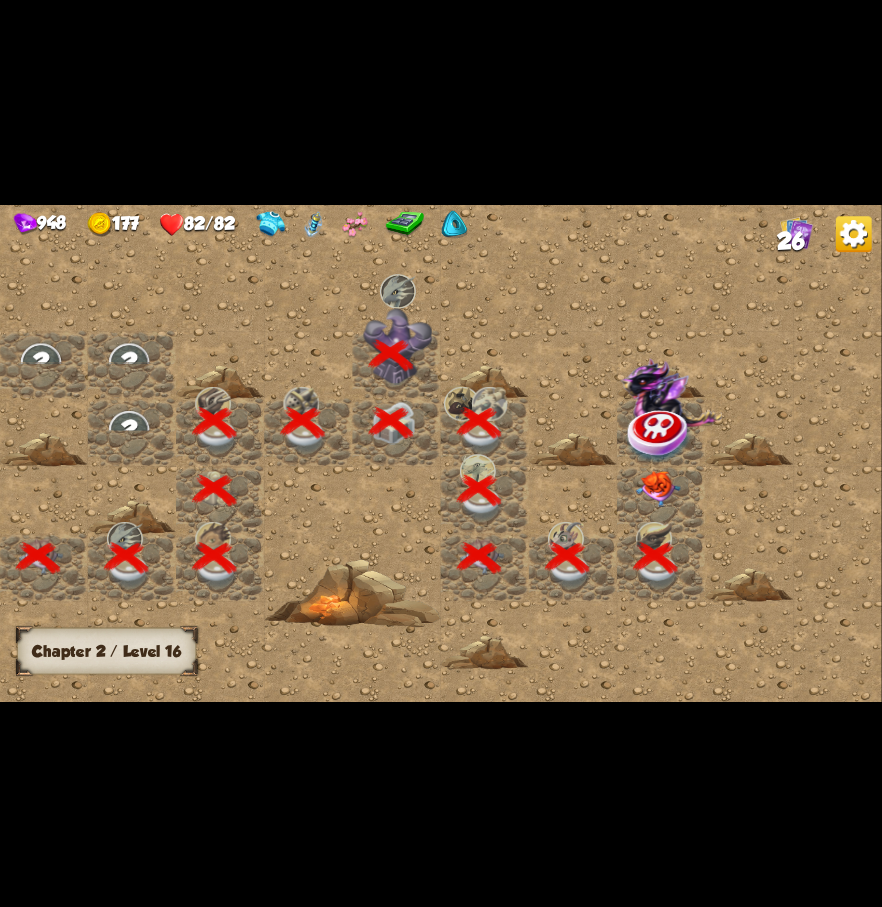 click at bounding box center (659, 488) 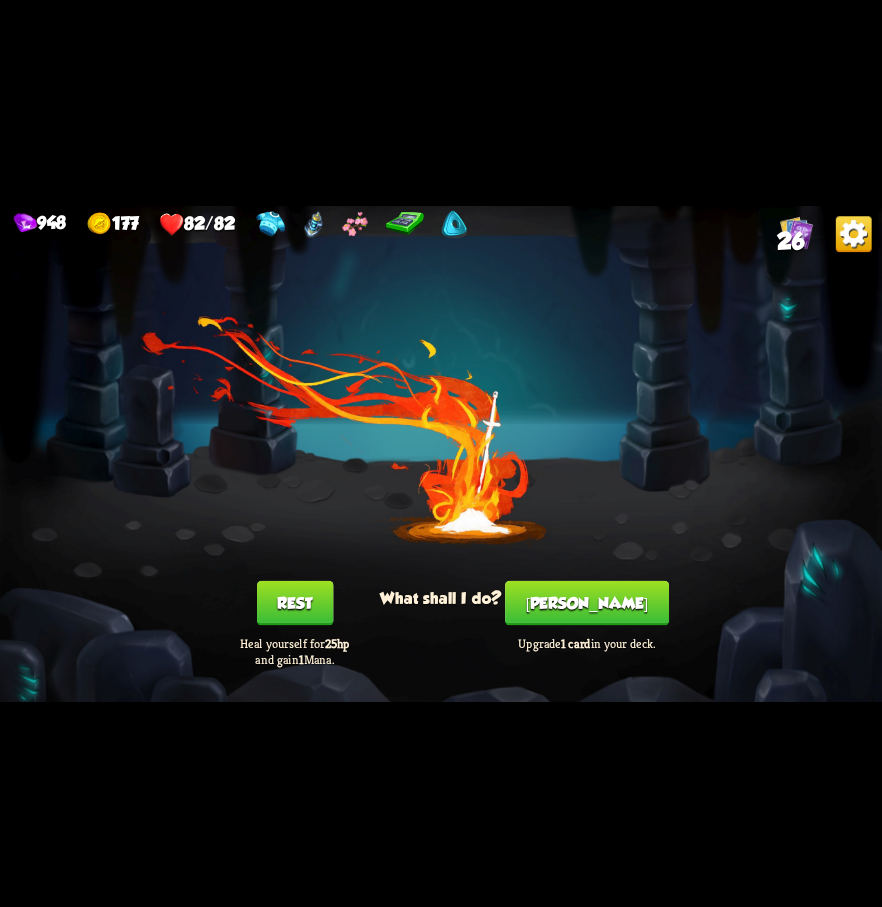 click on "[PERSON_NAME]" at bounding box center [587, 602] 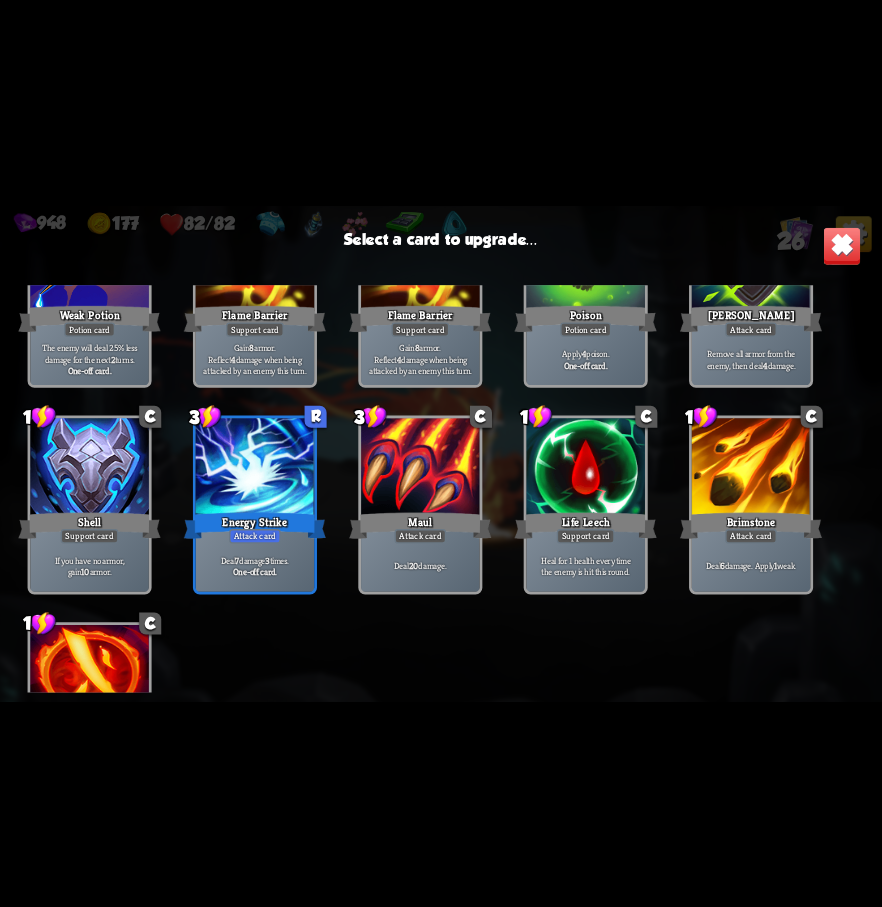 scroll, scrollTop: 800, scrollLeft: 0, axis: vertical 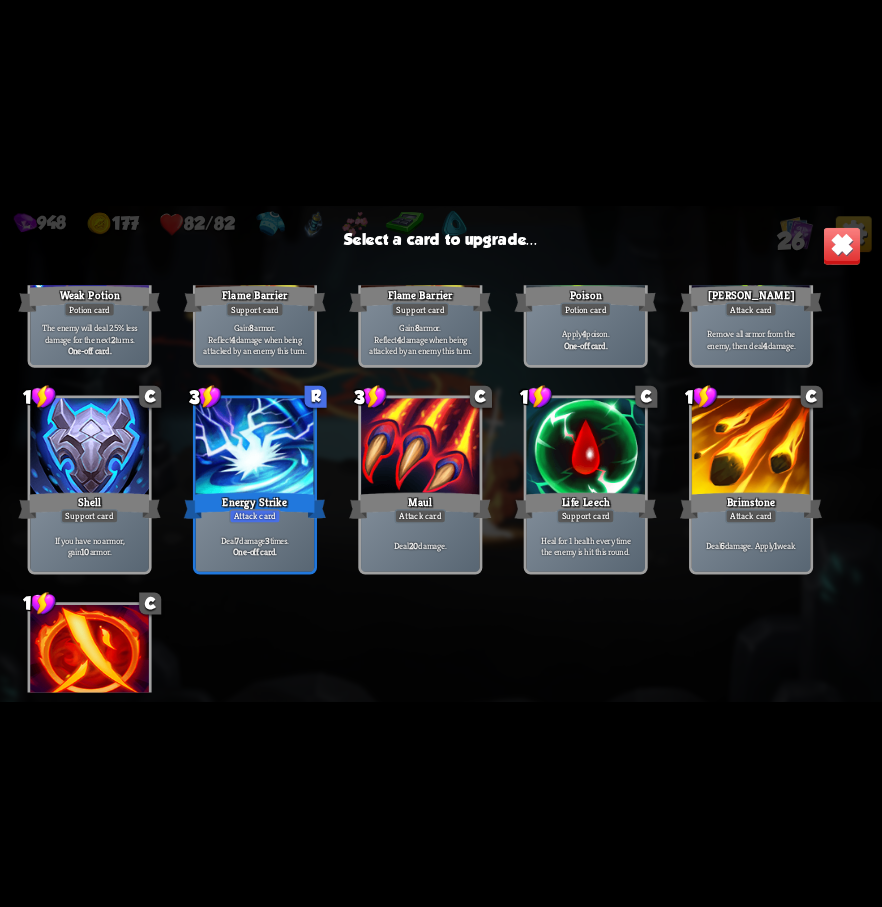 click at bounding box center [585, 448] 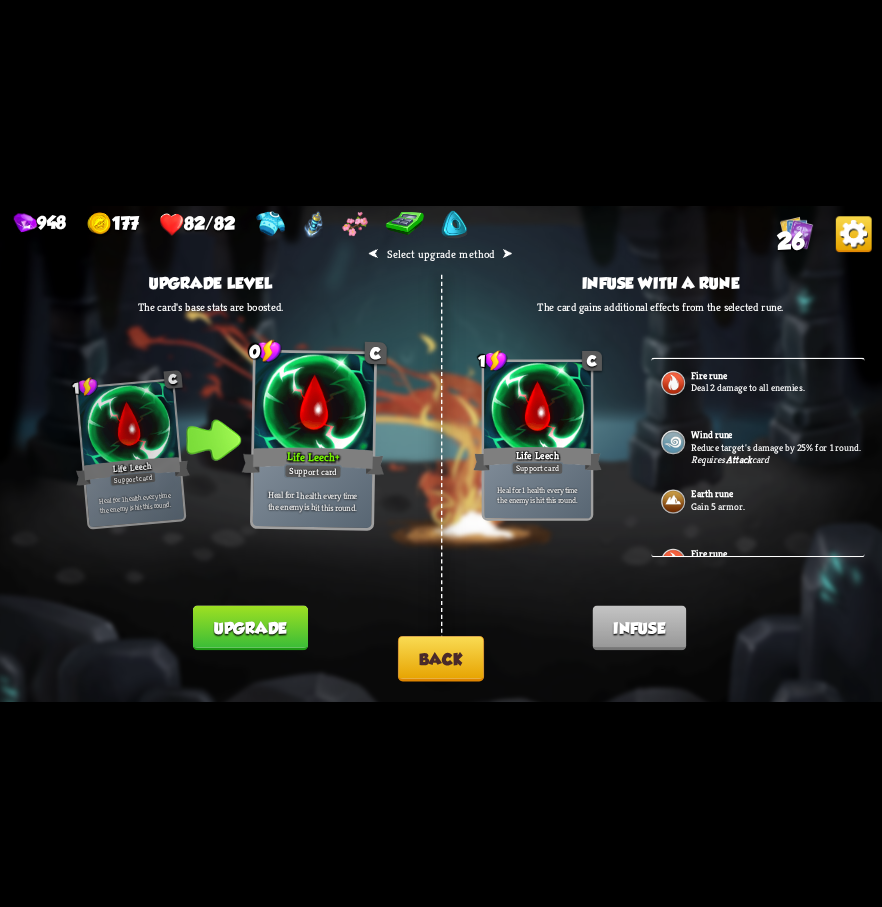 click on "Upgrade" at bounding box center [250, 627] 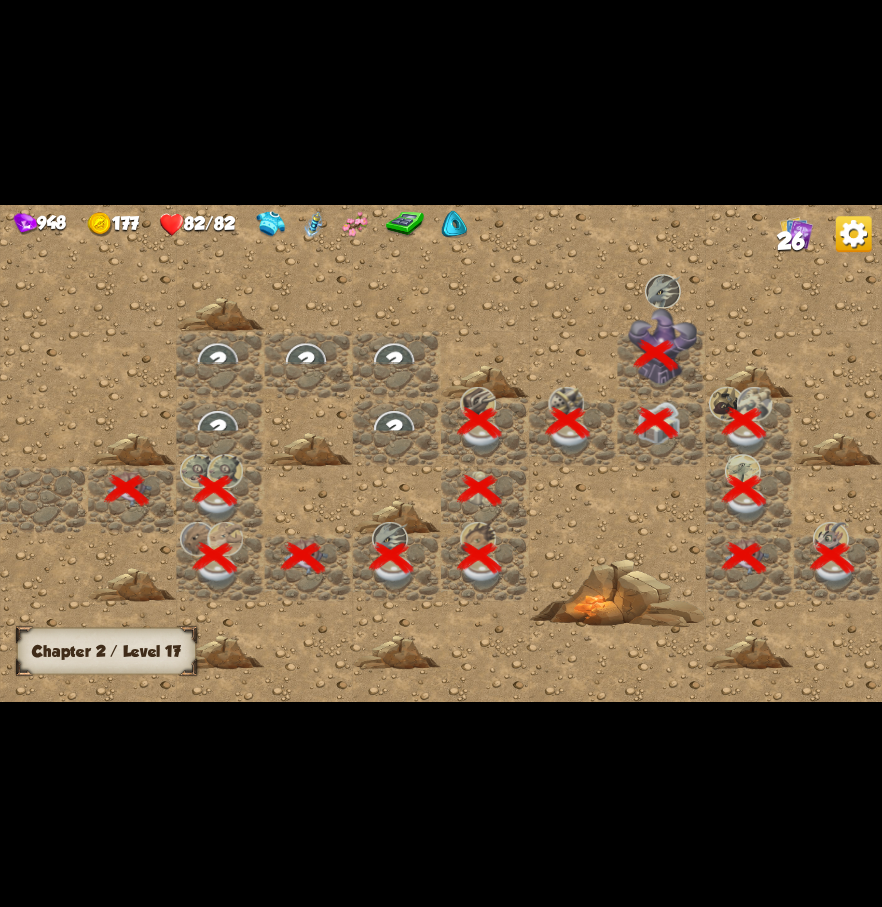 scroll, scrollTop: 0, scrollLeft: 384, axis: horizontal 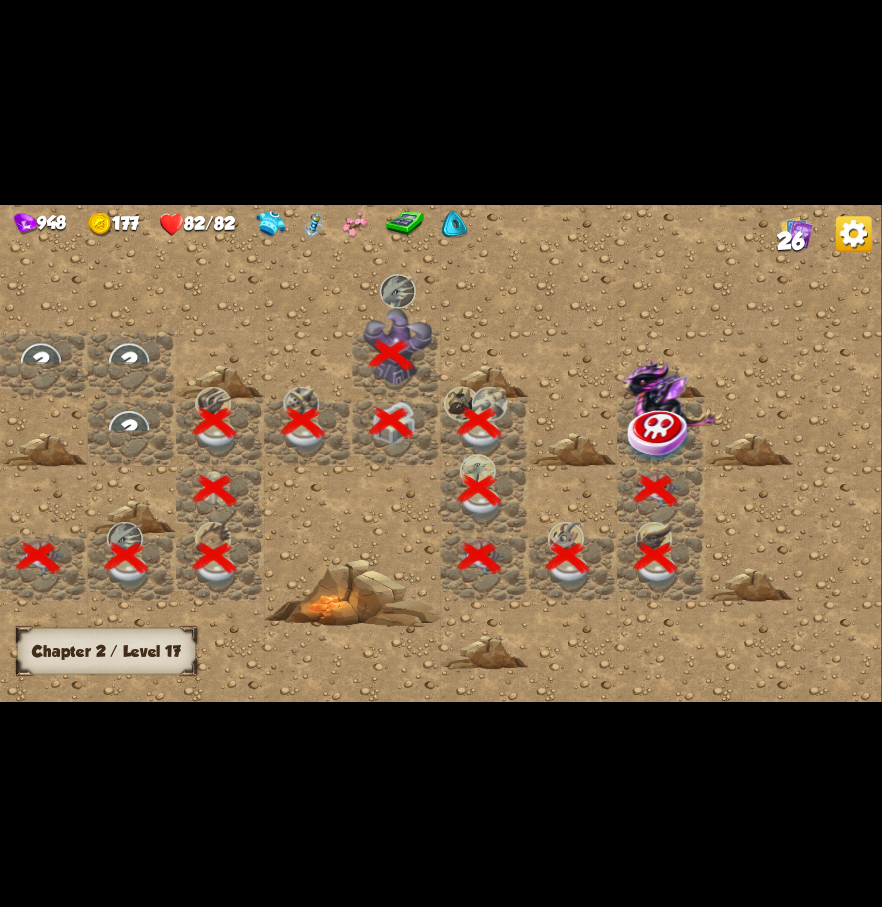 click at bounding box center [660, 434] 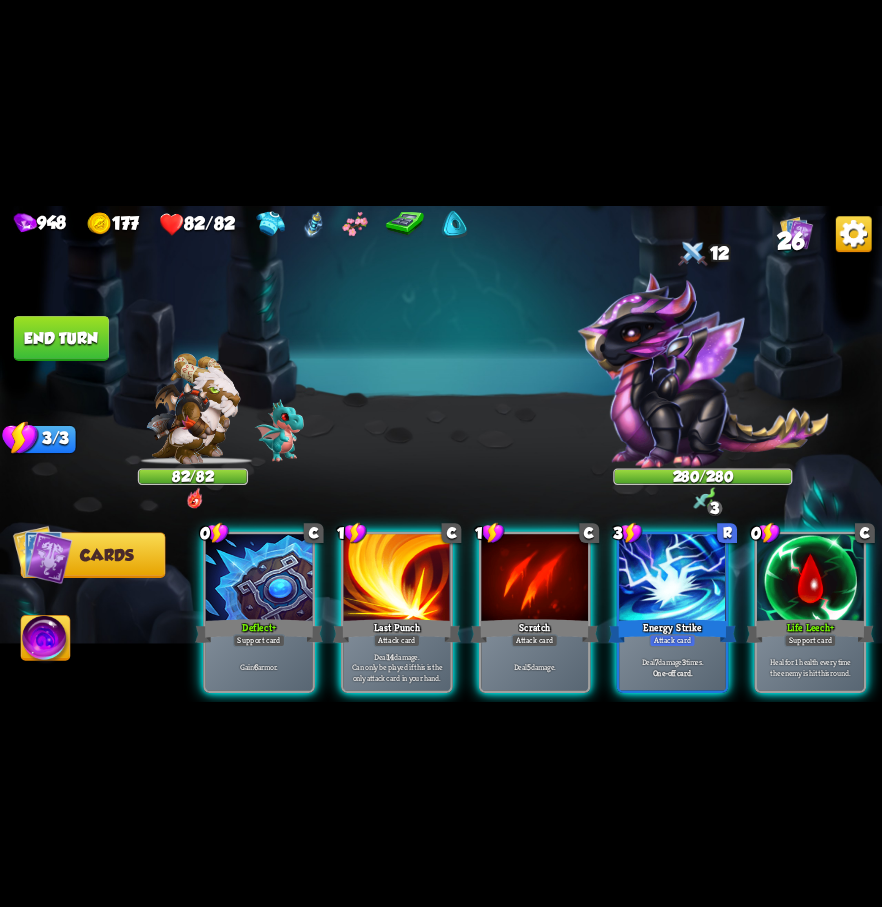 click on "3" at bounding box center [714, 507] 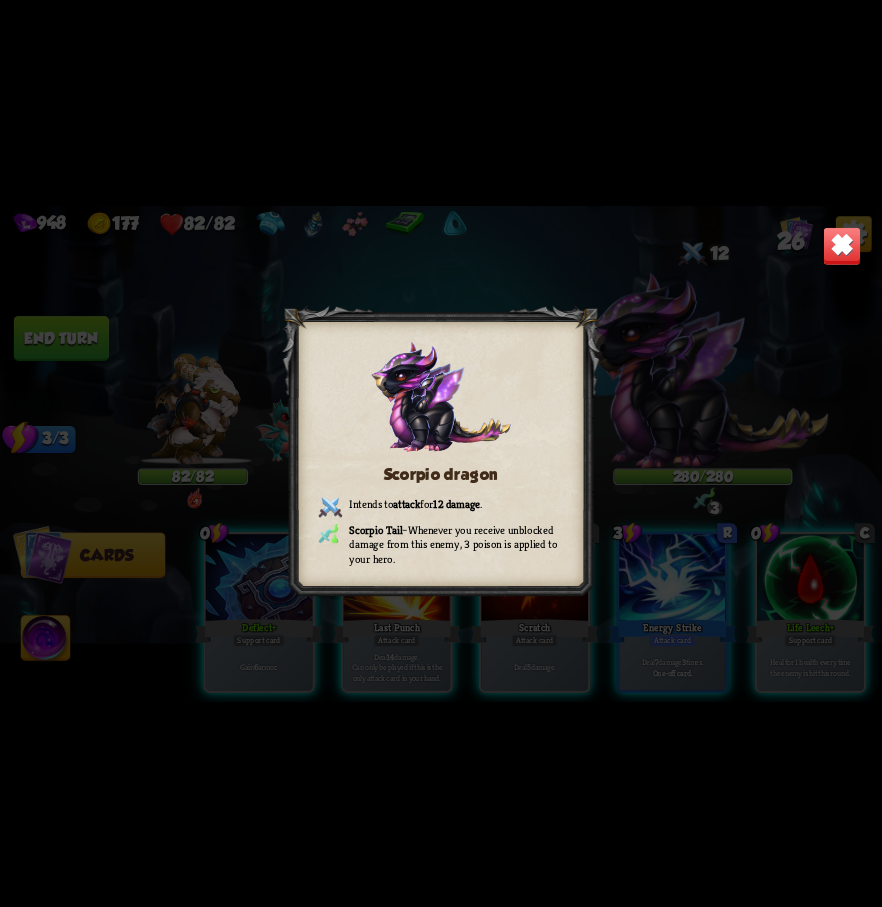 click at bounding box center [842, 245] 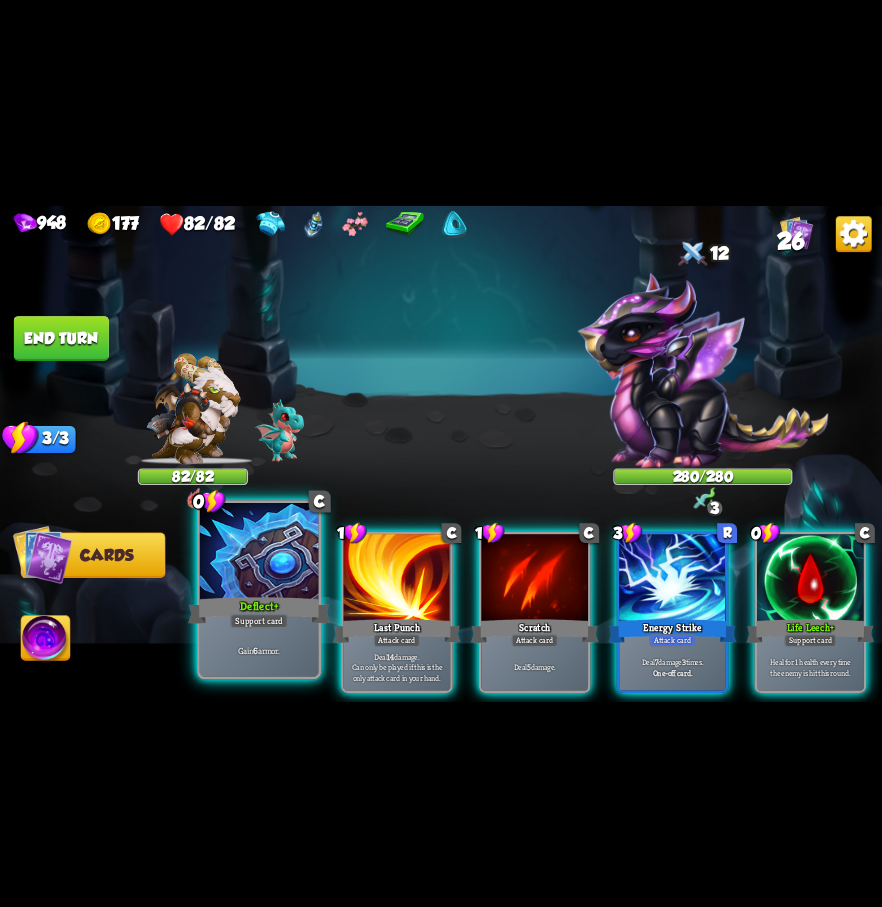 click at bounding box center [259, 552] 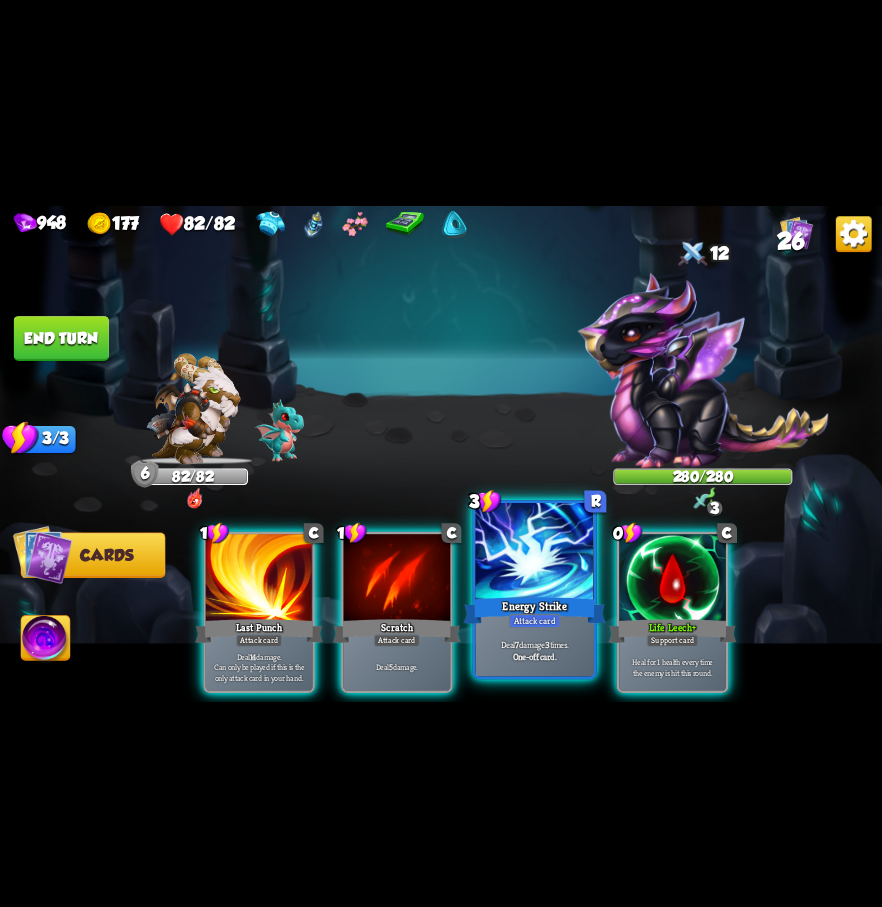 click at bounding box center [534, 552] 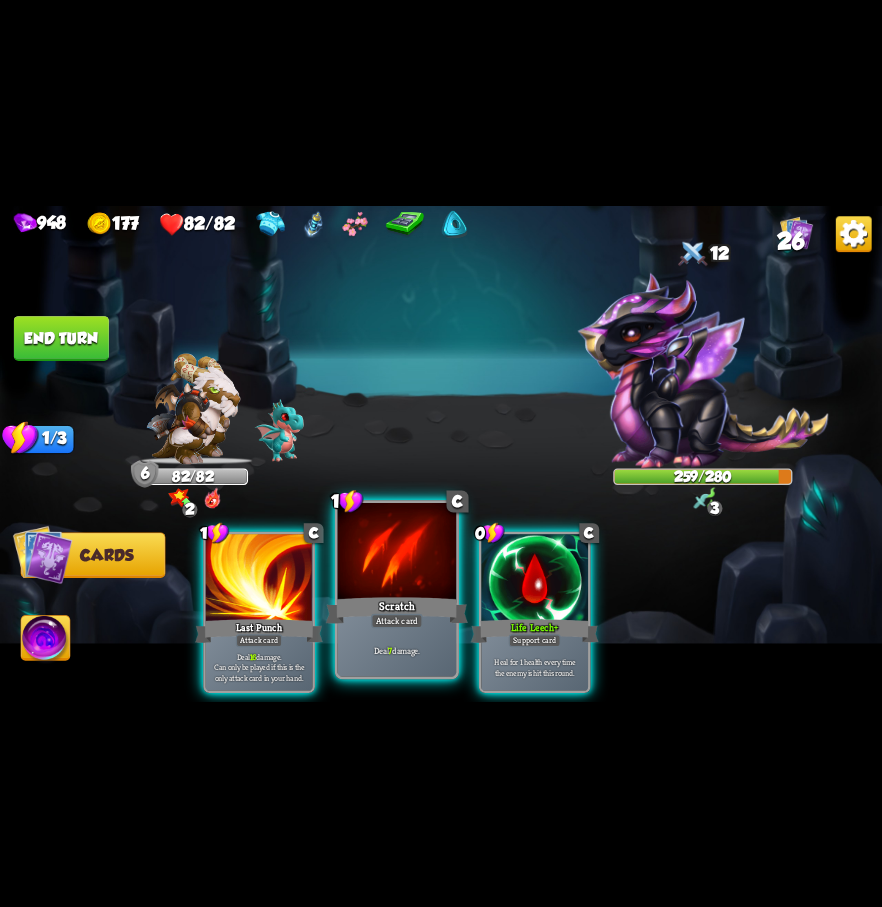 click at bounding box center [397, 552] 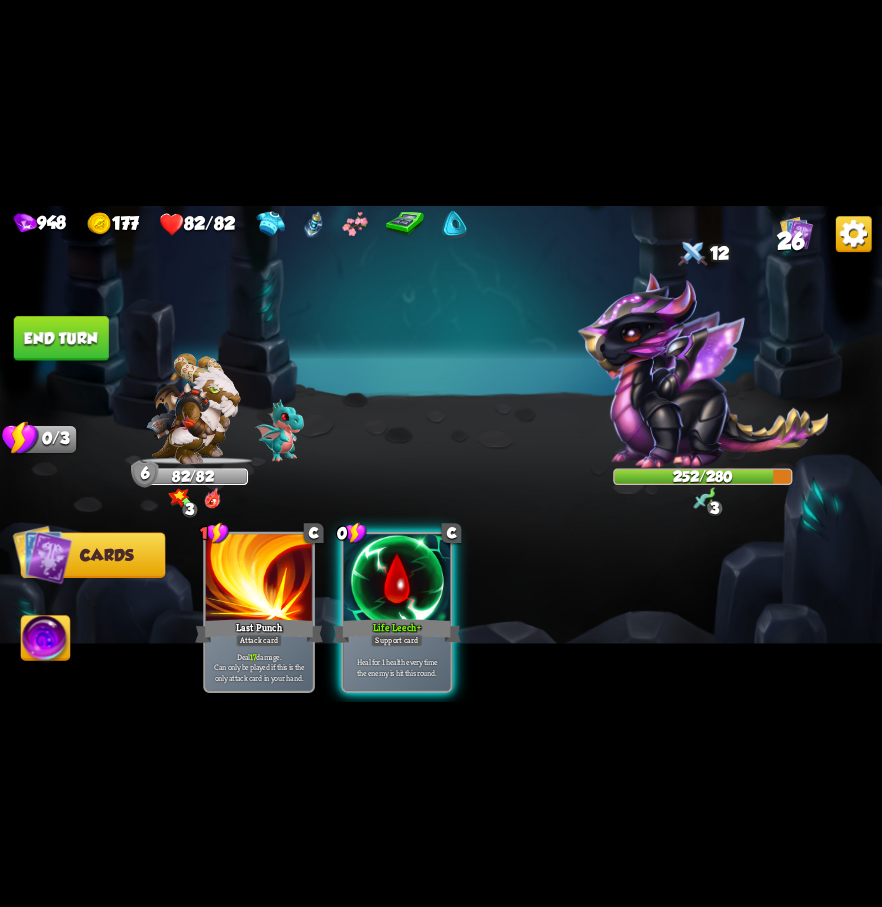 click on "End turn" at bounding box center (61, 338) 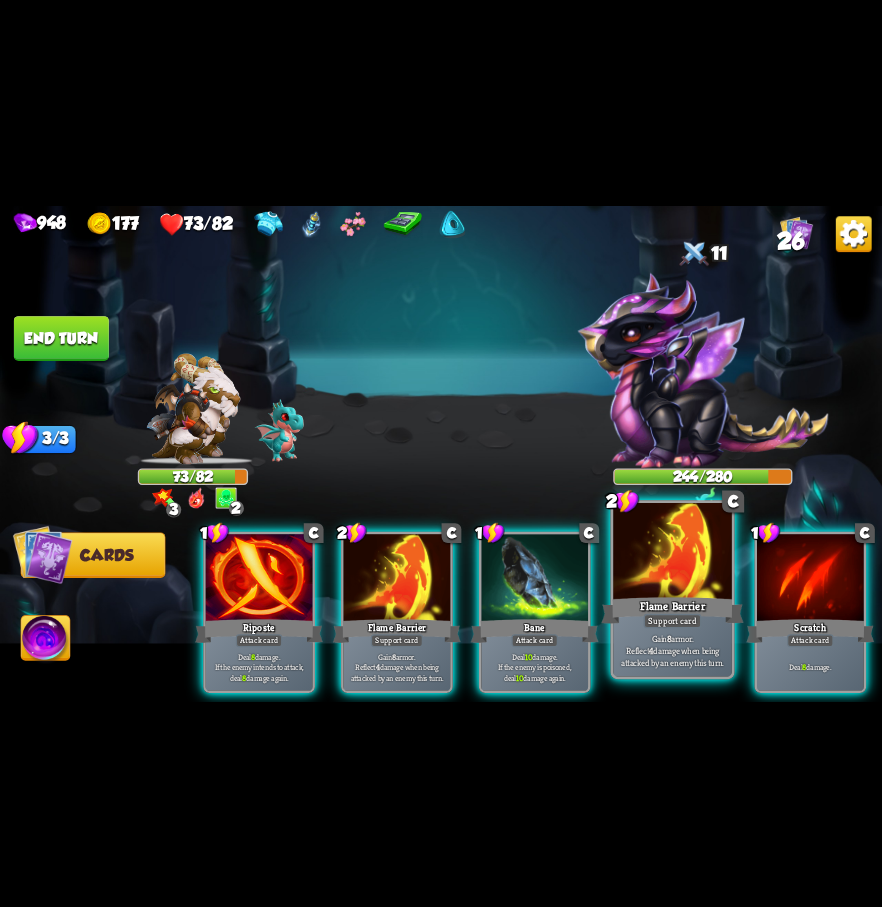 click at bounding box center (672, 552) 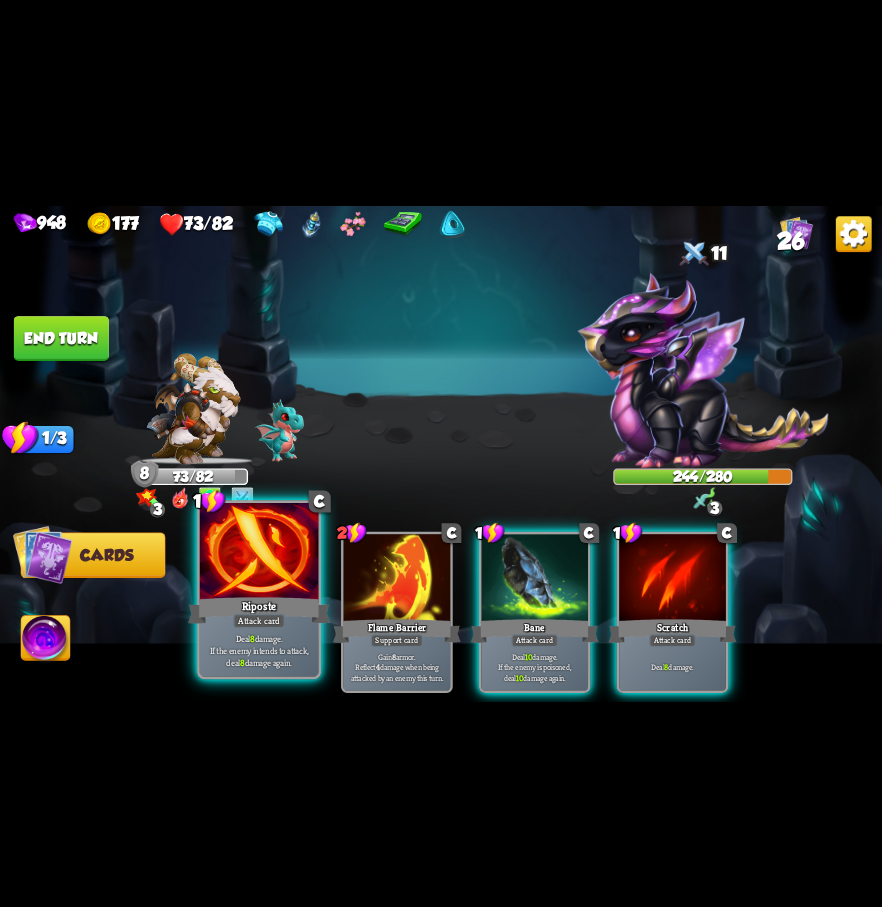 click at bounding box center (259, 552) 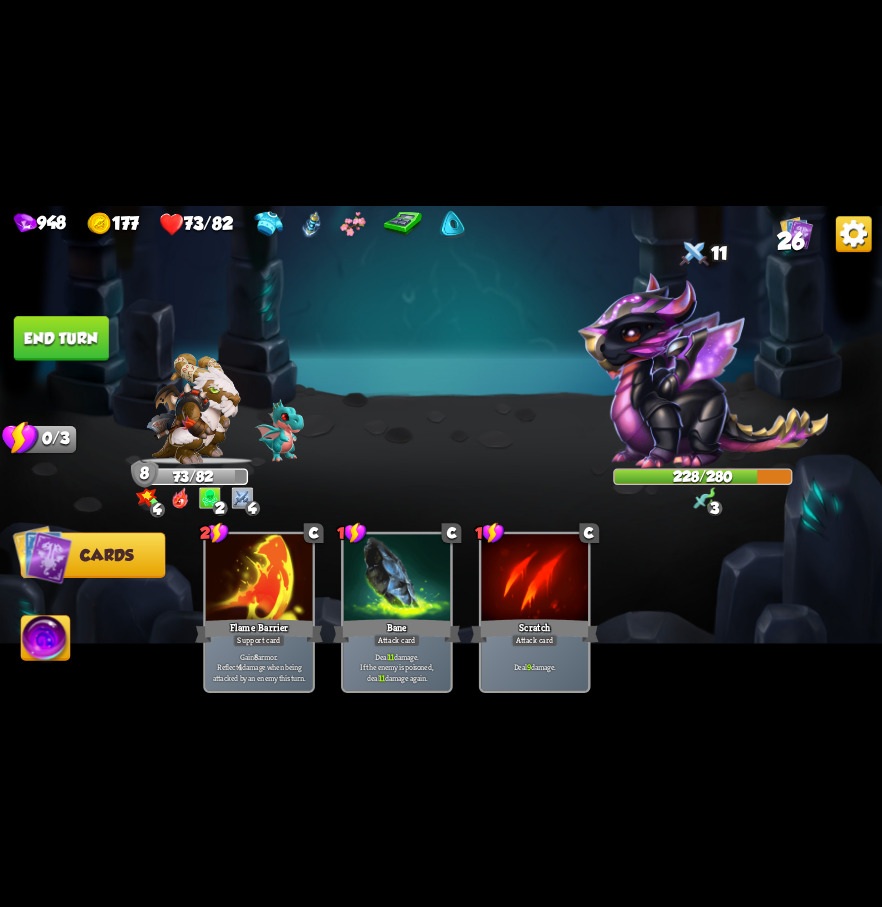 click on "End turn" at bounding box center [61, 338] 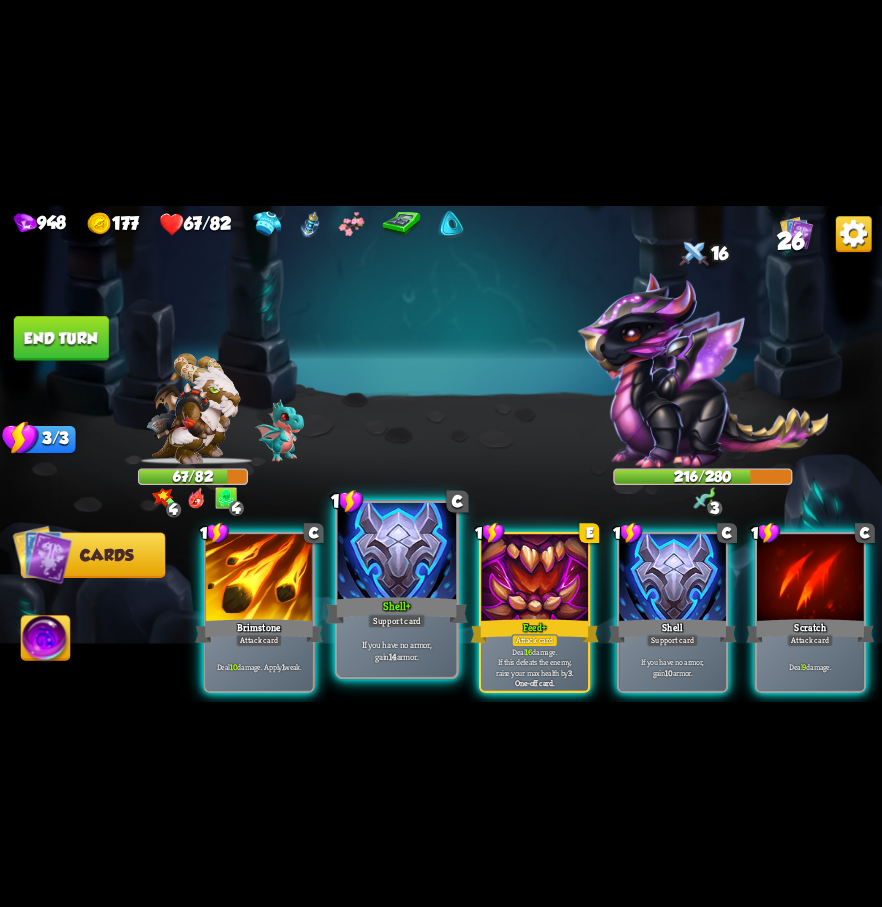 click on "Support card" at bounding box center [397, 620] 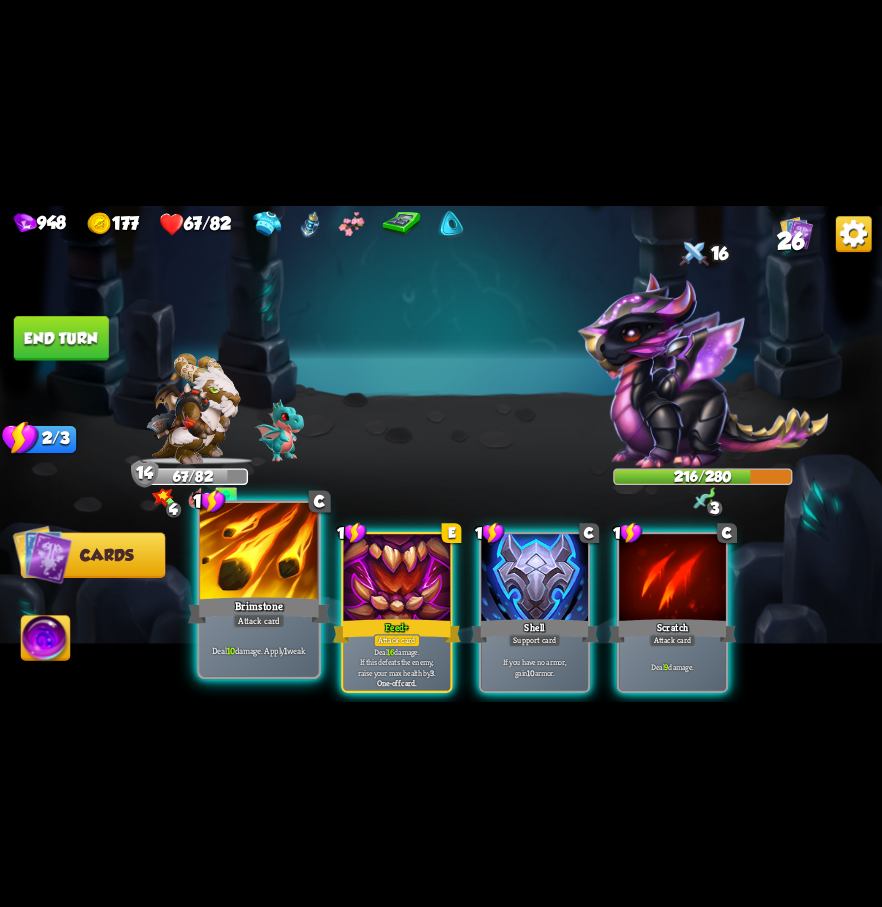 click on "Brimstone" at bounding box center [259, 610] 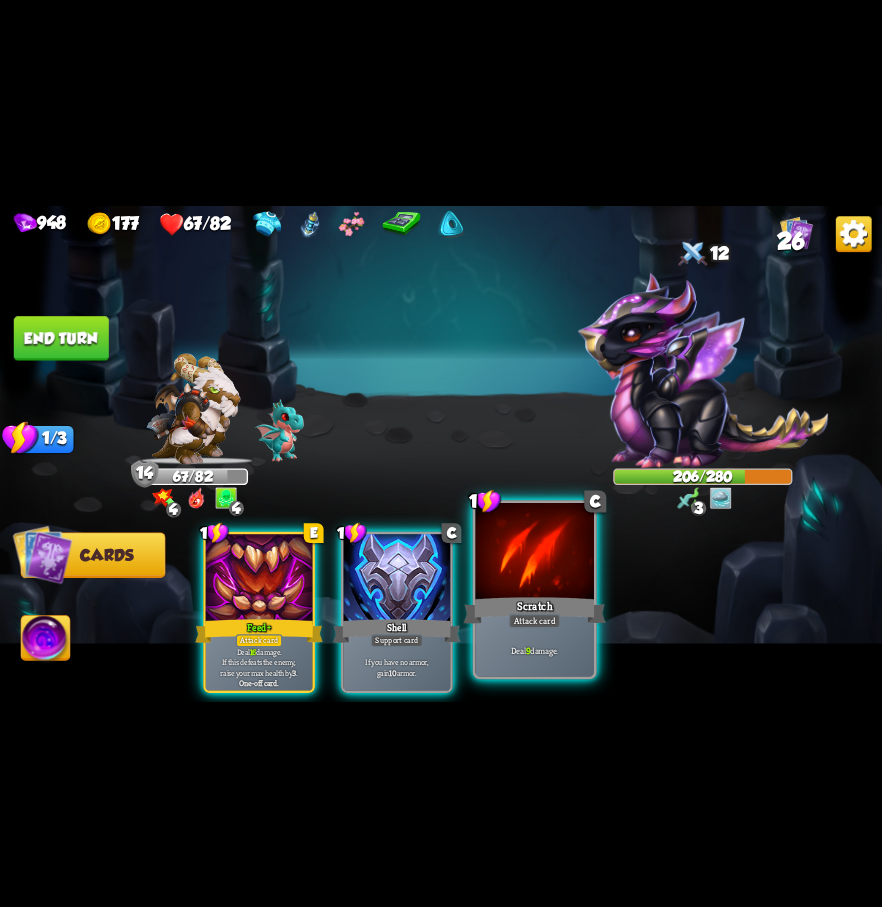 click at bounding box center (534, 552) 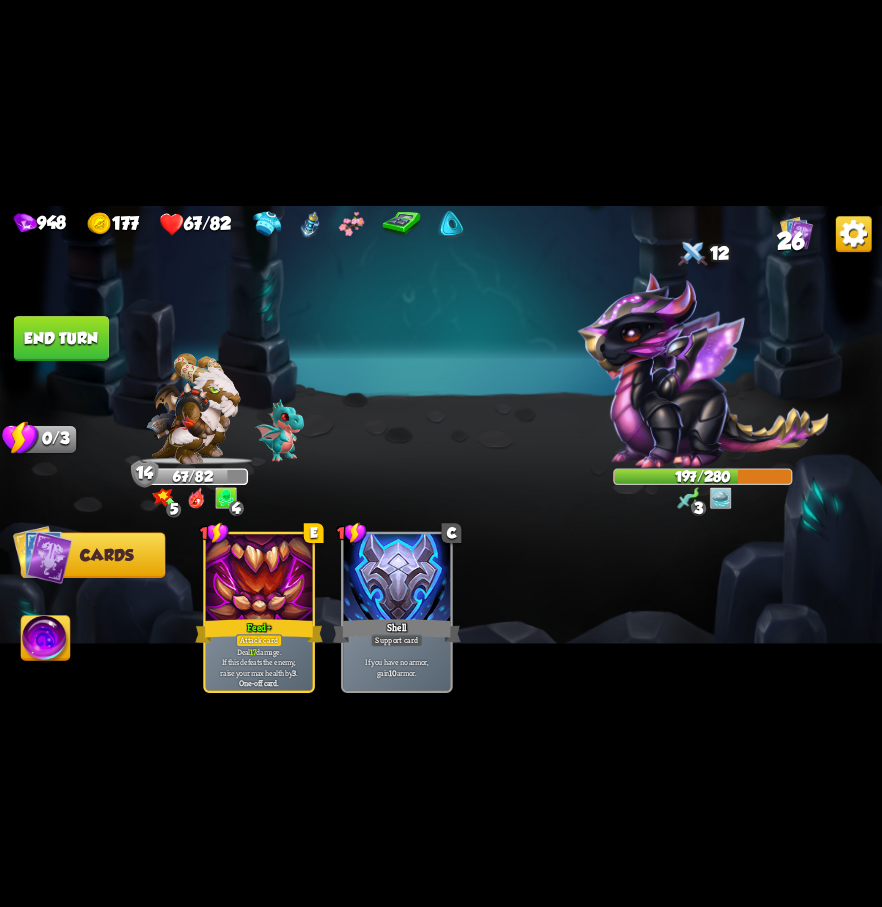 click on "End turn" at bounding box center (61, 338) 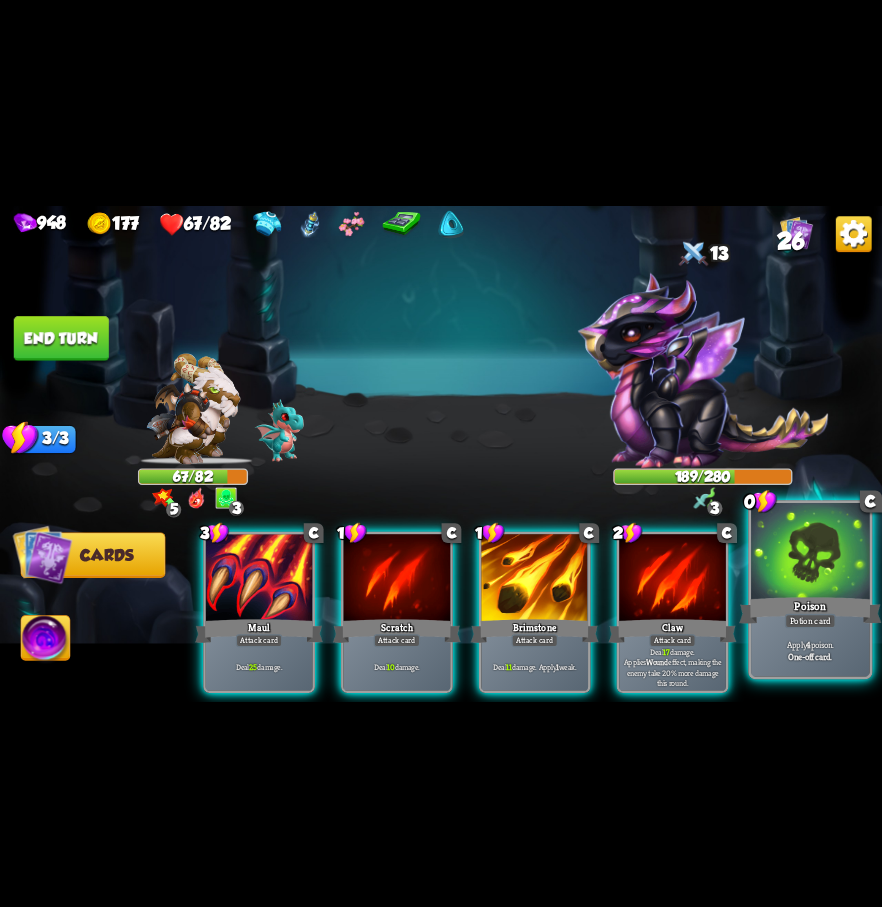 click at bounding box center [810, 552] 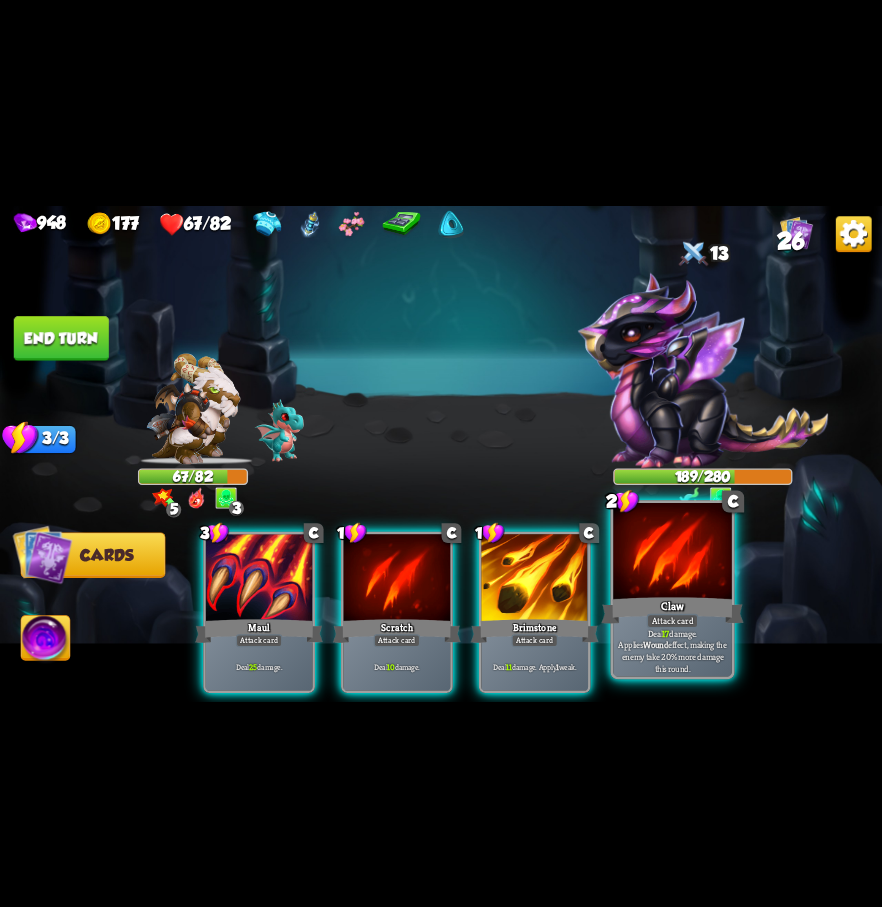 click at bounding box center (672, 552) 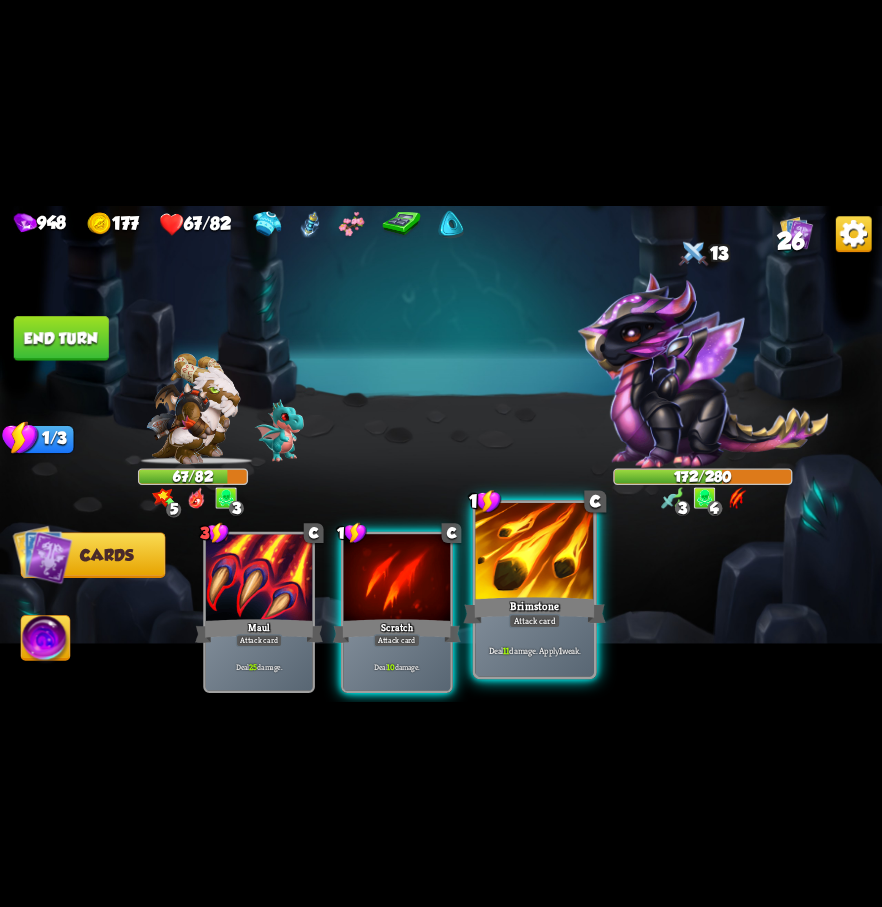 click at bounding box center [534, 552] 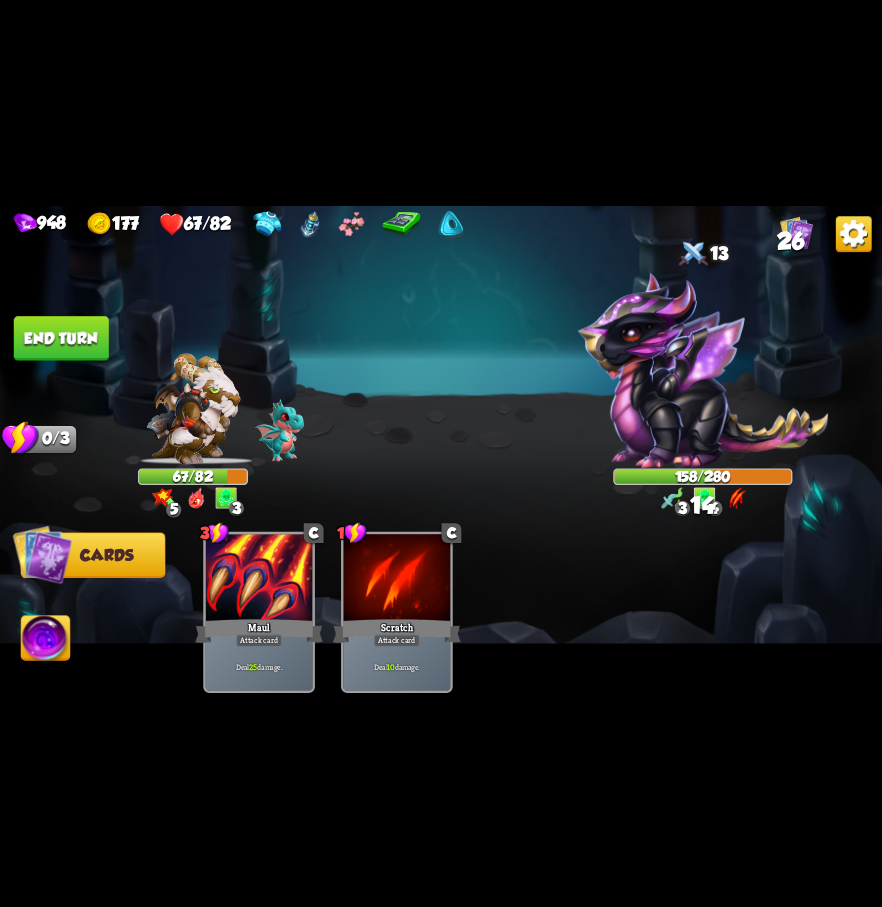click on "End turn" at bounding box center [61, 338] 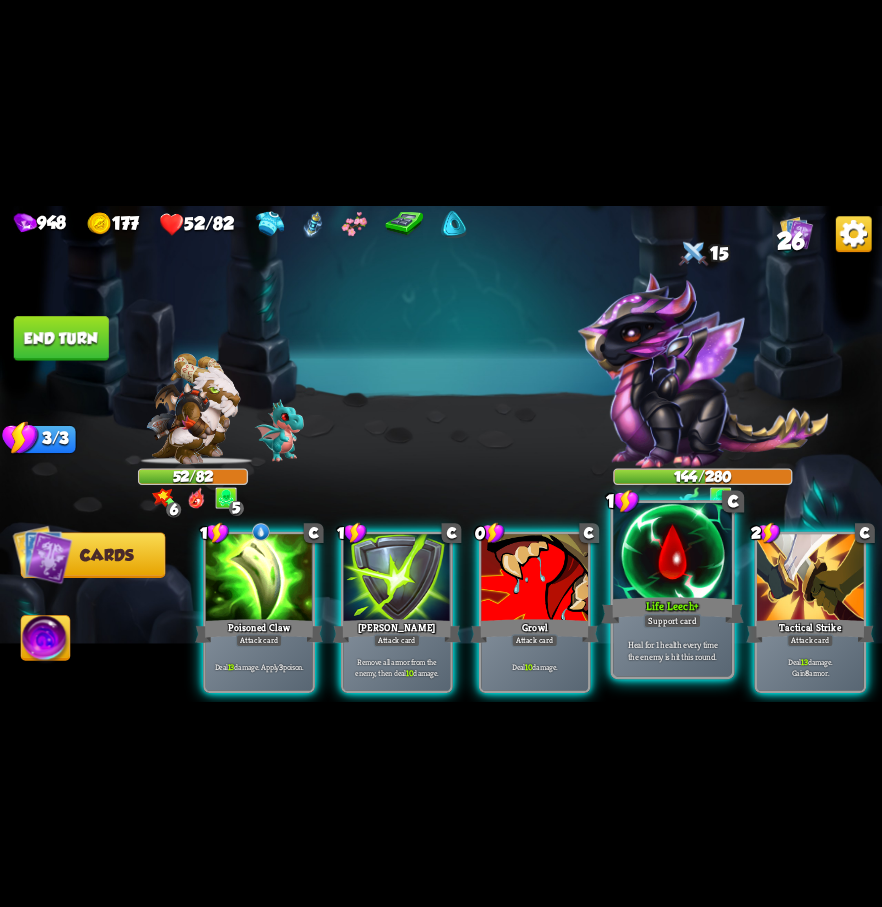 click on "Heal for 1 health every time the enemy is hit this round." at bounding box center (672, 650) 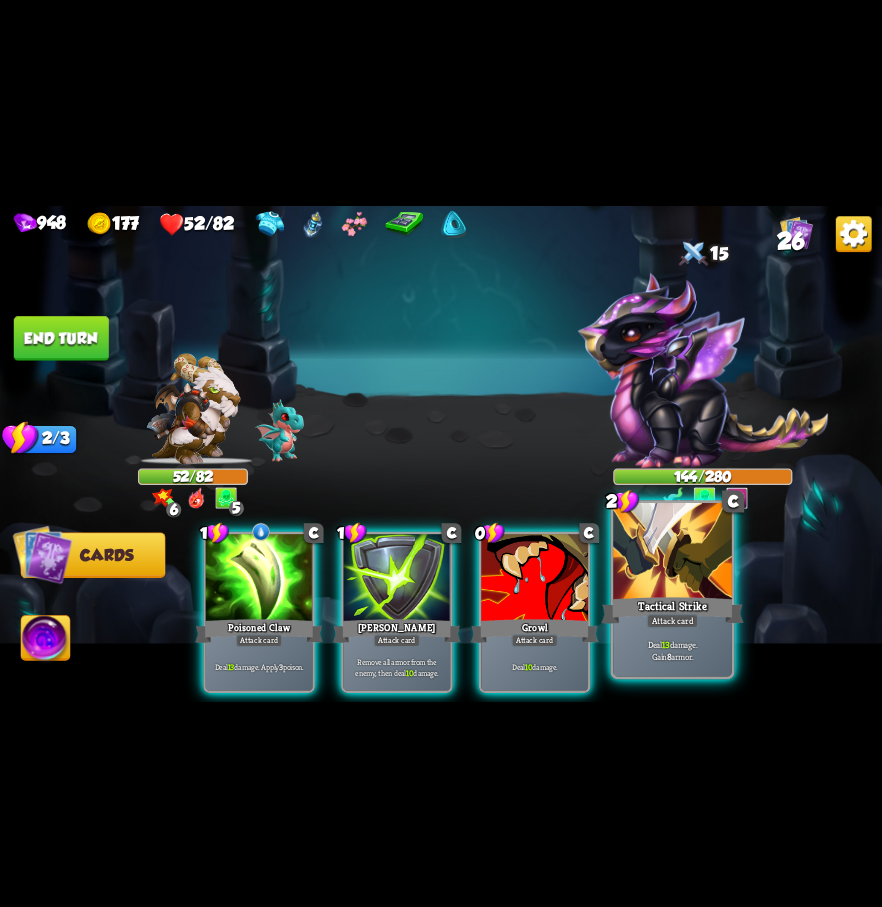 click on "Attack card" at bounding box center (673, 620) 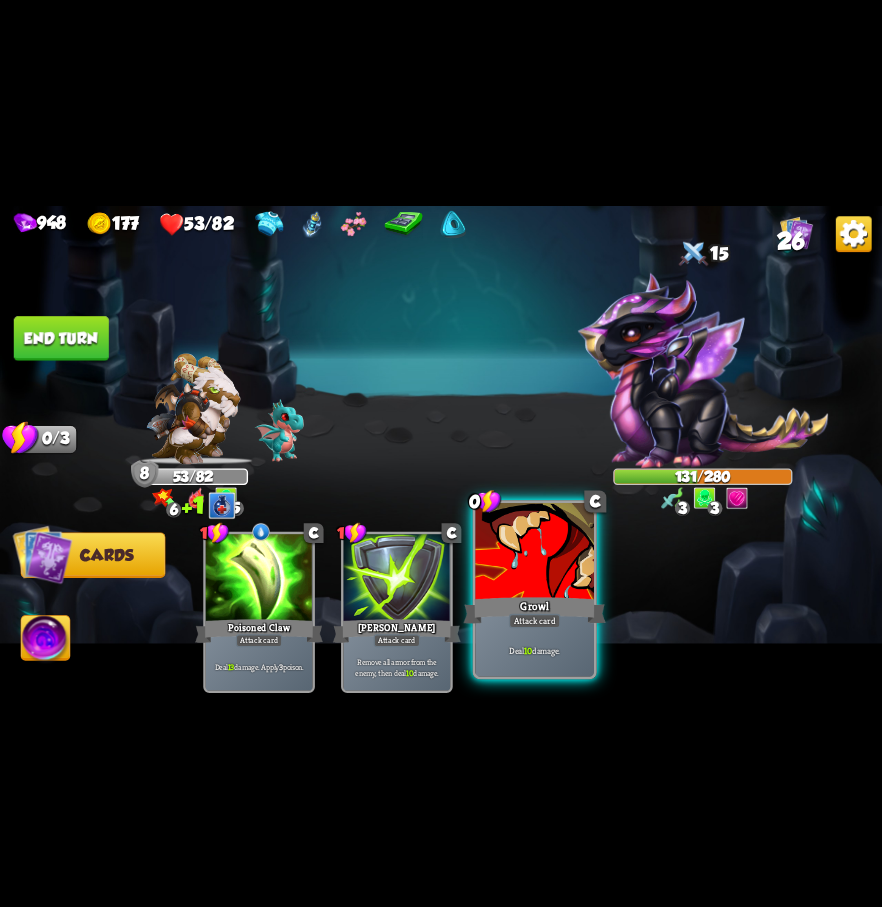 click on "Growl" at bounding box center (535, 610) 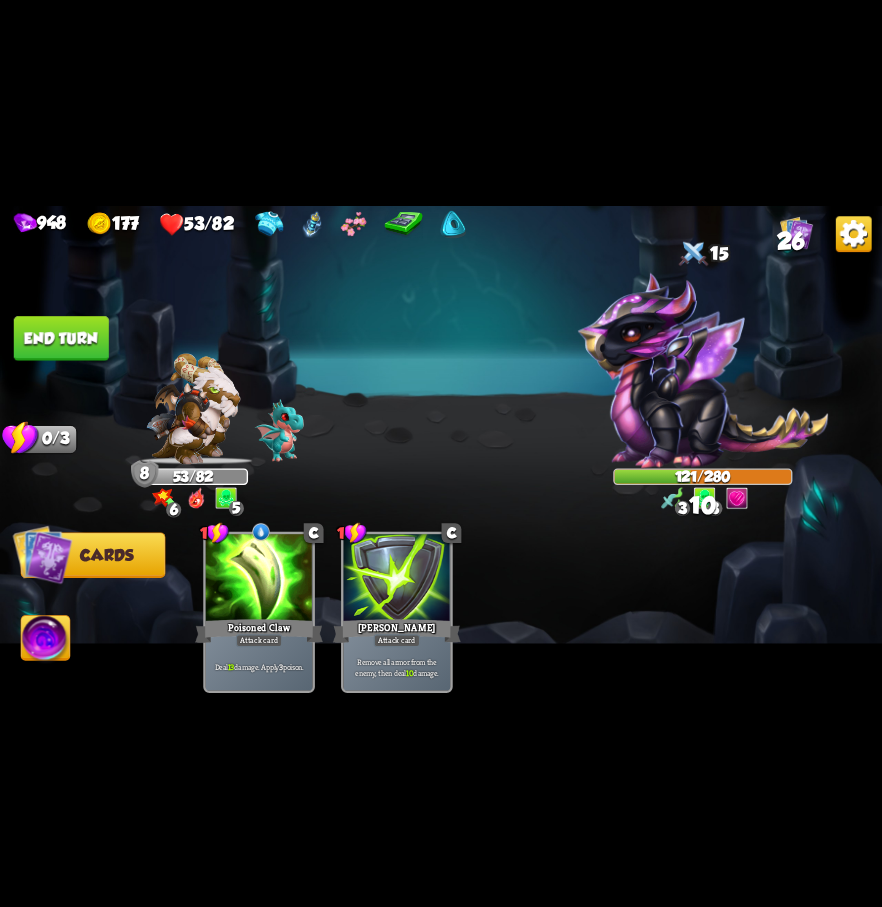 click on "End turn" at bounding box center [61, 338] 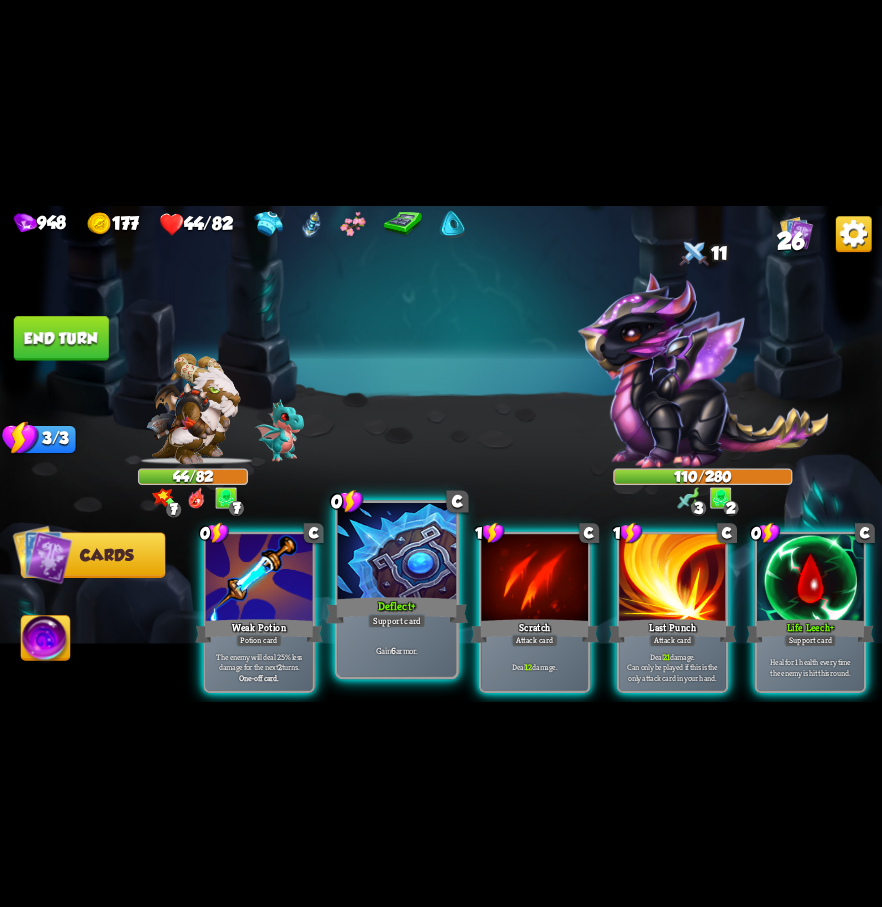 click at bounding box center (397, 552) 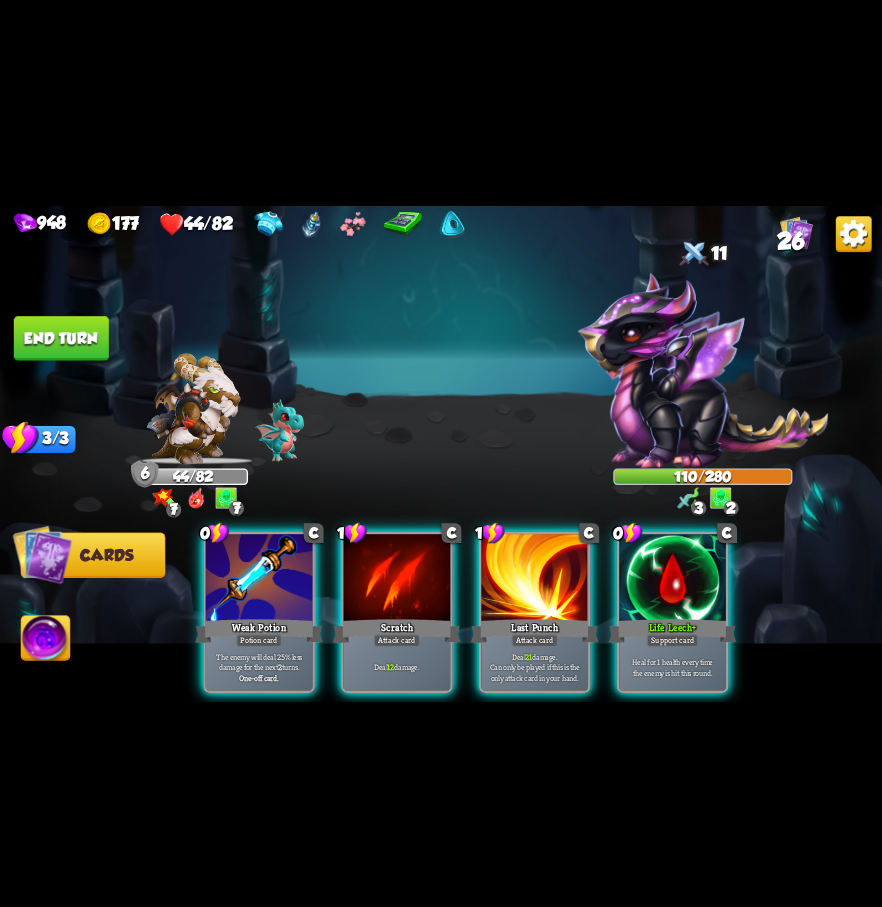 click at bounding box center (672, 579) 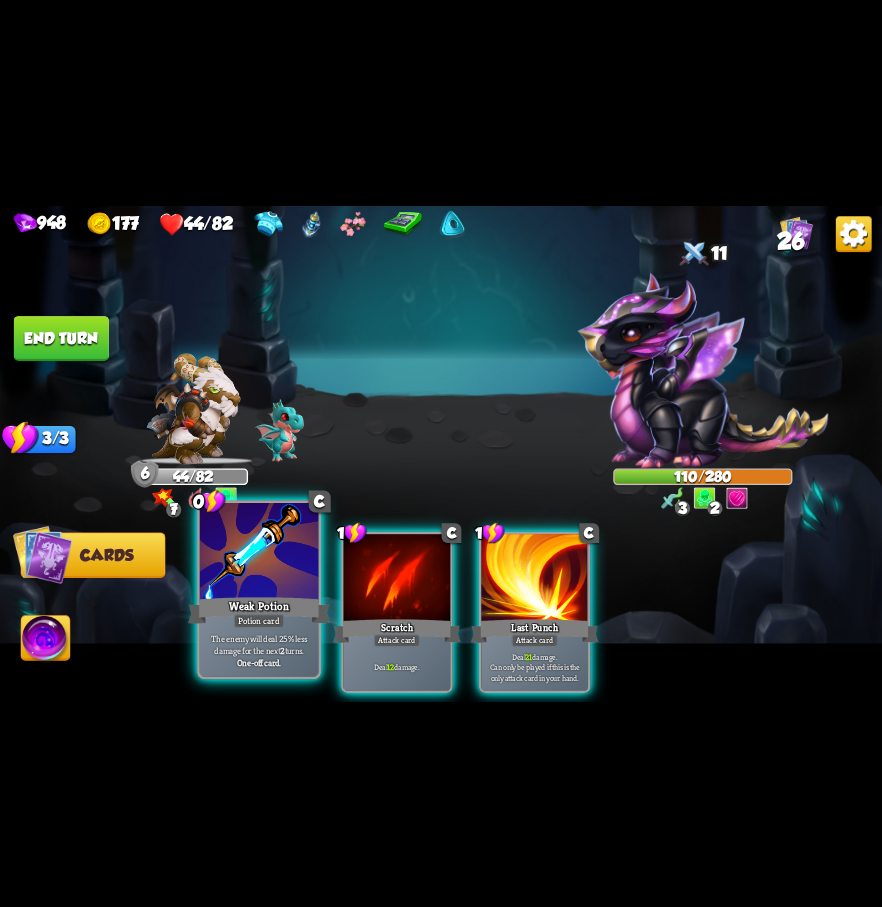 click on "Weak Potion" at bounding box center [259, 610] 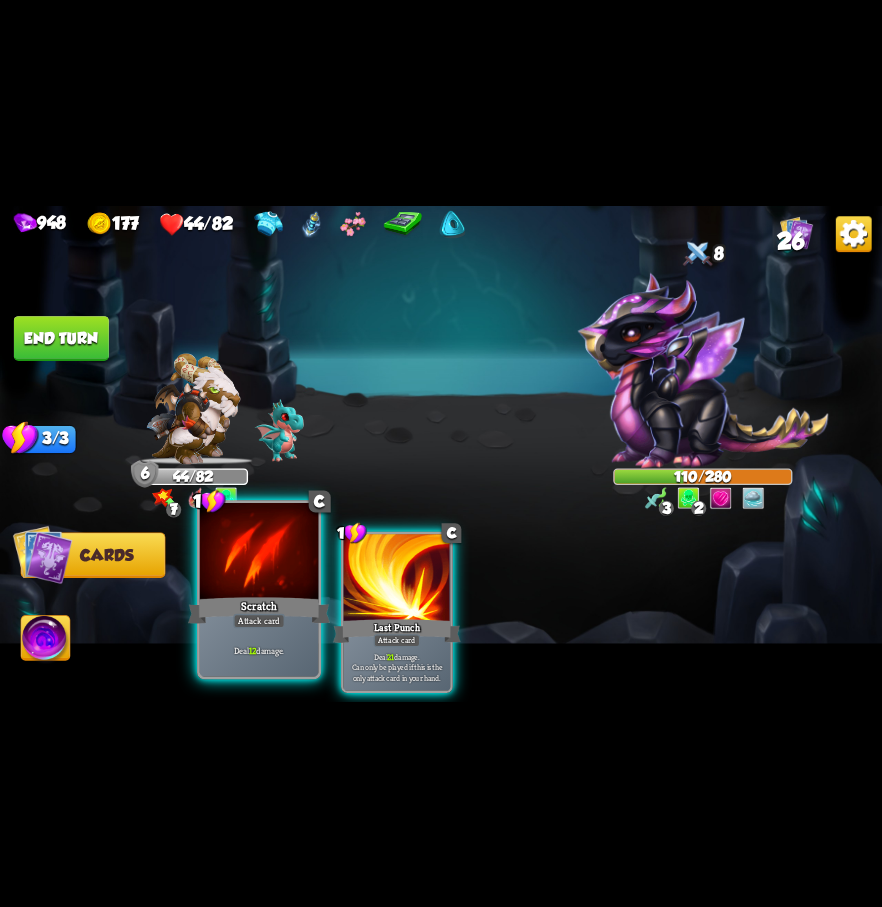 click at bounding box center [259, 552] 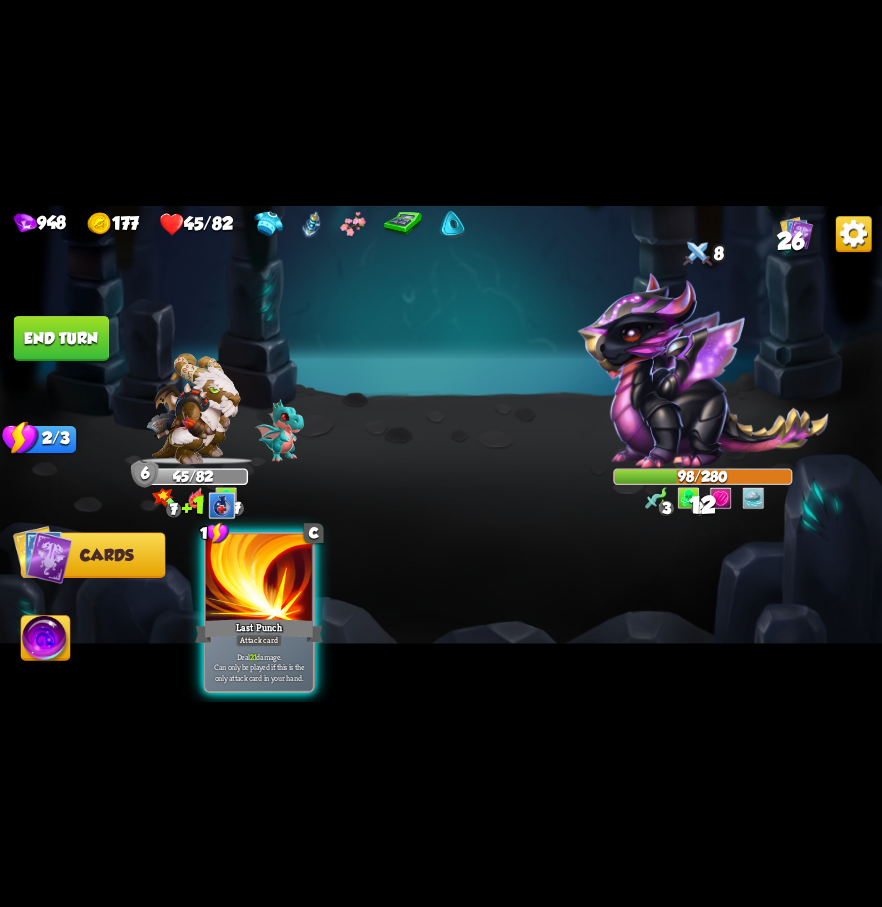 click at bounding box center [259, 579] 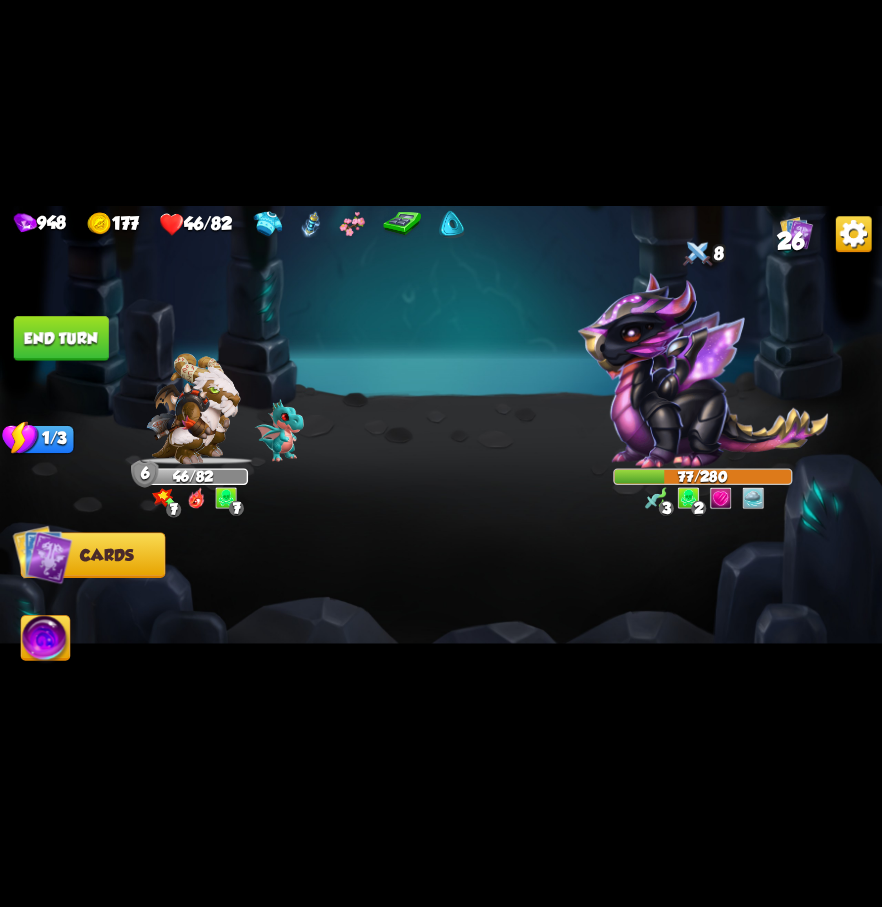 click on "End turn" at bounding box center [61, 338] 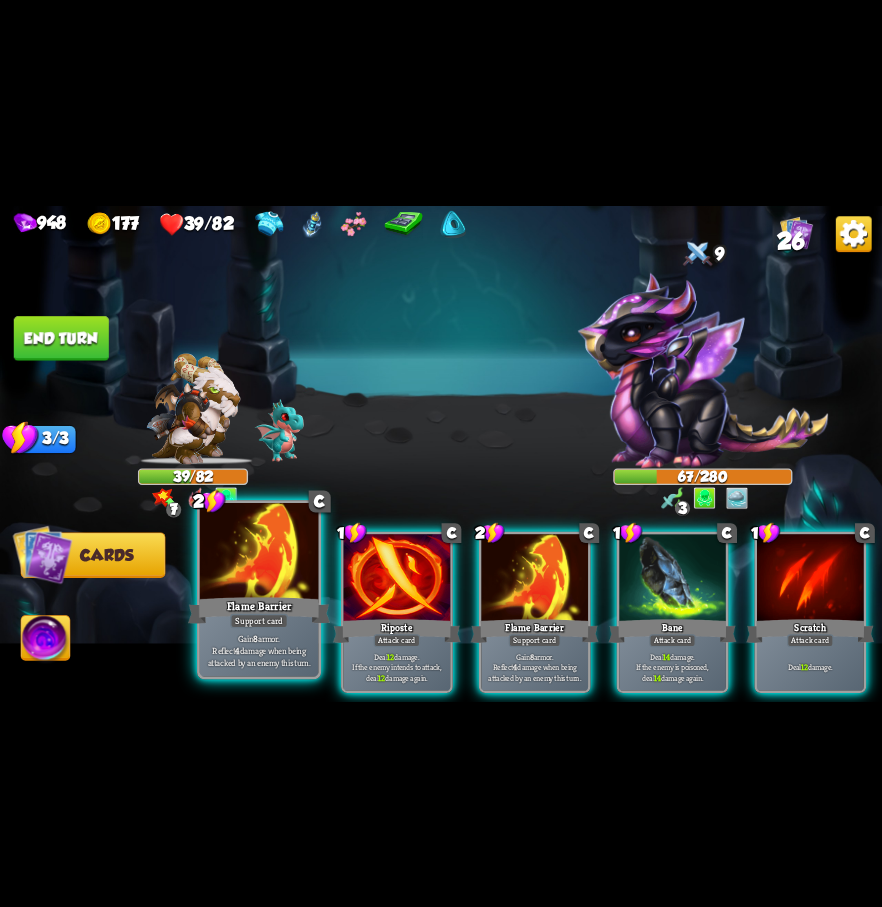click at bounding box center (259, 552) 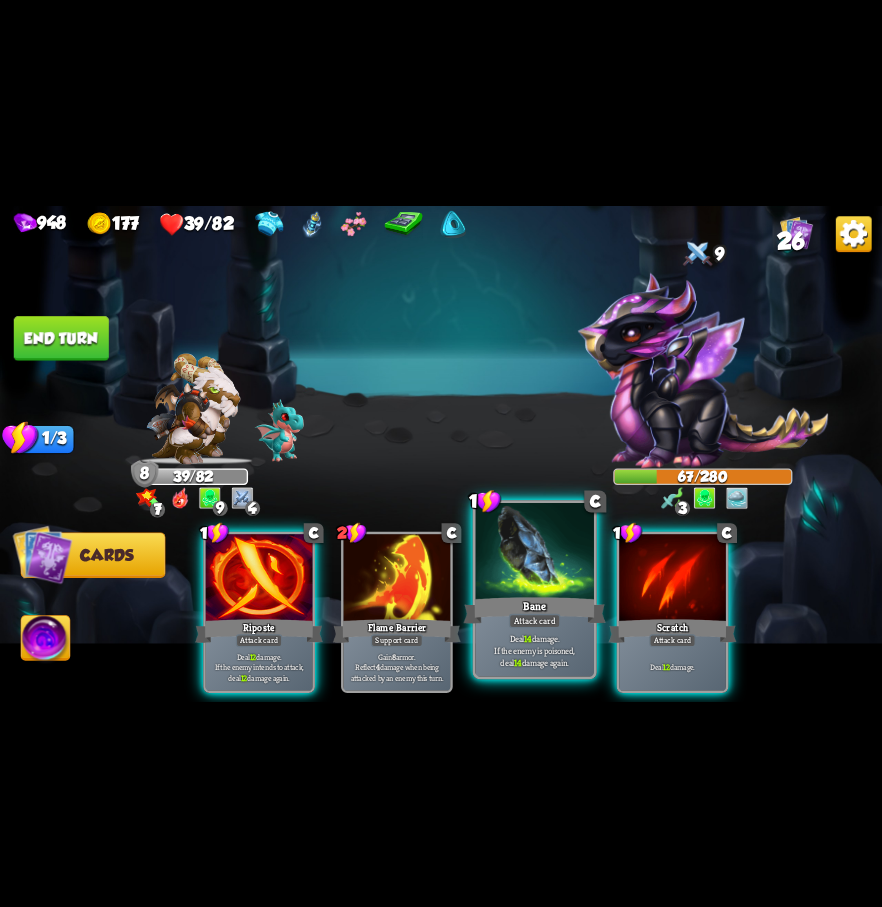 click at bounding box center (534, 552) 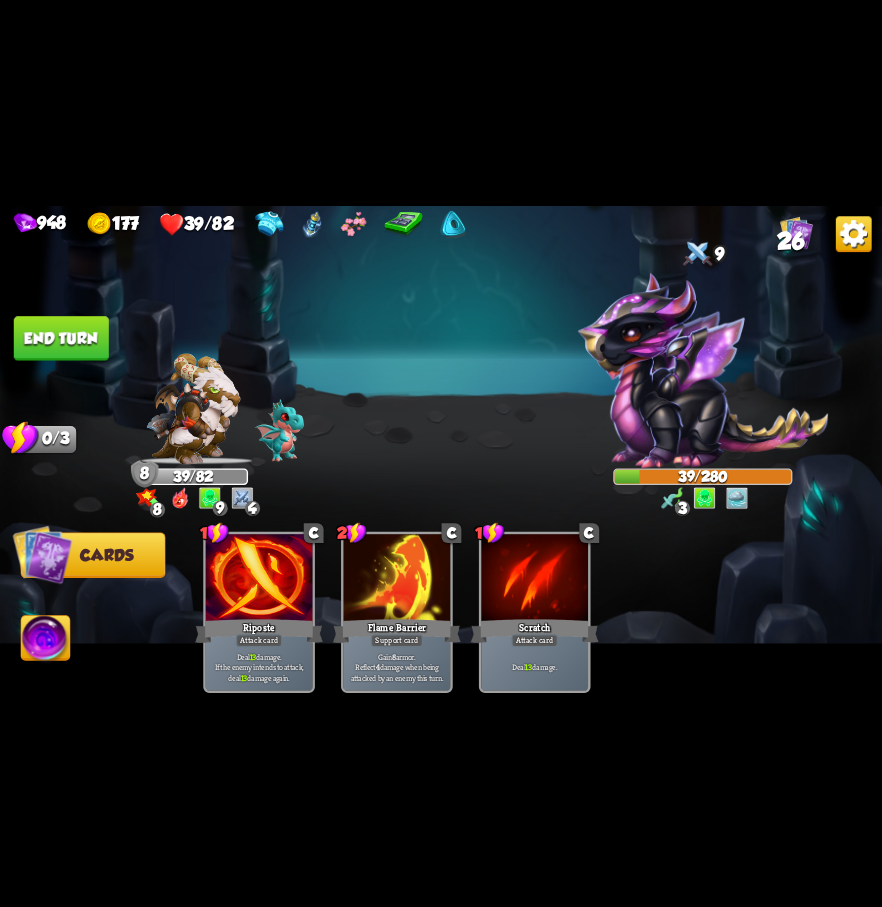 click on "End turn" at bounding box center [61, 338] 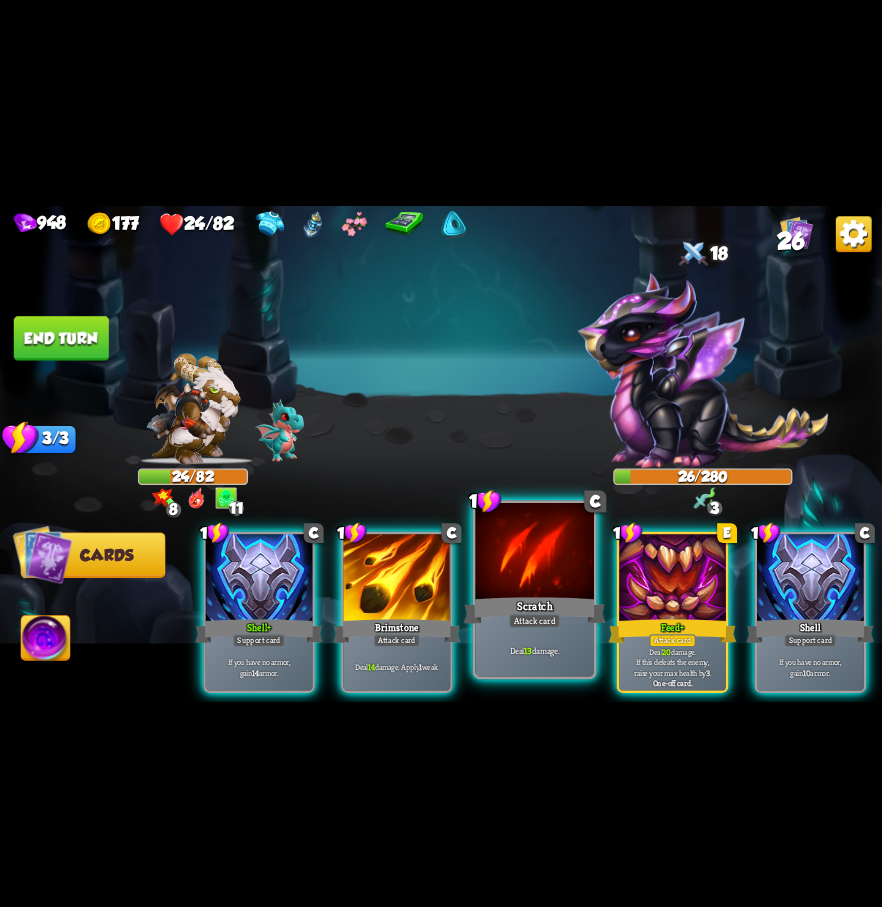 click at bounding box center (534, 552) 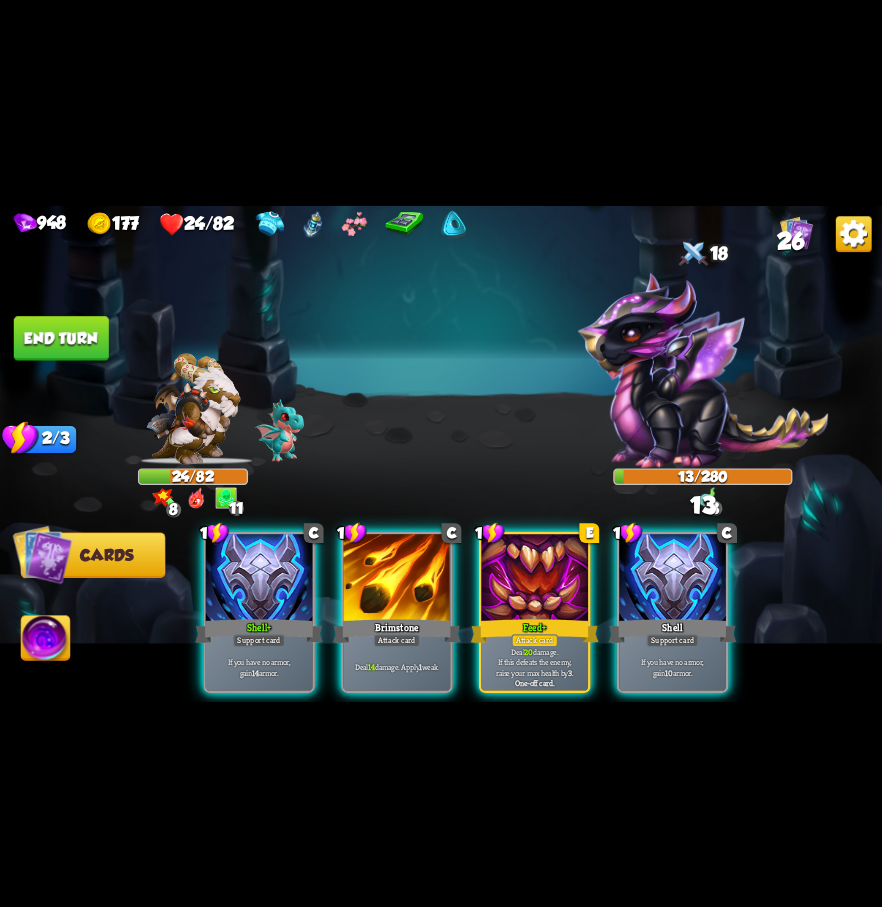 click at bounding box center [534, 579] 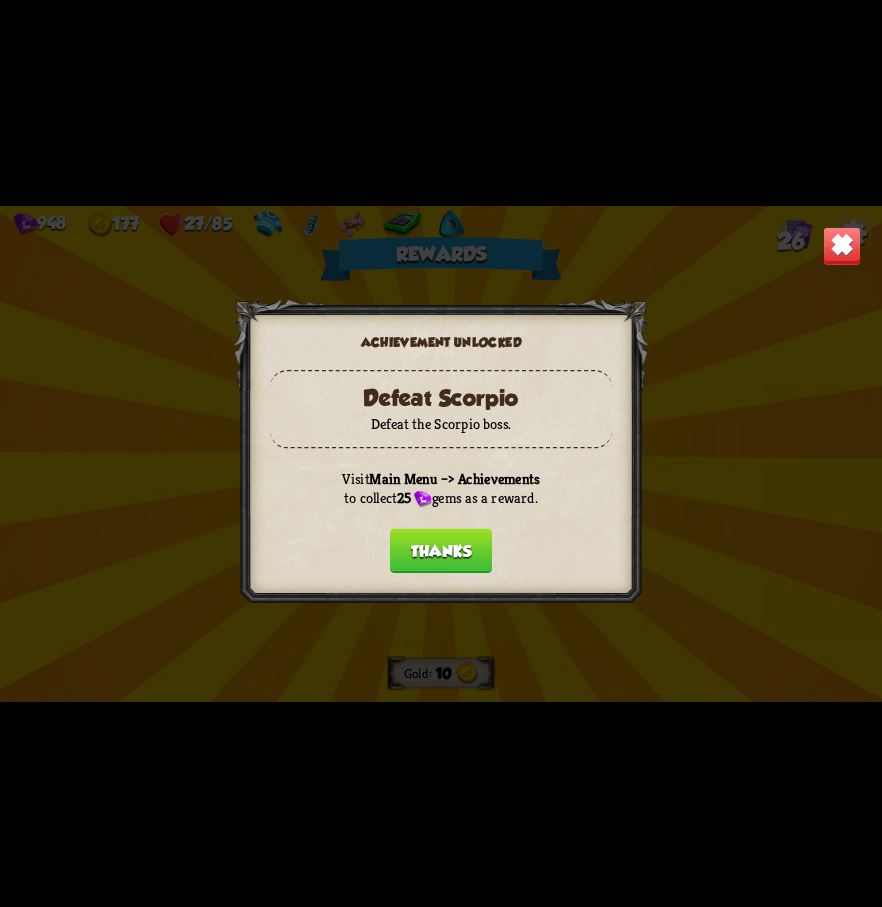 click on "Thanks" at bounding box center (441, 550) 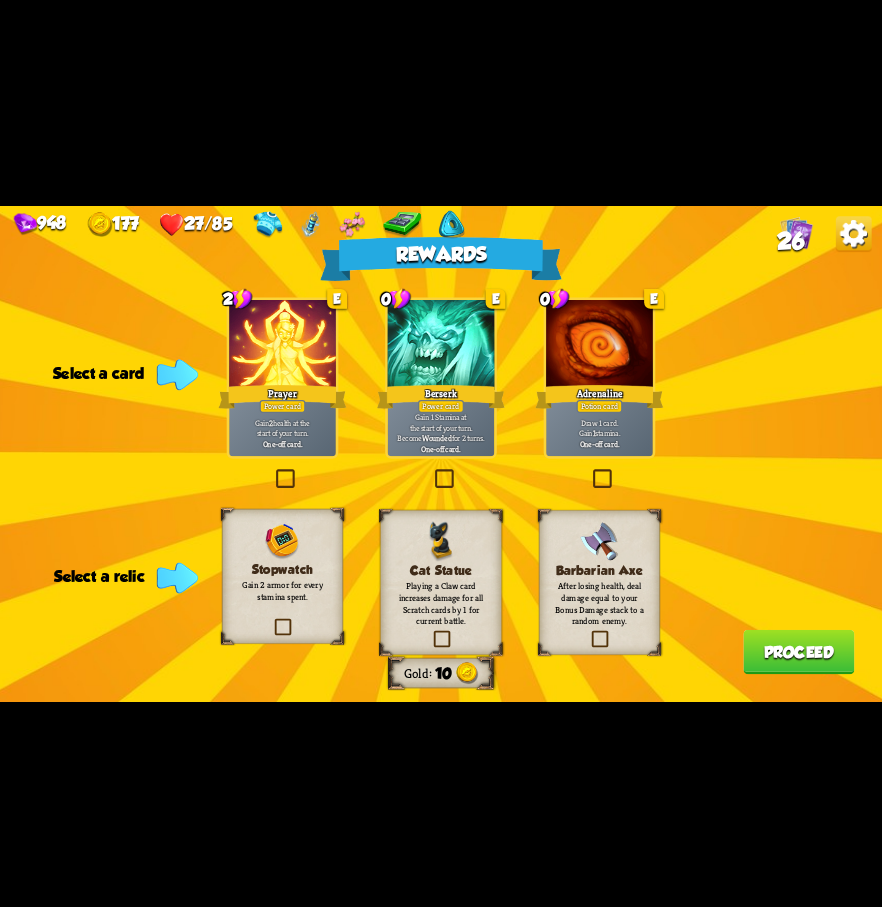 click at bounding box center [272, 621] 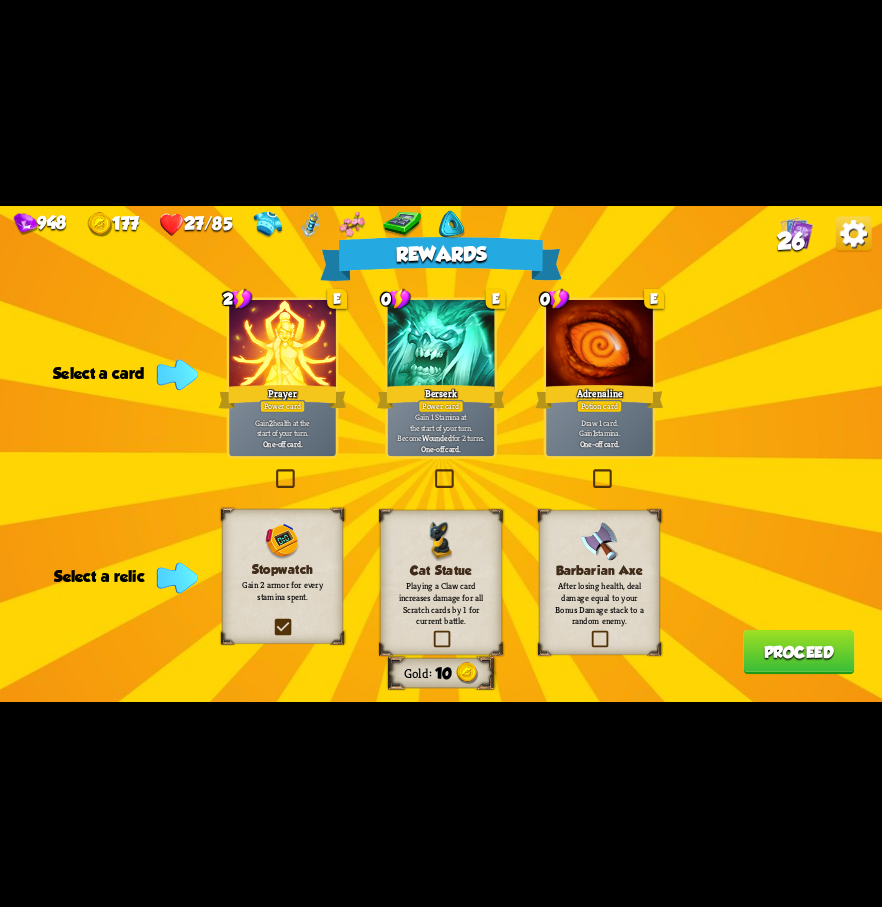click at bounding box center [0, 0] 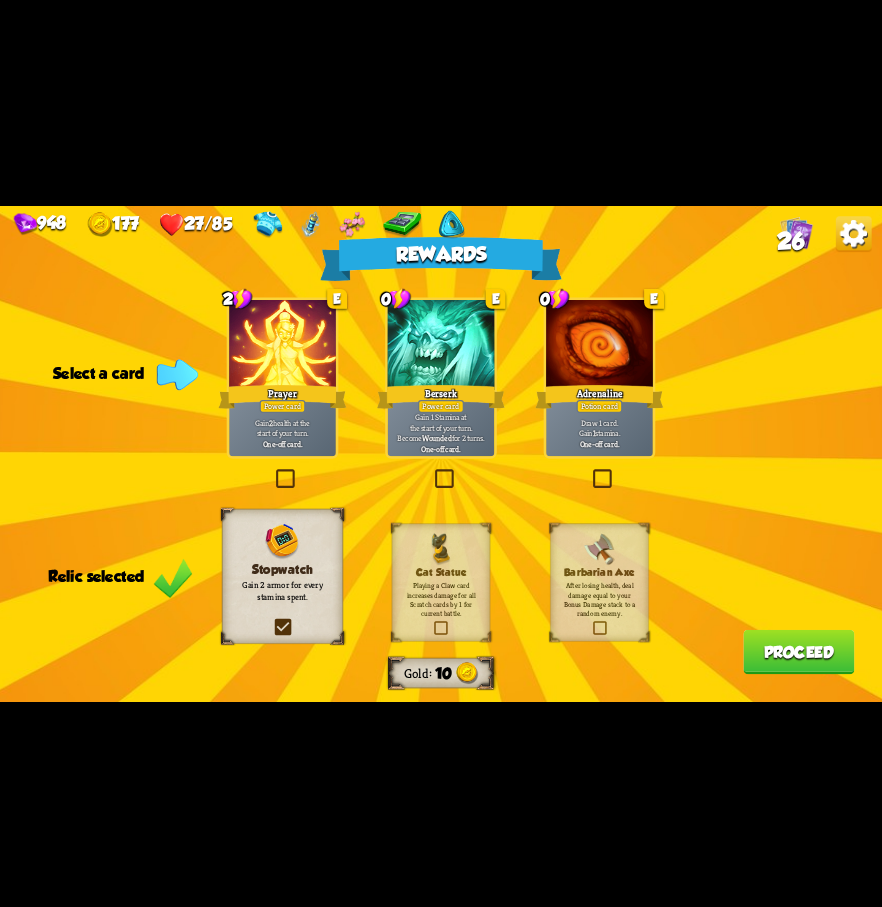 click at bounding box center (590, 471) 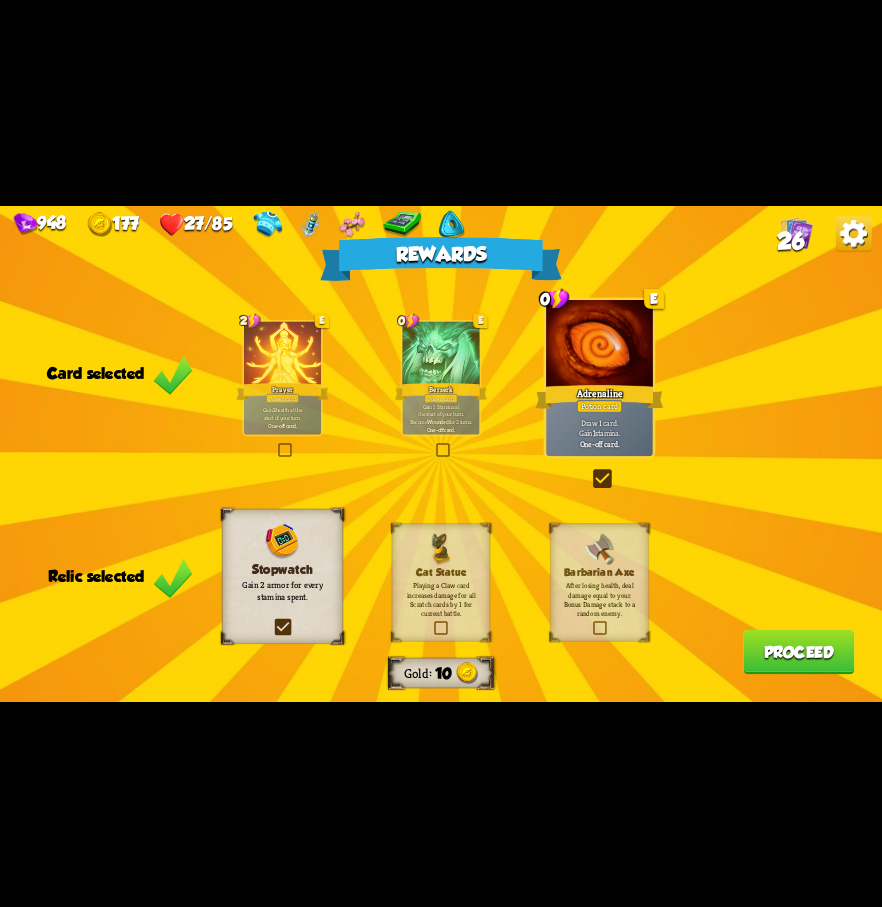 click on "Proceed" at bounding box center (798, 651) 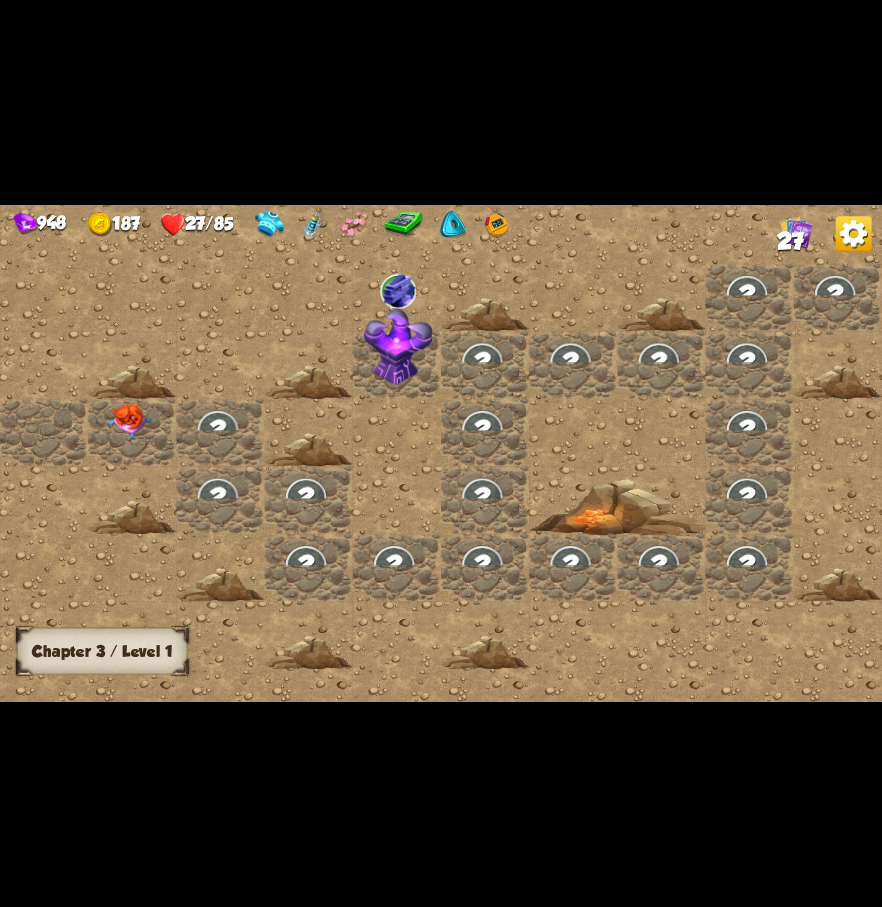 click at bounding box center [129, 421] 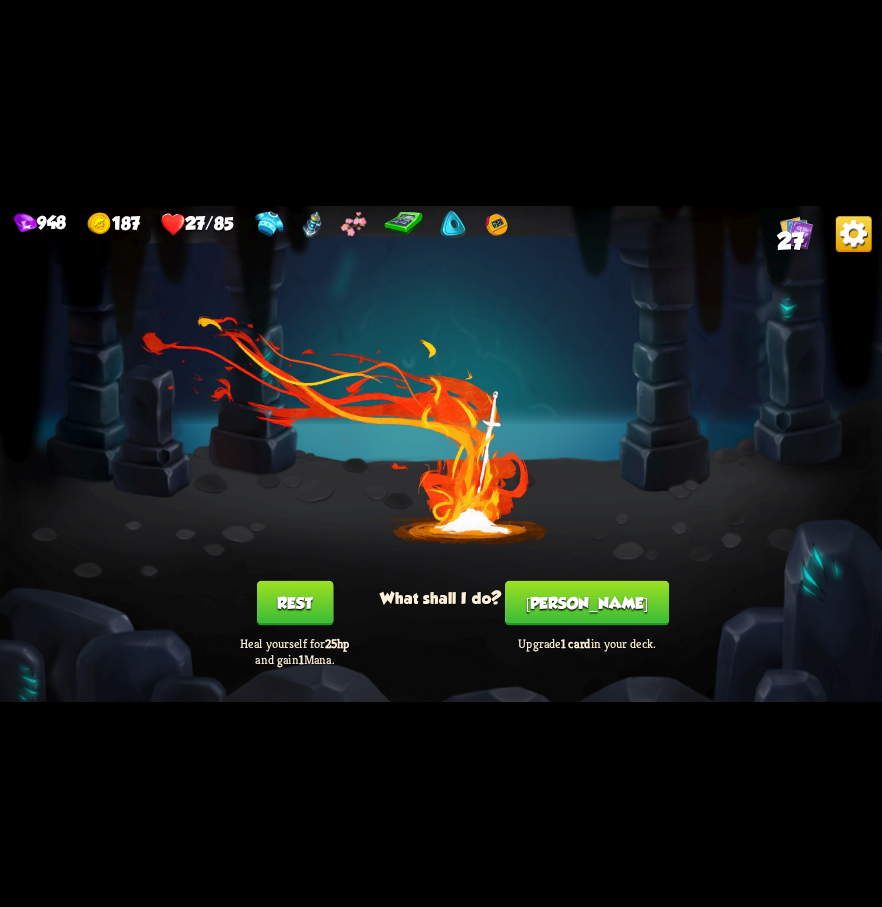 click on "[PERSON_NAME]" at bounding box center [587, 602] 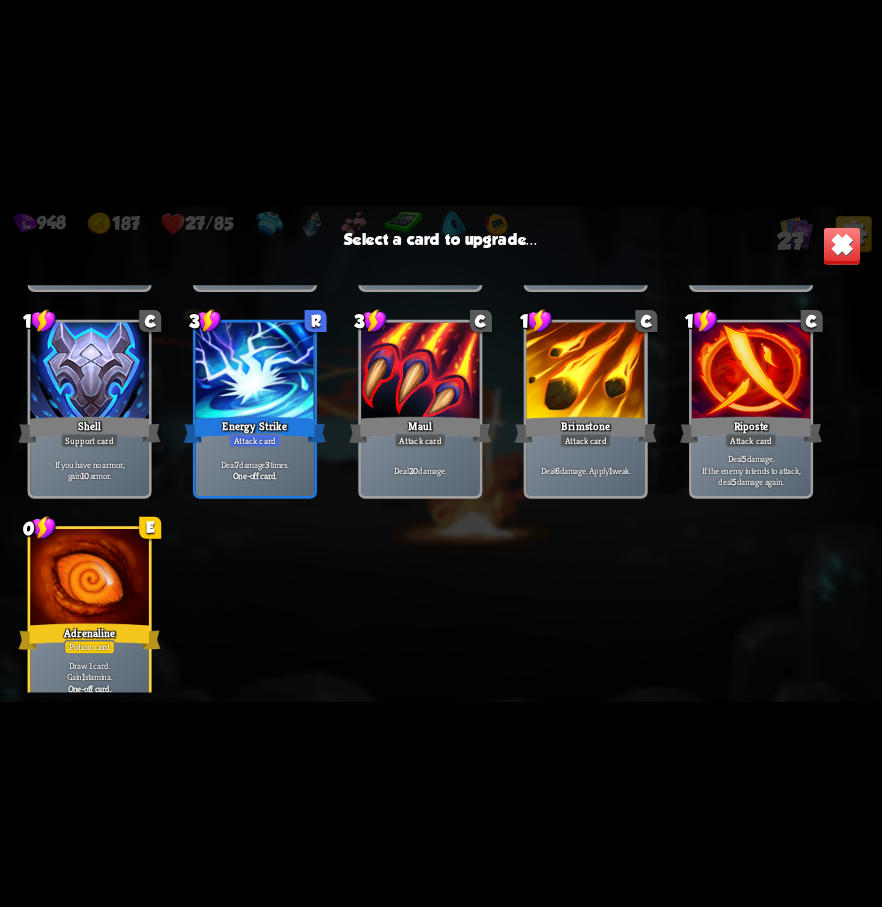 scroll, scrollTop: 929, scrollLeft: 0, axis: vertical 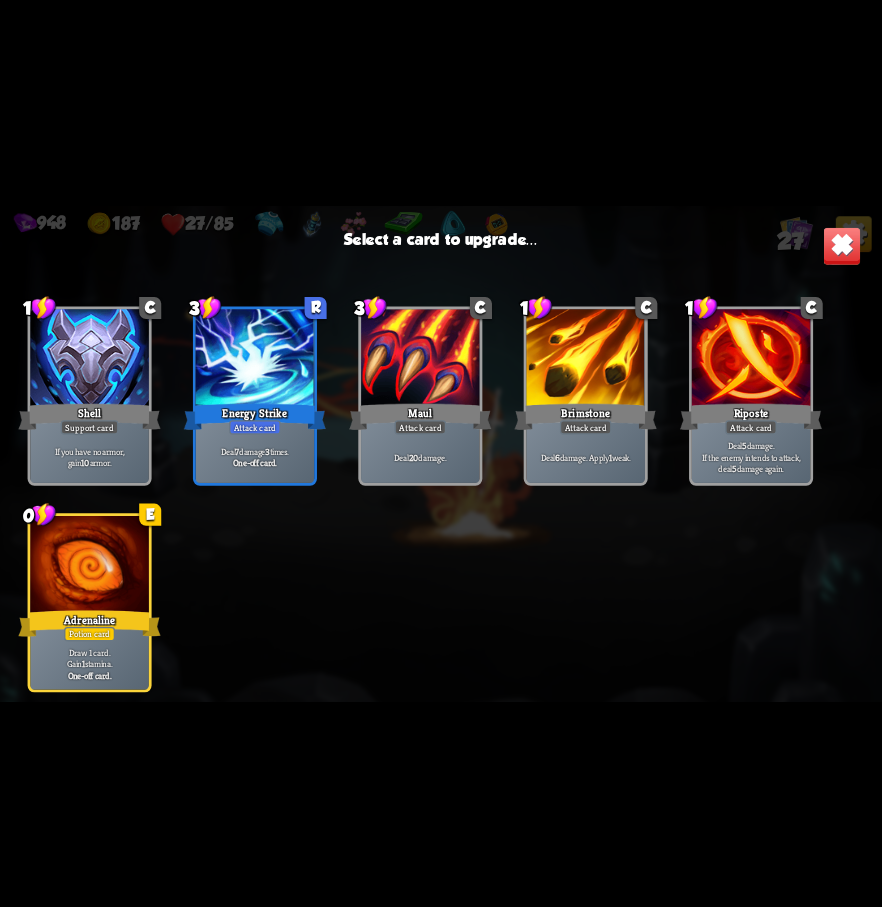 click at bounding box center (89, 566) 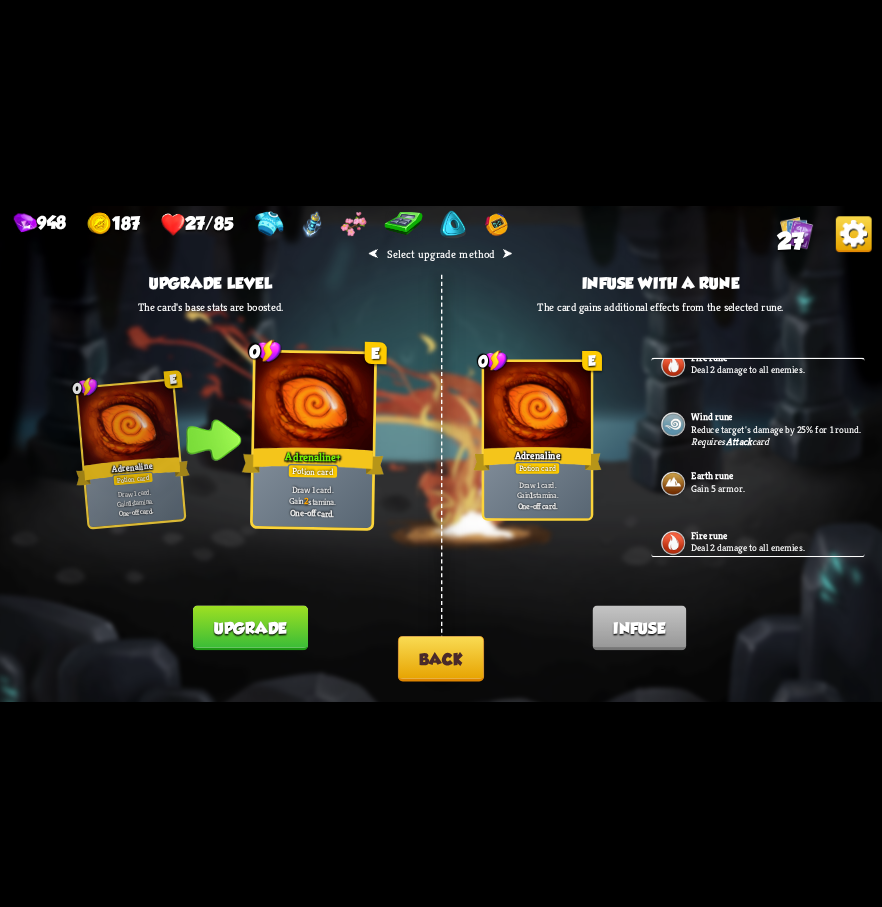 scroll, scrollTop: 0, scrollLeft: 0, axis: both 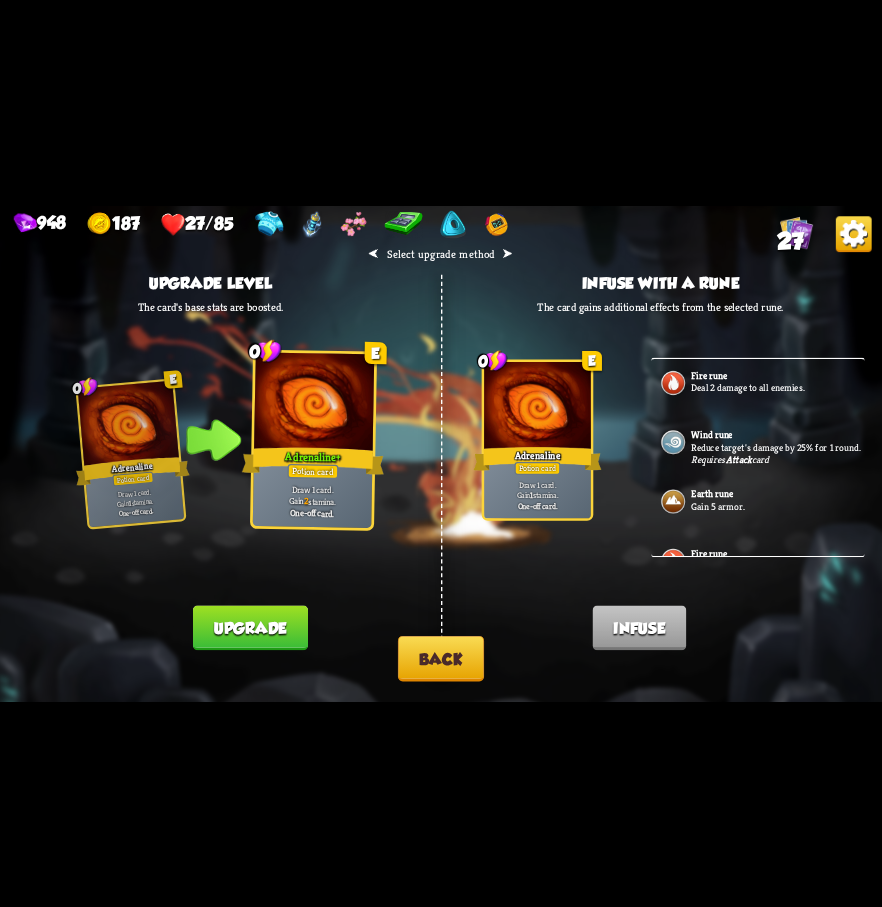 click on "Back" at bounding box center [441, 657] 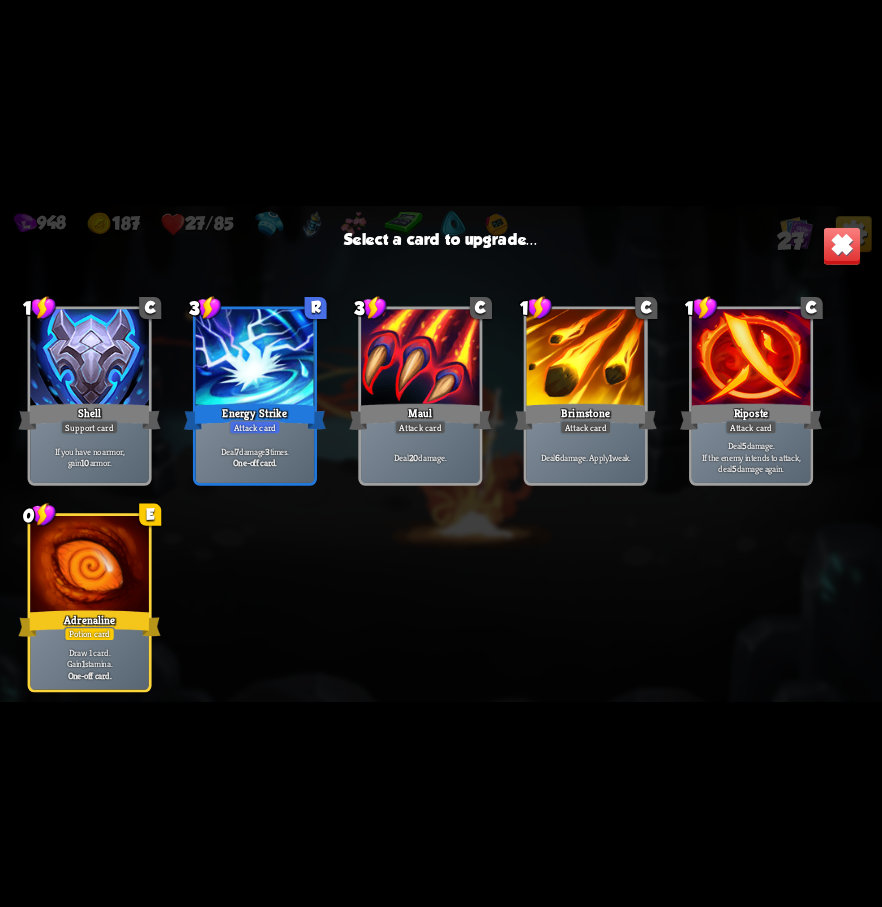 scroll, scrollTop: 829, scrollLeft: 0, axis: vertical 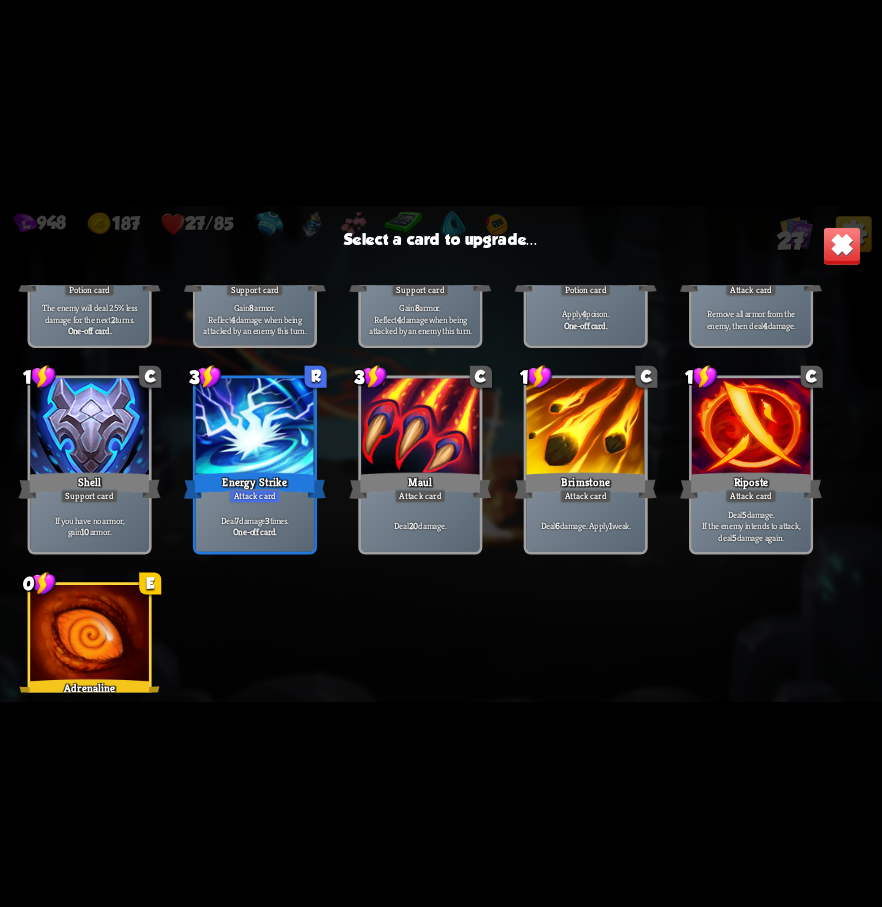 click on "If you have no armor, gain  10  armor." at bounding box center [89, 526] 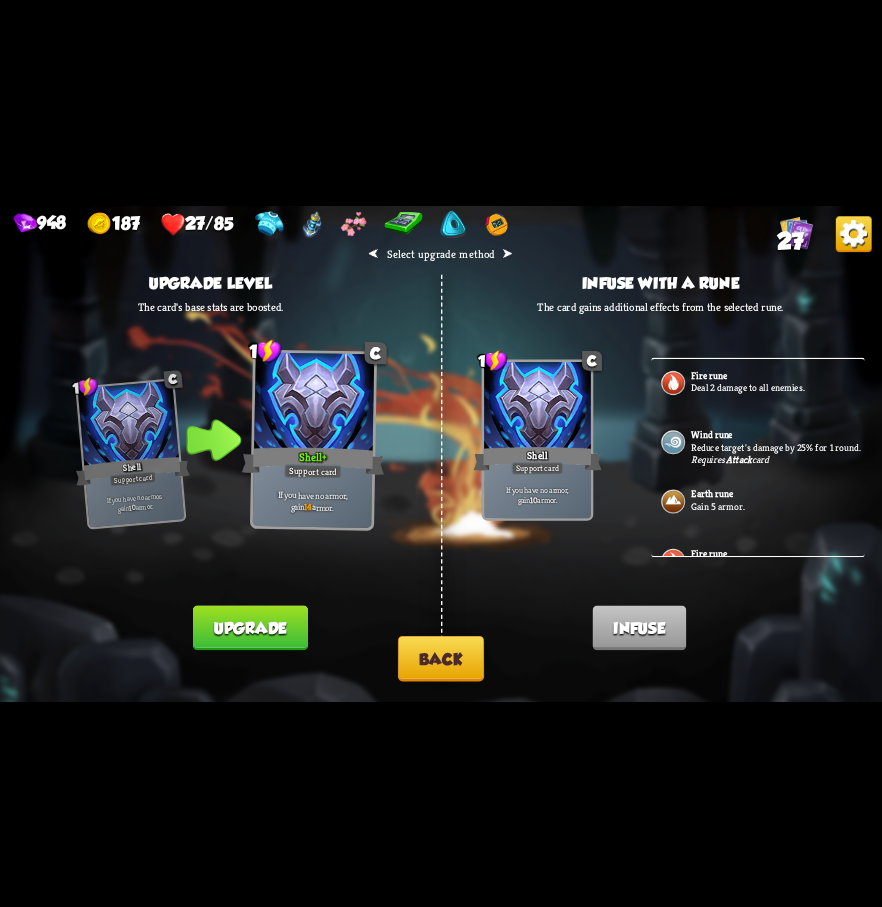 click on "Back" at bounding box center [441, 657] 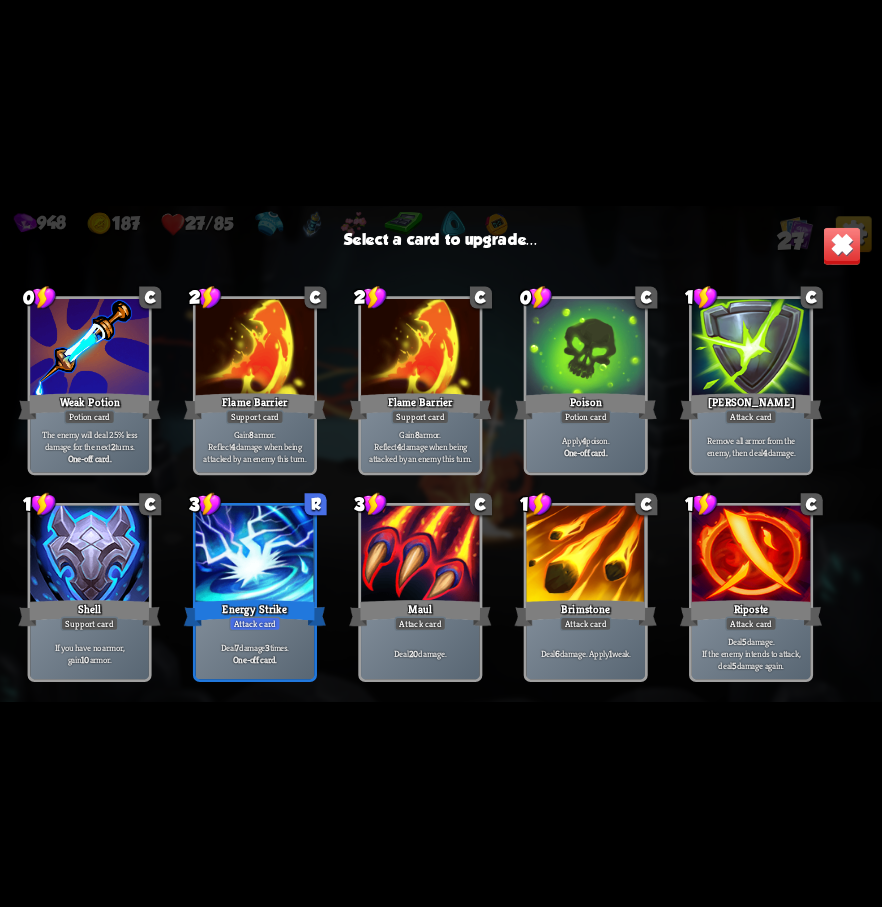 scroll, scrollTop: 629, scrollLeft: 0, axis: vertical 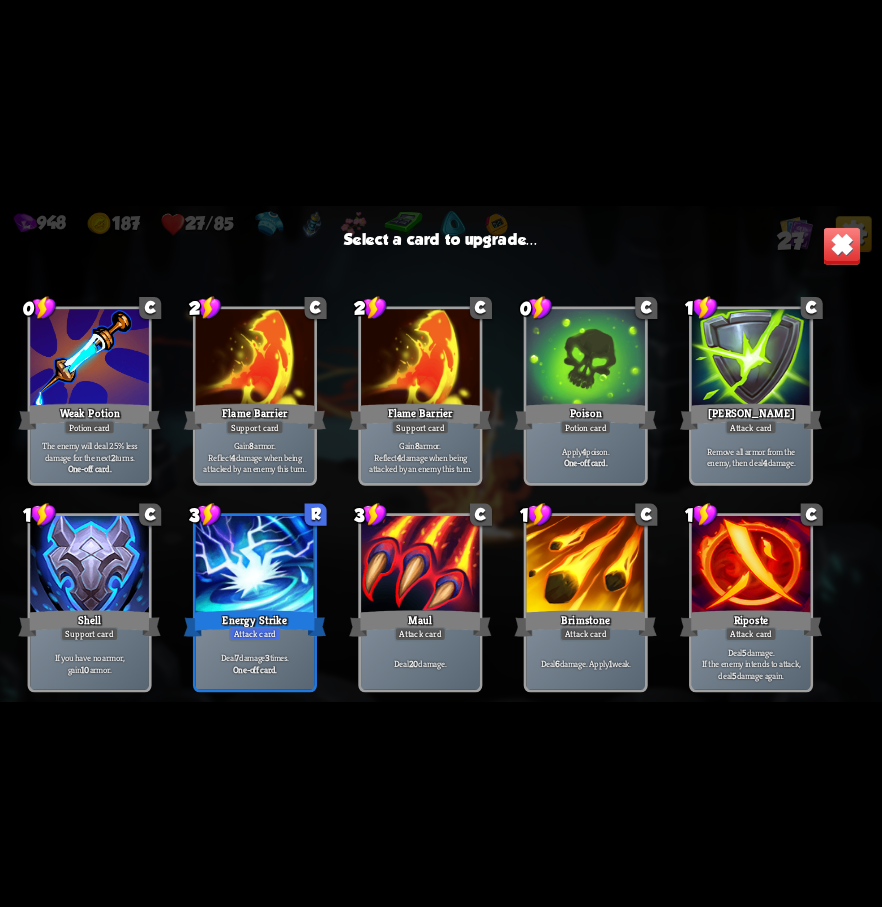 click at bounding box center (751, 566) 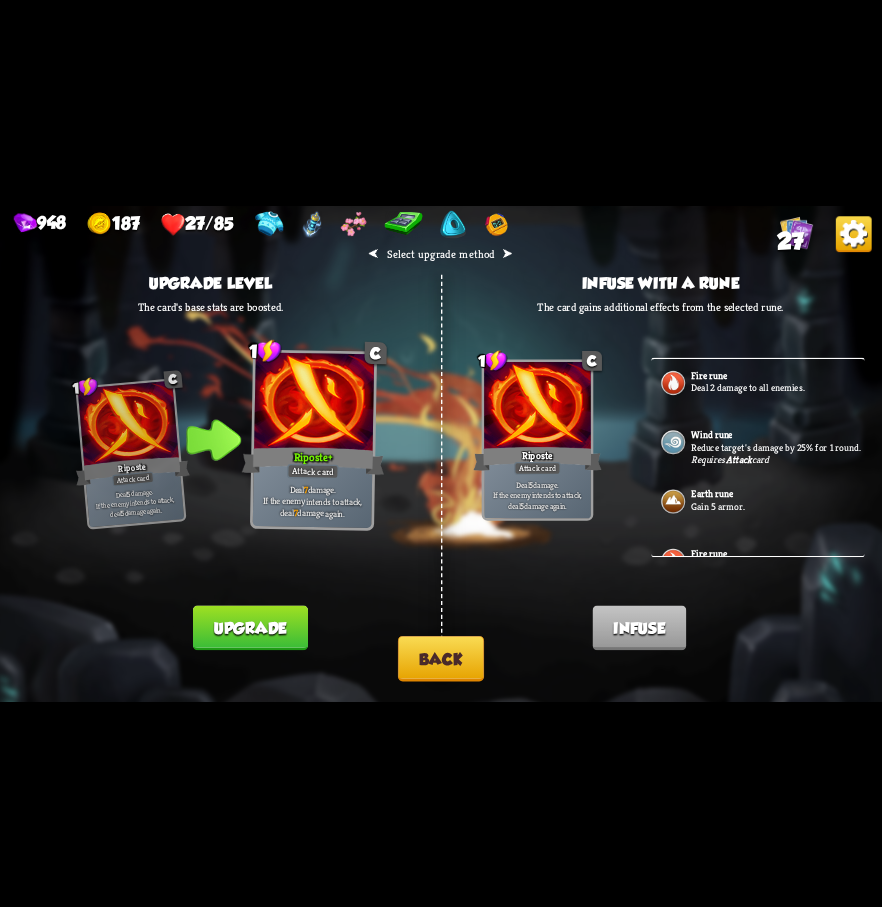 click on "Back" at bounding box center [441, 657] 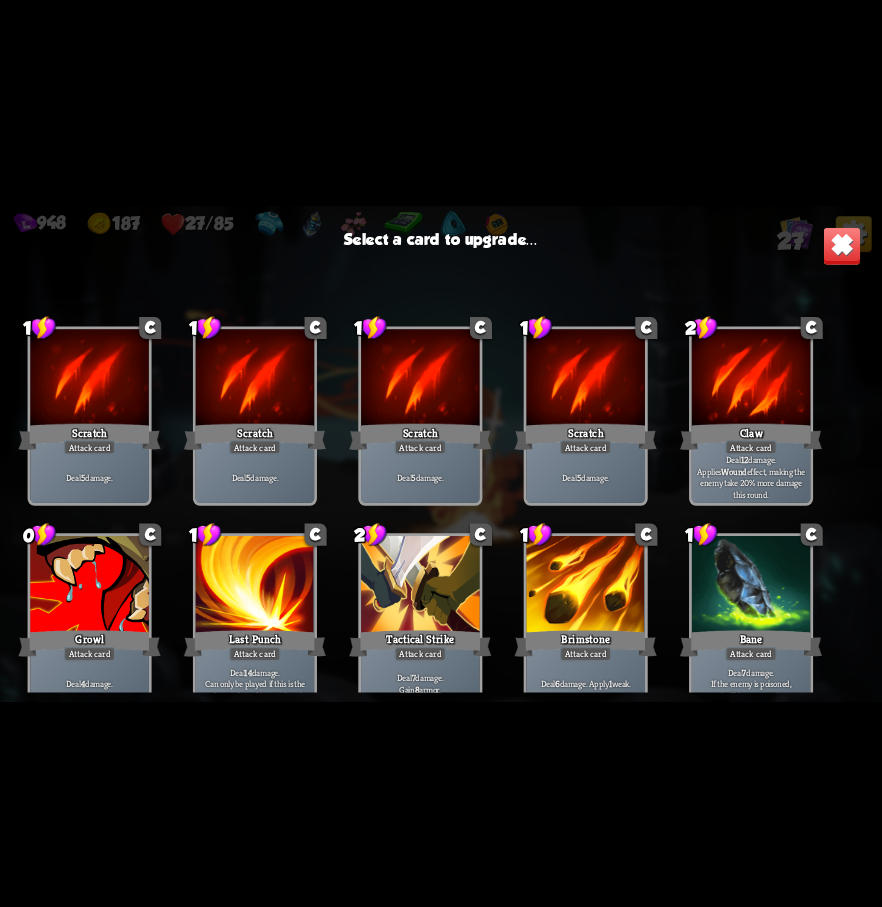 scroll, scrollTop: 629, scrollLeft: 0, axis: vertical 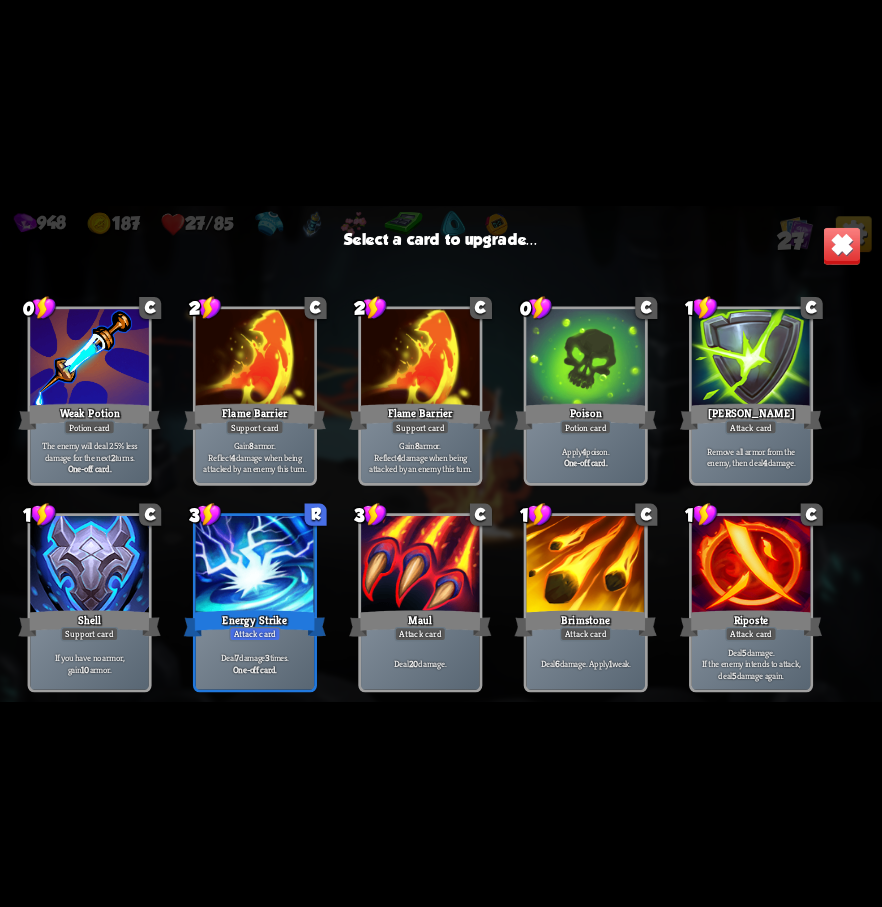 click on "Maul" at bounding box center [420, 623] 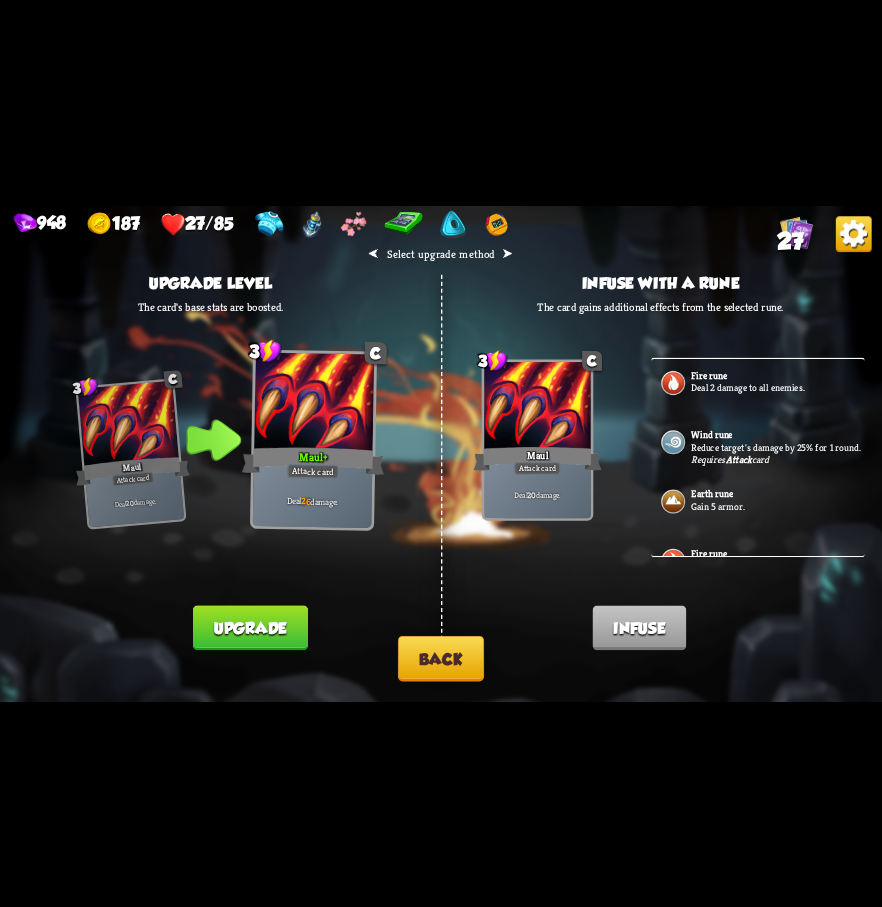 click on "Back" at bounding box center [441, 657] 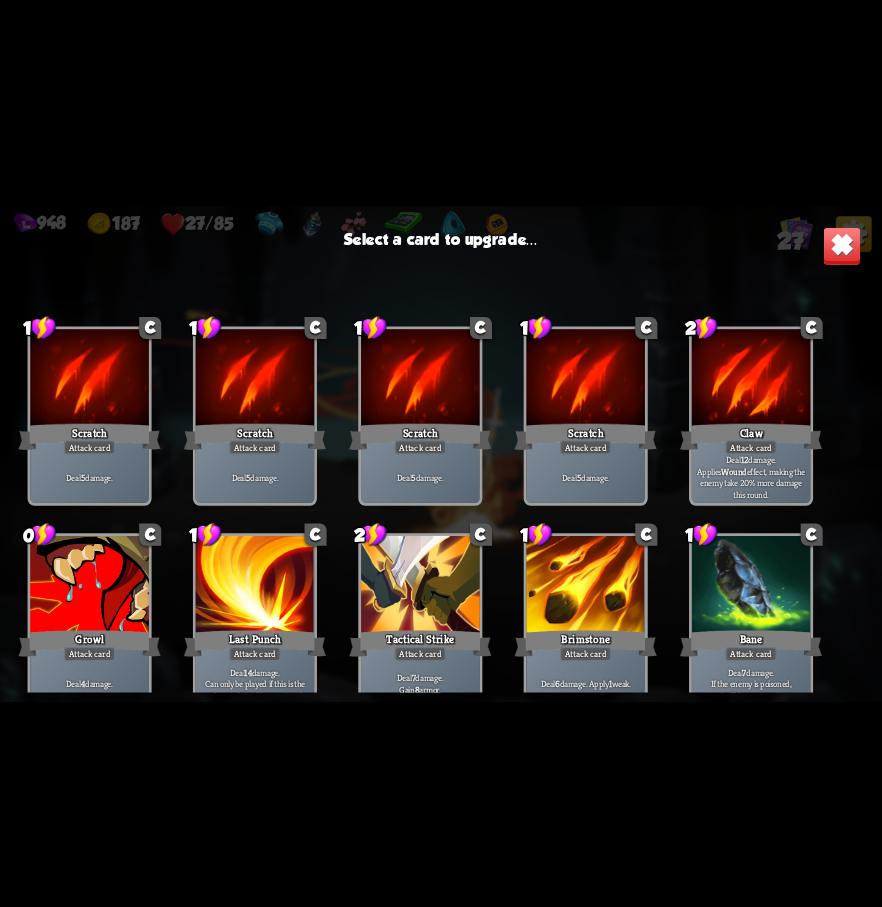 scroll, scrollTop: 629, scrollLeft: 0, axis: vertical 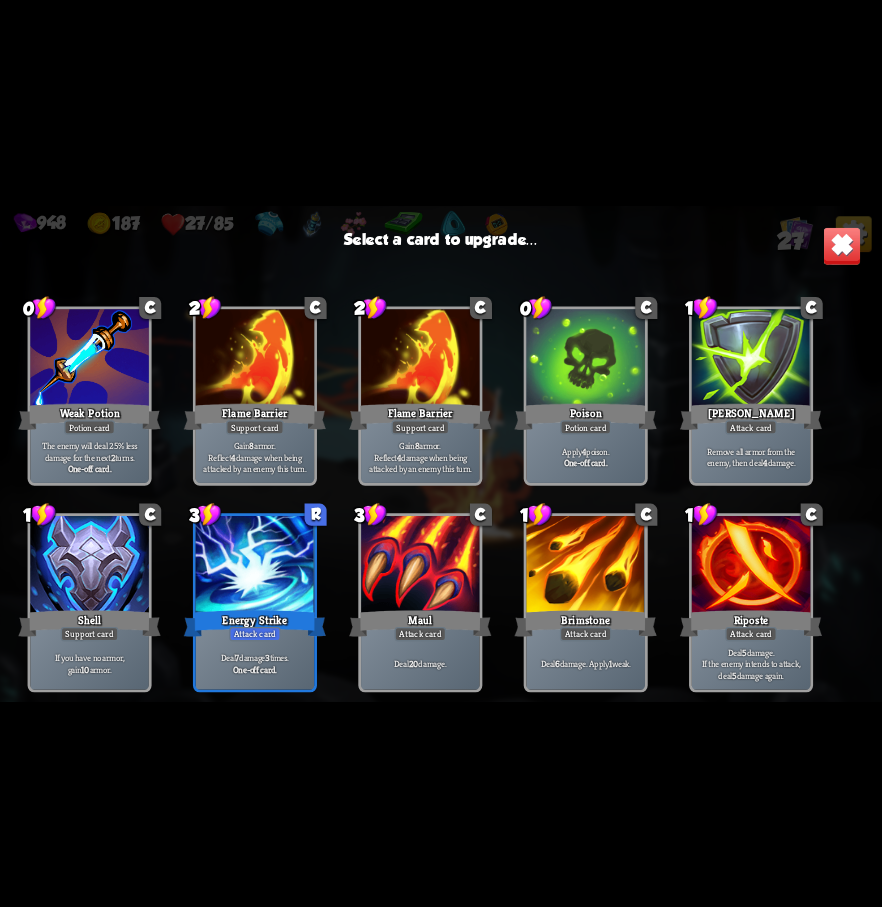 click at bounding box center [255, 566] 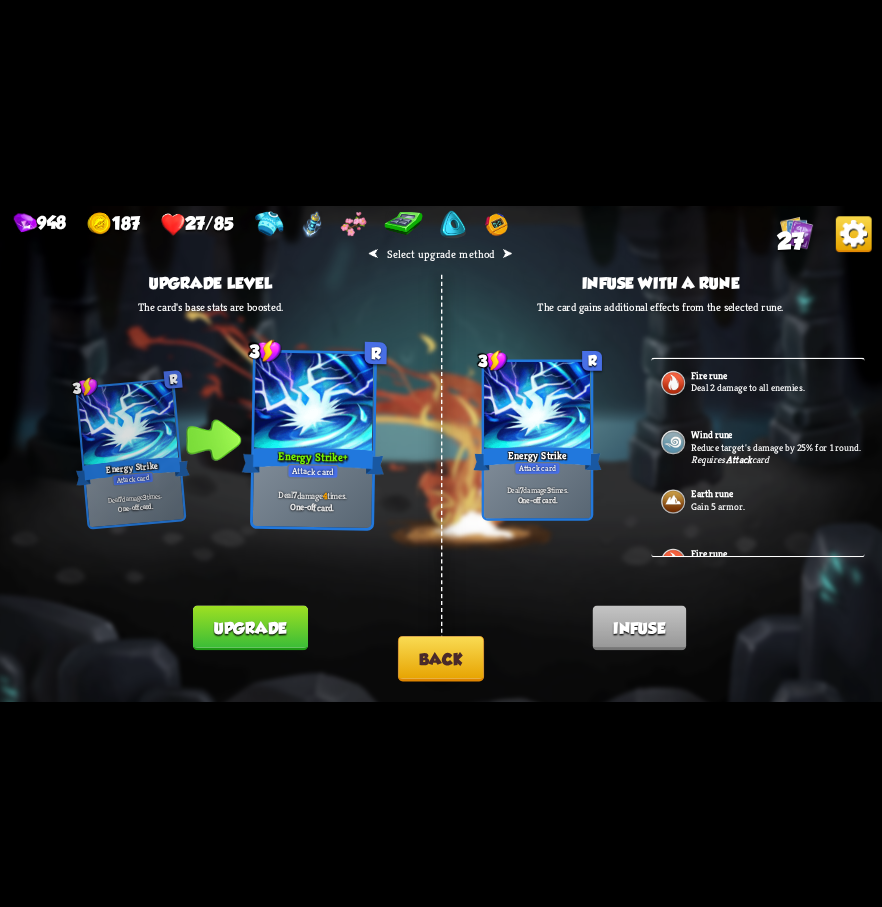 click on "Back" at bounding box center [441, 657] 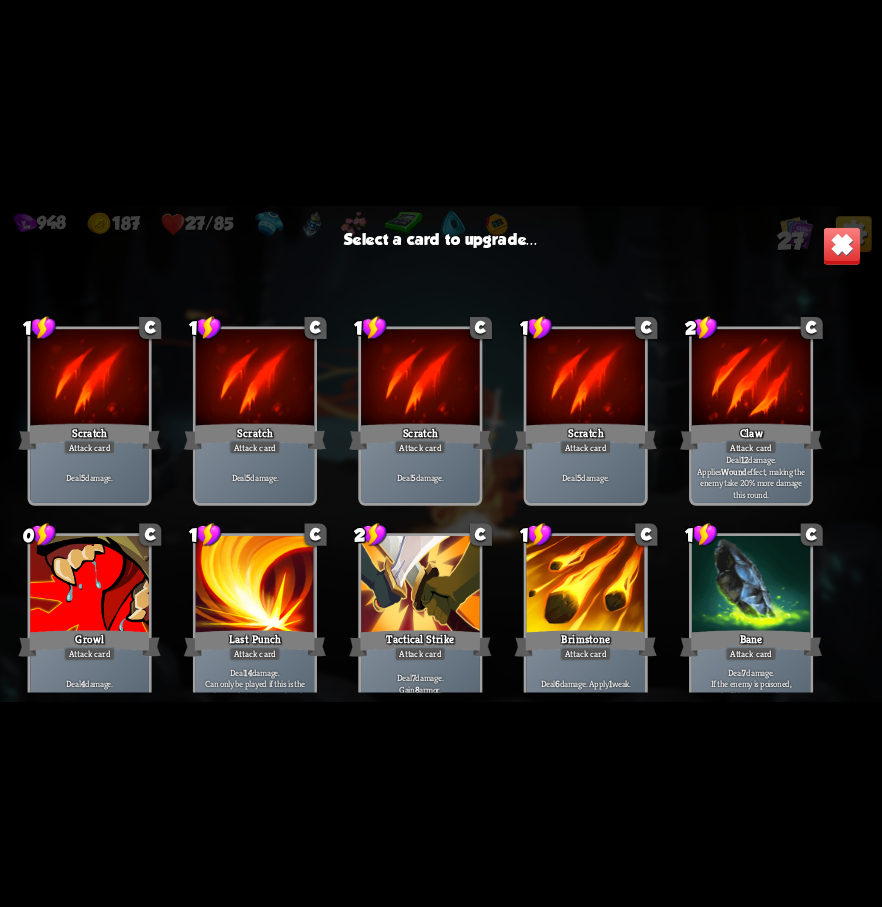scroll, scrollTop: 629, scrollLeft: 0, axis: vertical 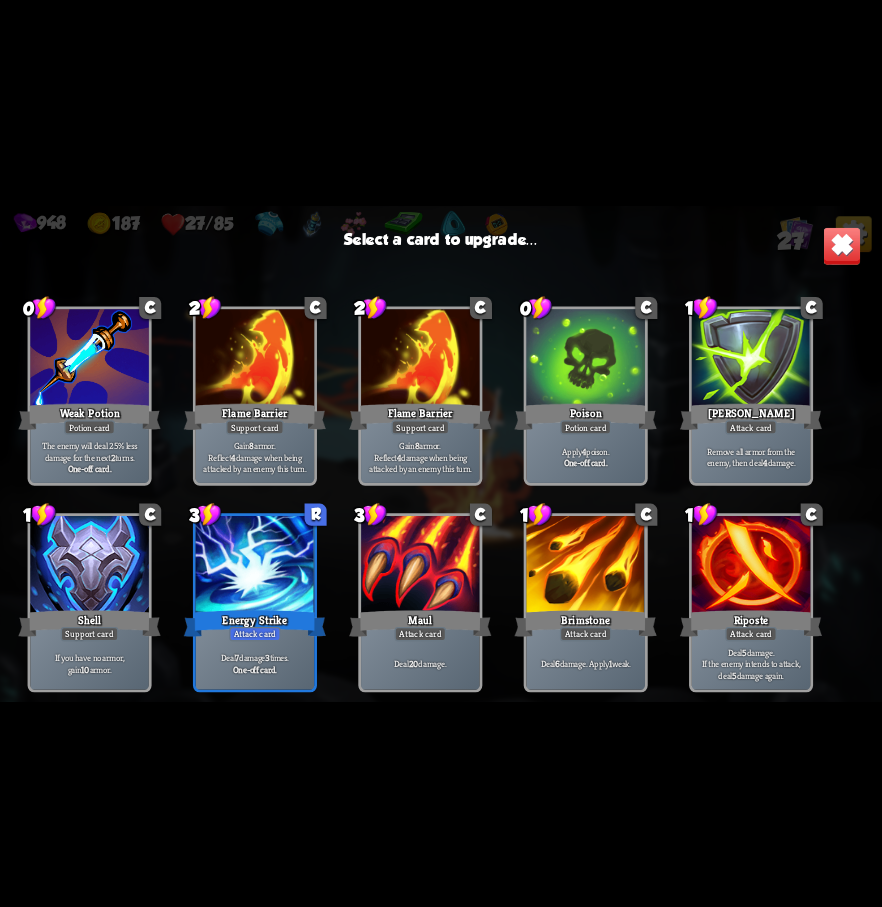 click on "If you have no armor, gain  10  armor." at bounding box center [89, 664] 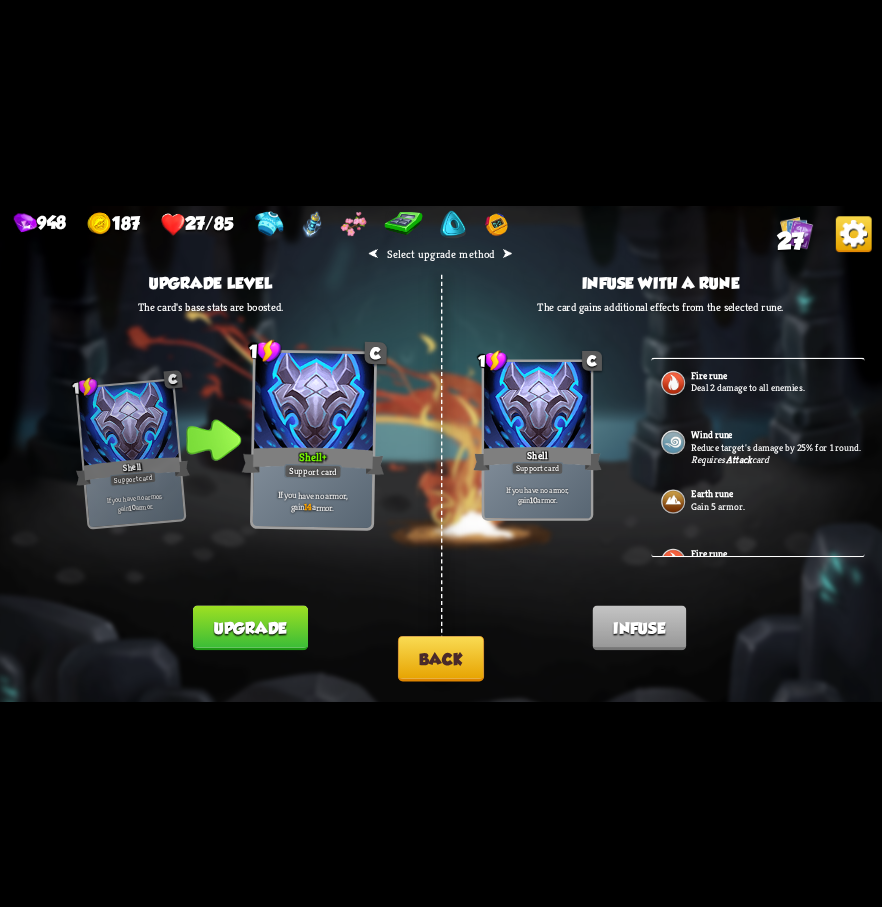 click on "Back" at bounding box center [441, 657] 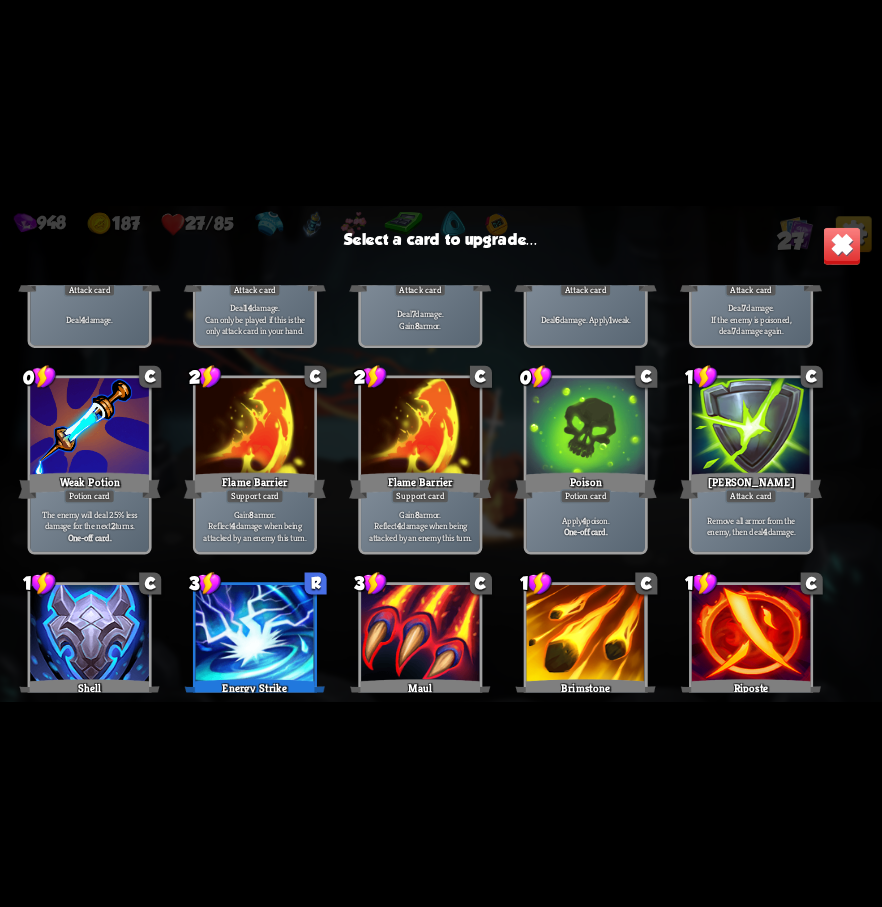 scroll, scrollTop: 429, scrollLeft: 0, axis: vertical 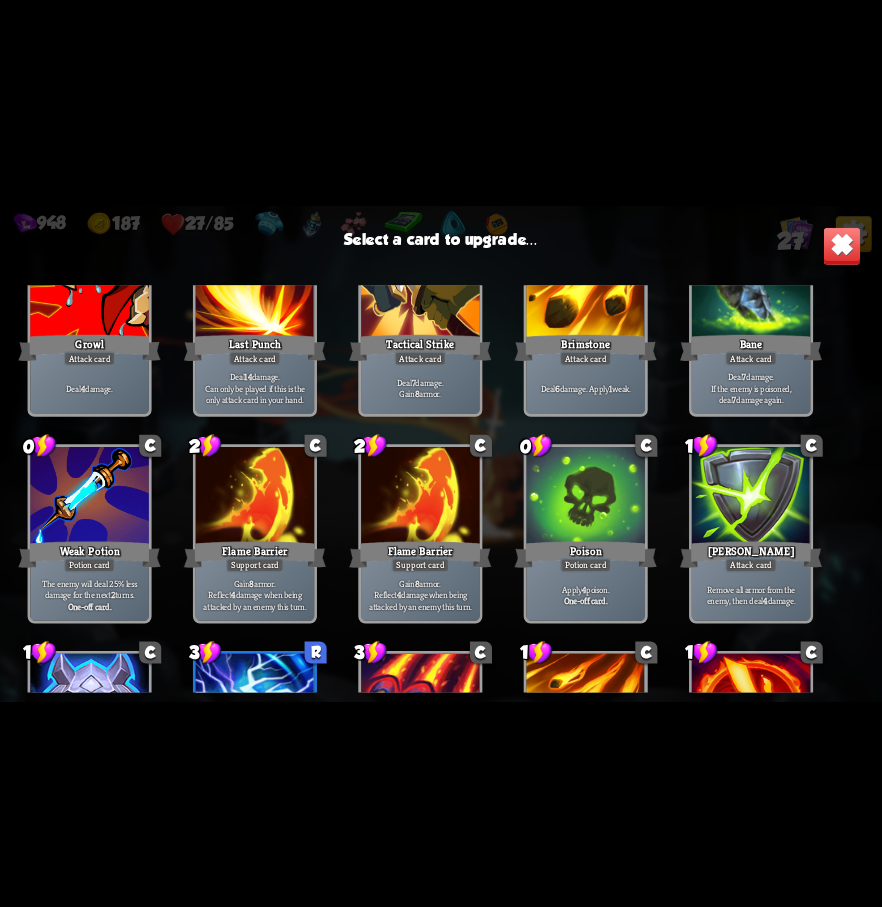 click at bounding box center [420, 497] 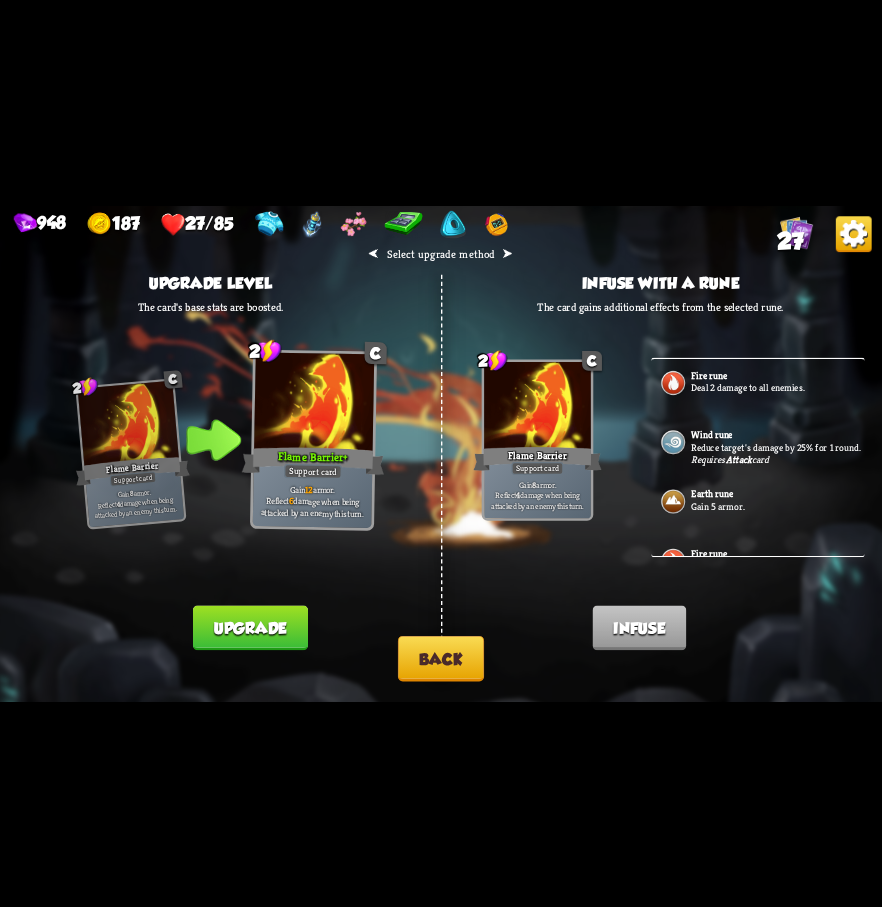 click on "Back" at bounding box center [441, 657] 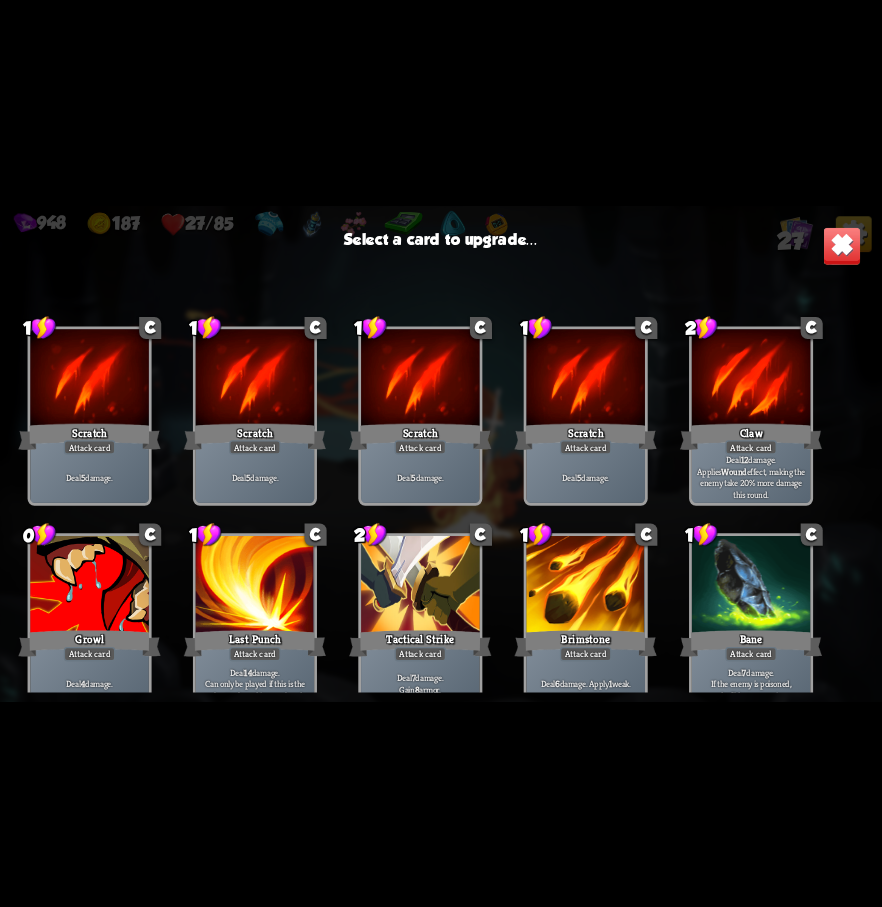 scroll, scrollTop: 429, scrollLeft: 0, axis: vertical 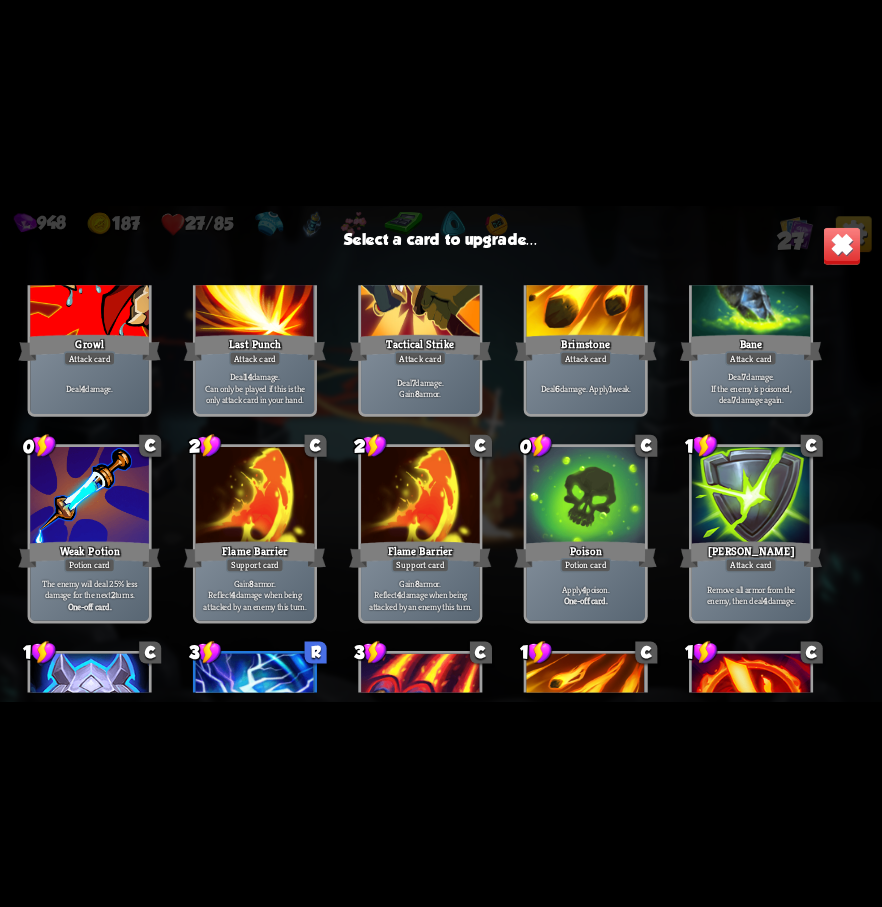 click on "Potion card" at bounding box center (585, 565) 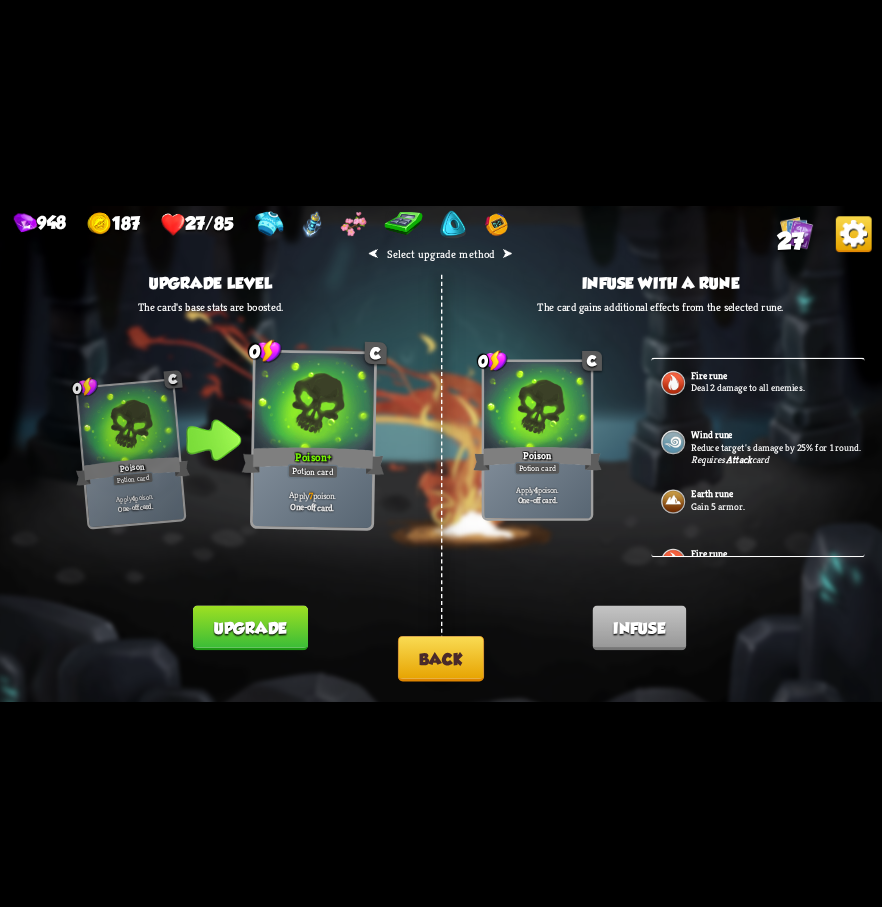click on "Back" at bounding box center (441, 657) 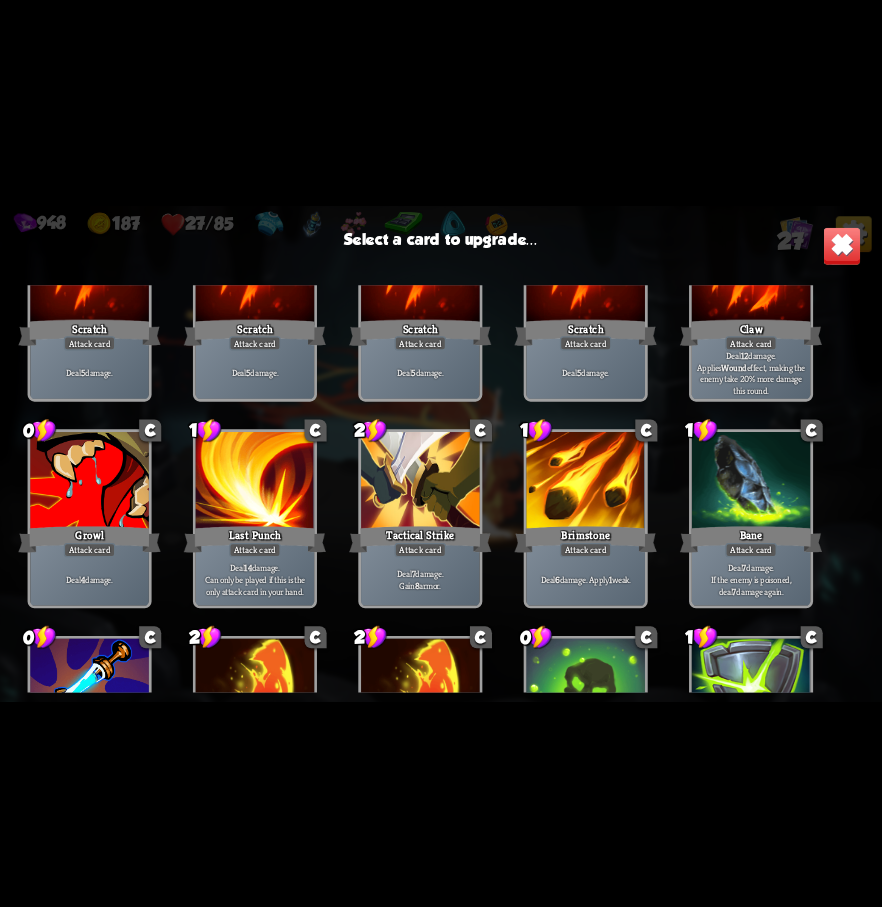 scroll, scrollTop: 200, scrollLeft: 0, axis: vertical 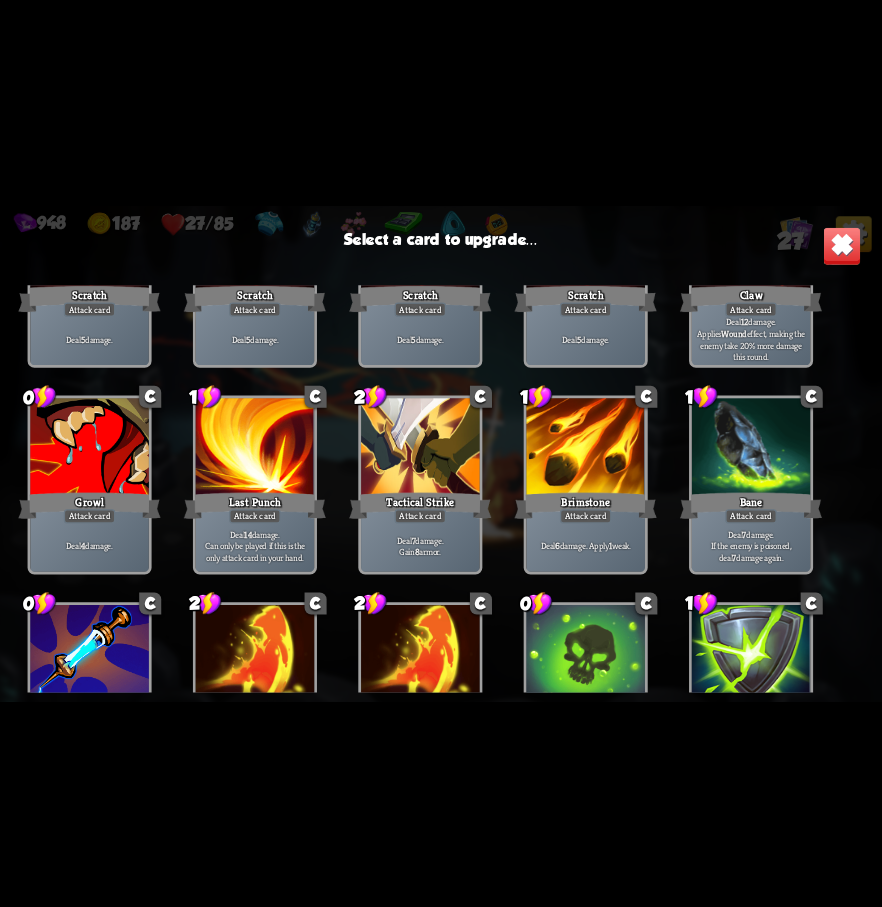 click on "Can only be played if this is the only attack card in your hand." at bounding box center [255, 551] 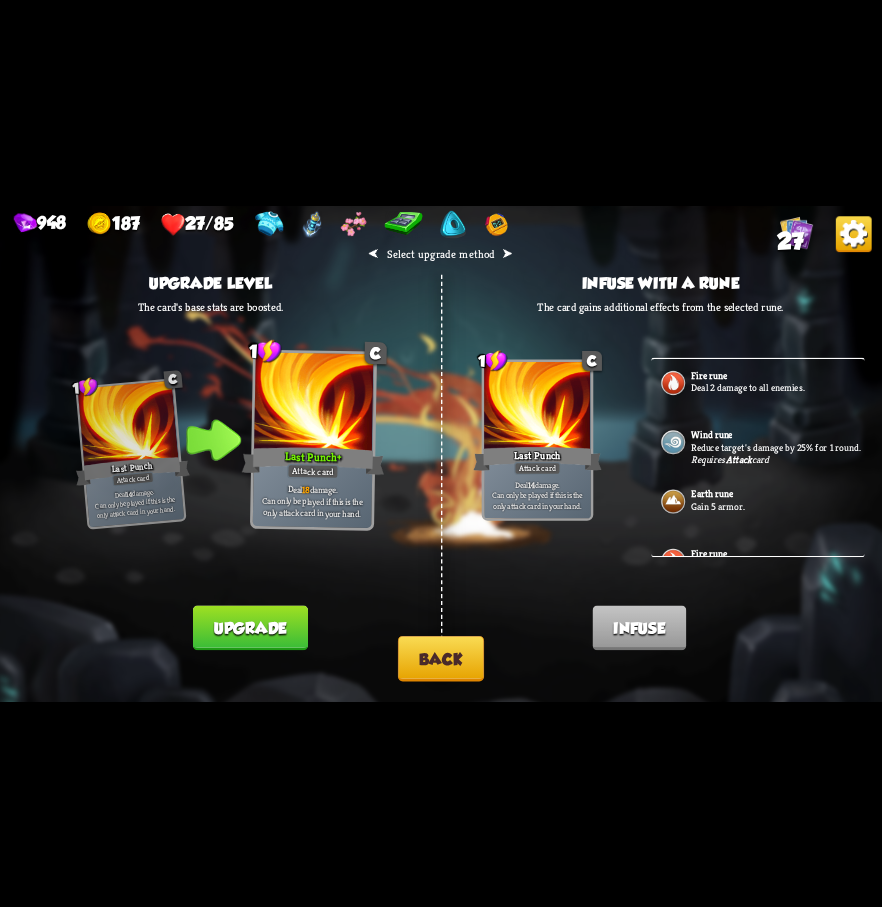 click on "Back" at bounding box center (441, 657) 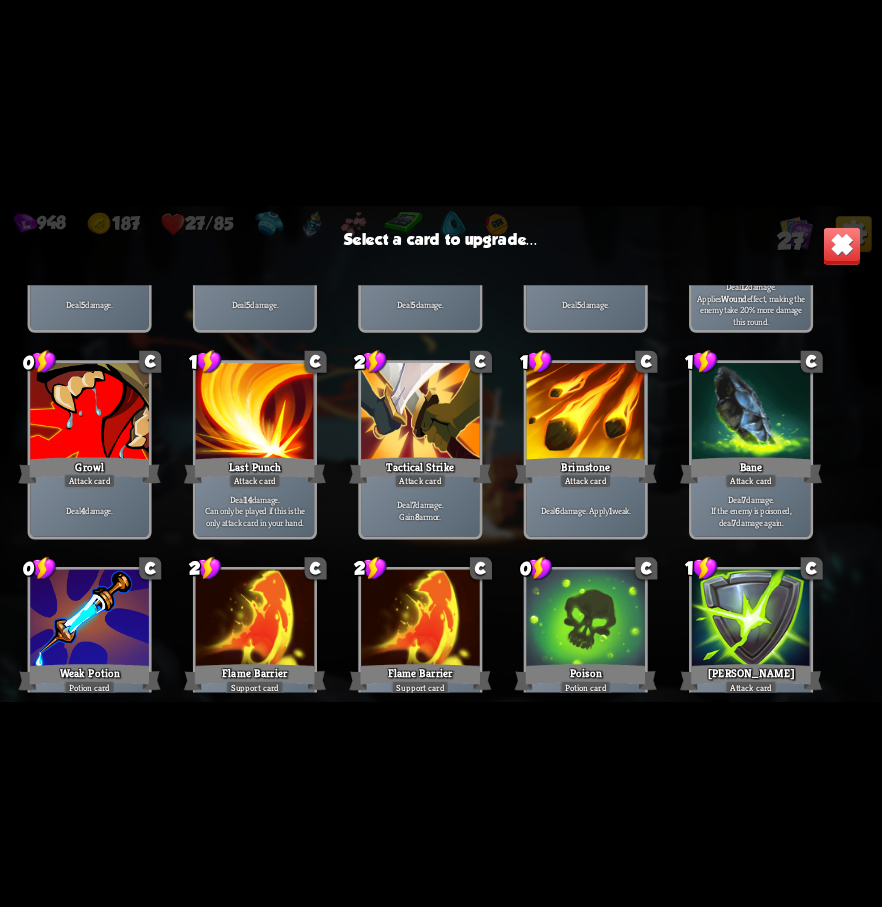 scroll, scrollTop: 300, scrollLeft: 0, axis: vertical 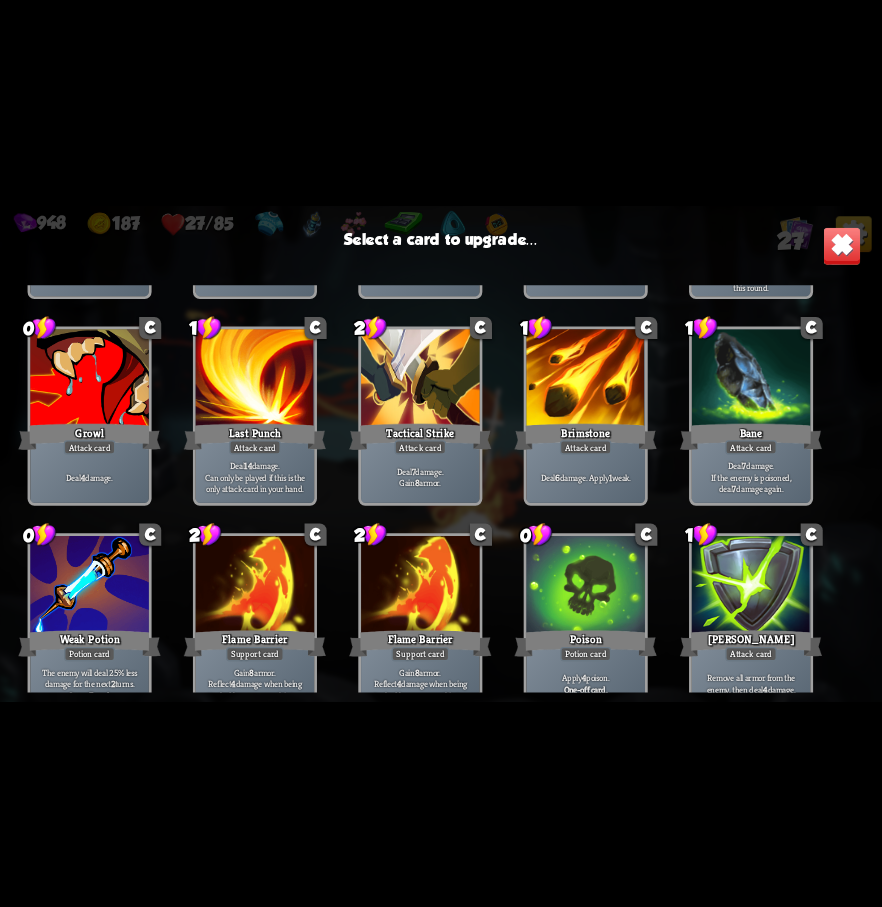 click on "Deal  6  damage. Apply  1  weak." at bounding box center [585, 477] 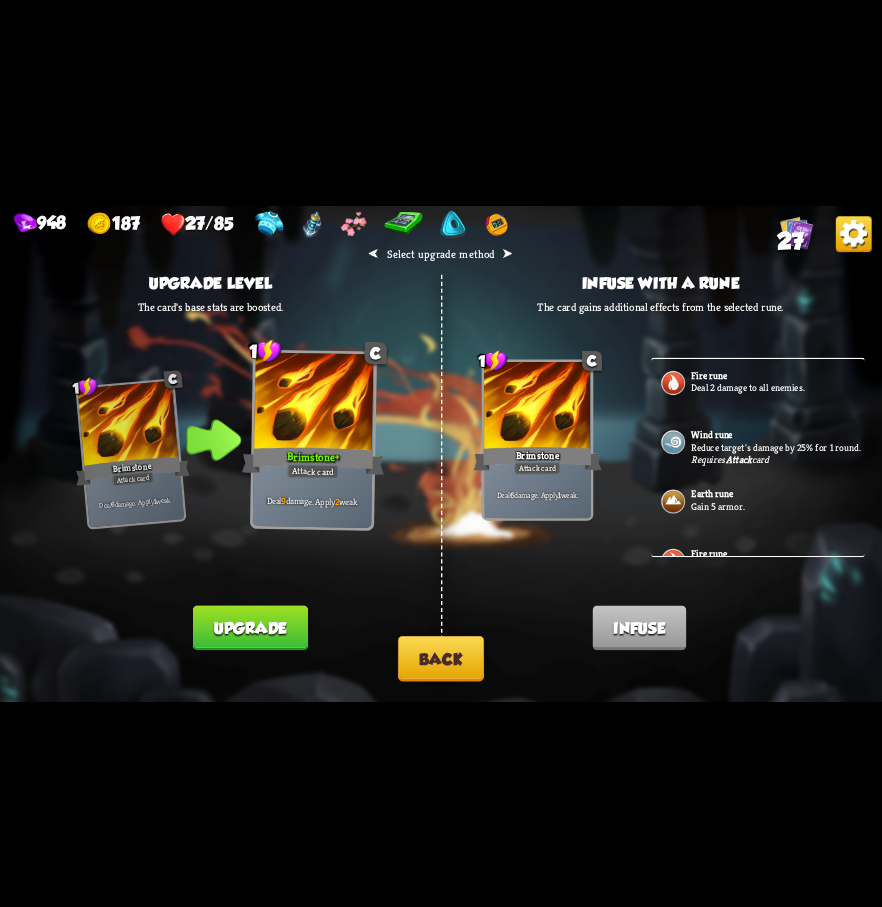 click on "Back" at bounding box center [441, 657] 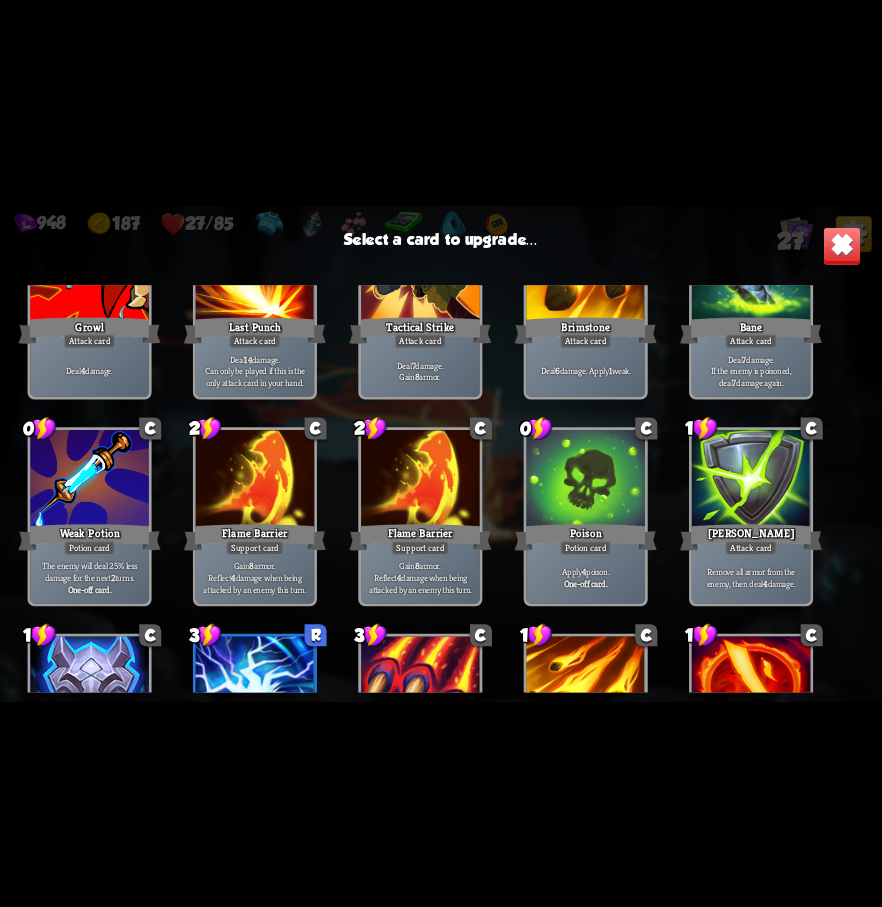 scroll, scrollTop: 500, scrollLeft: 0, axis: vertical 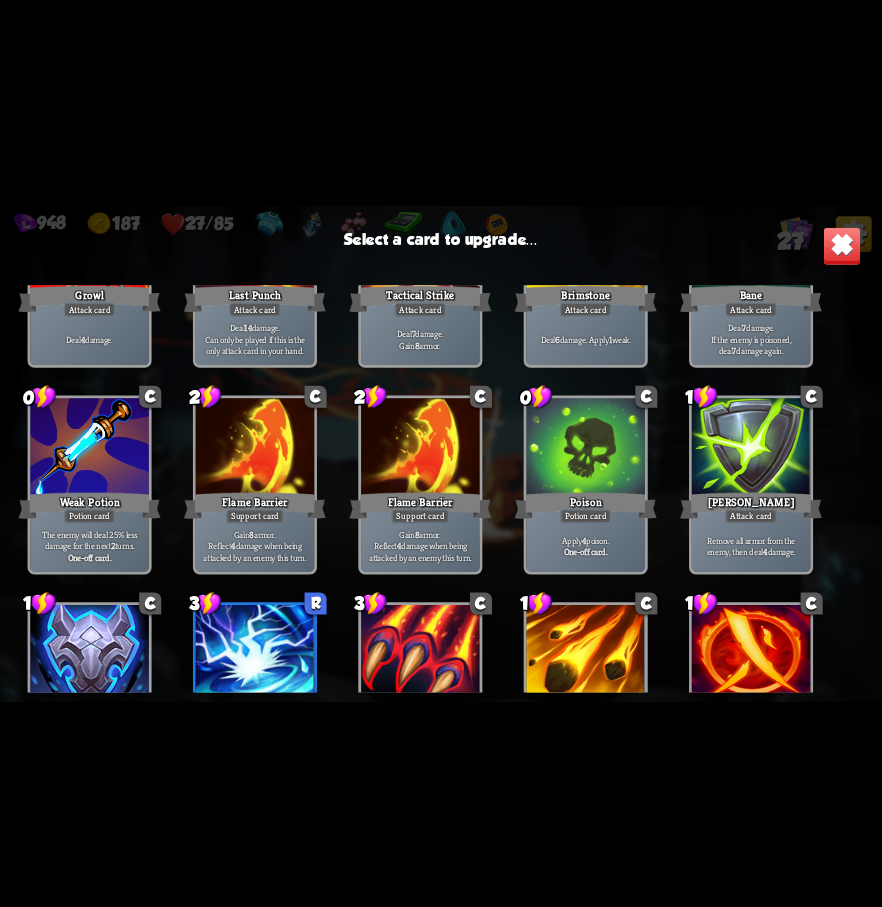 click on "Weak Potion" at bounding box center (89, 505) 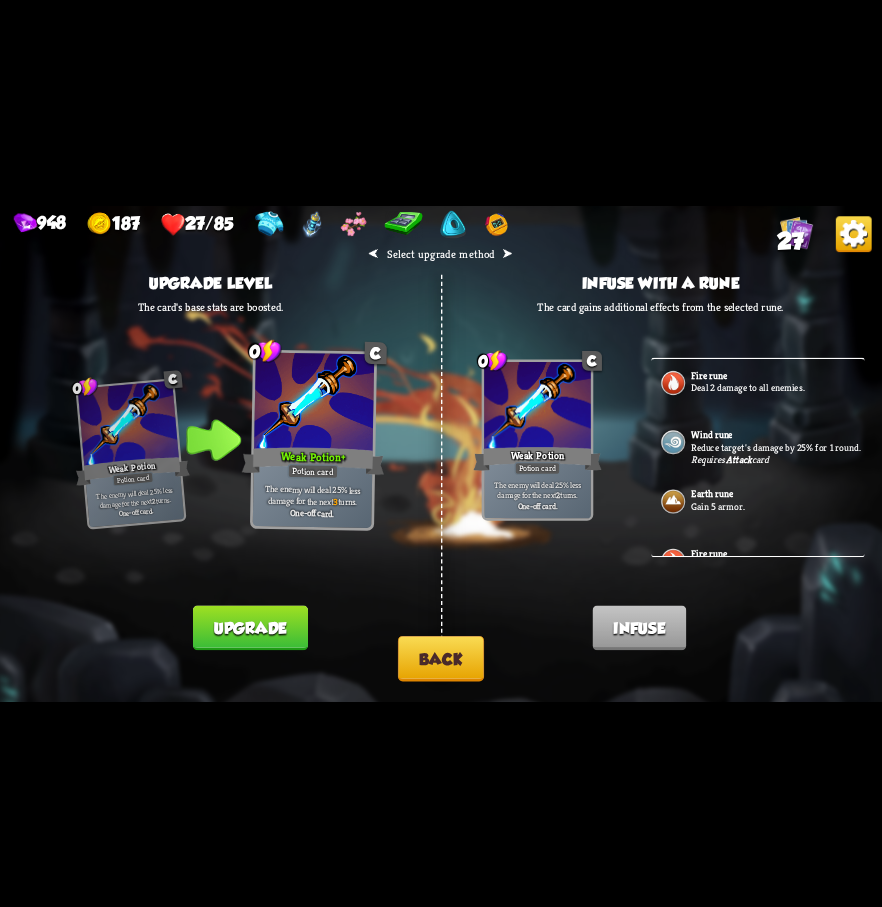 click on "Back" at bounding box center [441, 657] 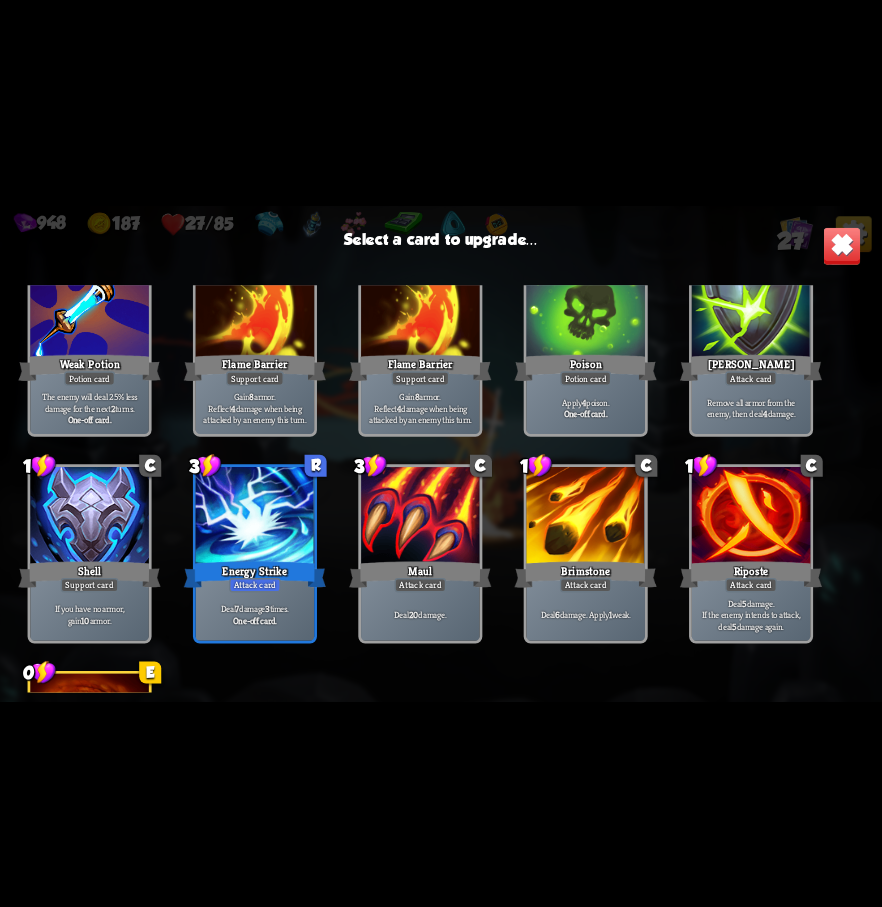 scroll, scrollTop: 800, scrollLeft: 0, axis: vertical 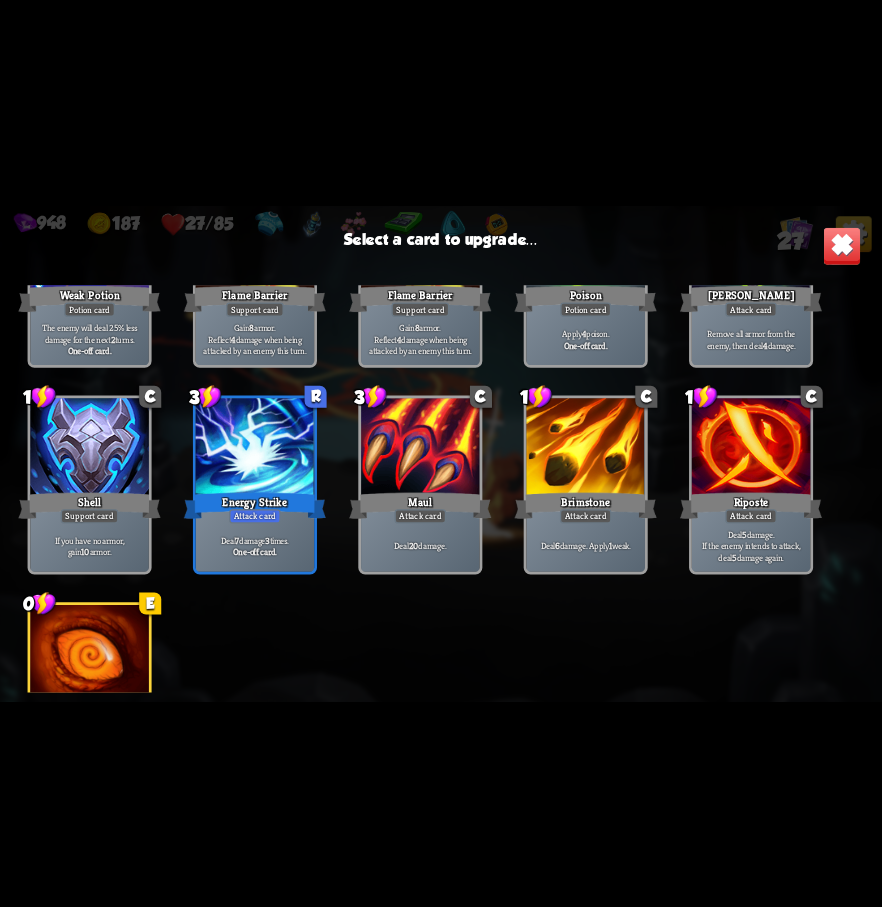 click at bounding box center [255, 448] 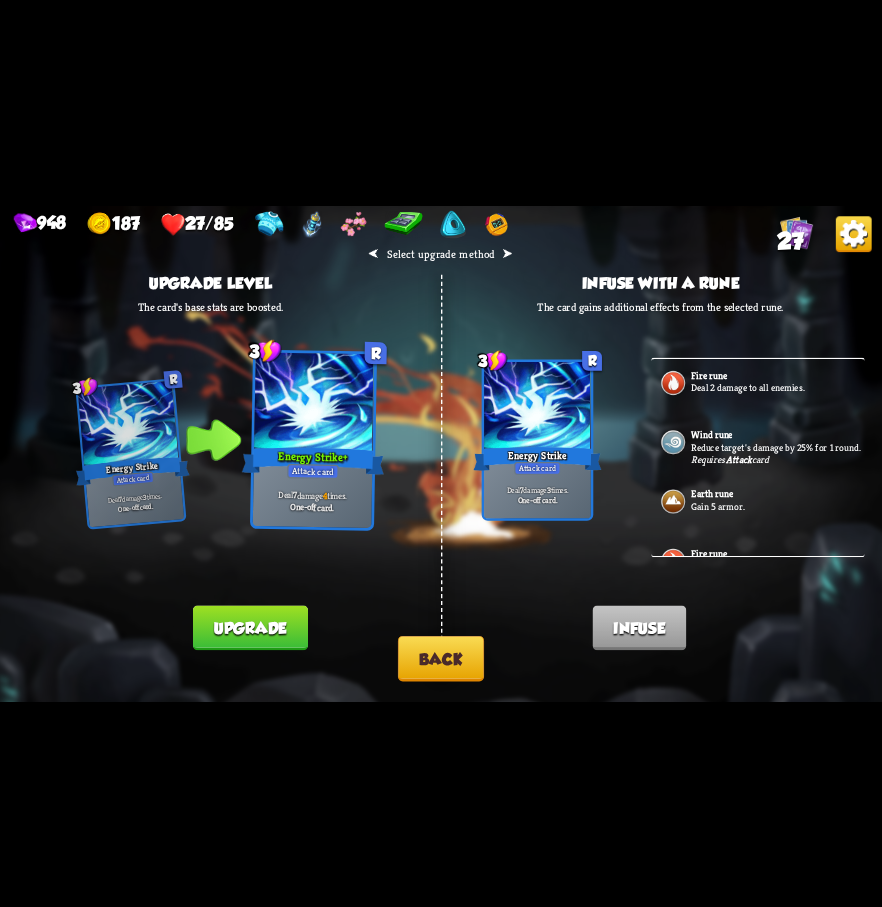 click on "Upgrade" at bounding box center (250, 627) 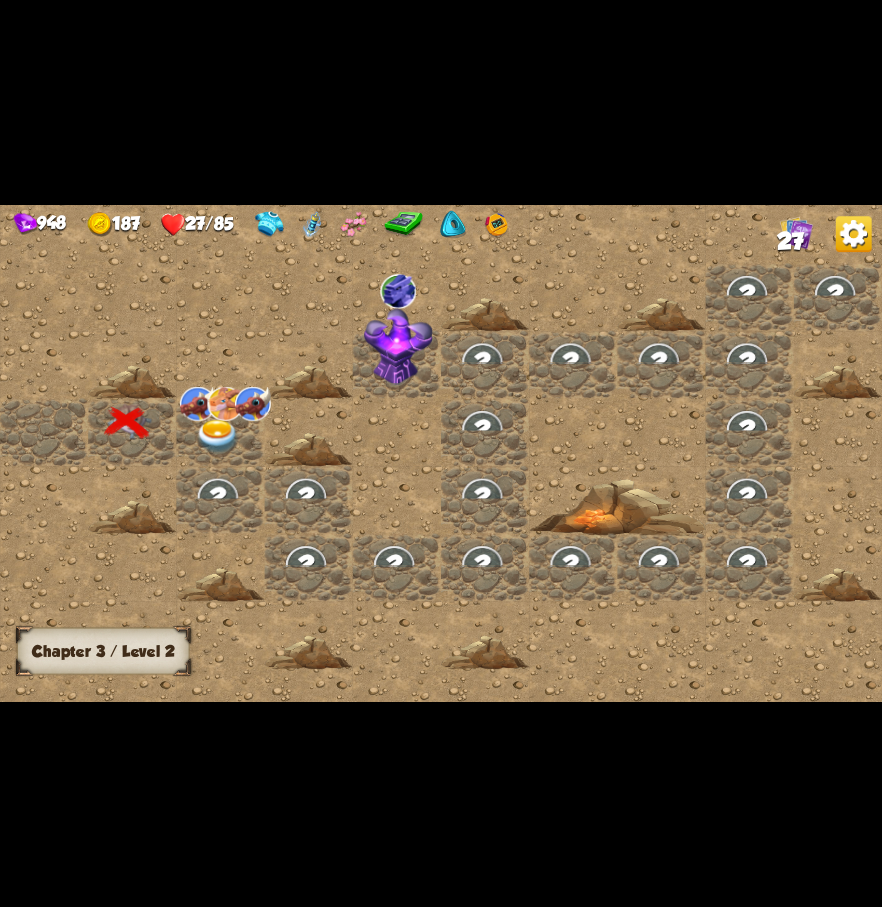 click at bounding box center (573, 453) 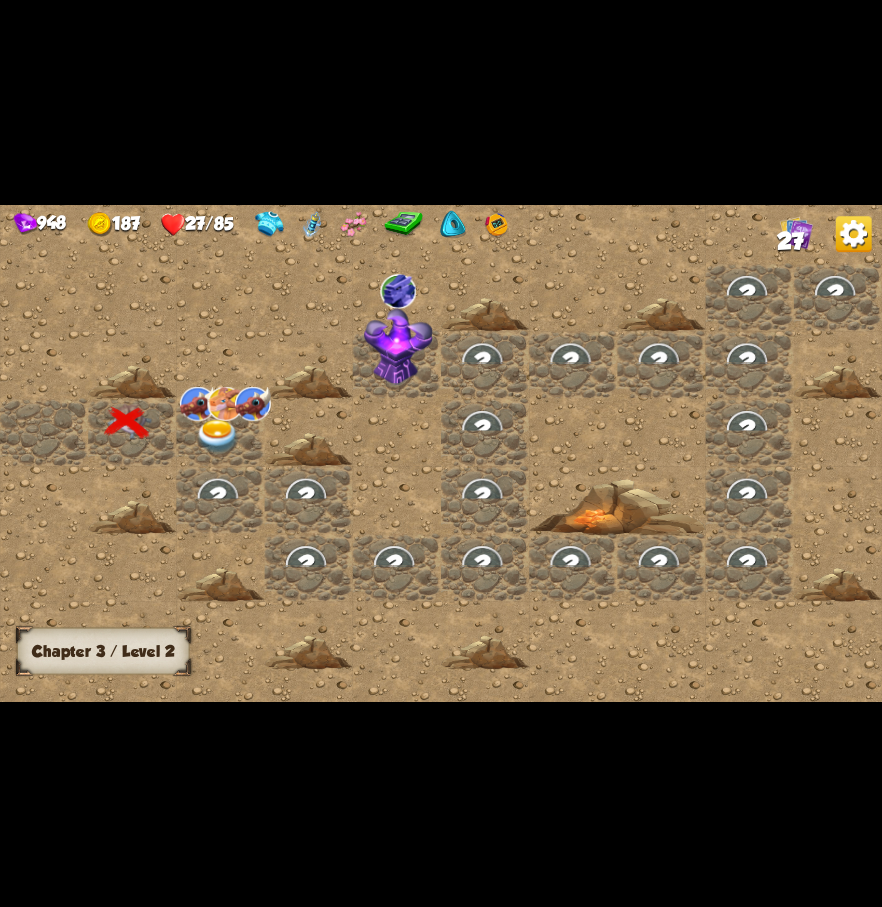 click at bounding box center (218, 436) 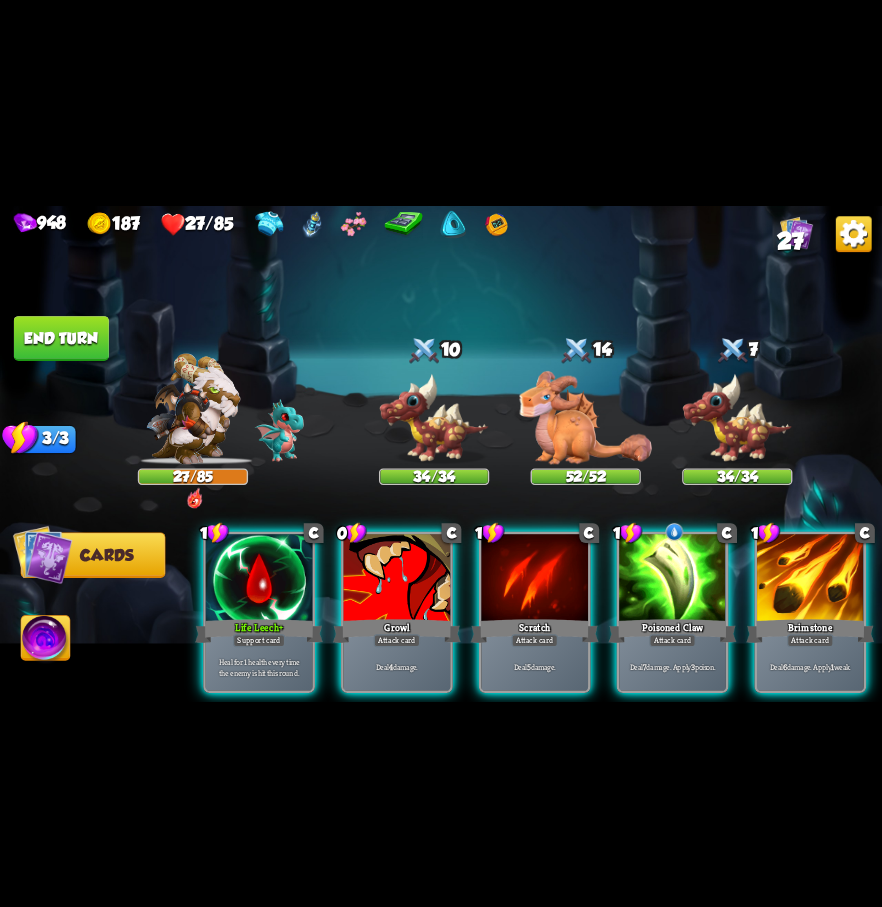 click on "0     0" at bounding box center [192, 498] 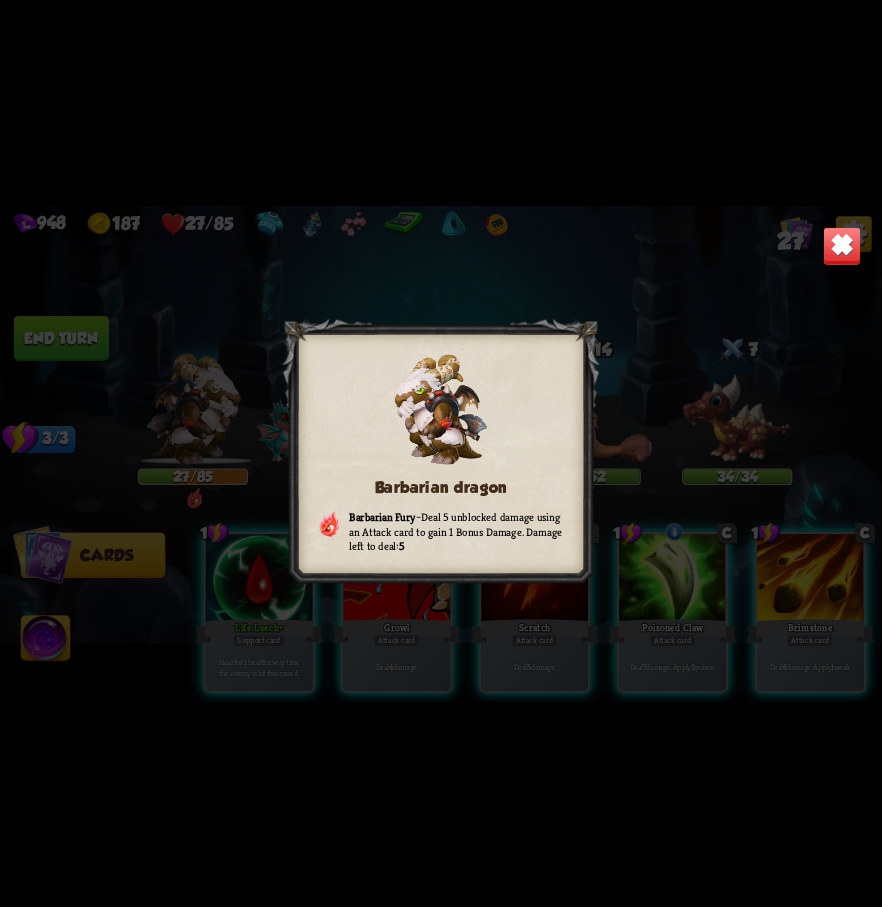 click at bounding box center (842, 245) 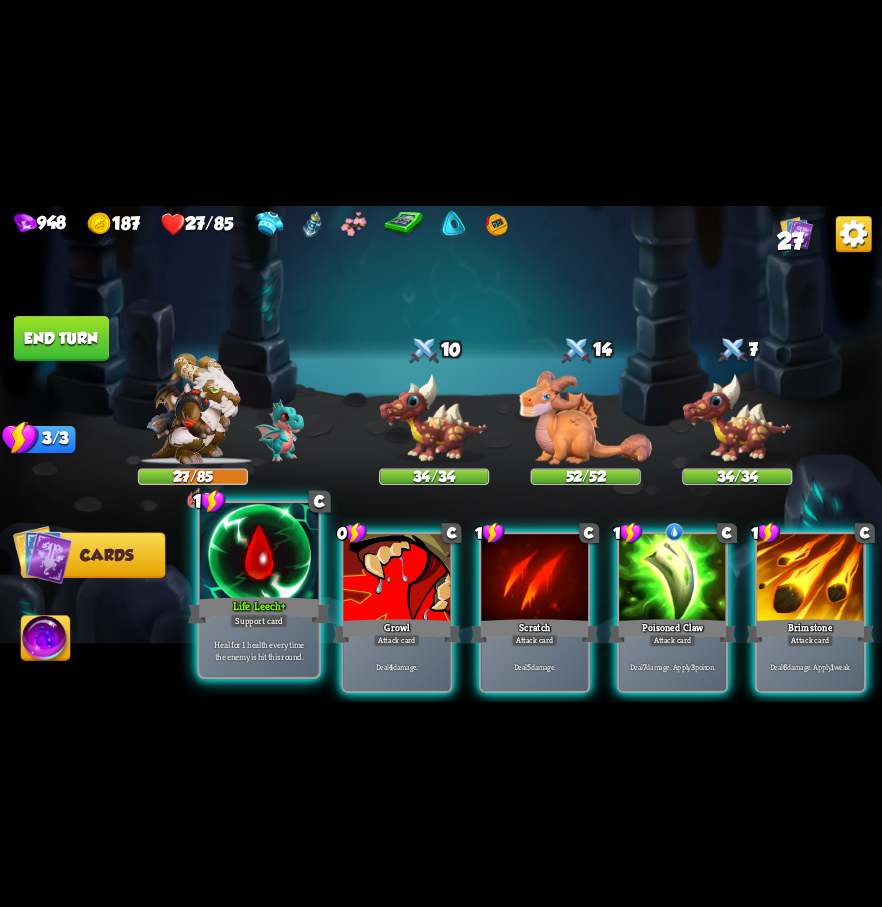 click at bounding box center [259, 552] 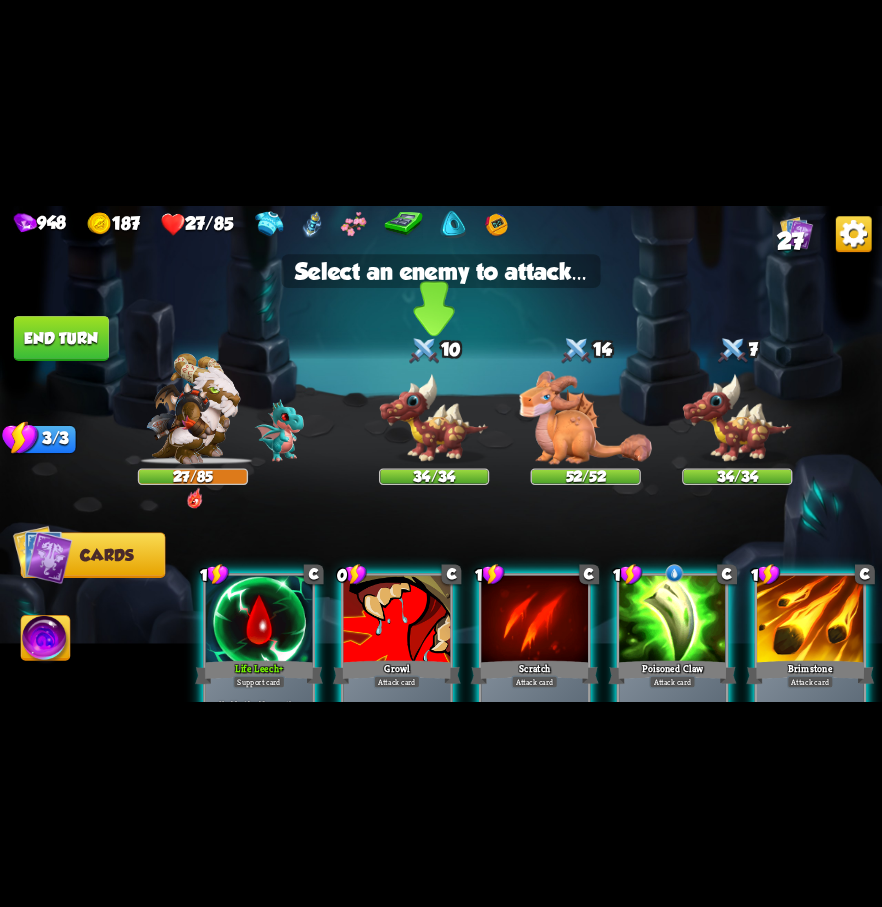 click at bounding box center (434, 418) 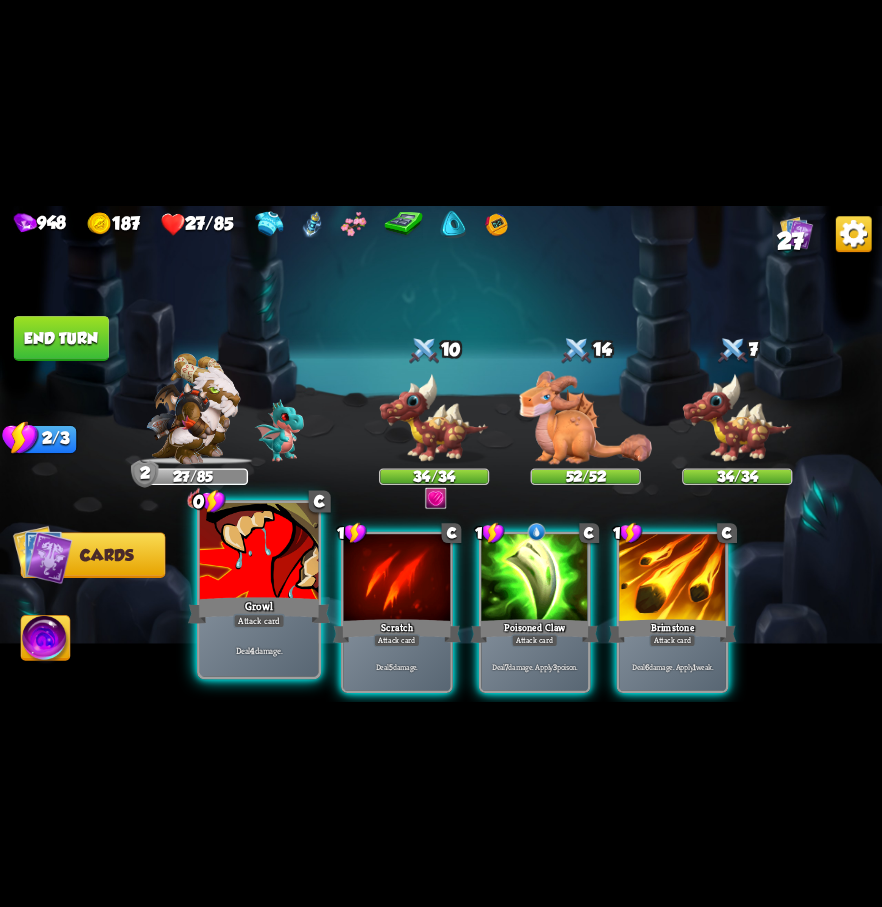 click at bounding box center (259, 552) 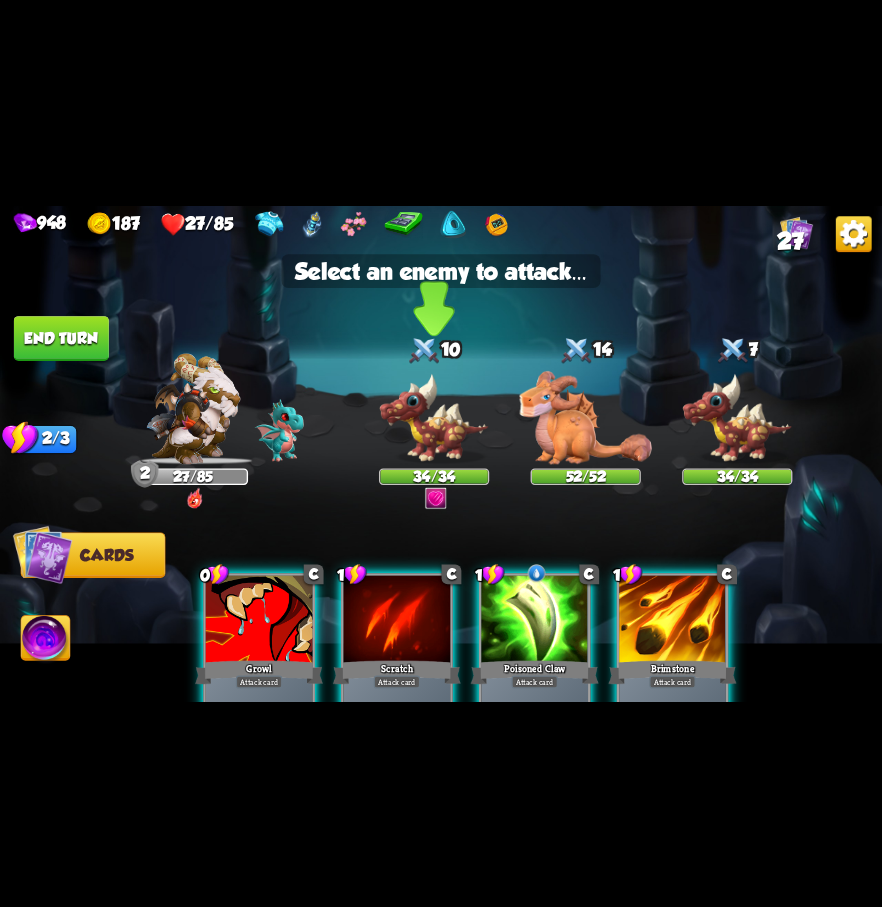 click at bounding box center (434, 418) 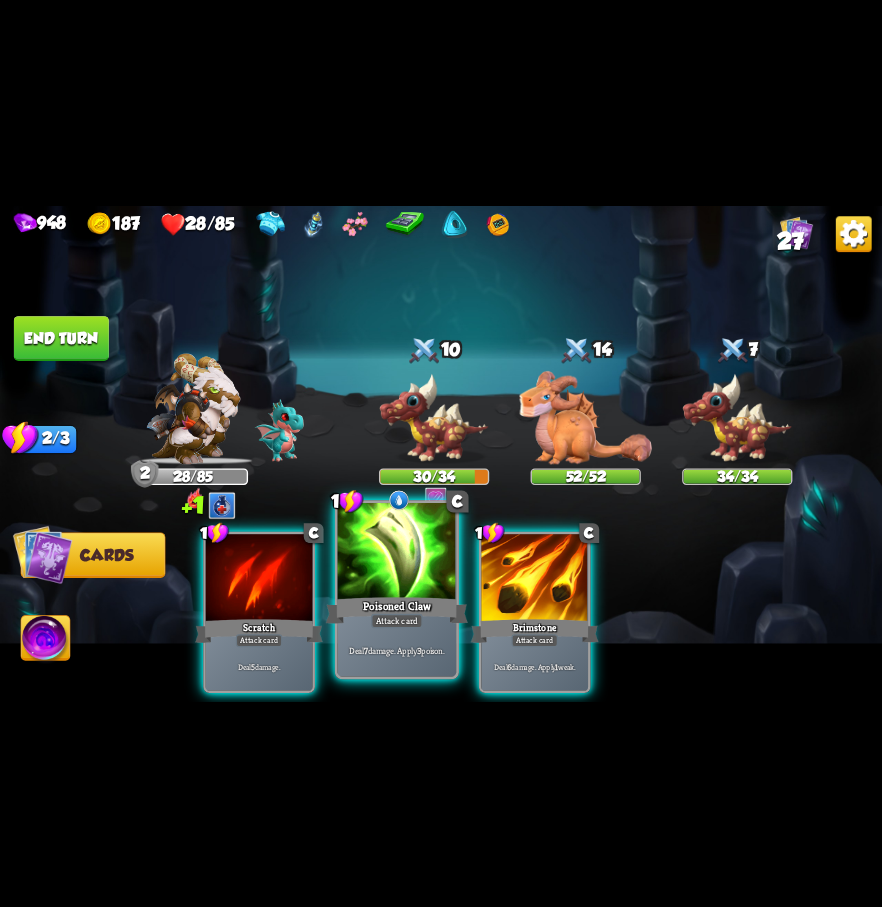 click at bounding box center [397, 552] 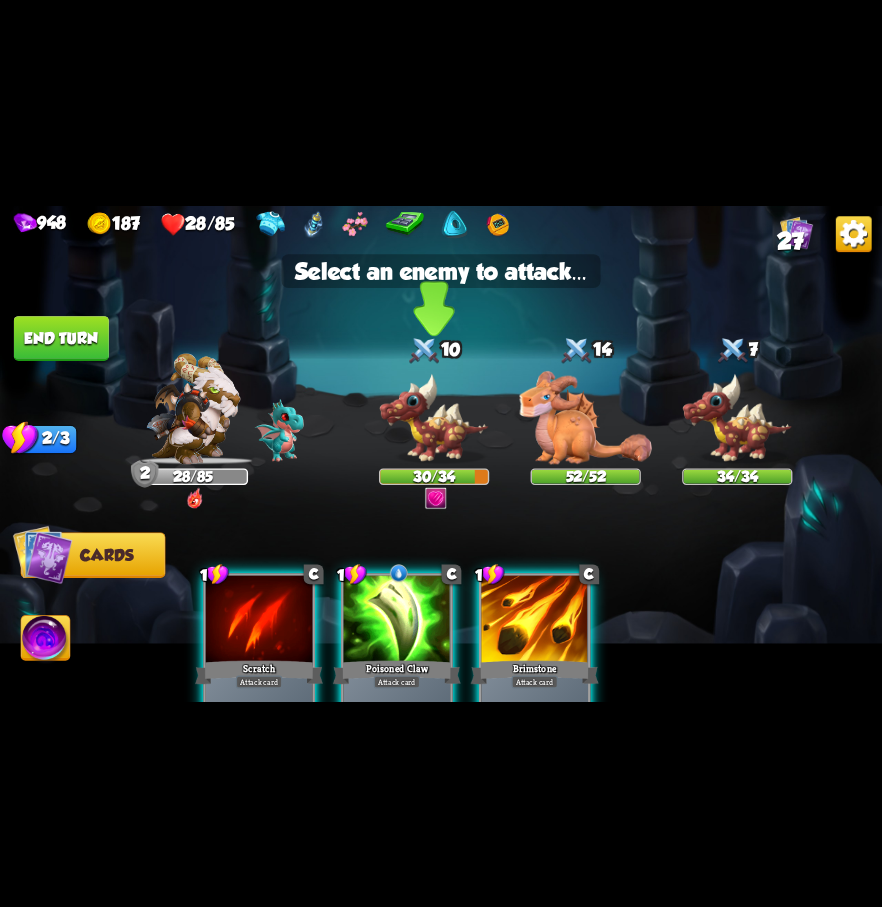 click at bounding box center [434, 418] 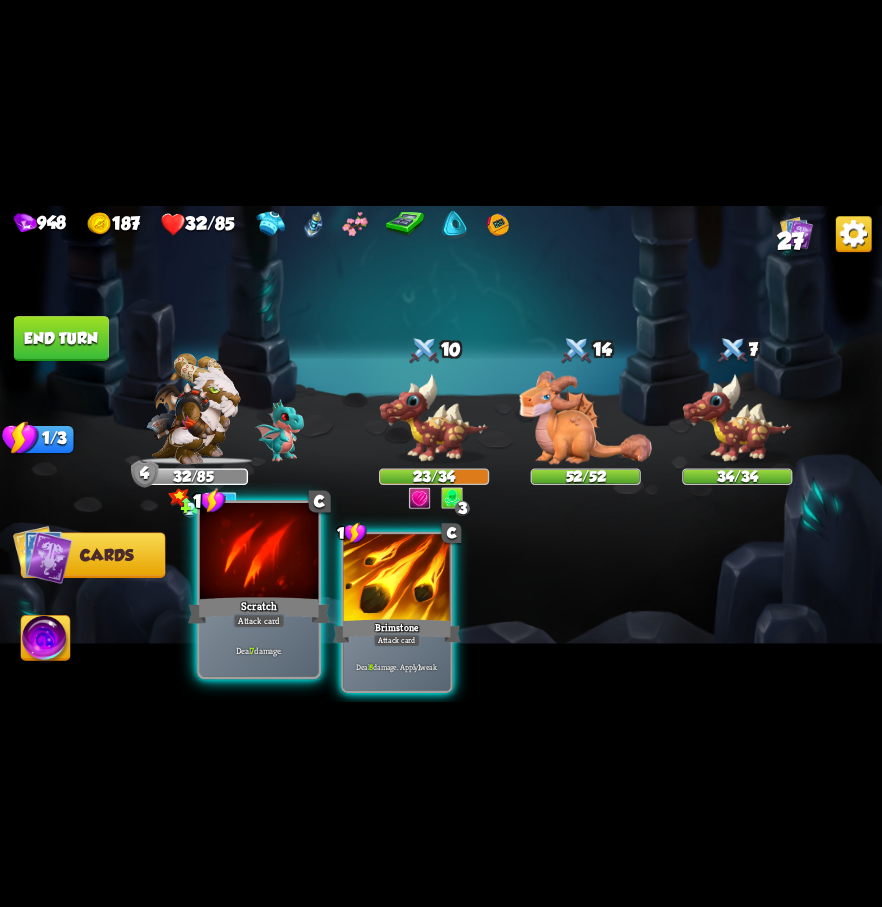click at bounding box center [259, 552] 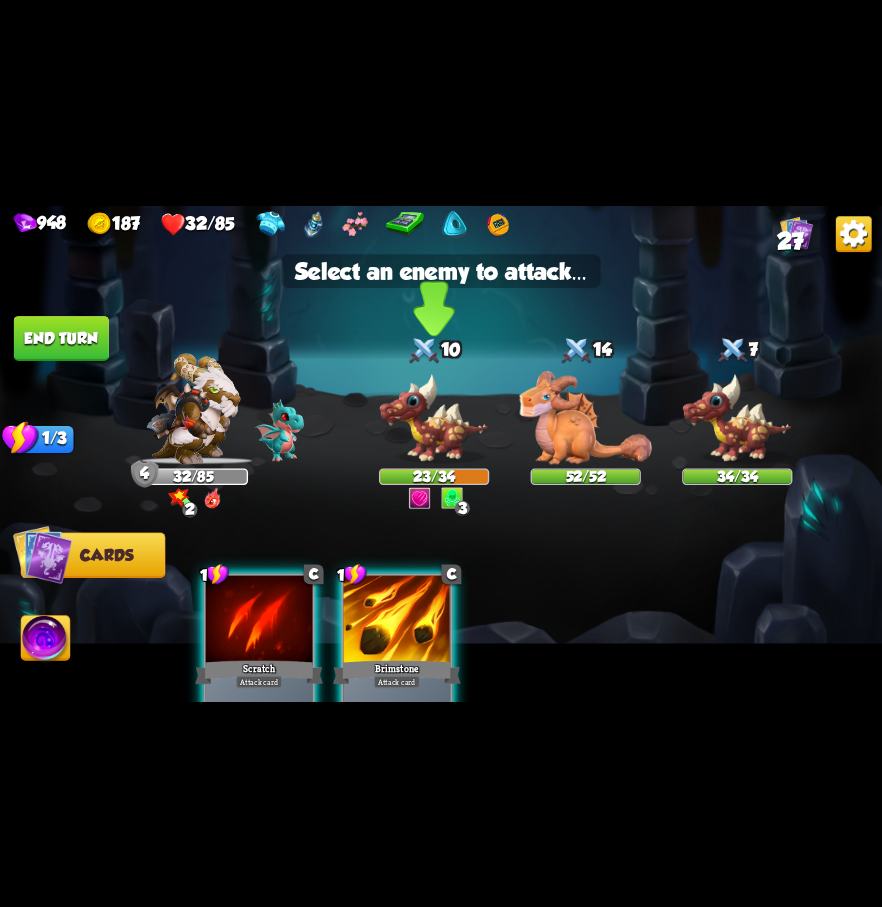 click at bounding box center (434, 418) 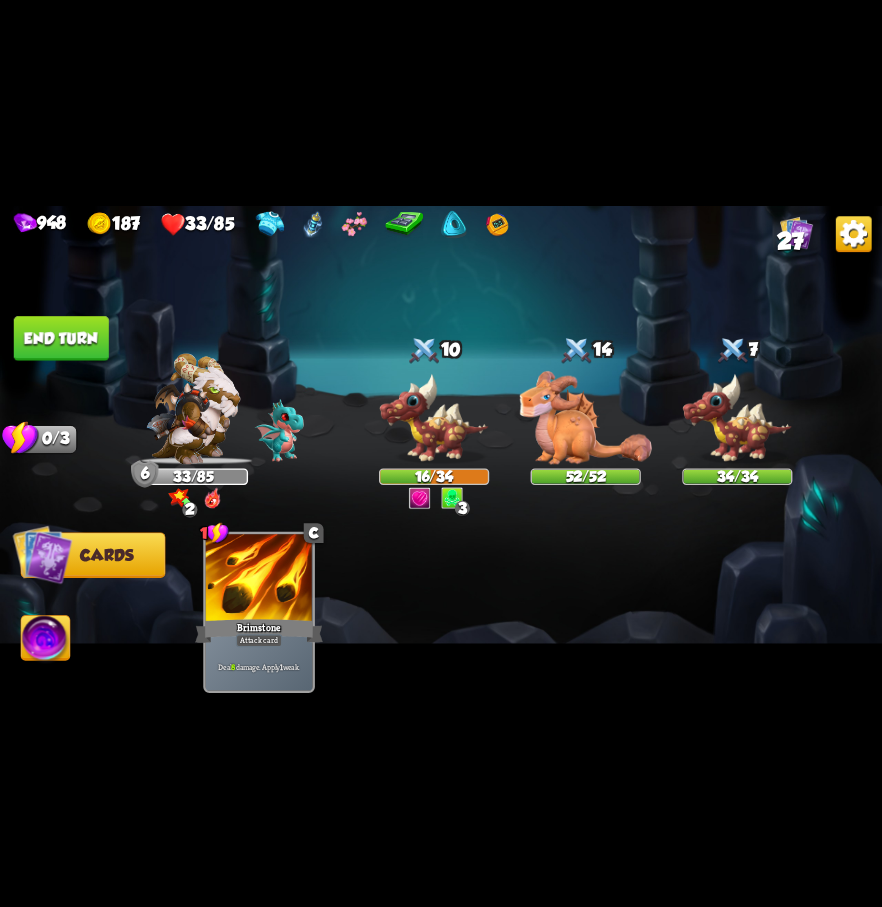 click on "End turn" at bounding box center (61, 338) 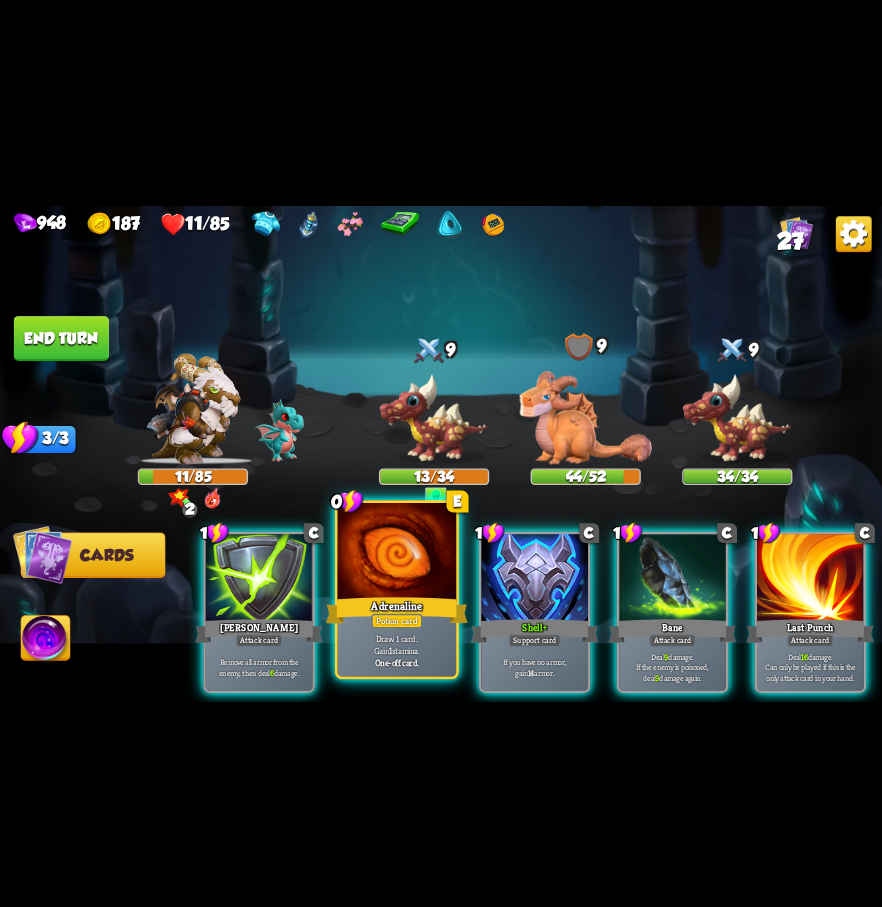 click at bounding box center [397, 552] 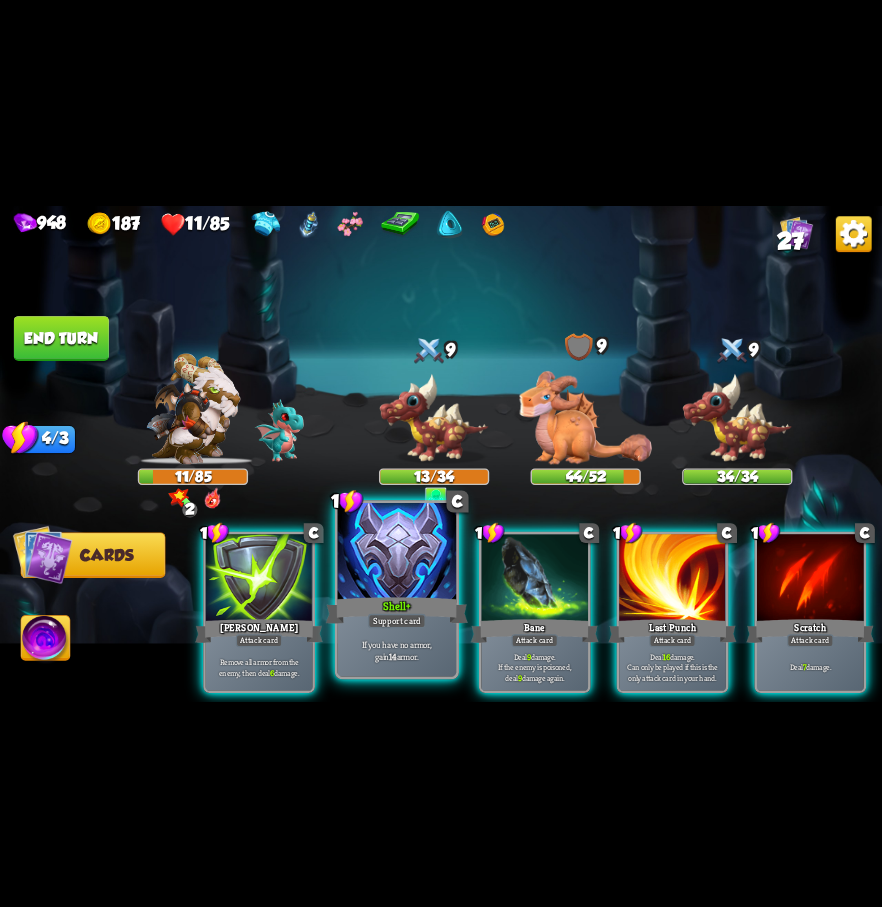 click at bounding box center [397, 552] 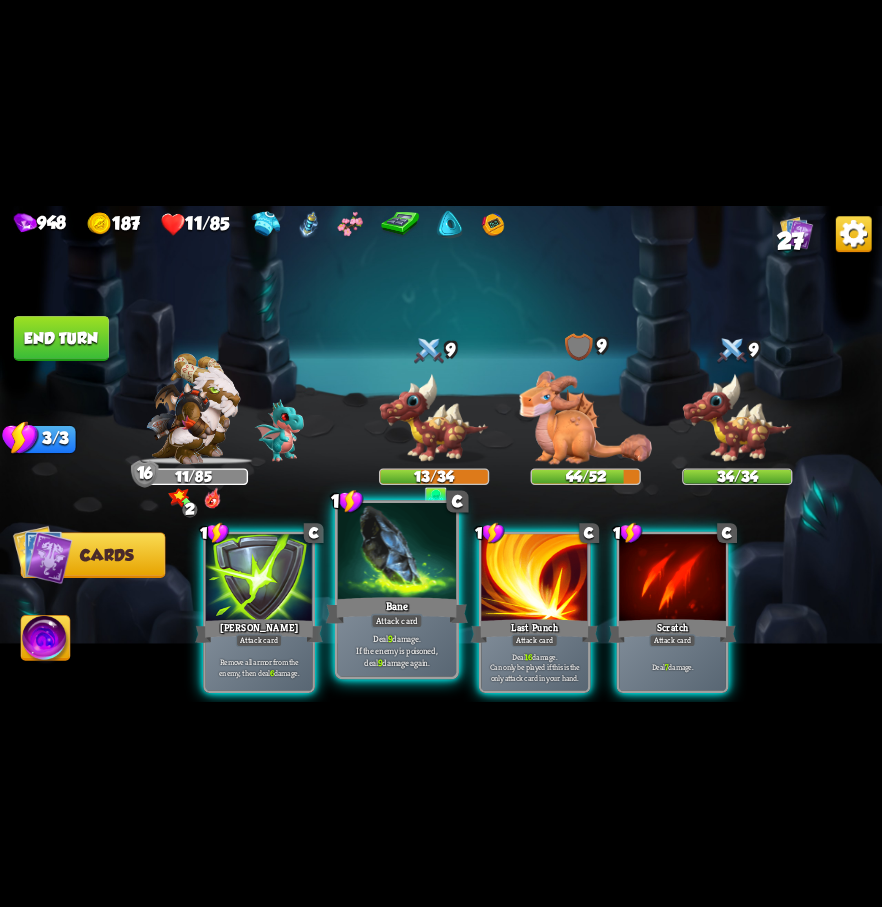 click at bounding box center (397, 552) 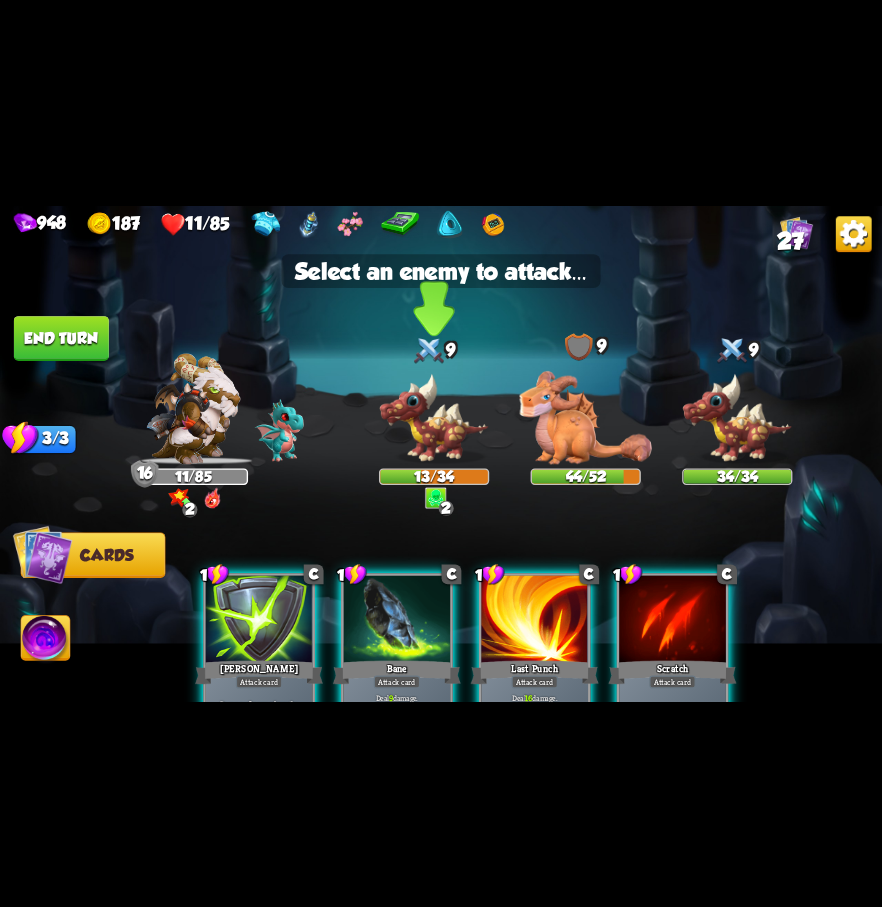 click at bounding box center [434, 418] 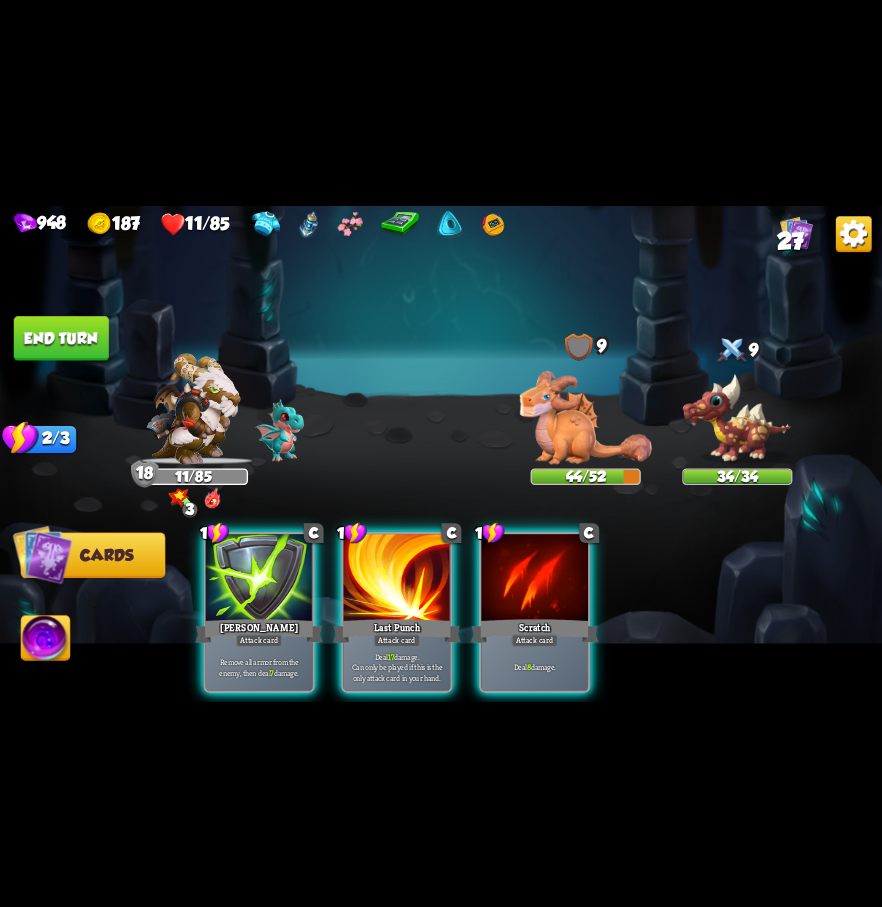 click on "End turn" at bounding box center (61, 338) 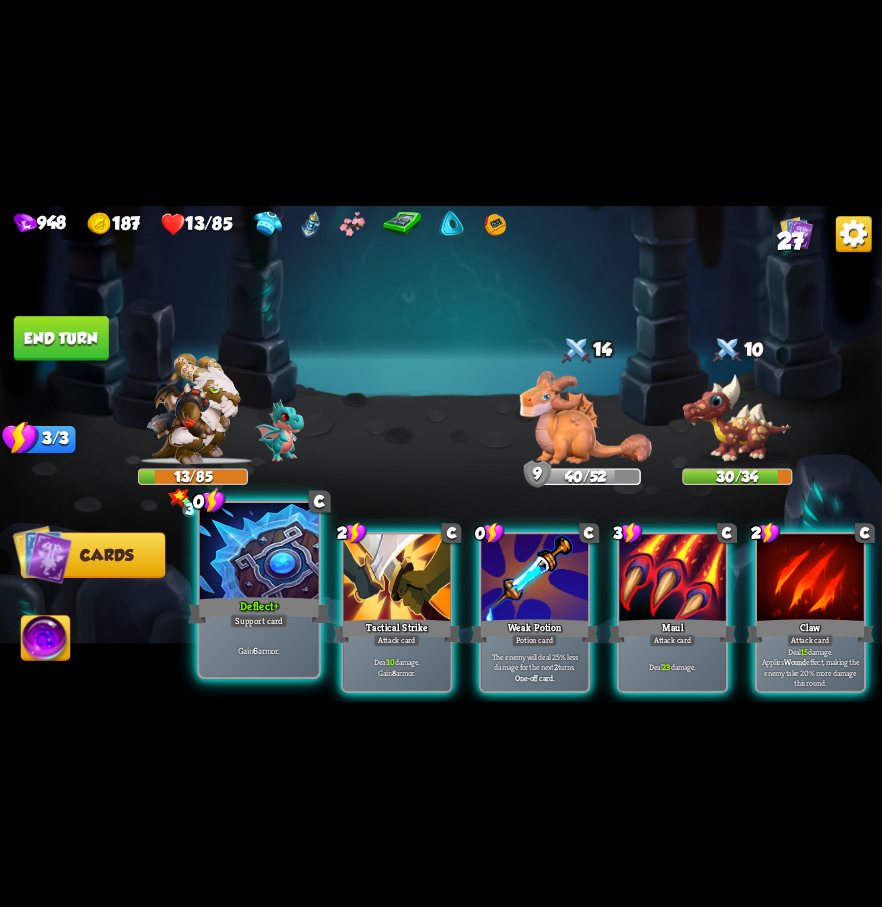 click at bounding box center [259, 552] 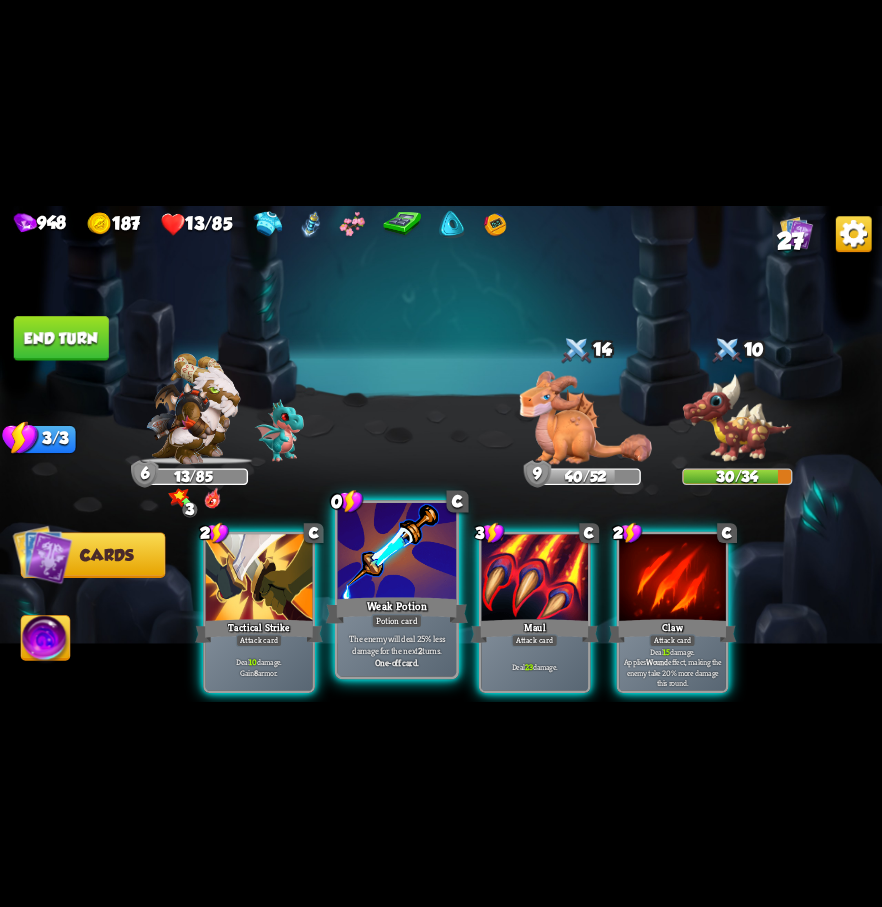 click at bounding box center [397, 552] 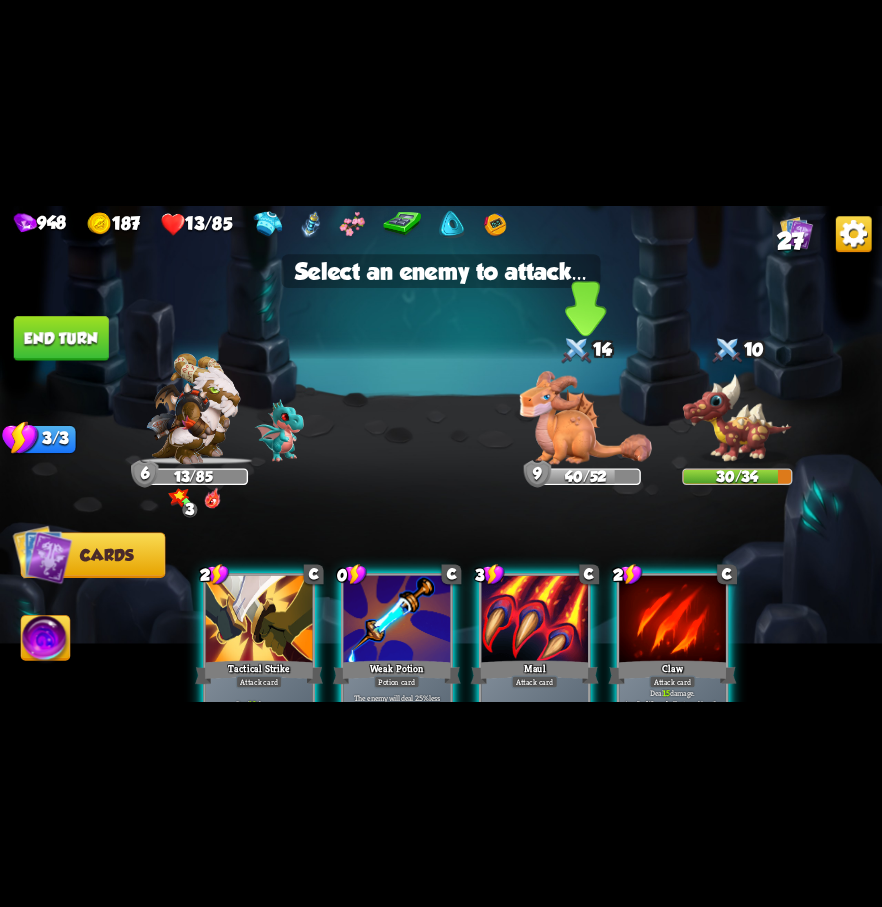 click at bounding box center [586, 417] 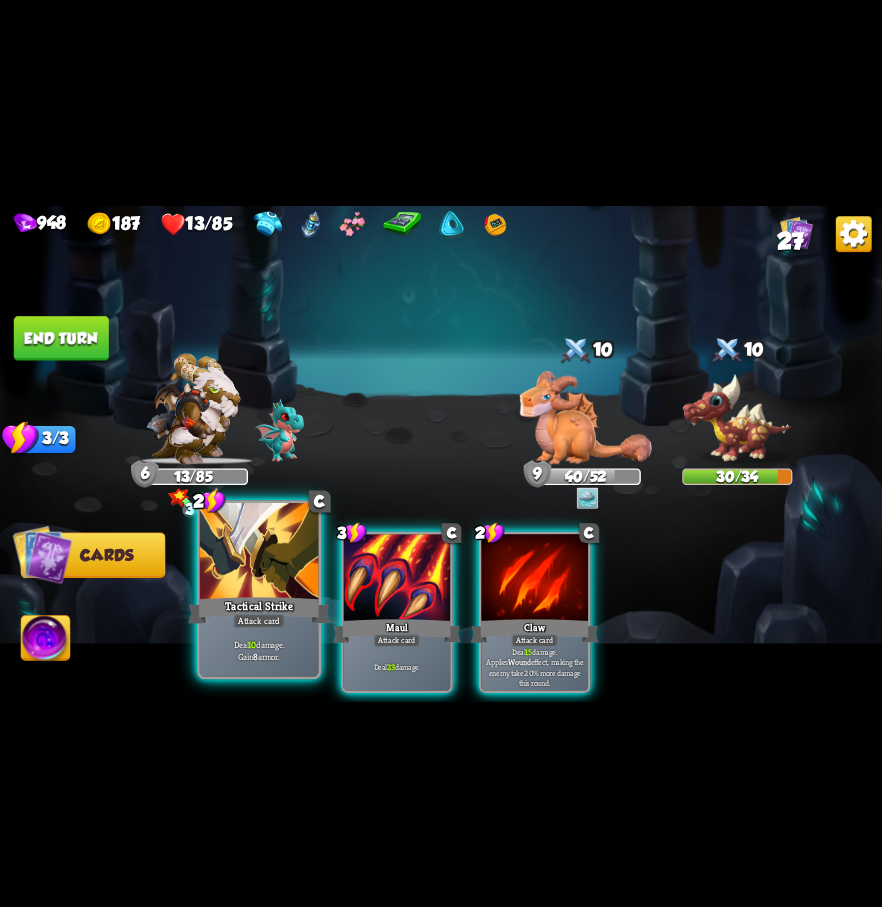 click on "Tactical Strike" at bounding box center (259, 610) 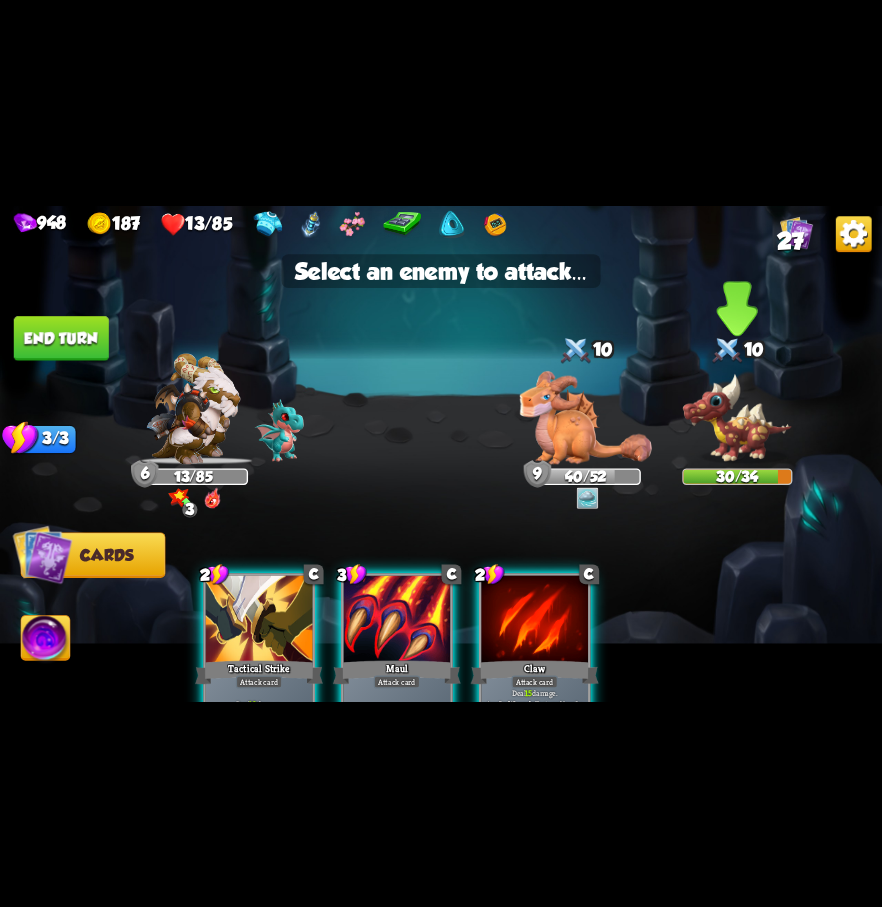 click at bounding box center [737, 418] 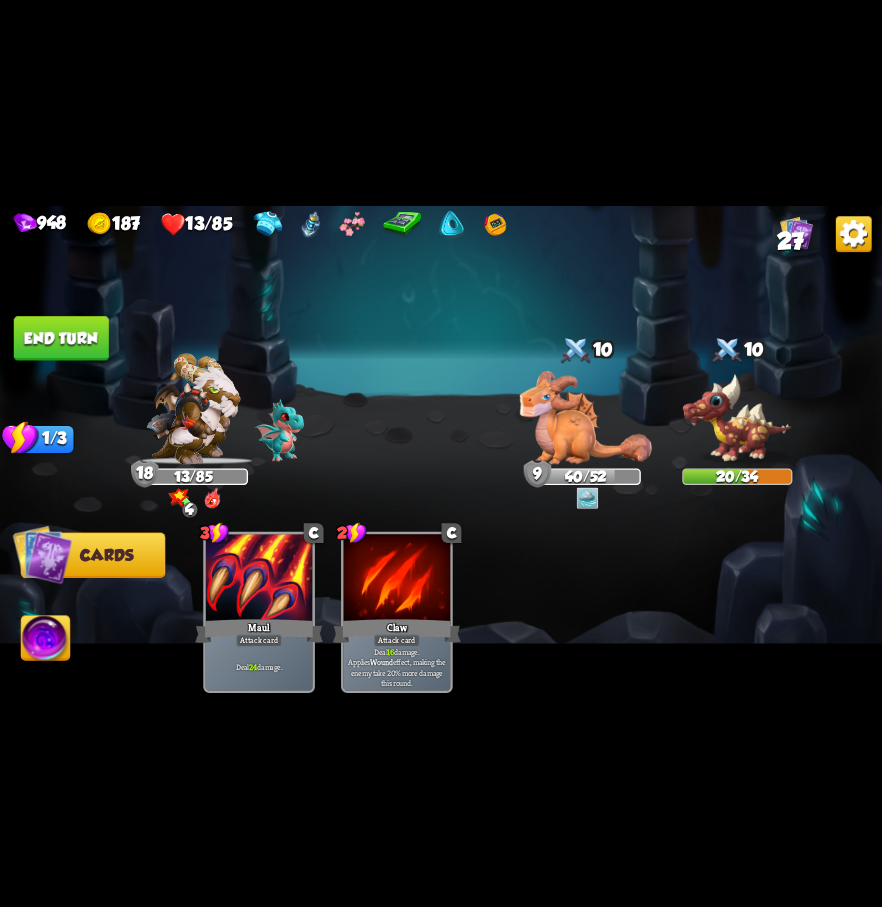 click on "End turn" at bounding box center [61, 338] 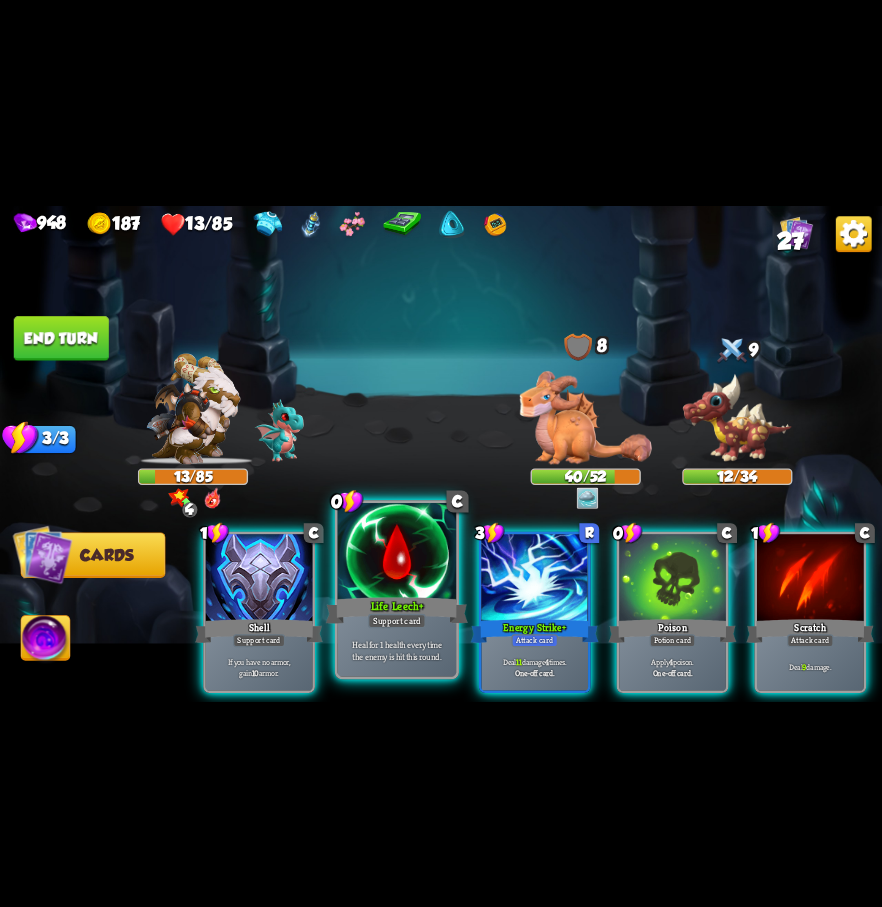 click at bounding box center [397, 552] 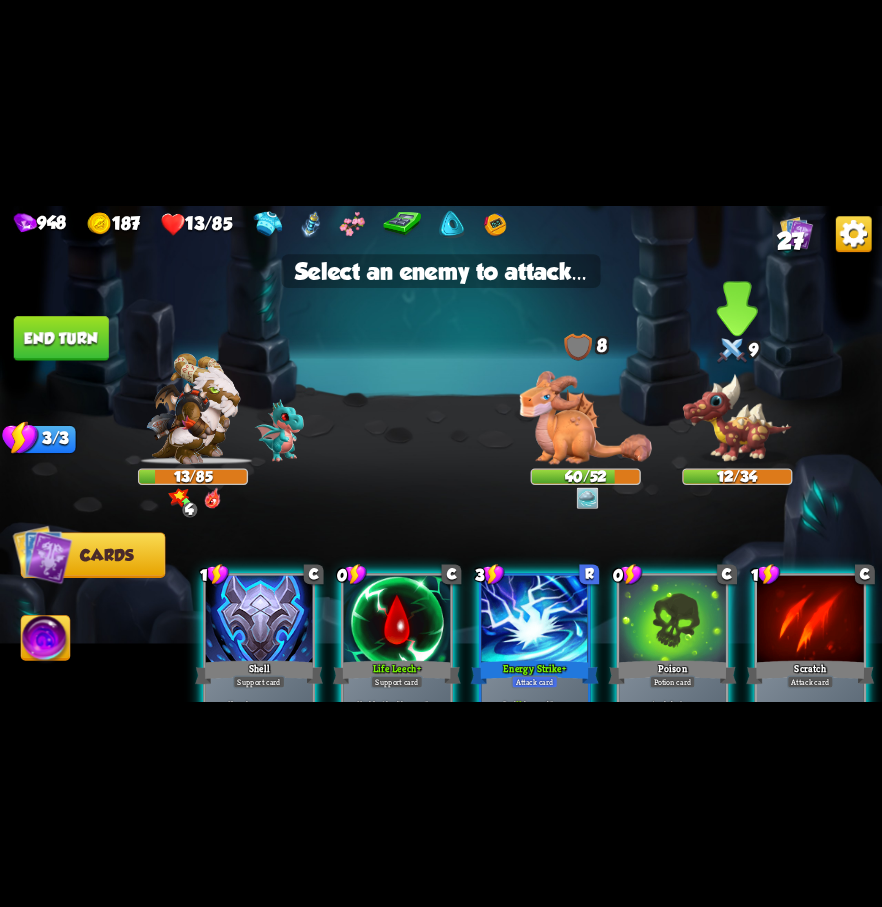 click at bounding box center [737, 418] 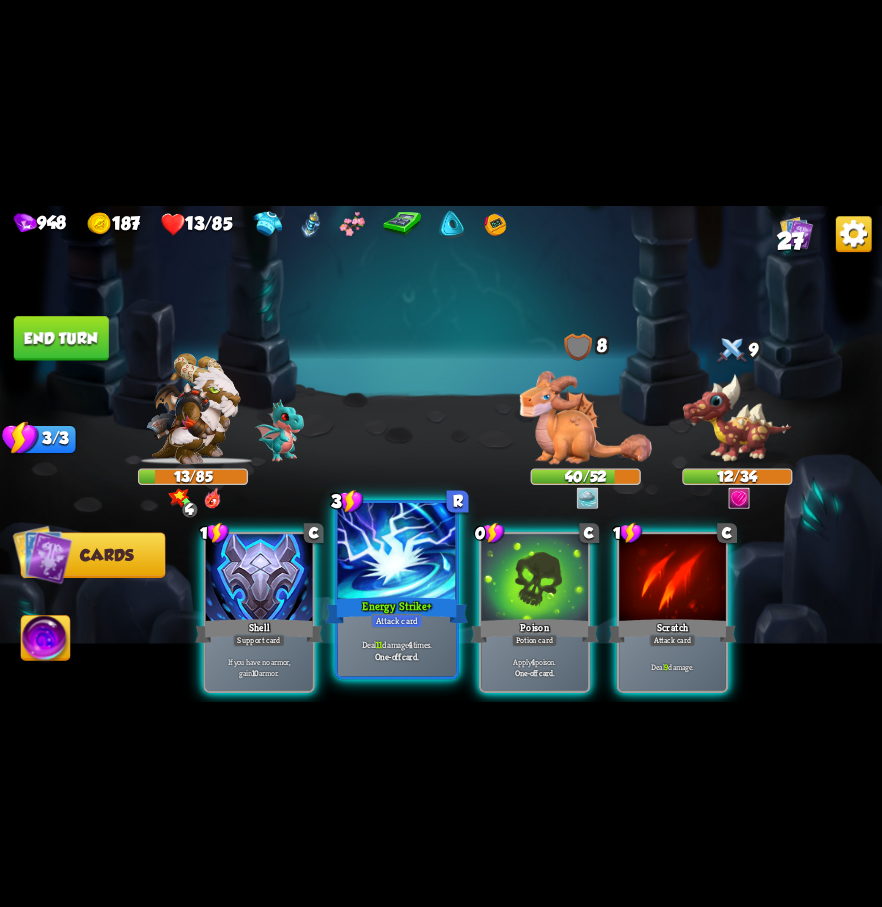 click on "Energy Strike +" at bounding box center (397, 610) 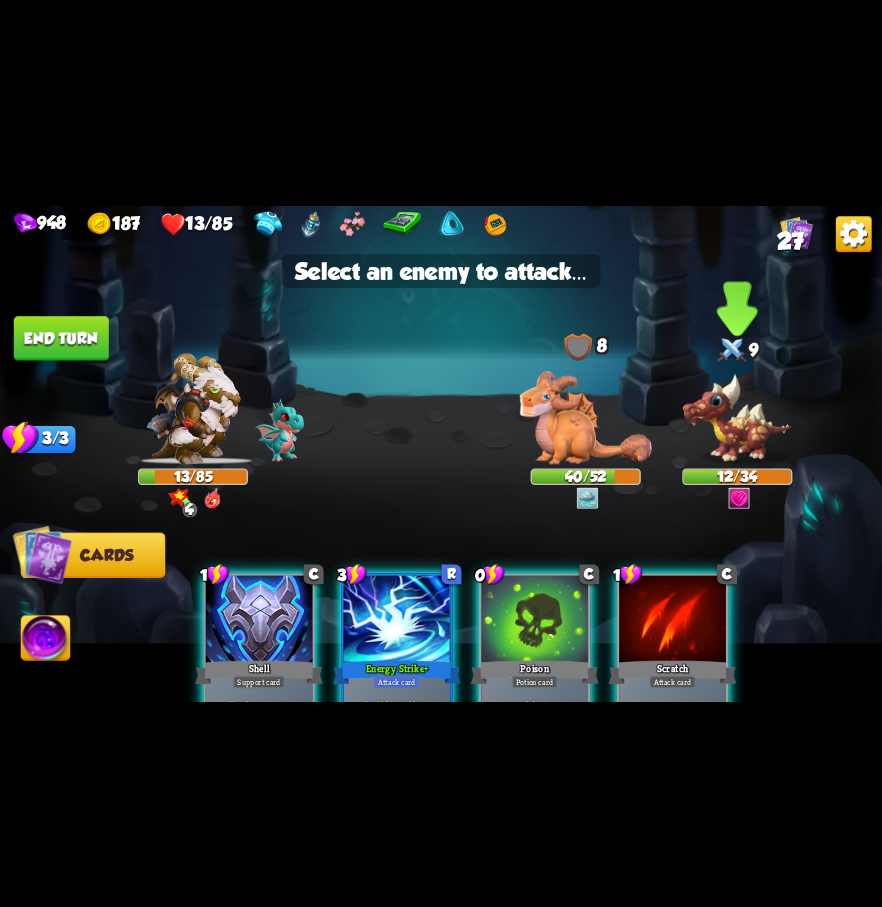 click at bounding box center (737, 418) 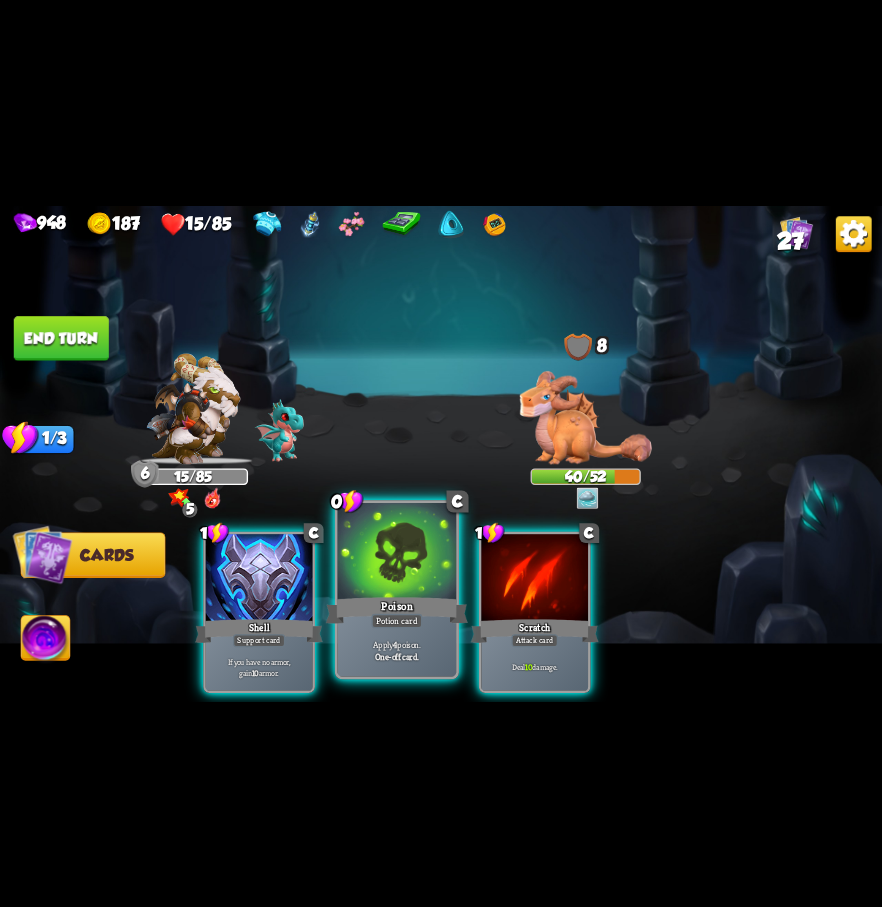 click at bounding box center (397, 552) 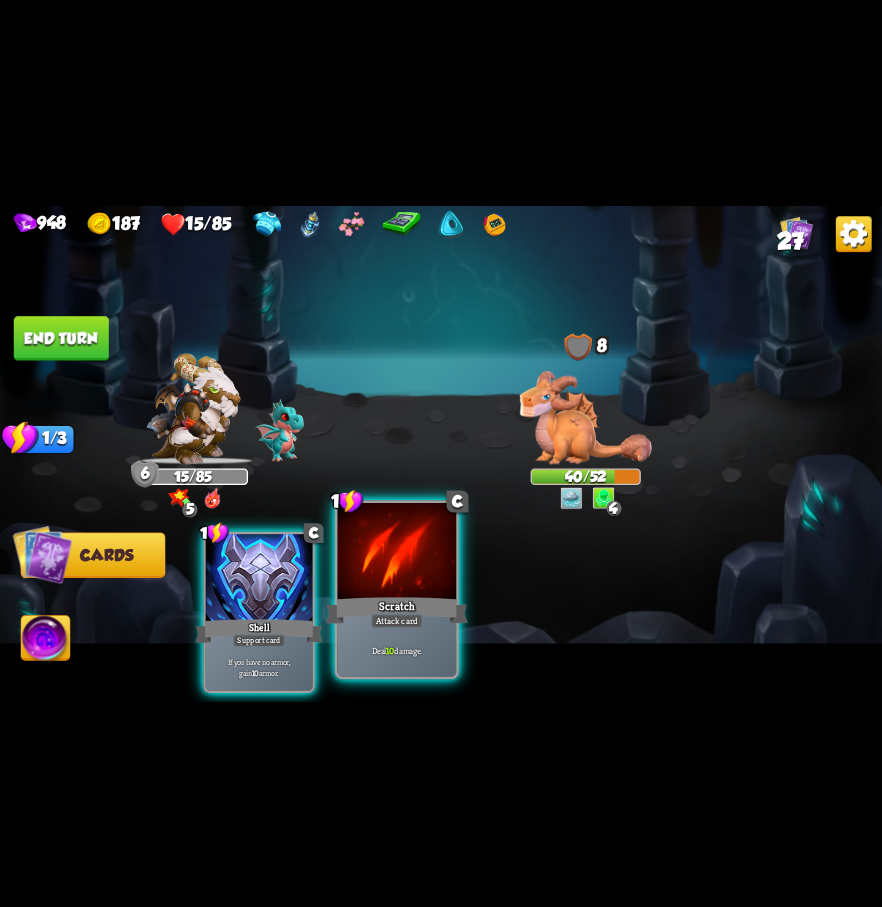 click at bounding box center (397, 552) 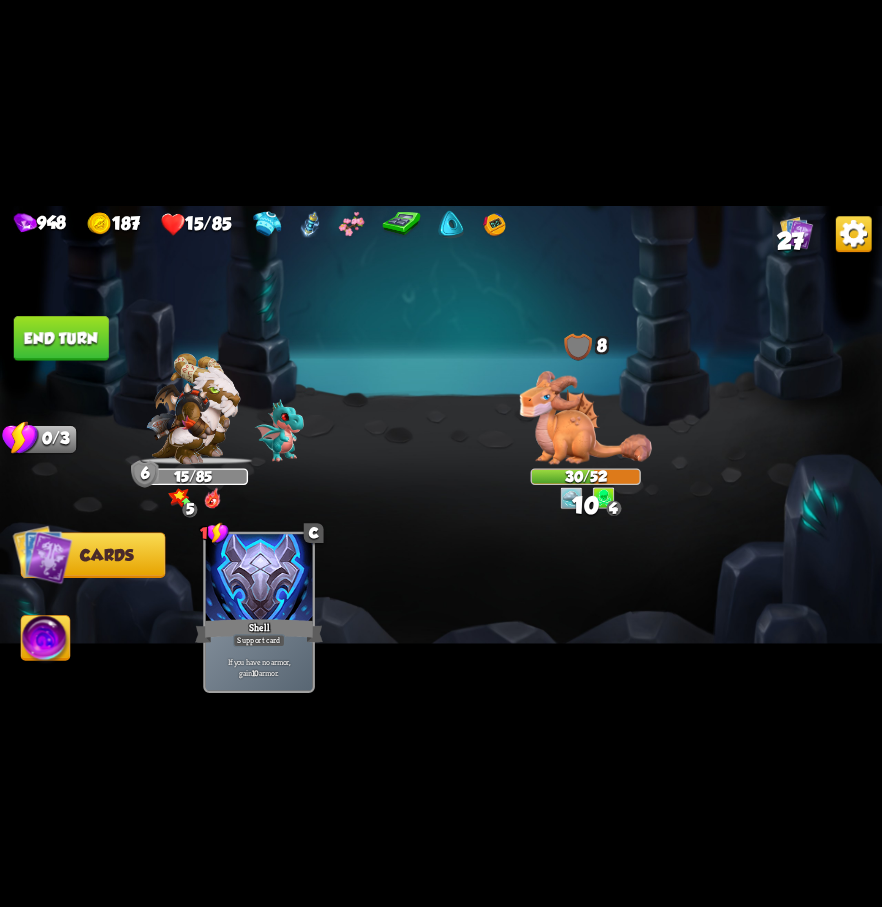 click on "End turn" at bounding box center (61, 338) 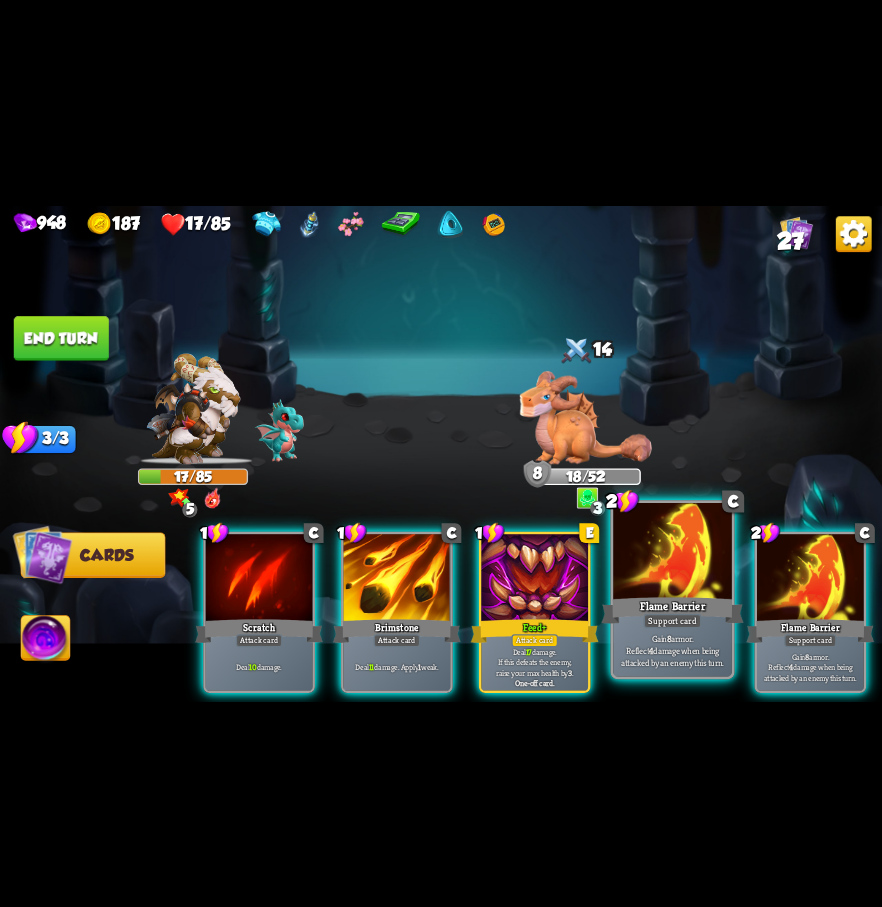 click at bounding box center [672, 552] 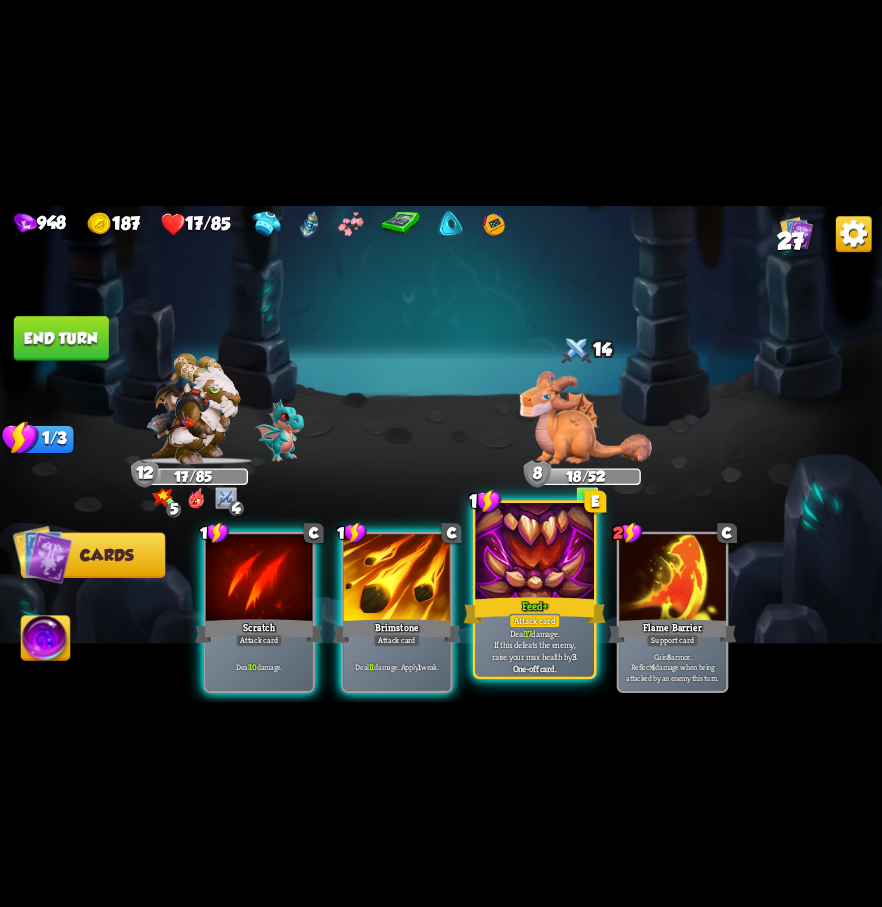 click at bounding box center [534, 552] 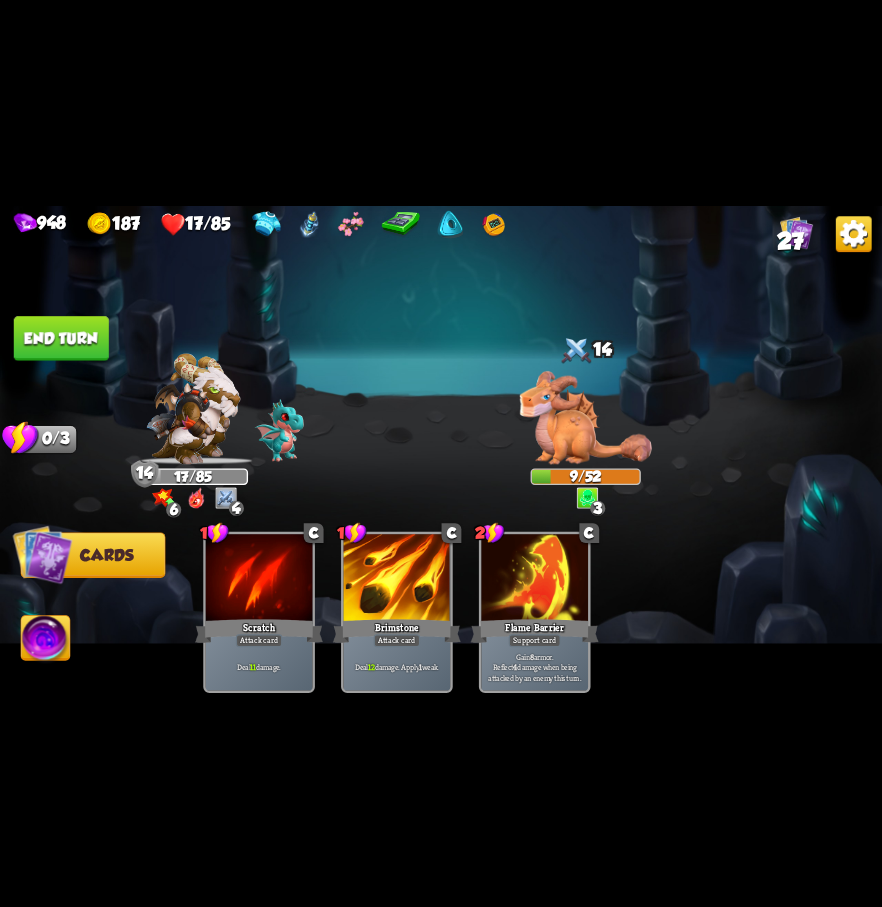 click on "End turn" at bounding box center (61, 338) 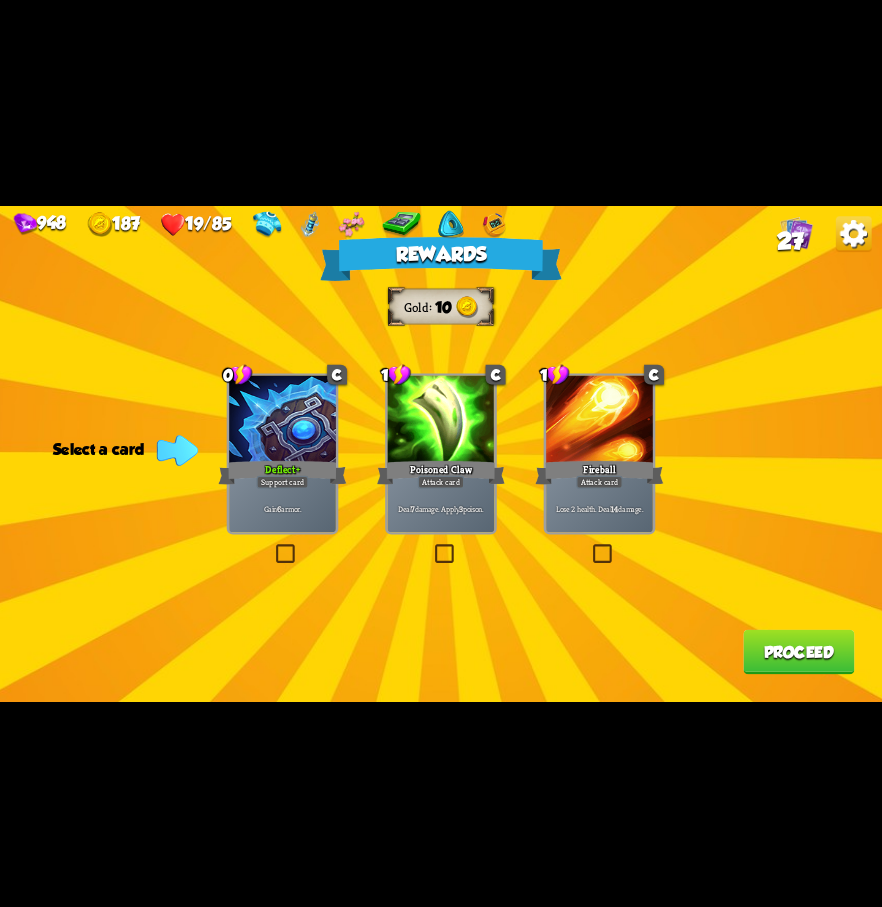 drag, startPoint x: 282, startPoint y: 547, endPoint x: 330, endPoint y: 576, distance: 56.0803 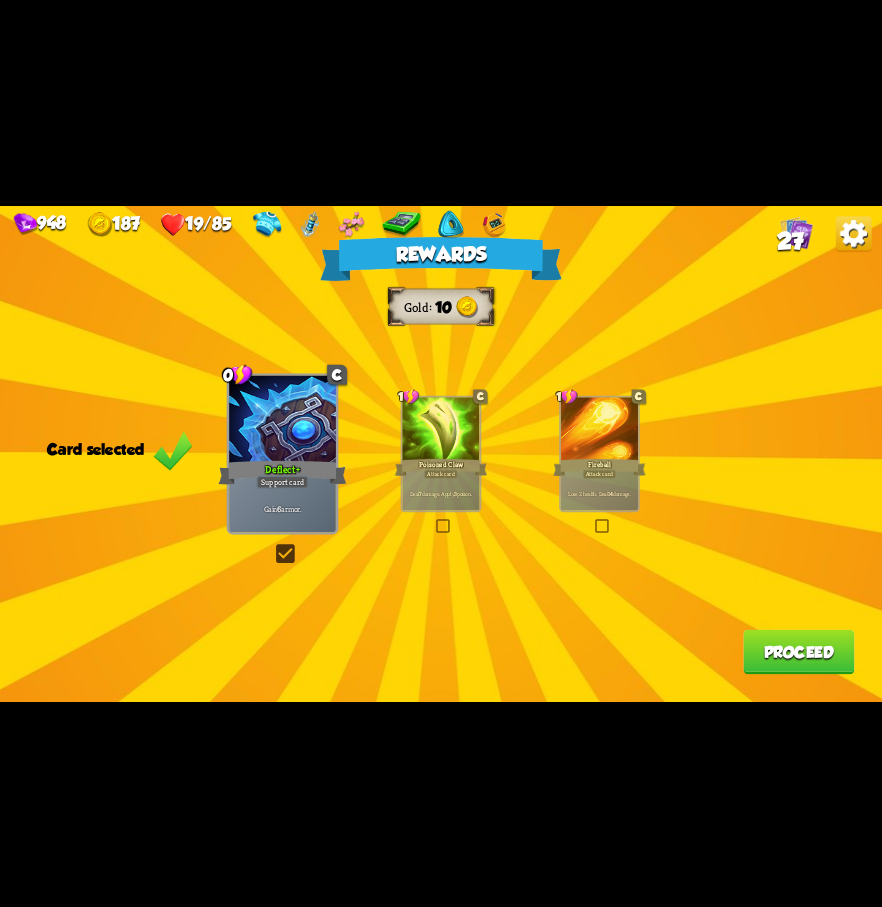 click on "Proceed" at bounding box center [798, 651] 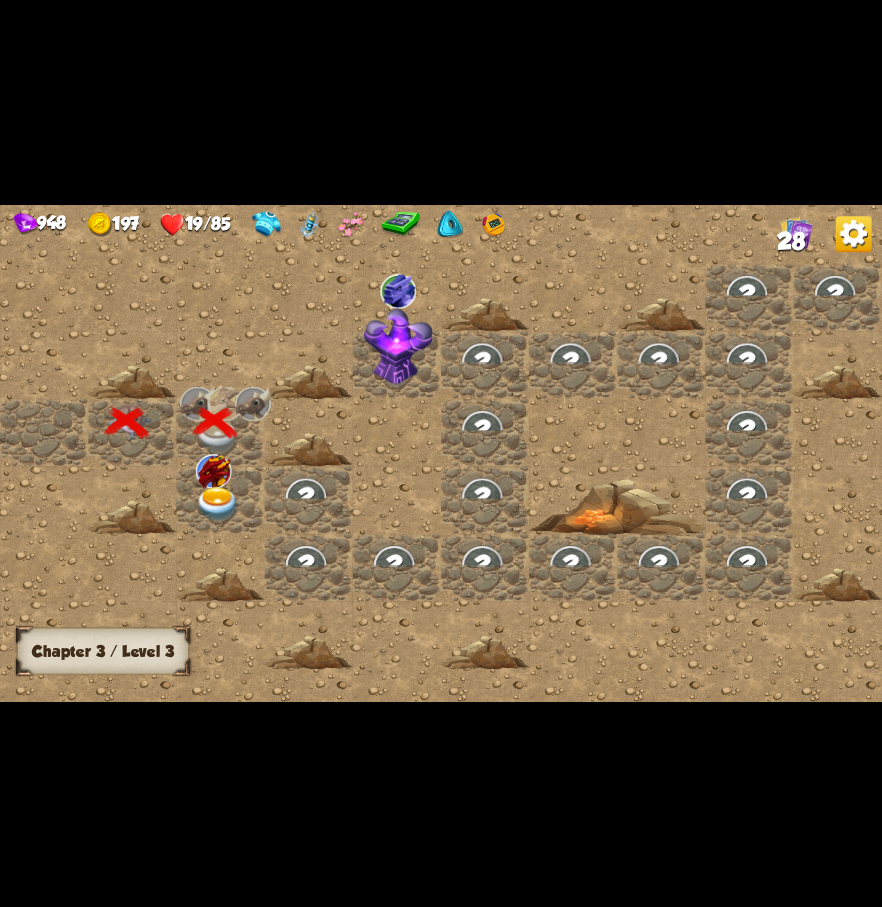 click at bounding box center (218, 504) 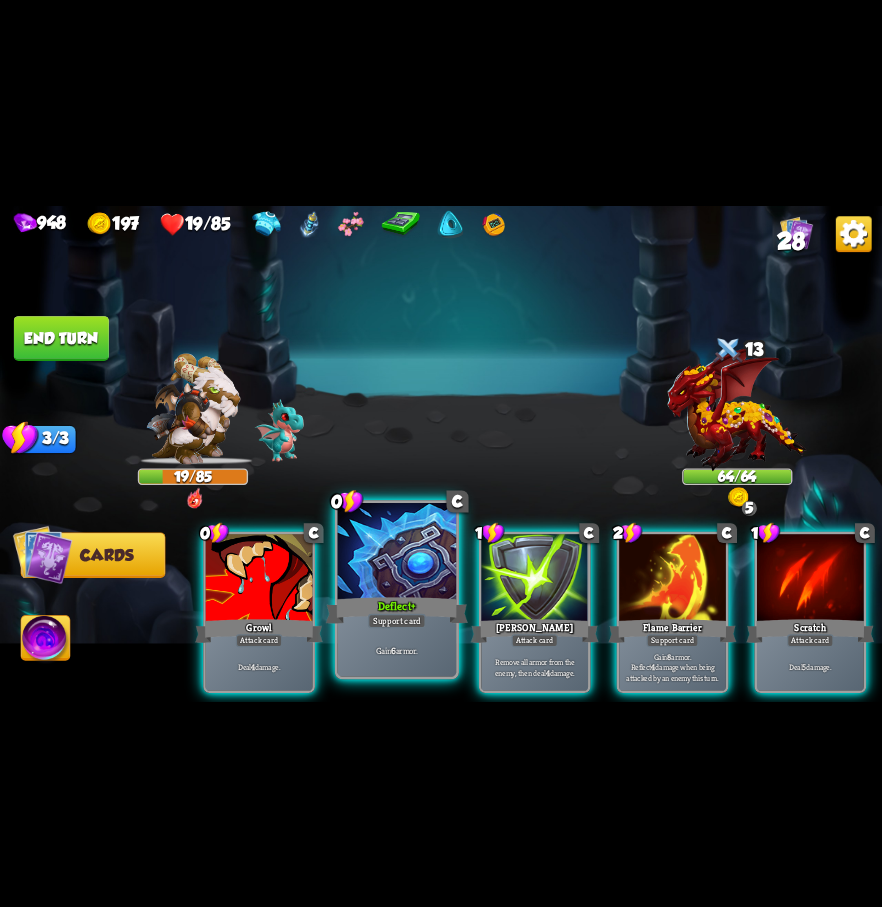 click at bounding box center (397, 552) 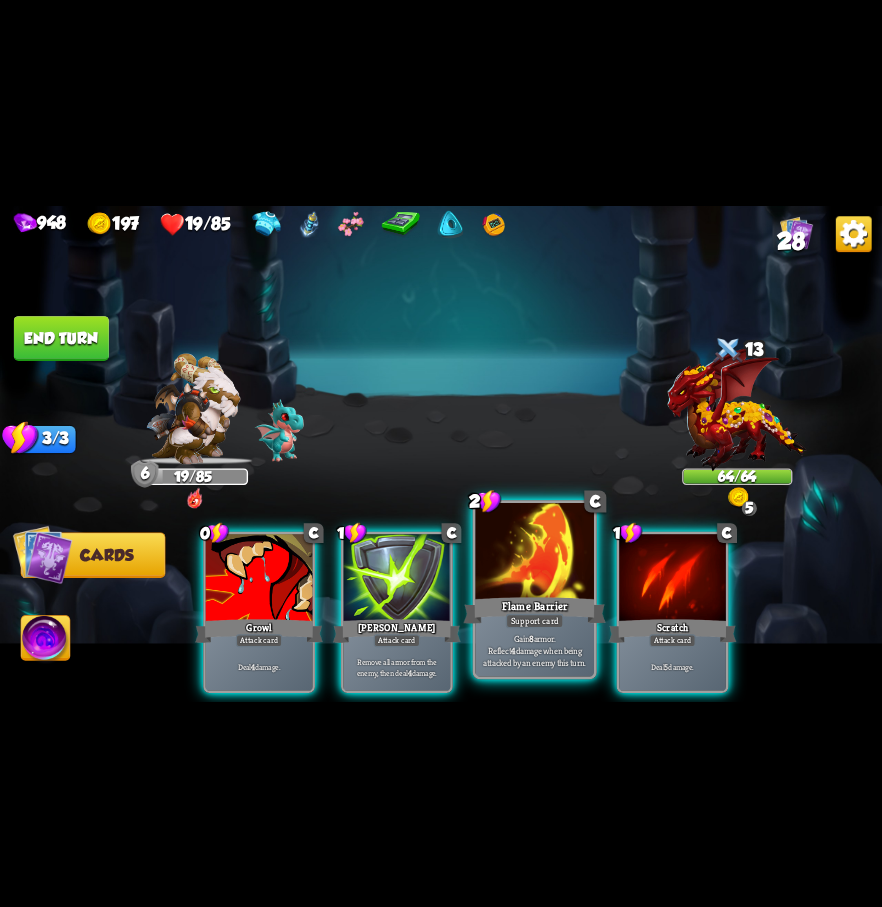 click at bounding box center (534, 552) 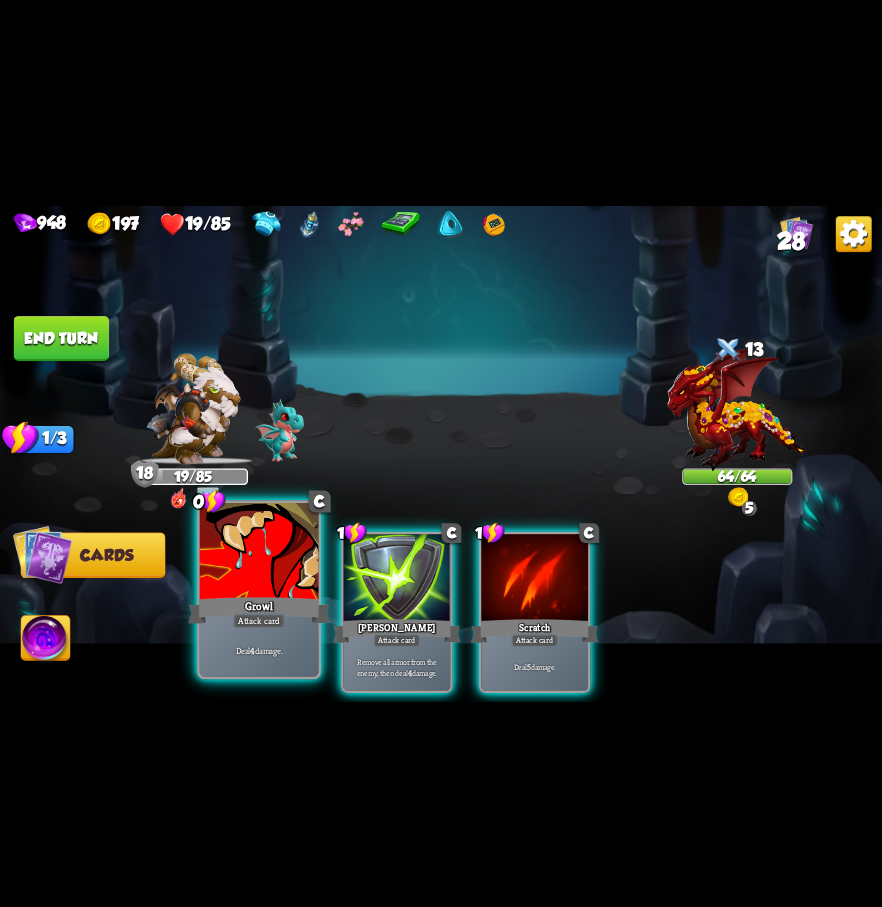 click at bounding box center (259, 552) 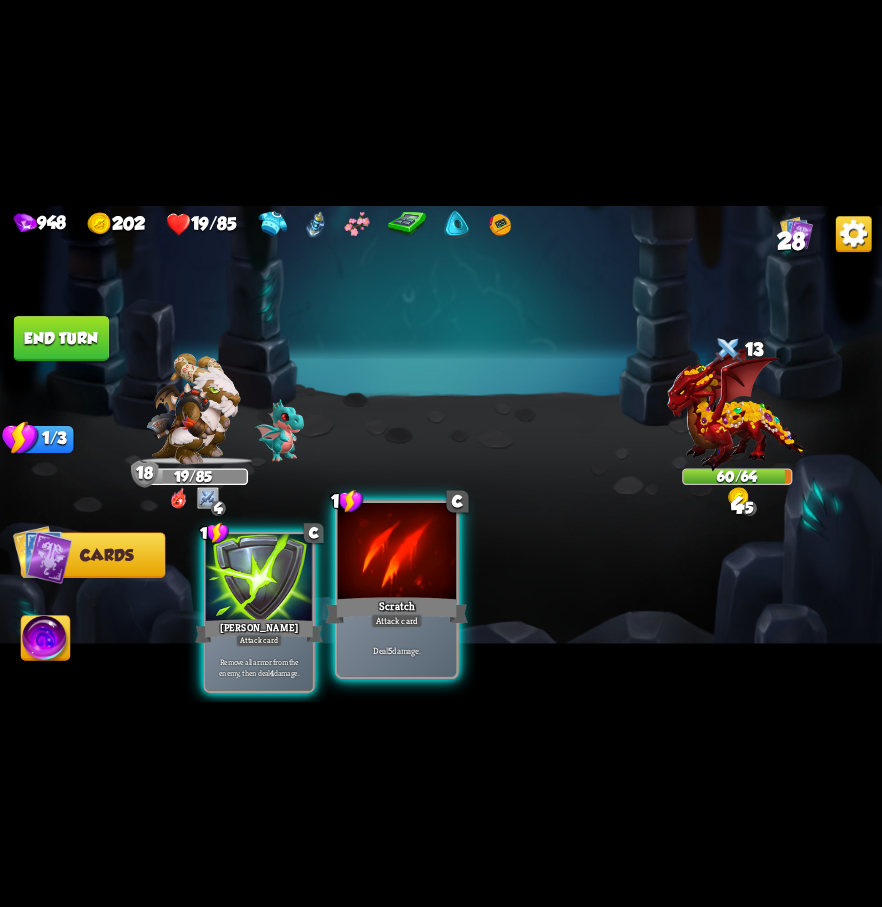 click on "Scratch" at bounding box center (397, 610) 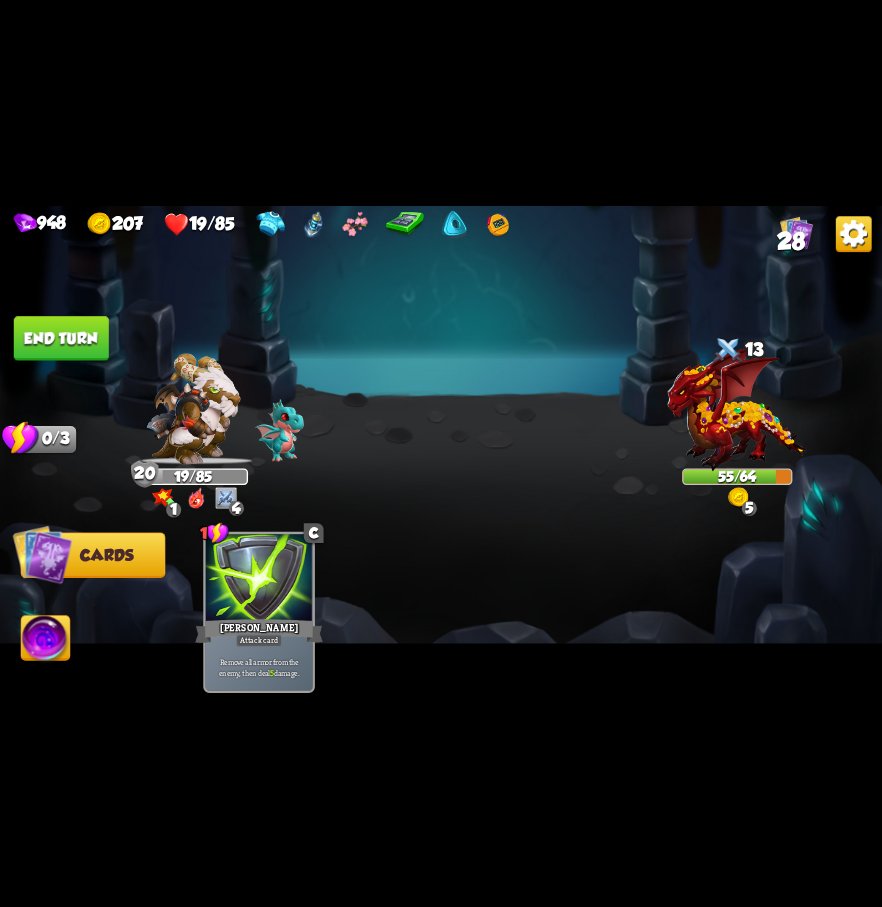 click on "End turn" at bounding box center [61, 338] 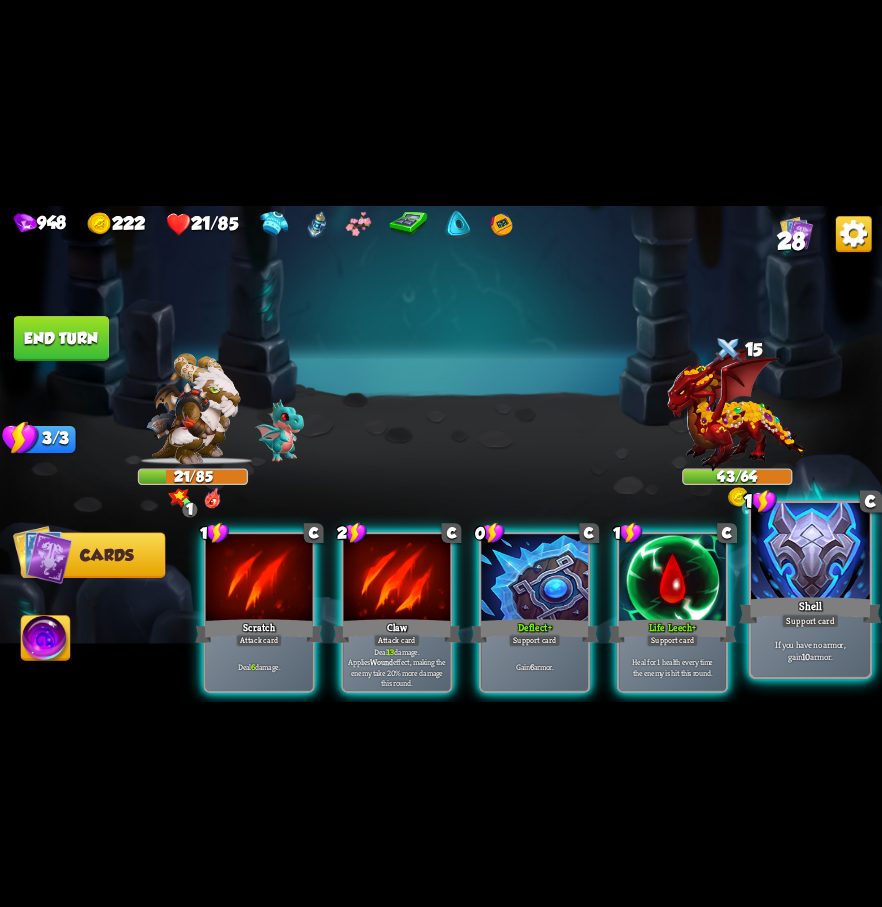 click at bounding box center [810, 552] 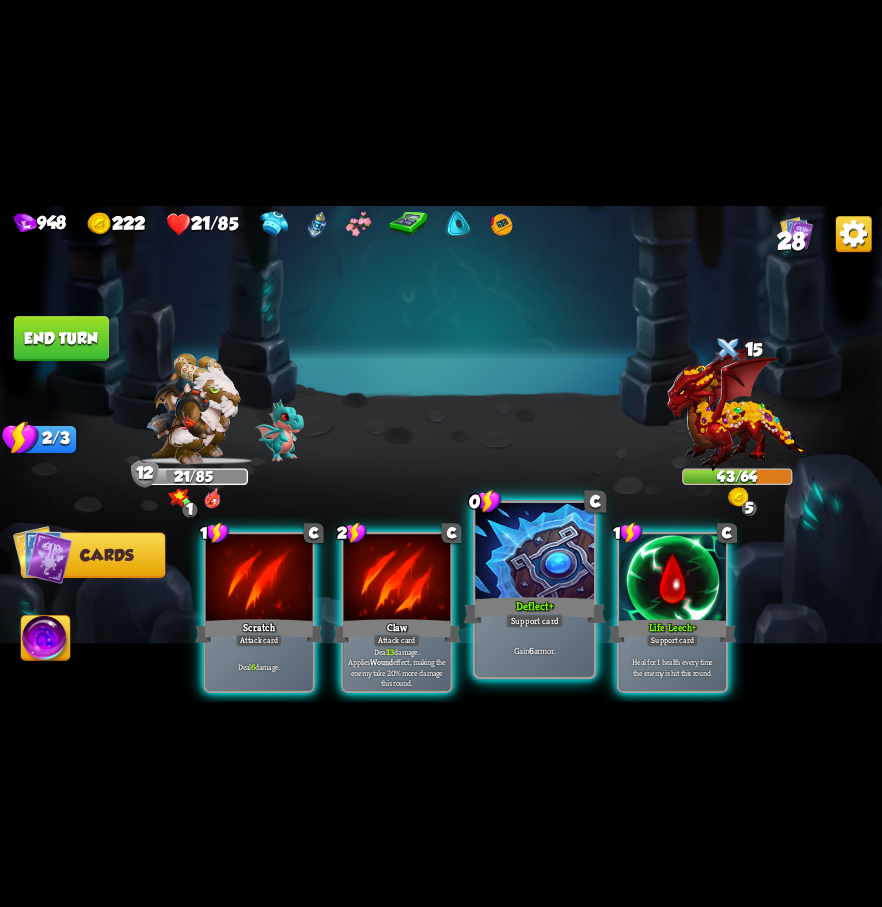 click on "Deflect +" at bounding box center (535, 610) 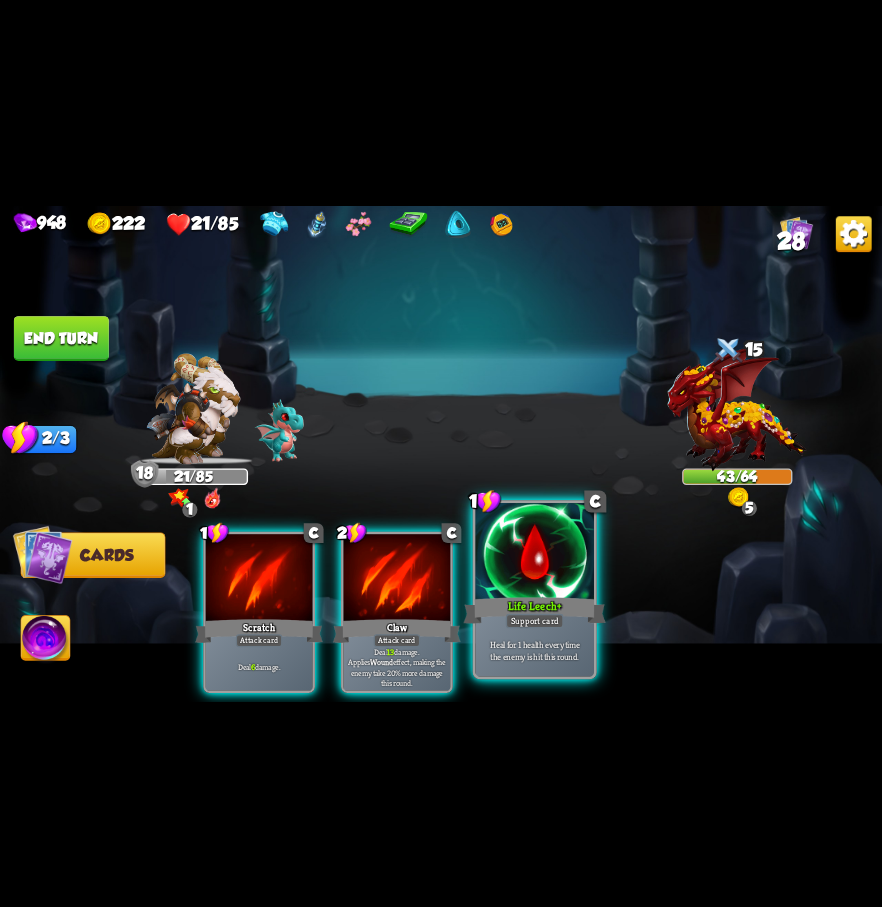 click at bounding box center [534, 552] 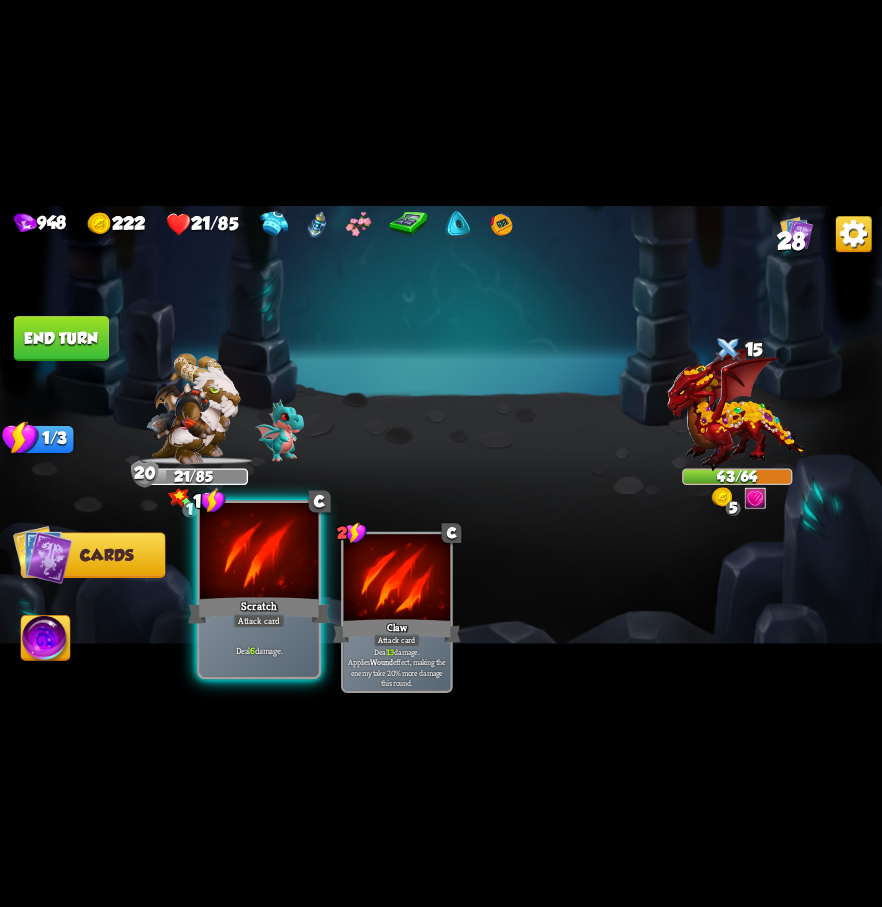 click on "Scratch" at bounding box center (259, 610) 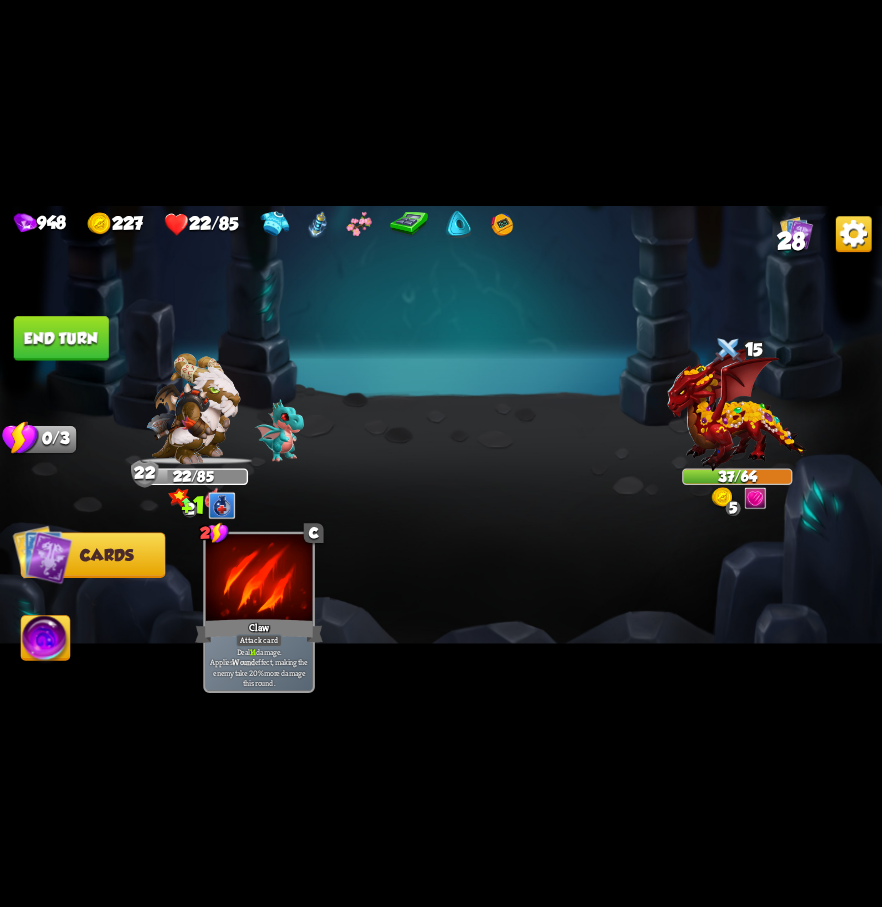 click on "End turn" at bounding box center (61, 338) 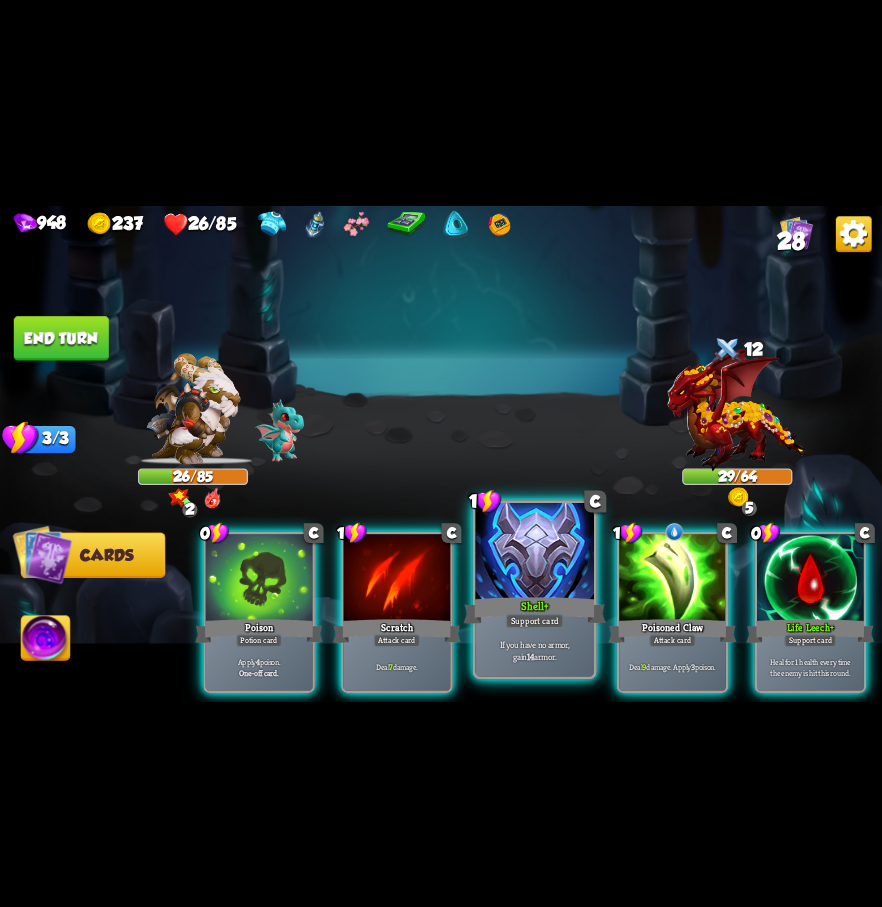 click on "Shell +" at bounding box center [535, 610] 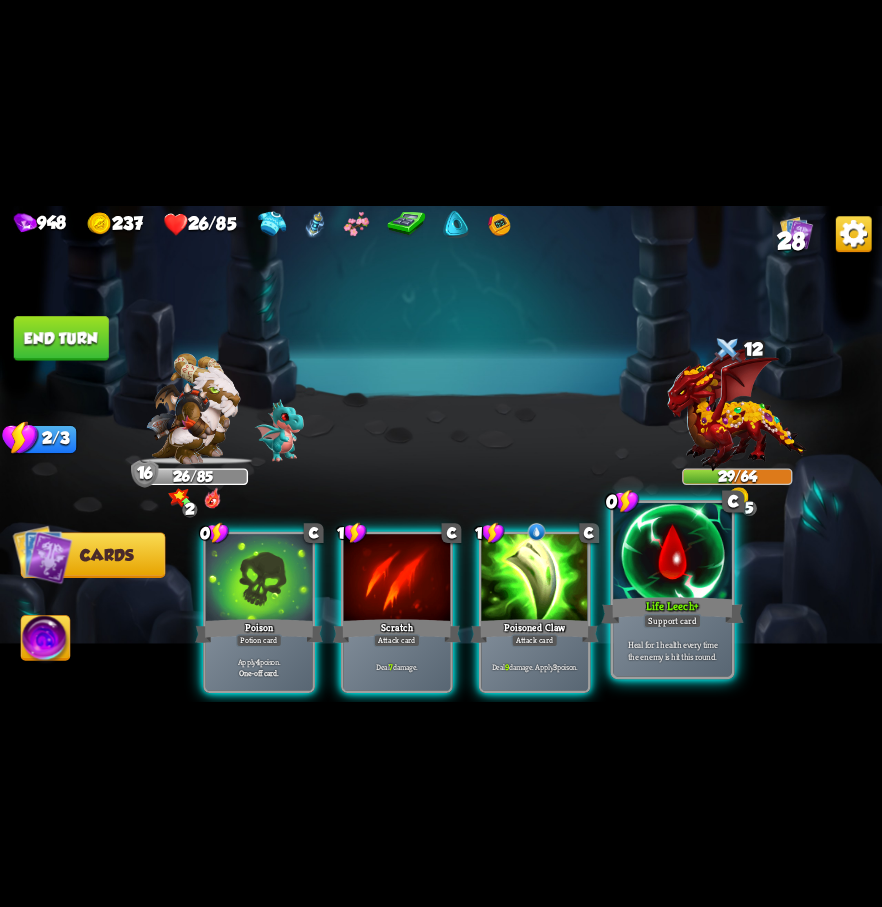 click at bounding box center [672, 552] 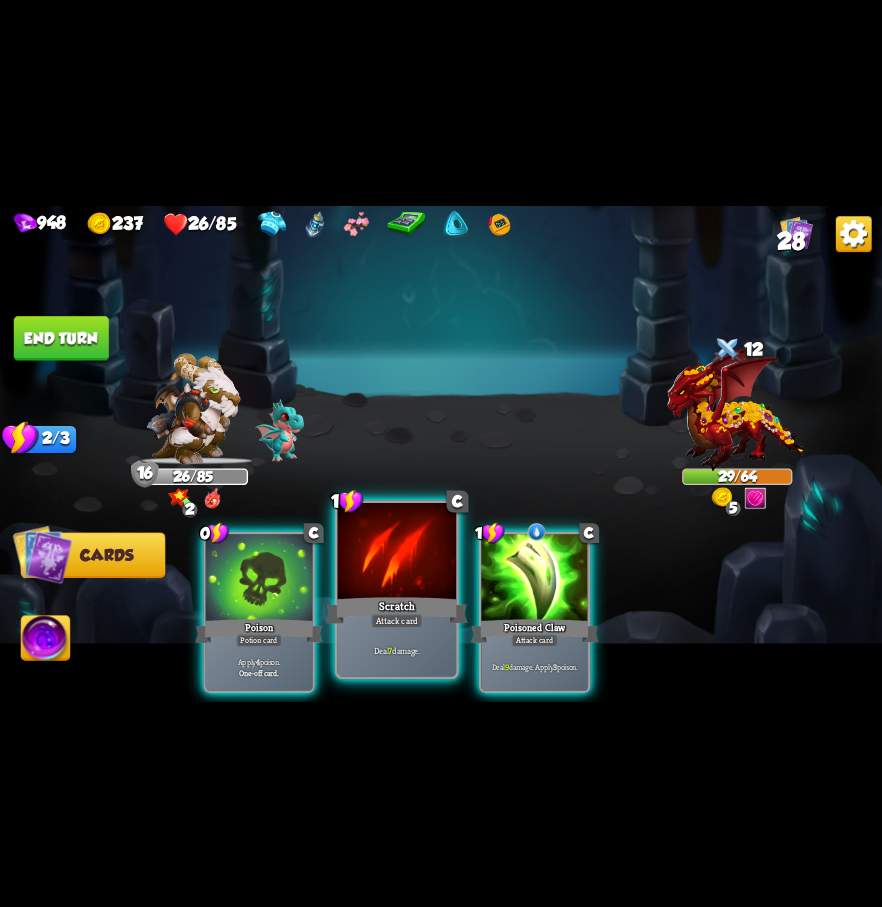 click at bounding box center (397, 552) 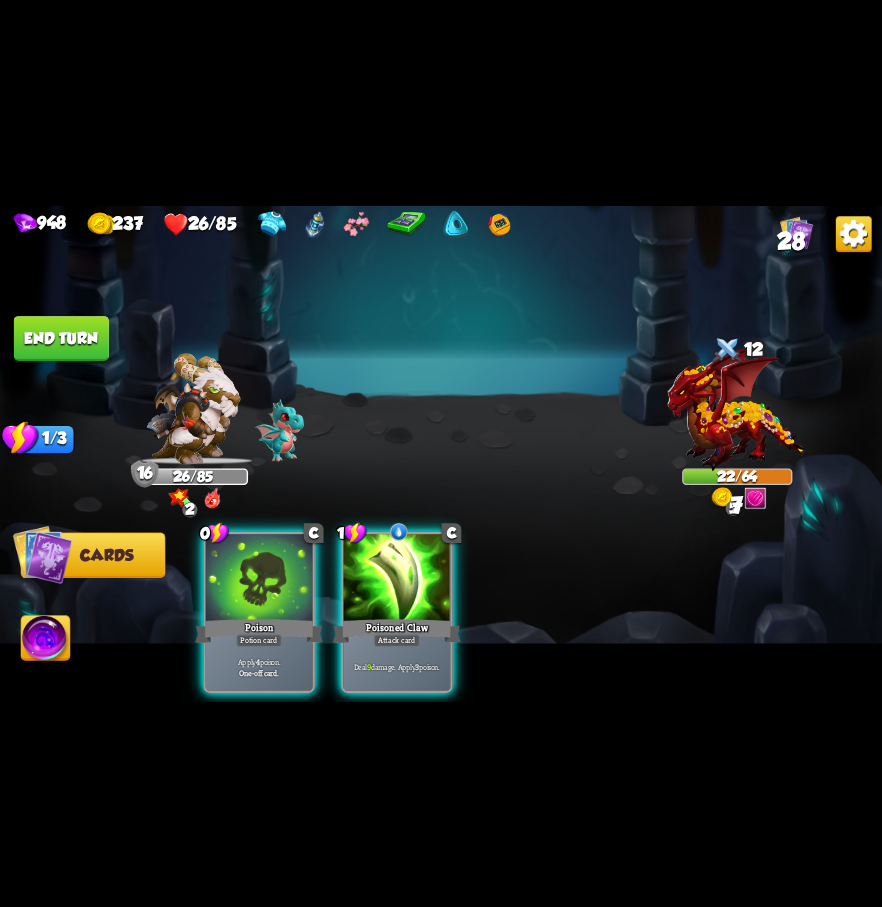 click at bounding box center [397, 579] 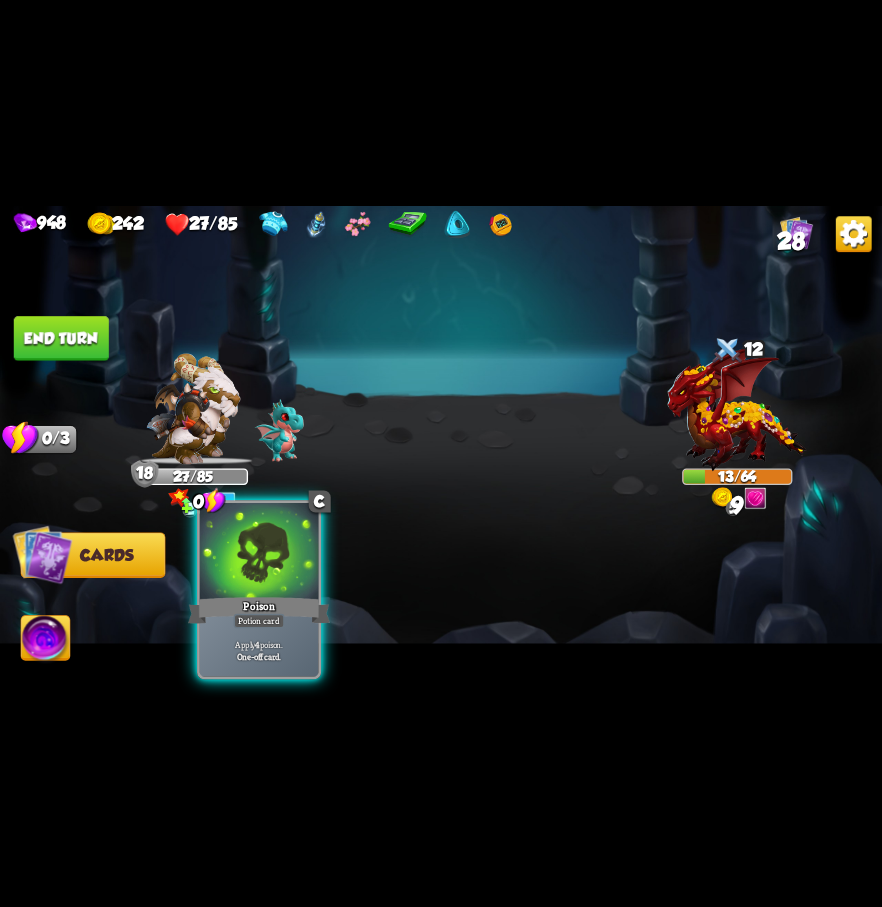 click at bounding box center (259, 552) 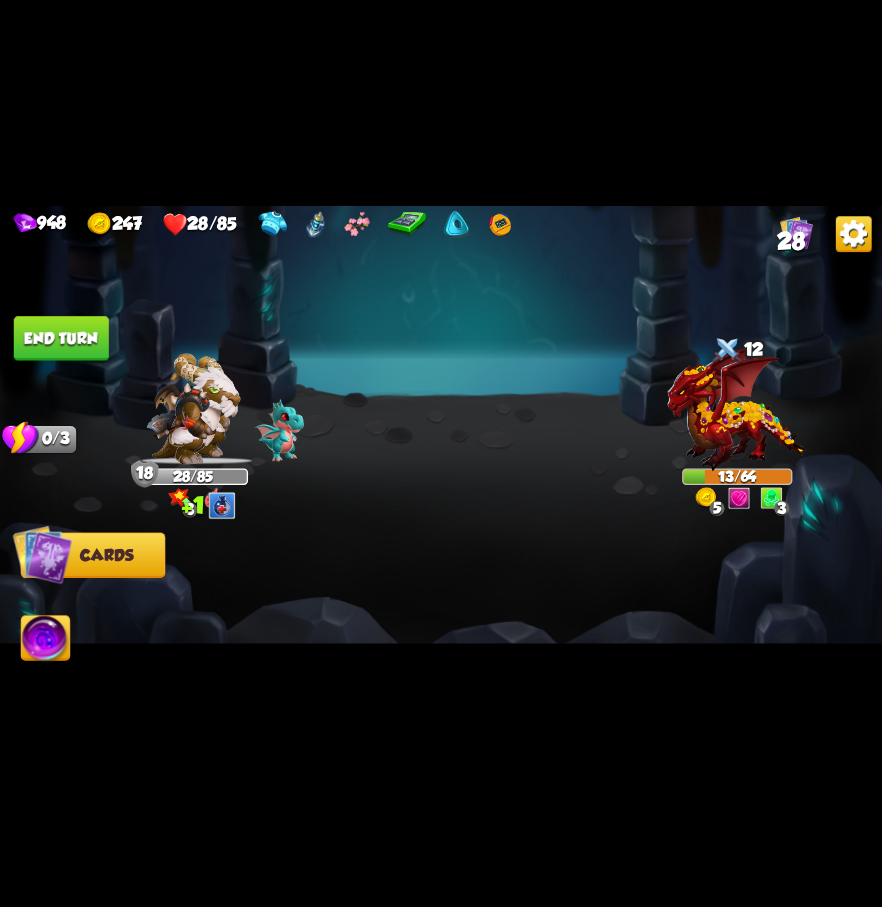 click on "End turn" at bounding box center (61, 338) 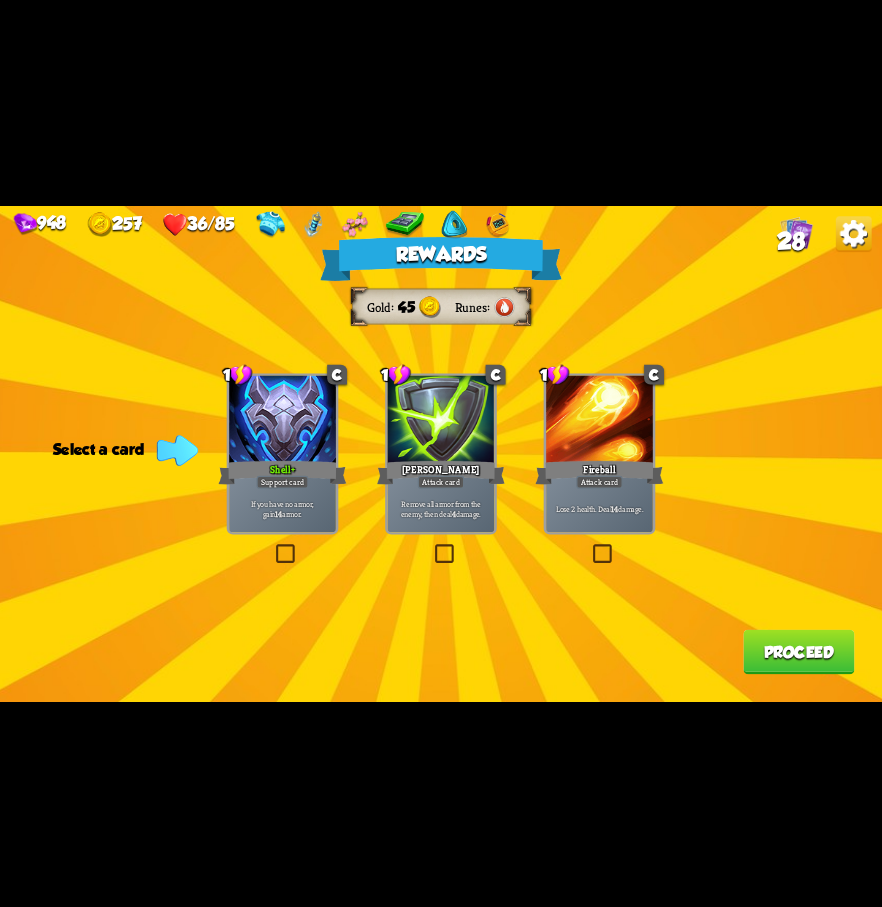 click at bounding box center [273, 547] 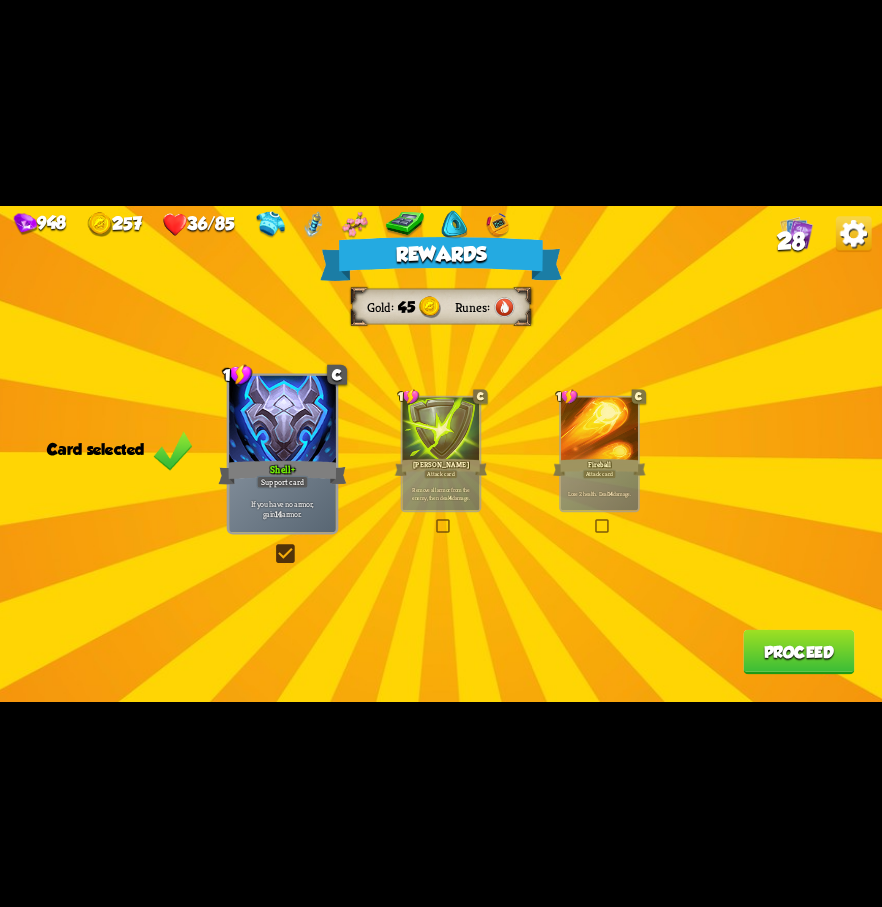 click on "Proceed" at bounding box center [798, 651] 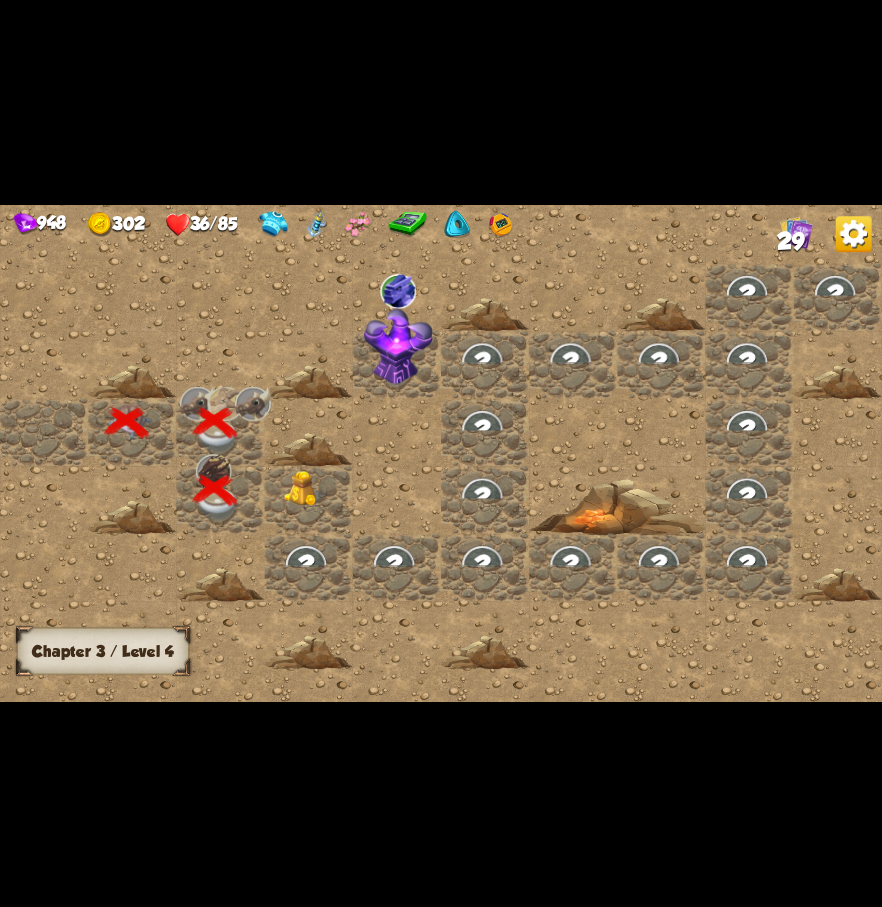 click at bounding box center [306, 488] 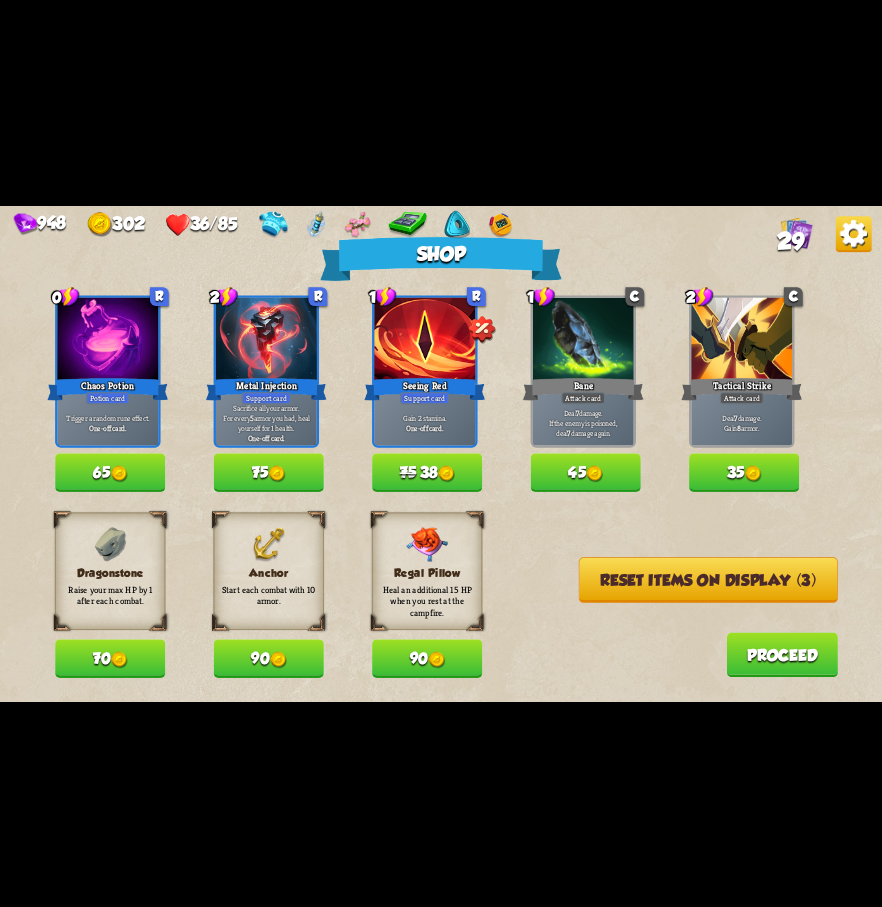 click at bounding box center [278, 659] 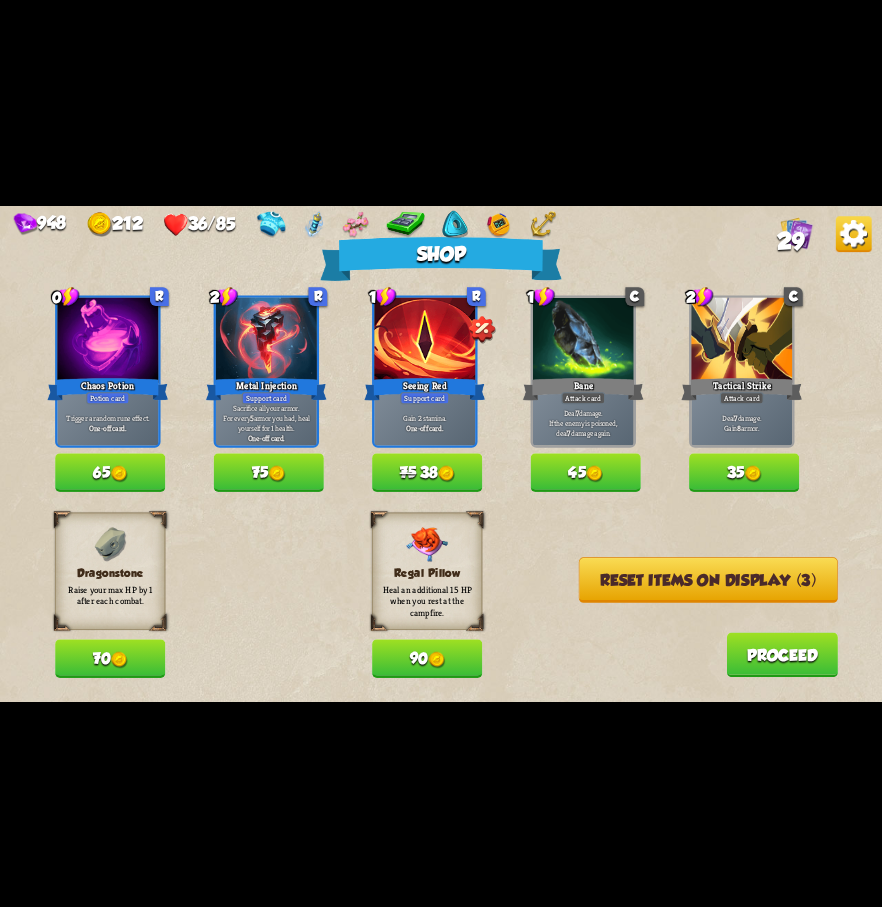 click at bounding box center (119, 659) 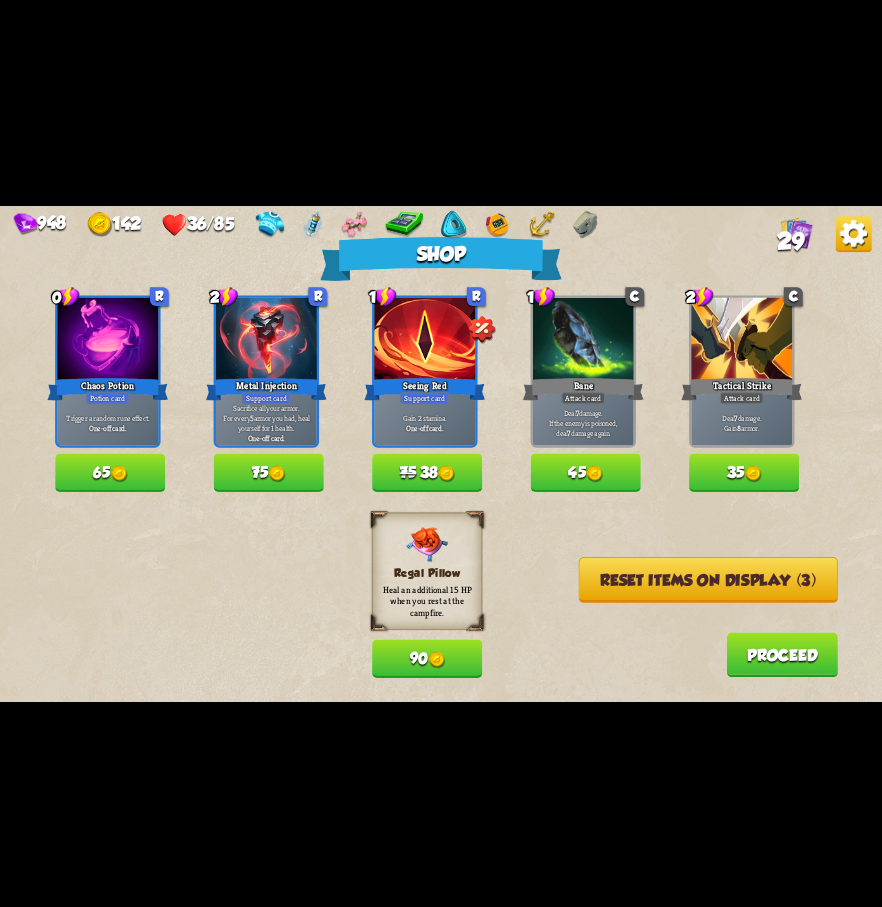 click on "35" at bounding box center [744, 472] 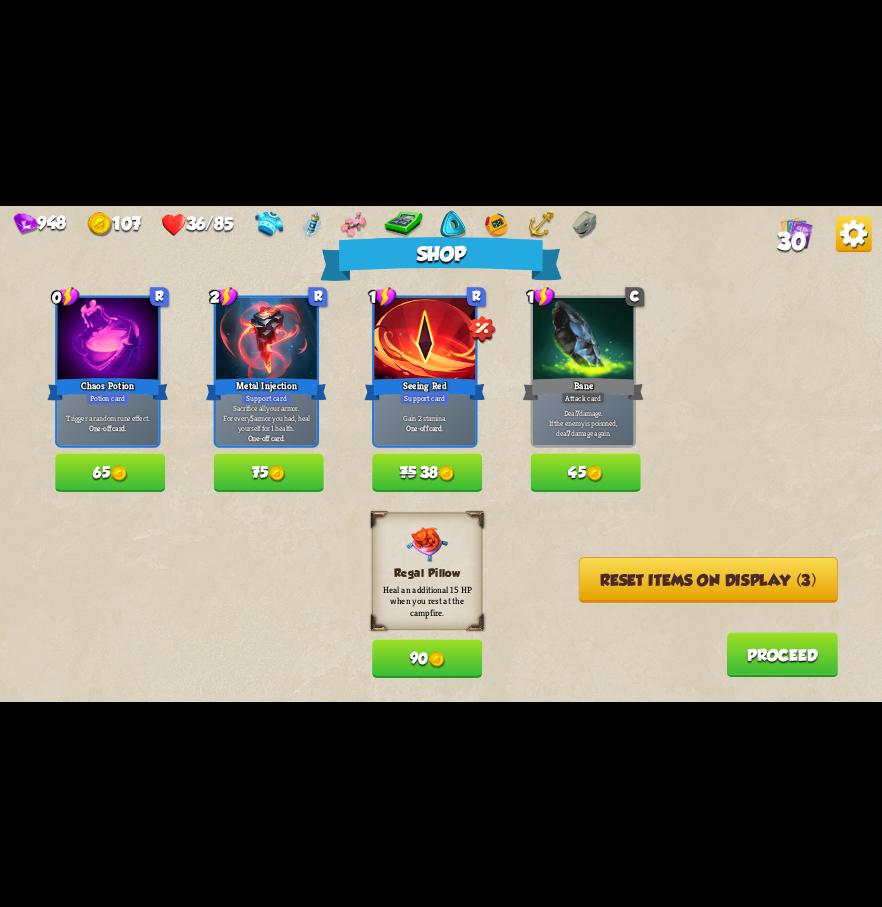 click on "Proceed" at bounding box center (782, 654) 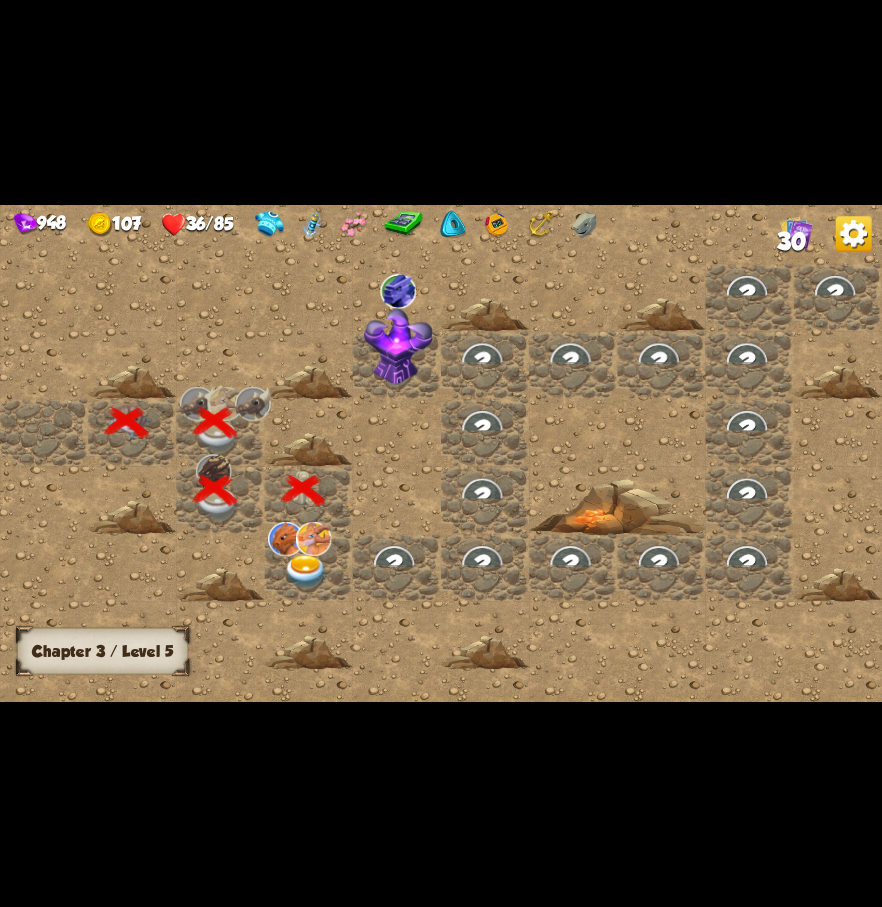 click at bounding box center (306, 571) 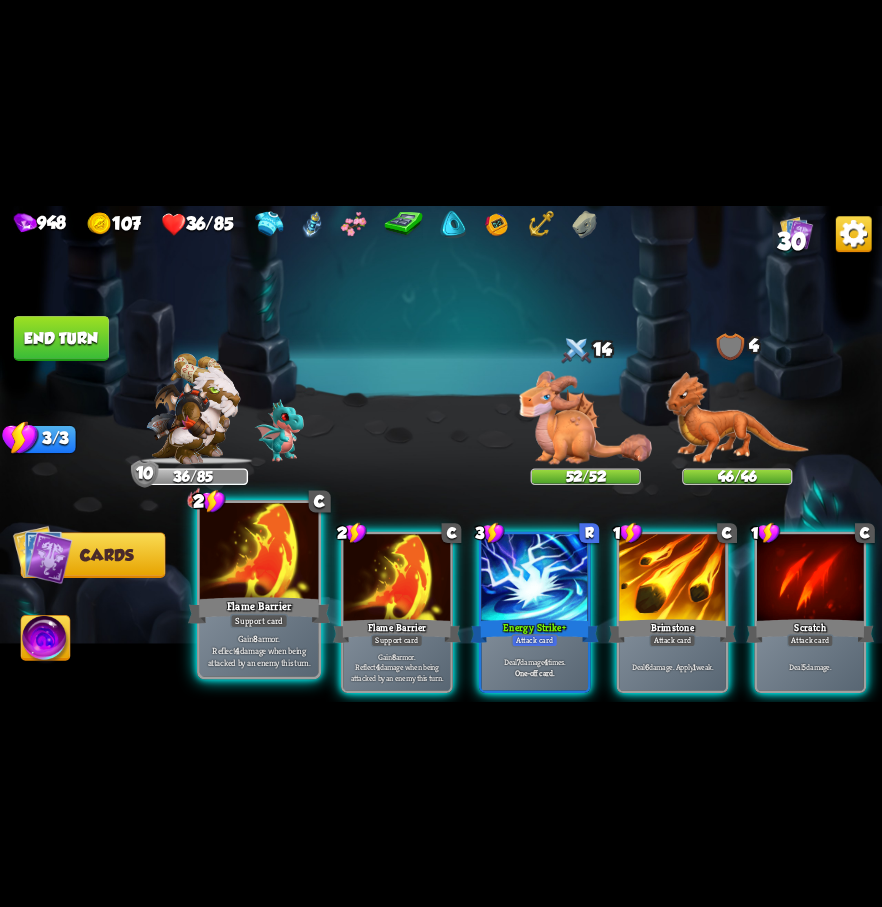 click at bounding box center (259, 552) 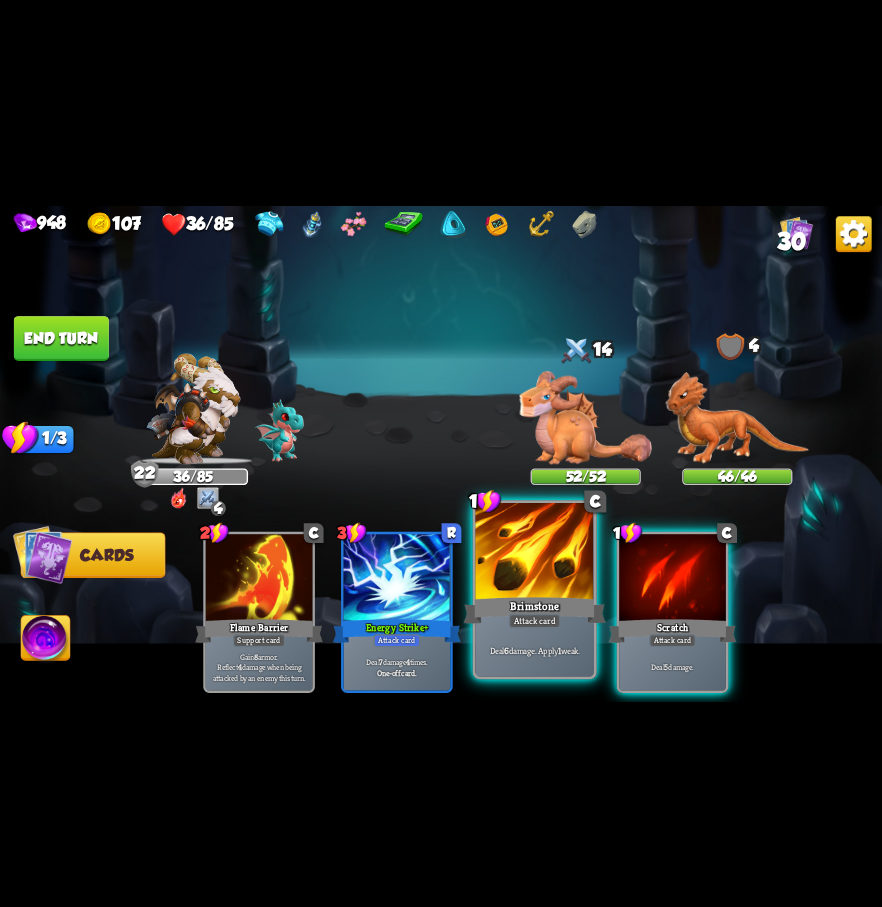 click at bounding box center [534, 552] 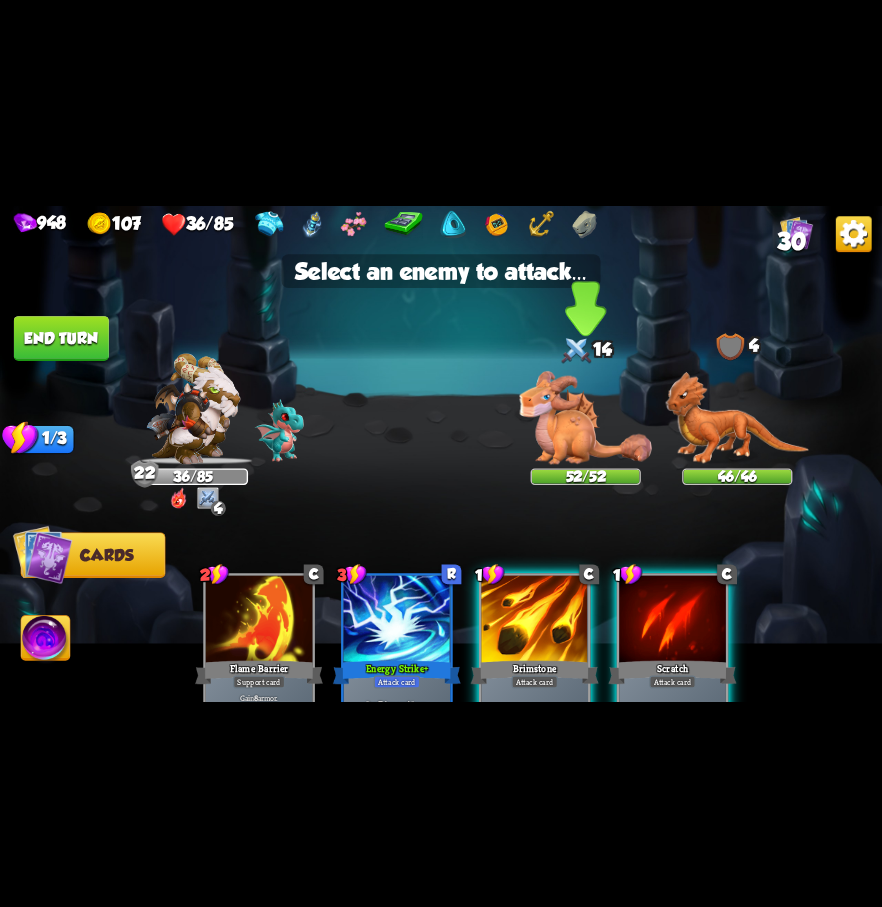 click at bounding box center (586, 417) 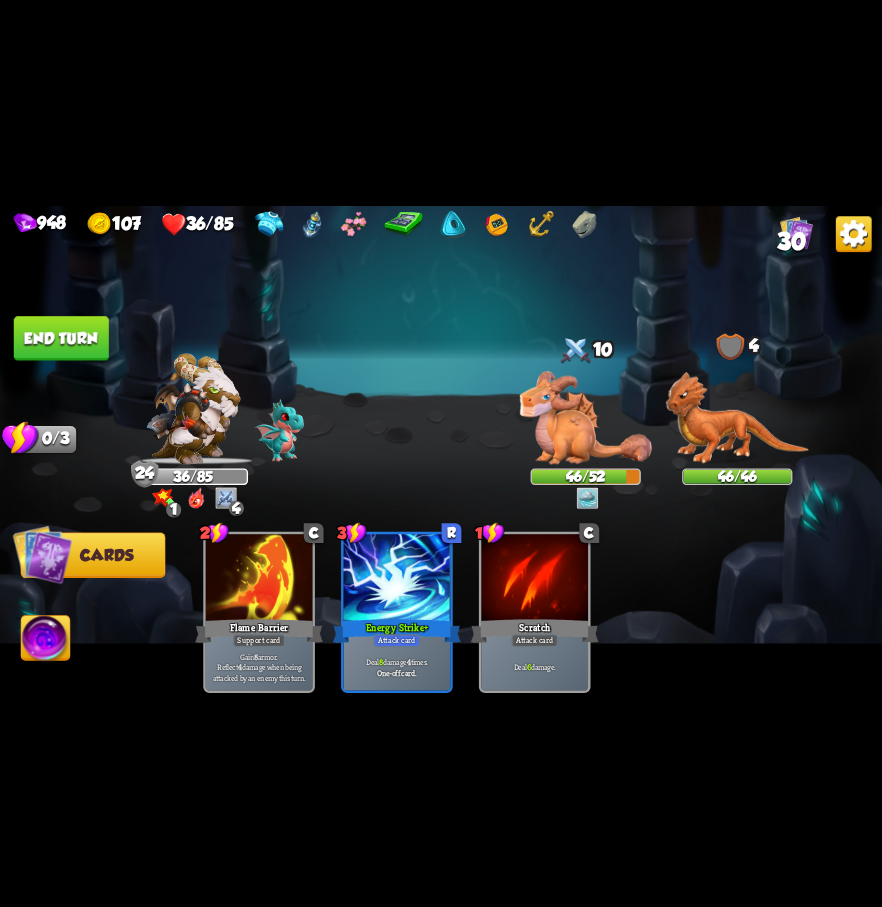 click on "End turn" at bounding box center [61, 338] 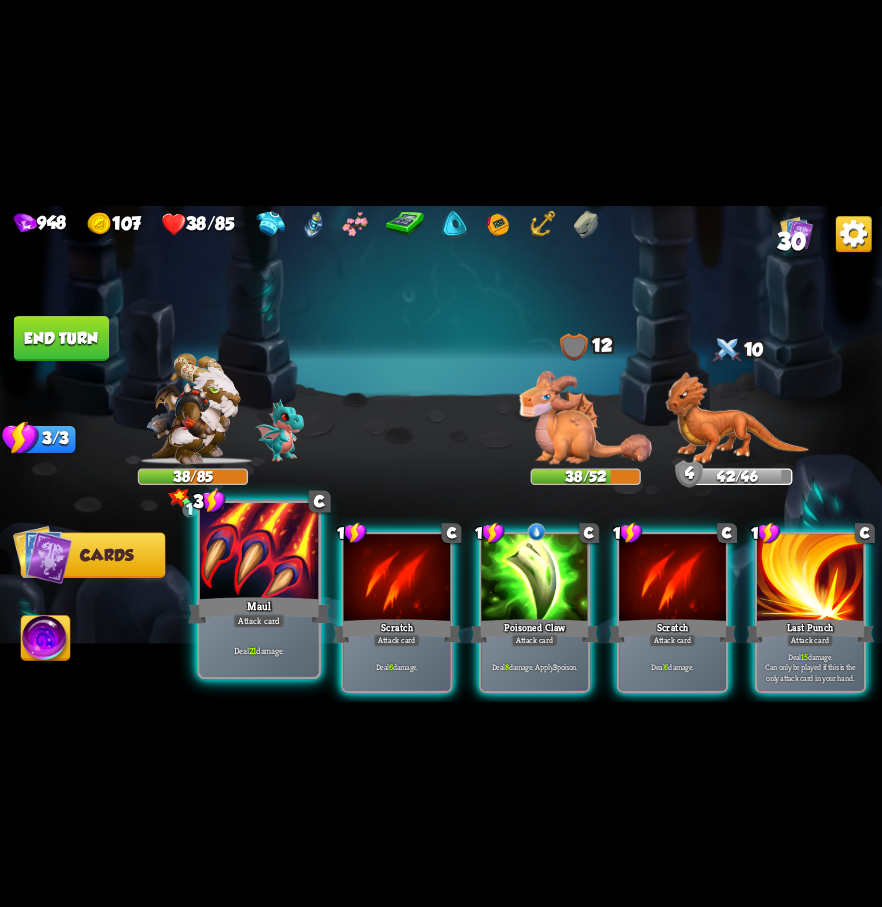 click at bounding box center (259, 552) 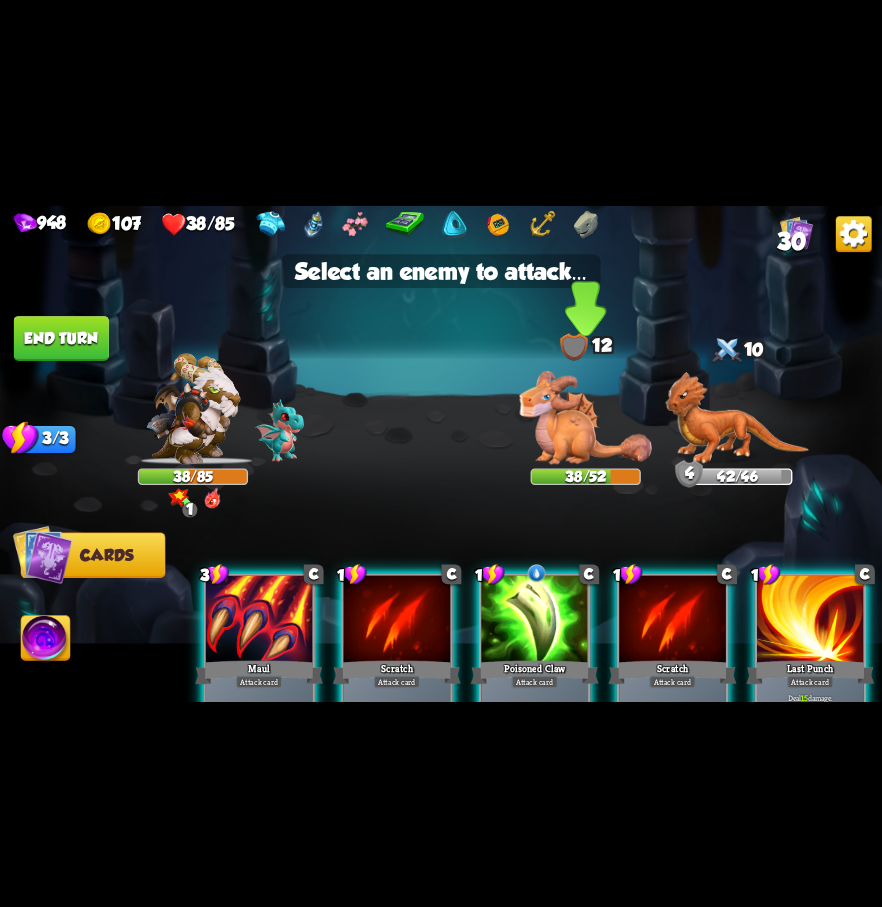 click at bounding box center (586, 417) 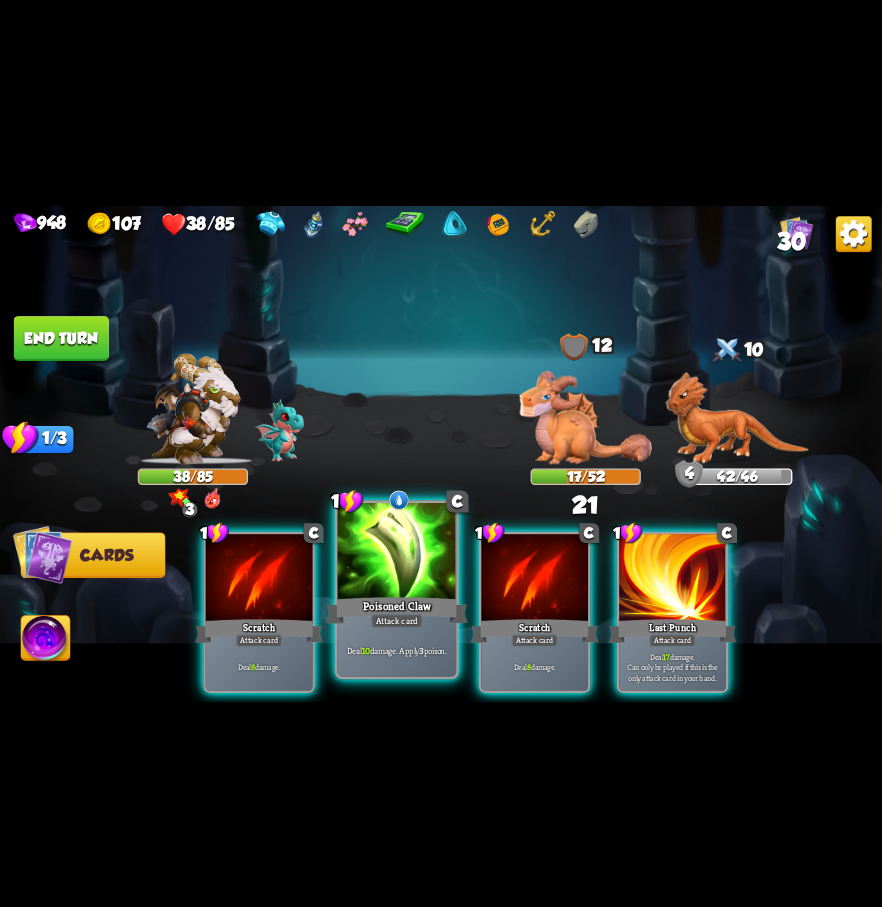 click at bounding box center (397, 552) 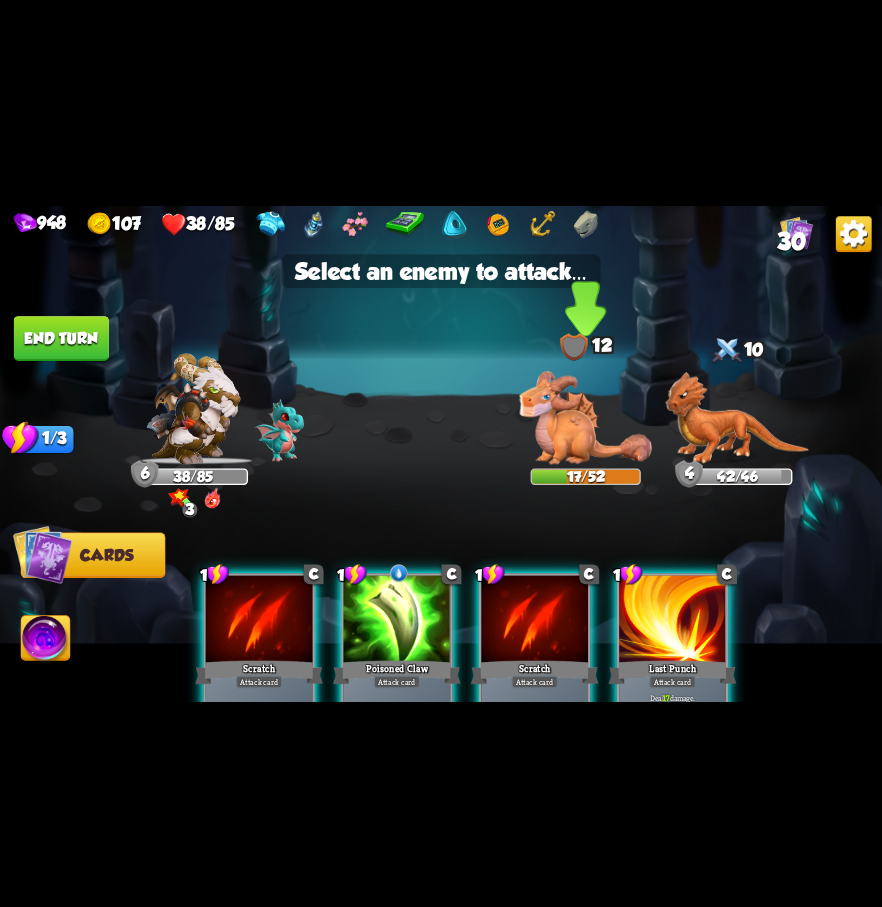 click at bounding box center [586, 417] 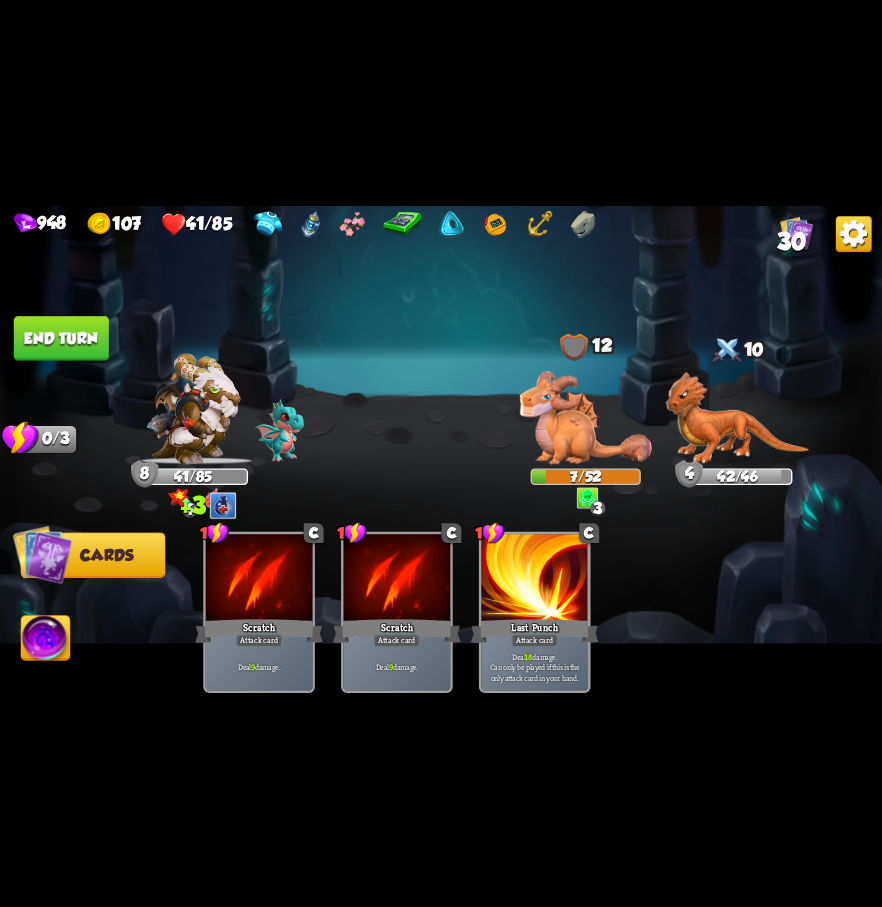 click on "End turn" at bounding box center [61, 338] 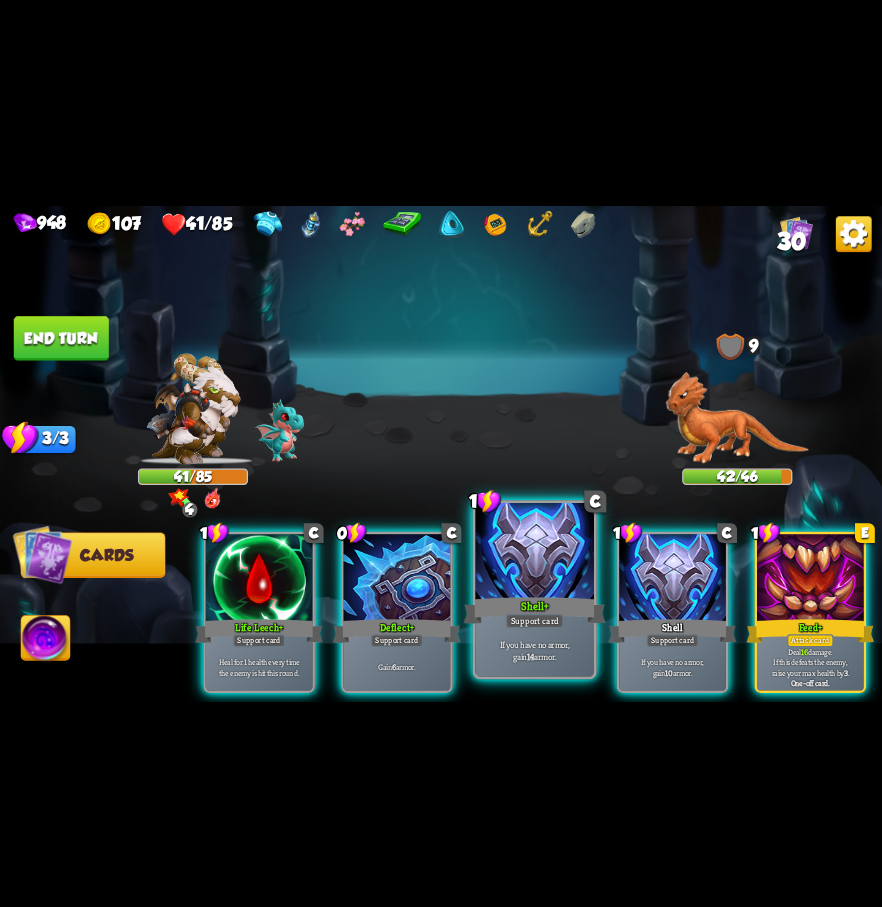 click at bounding box center [534, 552] 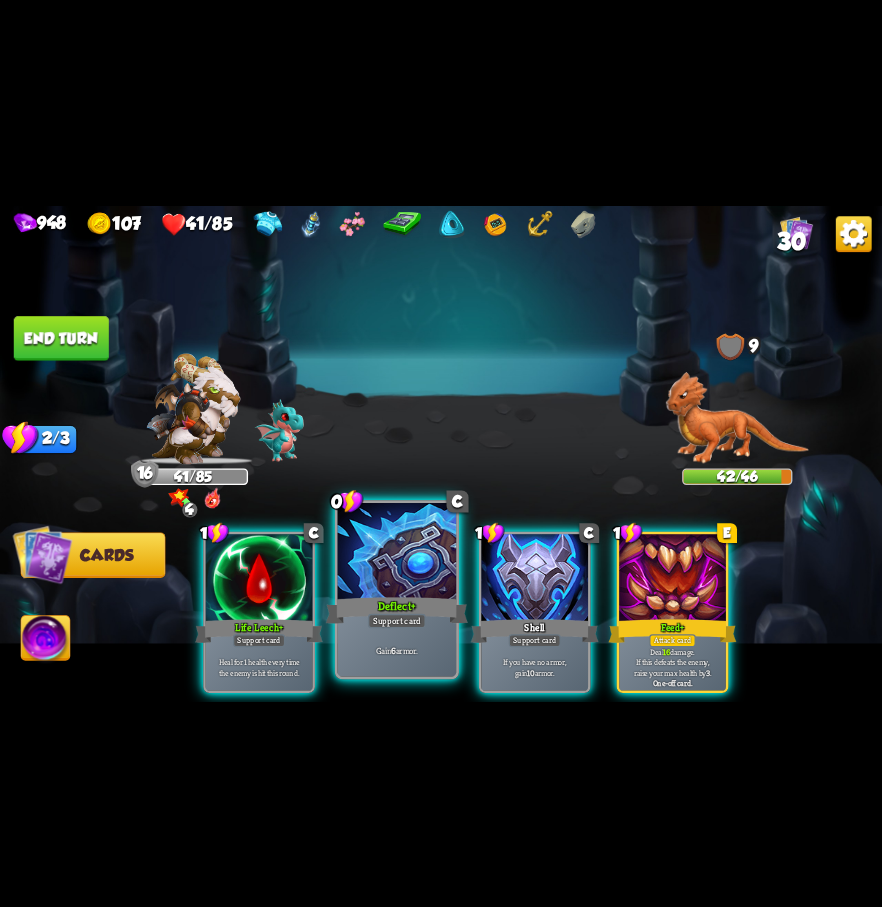 click at bounding box center [397, 552] 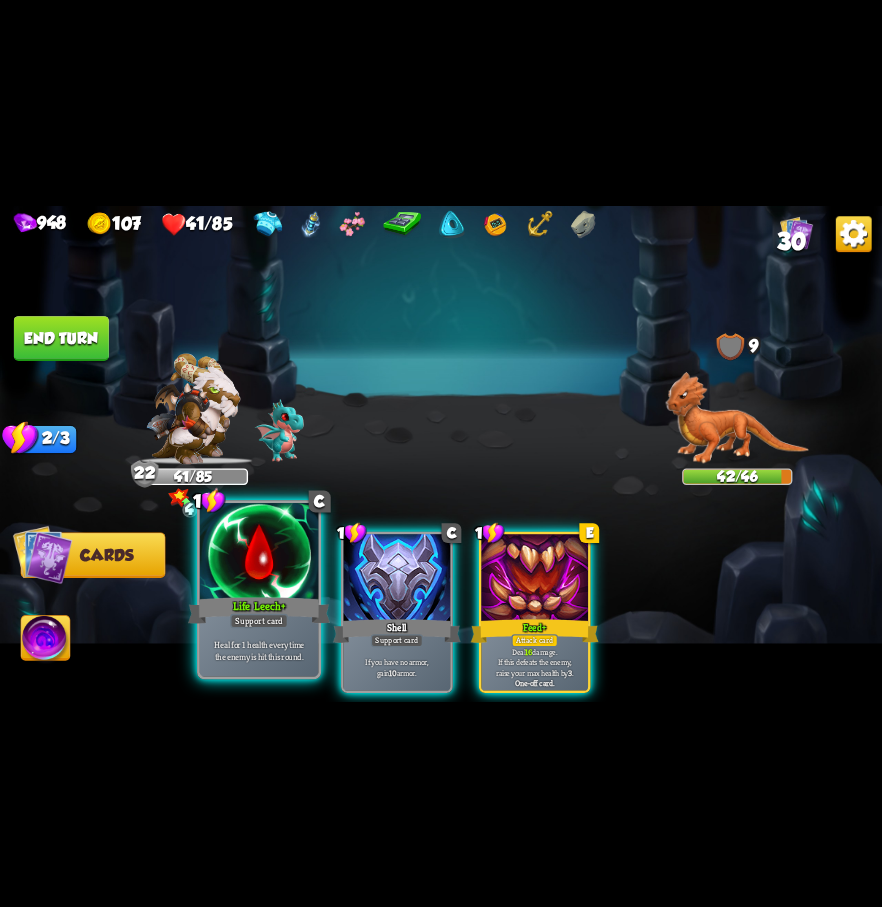 click at bounding box center (259, 552) 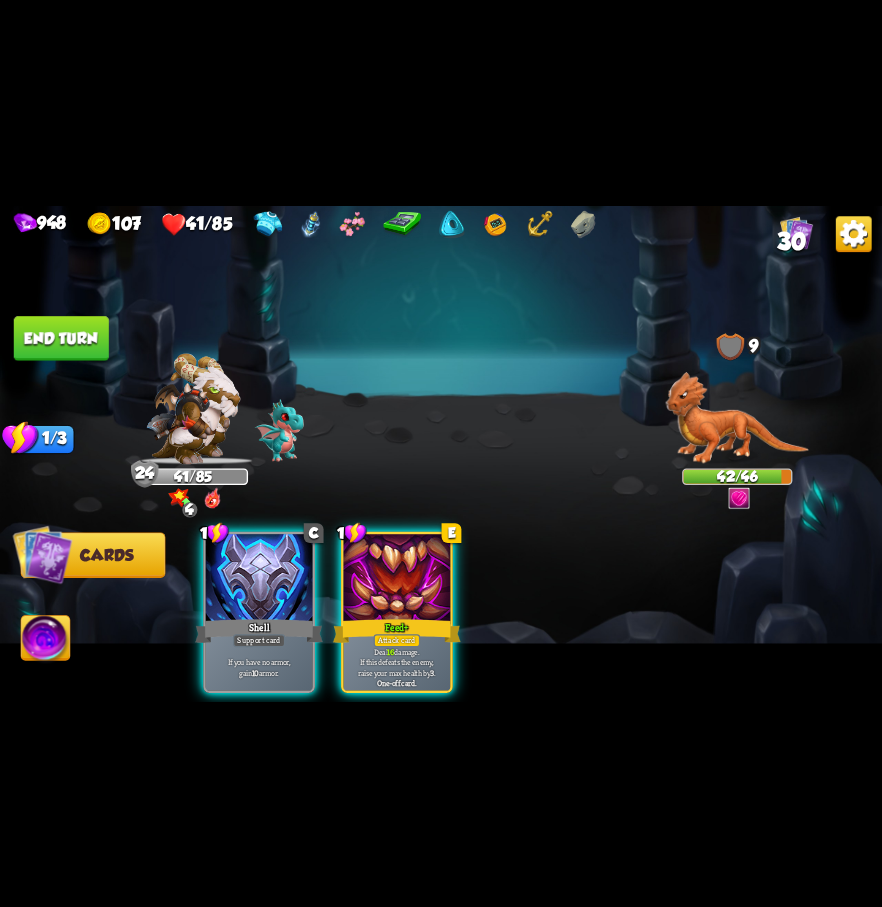 click on "End turn" at bounding box center (61, 338) 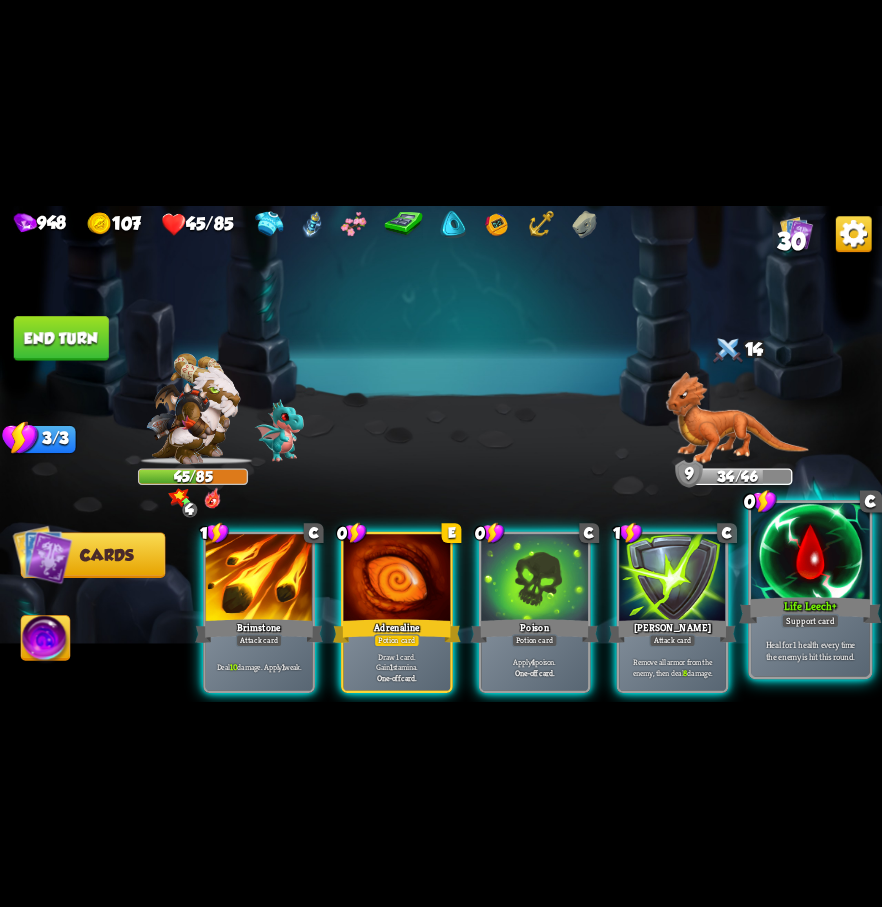 click on "Support card" at bounding box center [810, 620] 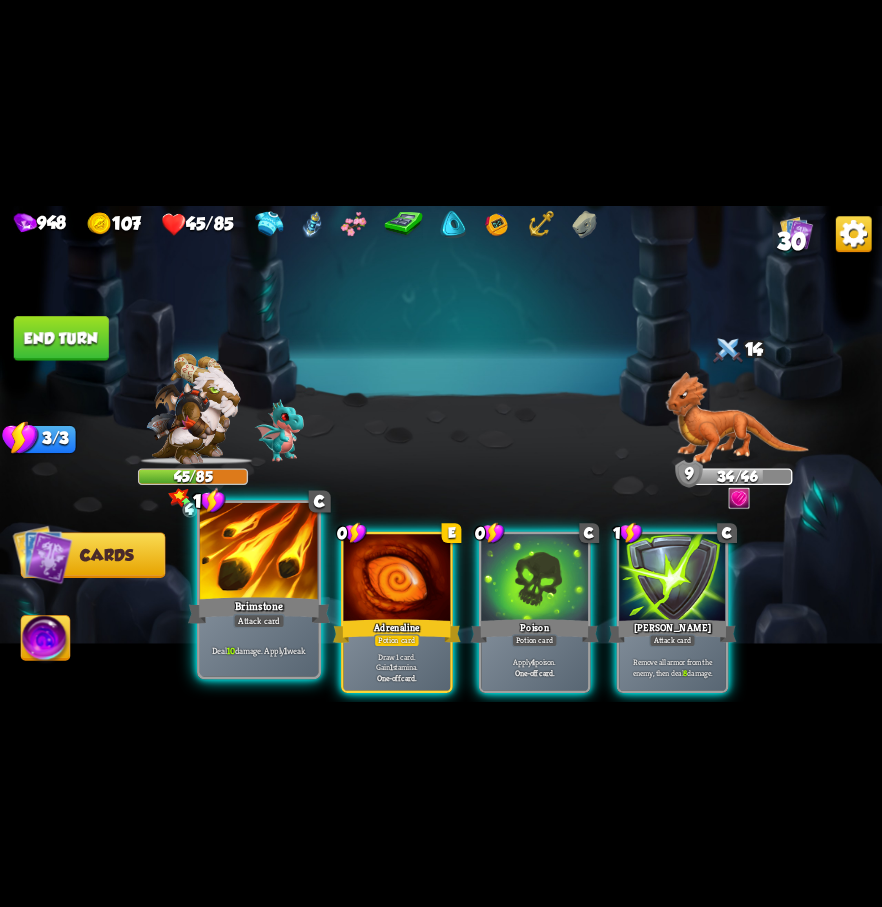 click on "Deal  10  damage. Apply  1  weak." at bounding box center [259, 650] 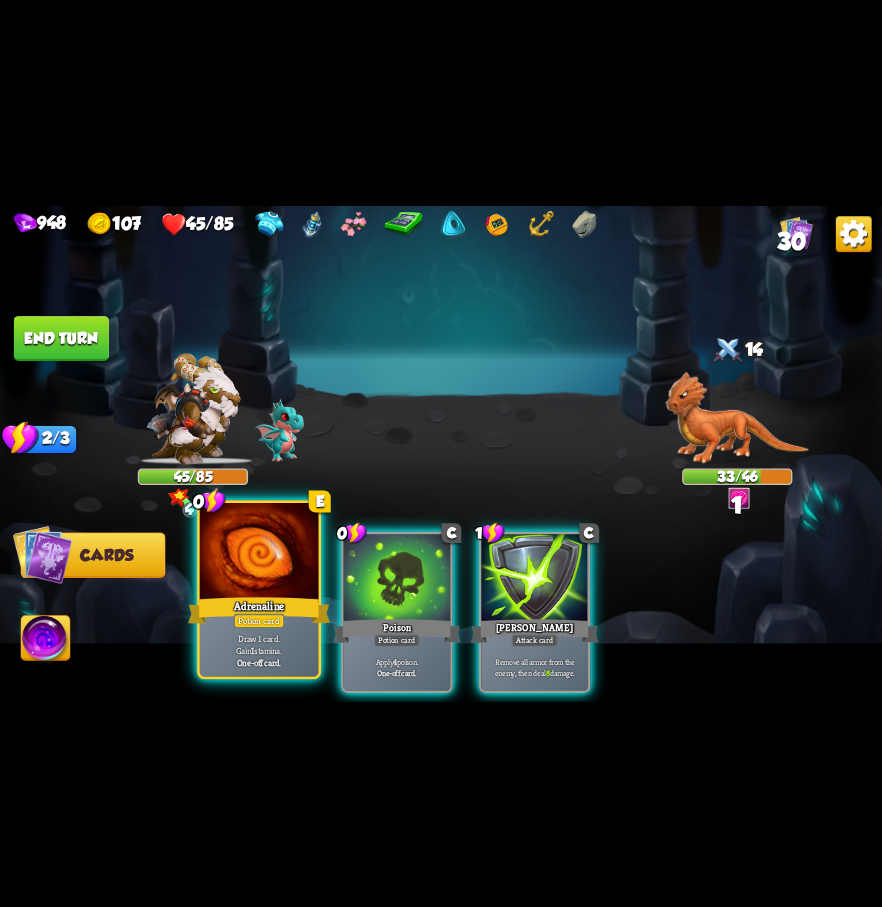 click at bounding box center (259, 552) 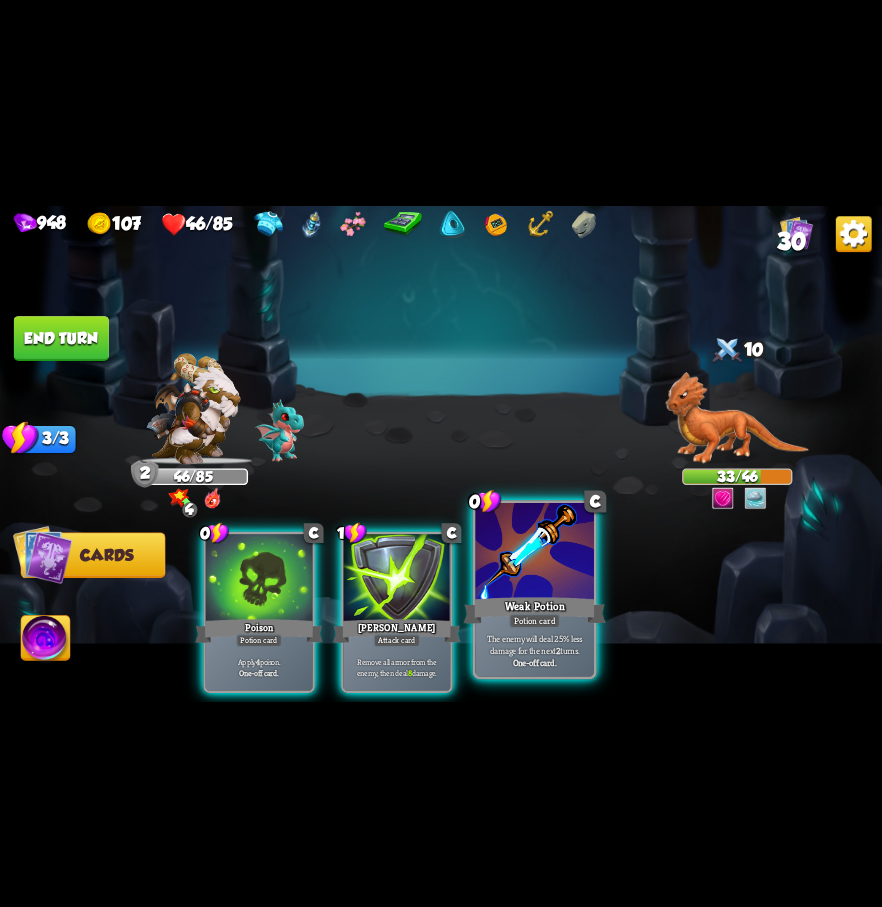 click on "Potion card" at bounding box center (534, 620) 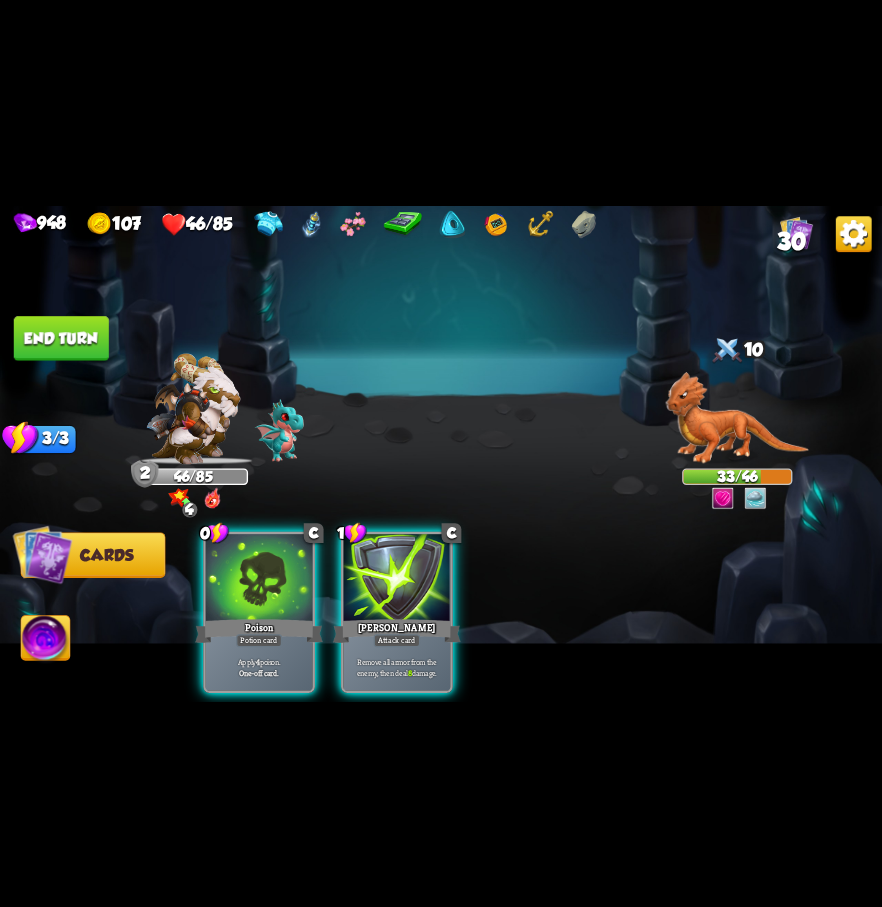 click on "End turn" at bounding box center (61, 338) 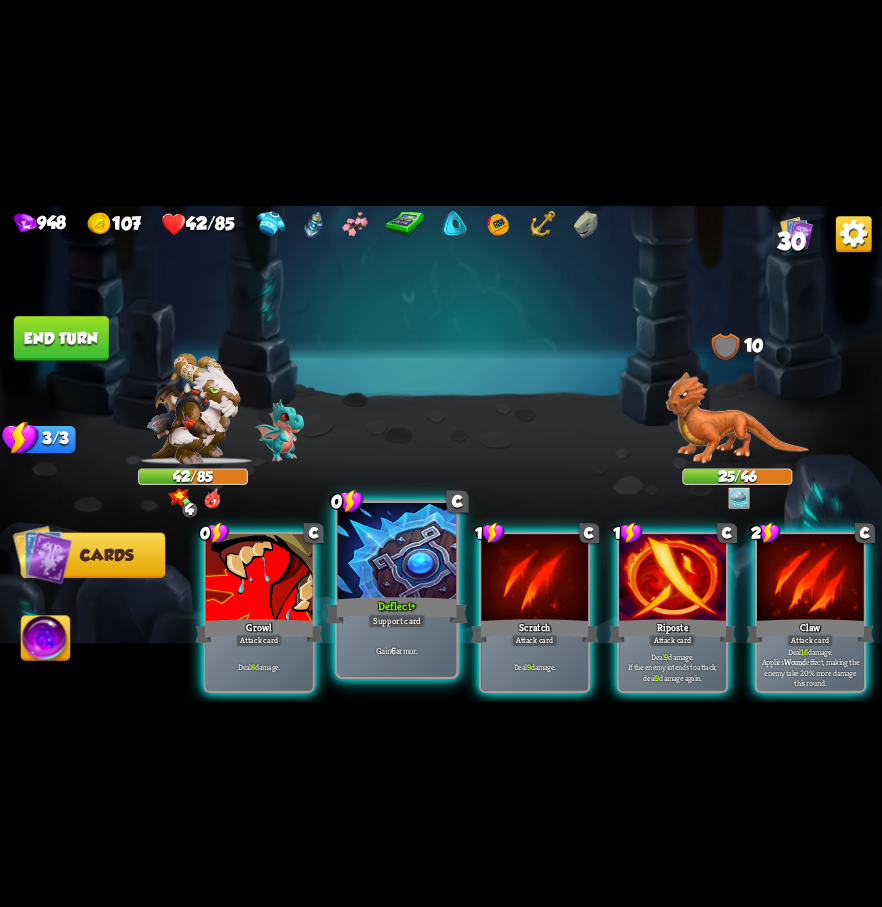 click at bounding box center (397, 552) 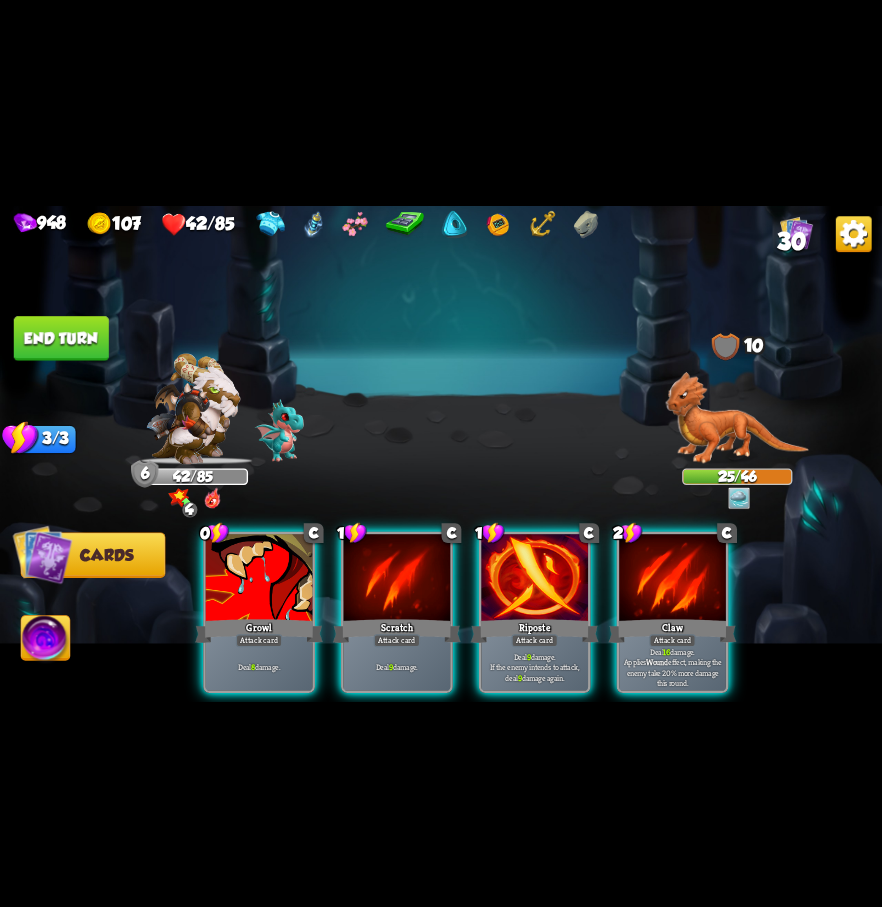 click on "End turn" at bounding box center [61, 338] 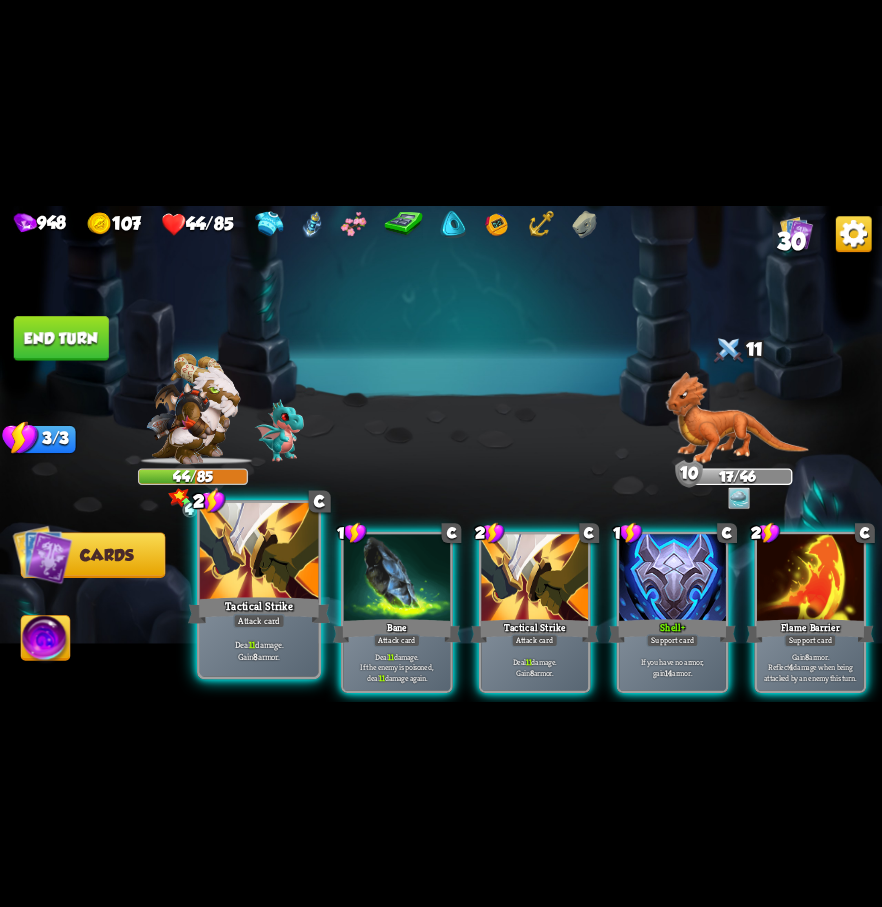 click at bounding box center [259, 552] 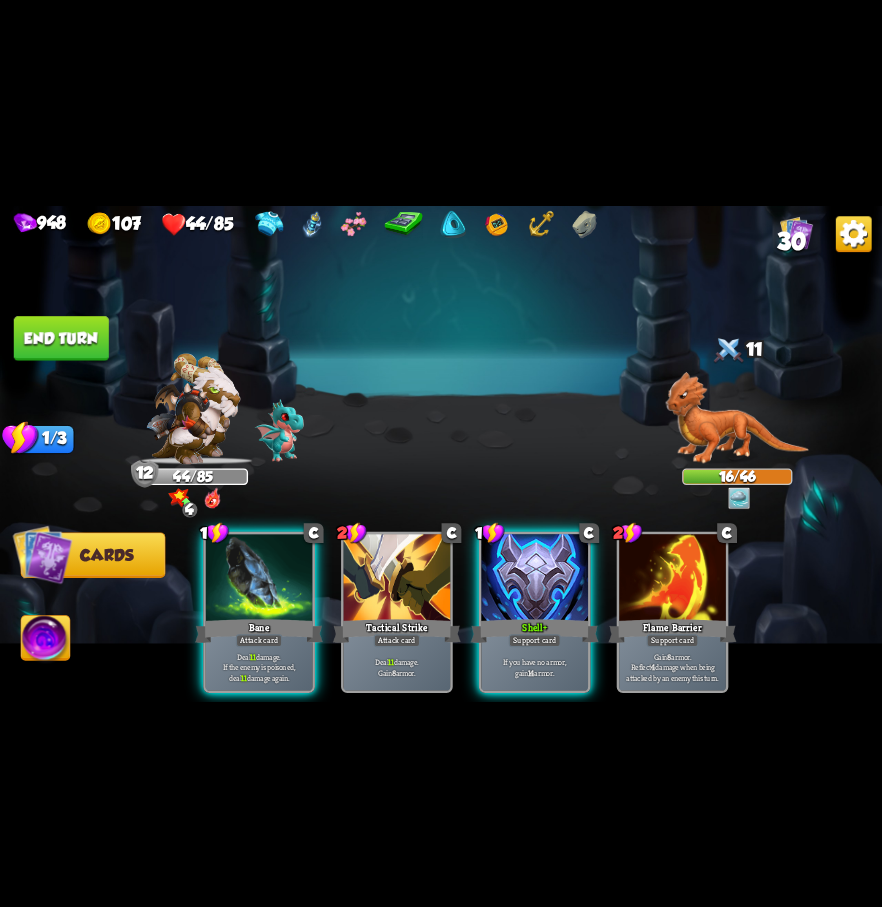 click on "End turn" at bounding box center (61, 338) 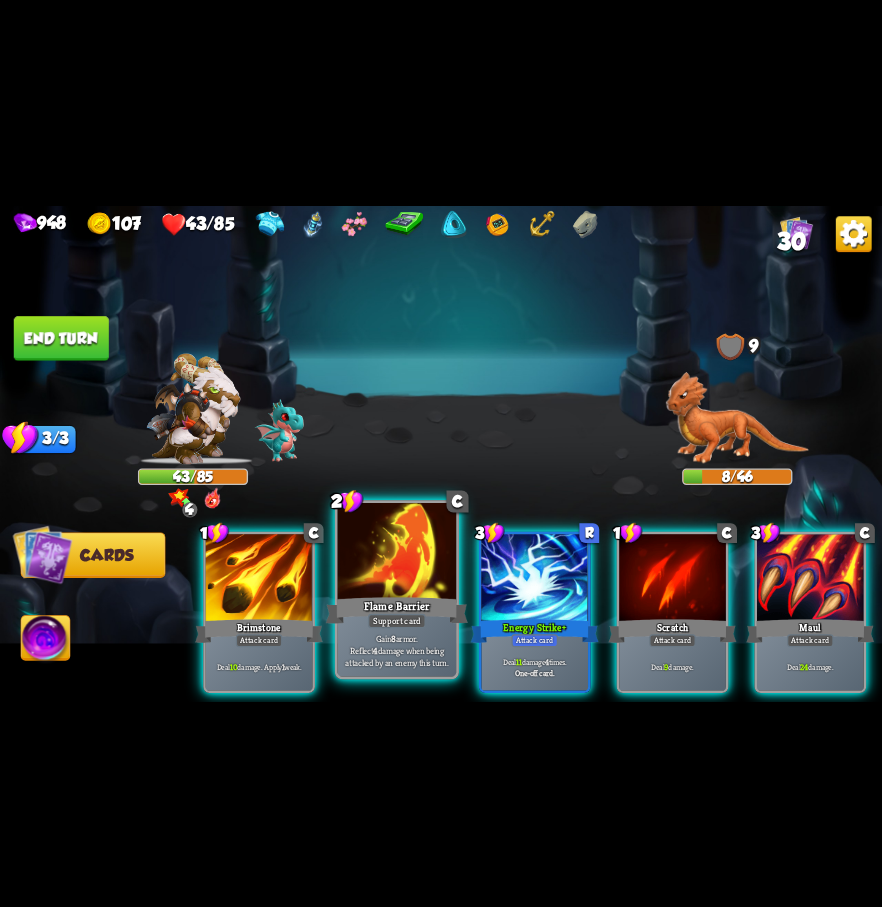 click at bounding box center (397, 552) 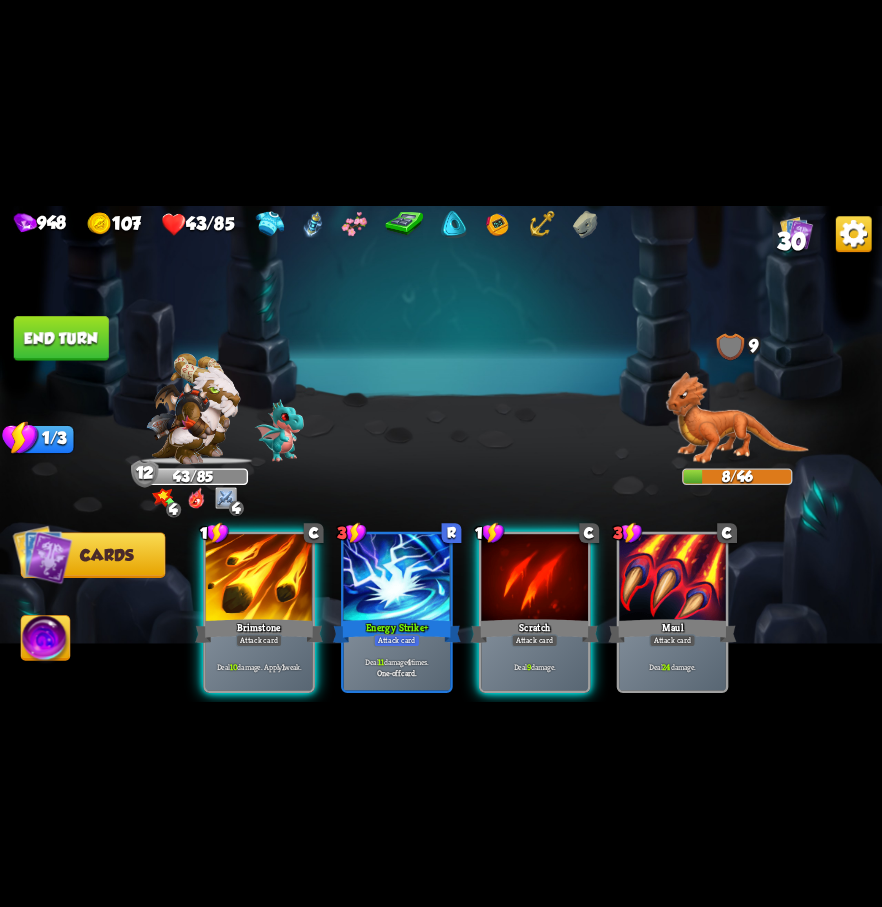 click on "End turn" at bounding box center [61, 338] 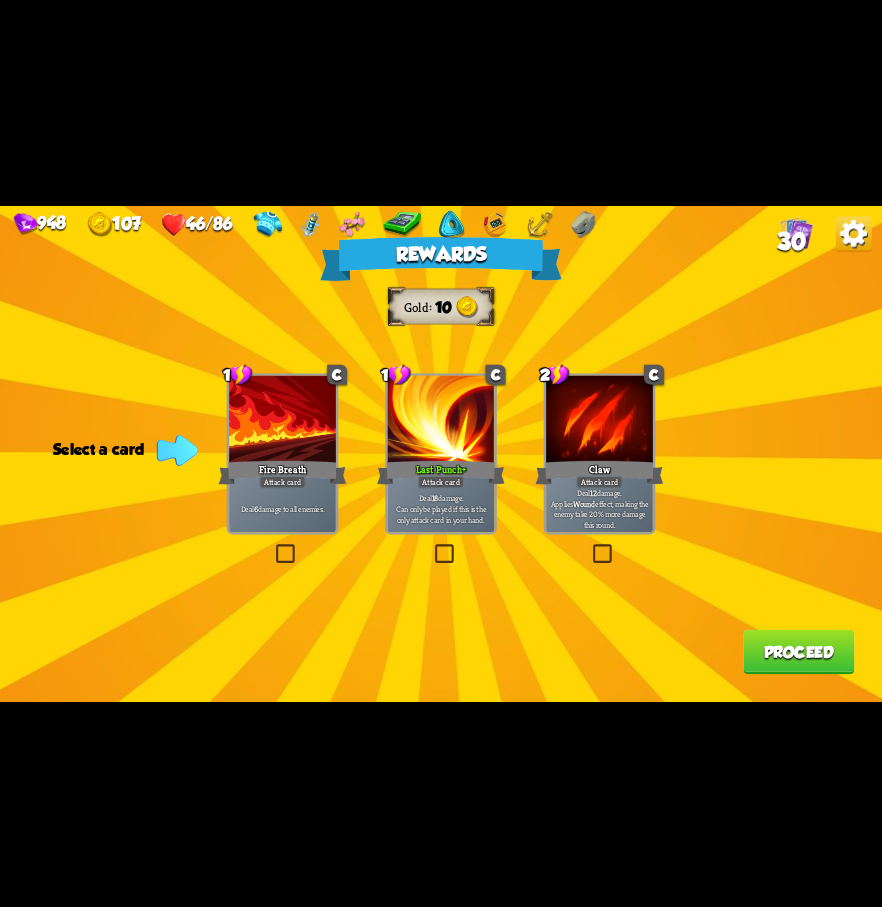 click on "Rewards           Gold   10
Select a card
1
C   Fire Breath     Attack card   Deal  6  damage to all enemies.
1
C   Last Punch +     Attack card   Deal  18  damage. Can only be played if this is the only attack card in your hand.
2
C   Claw     Attack card   Deal  12  damage. Applies  Wound  effect, making the enemy take 20% more damage this round.               Proceed" at bounding box center [441, 453] 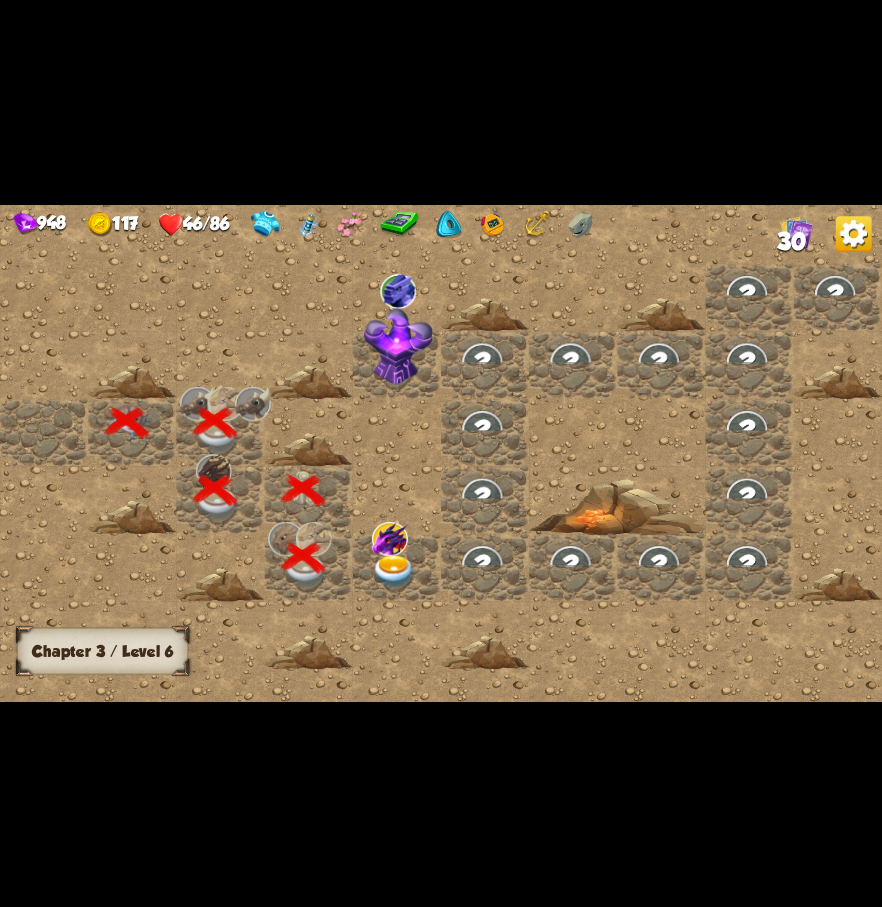 click at bounding box center [394, 571] 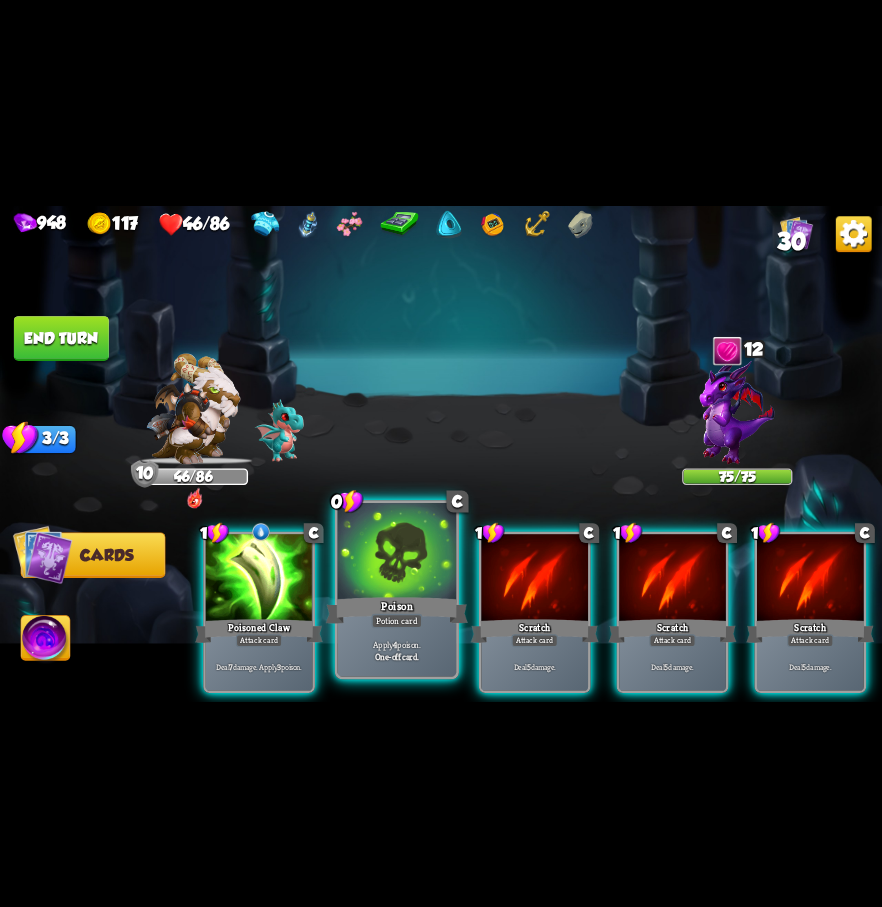 click at bounding box center [397, 552] 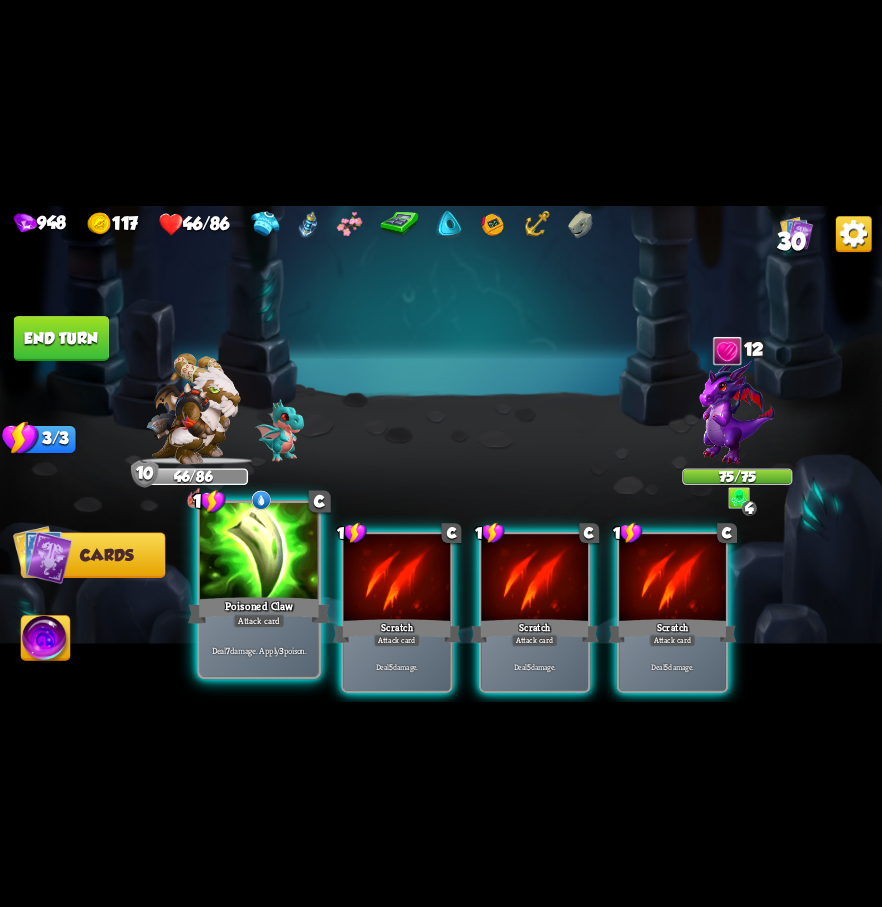 click at bounding box center [259, 552] 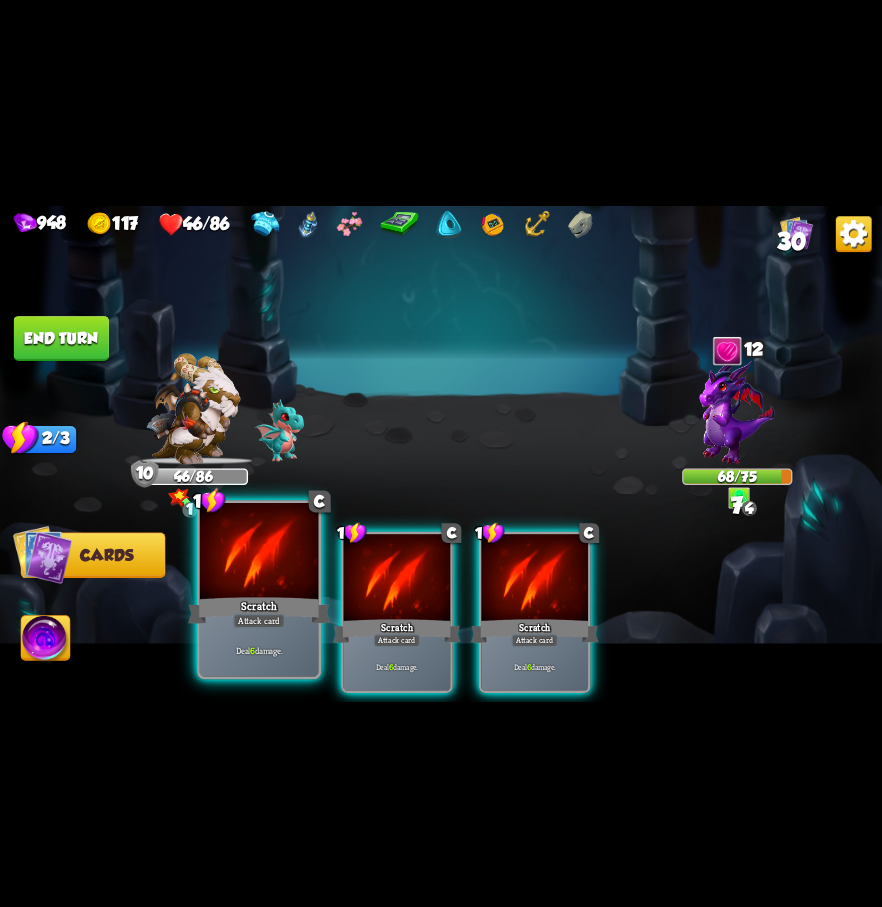 click at bounding box center (259, 552) 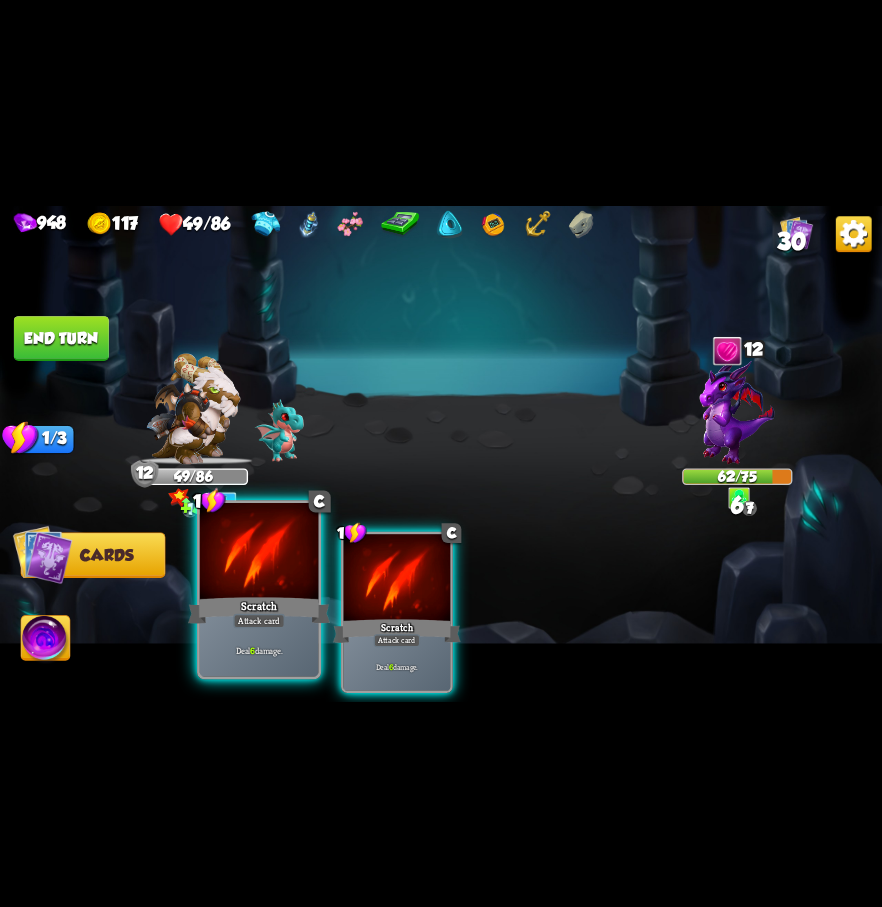 click at bounding box center (259, 552) 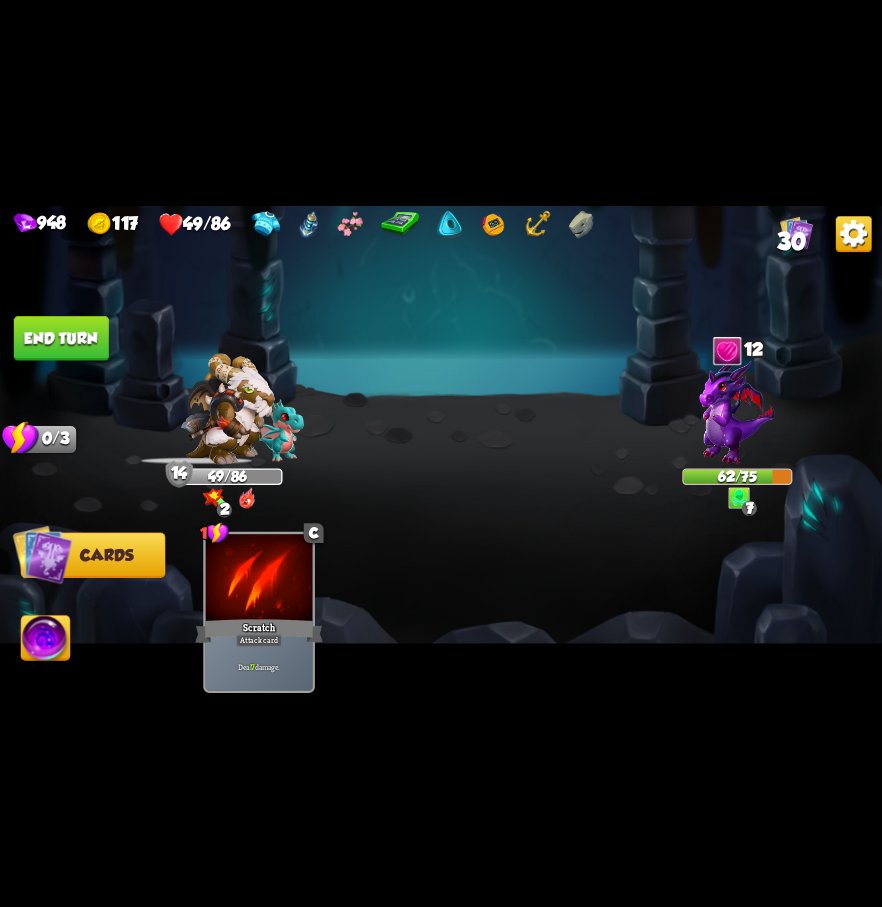 click on "End turn" at bounding box center [61, 338] 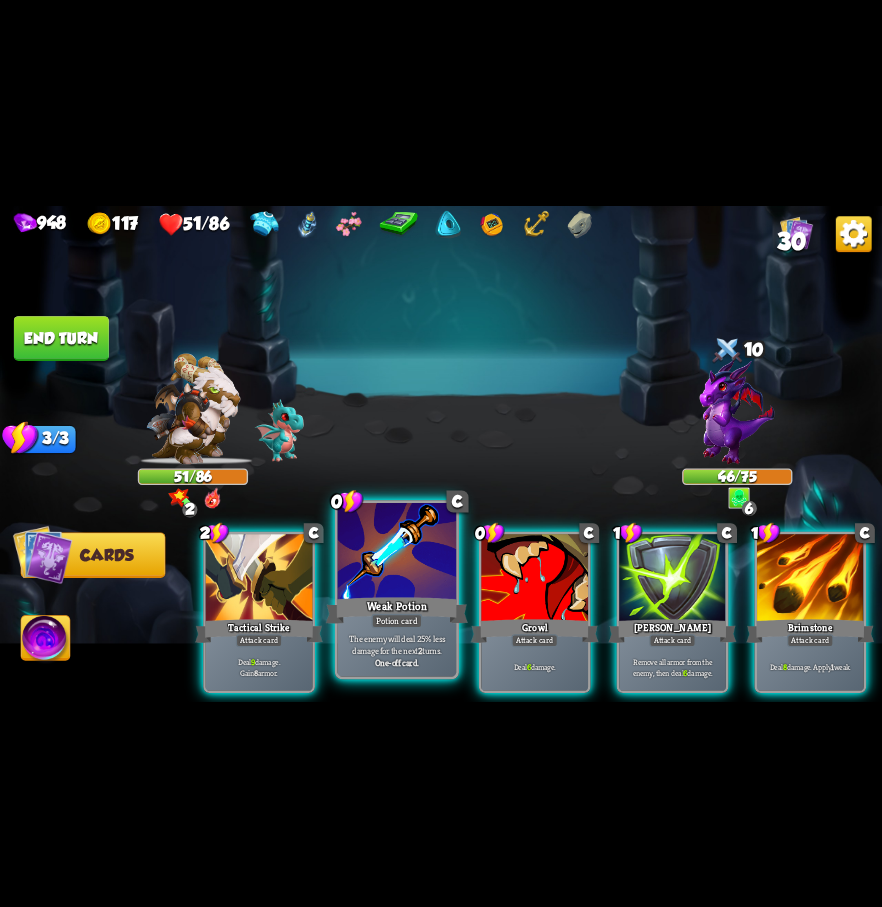 click at bounding box center (397, 552) 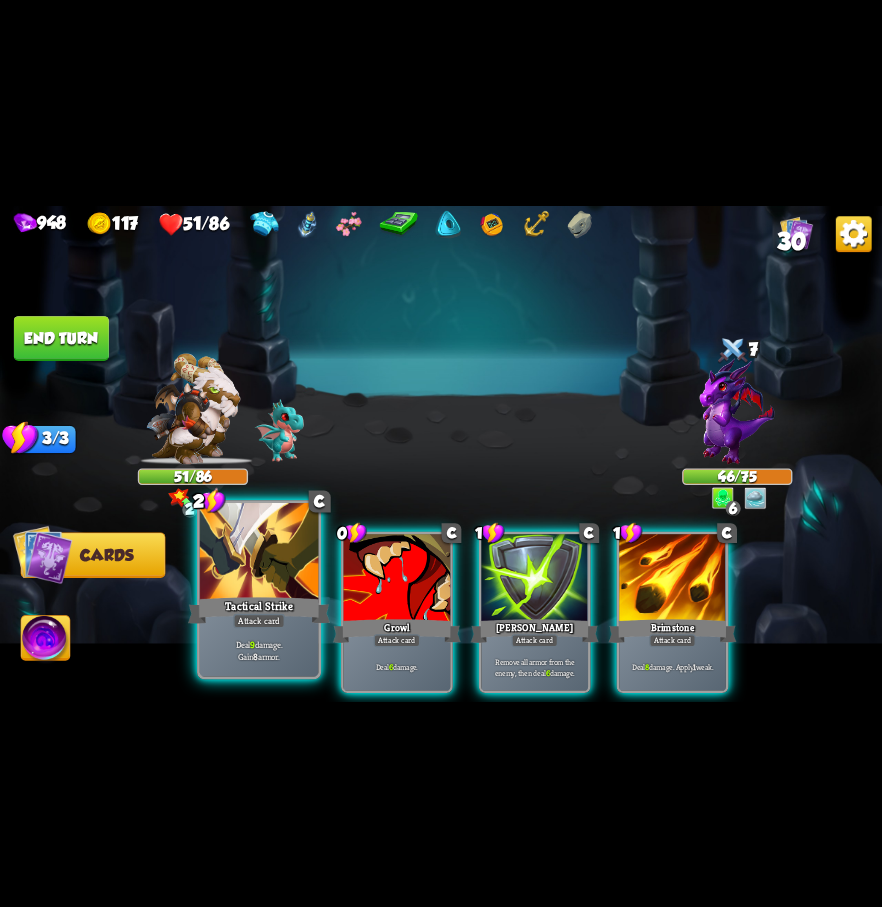 click at bounding box center (259, 552) 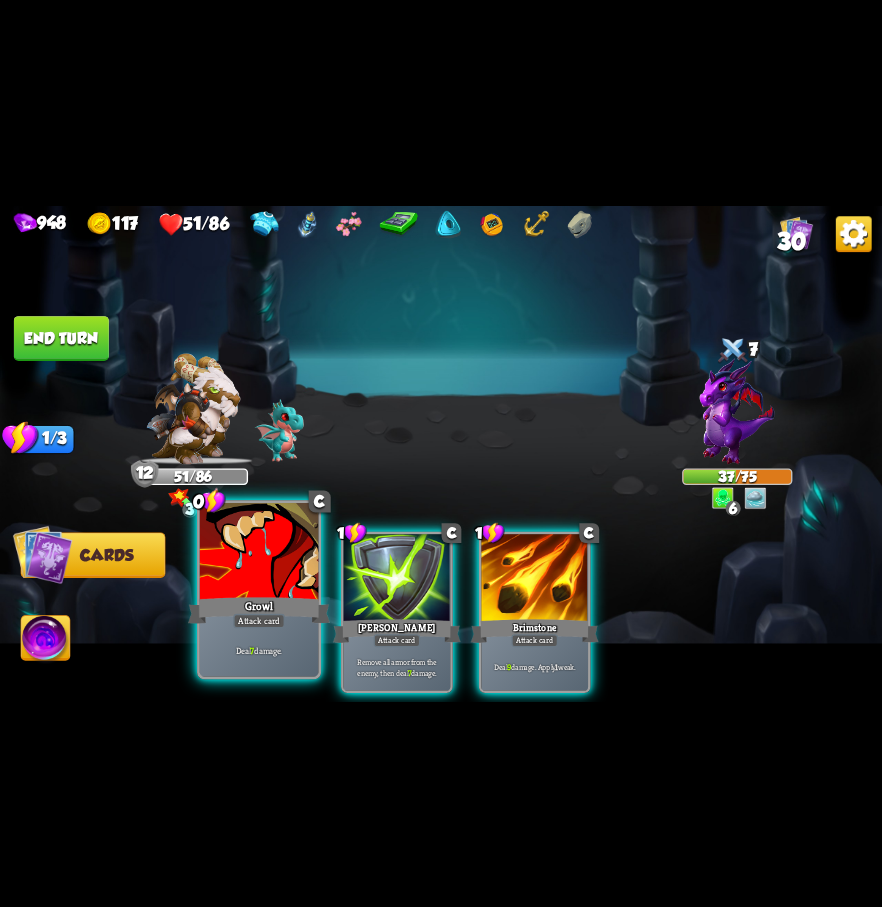 click at bounding box center [259, 552] 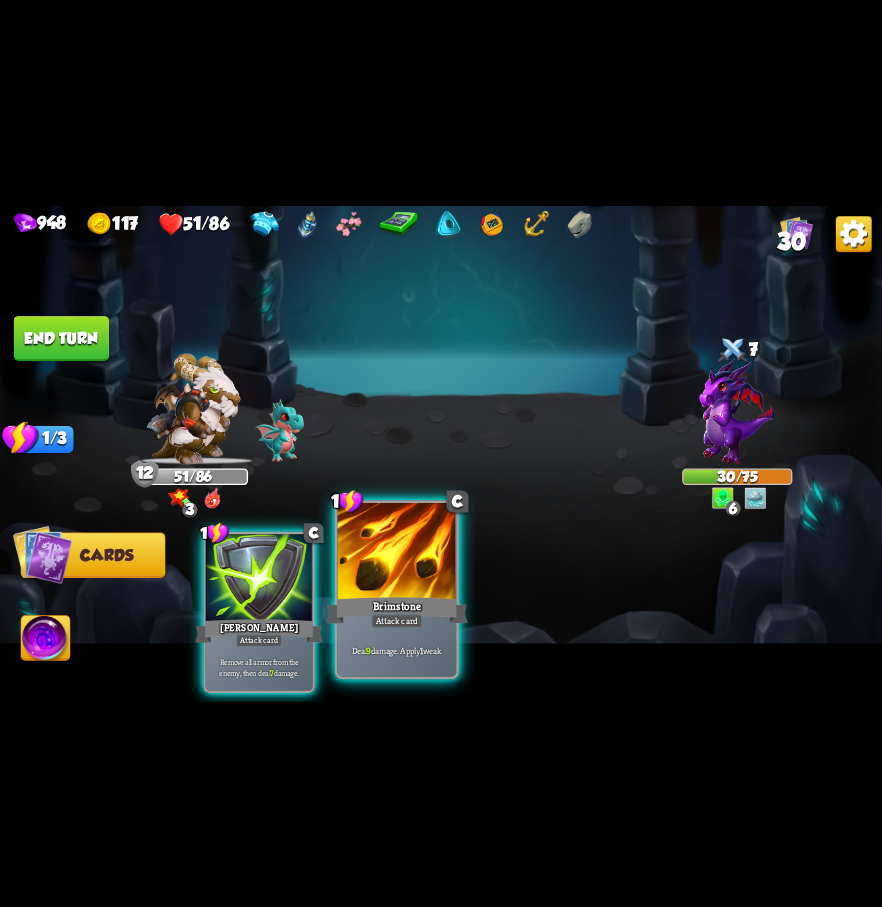 click at bounding box center (397, 552) 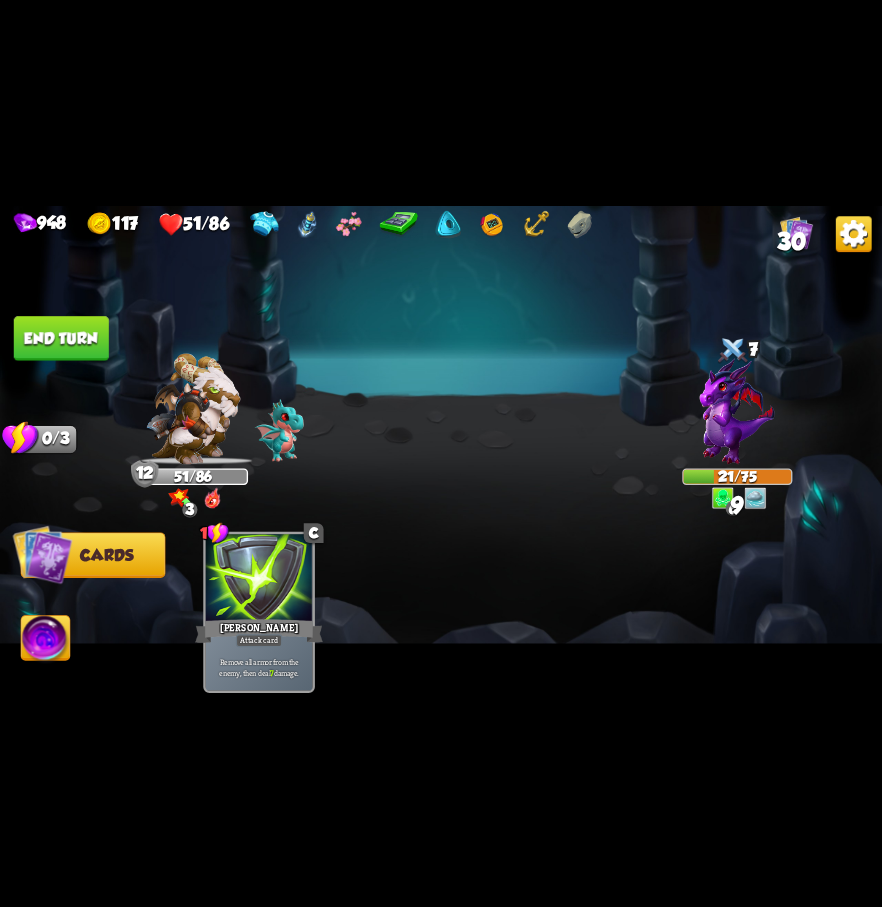 click on "End turn" at bounding box center (61, 338) 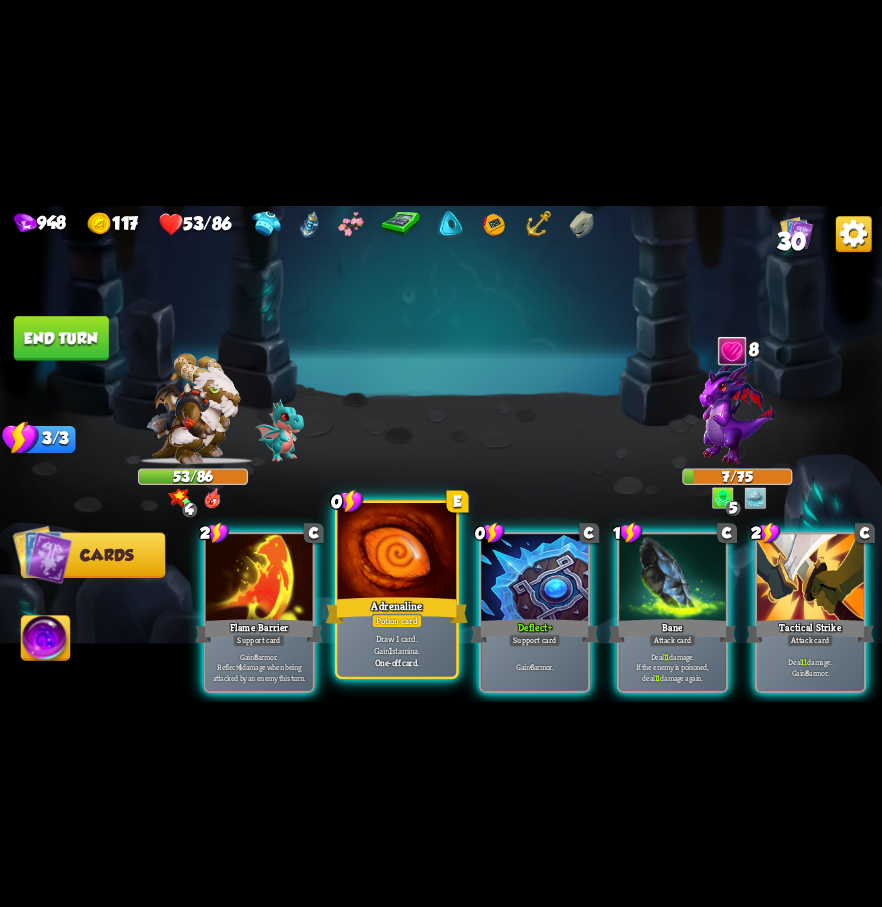 click on "Adrenaline" at bounding box center [397, 610] 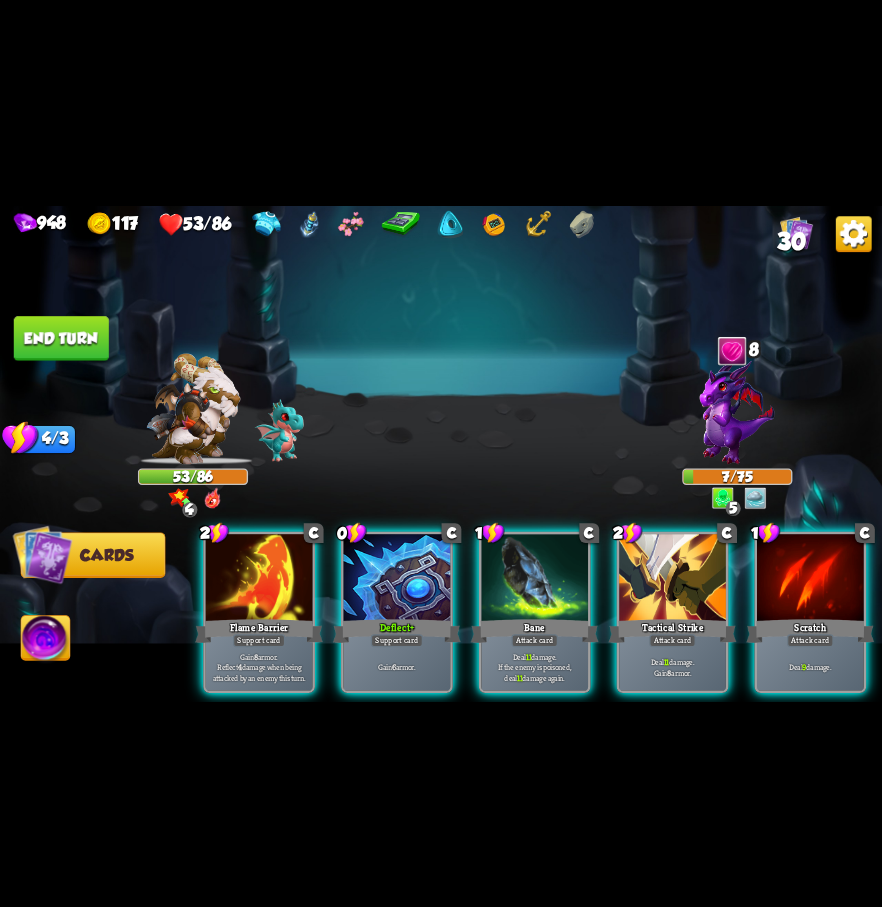 click on "Deflect +" at bounding box center [397, 630] 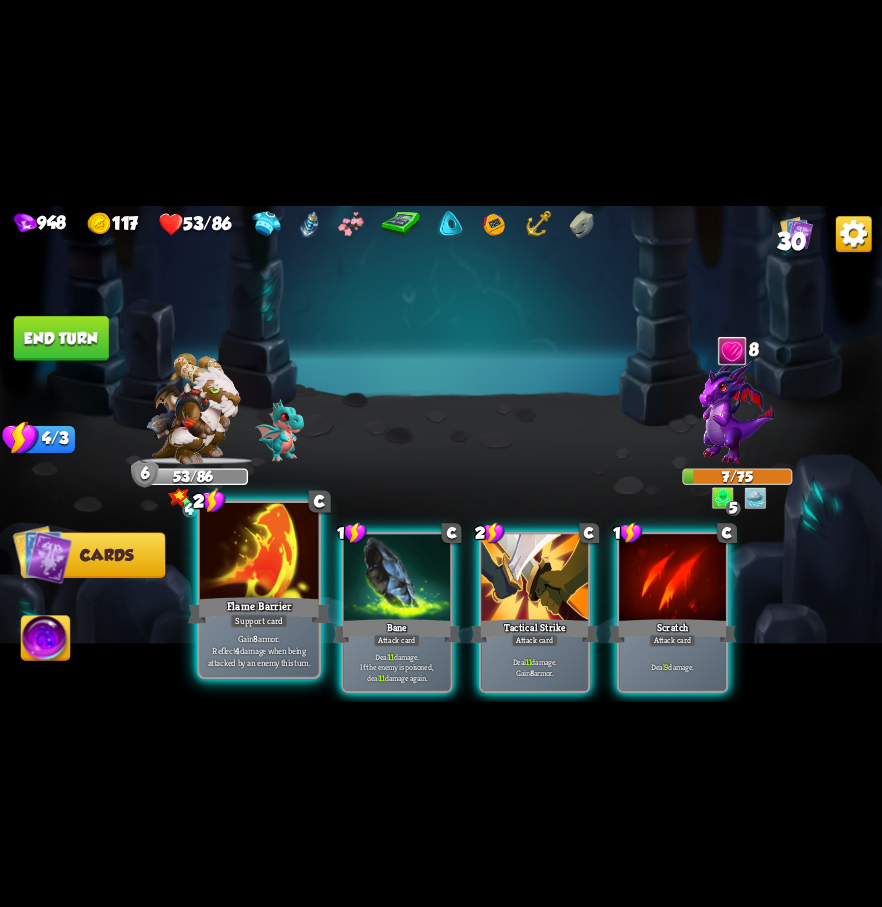 click at bounding box center (259, 552) 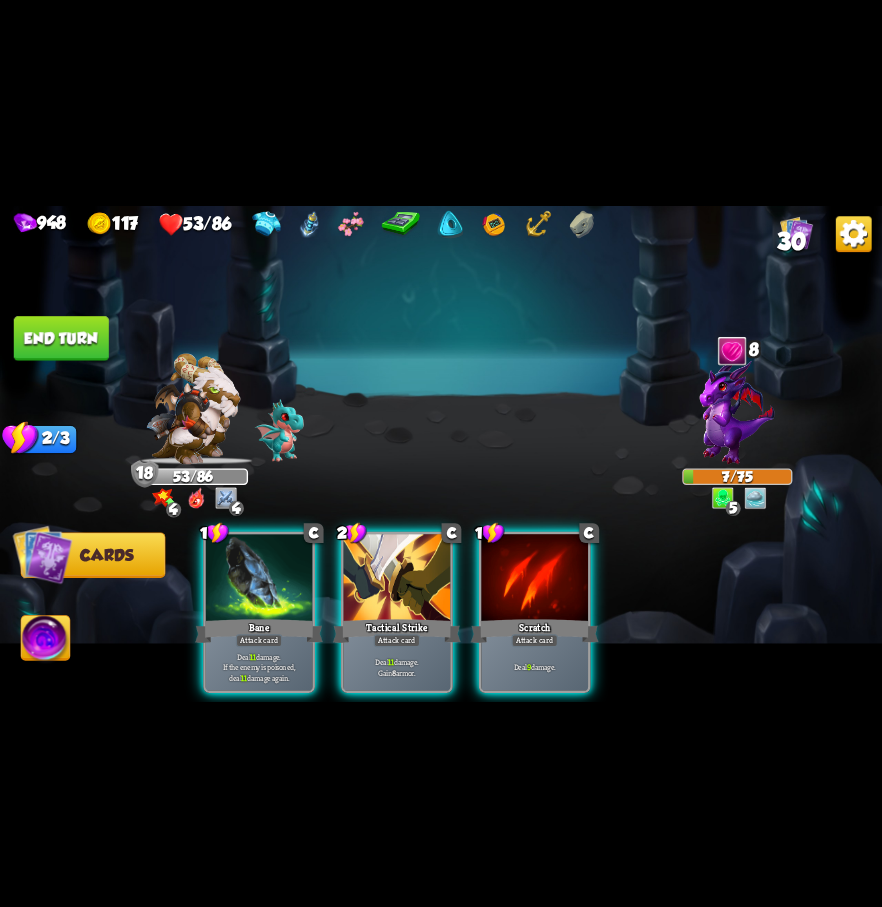click on "End turn" at bounding box center (61, 338) 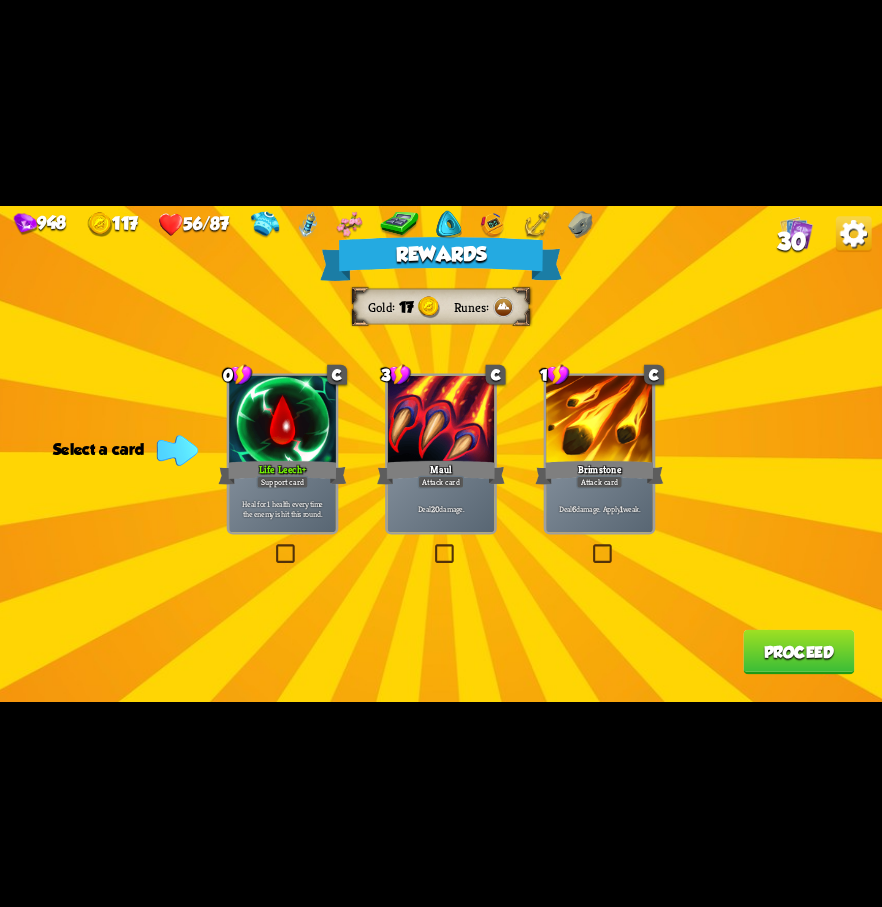 click at bounding box center [273, 547] 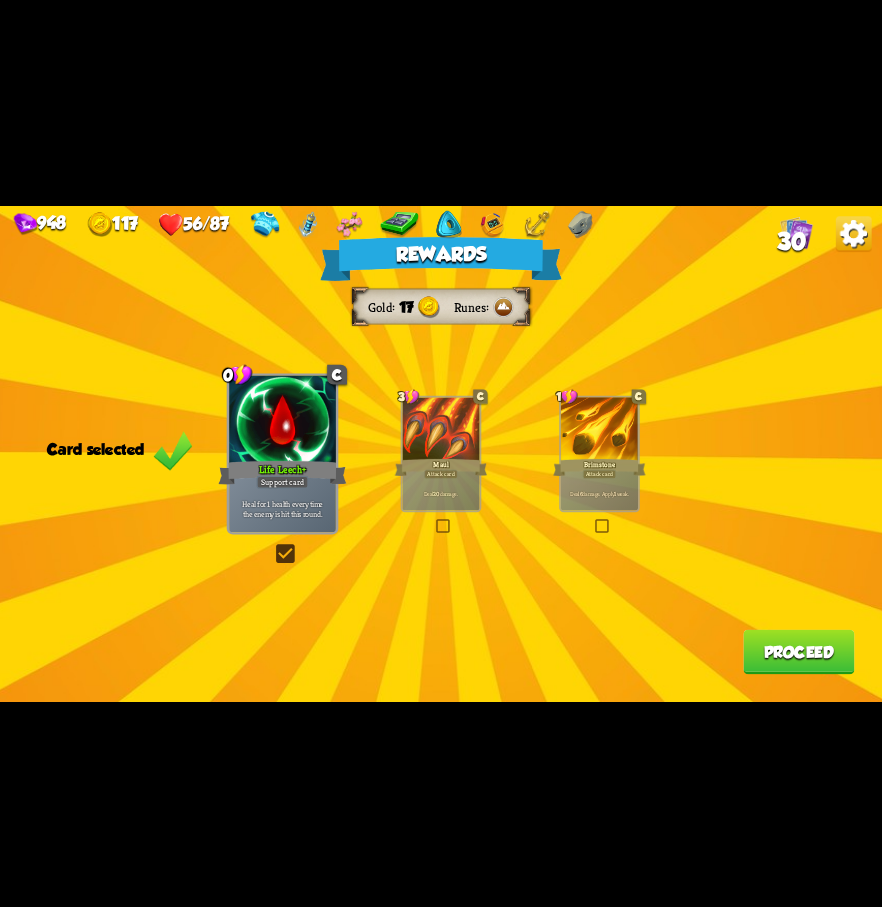 click on "Proceed" at bounding box center [798, 651] 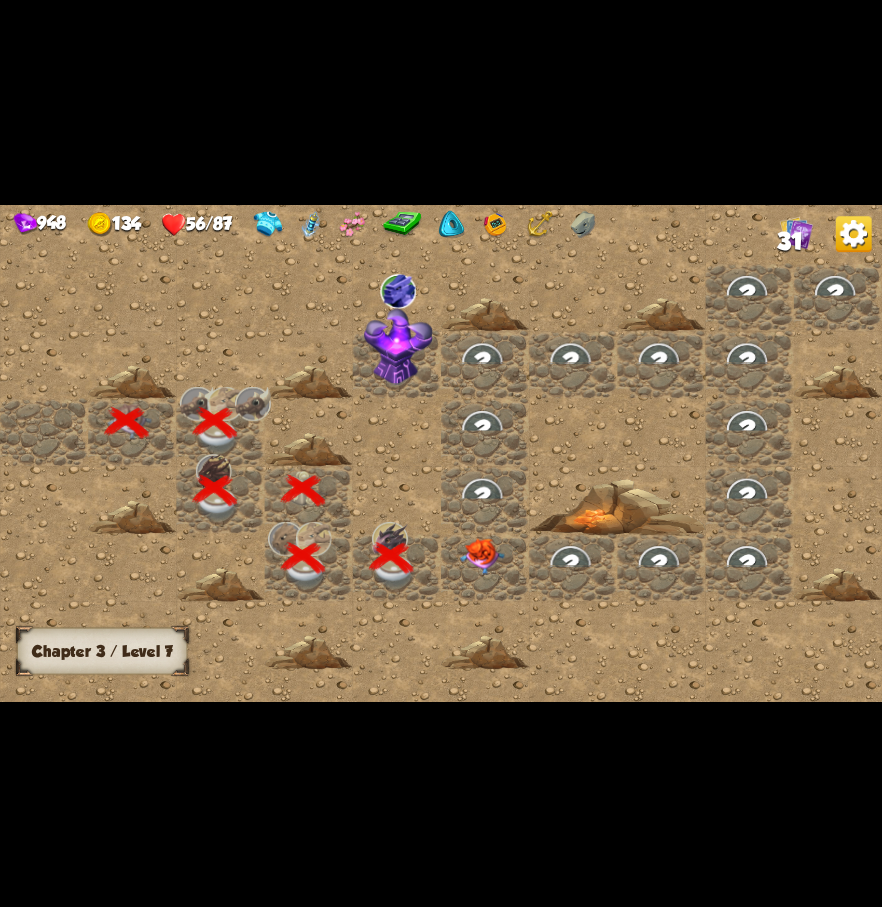 click at bounding box center (482, 556) 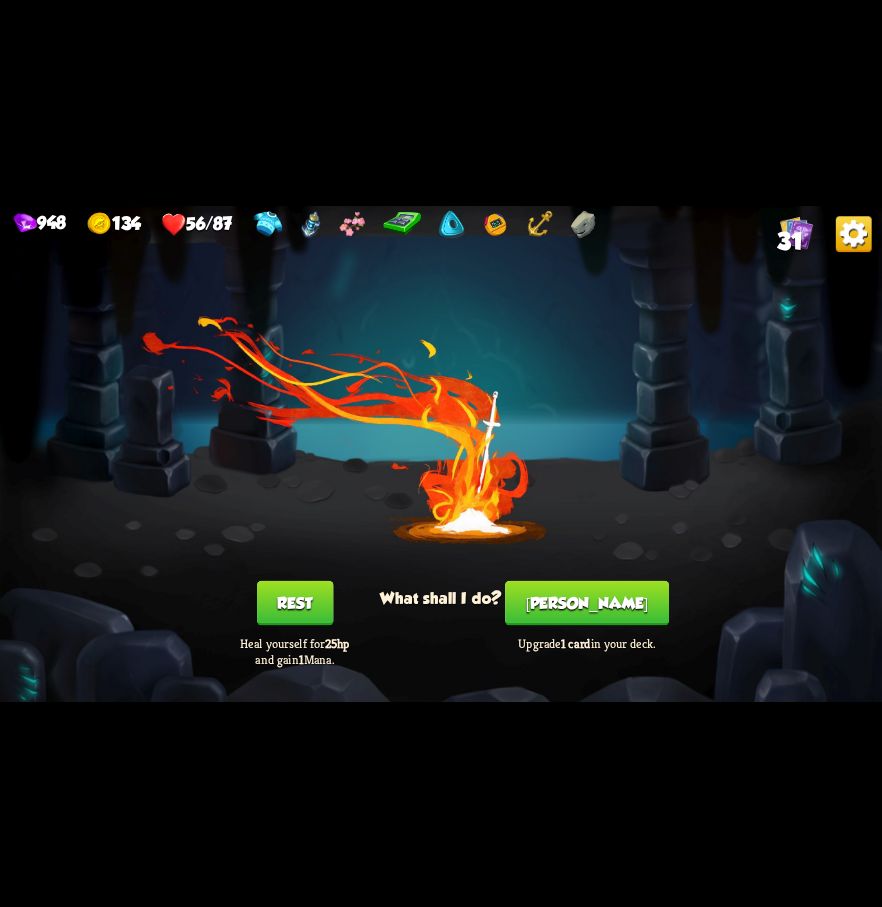 click on "[PERSON_NAME]" at bounding box center (587, 602) 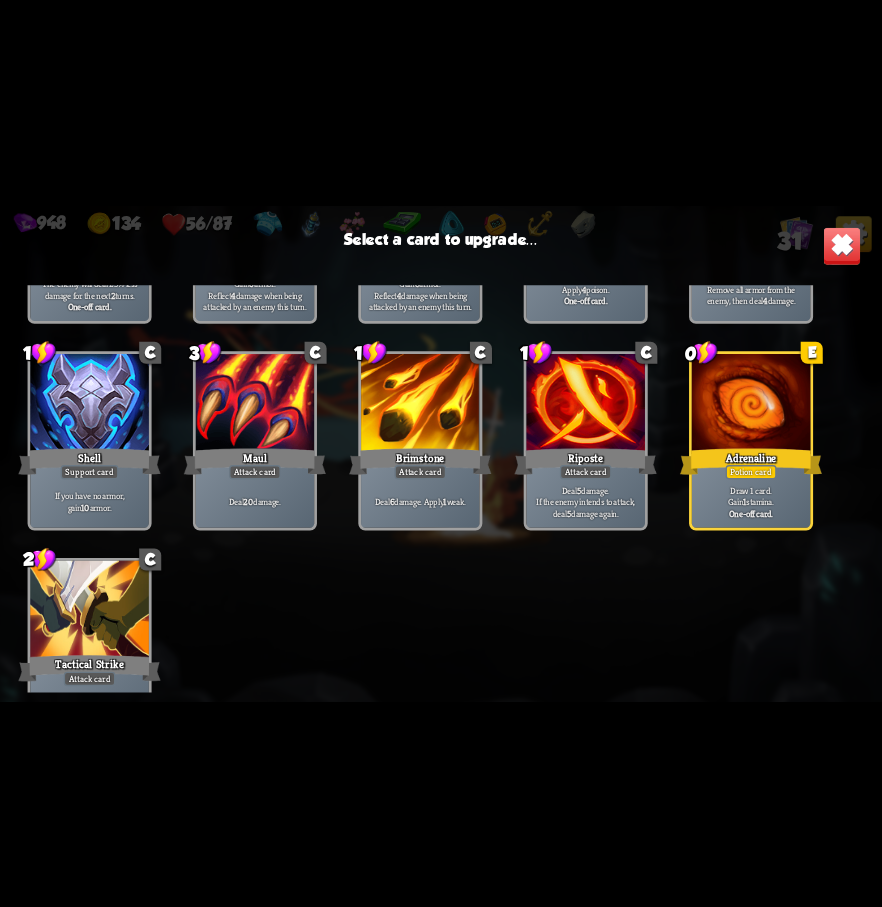 scroll, scrollTop: 829, scrollLeft: 0, axis: vertical 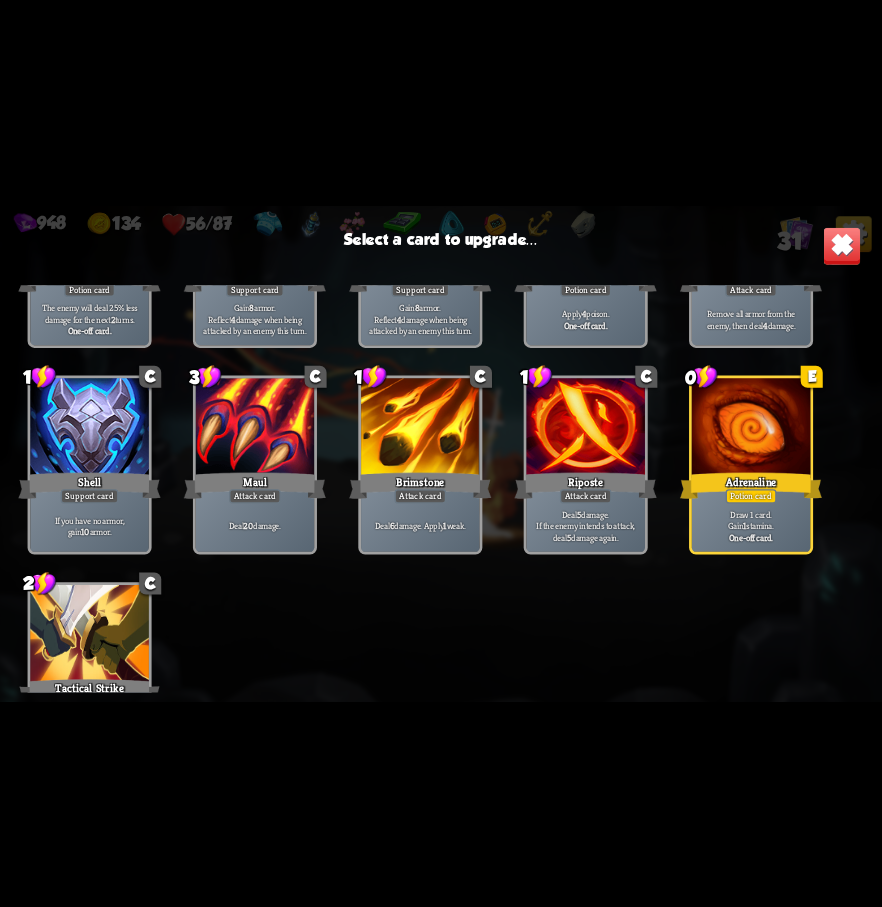 click on "Draw 1 card. Gain  1  stamina." at bounding box center [751, 519] 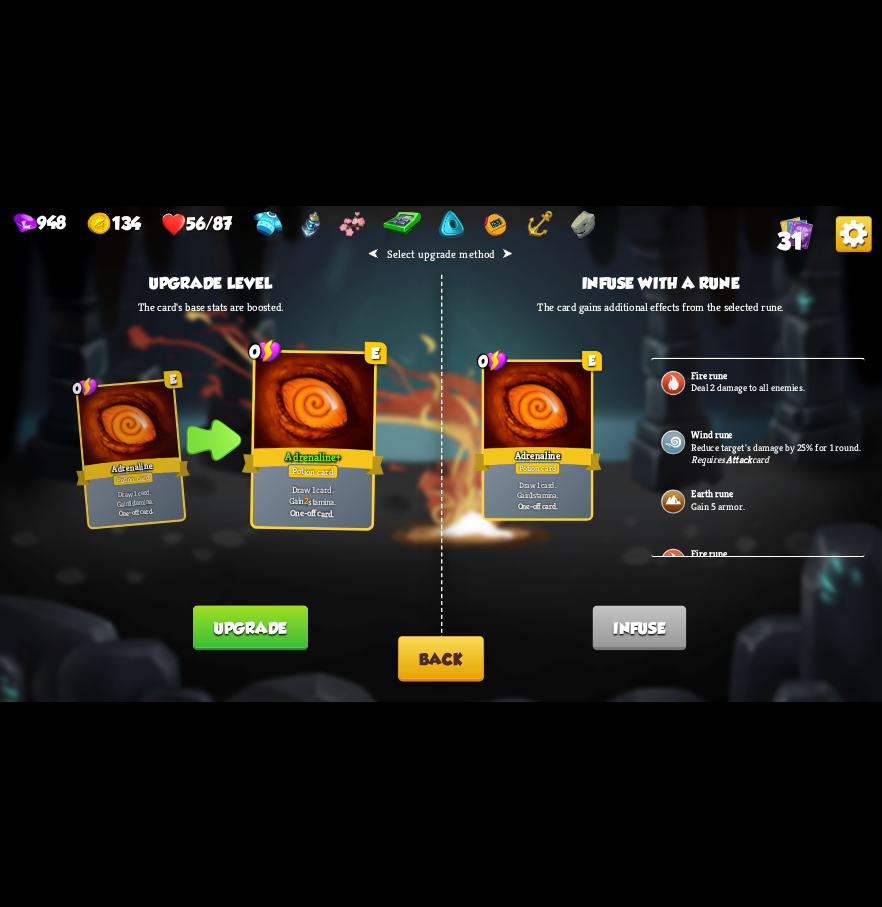 click on "Back" at bounding box center [441, 657] 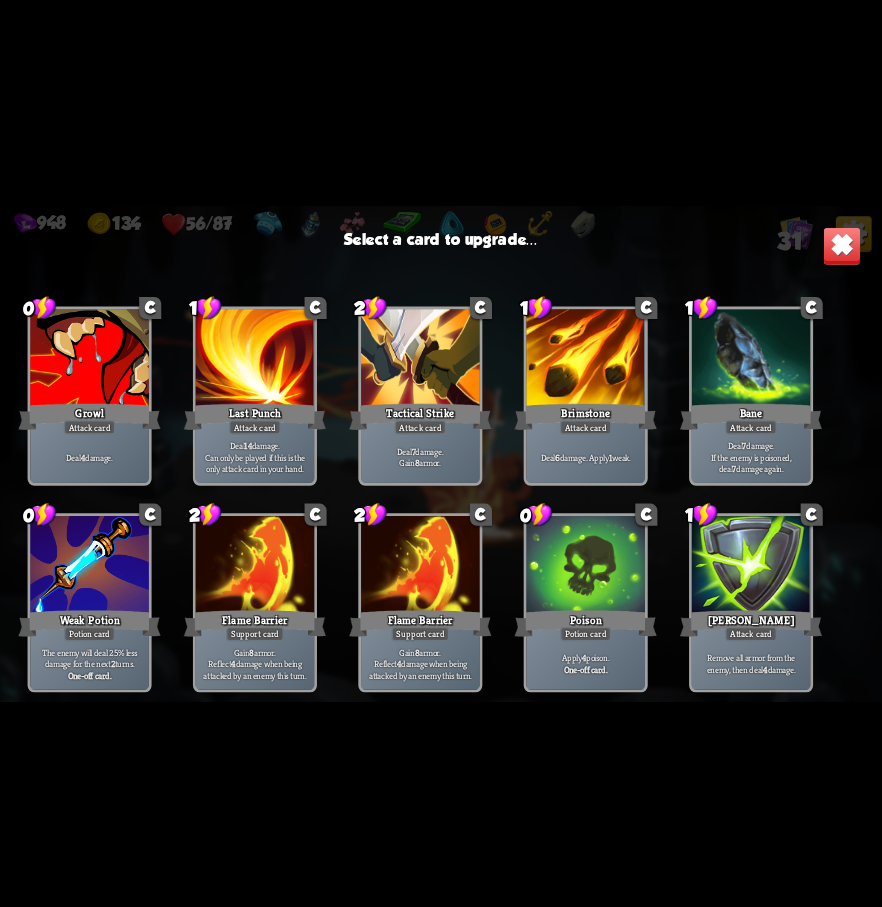 scroll, scrollTop: 429, scrollLeft: 0, axis: vertical 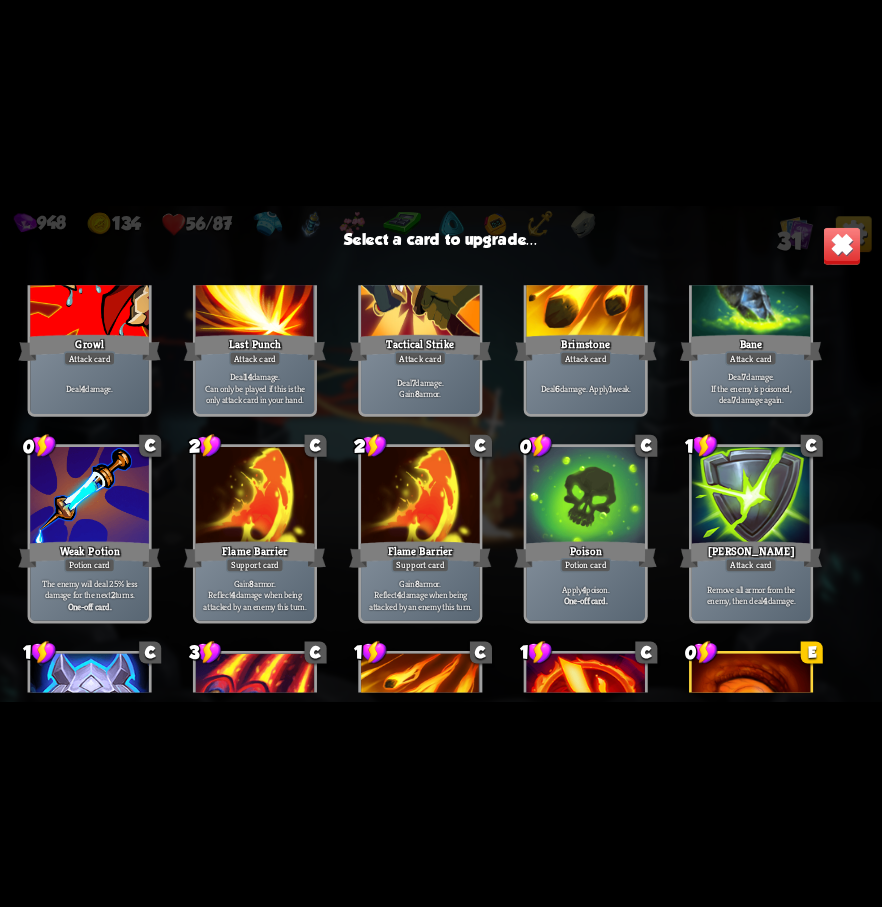 click on "Gain  8  armor.  Reflect  4  damage when being attacked by an enemy this turn." at bounding box center [420, 594] 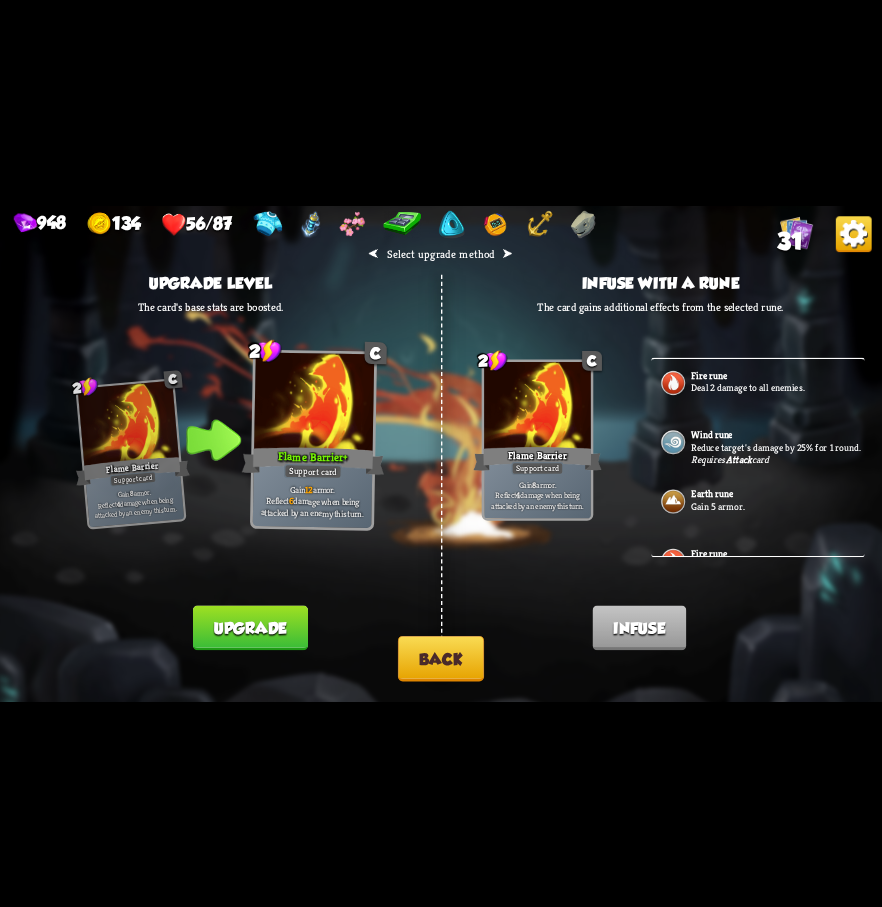 drag, startPoint x: 275, startPoint y: 626, endPoint x: 288, endPoint y: 625, distance: 13.038404 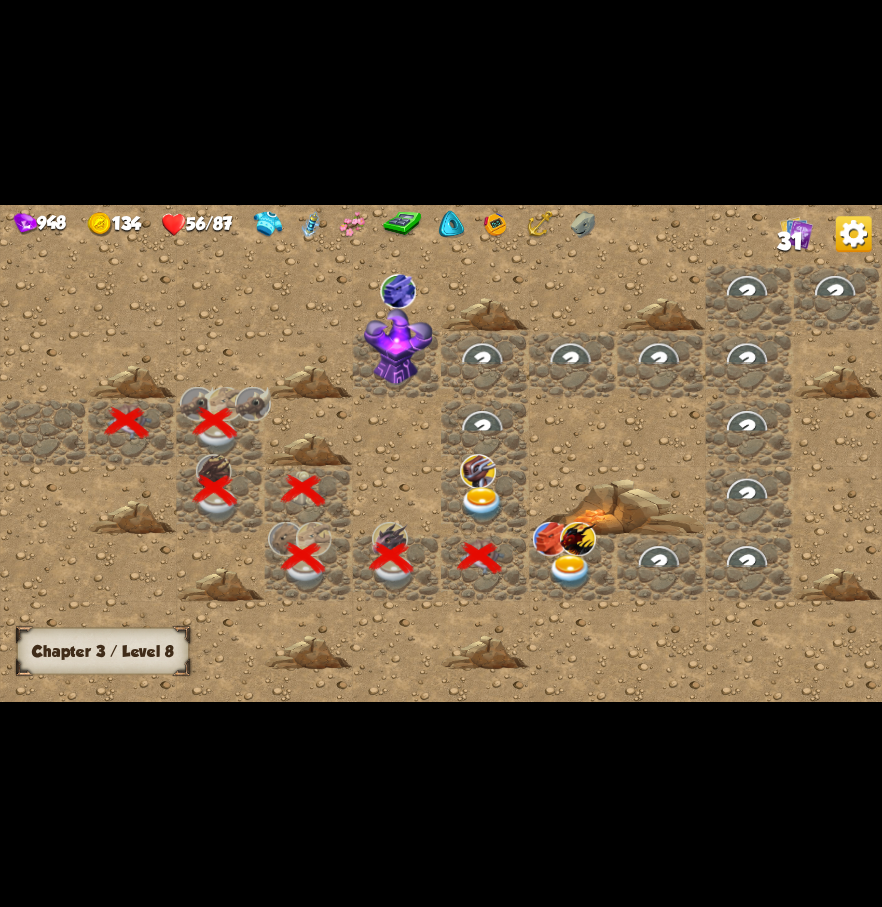 click at bounding box center [482, 504] 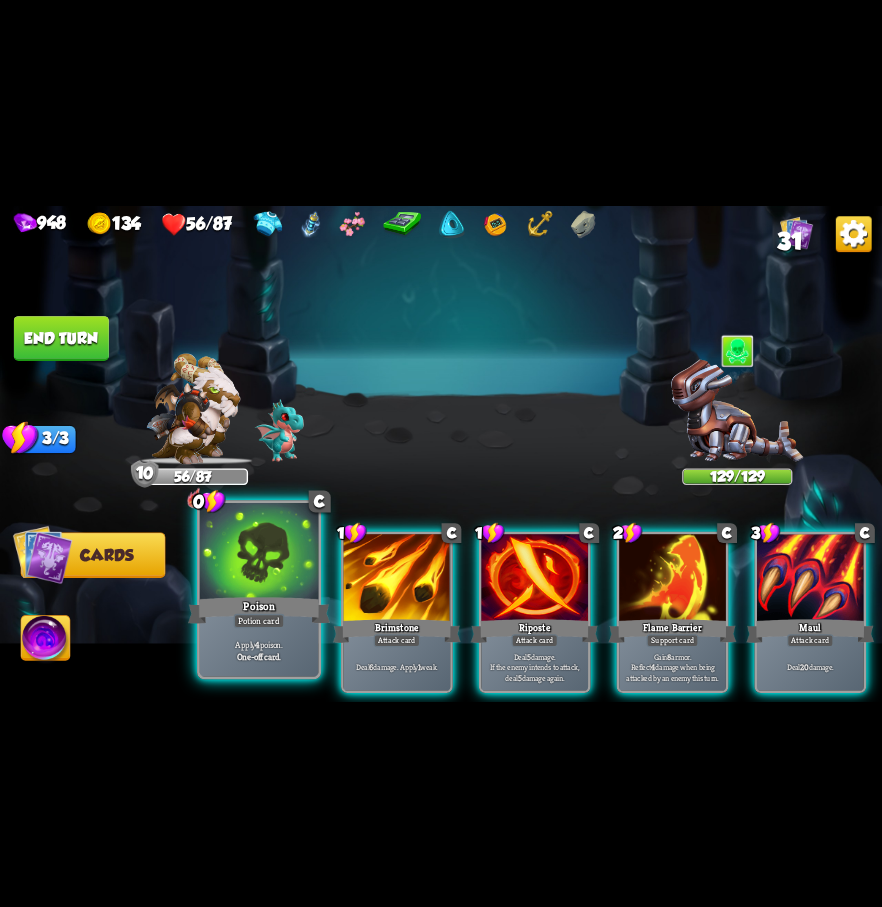 click at bounding box center [259, 552] 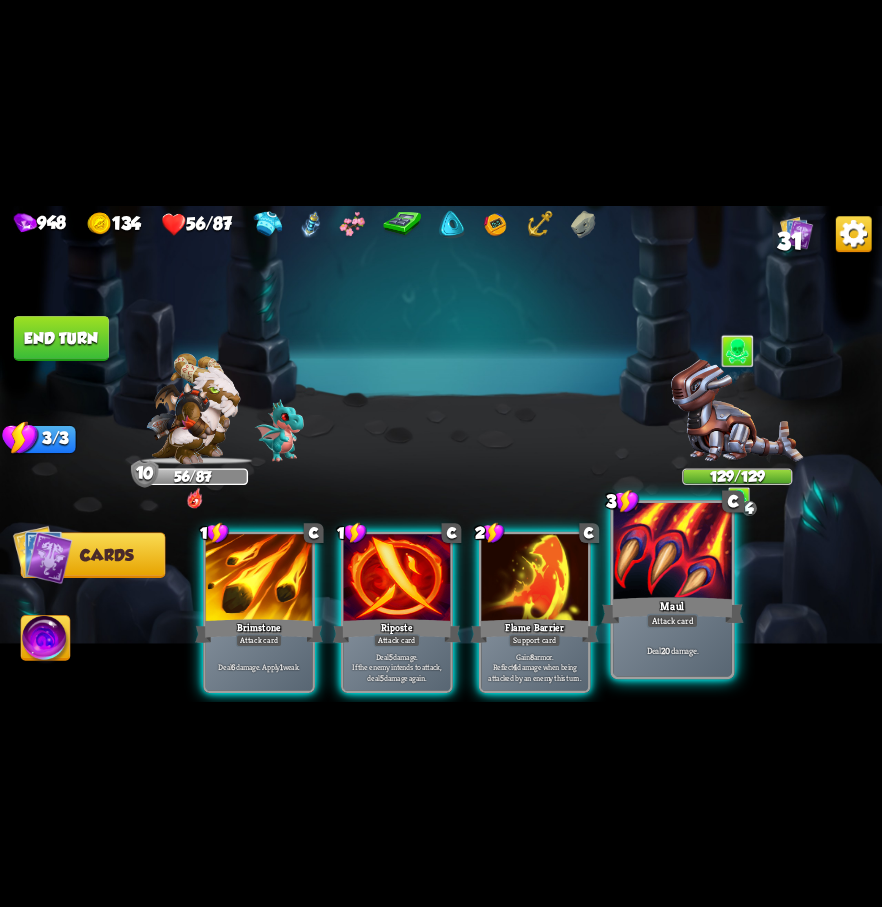 click at bounding box center (672, 552) 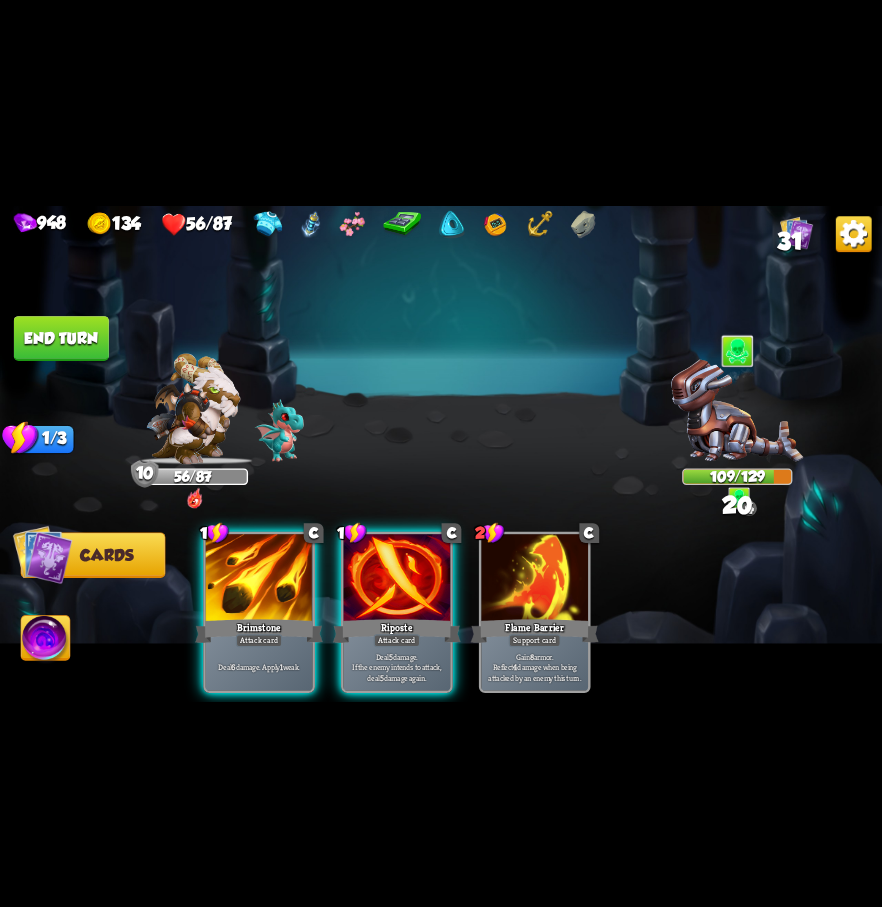 click on "End turn" at bounding box center (61, 338) 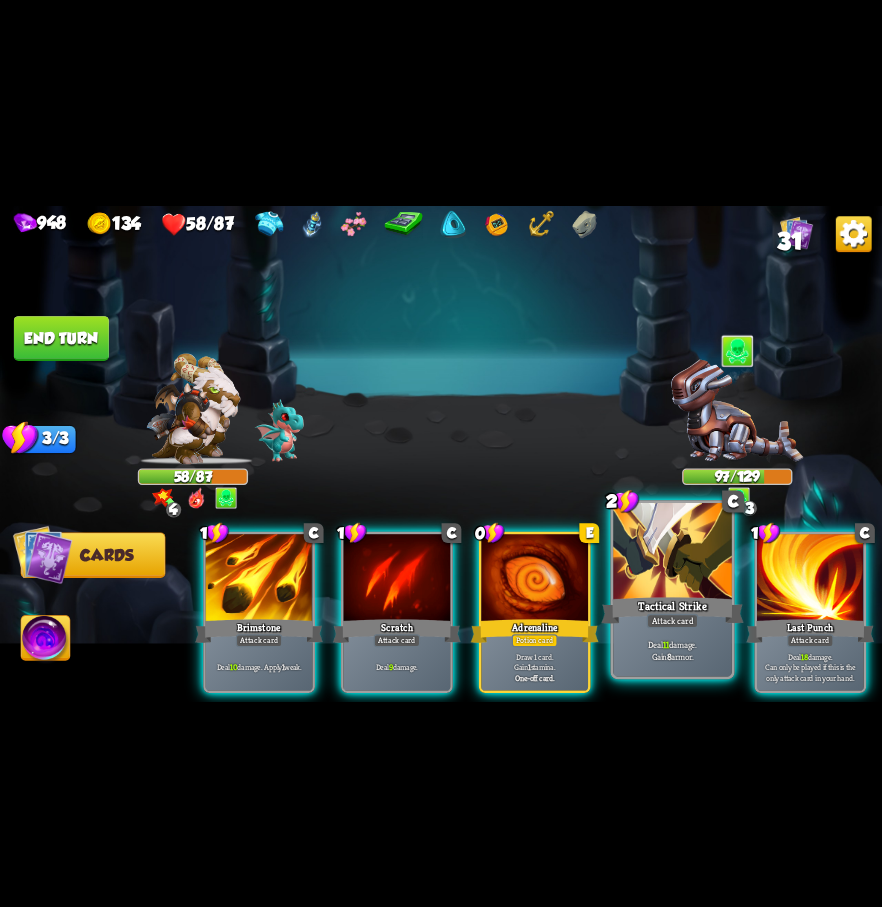 click at bounding box center [672, 552] 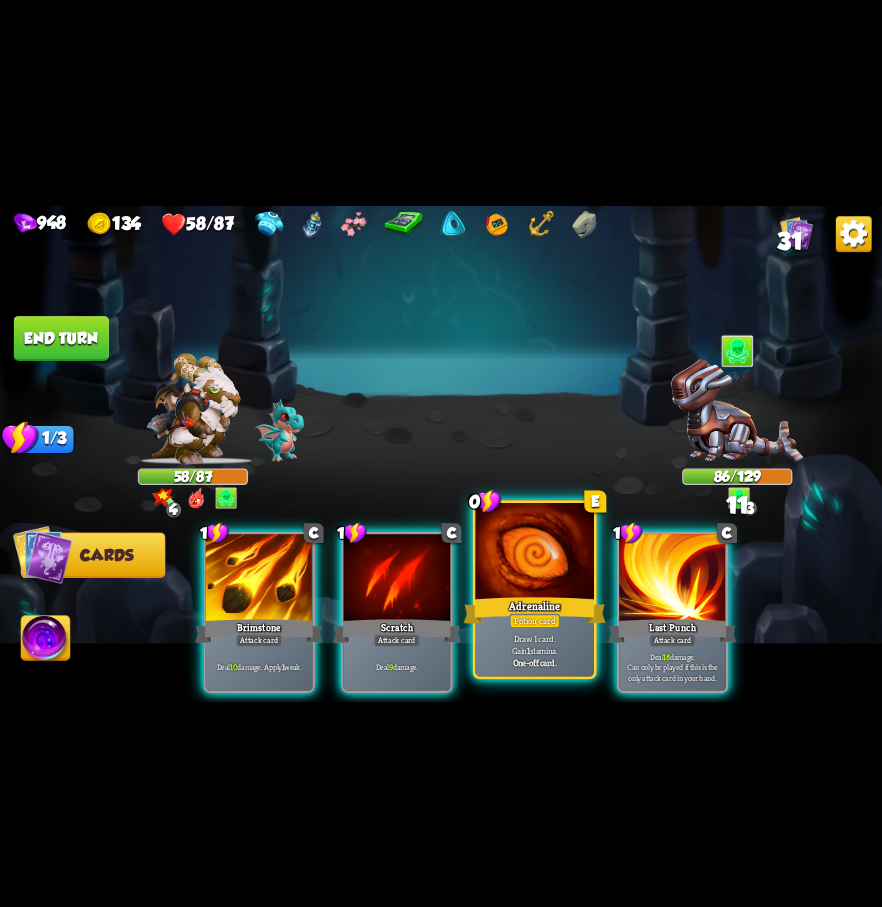 click on "Adrenaline" at bounding box center [535, 610] 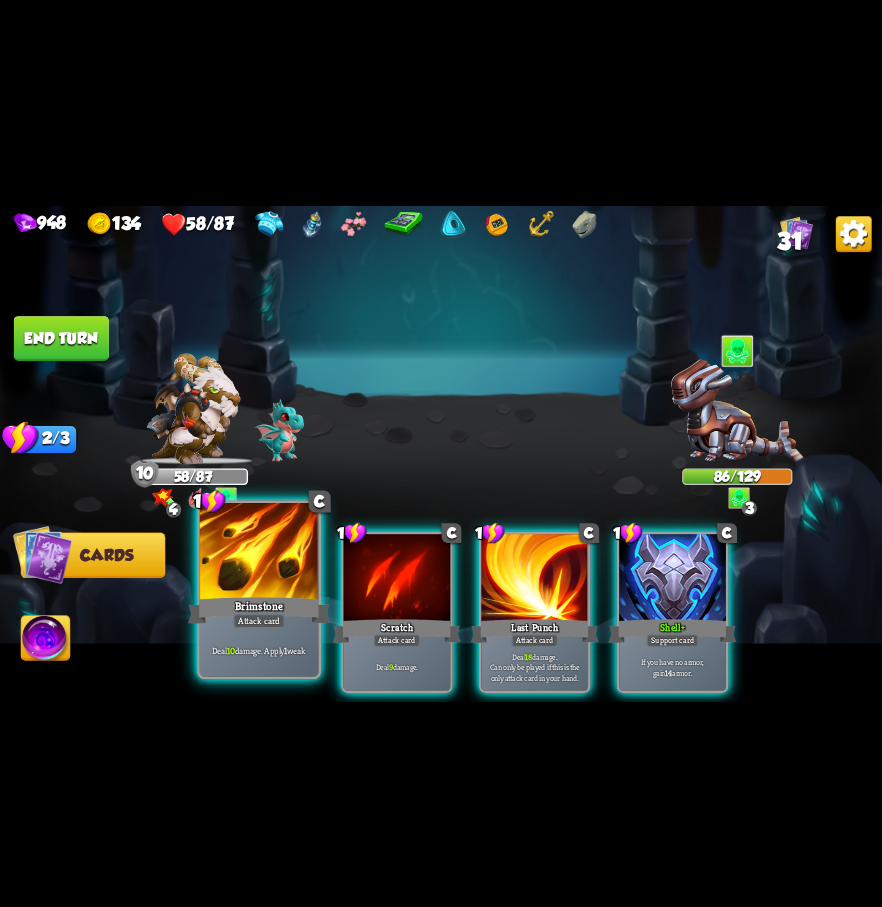 click at bounding box center (259, 552) 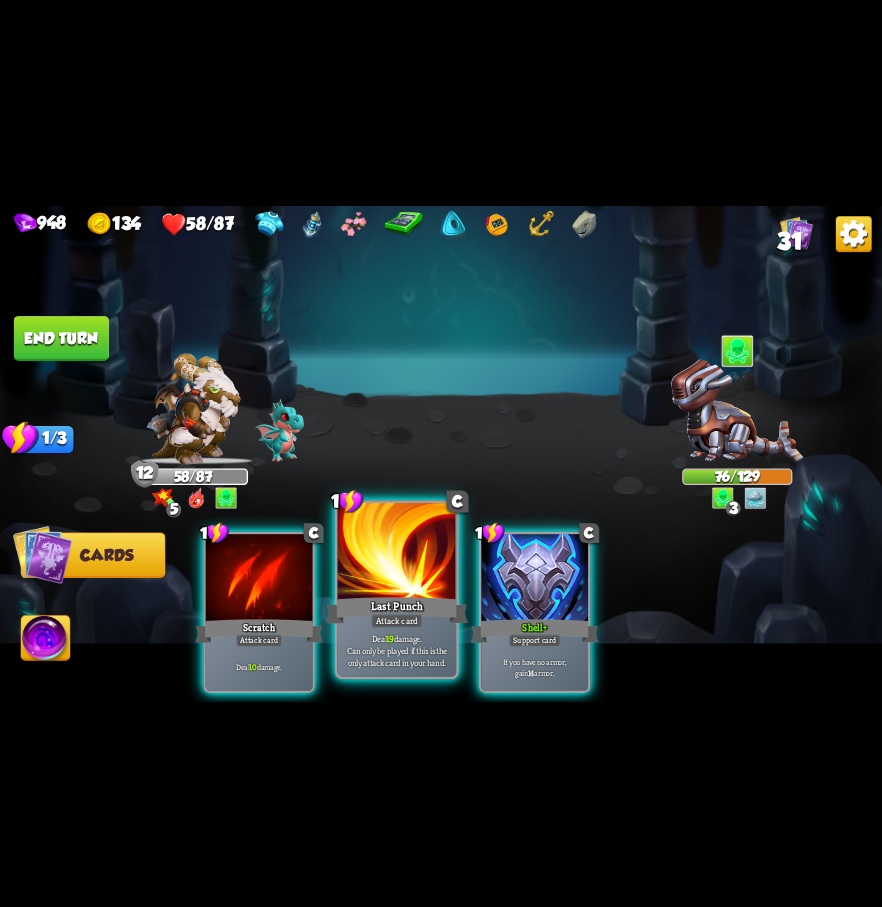 click at bounding box center [397, 552] 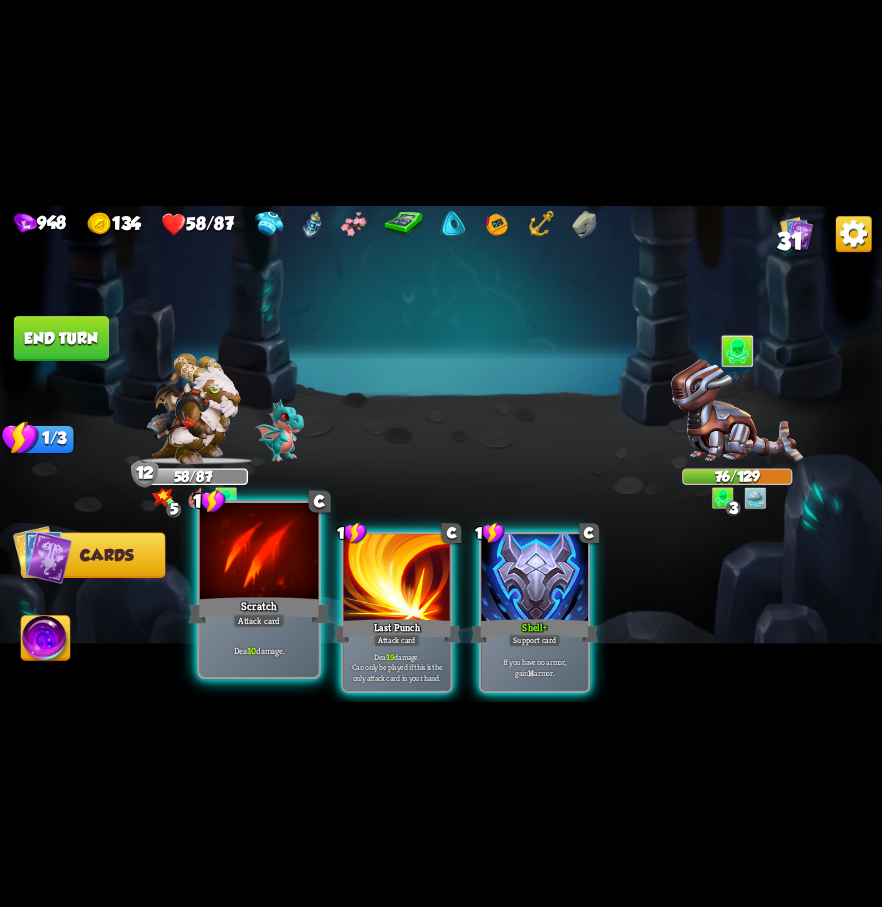 click at bounding box center (259, 552) 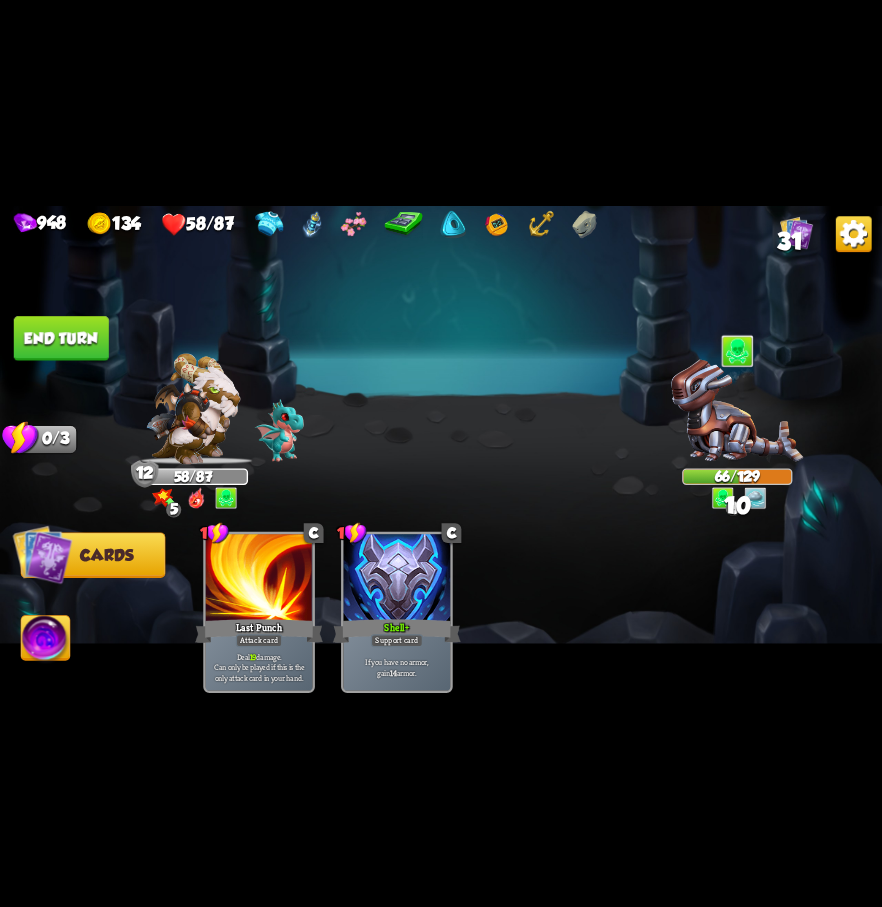 click on "End turn" at bounding box center [61, 338] 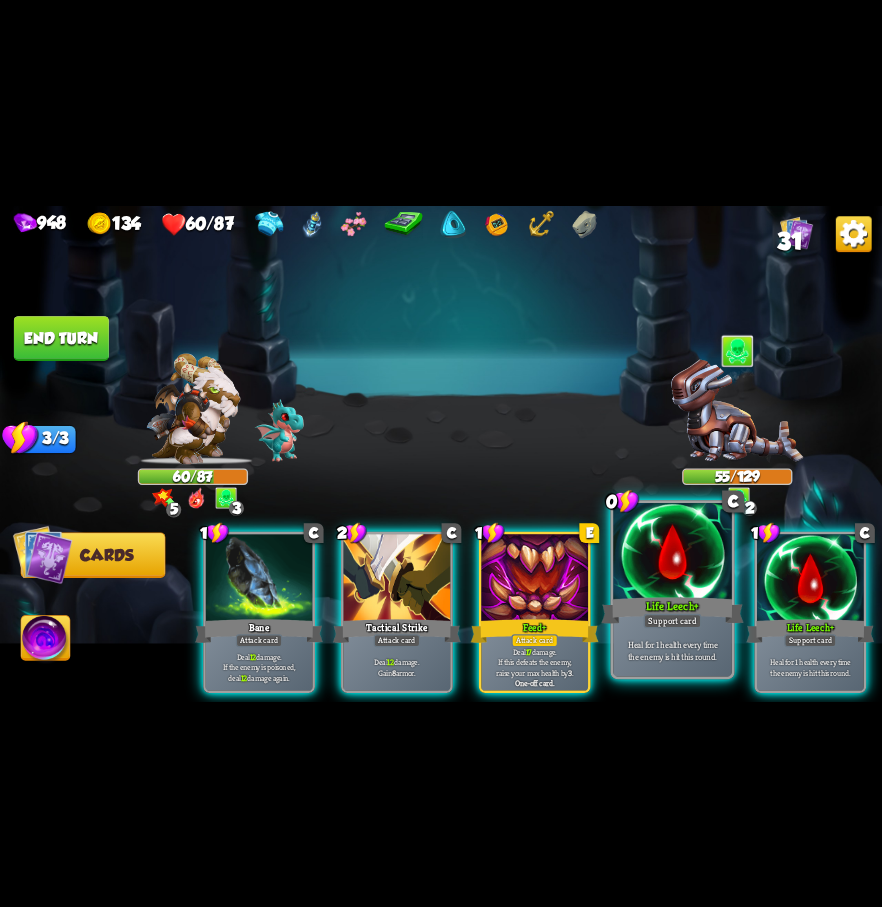 click on "Life Leech +" at bounding box center [672, 610] 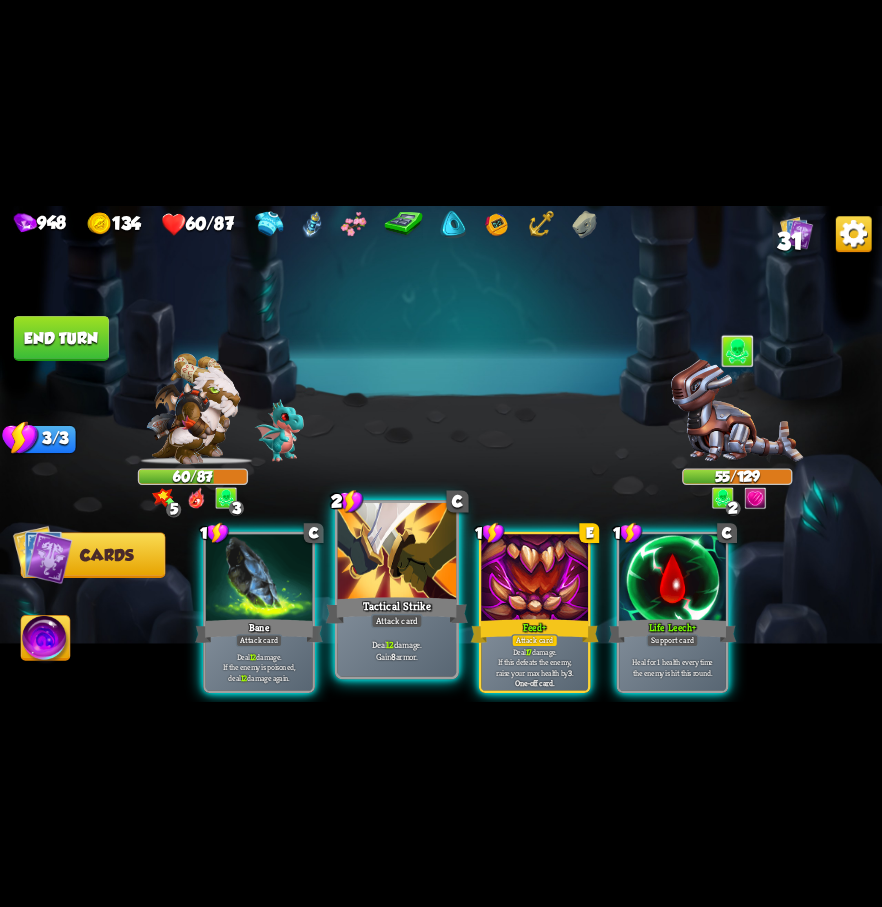 click at bounding box center (397, 552) 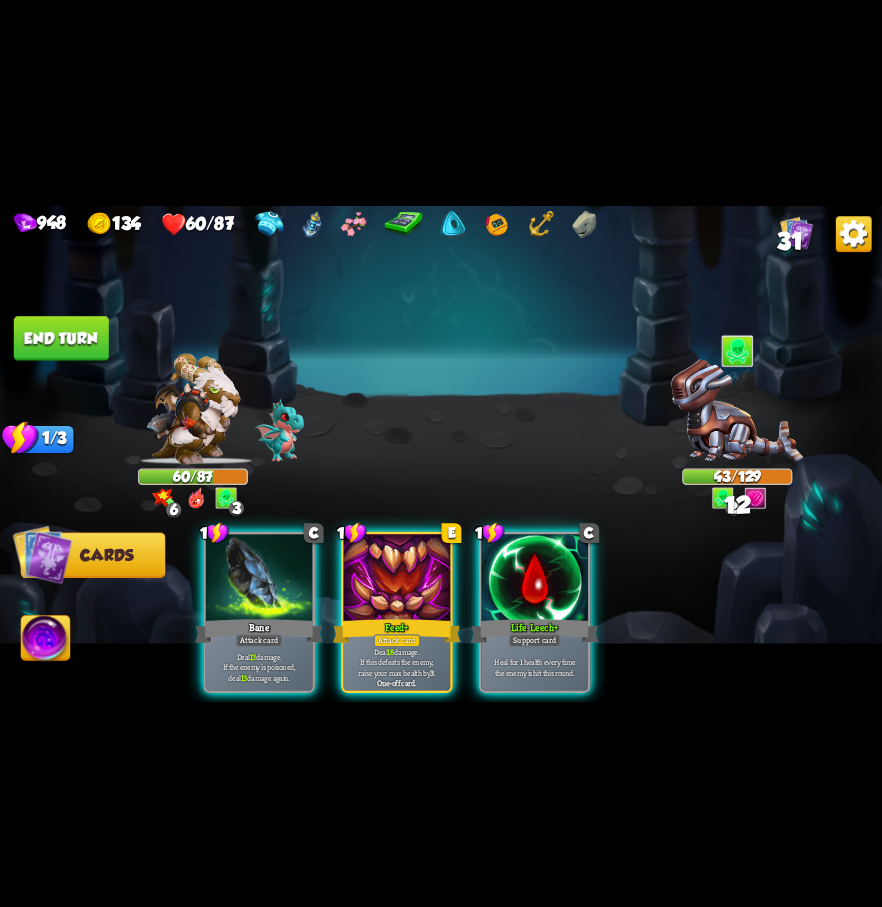 click on "End turn" at bounding box center [61, 338] 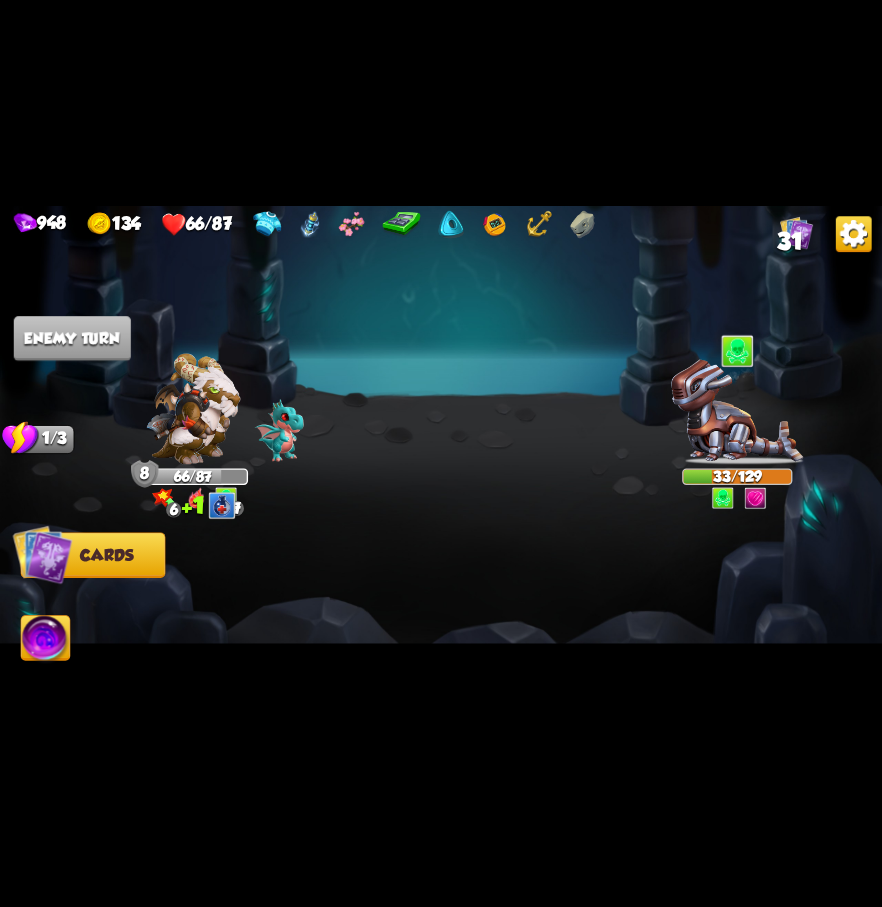 click on "31" at bounding box center (789, 240) 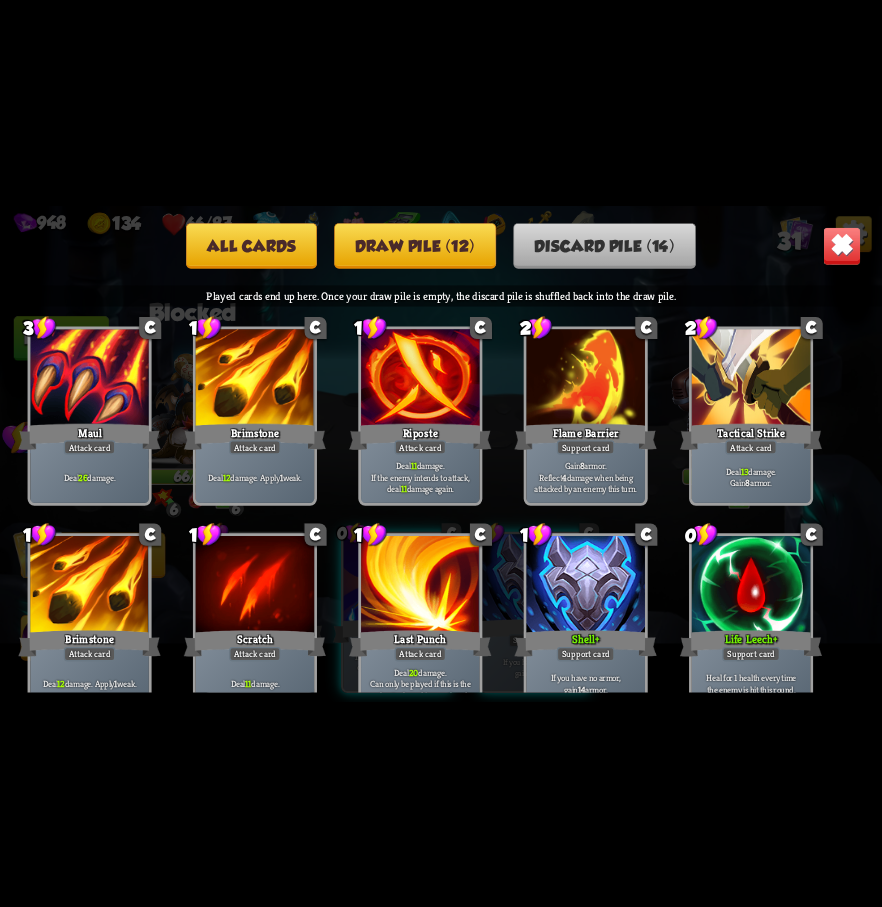 click on "Draw pile (12)" at bounding box center [415, 245] 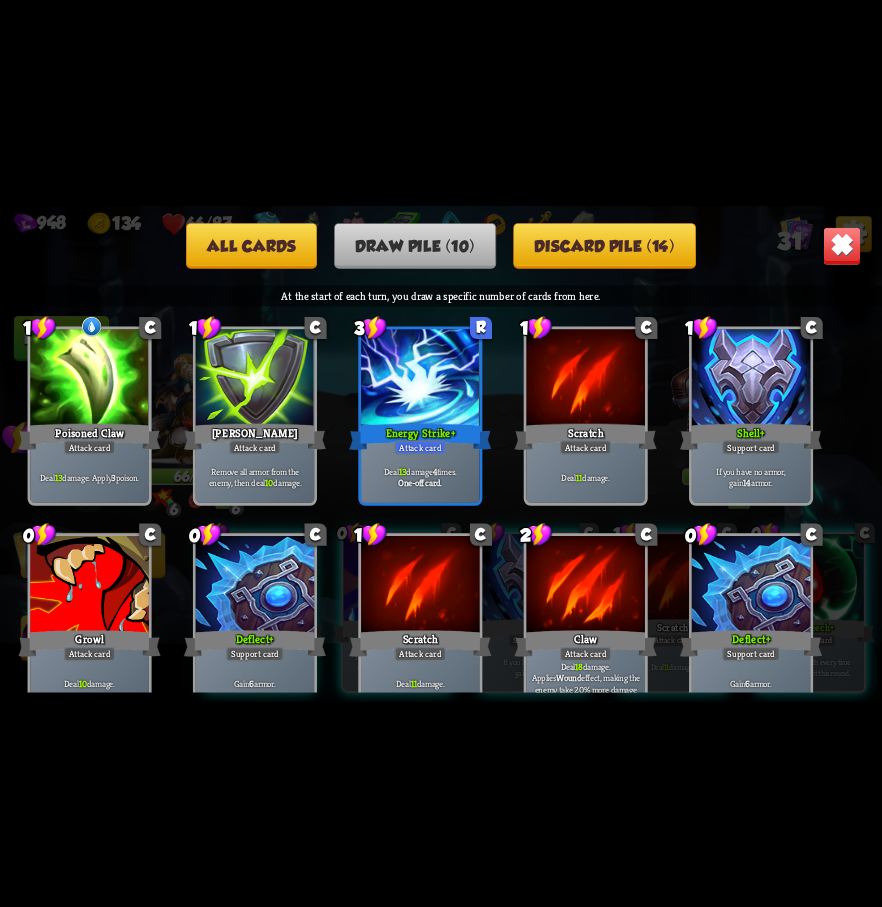 click at bounding box center (842, 245) 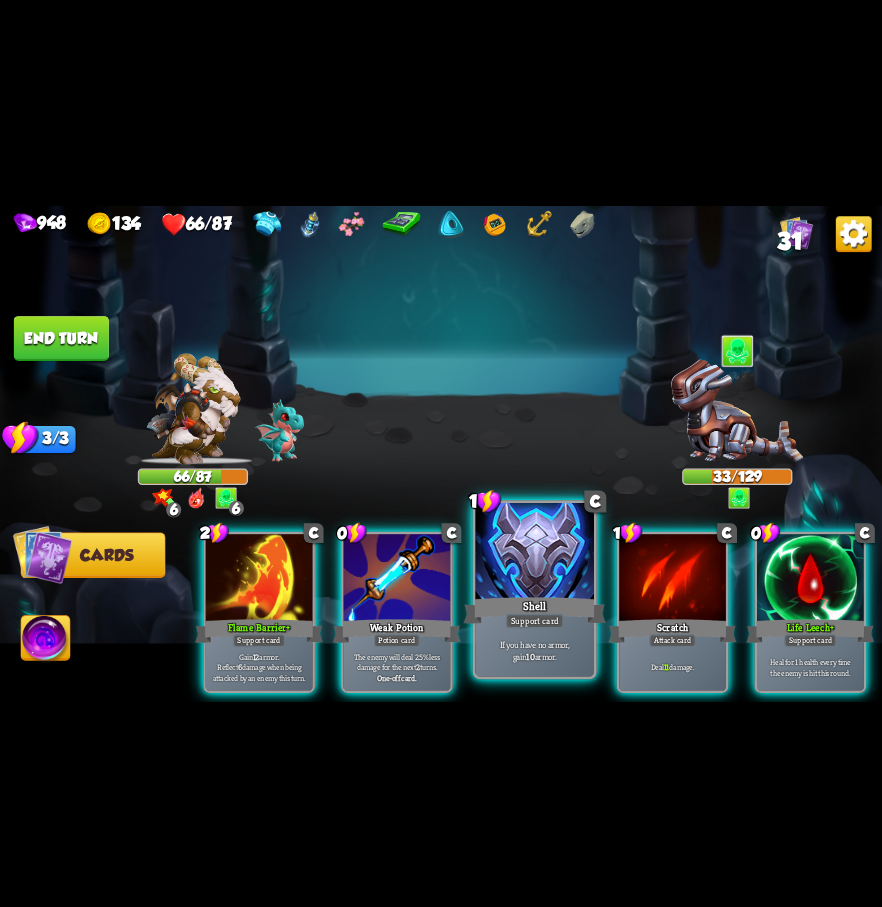 click at bounding box center [534, 552] 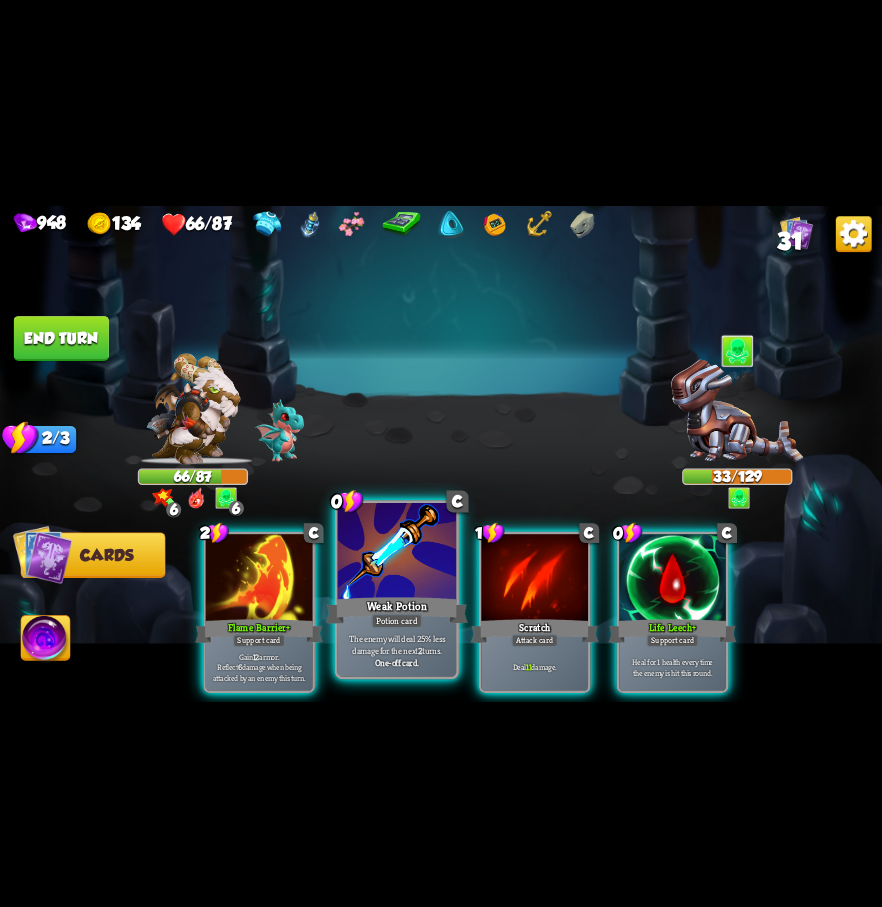 click at bounding box center (397, 552) 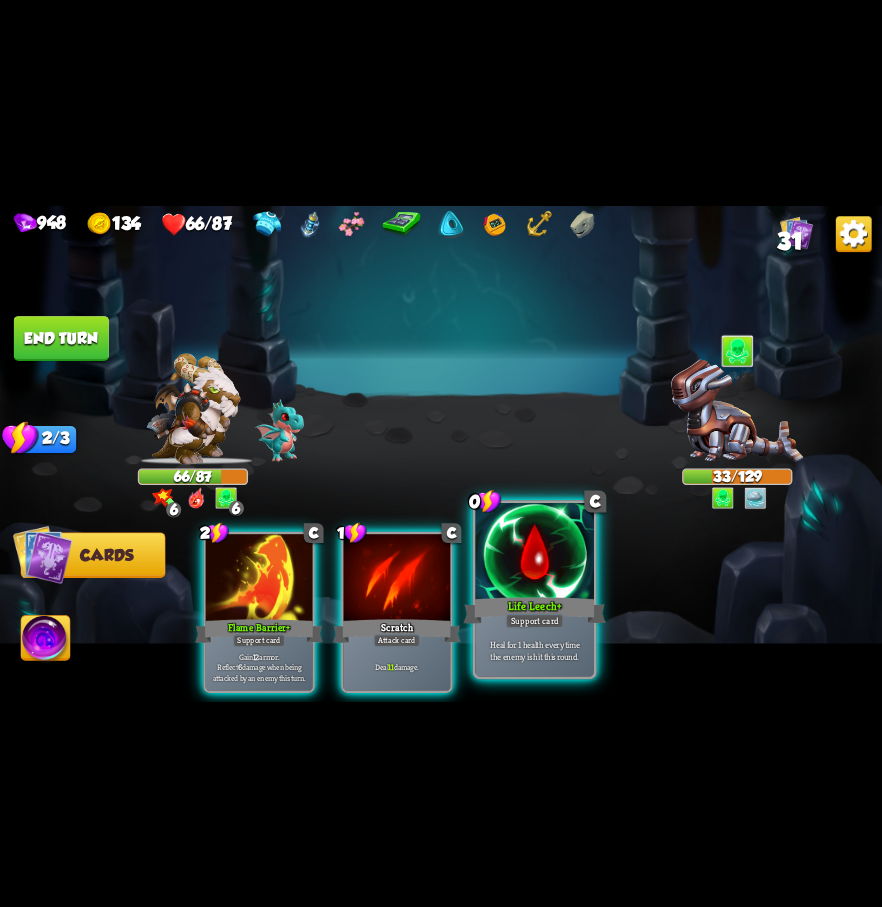 click at bounding box center (534, 552) 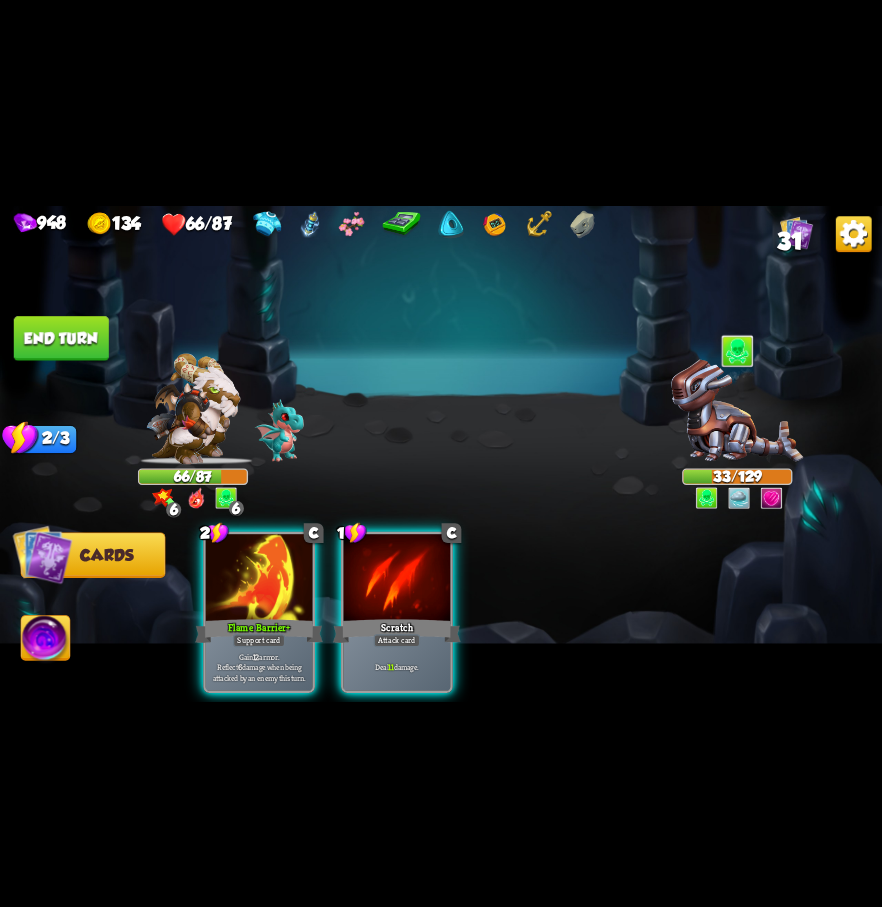 click on "End turn" at bounding box center (61, 338) 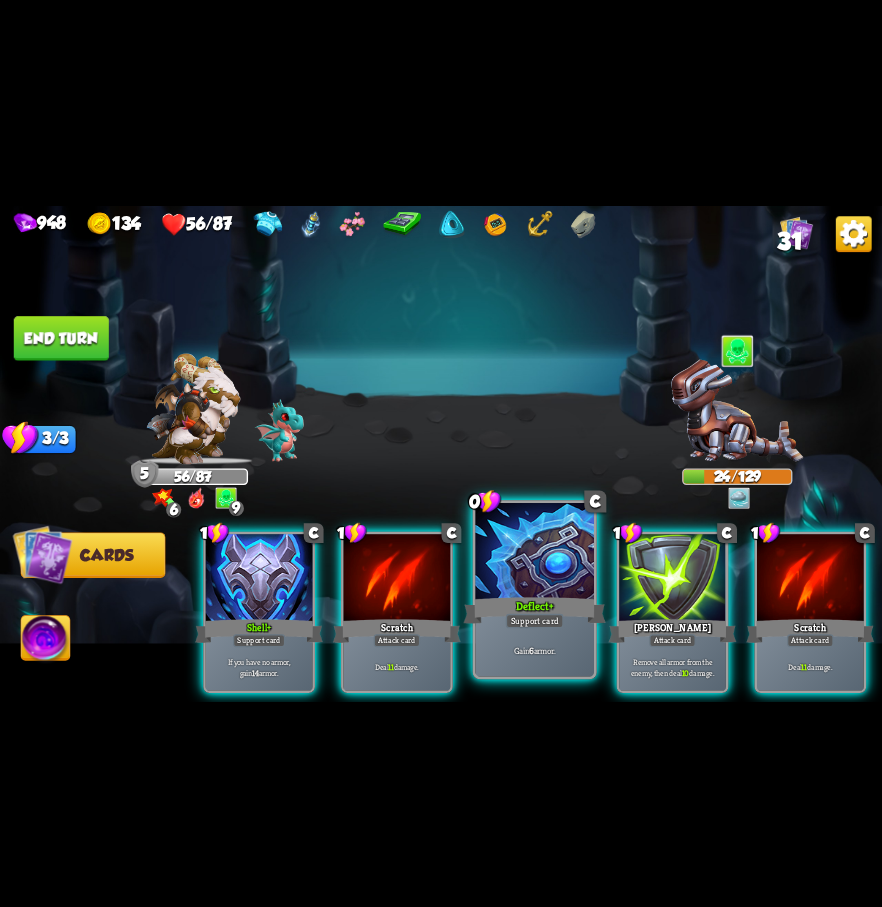click at bounding box center [534, 552] 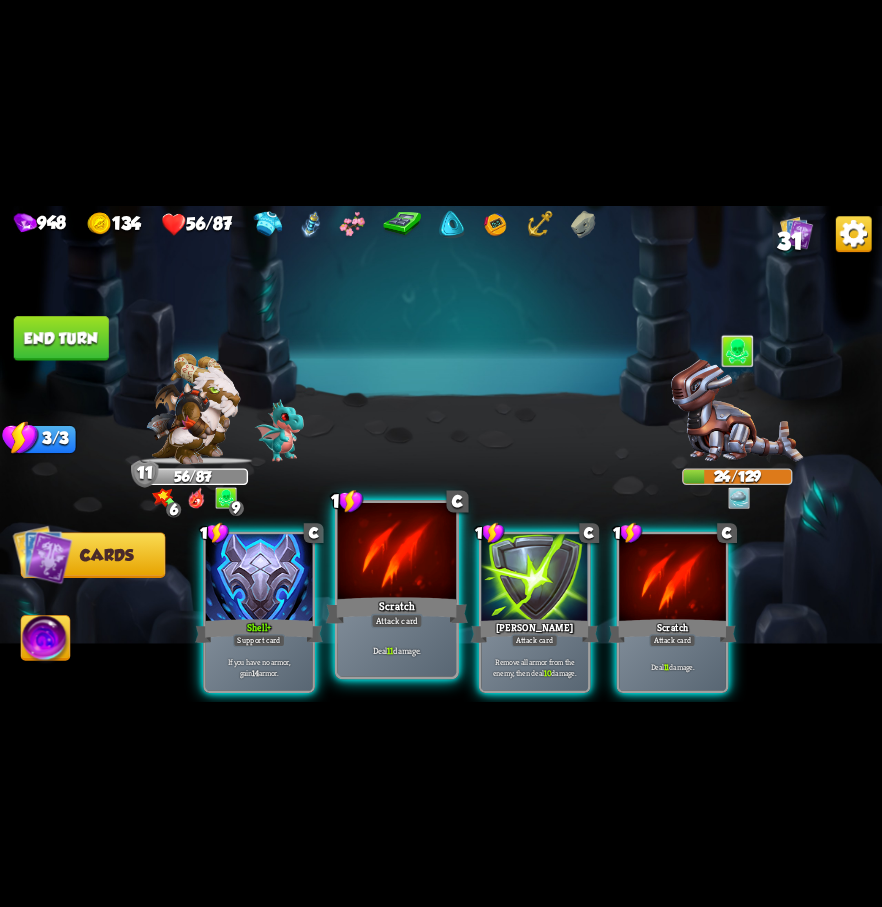 click at bounding box center [397, 552] 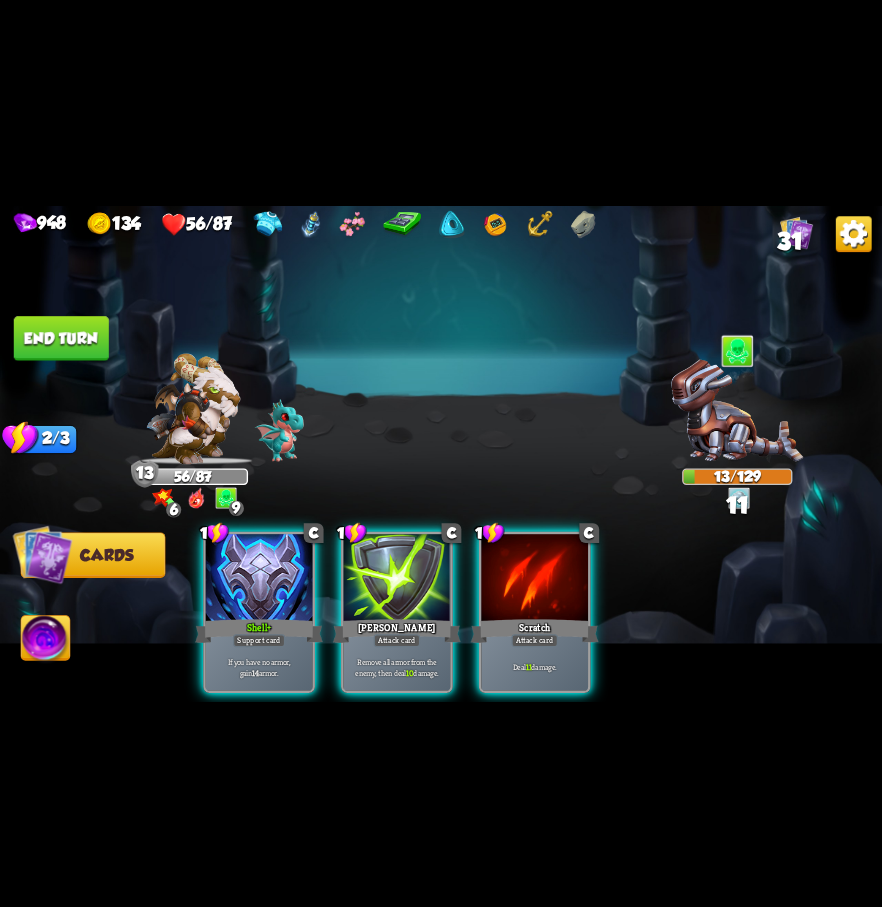 click on "End turn" at bounding box center [61, 338] 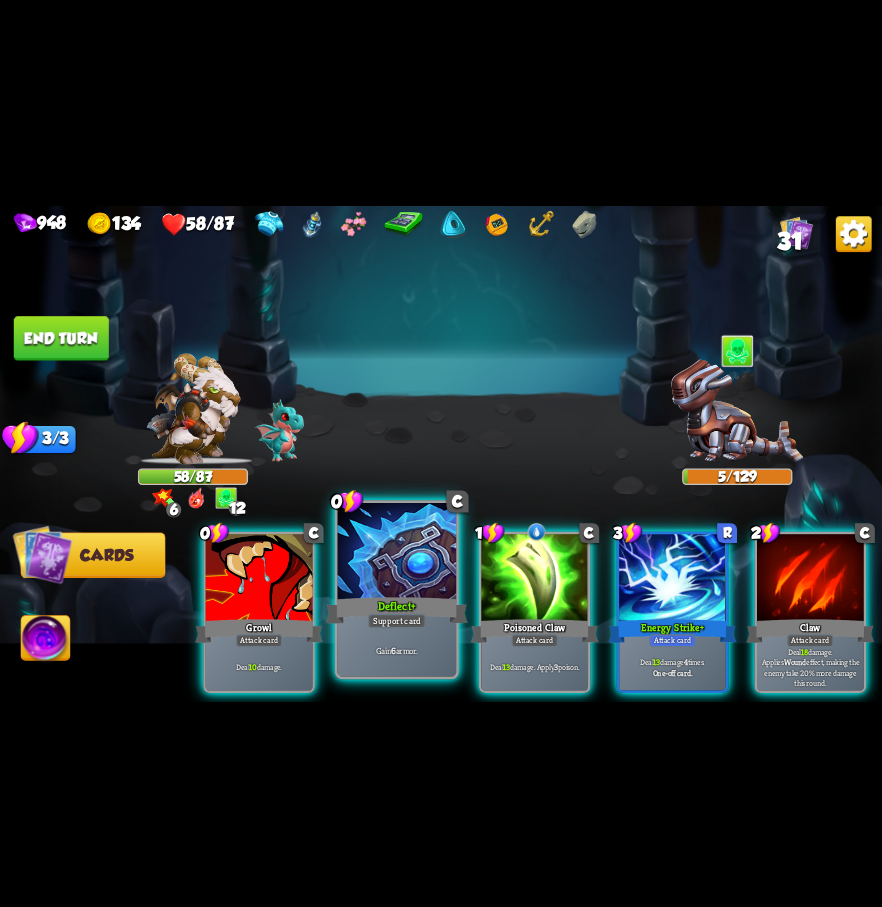click on "Deflect +" at bounding box center [397, 610] 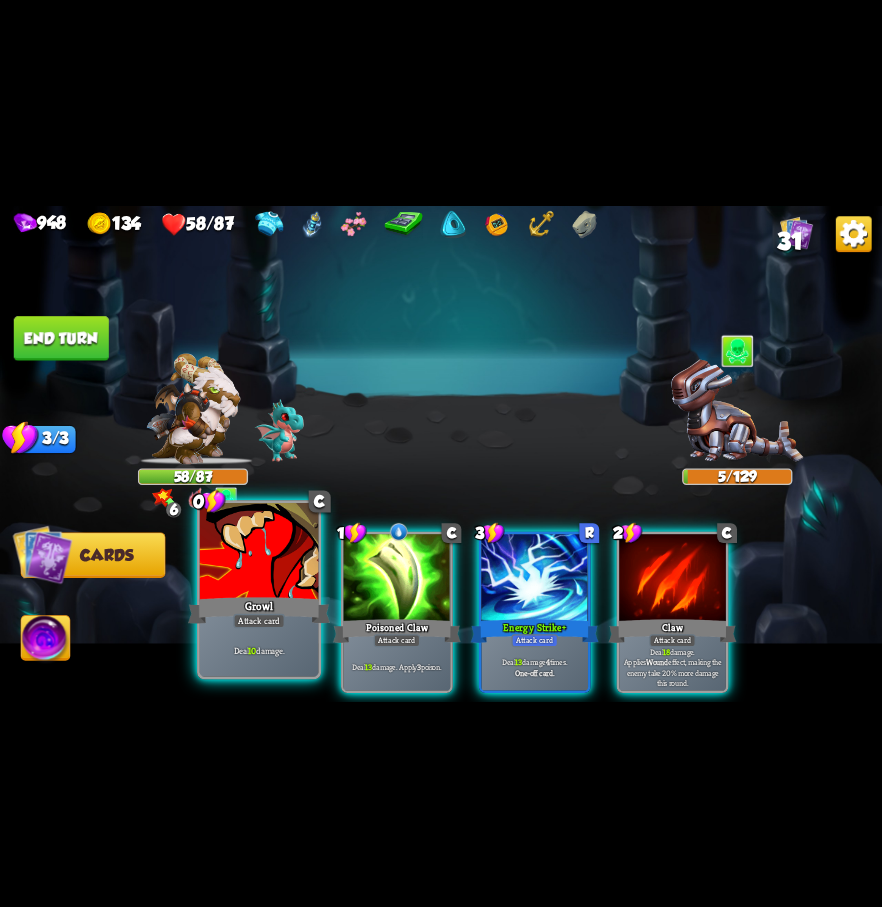 click at bounding box center [259, 552] 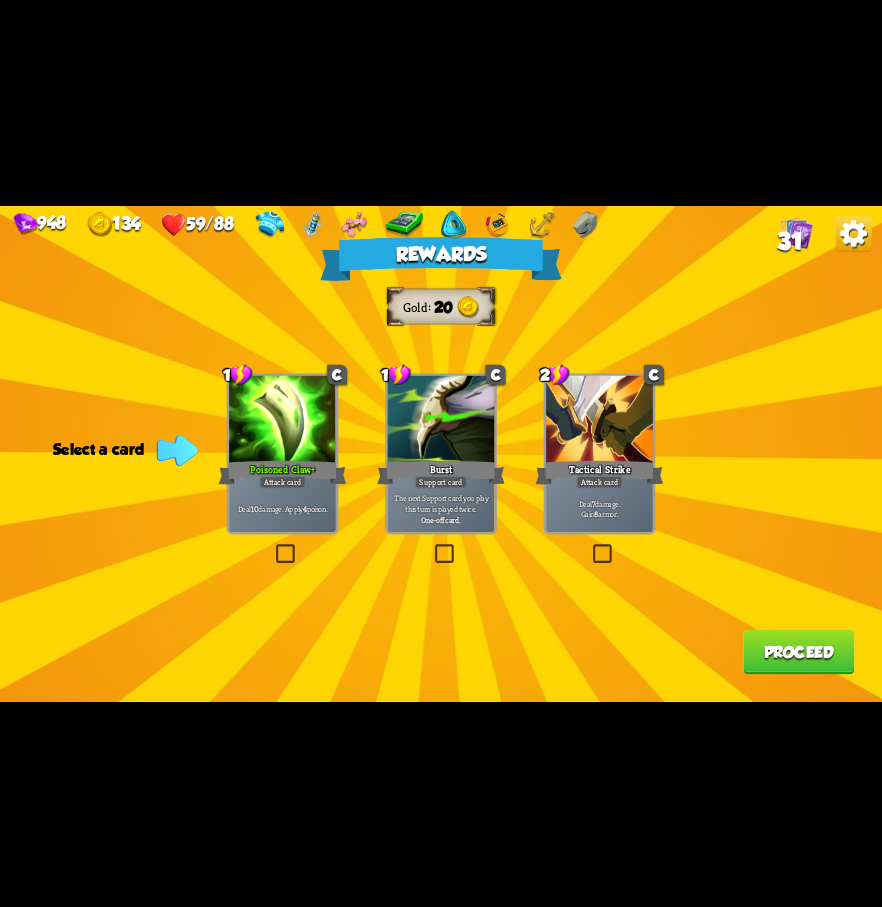 click at bounding box center [273, 547] 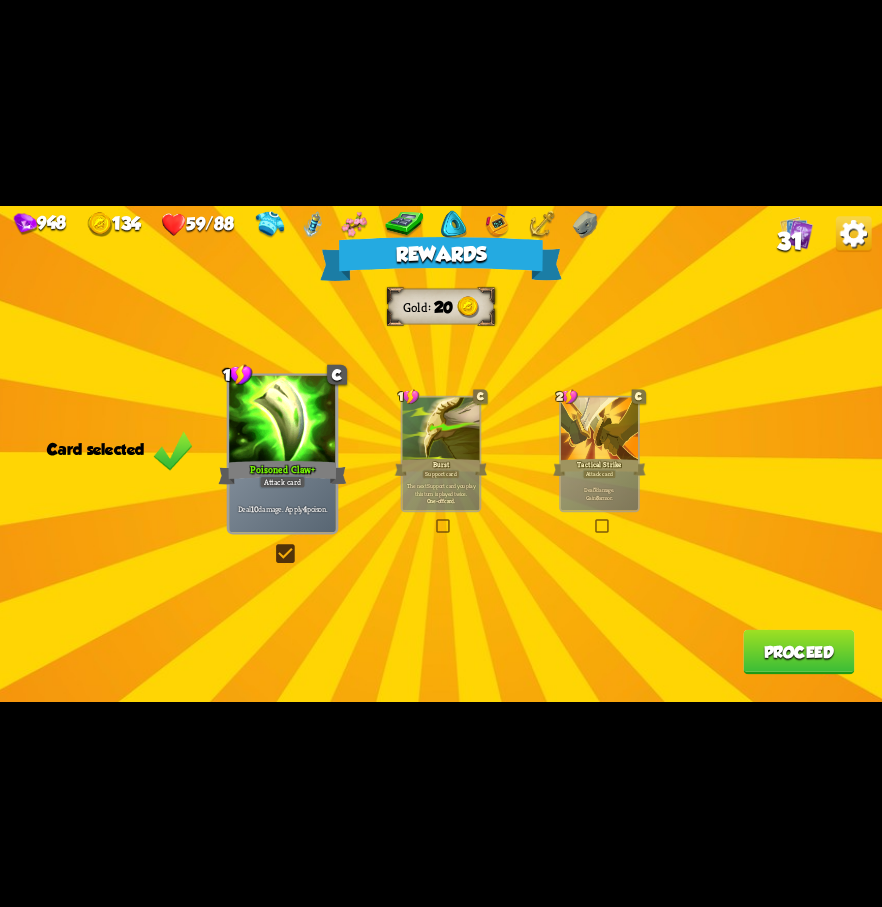 click on "Proceed" at bounding box center (798, 651) 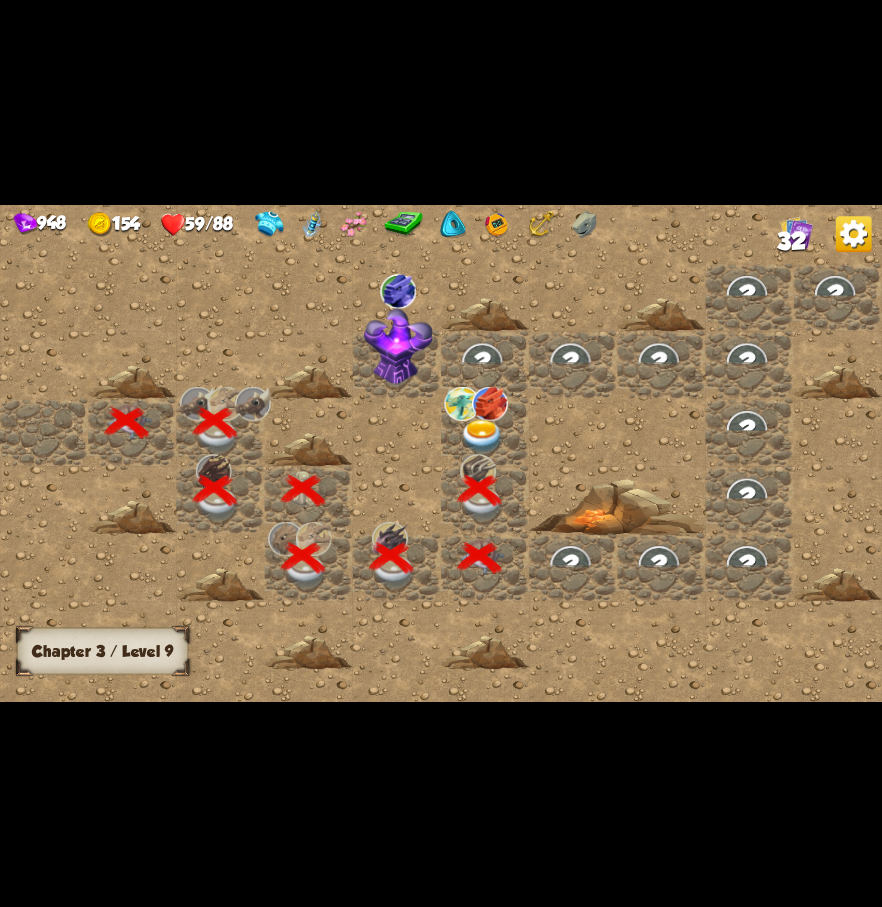 click at bounding box center (482, 436) 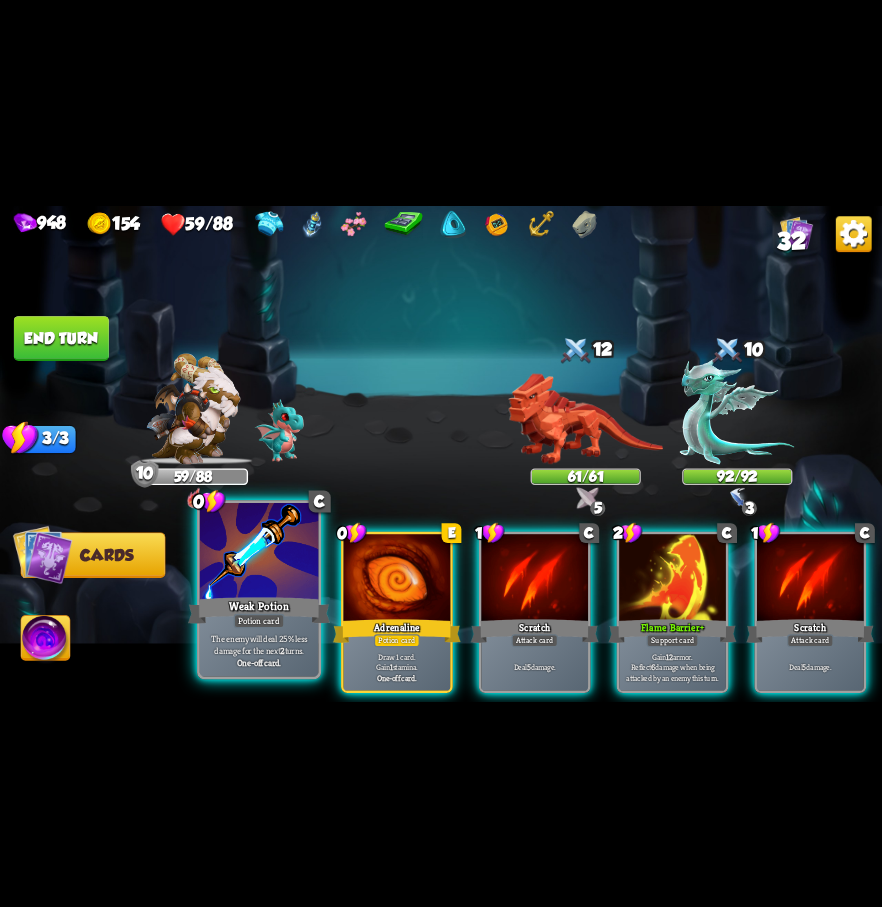 click on "Potion card" at bounding box center [259, 620] 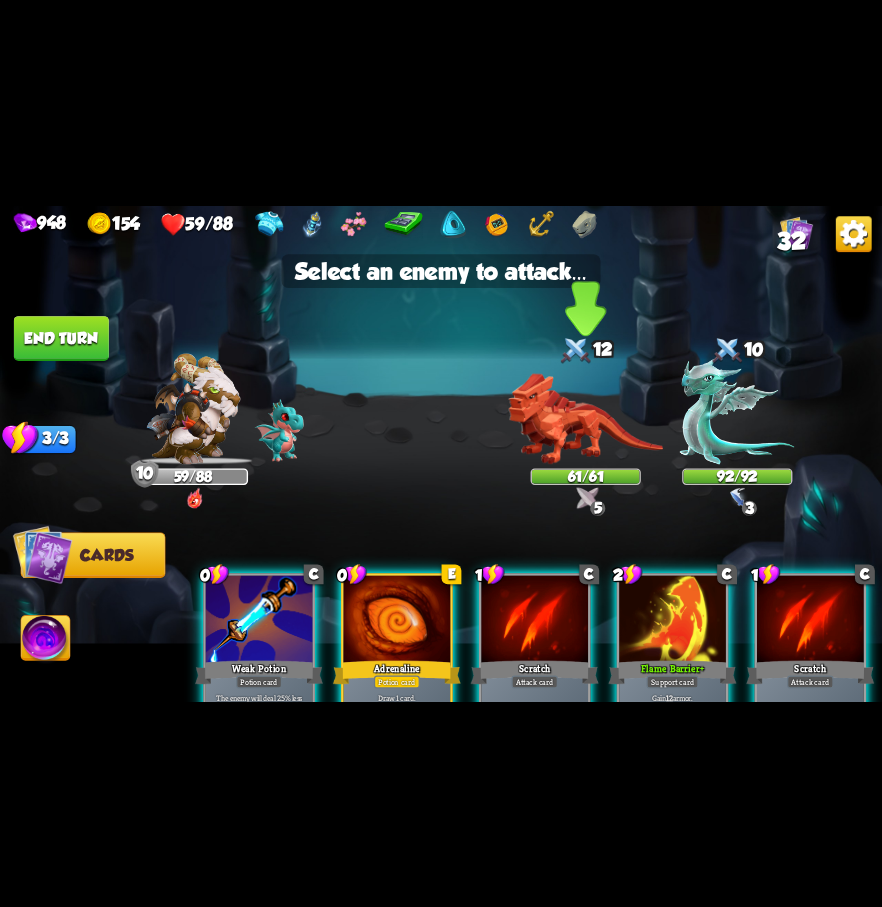 click at bounding box center (586, 418) 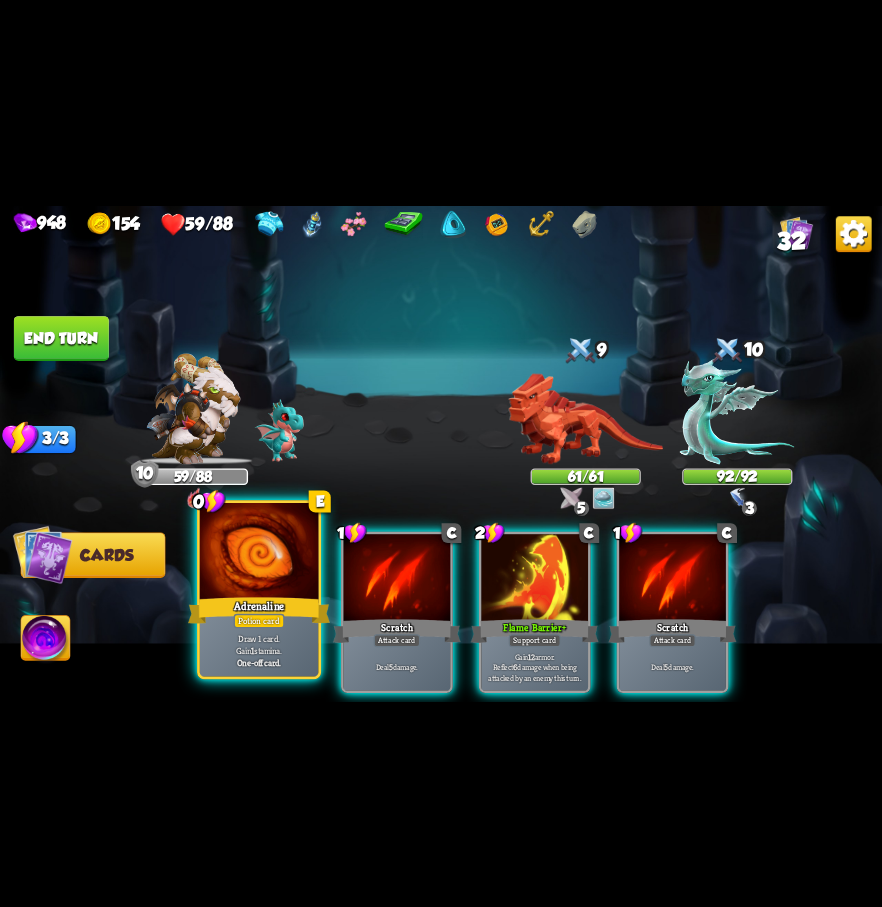 click on "Adrenaline" at bounding box center (259, 610) 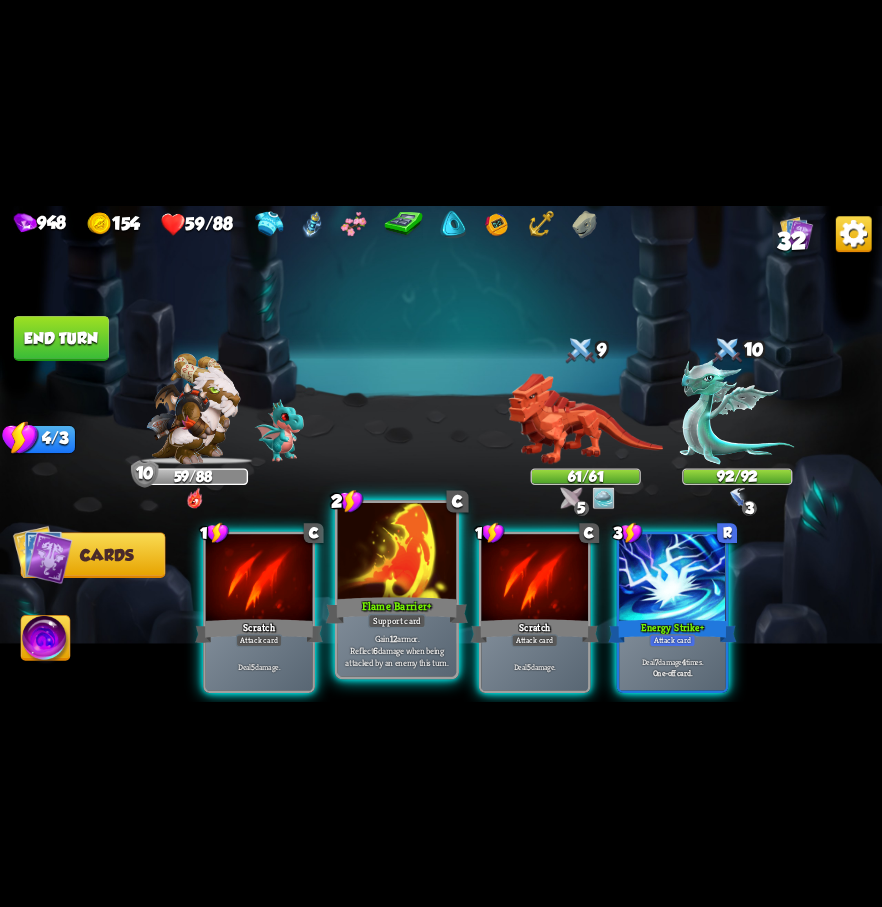 click at bounding box center (397, 552) 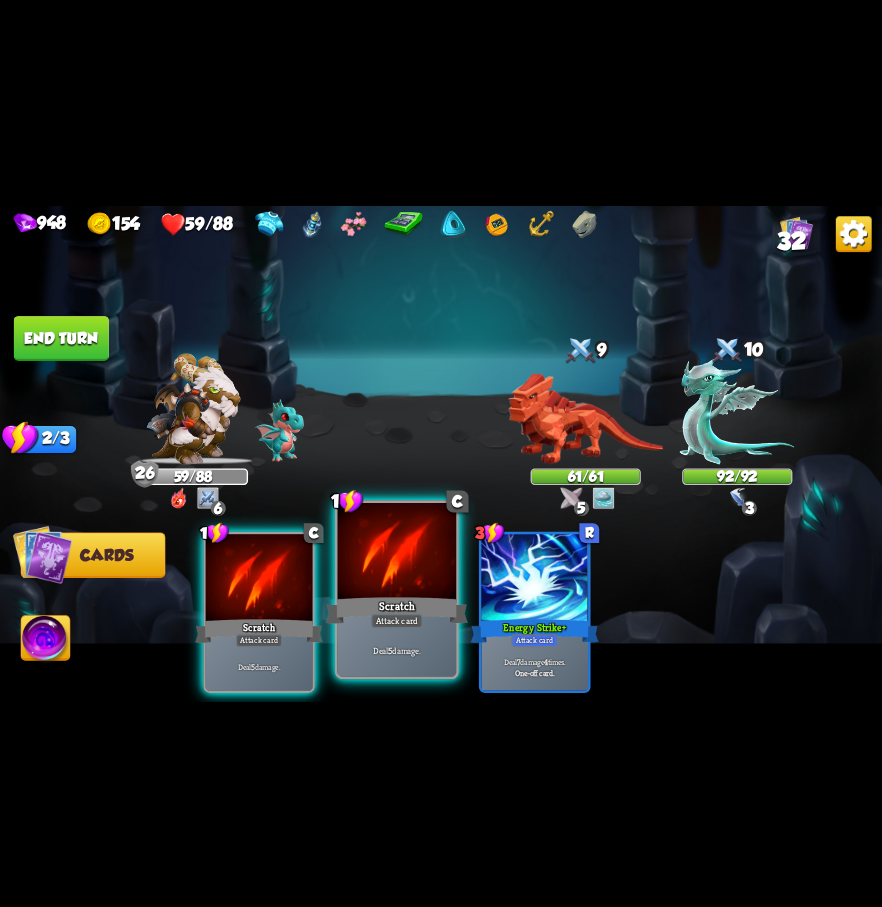 click at bounding box center (397, 552) 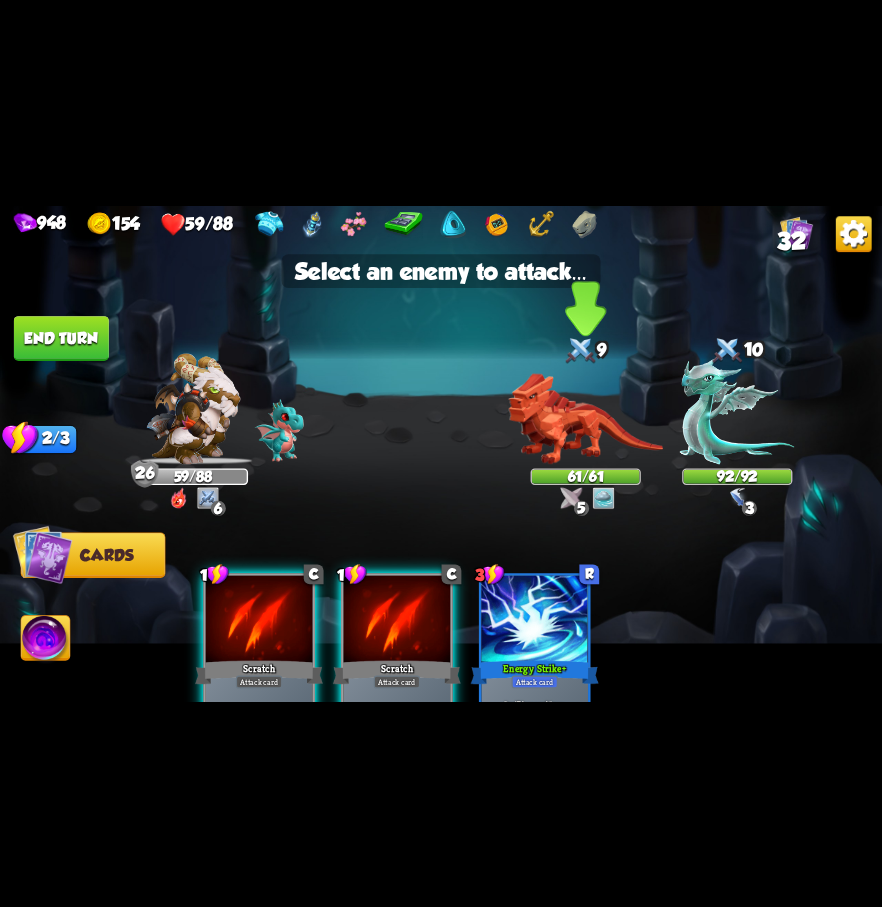 click at bounding box center (586, 418) 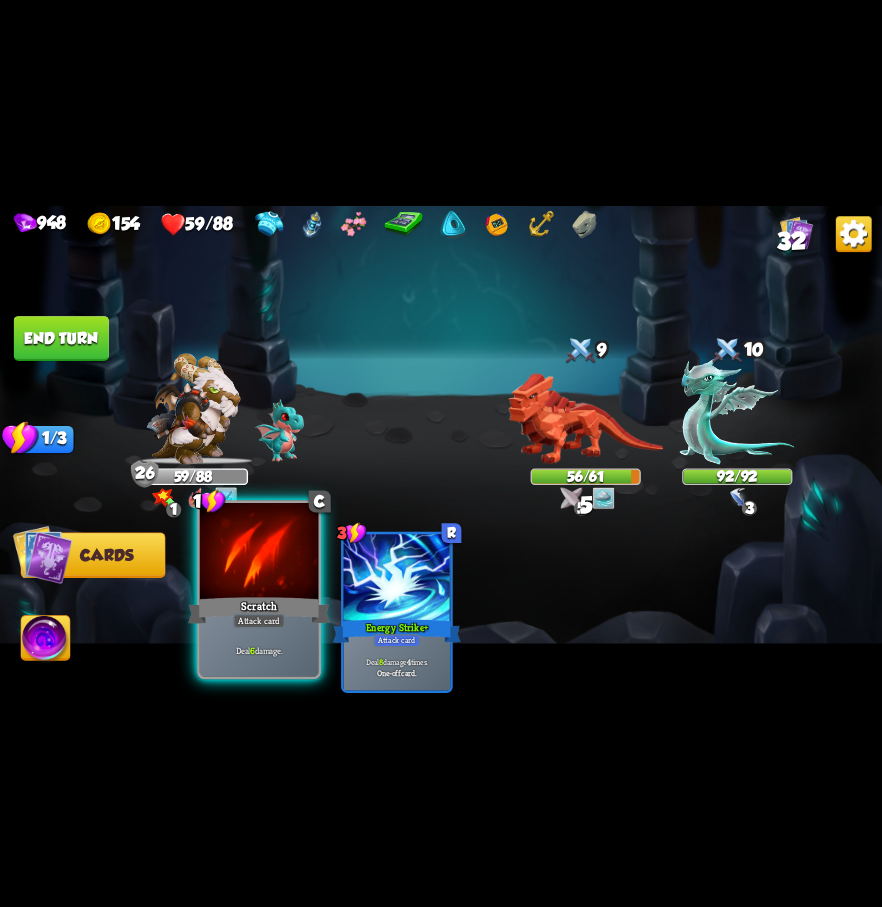 click at bounding box center (259, 552) 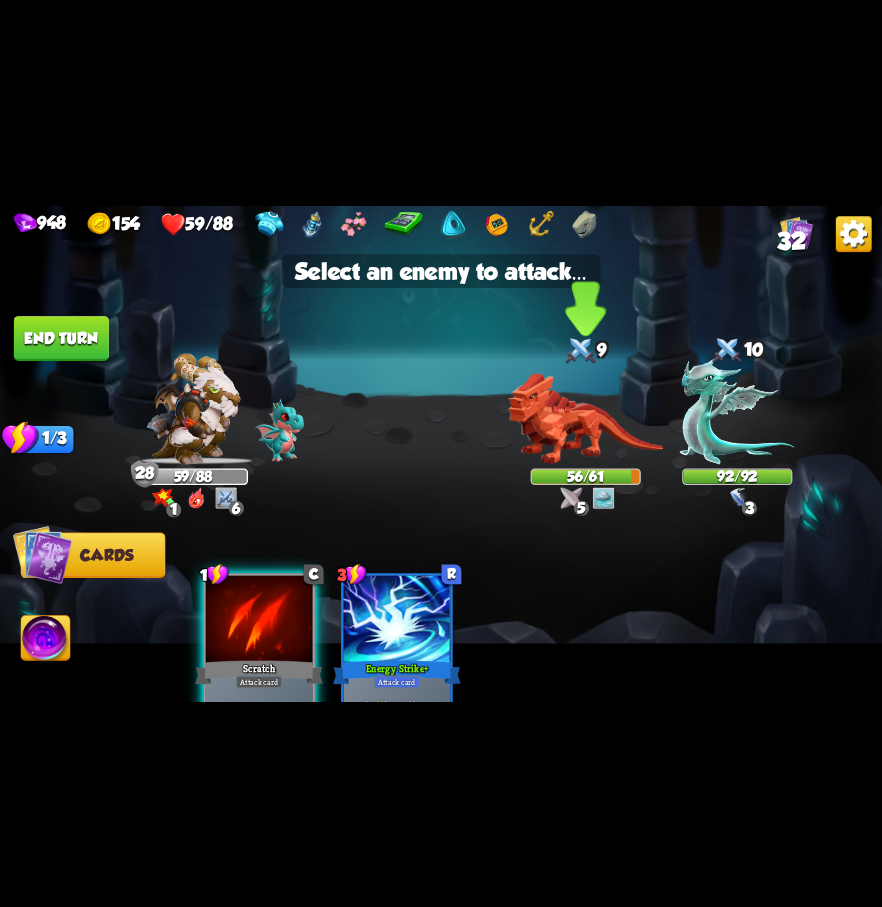 click at bounding box center [586, 418] 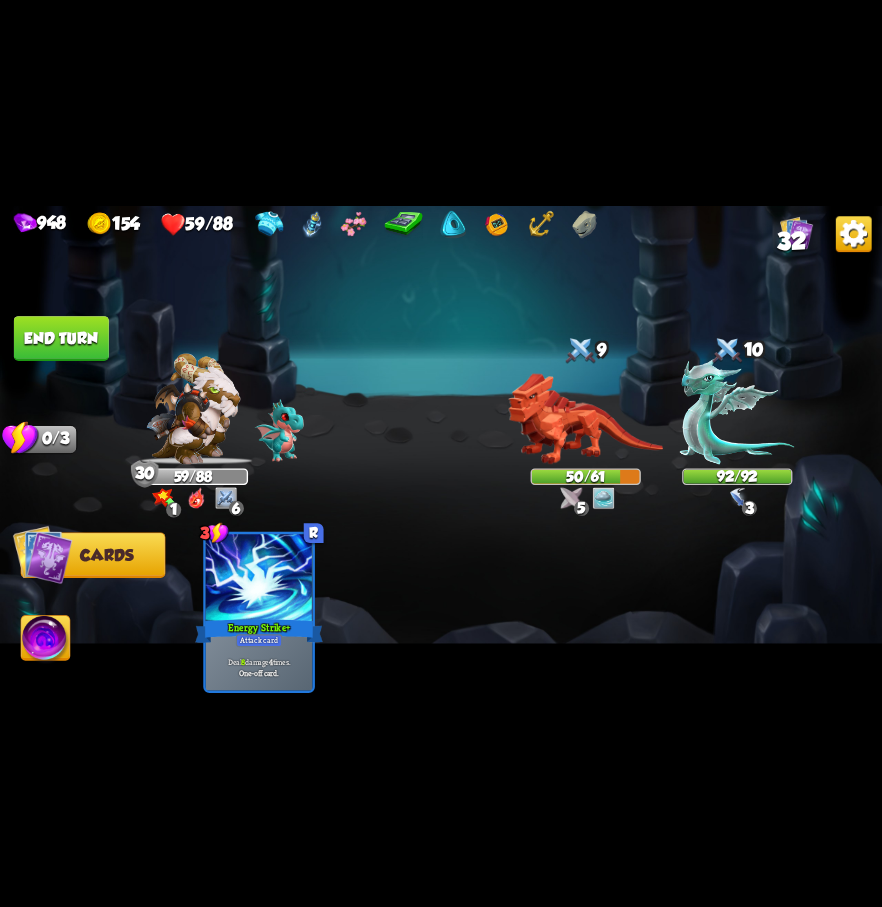 click on "End turn" at bounding box center (61, 338) 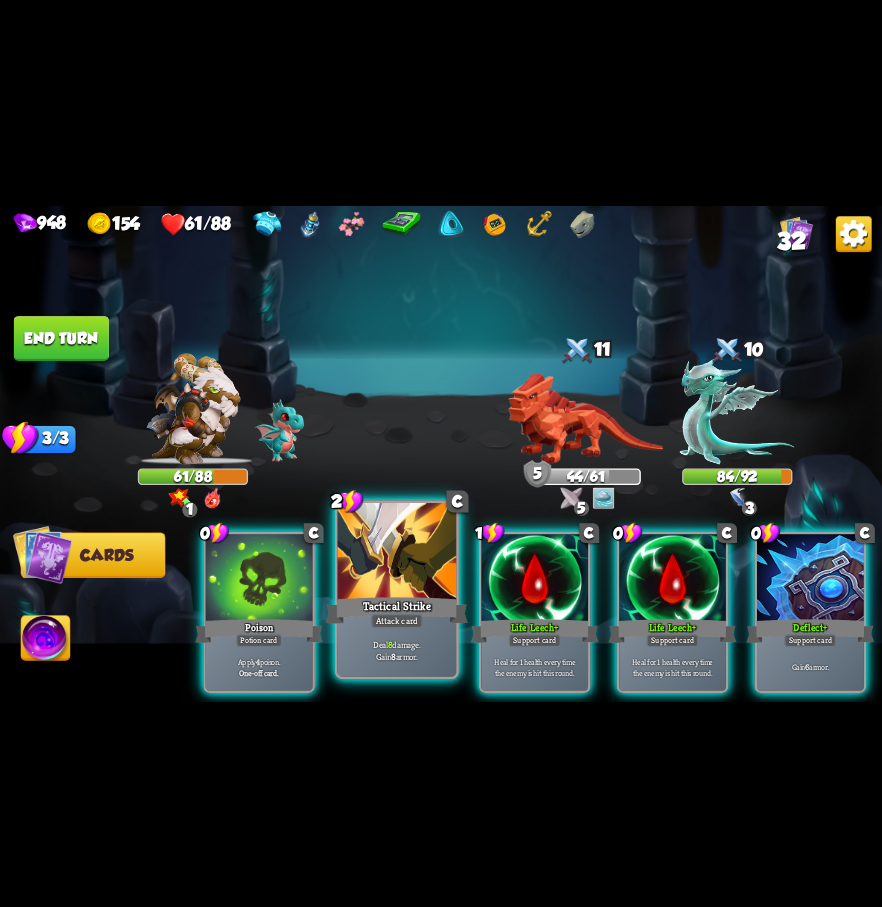 click on "Tactical Strike" at bounding box center [397, 610] 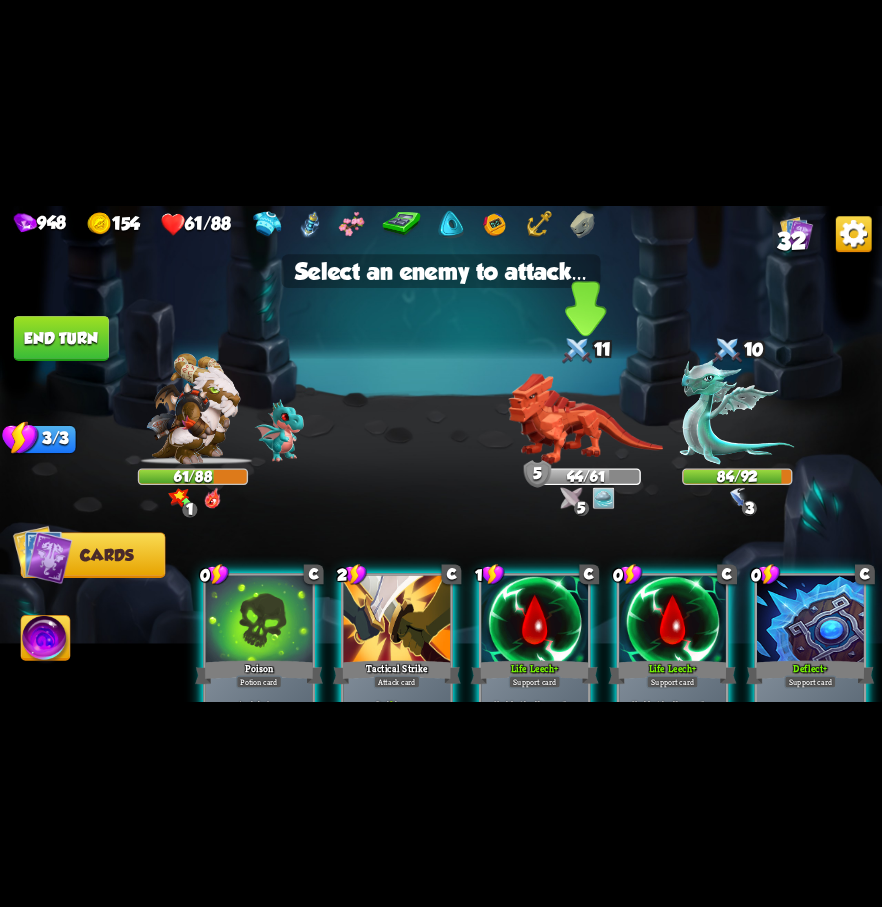 click at bounding box center [586, 418] 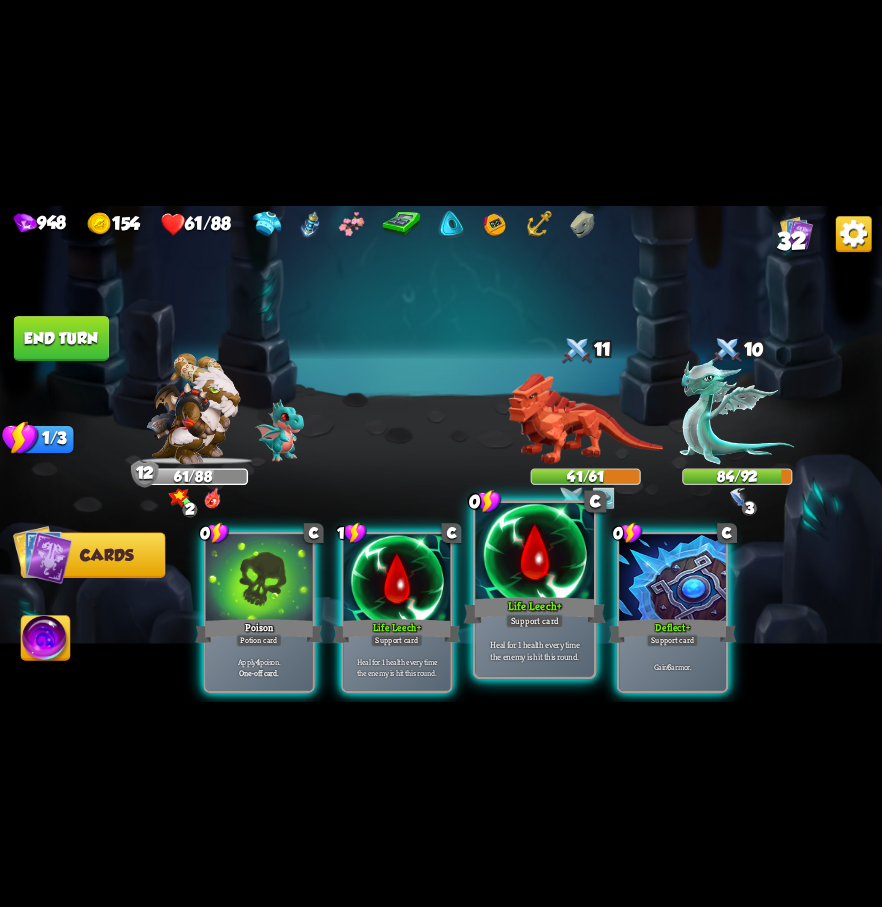 click at bounding box center (534, 552) 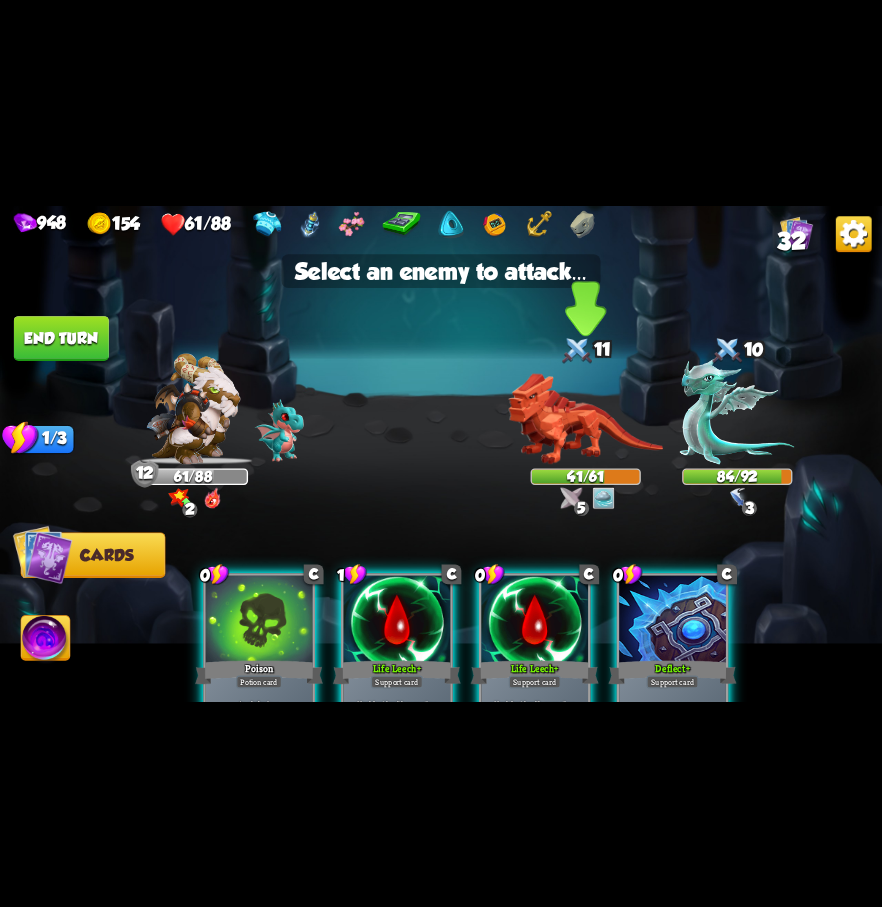 click at bounding box center (586, 418) 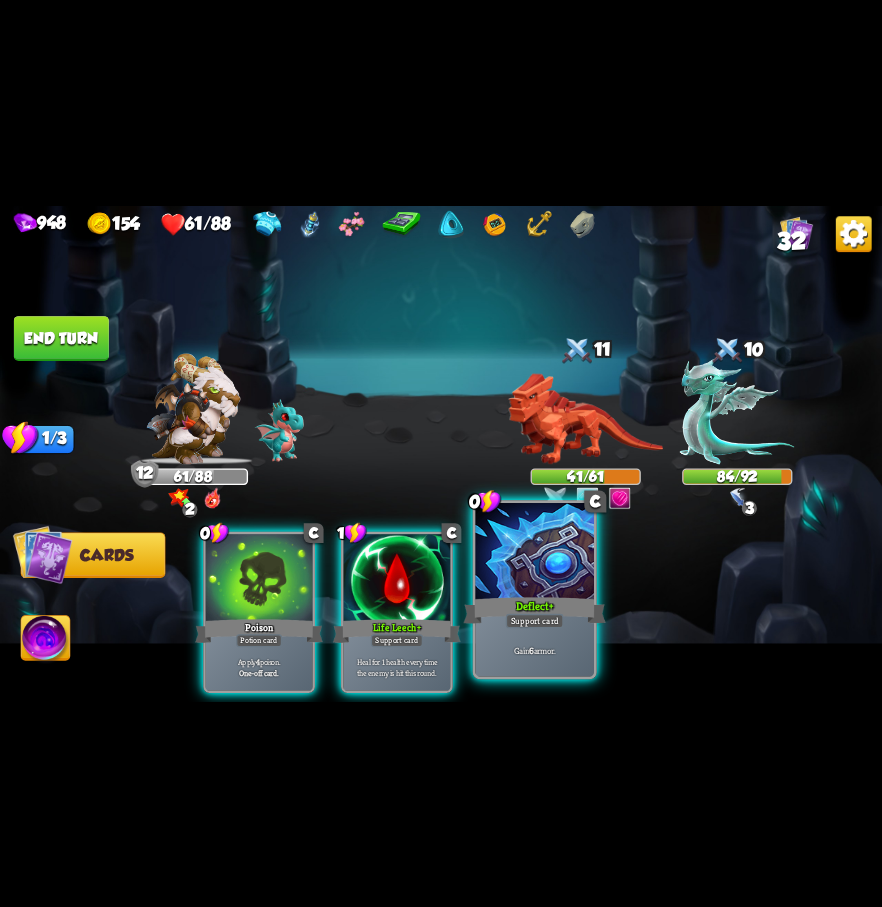 click at bounding box center [534, 552] 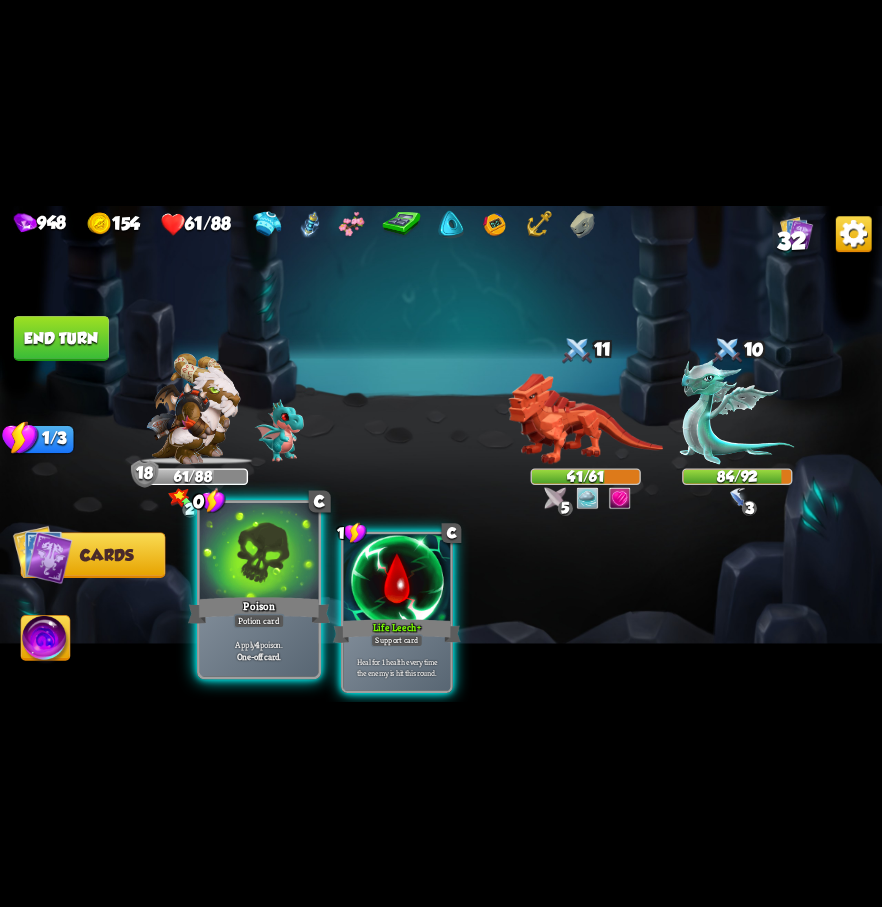 click on "Poison" at bounding box center [259, 610] 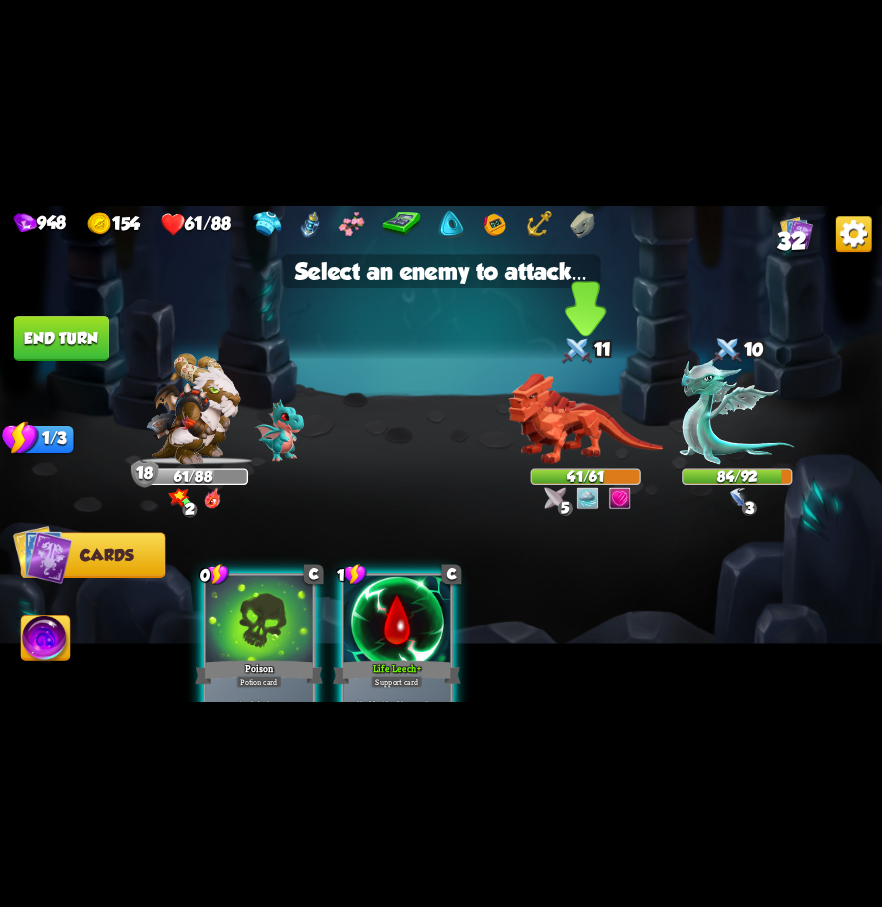 click at bounding box center (586, 418) 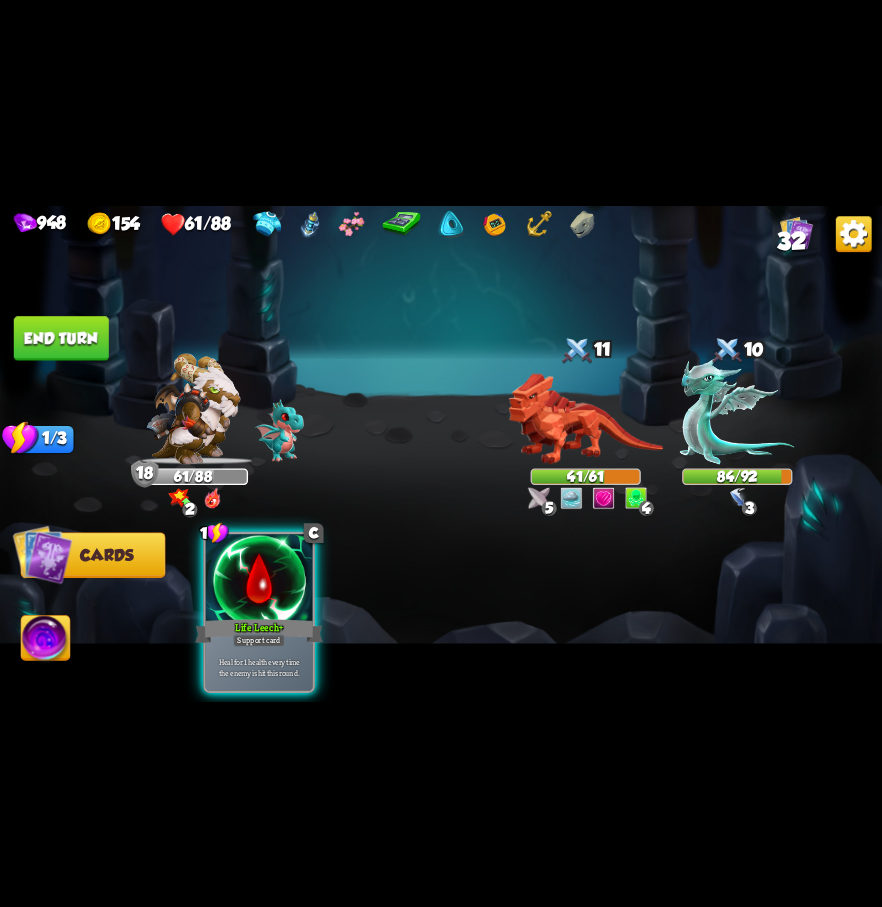 click on "End turn" at bounding box center [61, 338] 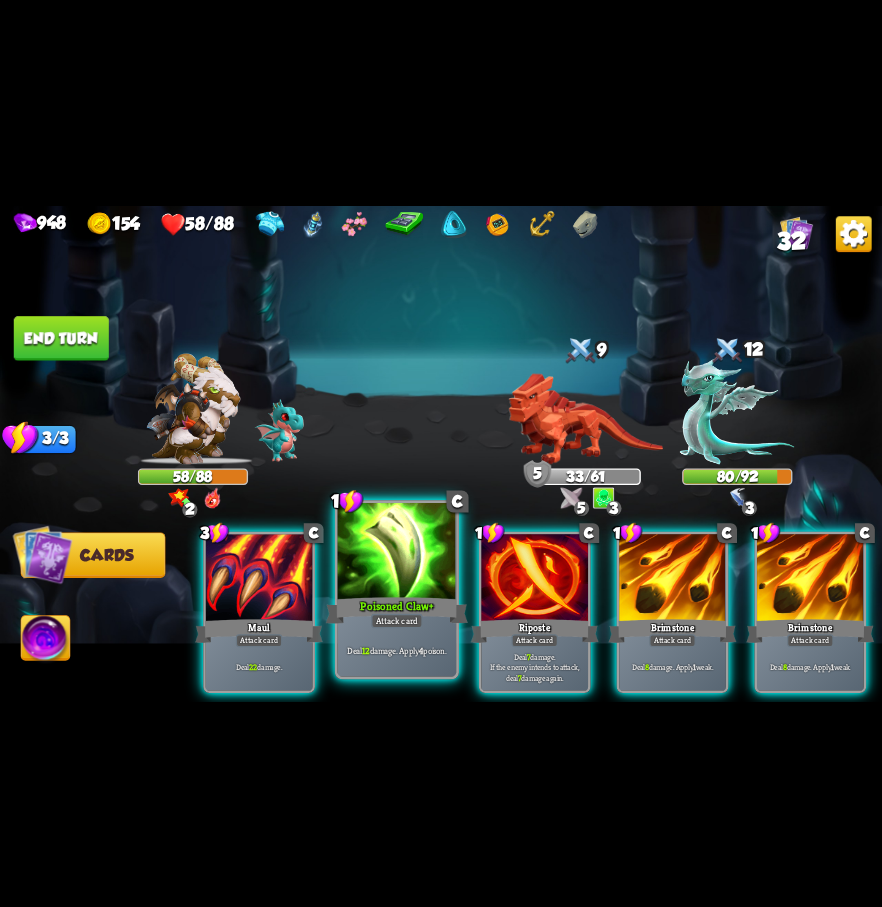 click at bounding box center [397, 552] 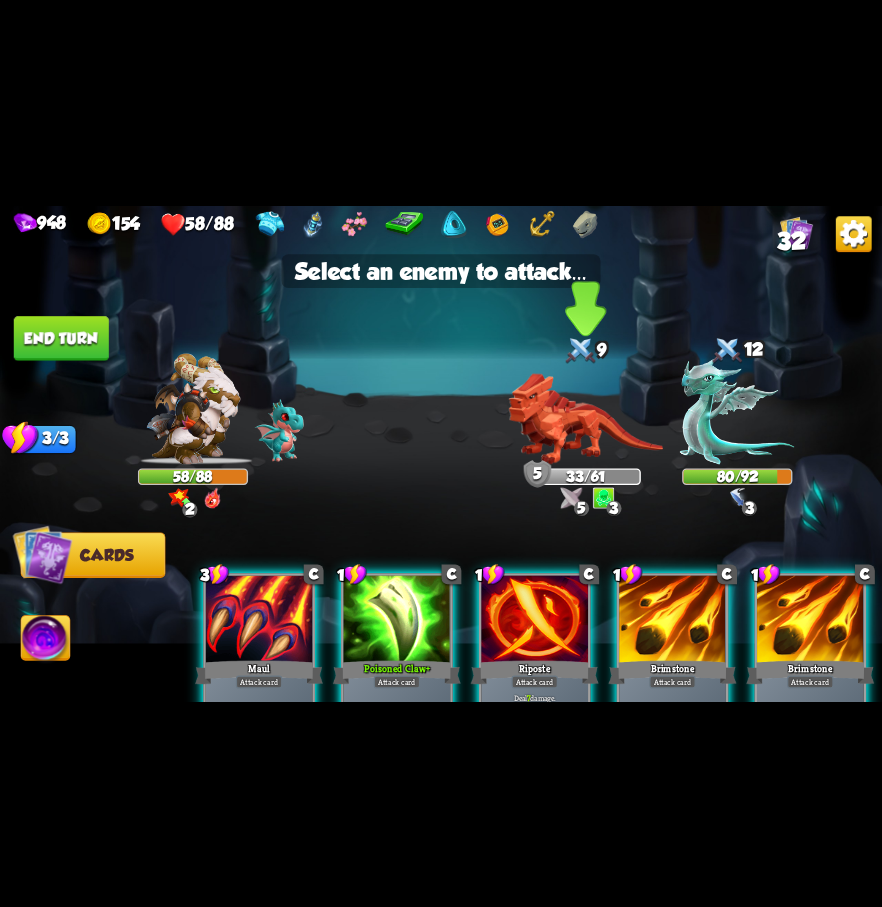 click at bounding box center [586, 418] 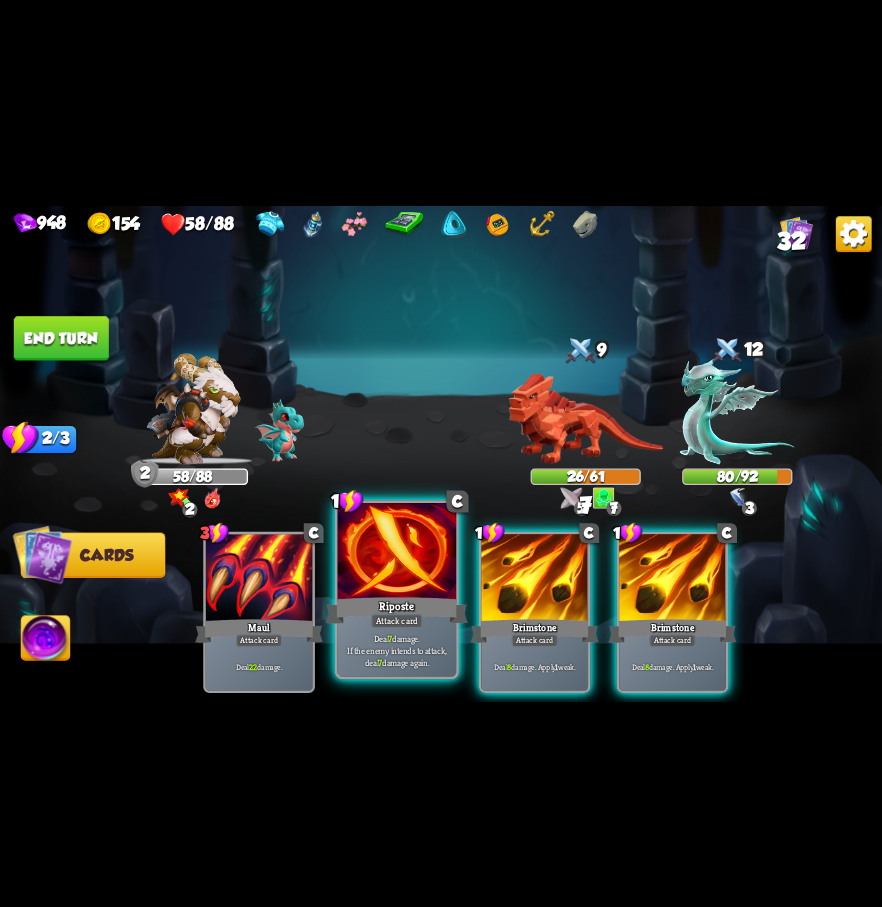 click at bounding box center (397, 552) 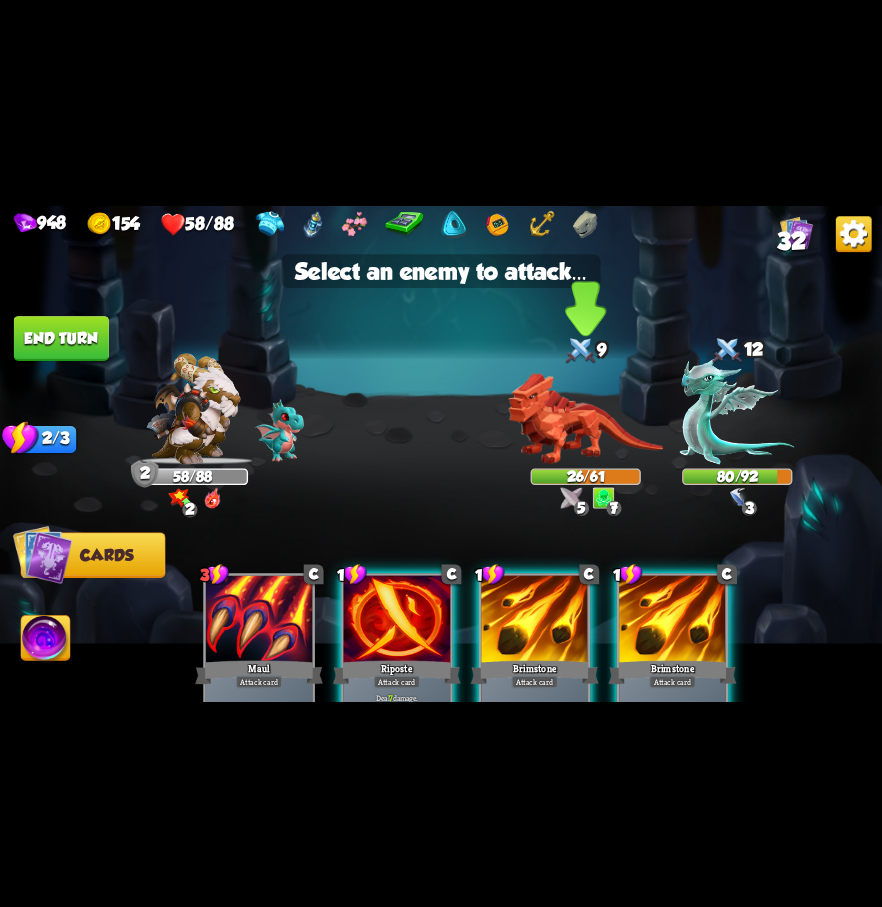 click at bounding box center [586, 418] 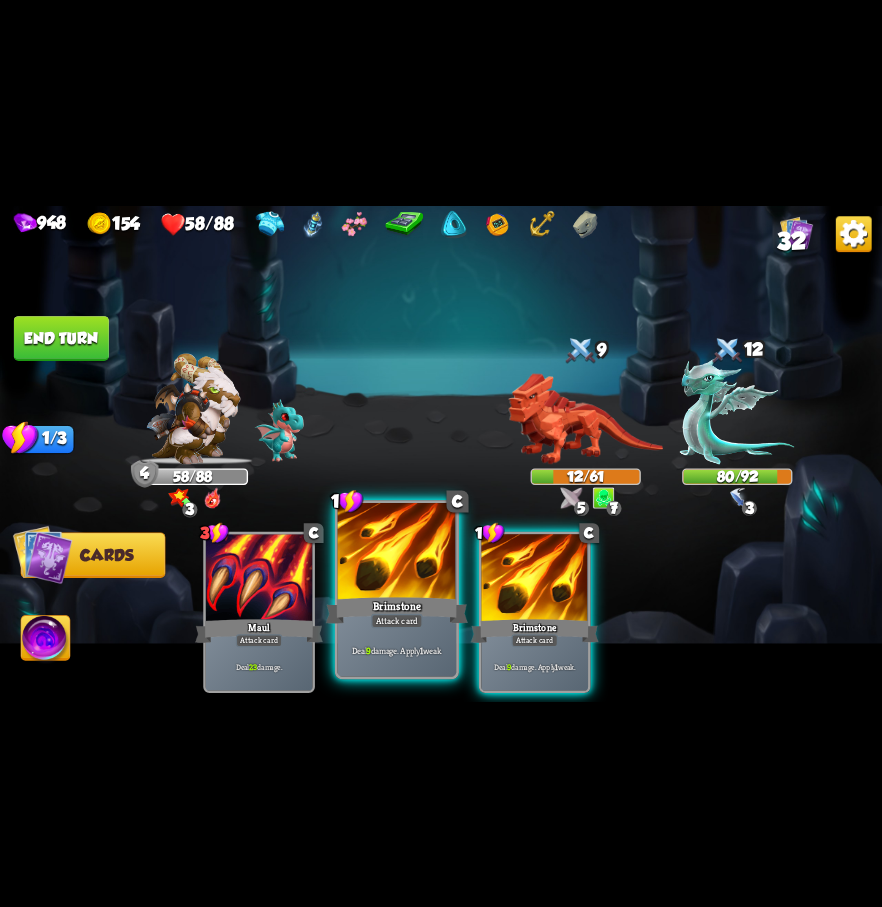 click at bounding box center [397, 552] 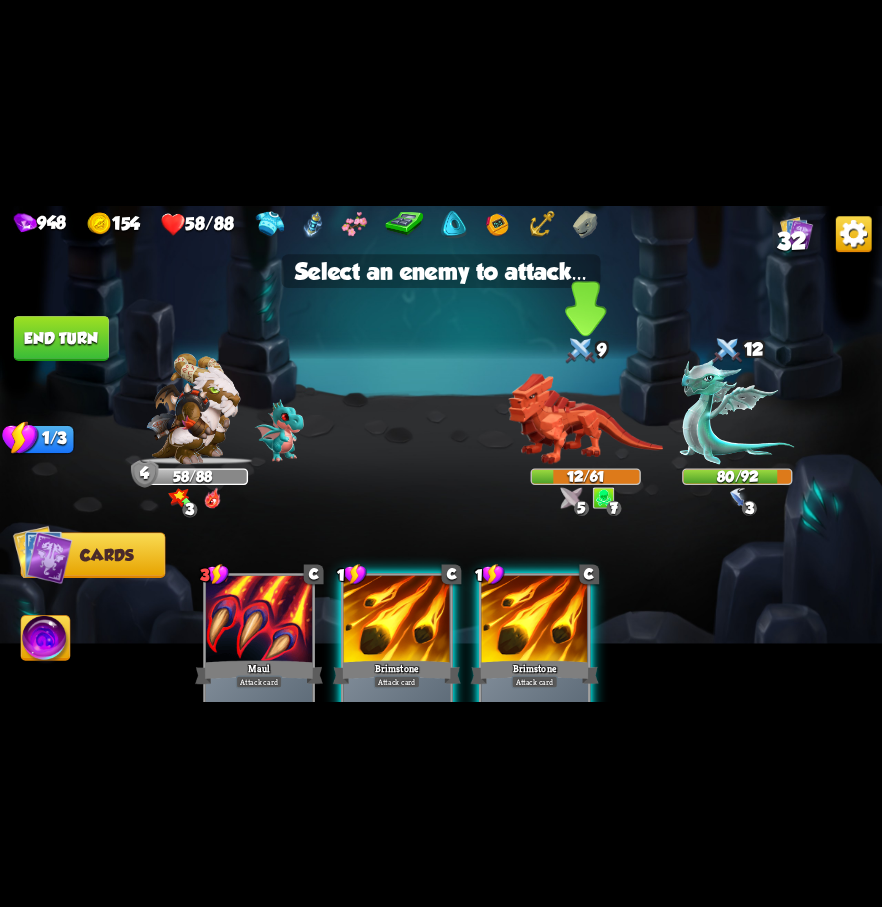 click at bounding box center [586, 418] 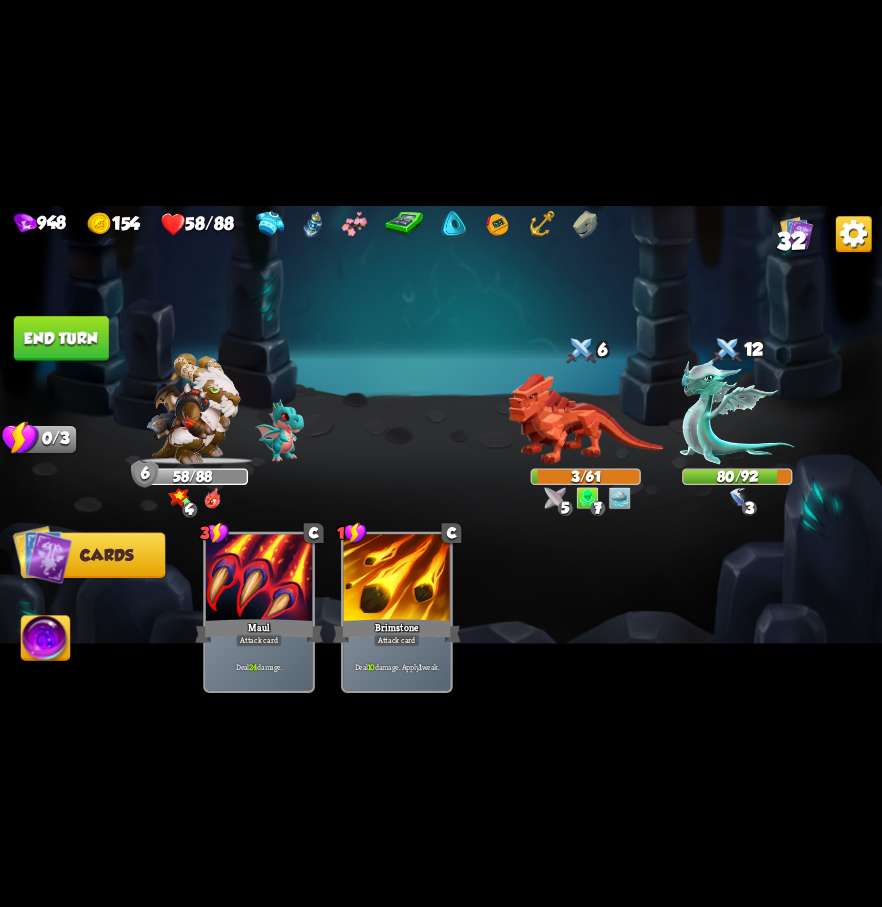 click on "End turn" at bounding box center (61, 338) 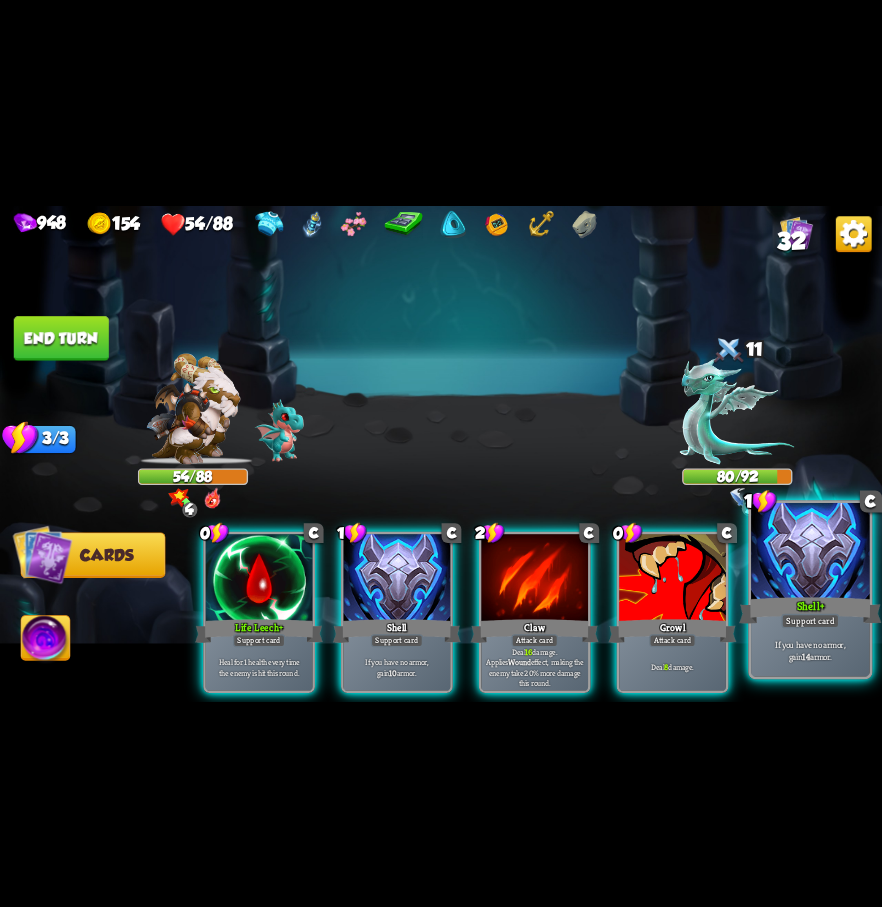 click on "Shell +" at bounding box center (810, 610) 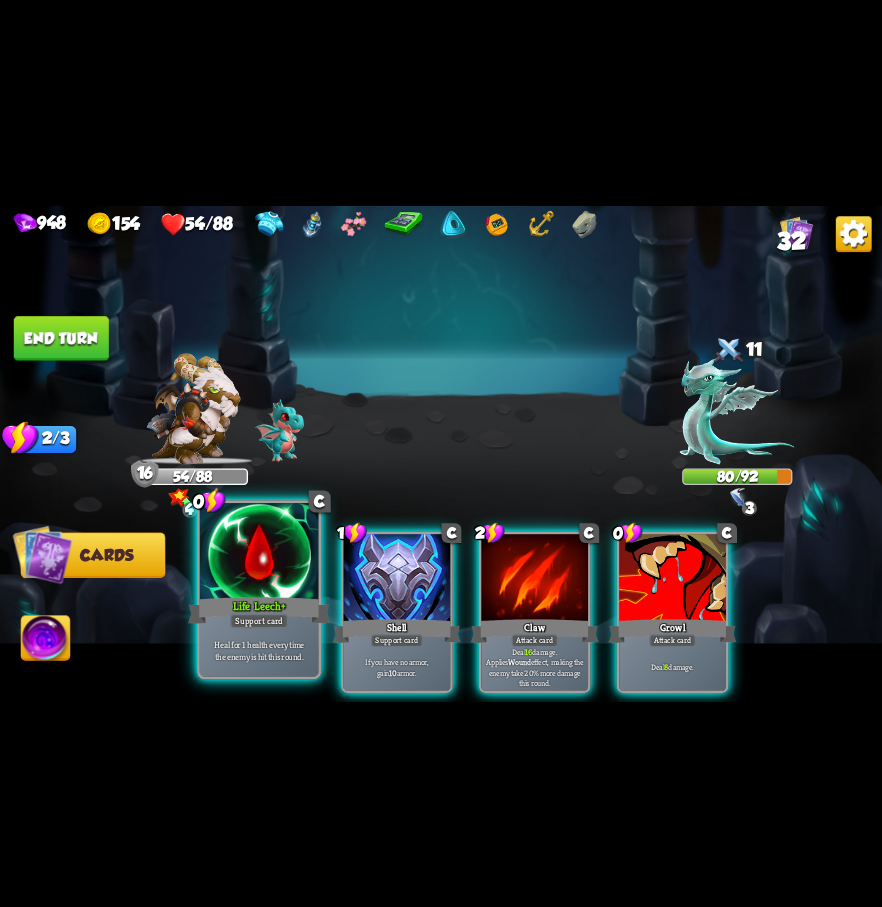 click at bounding box center (259, 552) 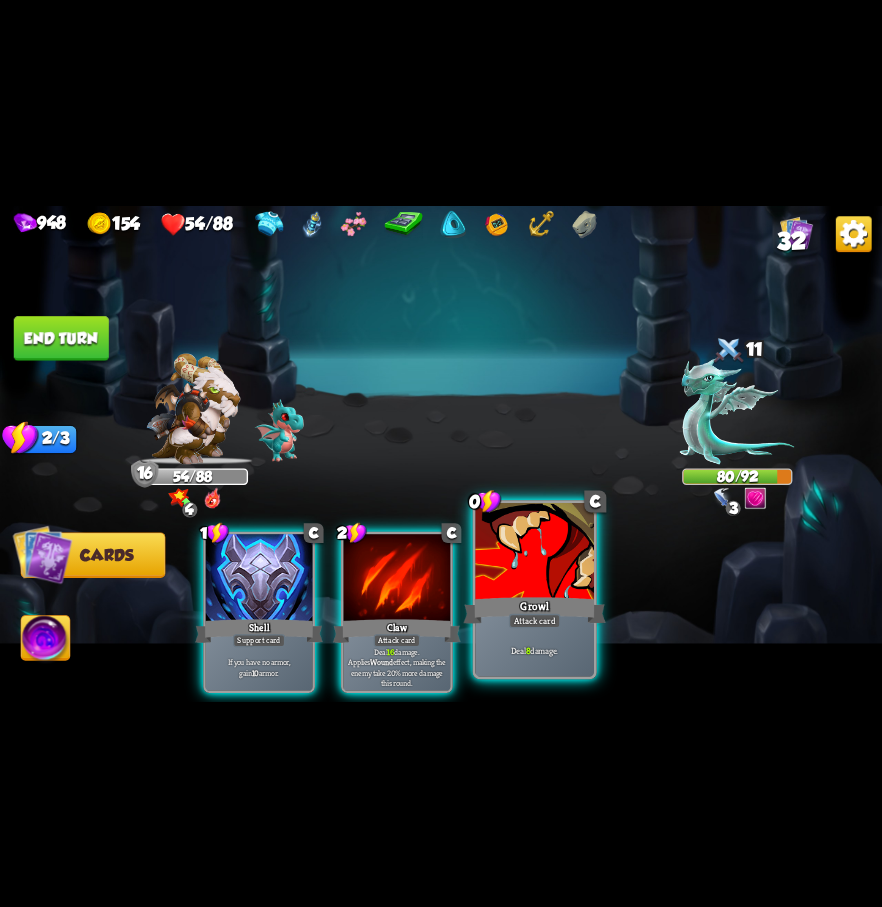 click at bounding box center (534, 552) 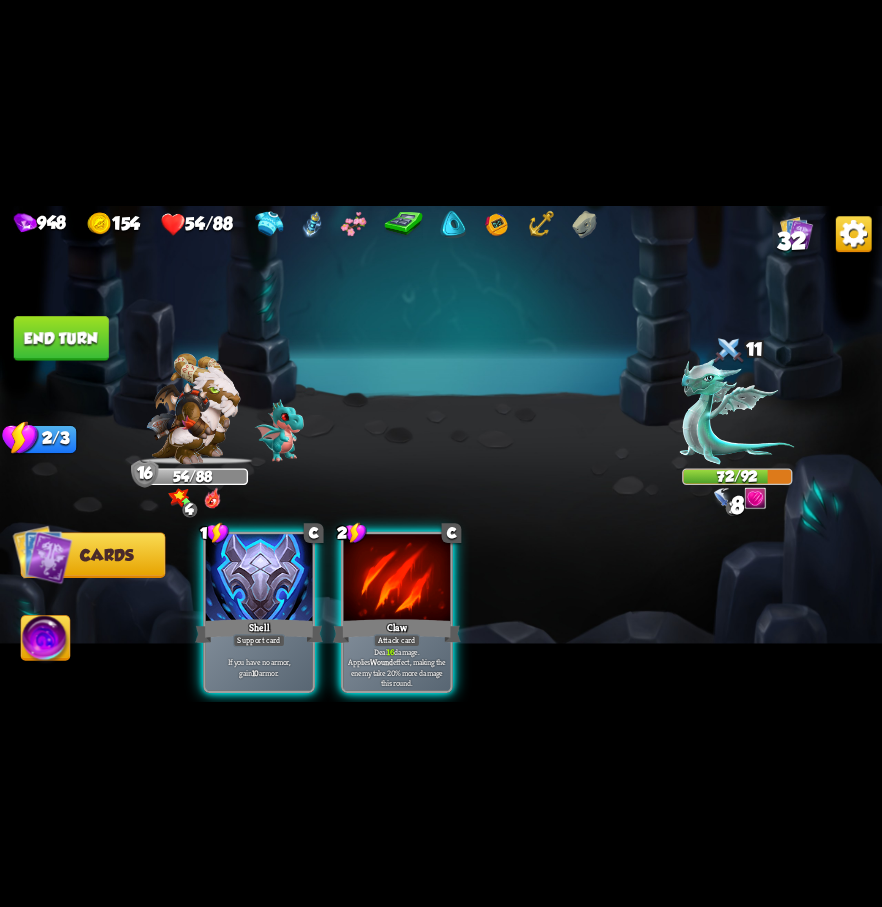 click on "End turn" at bounding box center [61, 338] 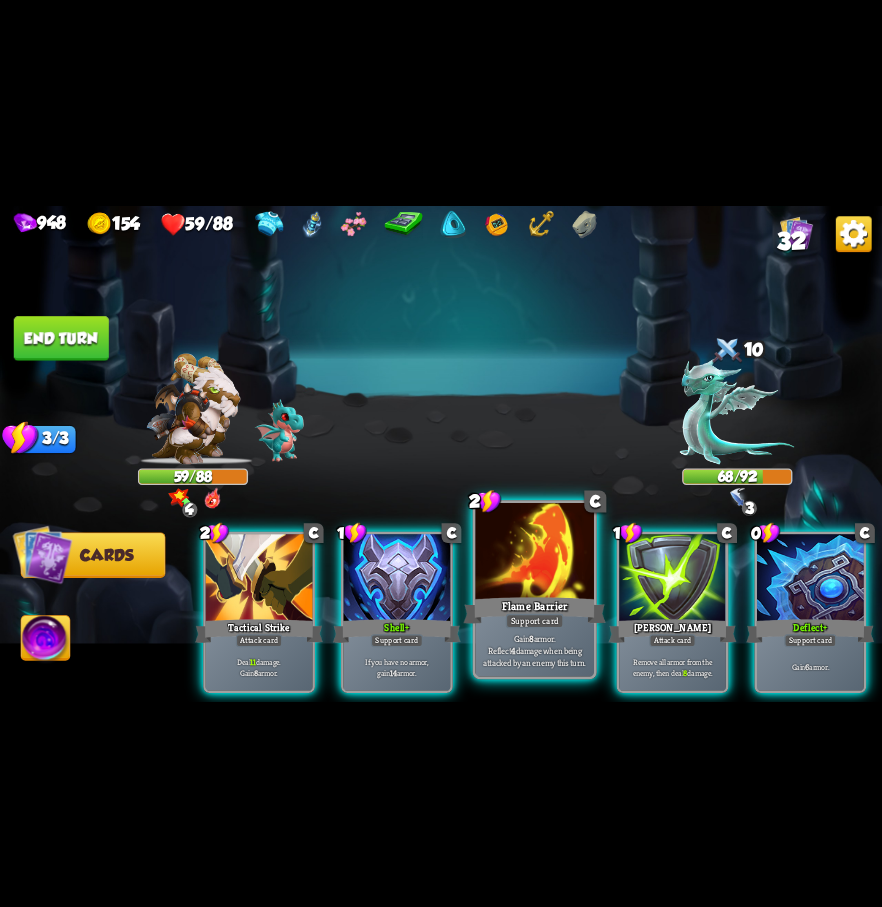 click on "Flame Barrier" at bounding box center [535, 610] 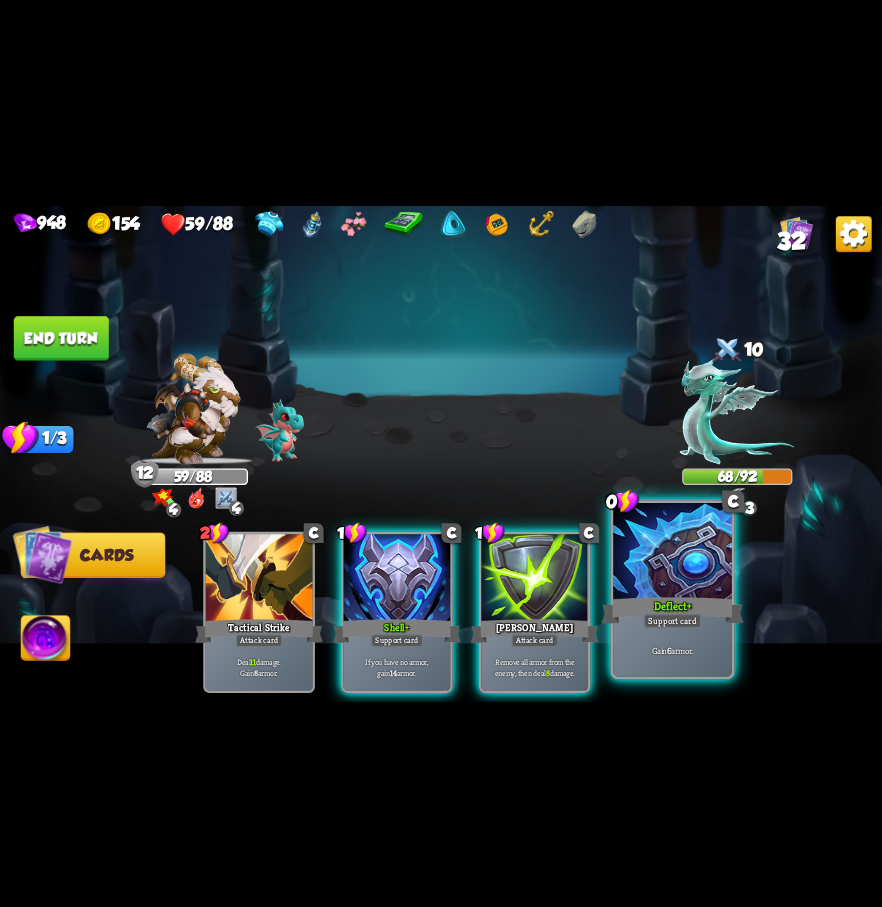 click on "Support card" at bounding box center (673, 620) 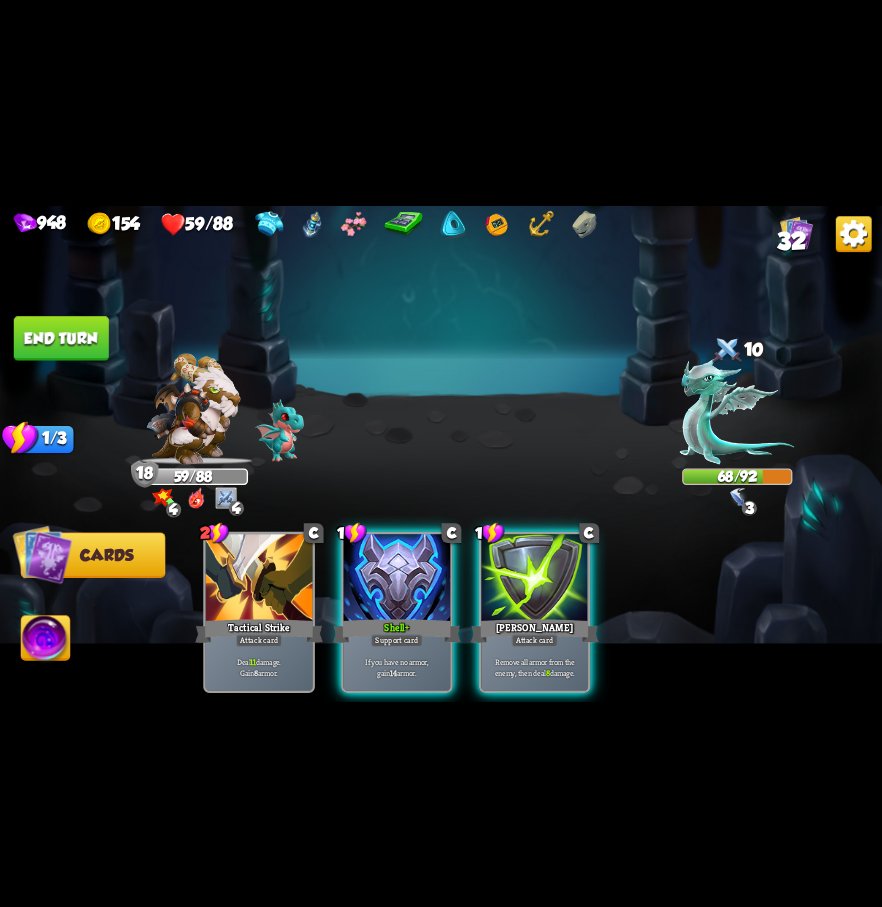 click on "End turn" at bounding box center (61, 338) 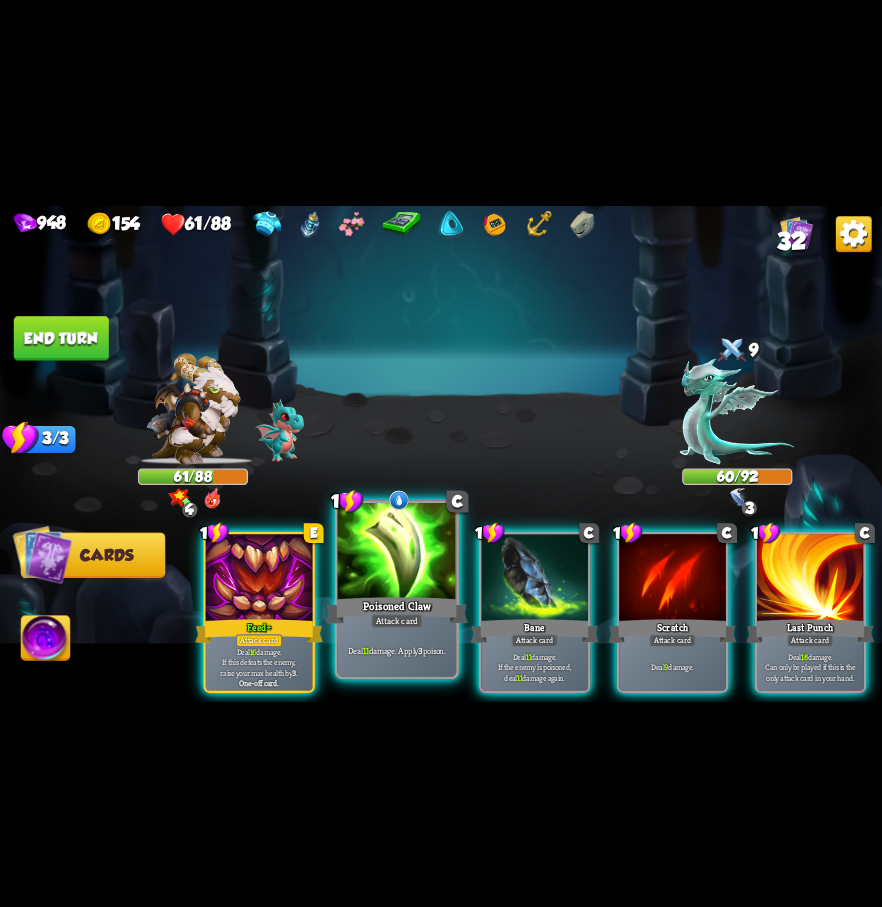 click at bounding box center (397, 552) 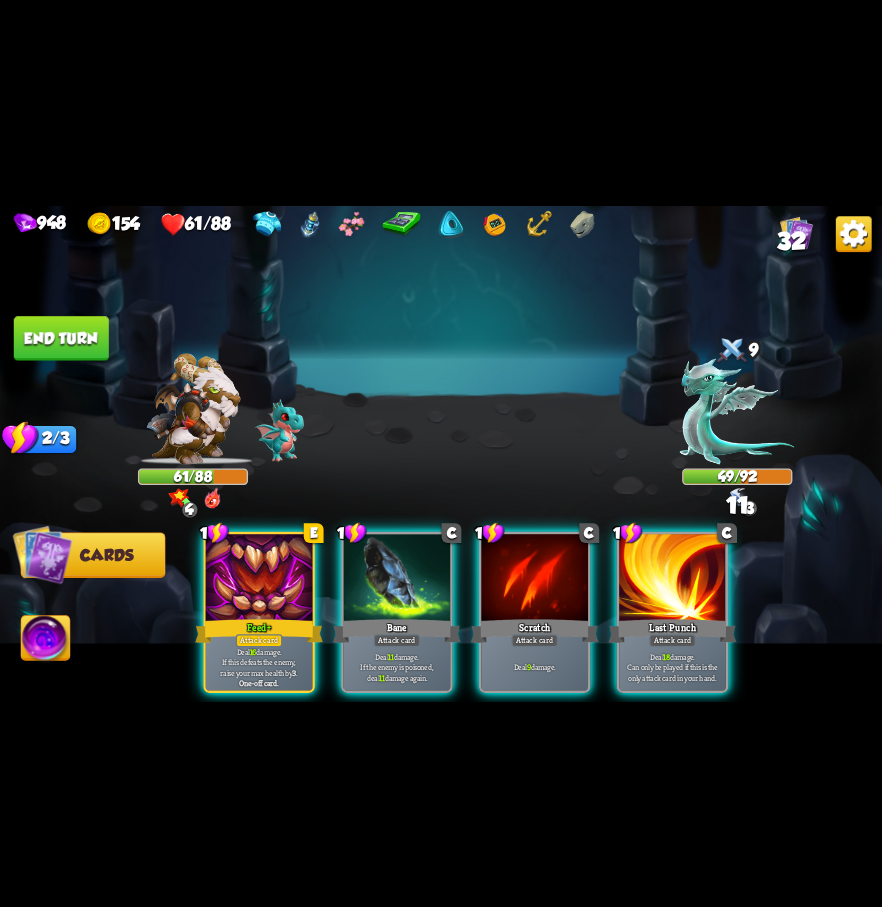 click on "End turn" at bounding box center (61, 338) 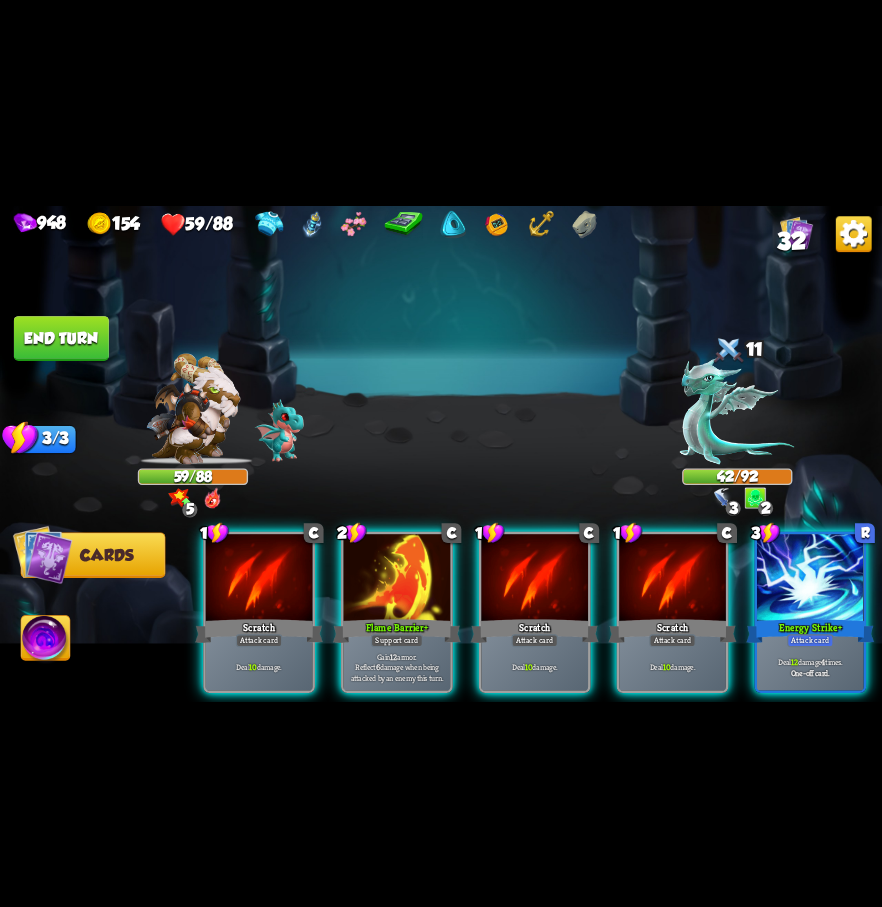 click at bounding box center (397, 579) 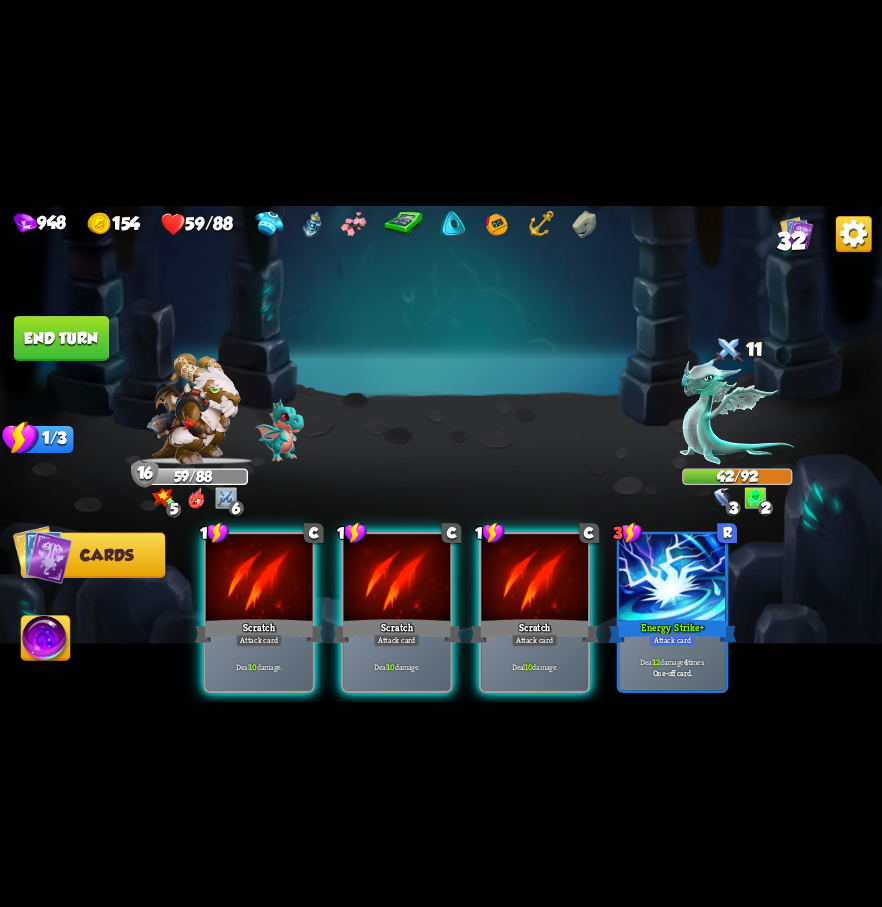 click on "End turn" at bounding box center [61, 338] 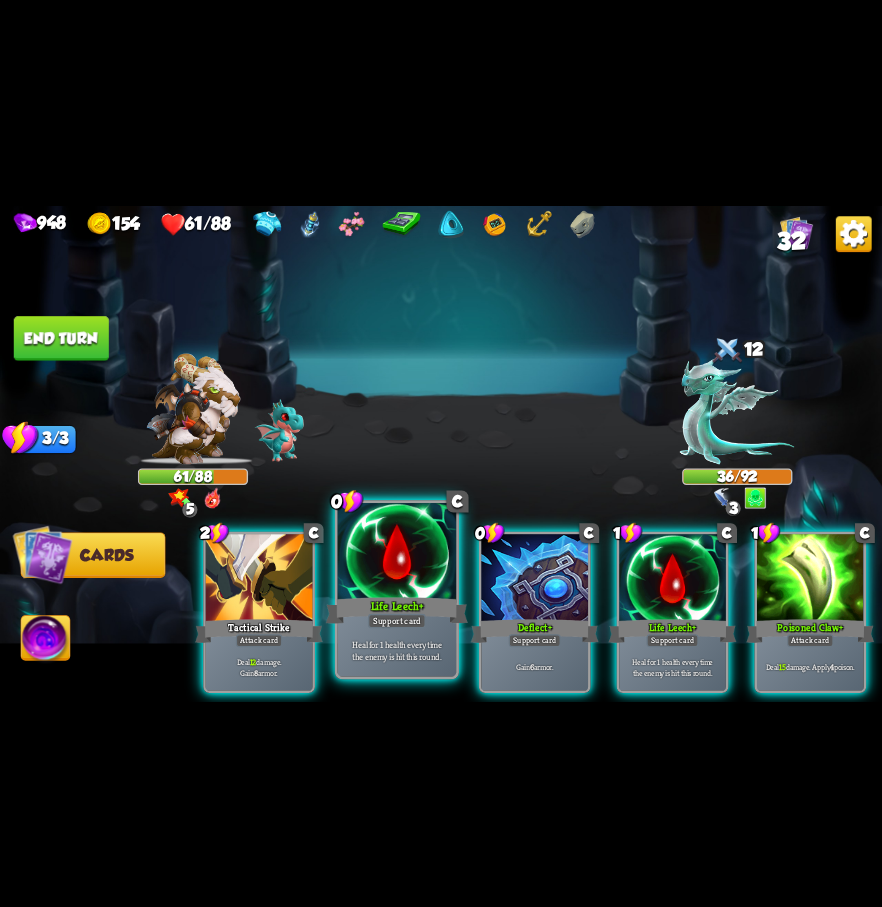click at bounding box center [397, 552] 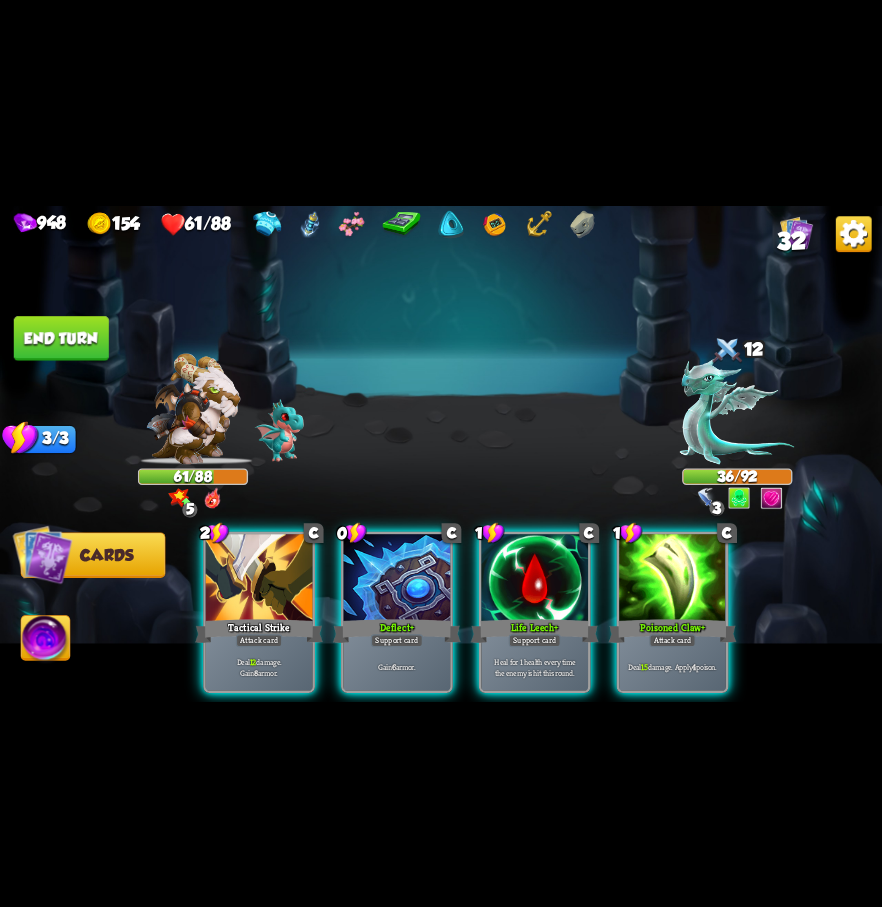 click at bounding box center [397, 579] 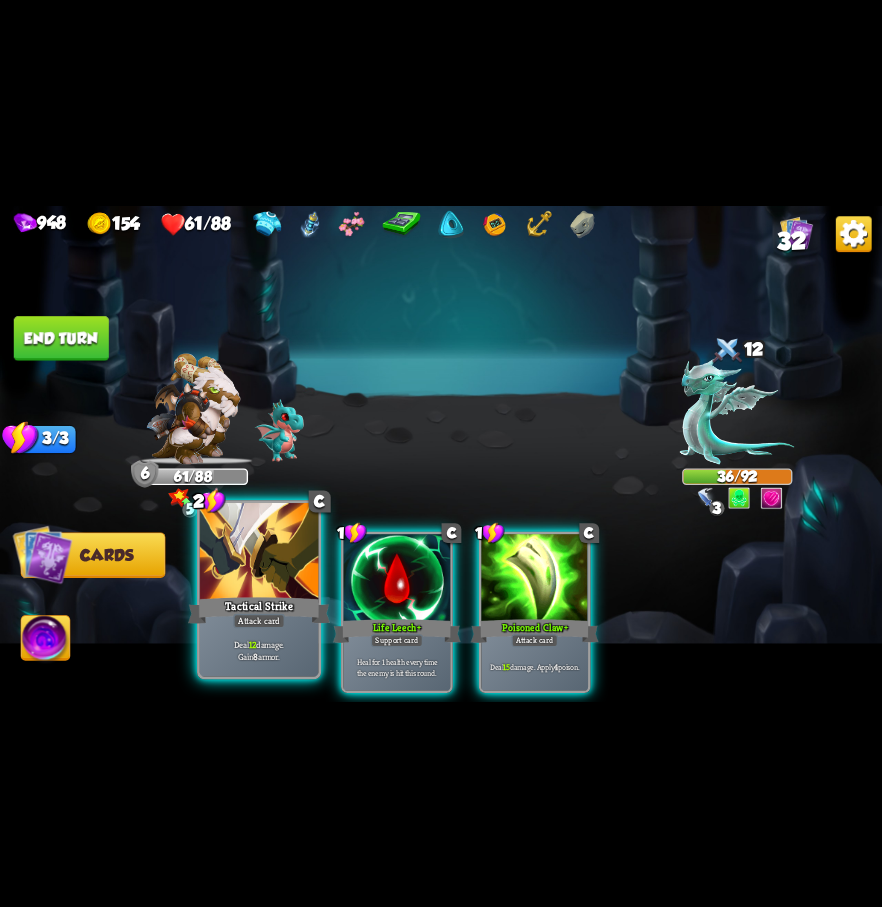 click at bounding box center [259, 552] 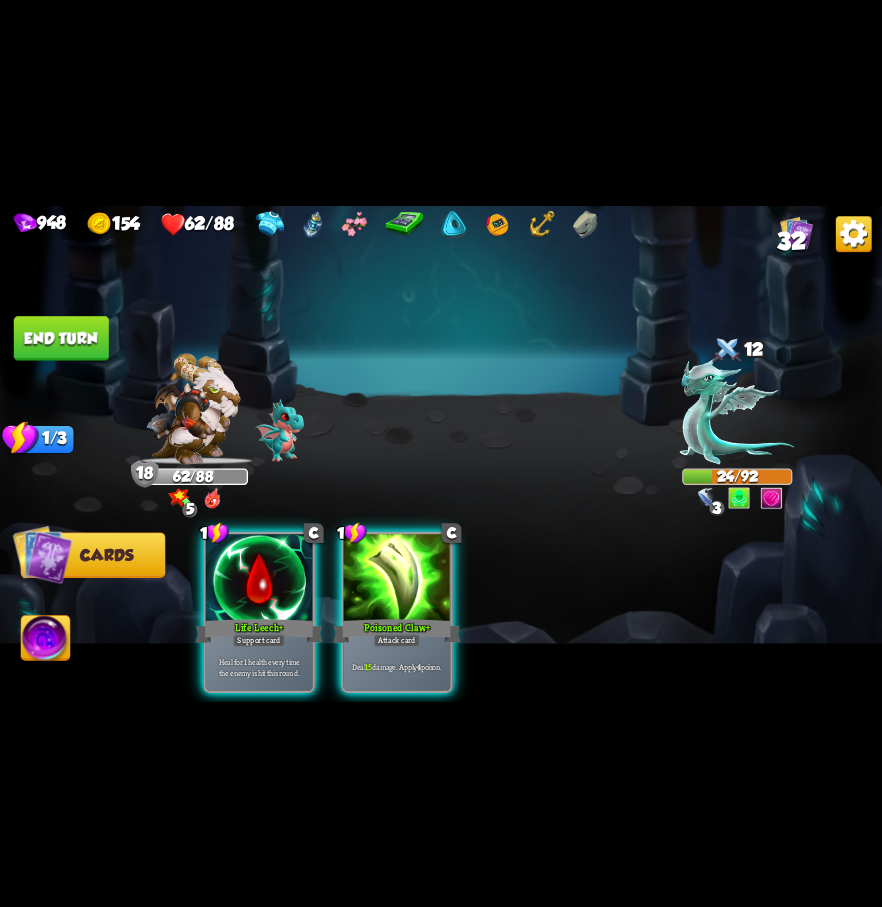 click on "End turn" at bounding box center (61, 338) 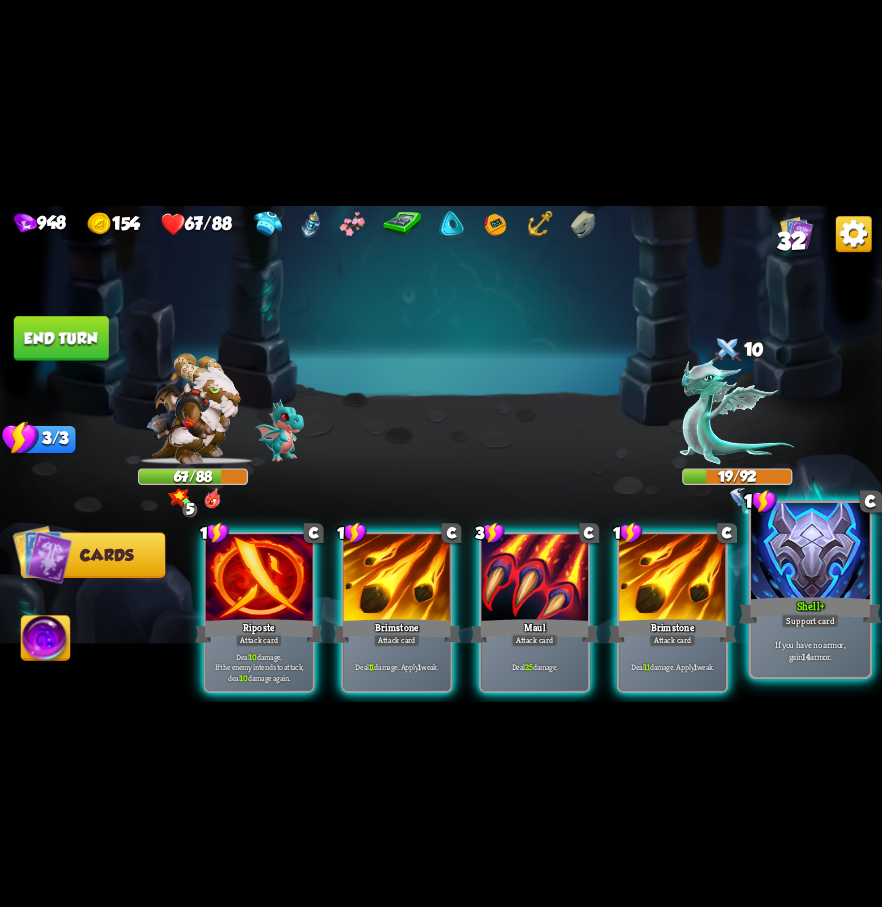 click on "Support card" at bounding box center [810, 620] 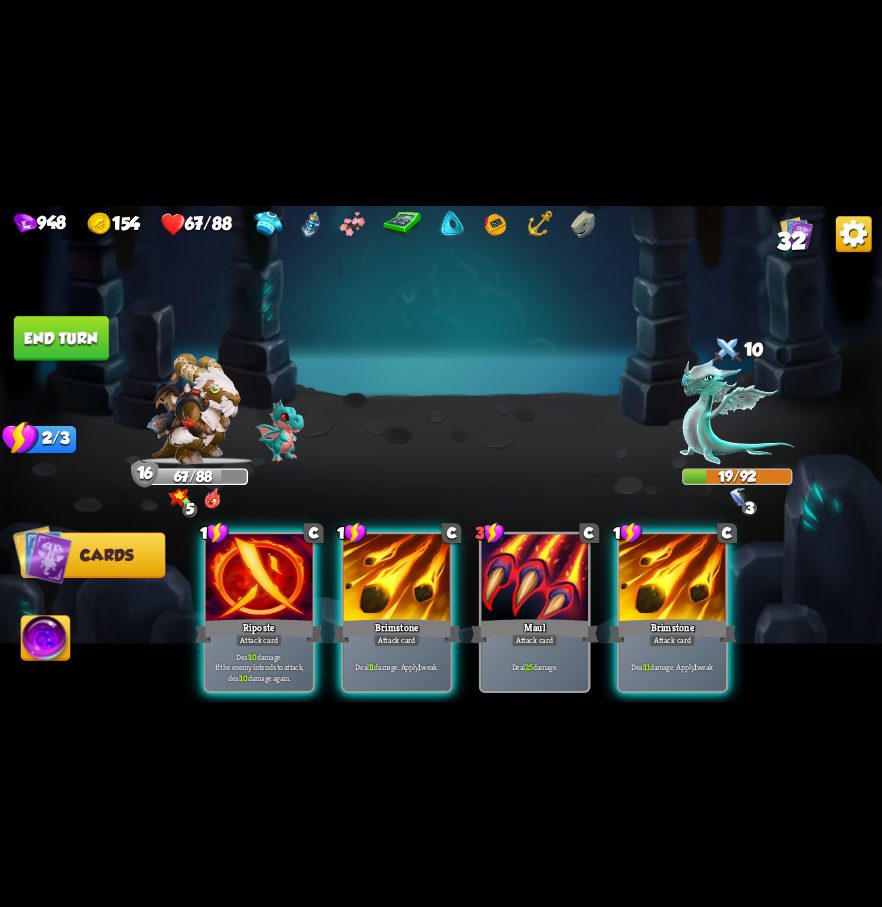 click on "End turn" at bounding box center [61, 338] 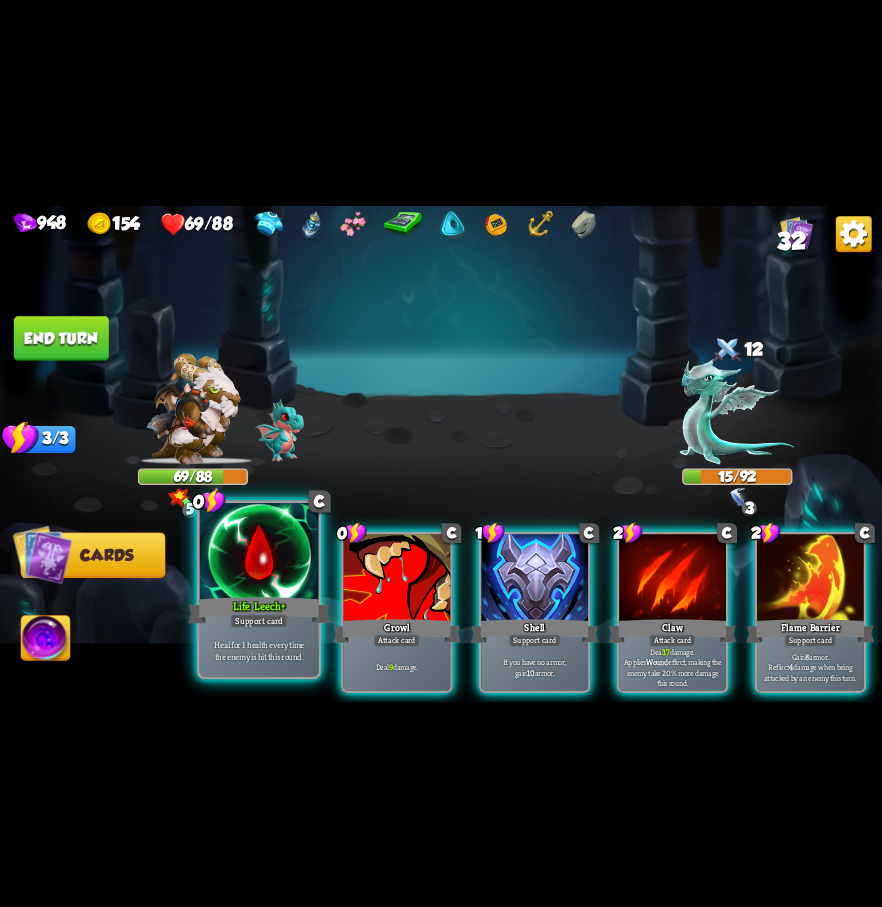 click on "Life Leech +" at bounding box center (259, 610) 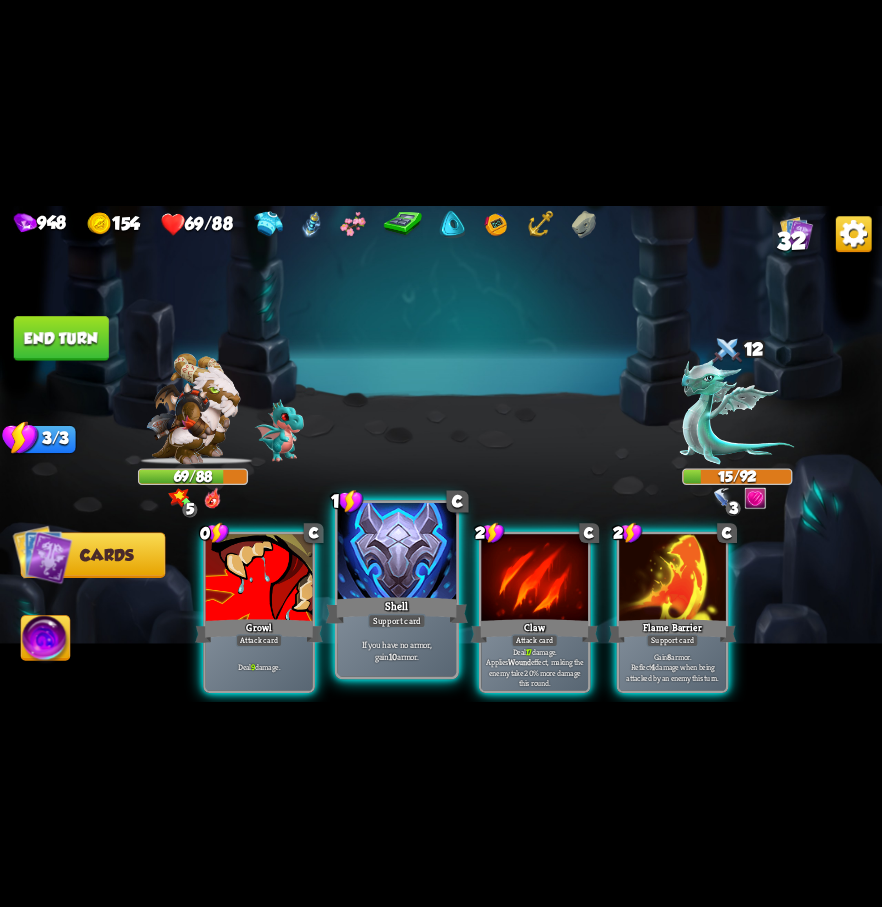 click on "Shell" at bounding box center [397, 610] 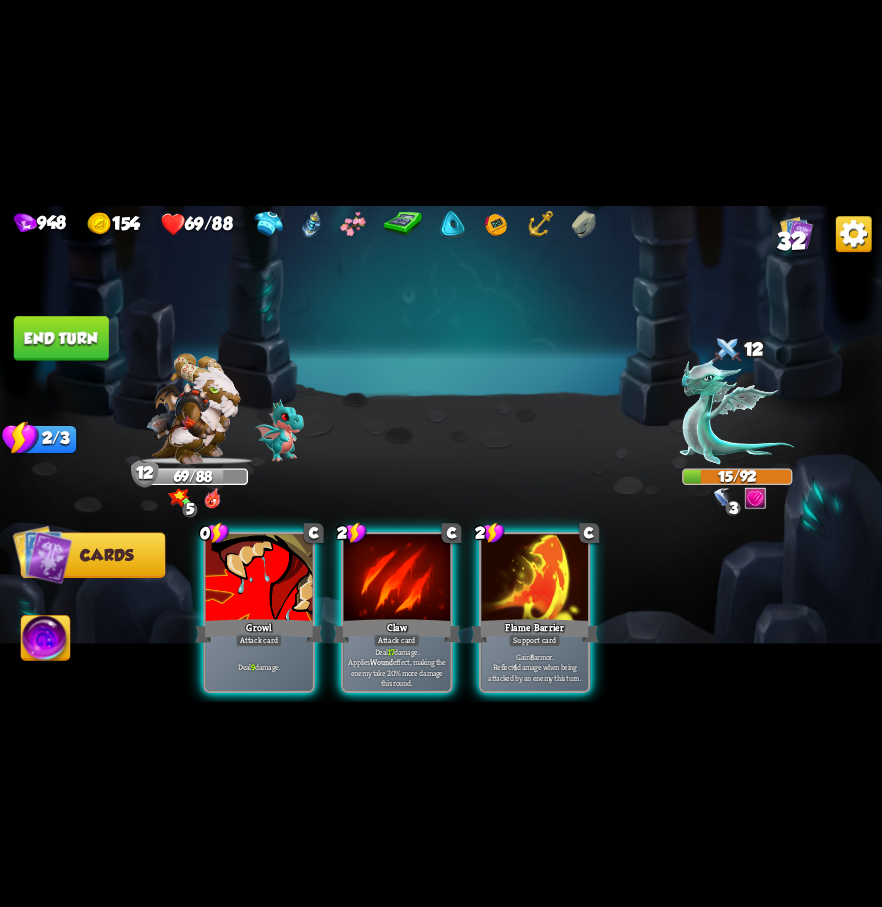 click on "End turn" at bounding box center [61, 338] 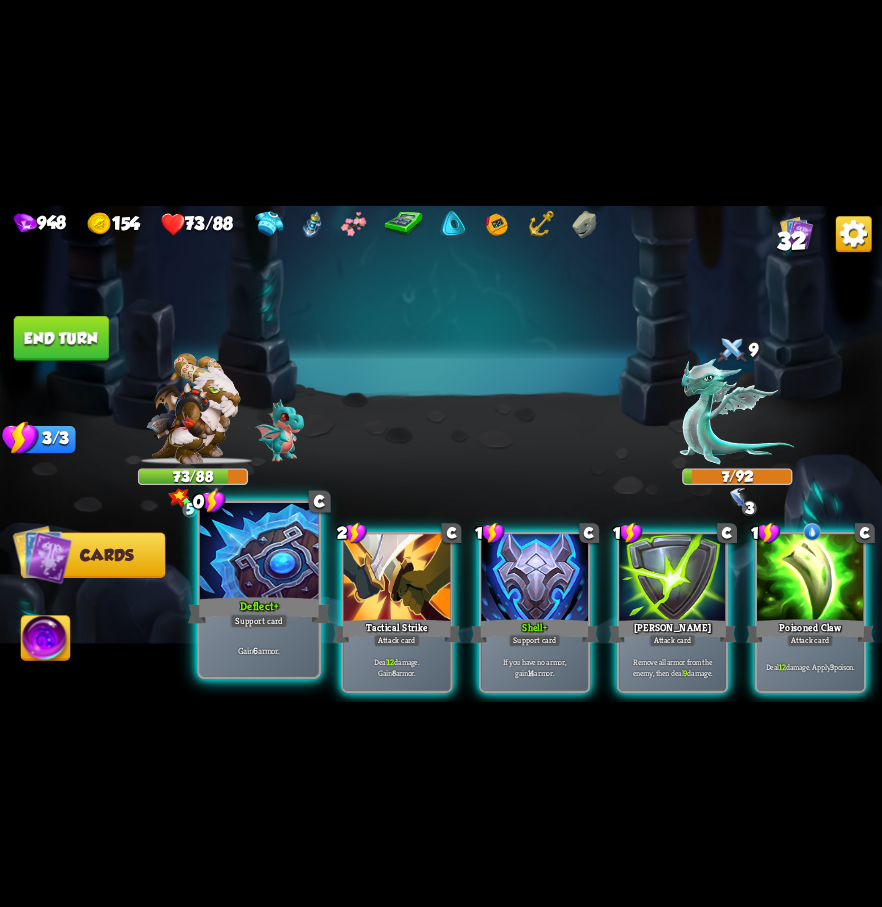 click at bounding box center [259, 552] 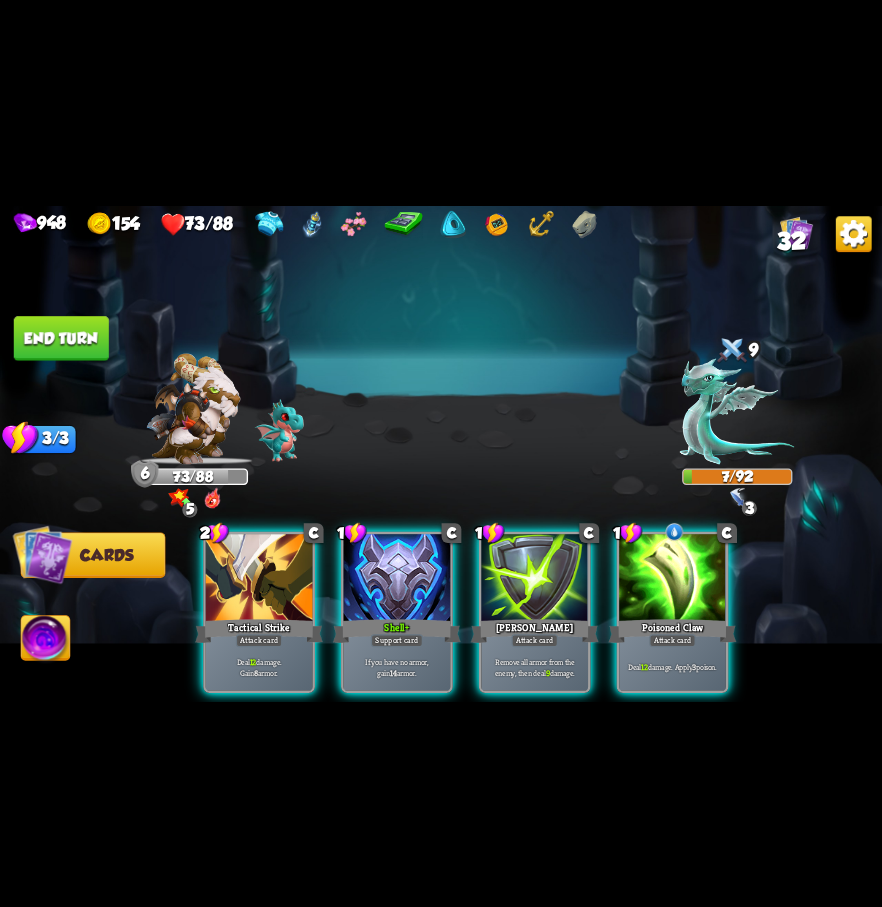 click on "End turn" at bounding box center (61, 338) 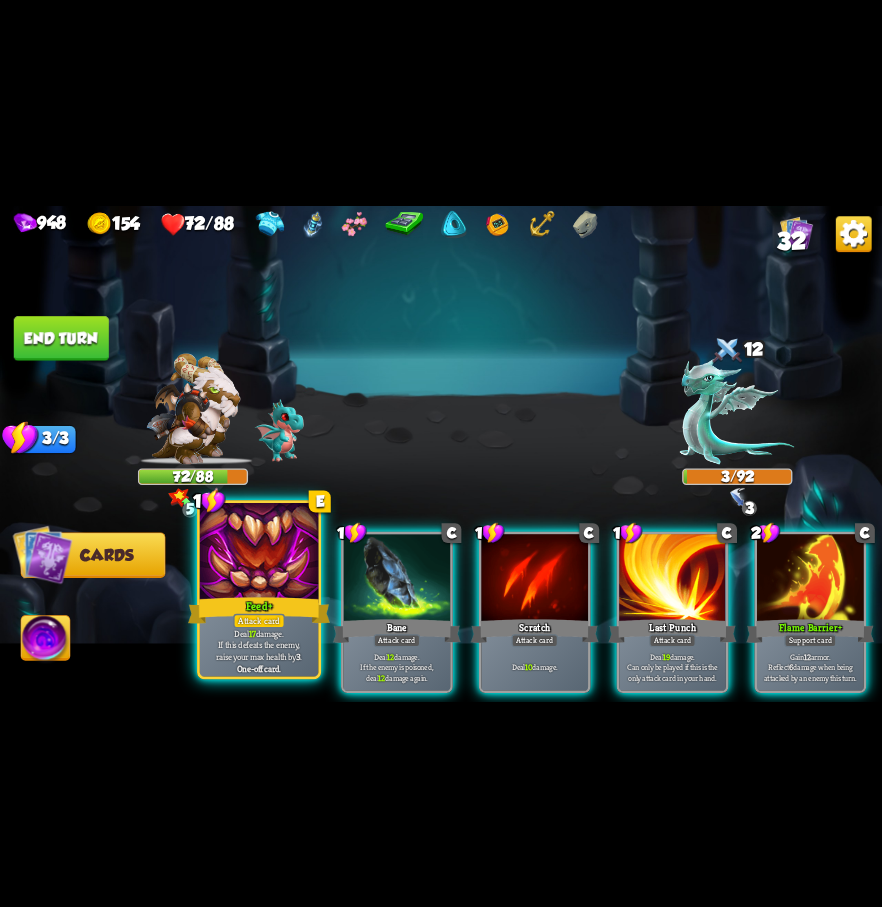 click at bounding box center (259, 552) 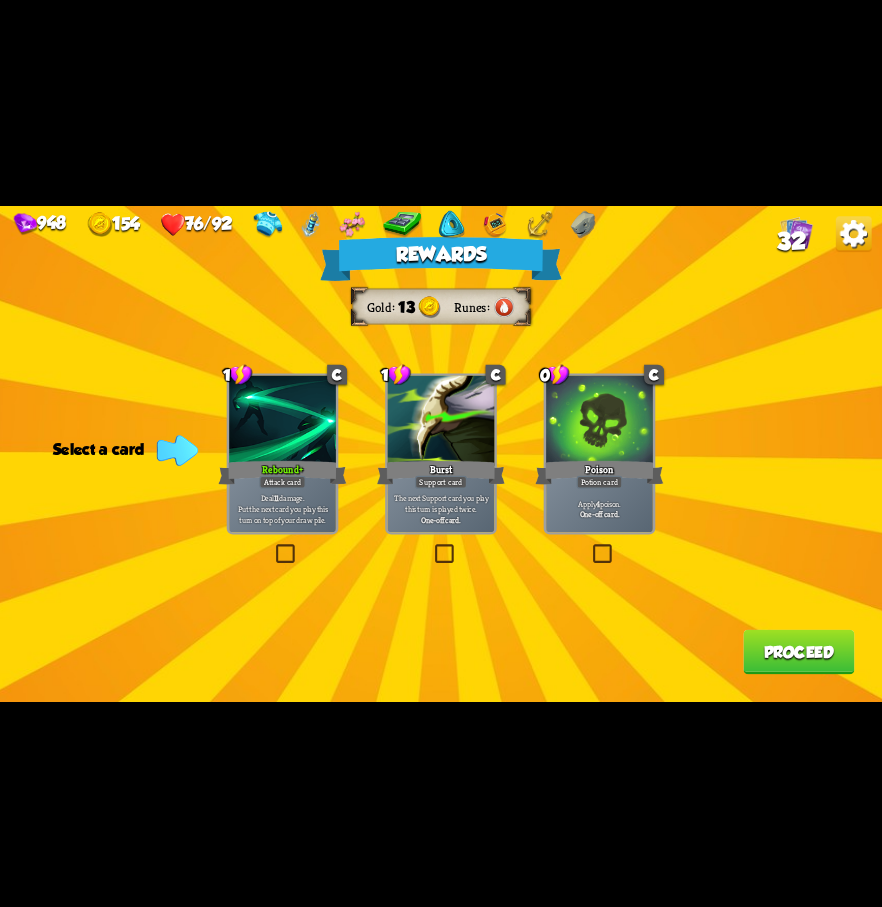 drag, startPoint x: 594, startPoint y: 547, endPoint x: 610, endPoint y: 557, distance: 18.867962 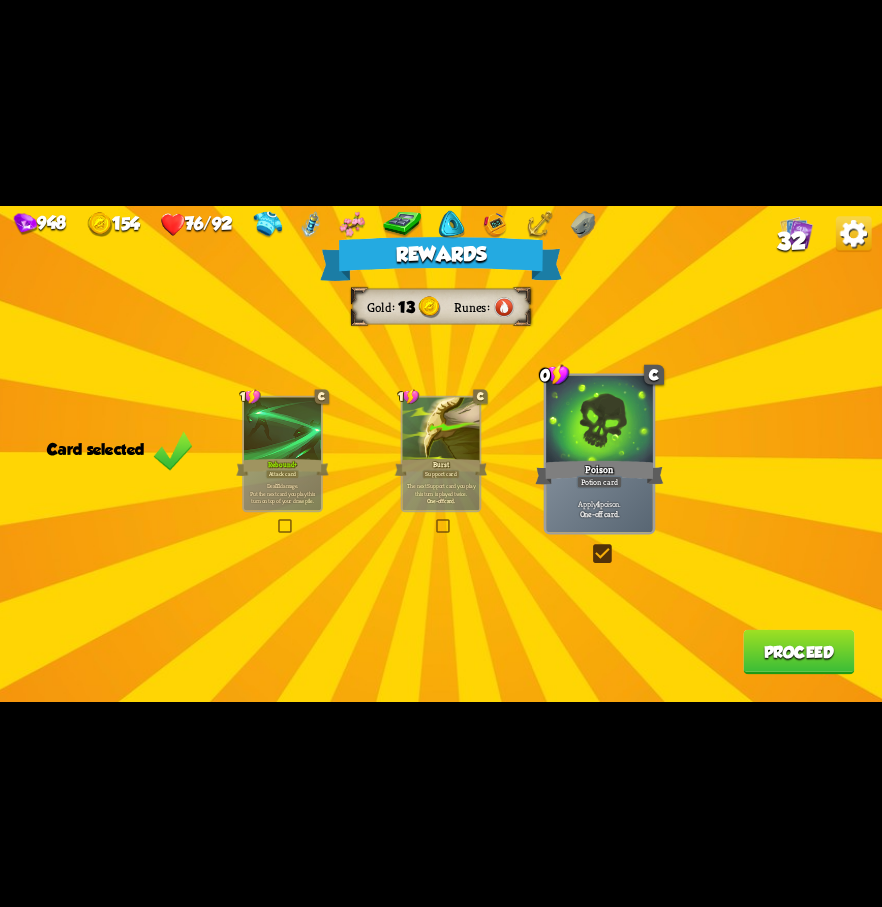 click on "Proceed" at bounding box center [798, 651] 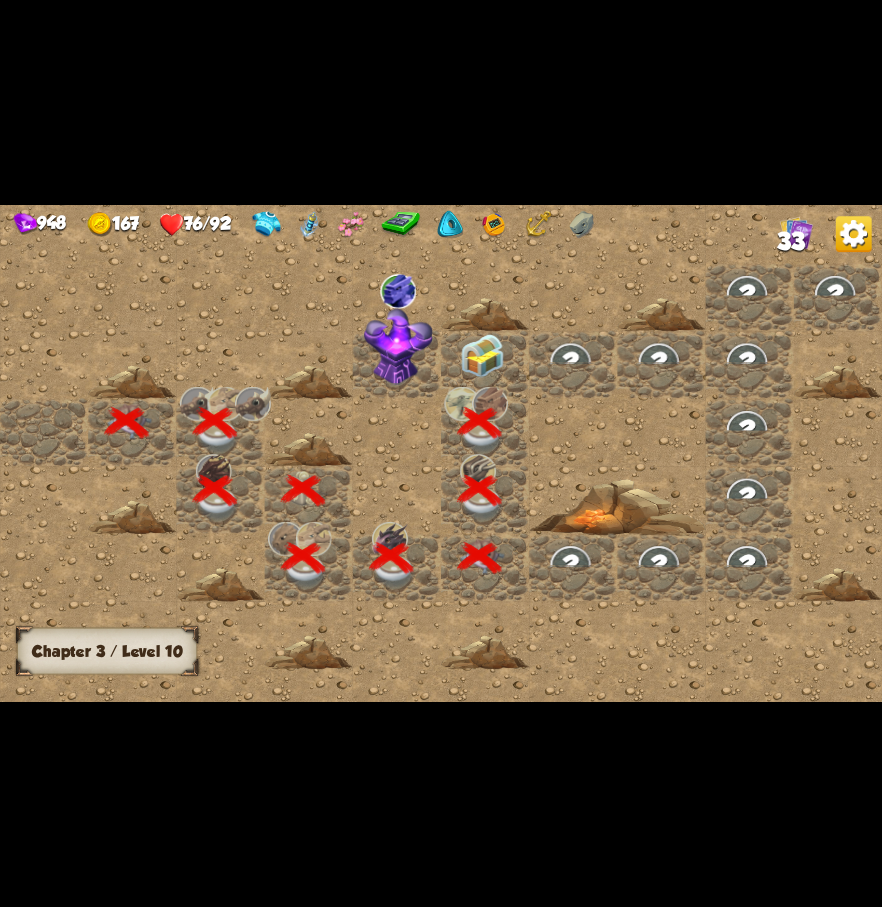 click at bounding box center [482, 355] 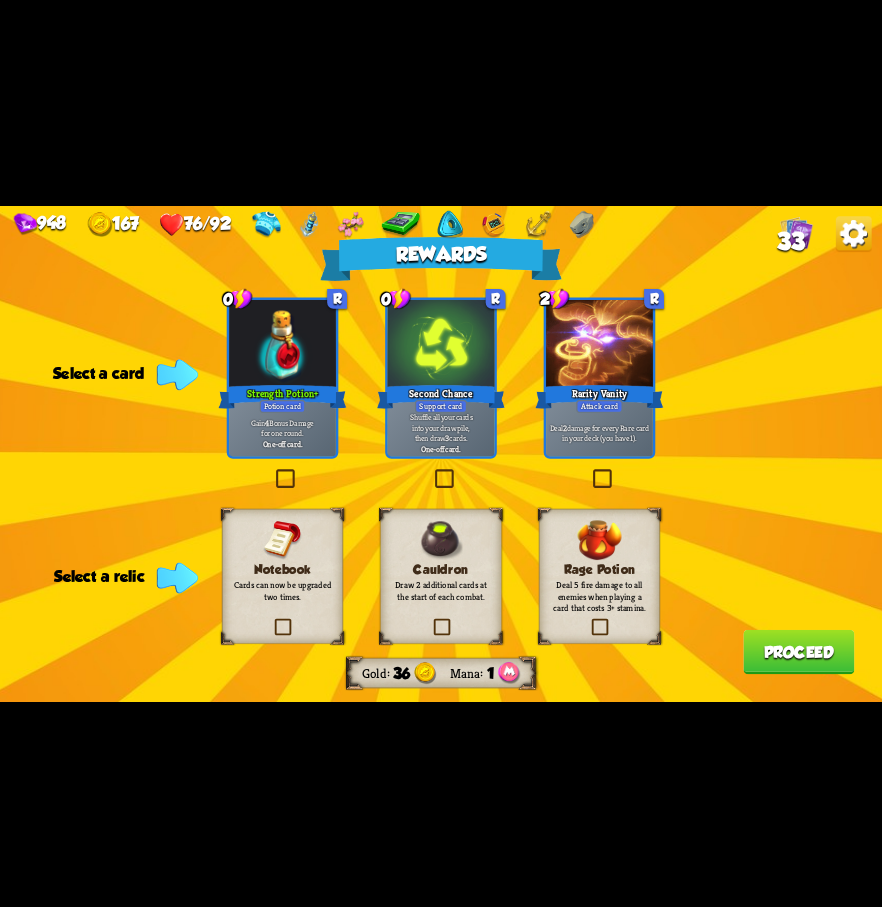click at bounding box center [272, 621] 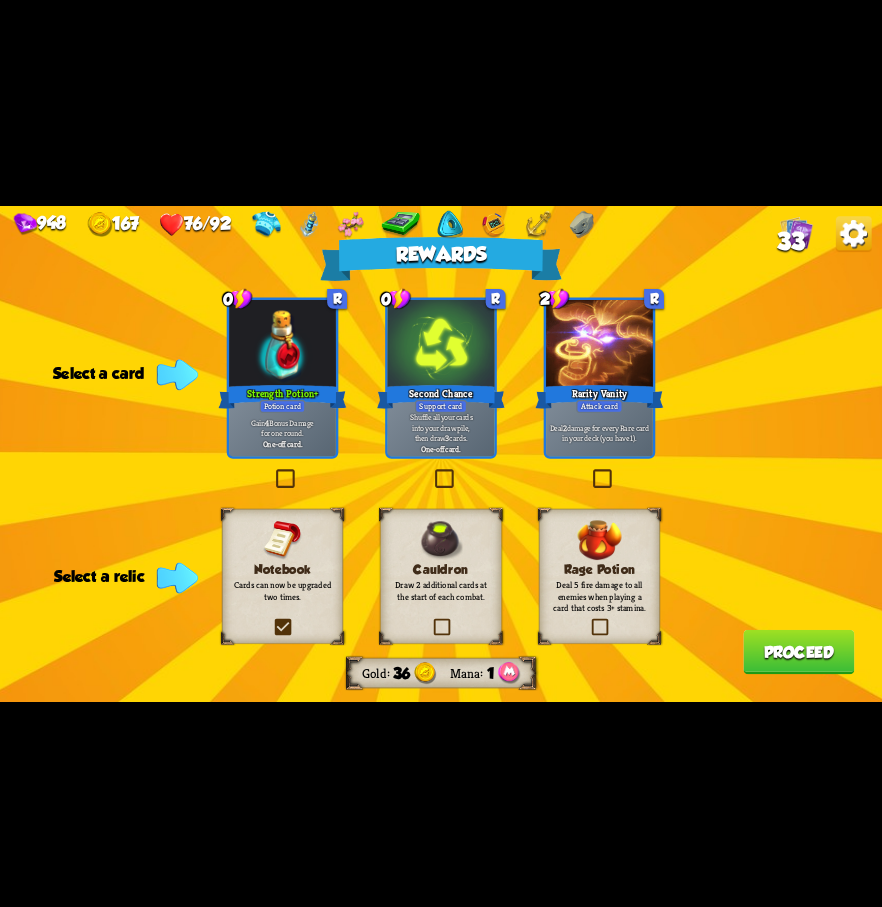 click at bounding box center [0, 0] 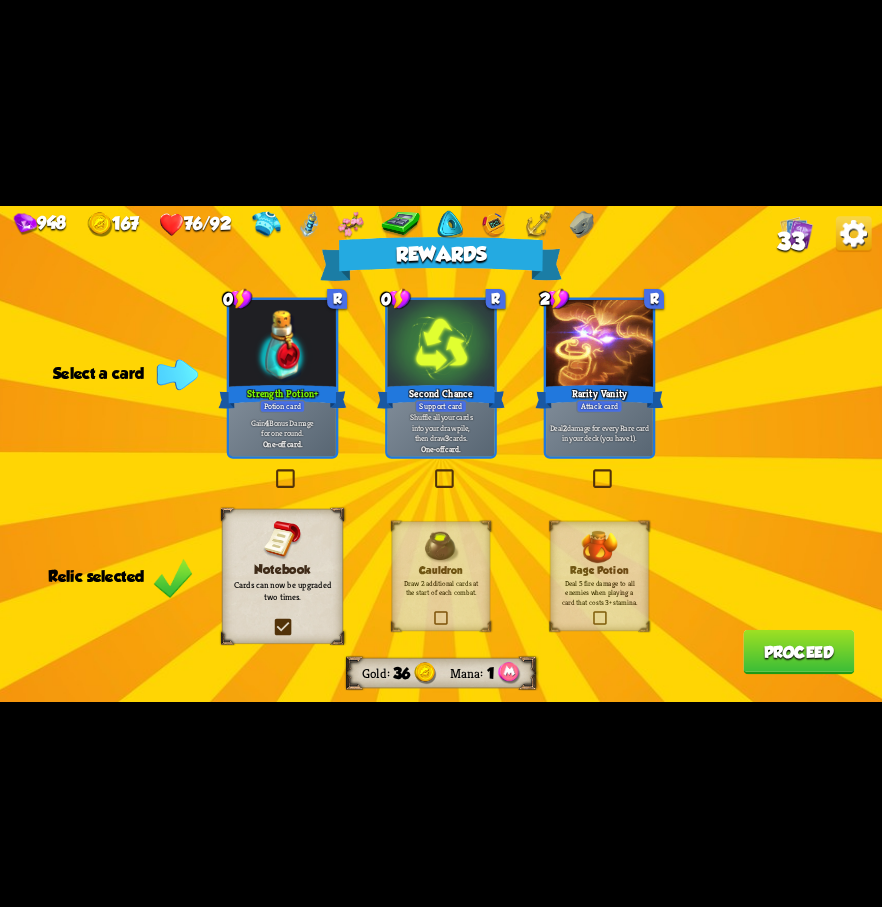 click at bounding box center [273, 471] 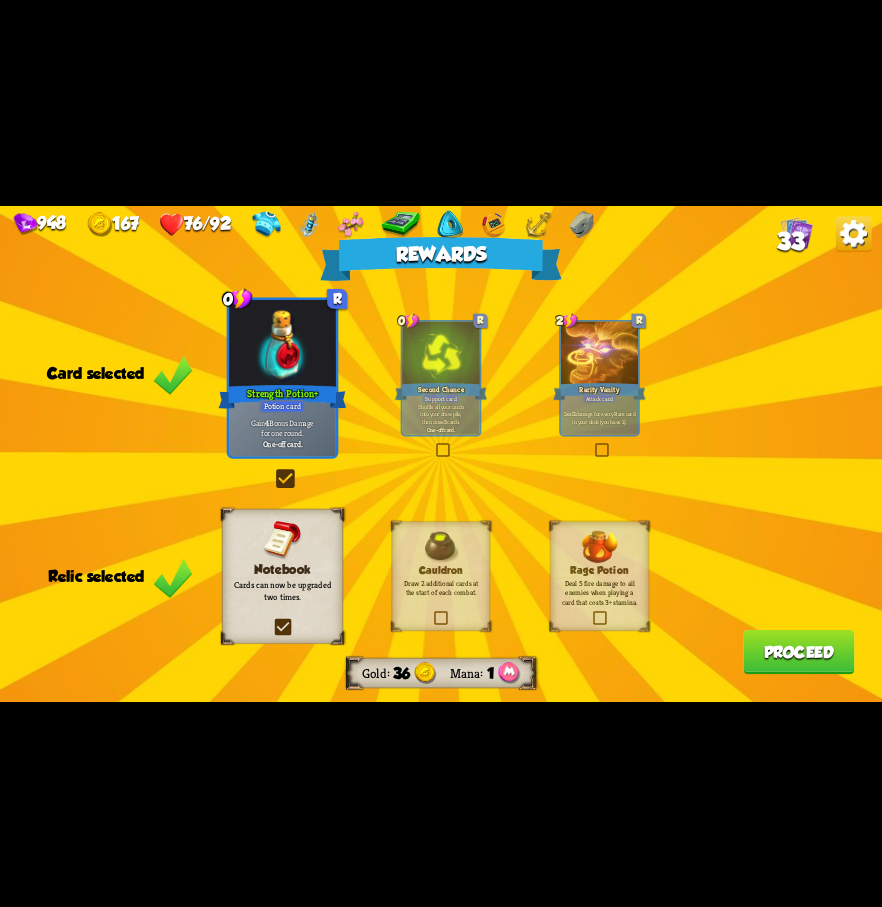 click on "Proceed" at bounding box center [798, 651] 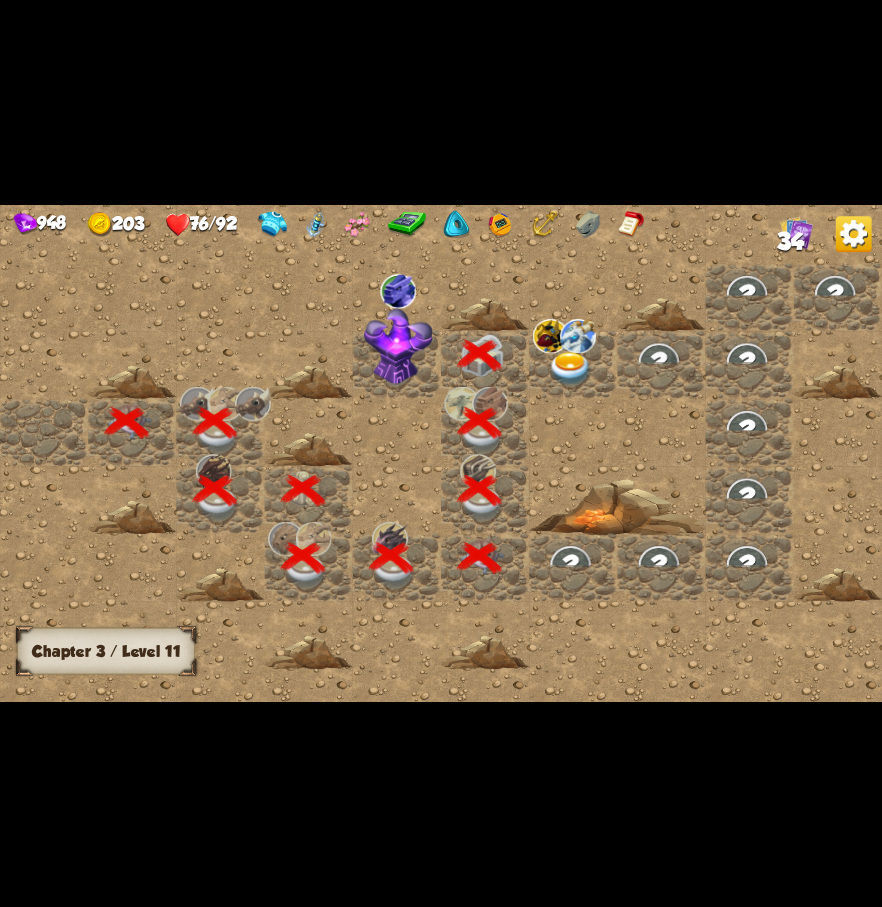 scroll, scrollTop: 0, scrollLeft: 384, axis: horizontal 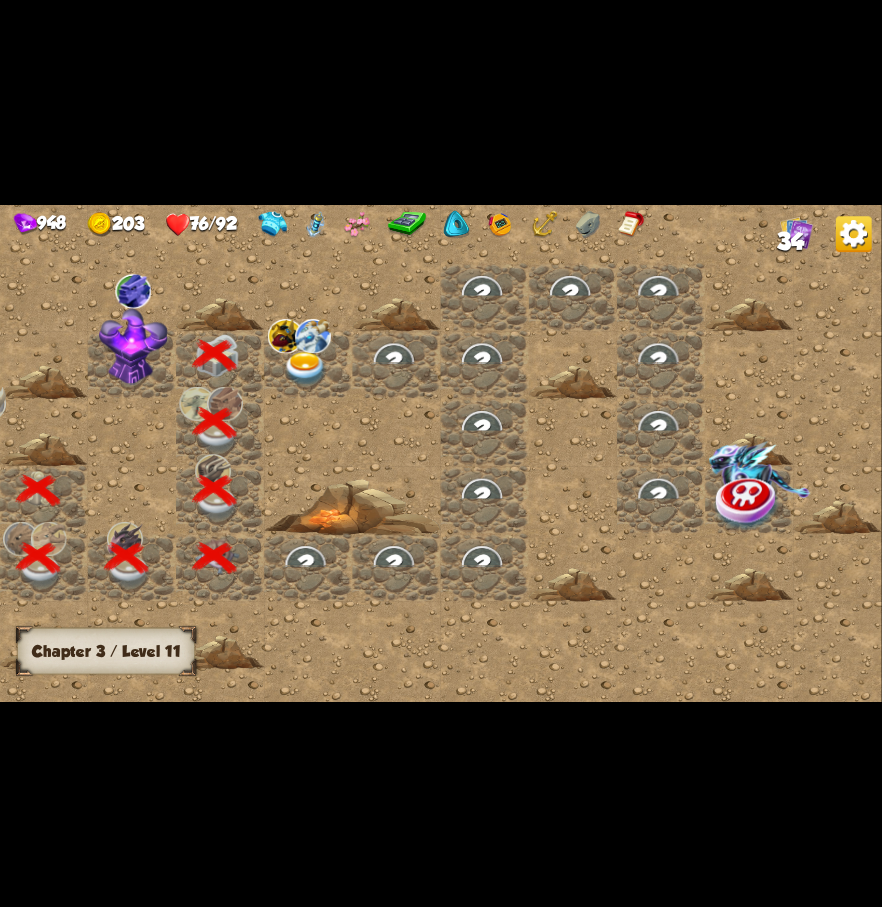 click at bounding box center (133, 346) 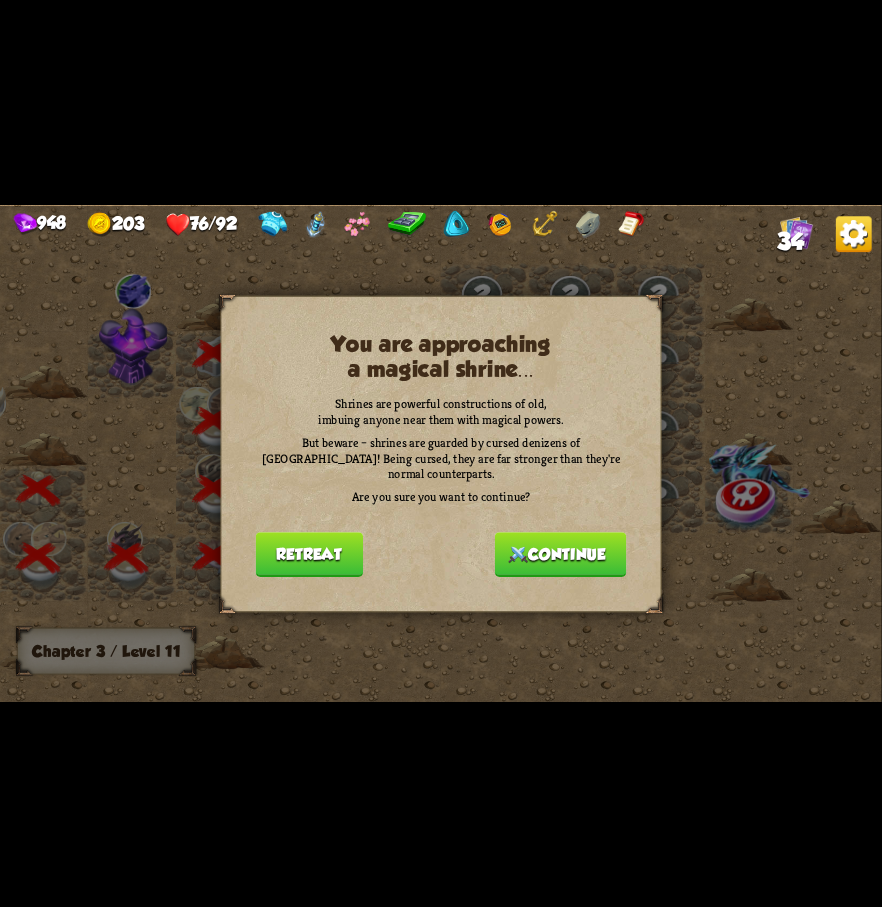 click on "Continue" at bounding box center [561, 554] 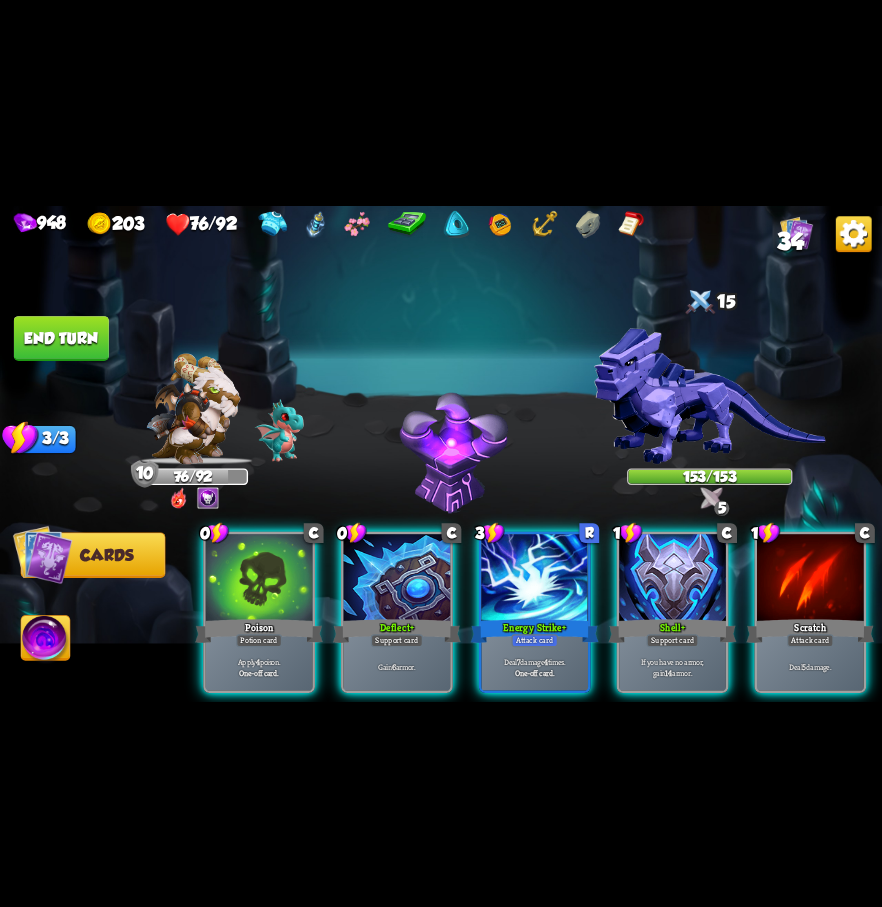 click at bounding box center [711, 498] 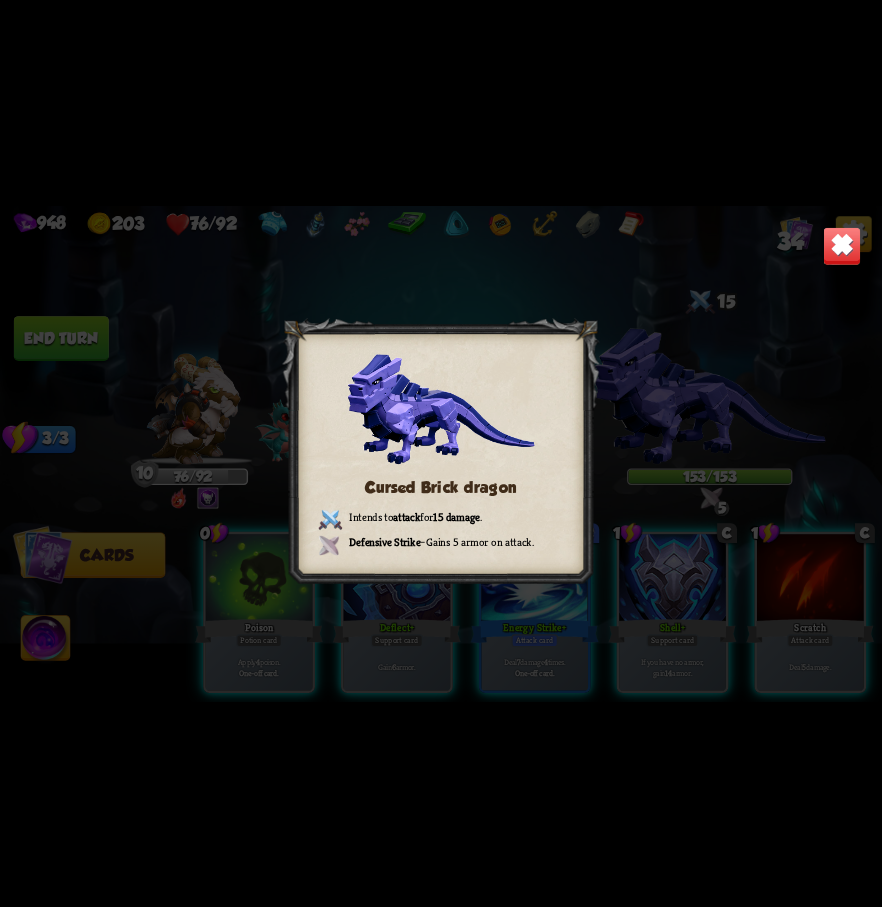 click on "Cursed Brick dragon
Intends to  attack  for  15 damage .
Defensive Strike
–
Gains 5 armor on attack." at bounding box center (441, 453) 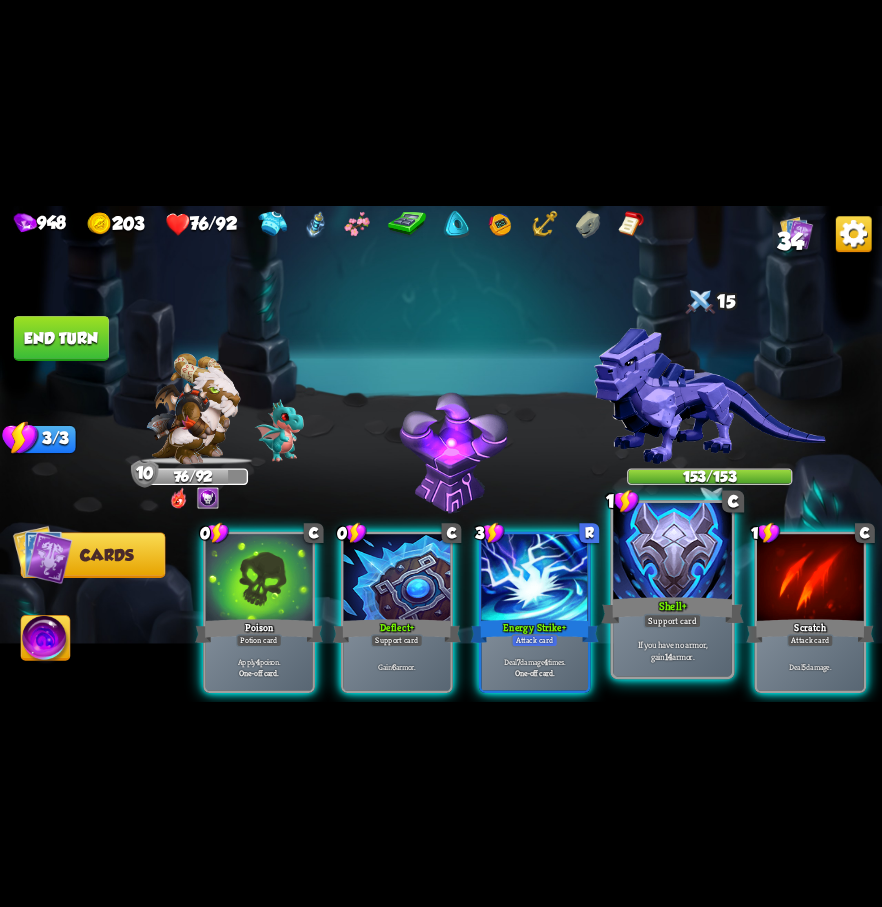 click on "+" at bounding box center (684, 606) 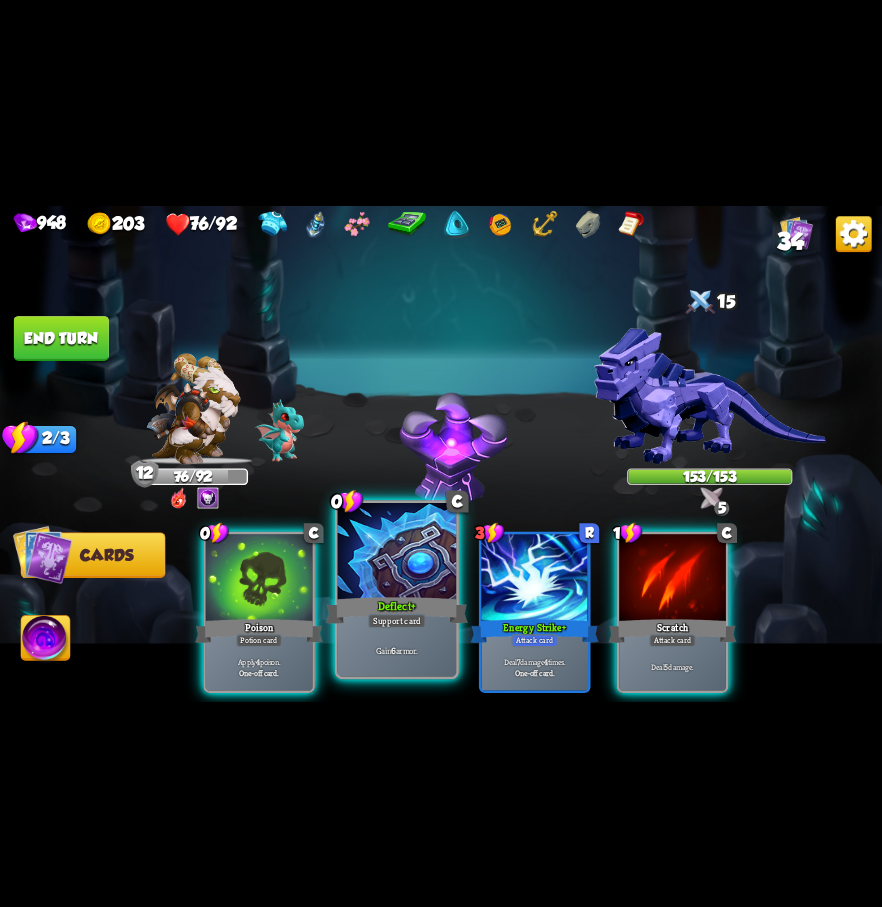 click on "Support card" at bounding box center [397, 620] 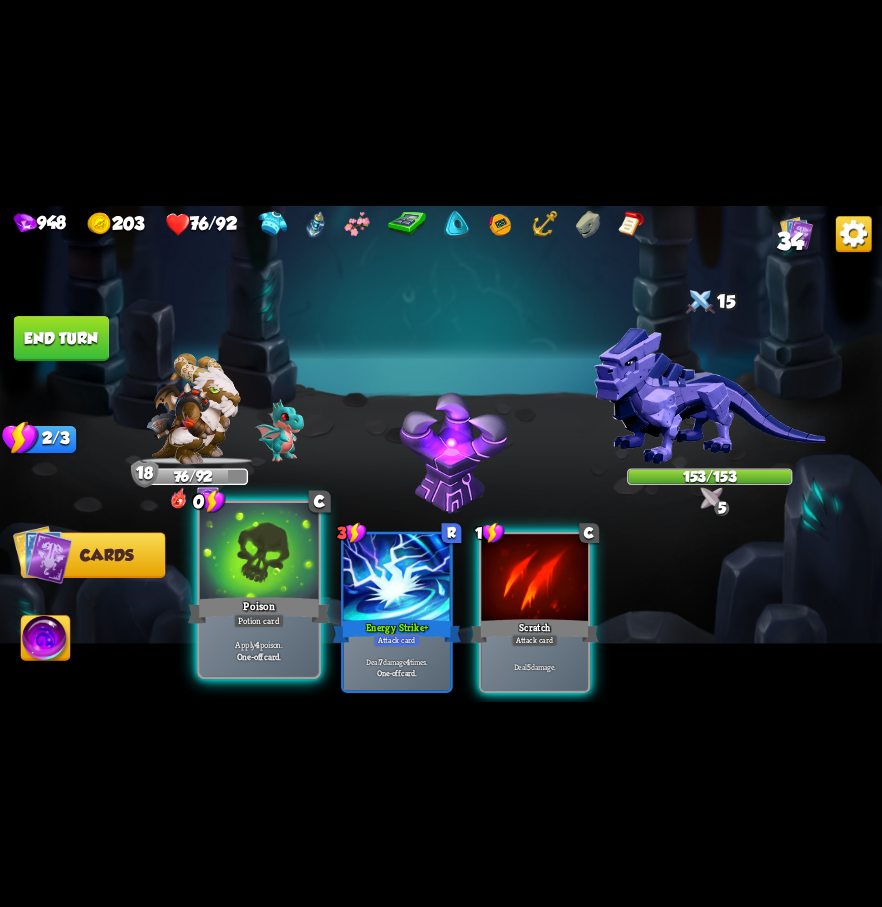 click at bounding box center [259, 552] 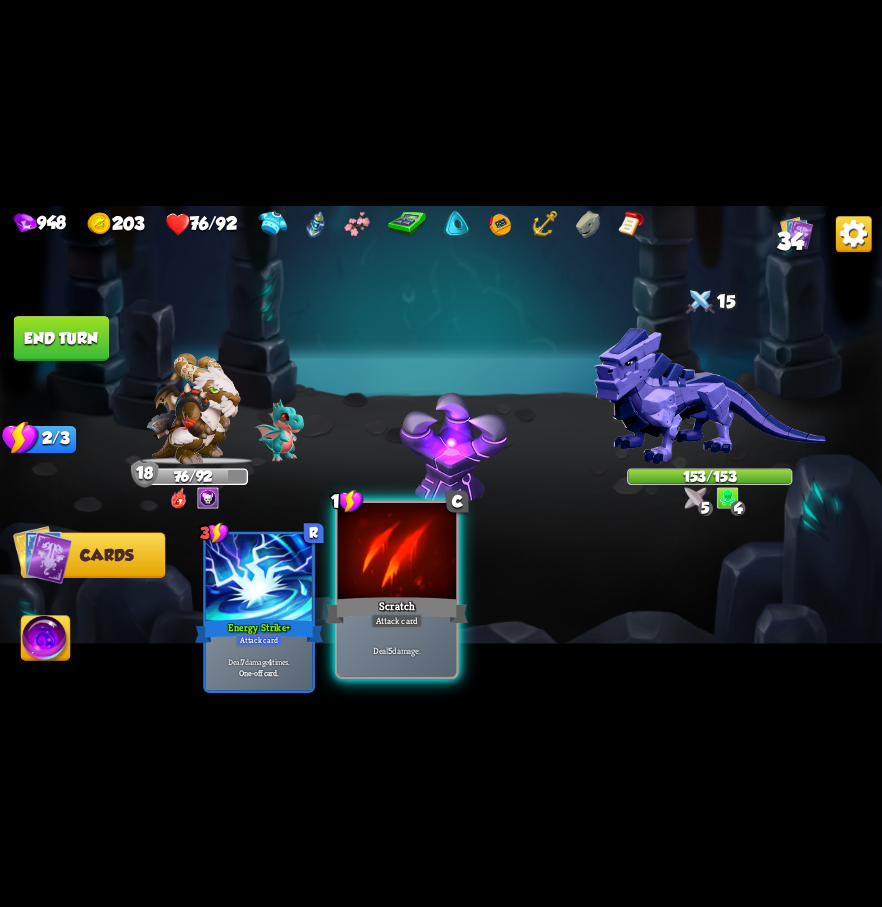click on "Scratch" at bounding box center (397, 610) 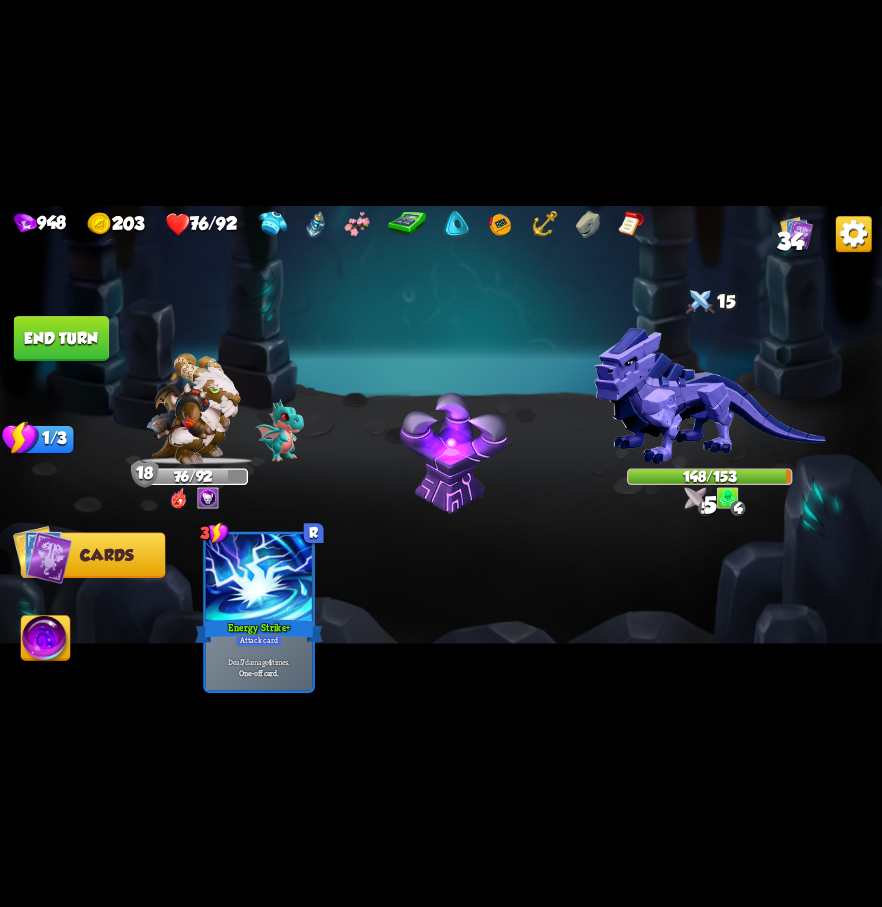 click on "End turn" at bounding box center (61, 338) 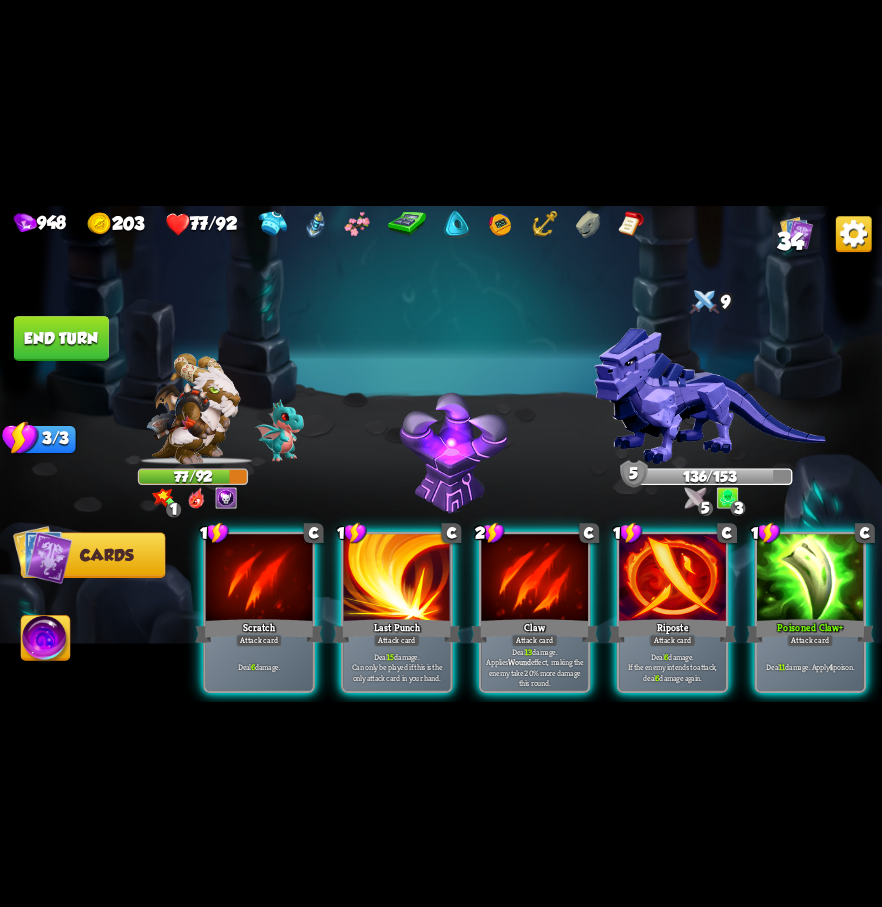 click on "1     0" at bounding box center [192, 498] 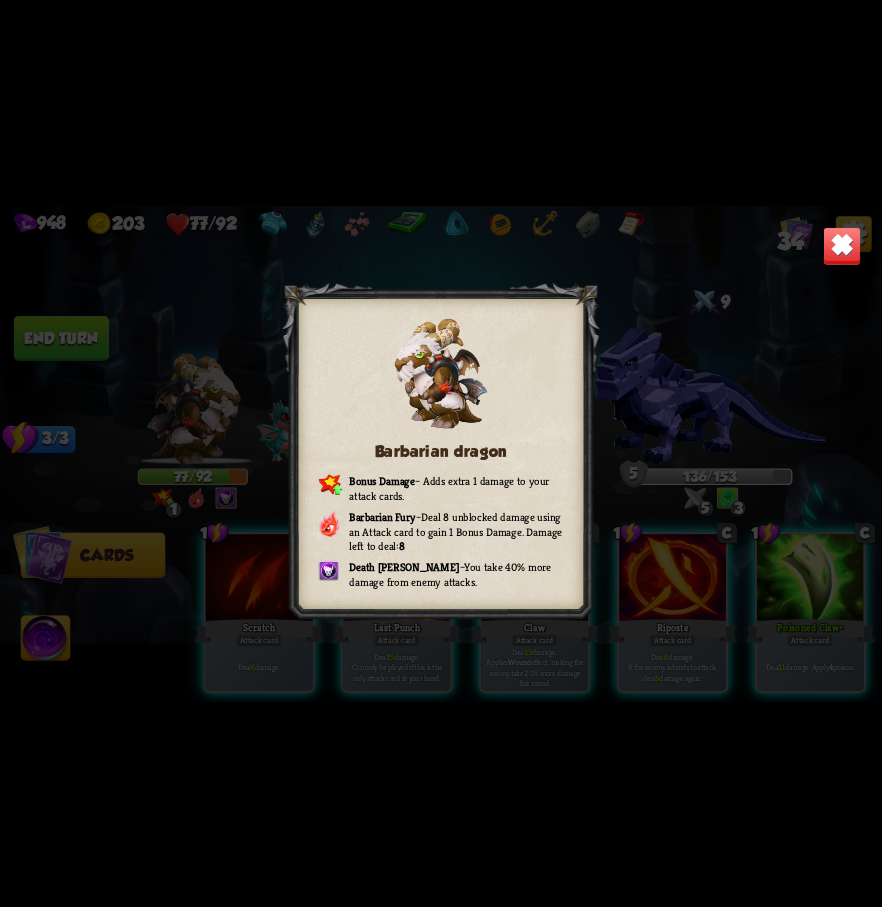 click on "Barbarian dragon
Bonus Damage  –
Adds extra 1 damage to your attack cards.        Barbarian Fury
–
Deal 8 unblocked damage using an Attack card to gain 1 Bonus Damage. Damage left to deal:  8     Death [PERSON_NAME]
–
You take 40% more damage from enemy attacks." at bounding box center (441, 453) 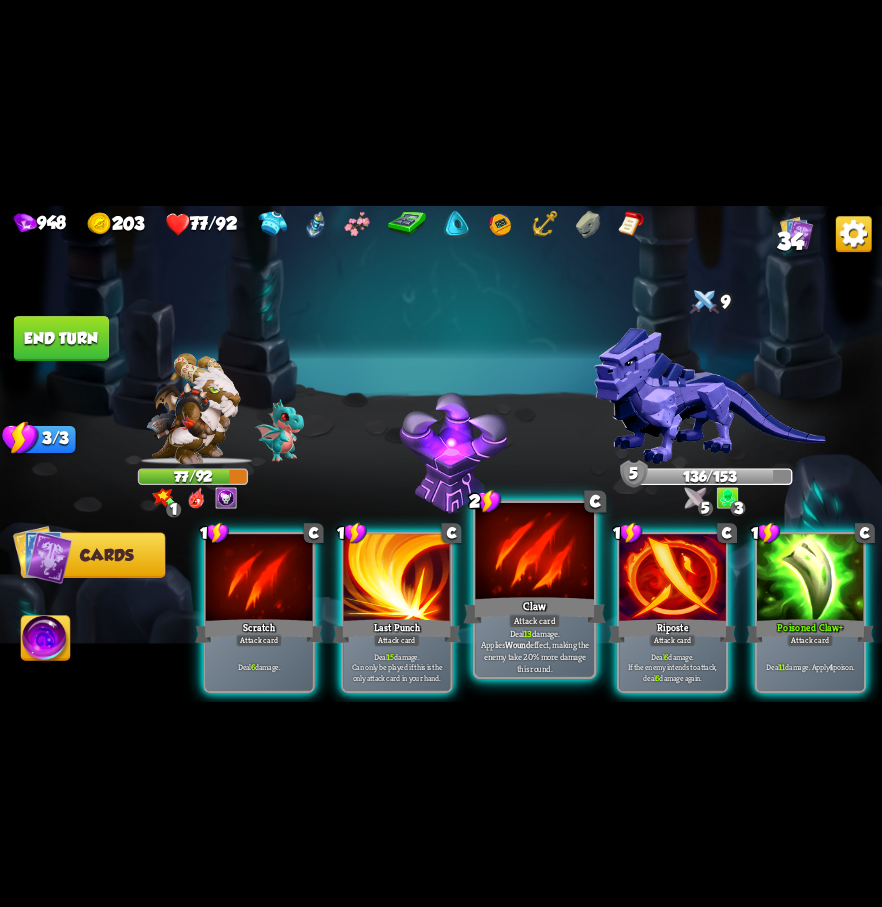 click at bounding box center [534, 552] 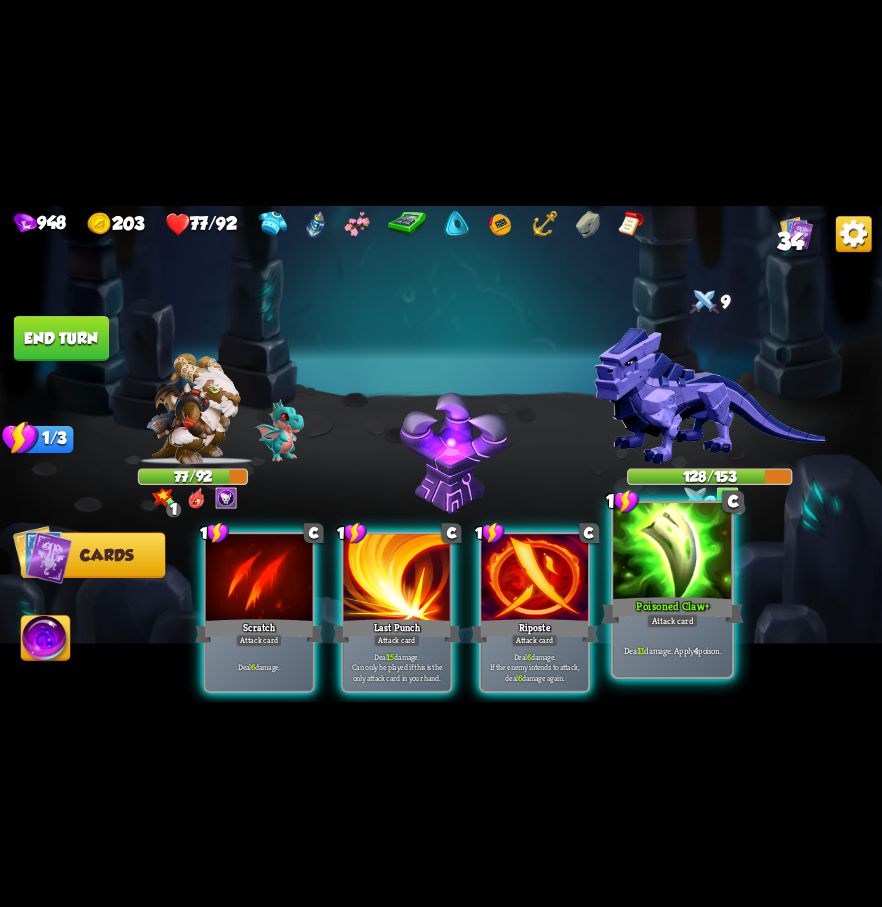 click at bounding box center (672, 552) 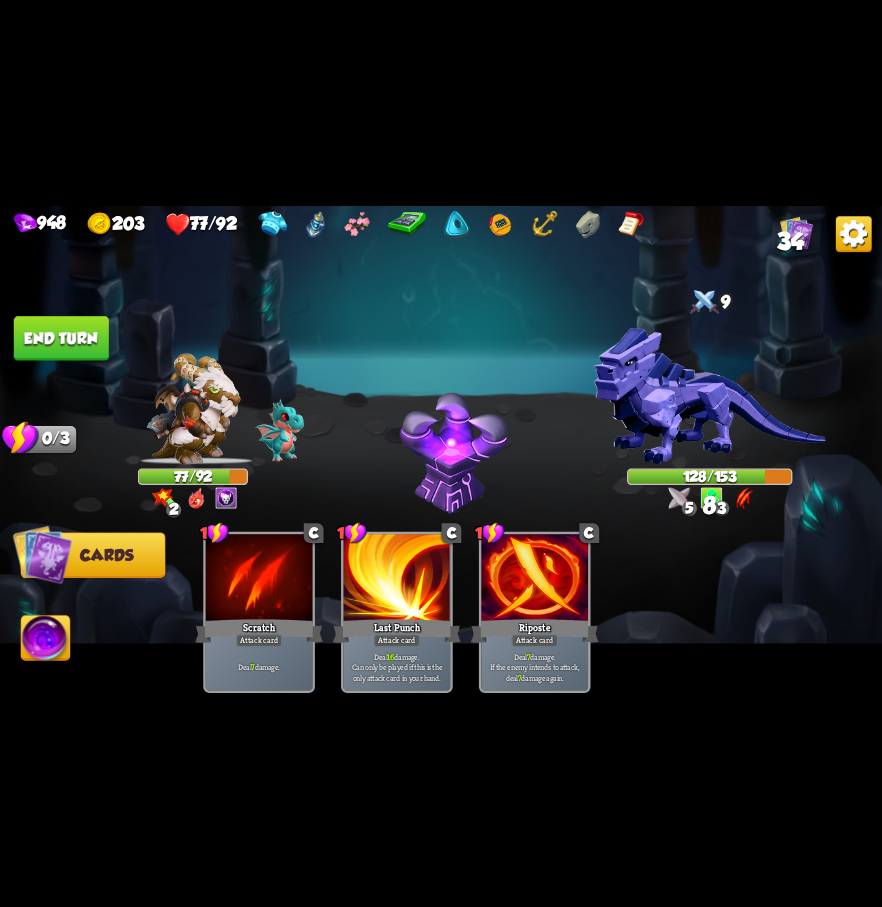 click on "End turn" at bounding box center (61, 338) 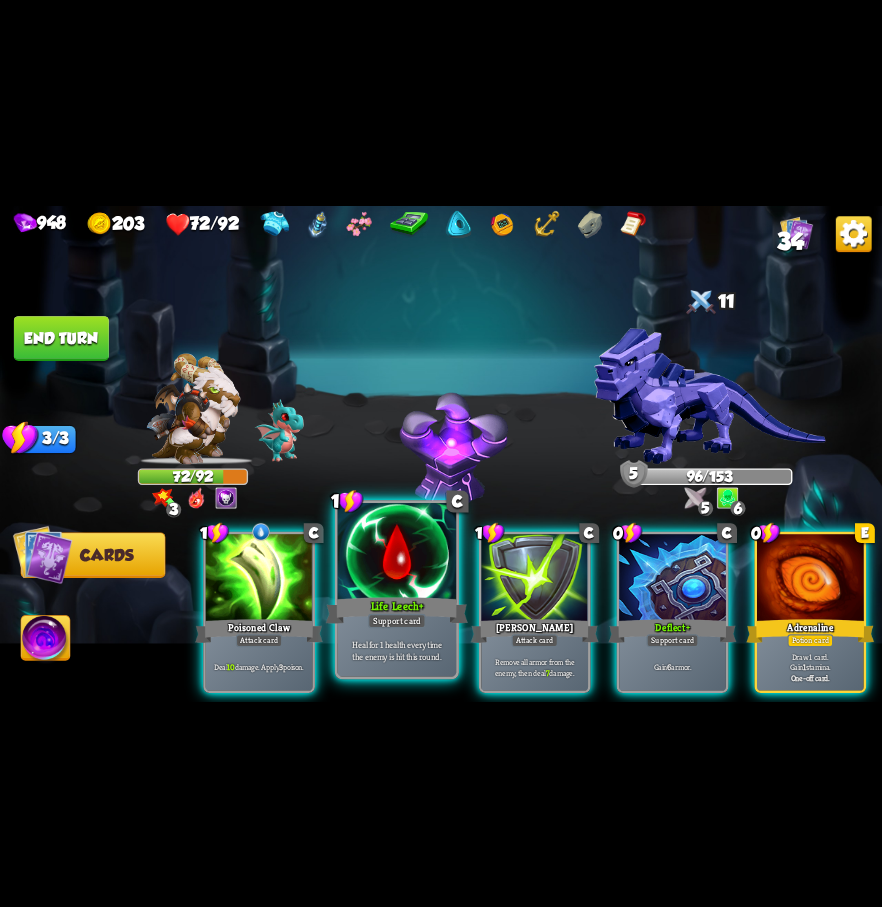 click at bounding box center (397, 552) 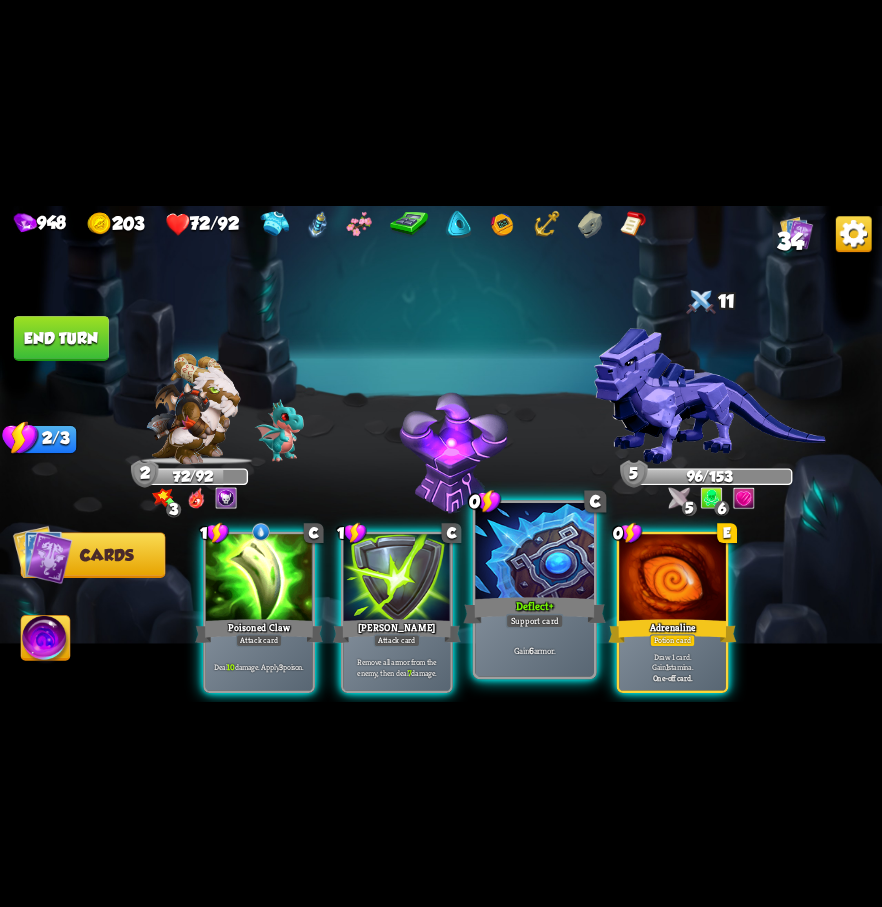 click at bounding box center (534, 552) 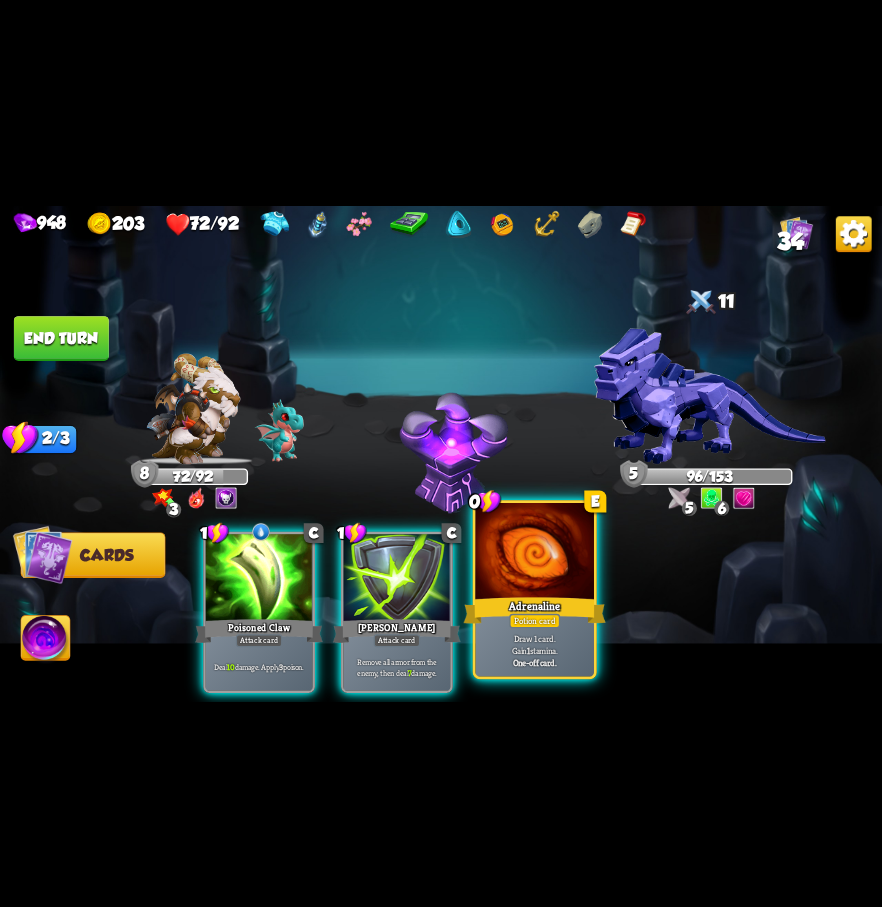 click at bounding box center [534, 552] 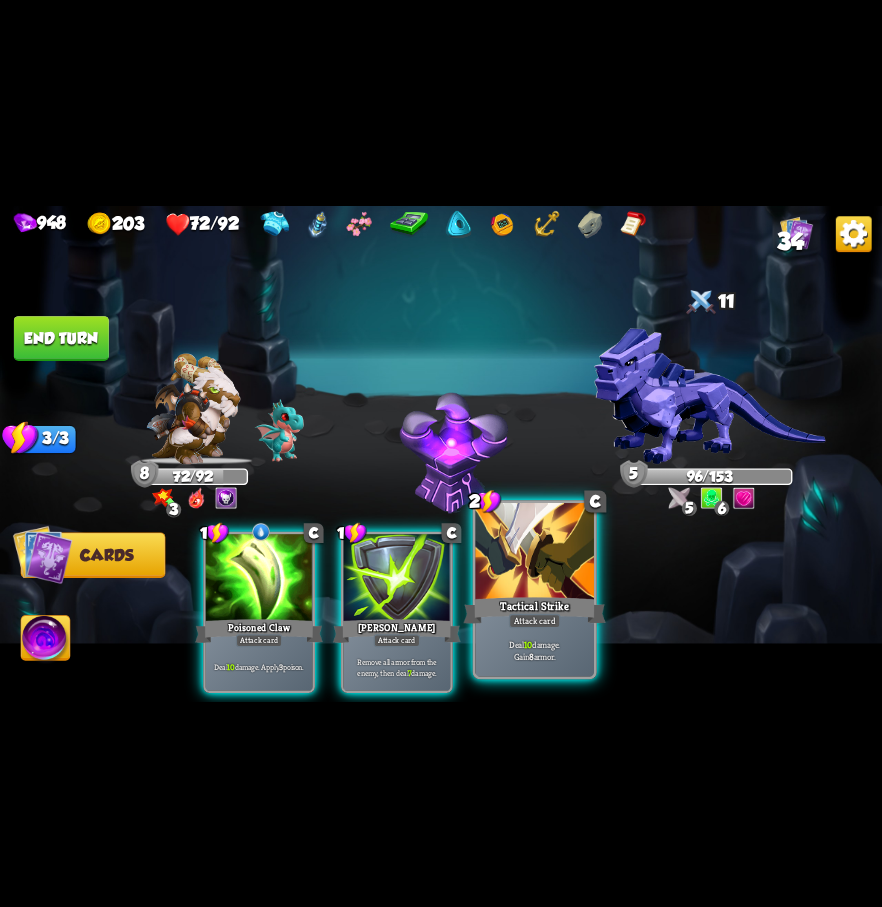 click at bounding box center (534, 552) 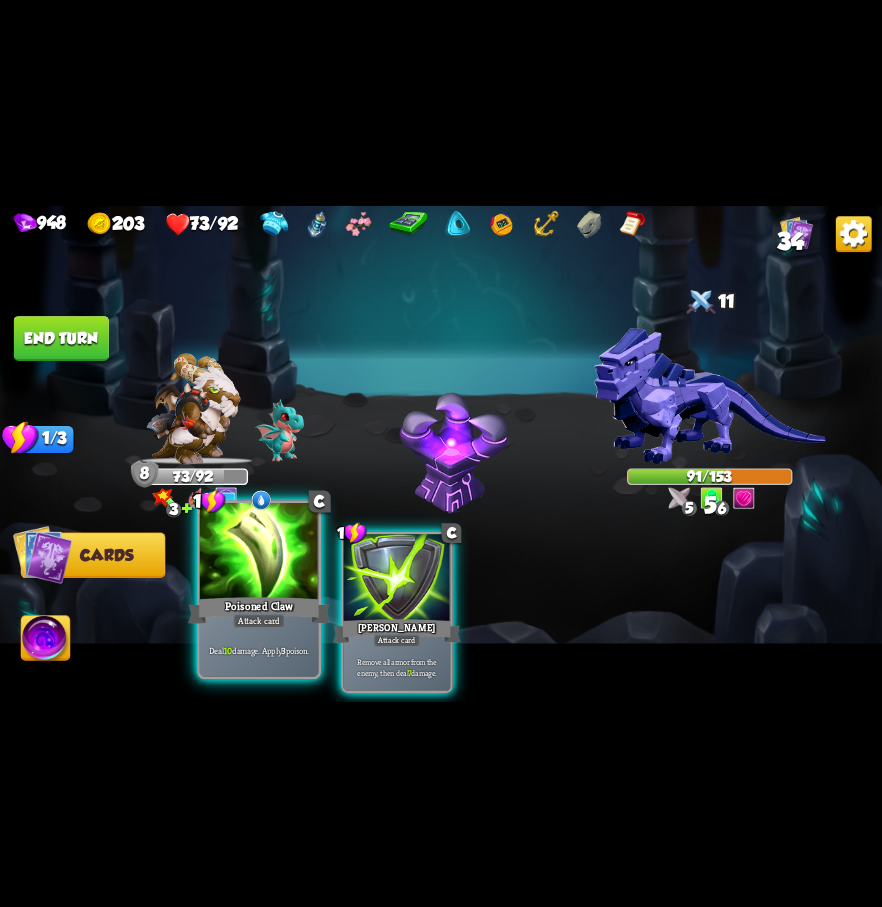 click at bounding box center (259, 552) 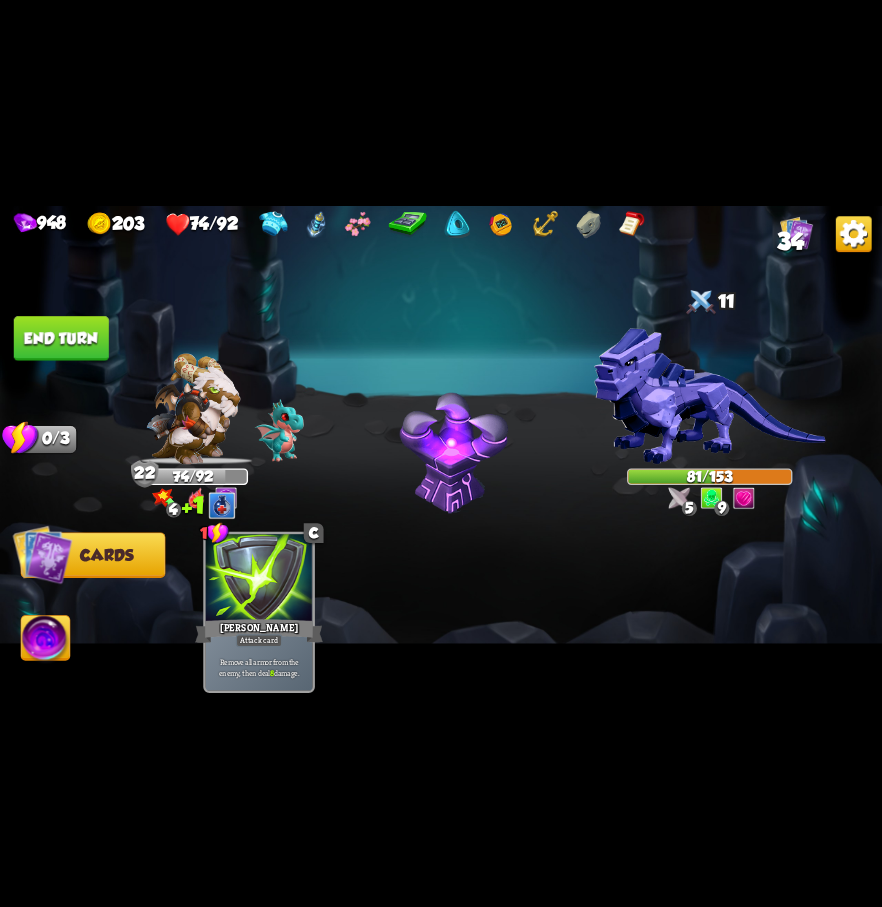 click on "End turn" at bounding box center (61, 338) 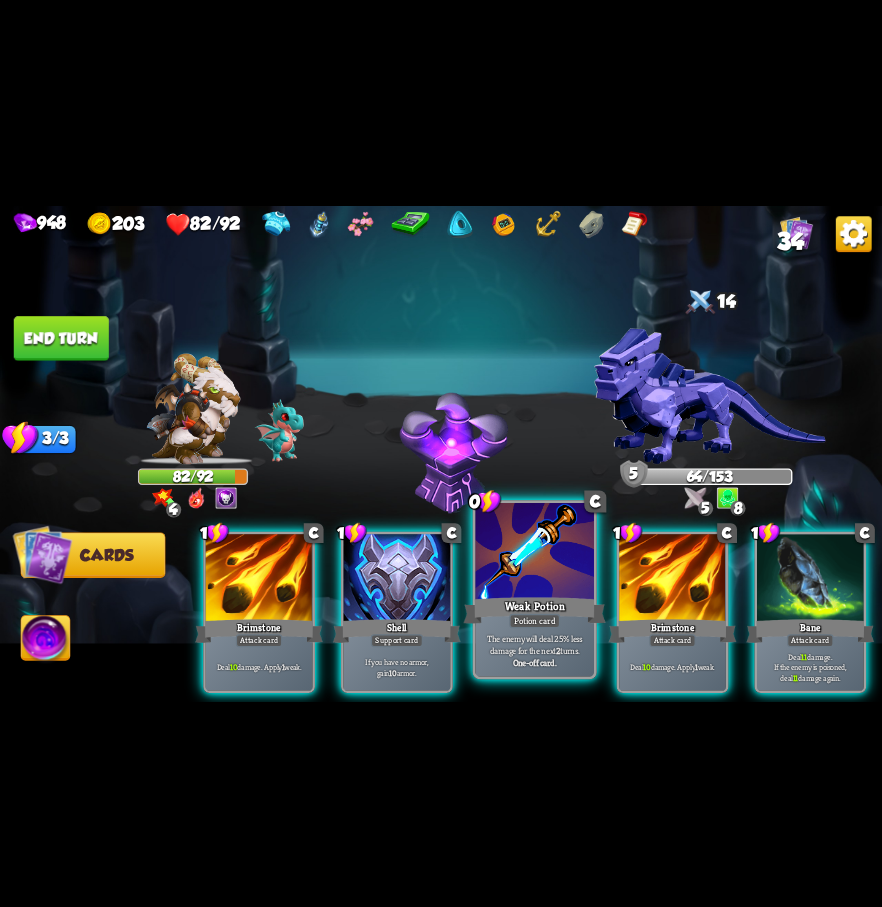 click at bounding box center (534, 552) 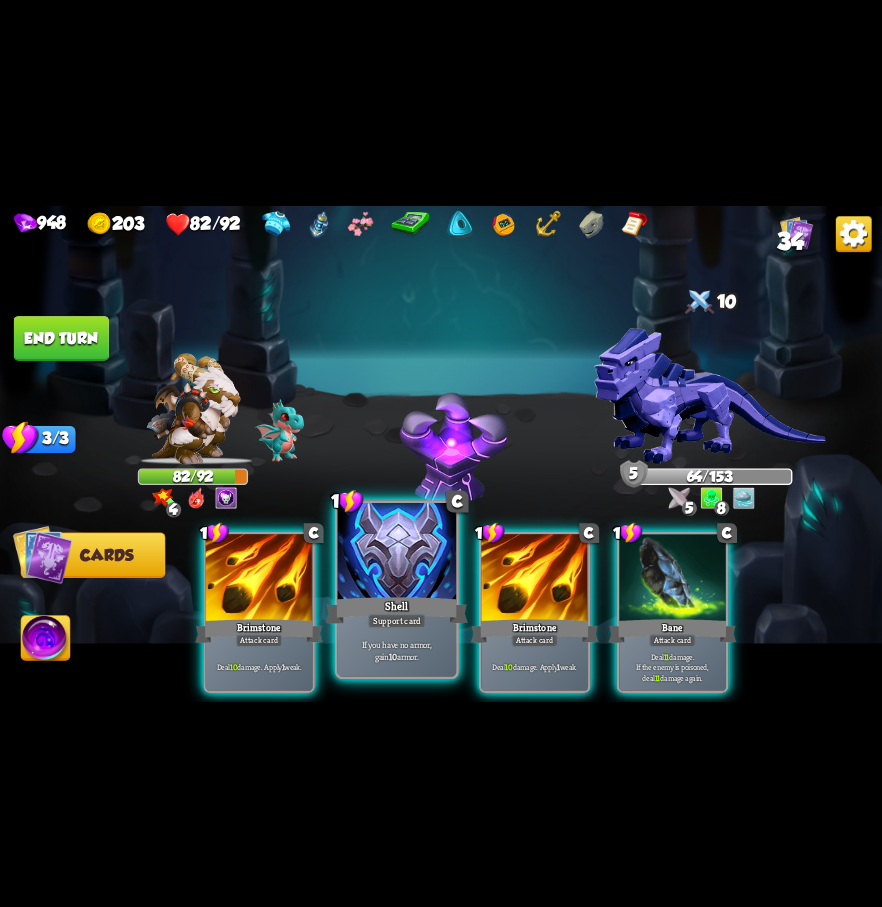 click at bounding box center (397, 552) 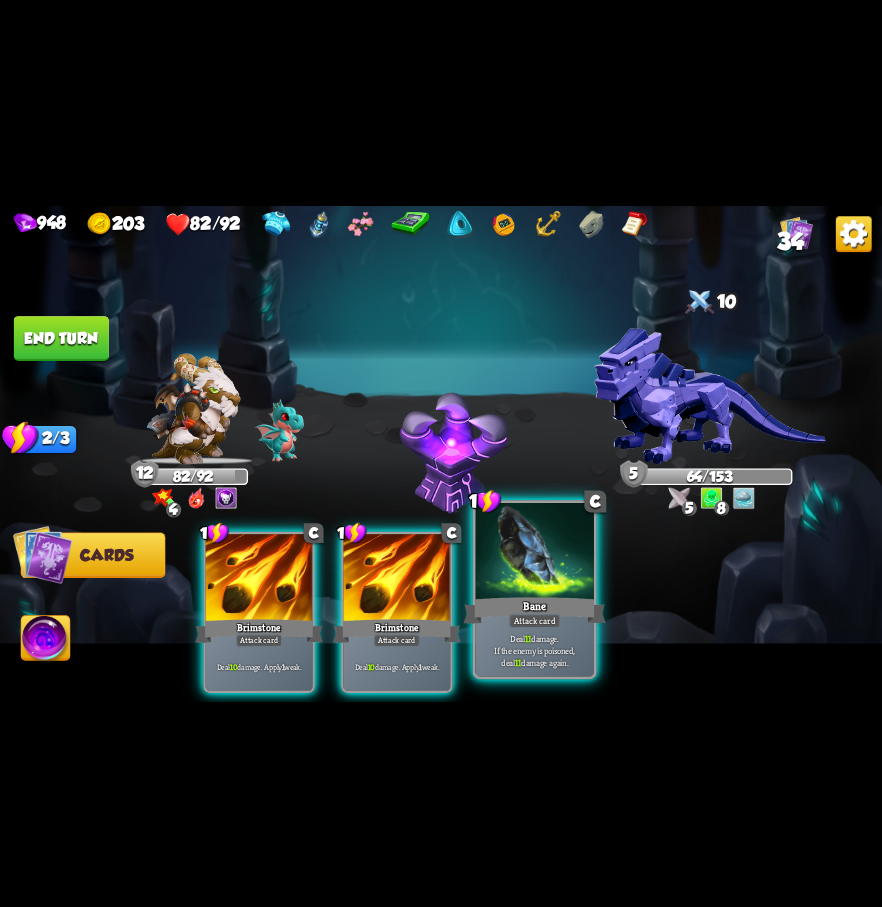 click at bounding box center [534, 552] 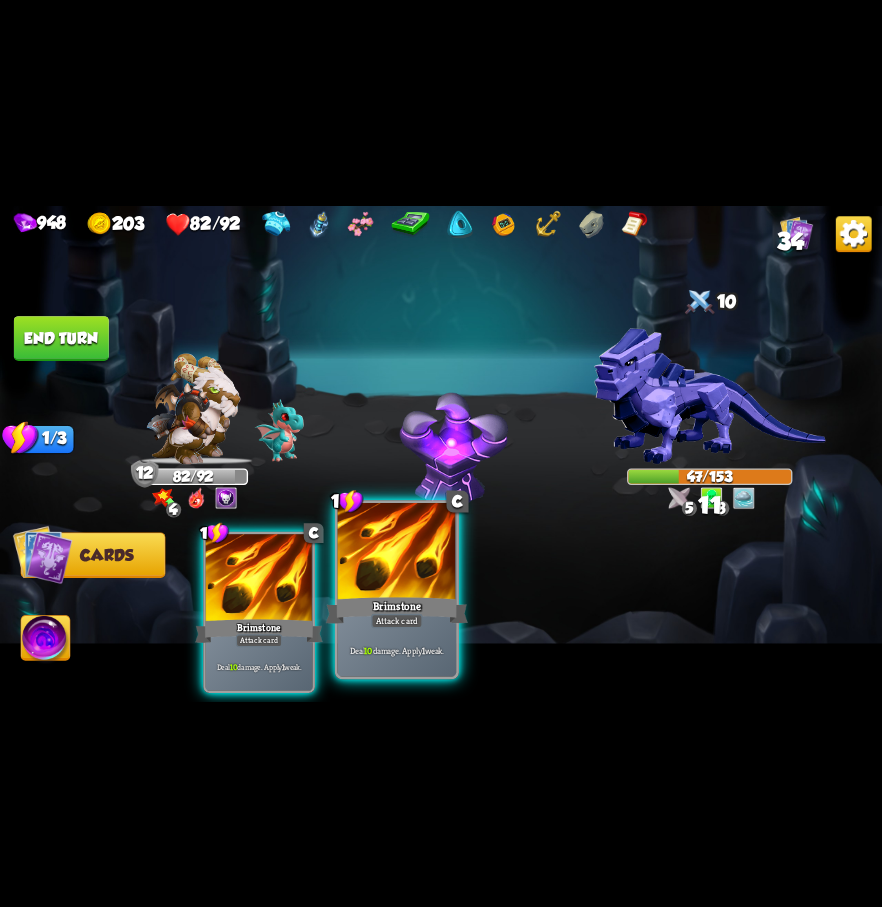 click at bounding box center [397, 552] 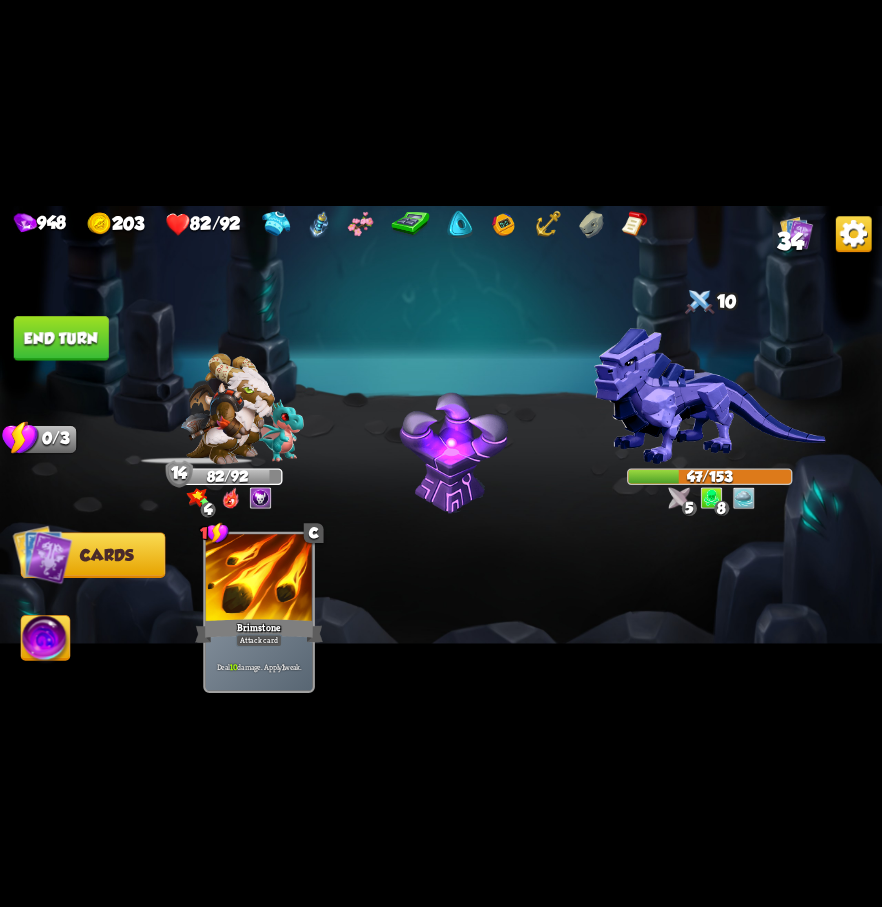 click on "End turn" at bounding box center [61, 338] 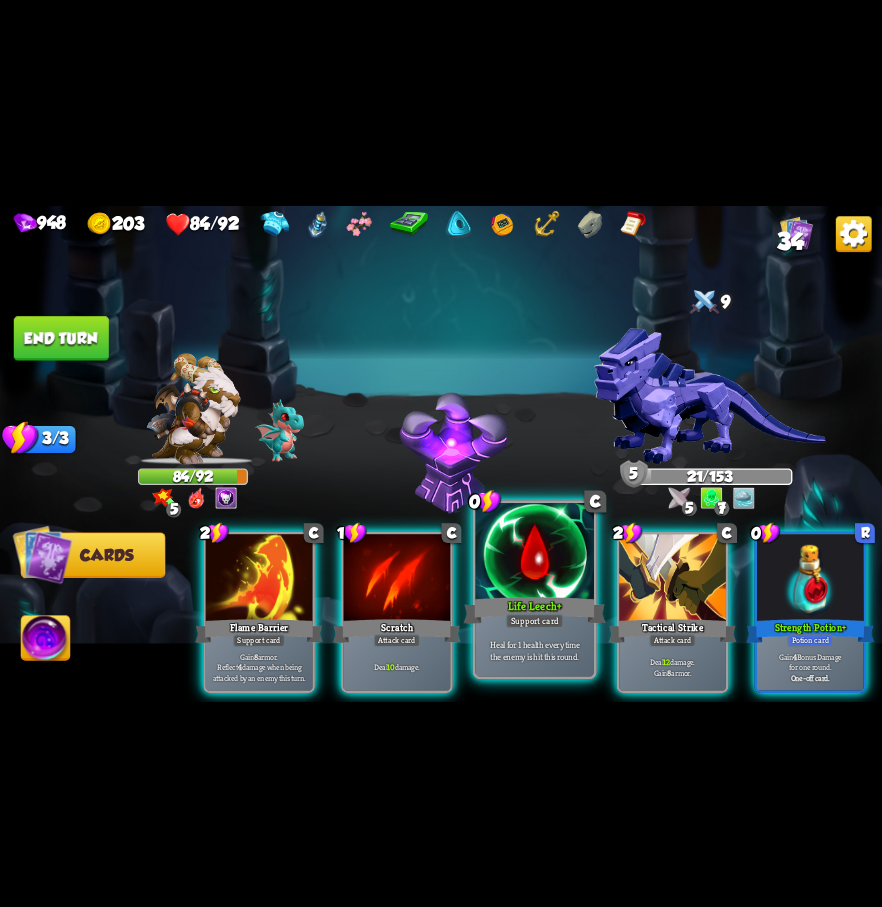 click at bounding box center [534, 552] 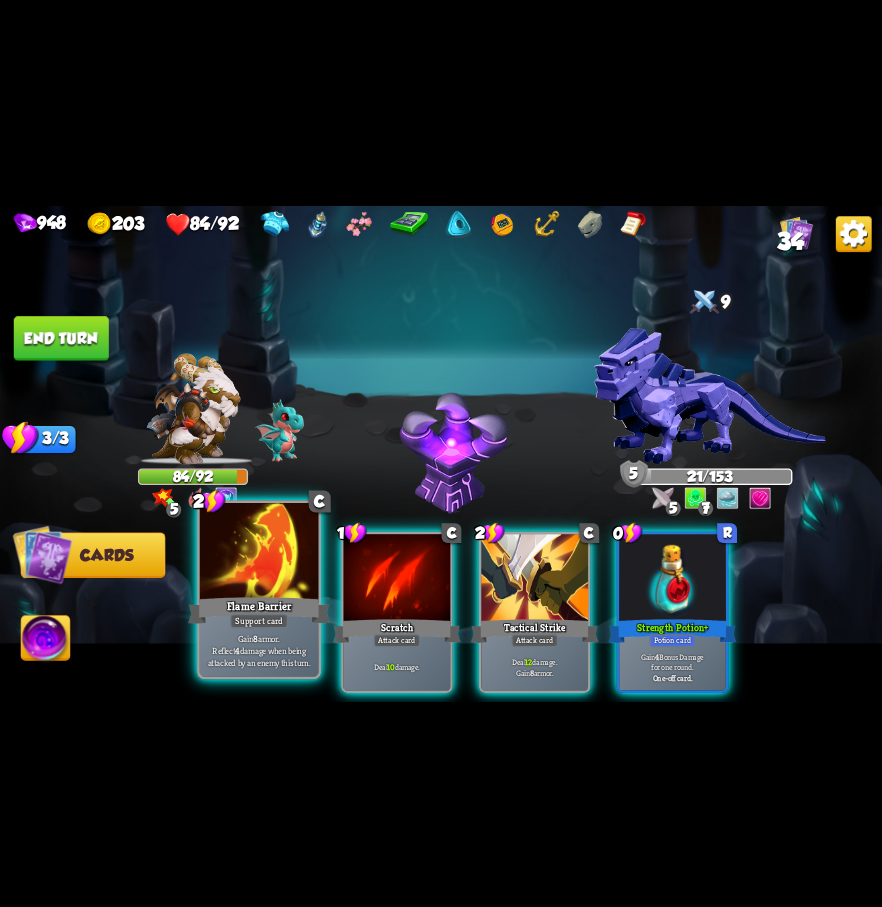 click at bounding box center [259, 552] 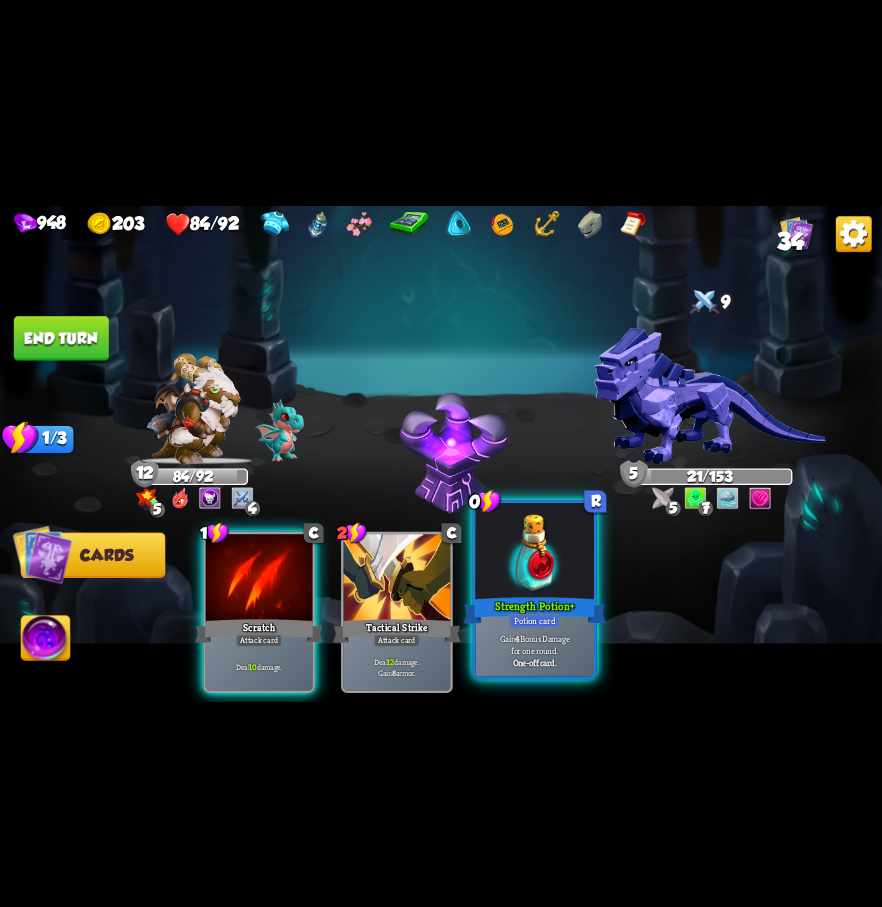 click at bounding box center [534, 552] 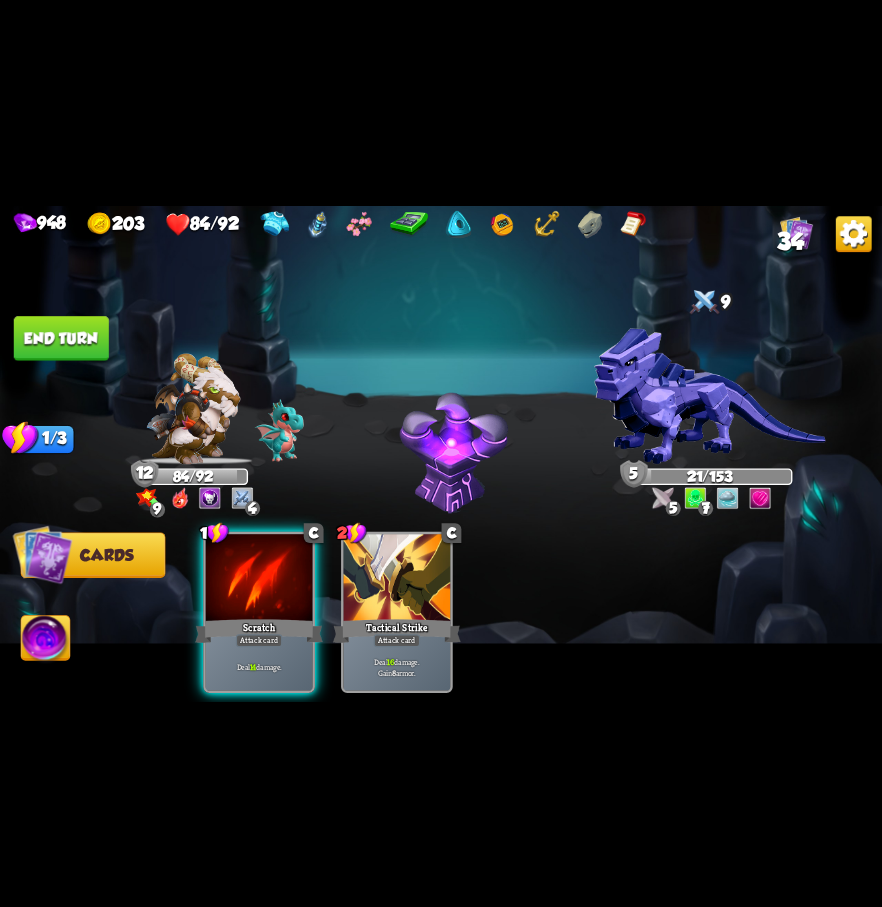 click on "End turn" at bounding box center (61, 338) 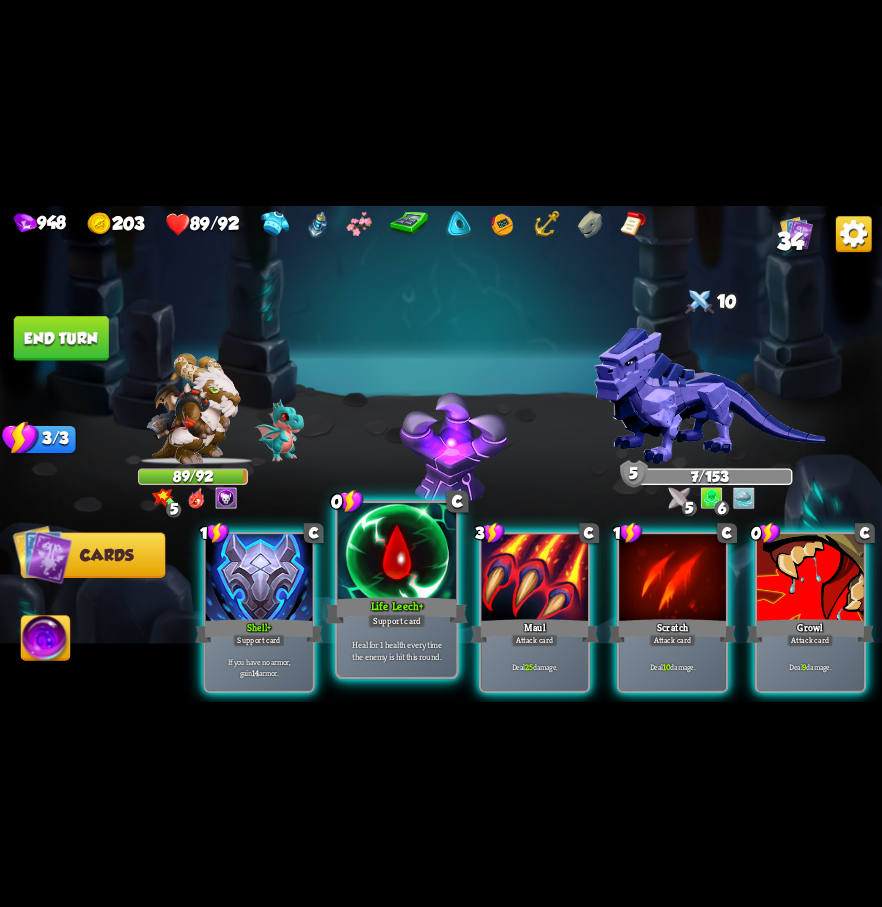 click on "Support card" at bounding box center [397, 620] 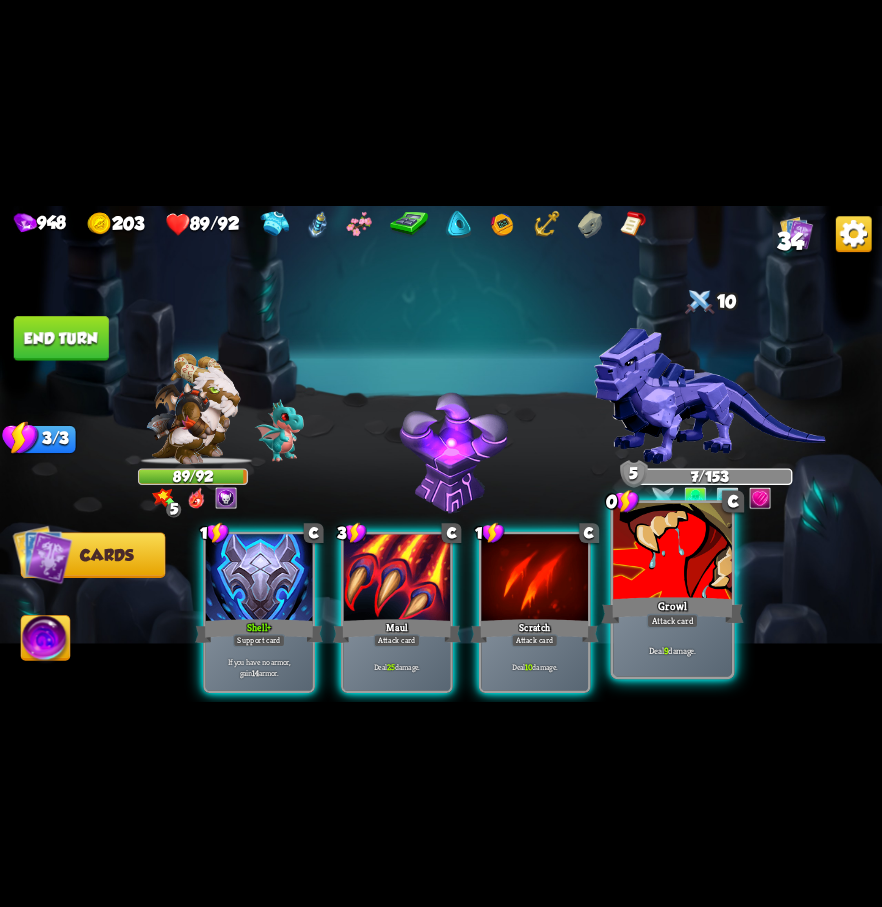 click on "Deal  9  damage." at bounding box center (672, 650) 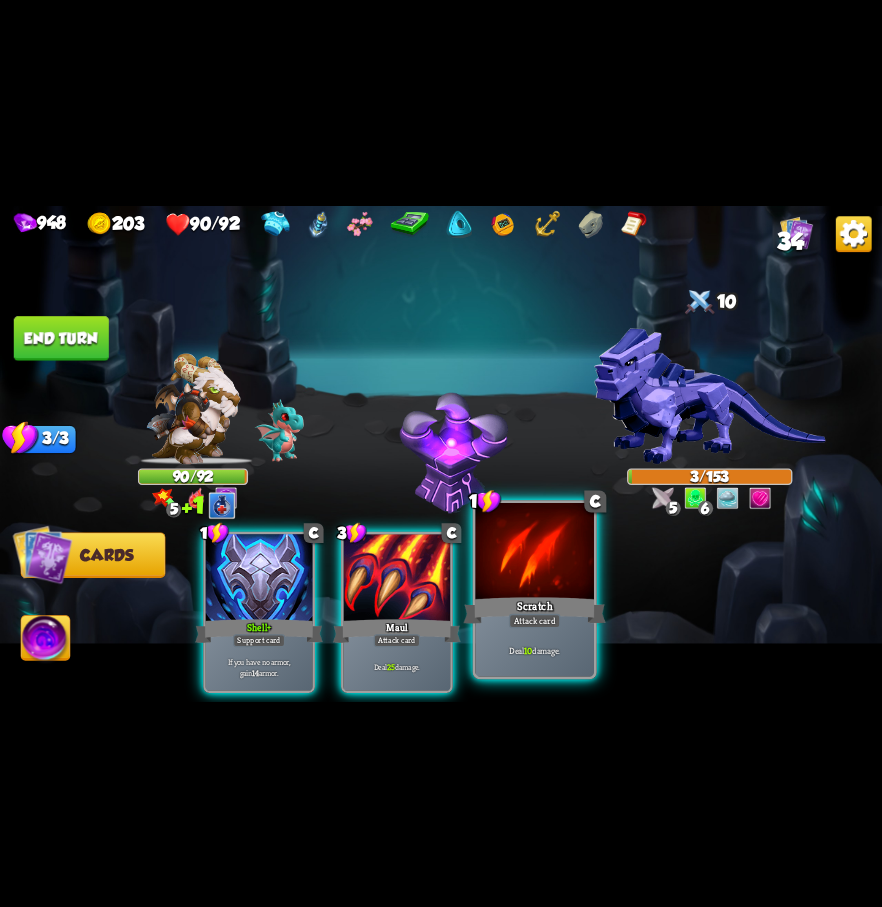 click on "Attack card" at bounding box center [535, 620] 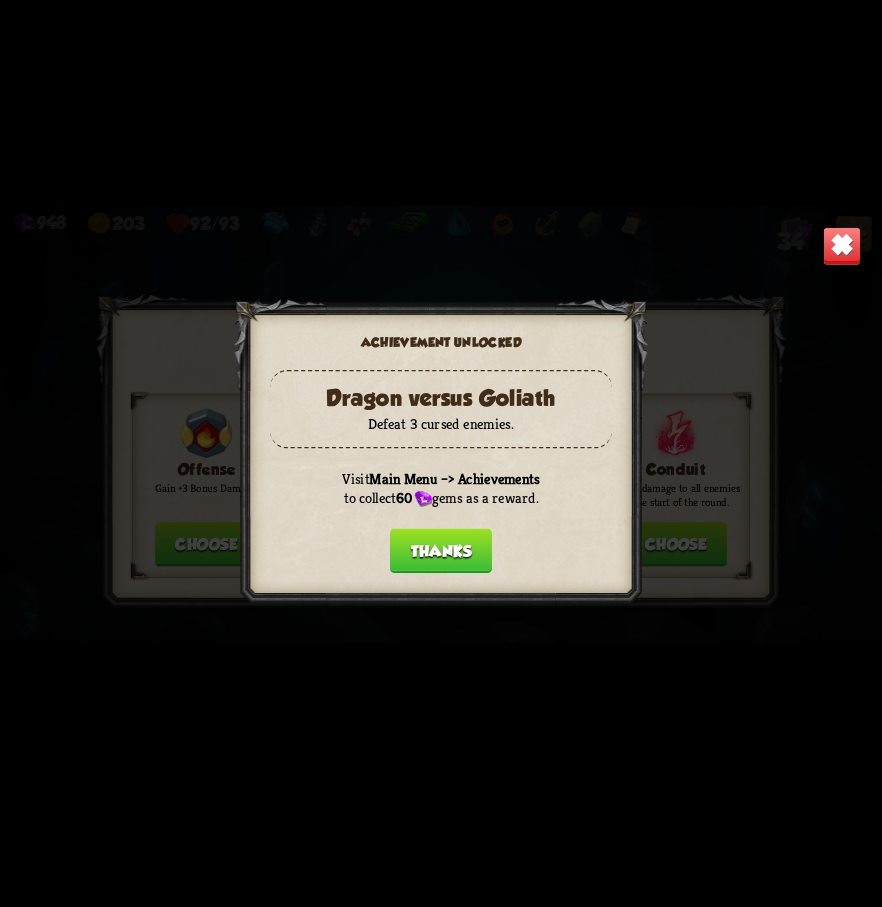 click on "Thanks" at bounding box center [441, 550] 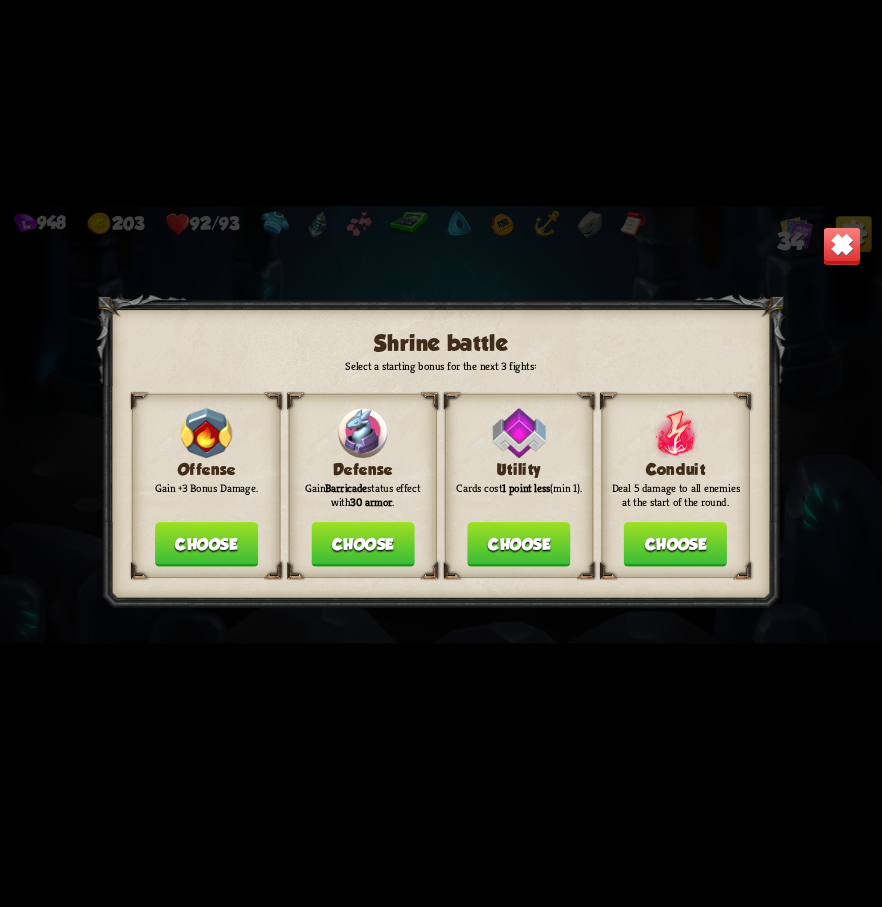 click on "Choose" at bounding box center (362, 544) 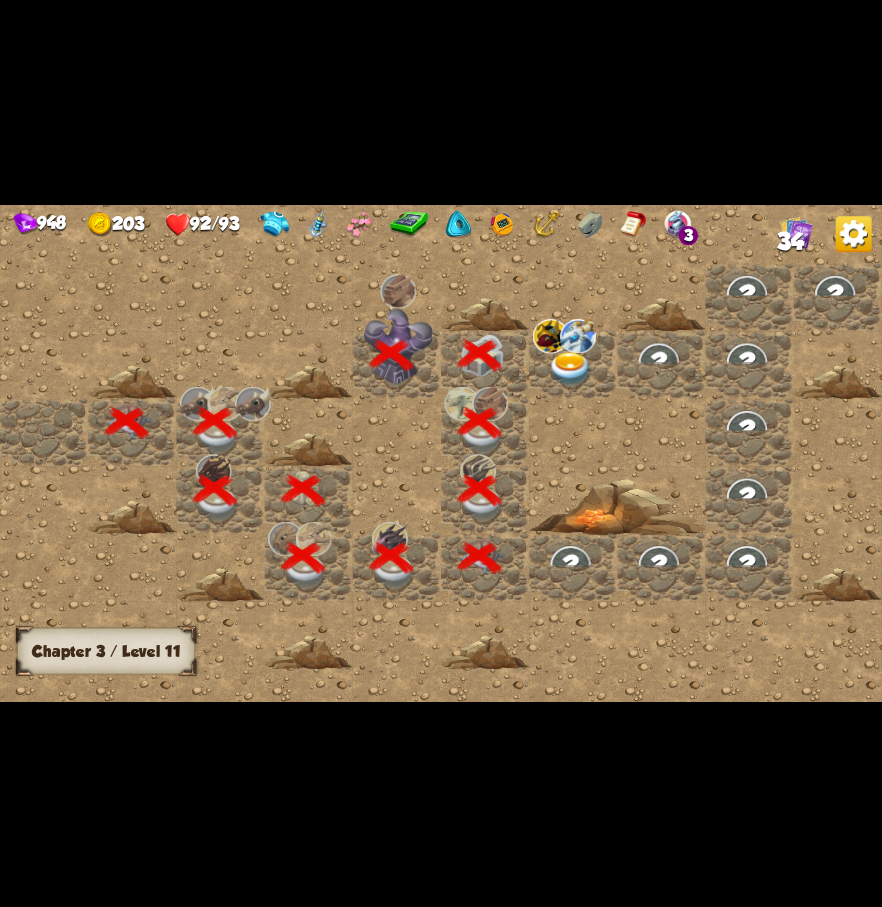 scroll, scrollTop: 0, scrollLeft: 384, axis: horizontal 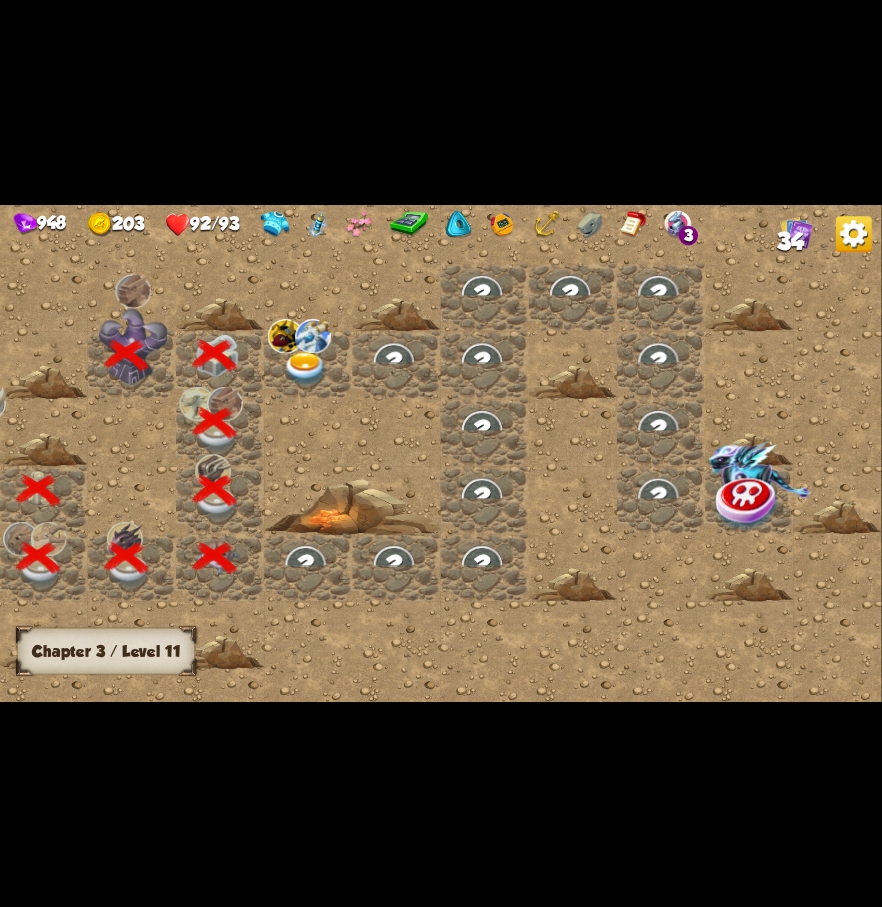 click at bounding box center (854, 234) 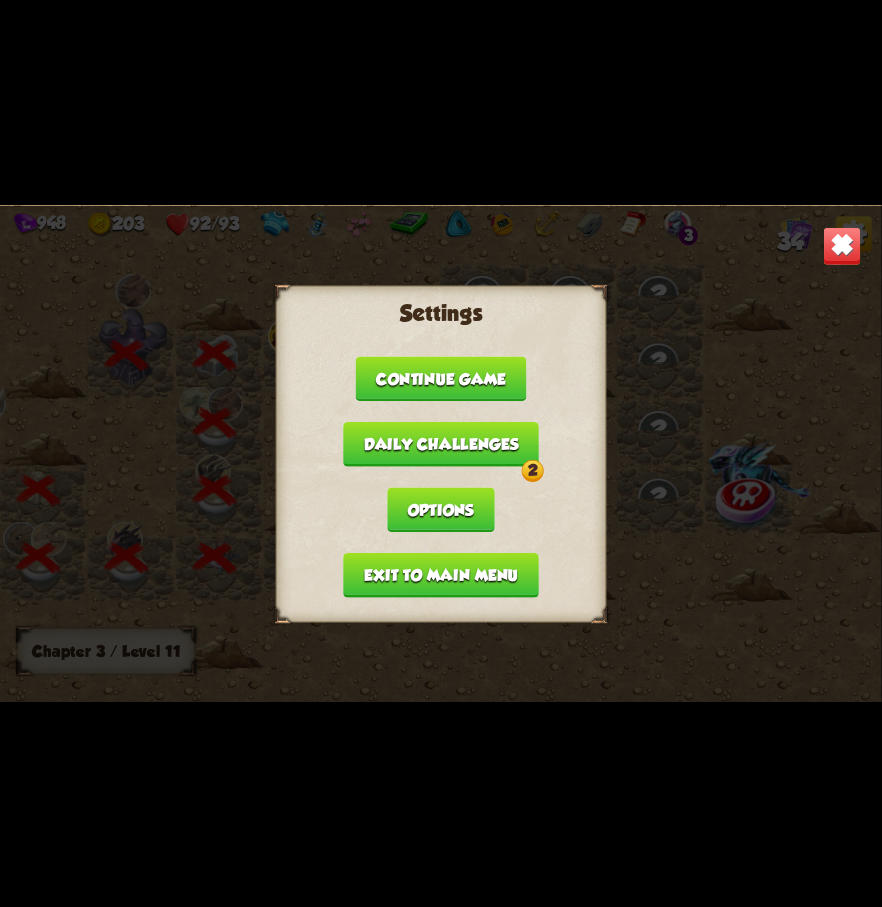 click on "Daily challenges
2" at bounding box center (441, 443) 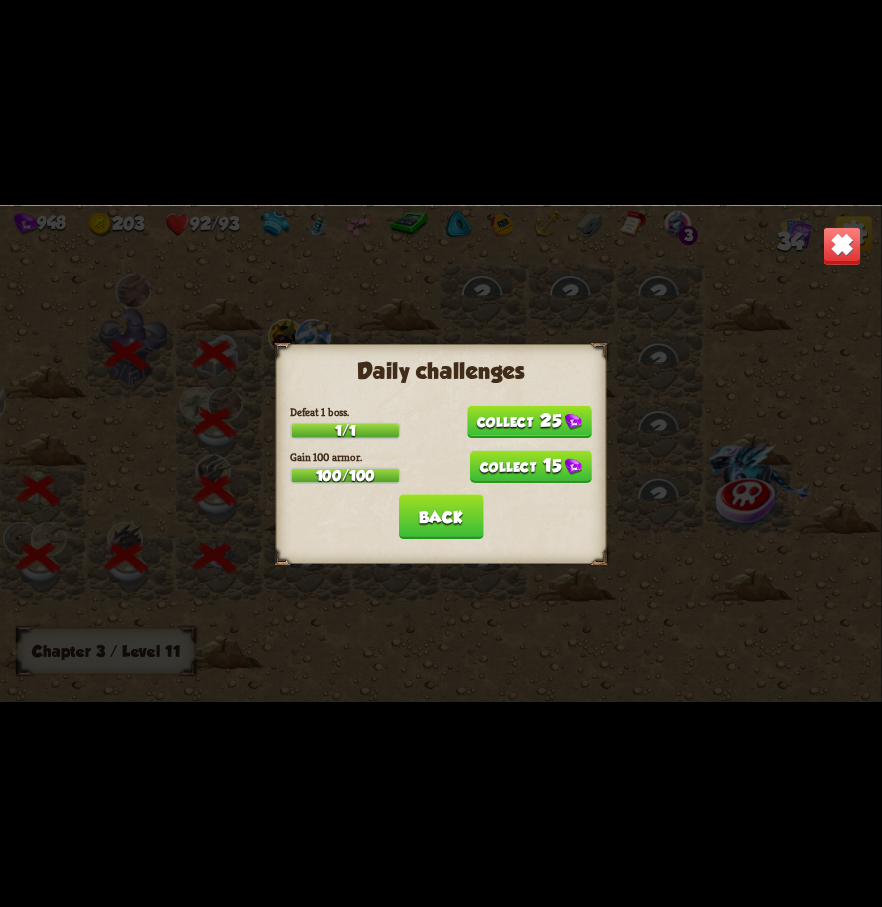click on "25" at bounding box center (529, 421) 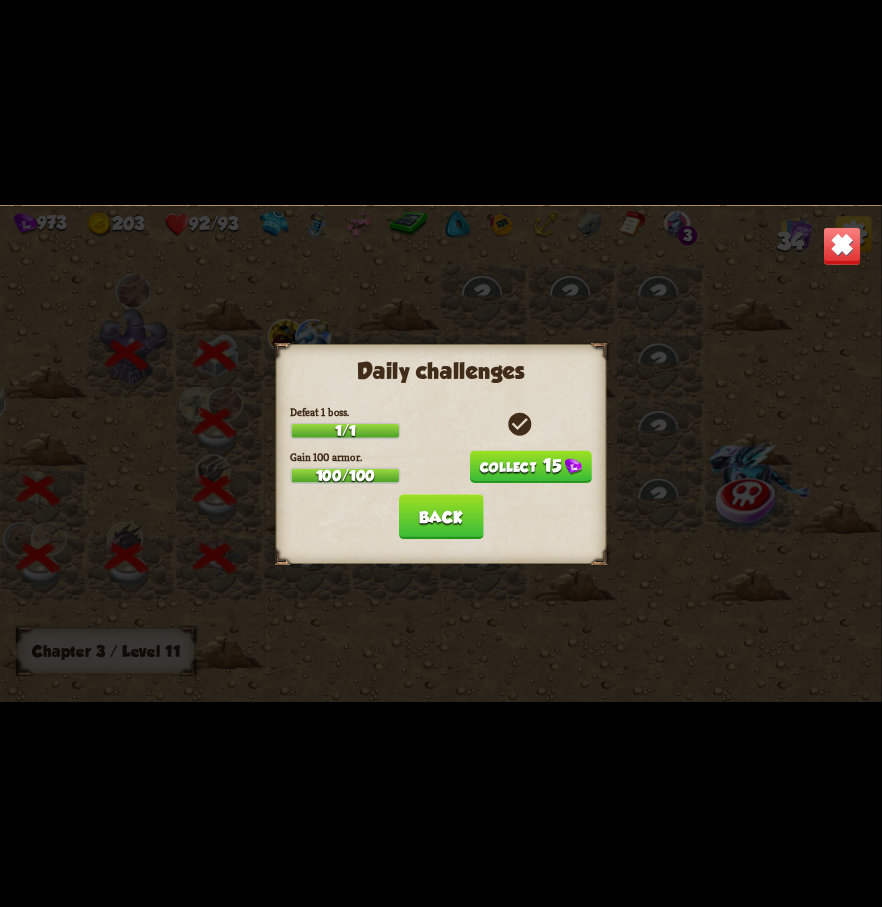 click on "15" at bounding box center [531, 466] 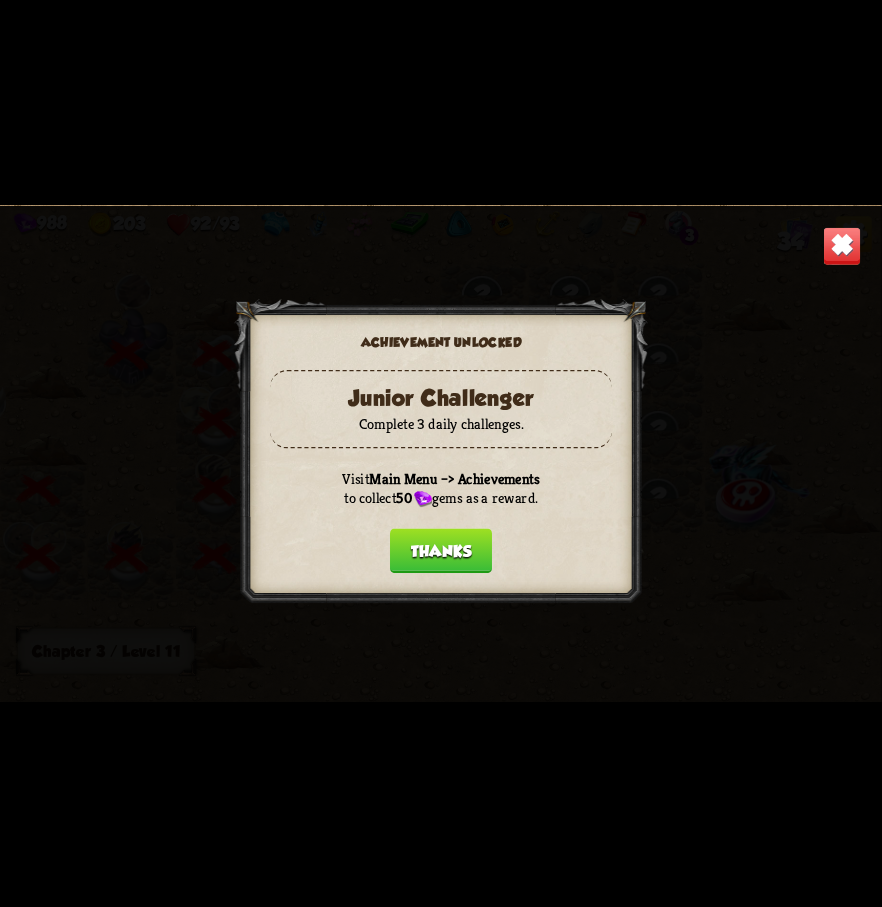 click on "Thanks" at bounding box center [441, 550] 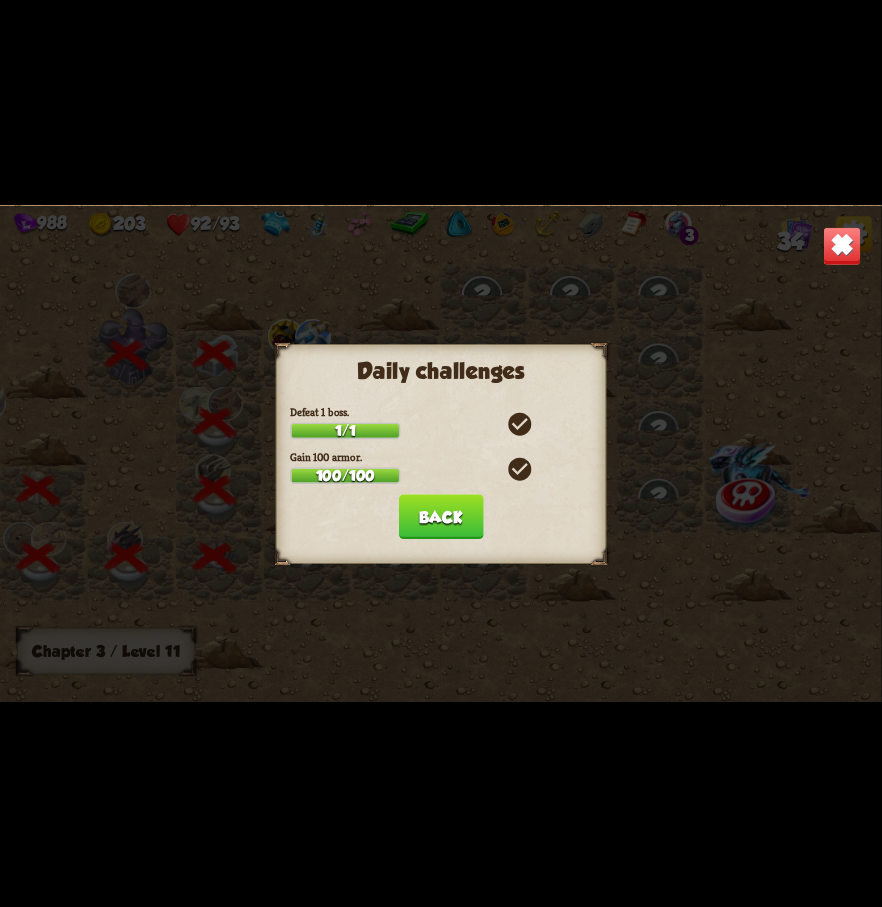 click on "Back" at bounding box center (441, 516) 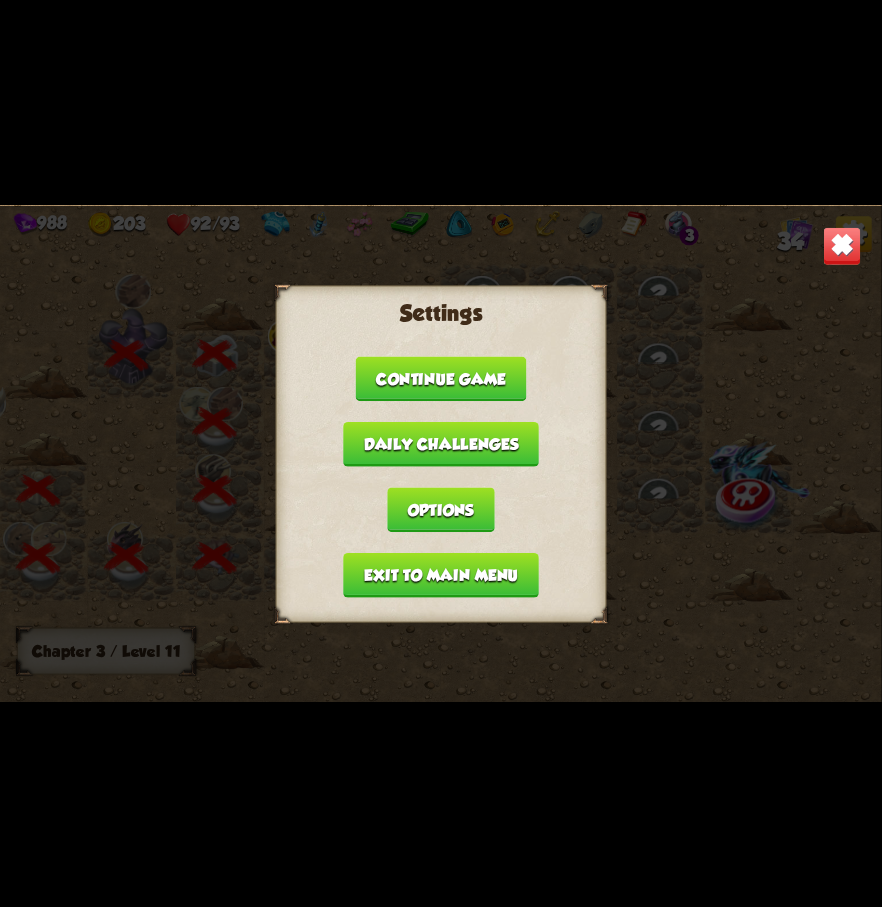 click on "Exit to main menu" at bounding box center (440, 574) 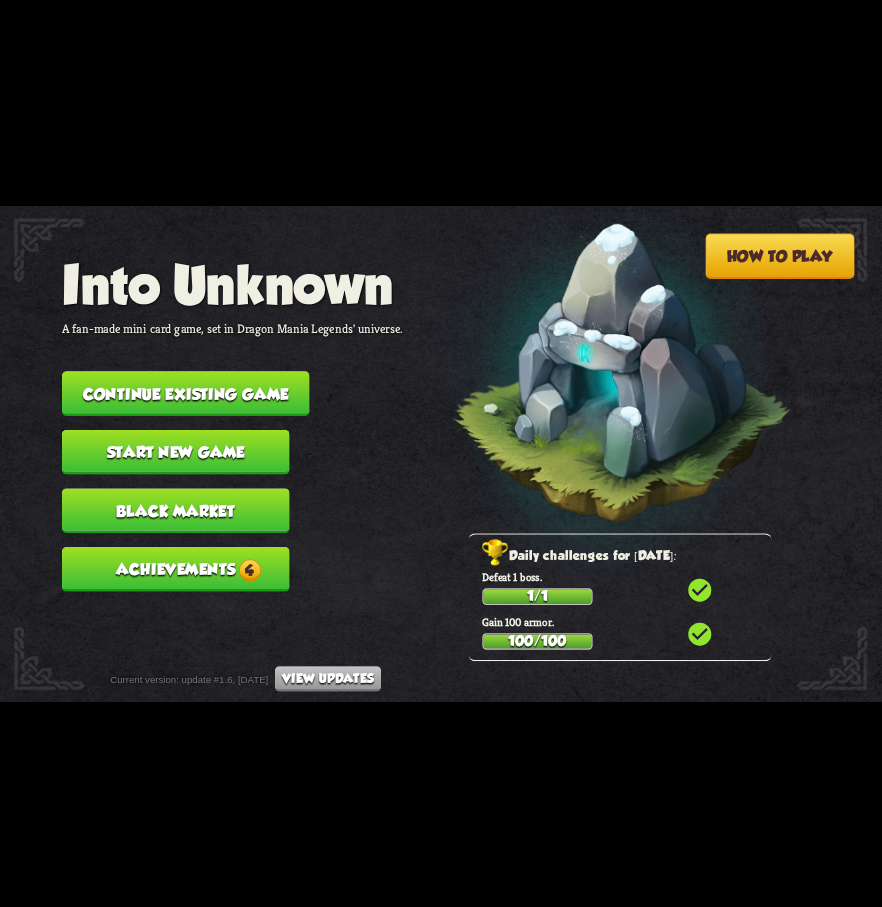 click on "4" at bounding box center [250, 570] 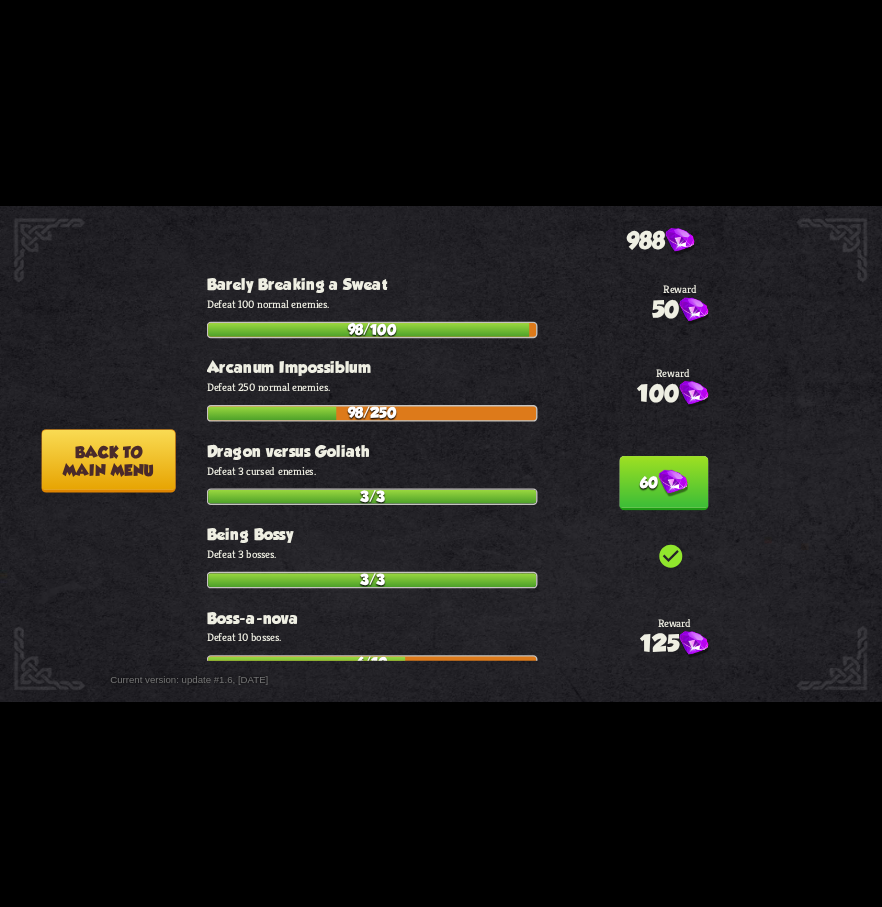 scroll, scrollTop: 500, scrollLeft: 0, axis: vertical 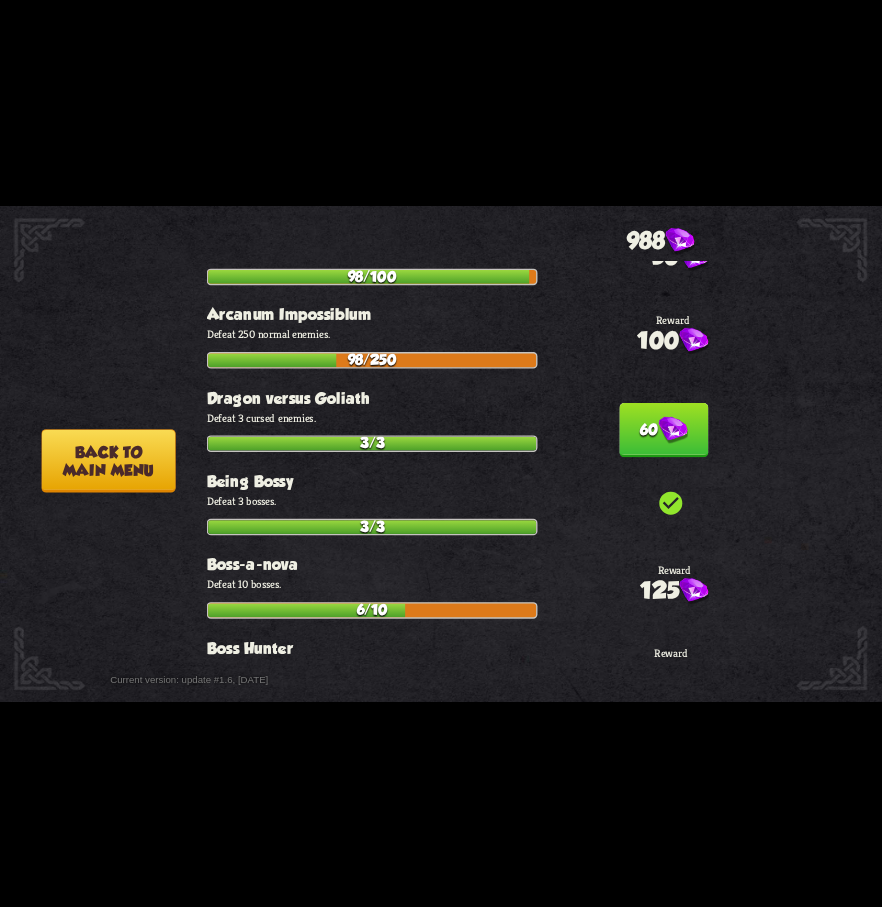 click at bounding box center [672, 430] 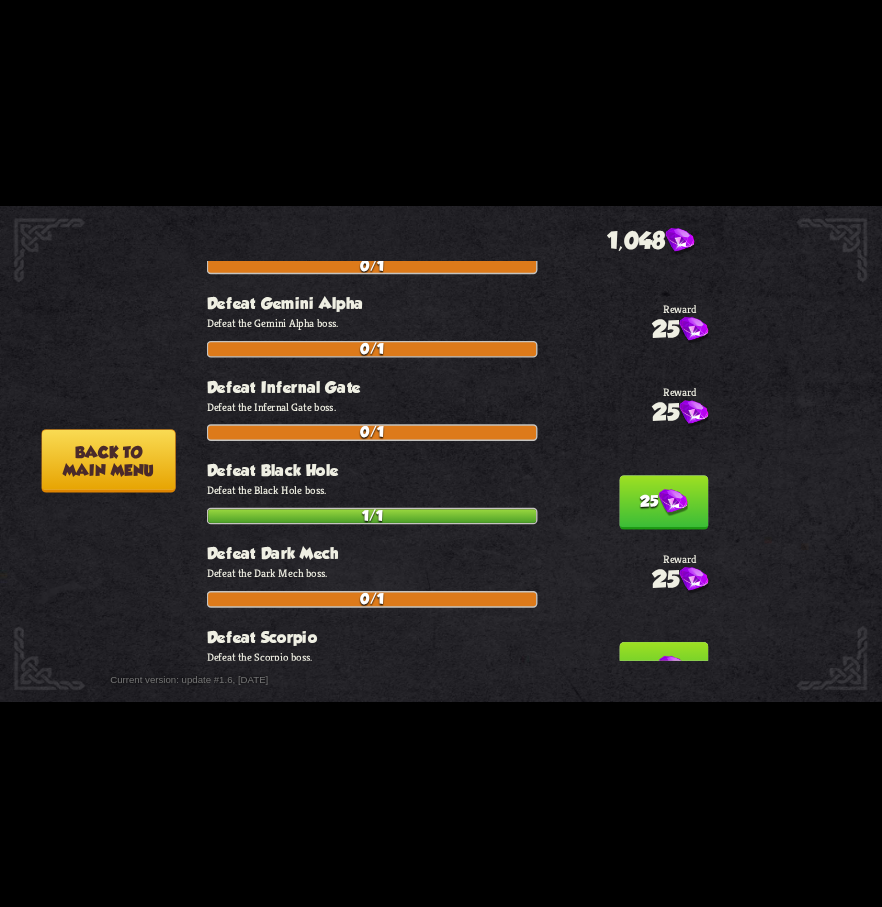 scroll, scrollTop: 2100, scrollLeft: 0, axis: vertical 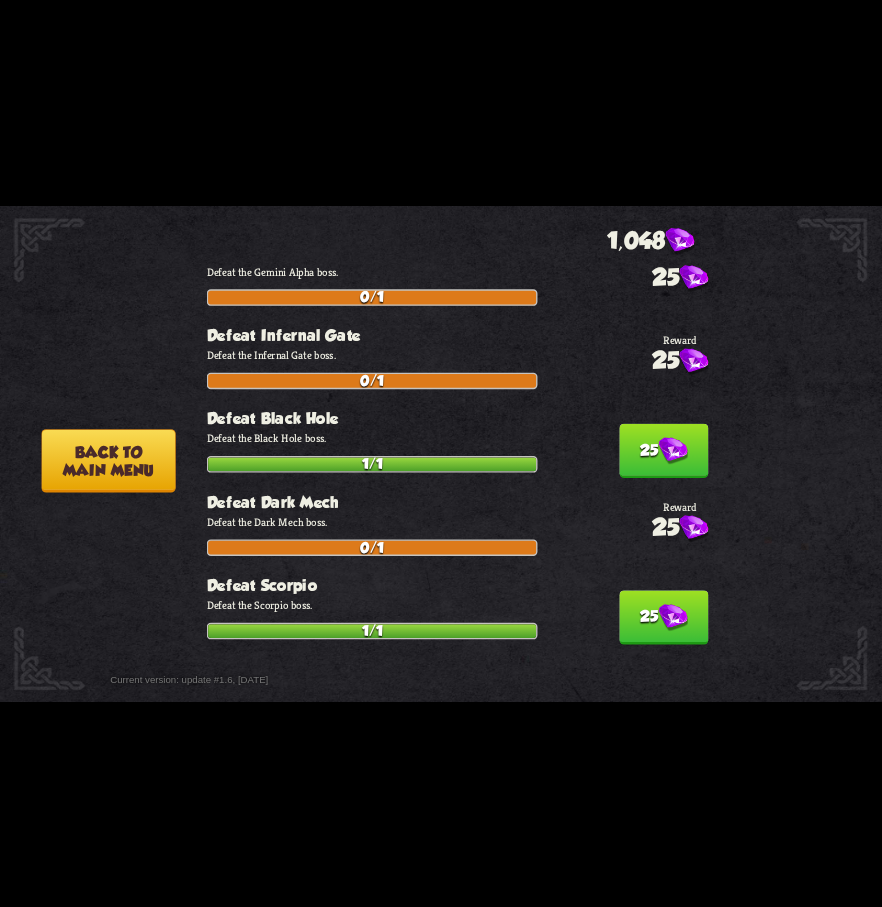 click at bounding box center [672, 451] 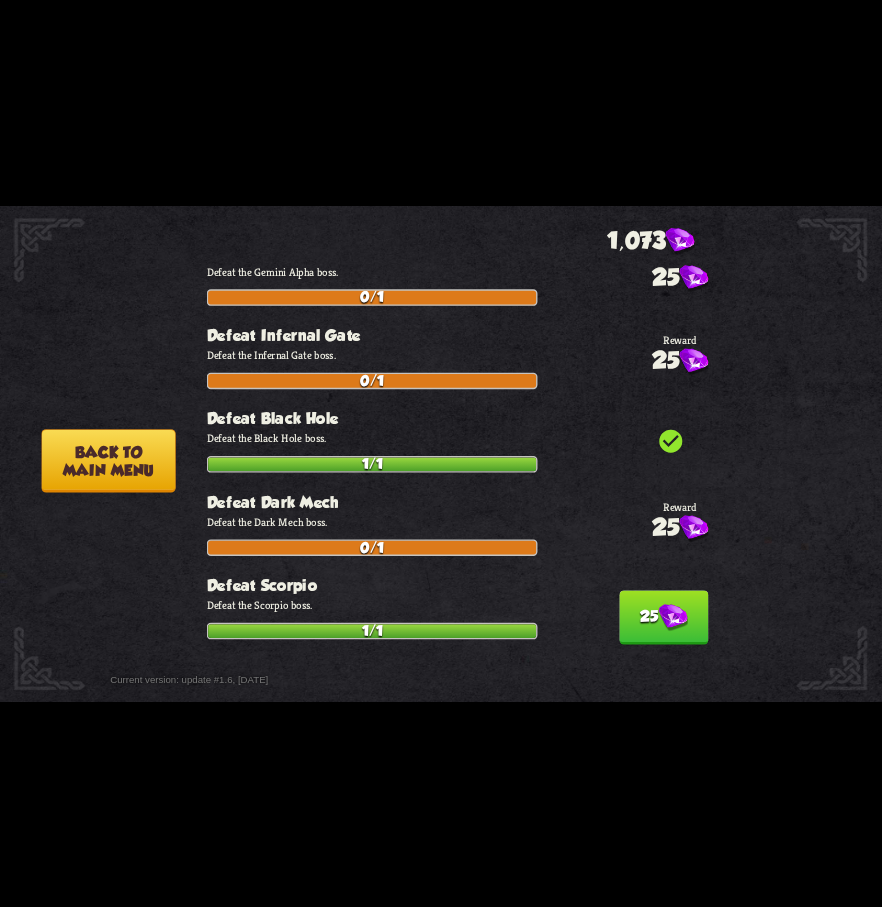 click at bounding box center [672, 618] 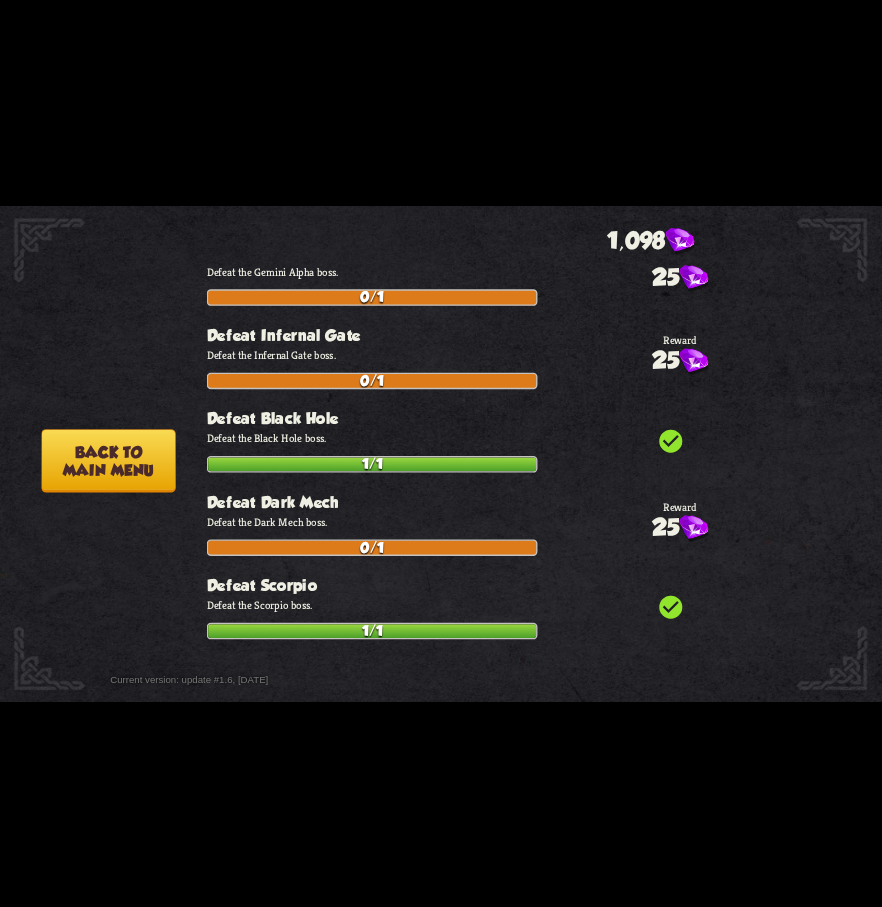 scroll, scrollTop: 800, scrollLeft: 0, axis: vertical 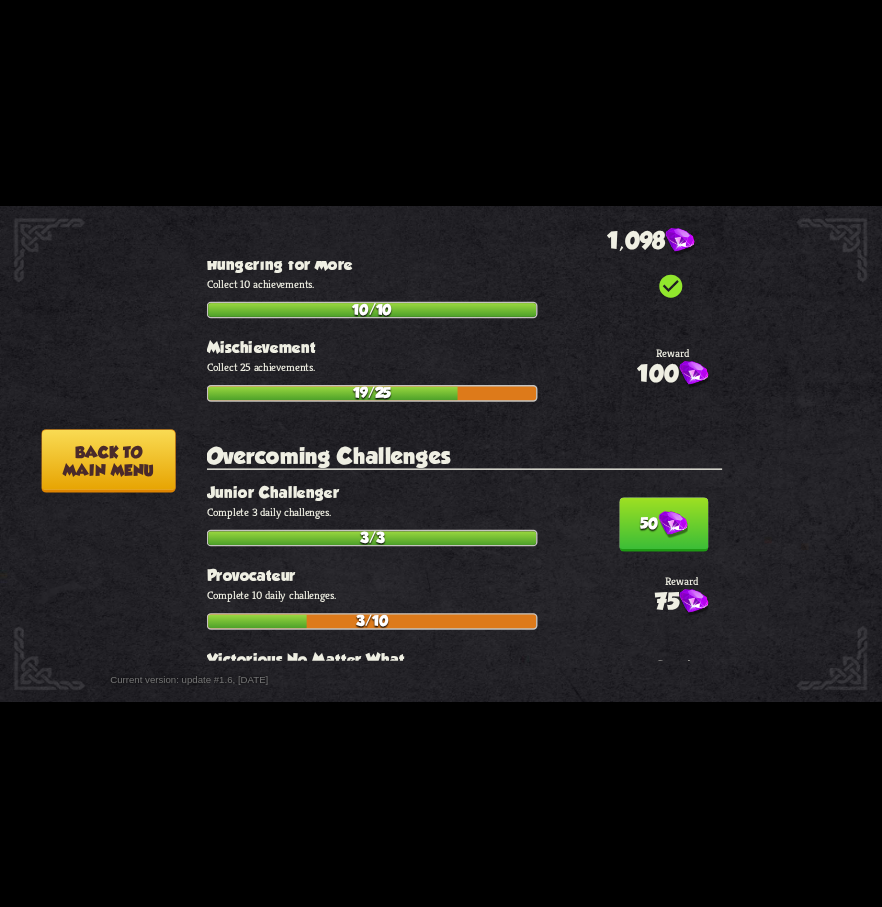 click on "50" at bounding box center (663, 524) 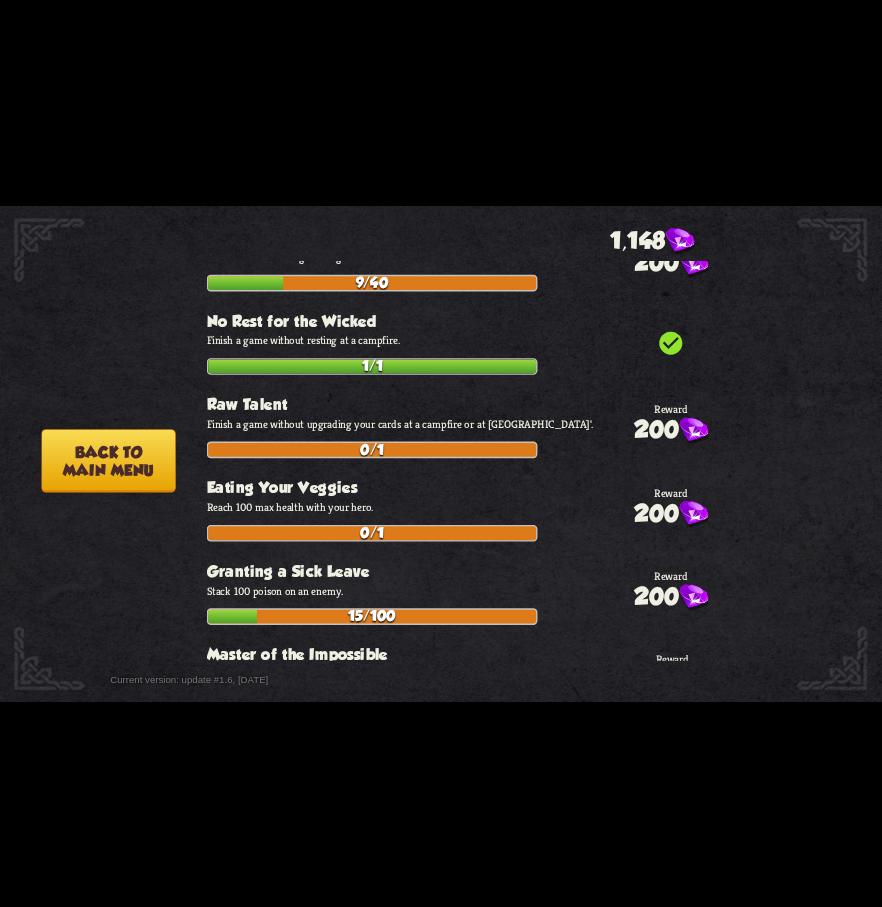 scroll, scrollTop: 7102, scrollLeft: 0, axis: vertical 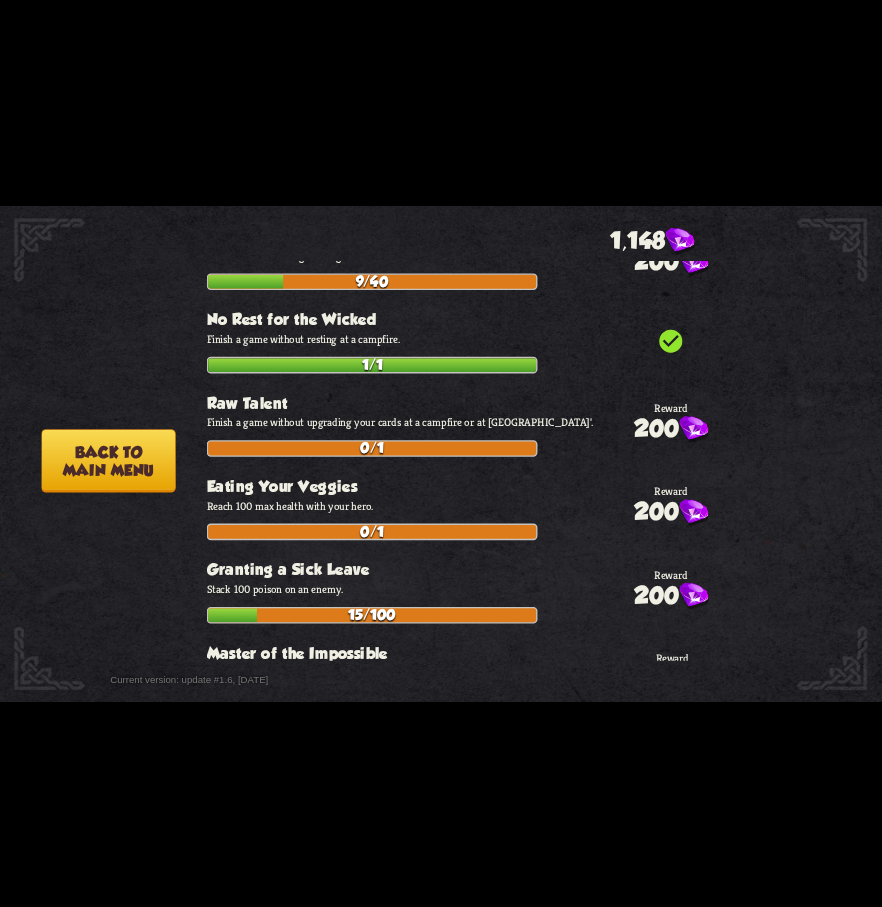 click on "How to play         Into Unknown   A fan-made mini card game, set in Dragon Mania Legends' universe.   Continue existing game   Start new game   Black Market
Achievements
Daily challenges for [DATE]:
Defeat 1 boss.
1/1
check_circle Gain 100 armor.
100/100
check_circle   Back   How to play   Into Unknown is a deck-building mini-game set in Dragon Mania Legends' universe. The goal of the player is to journey into the cave and defeat the enemies by building a unique card deck and collecting powerful relics.   Enemy encounters and loot are procedurally-generated, meaning each run will offer a slightly different experience. Keep in mind that each new game will start from the beginning and thus cards, relics and gold collected during the run won't get carried over to the next one.     Hero selection   Black Market .   Note:  In this version, heroes beside [PERSON_NAME] are locked.     Map     Gems" at bounding box center [441, 453] 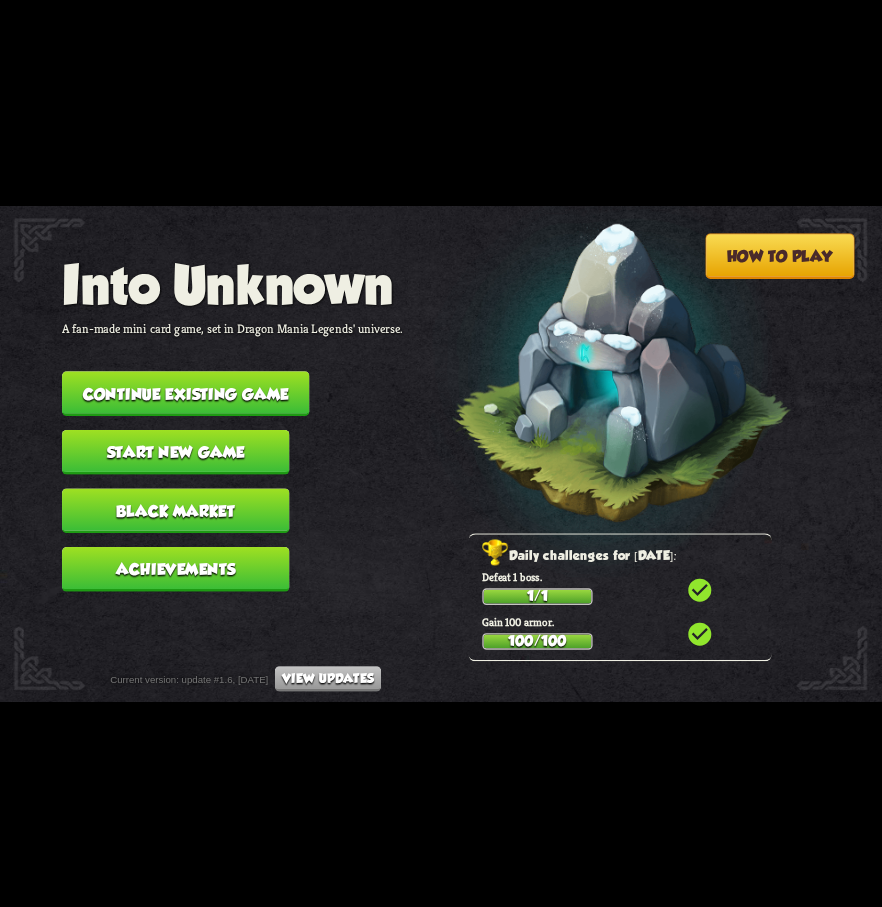 click on "How to play" at bounding box center (779, 255) 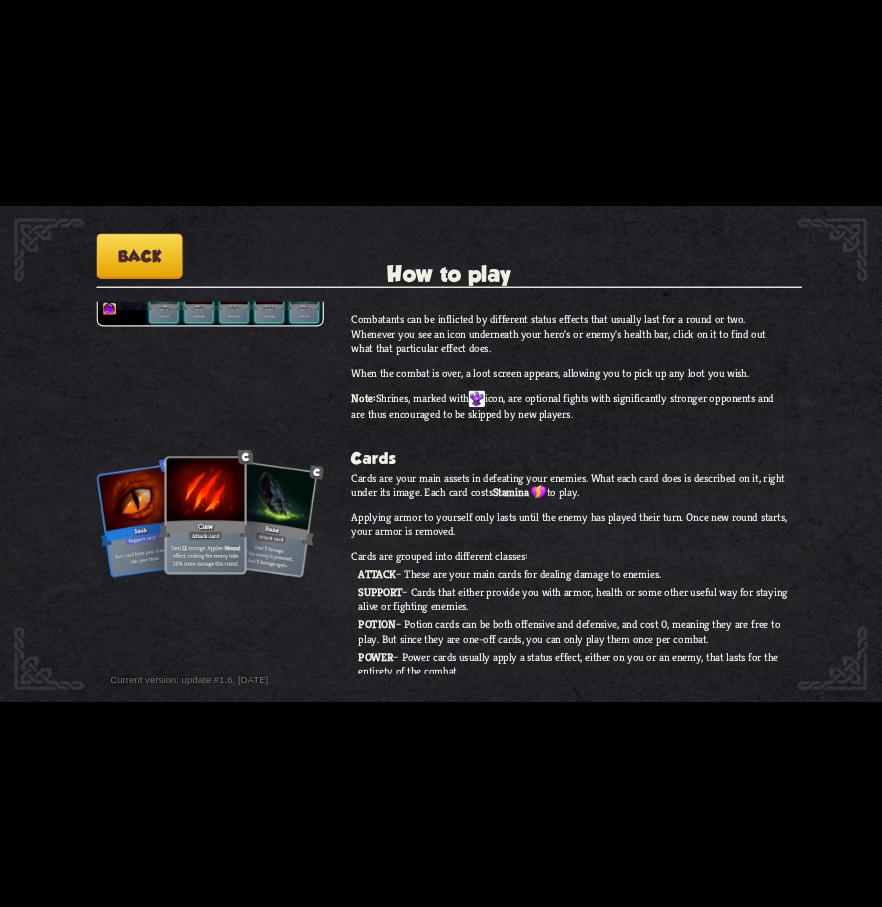 click on "How to play         Into Unknown   A fan-made mini card game, set in Dragon Mania Legends' universe.   Continue existing game   Start new game   Black Market
Achievements
Daily challenges for [DATE]:
Defeat 1 boss.
1/1
check_circle Gain 100 armor.
100/100
check_circle   Back   How to play   Into Unknown is a deck-building mini-game set in Dragon Mania Legends' universe. The goal of the player is to journey into the cave and defeat the enemies by building a unique card deck and collecting powerful relics.   Enemy encounters and loot are procedurally-generated, meaning each run will offer a slightly different experience. Keep in mind that each new game will start from the beginning and thus cards, relics and gold collected during the run won't get carried over to the next one.     Hero selection   Black Market .   Note:  In this version, heroes beside [PERSON_NAME] are locked.     Map     Gems" at bounding box center [441, 453] 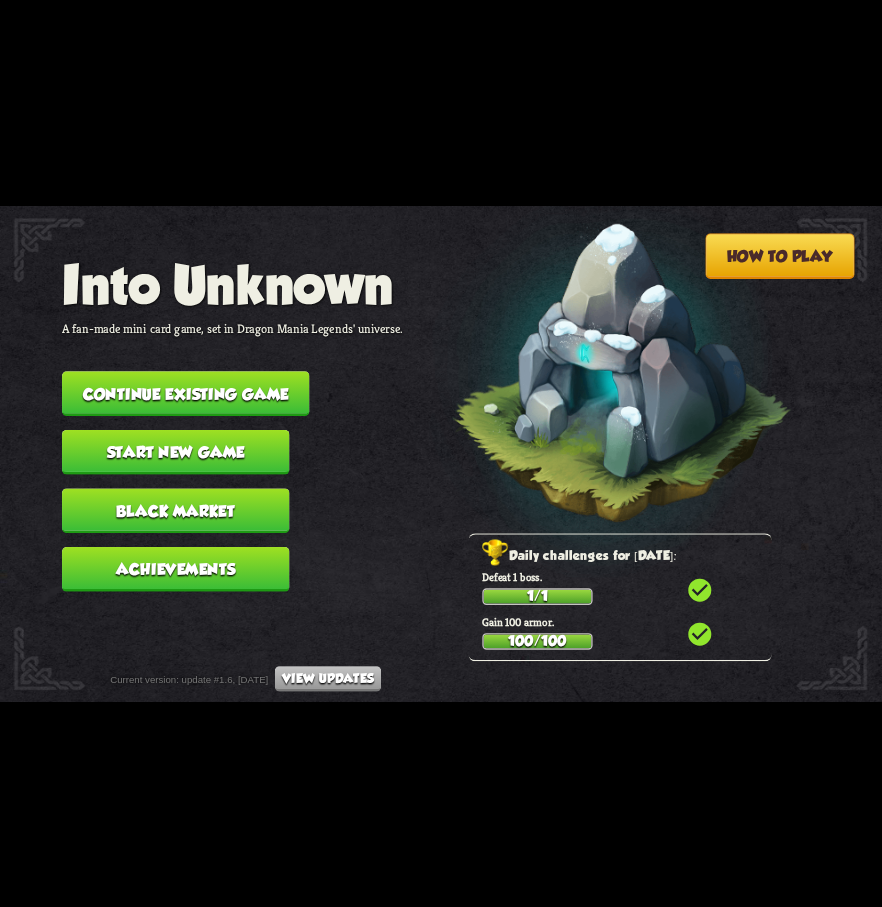 click on "Continue existing game" at bounding box center [185, 393] 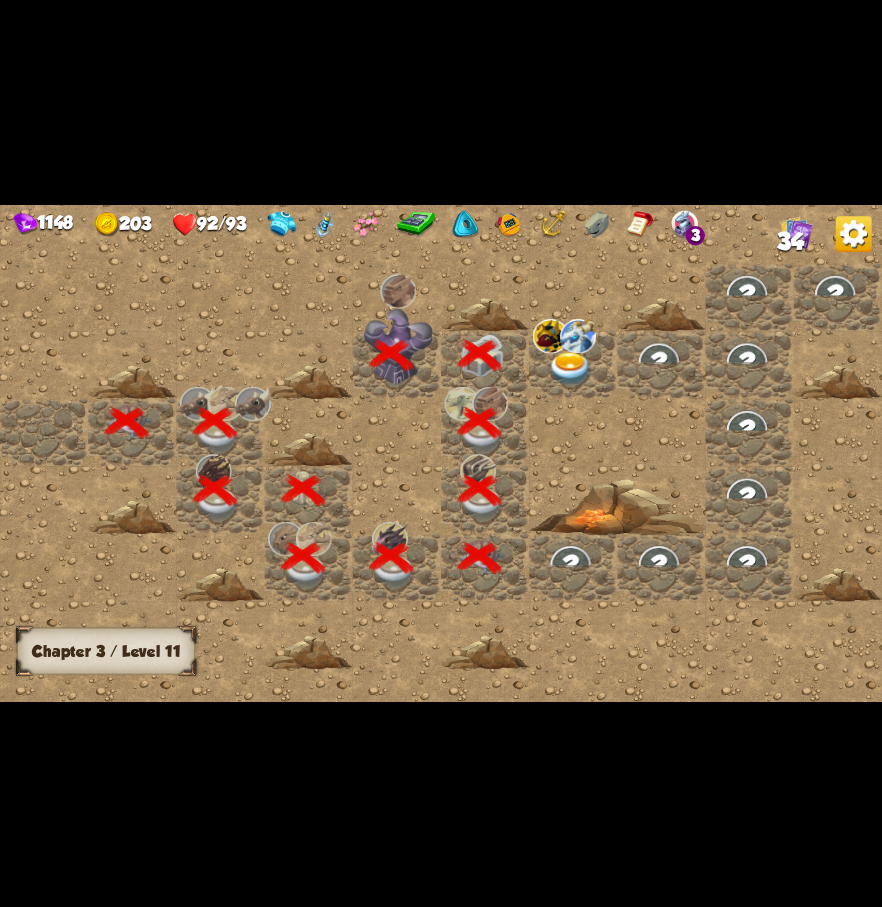 scroll, scrollTop: 0, scrollLeft: 384, axis: horizontal 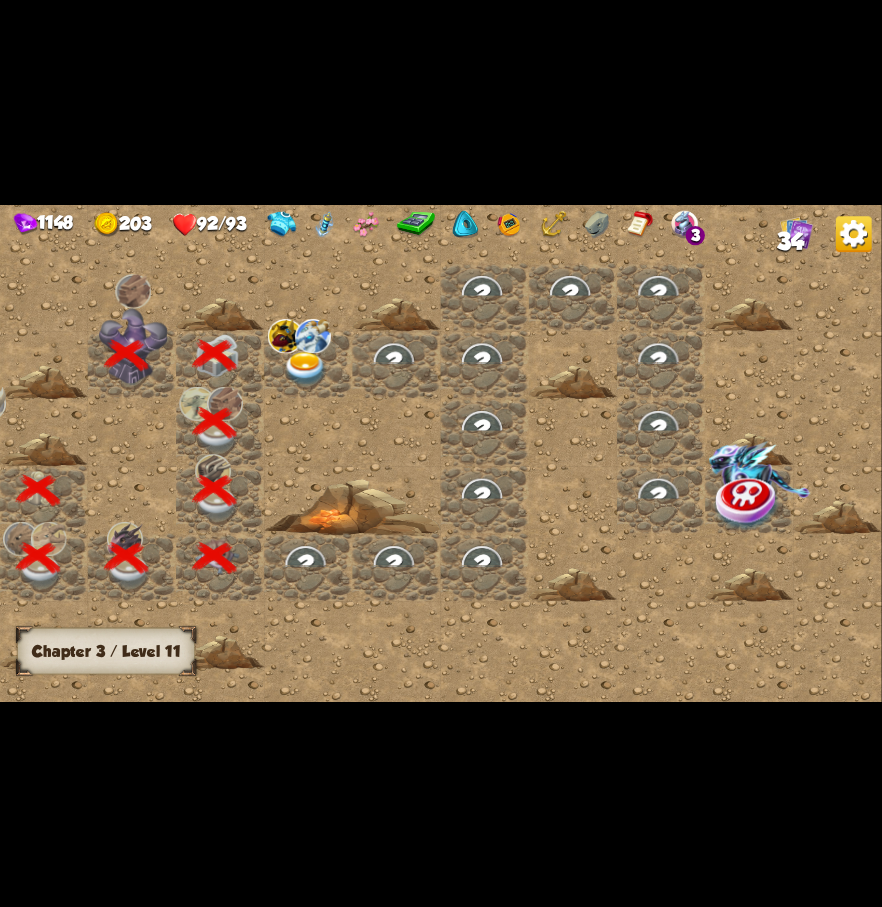 click at bounding box center [306, 368] 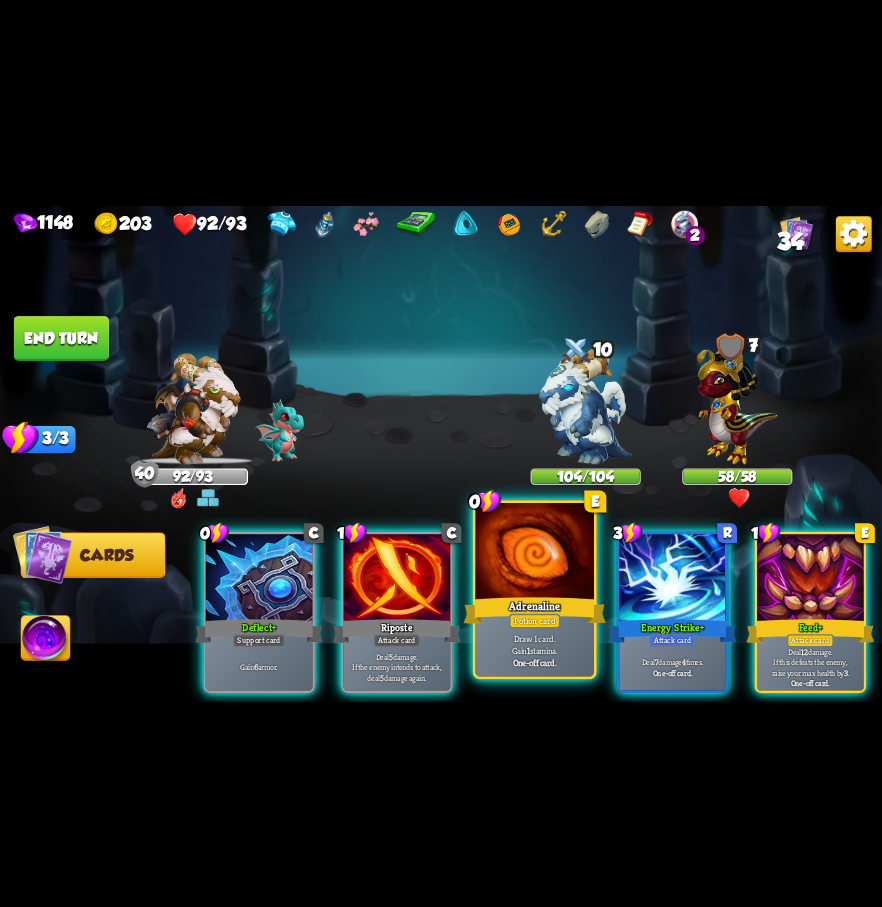 click at bounding box center [534, 552] 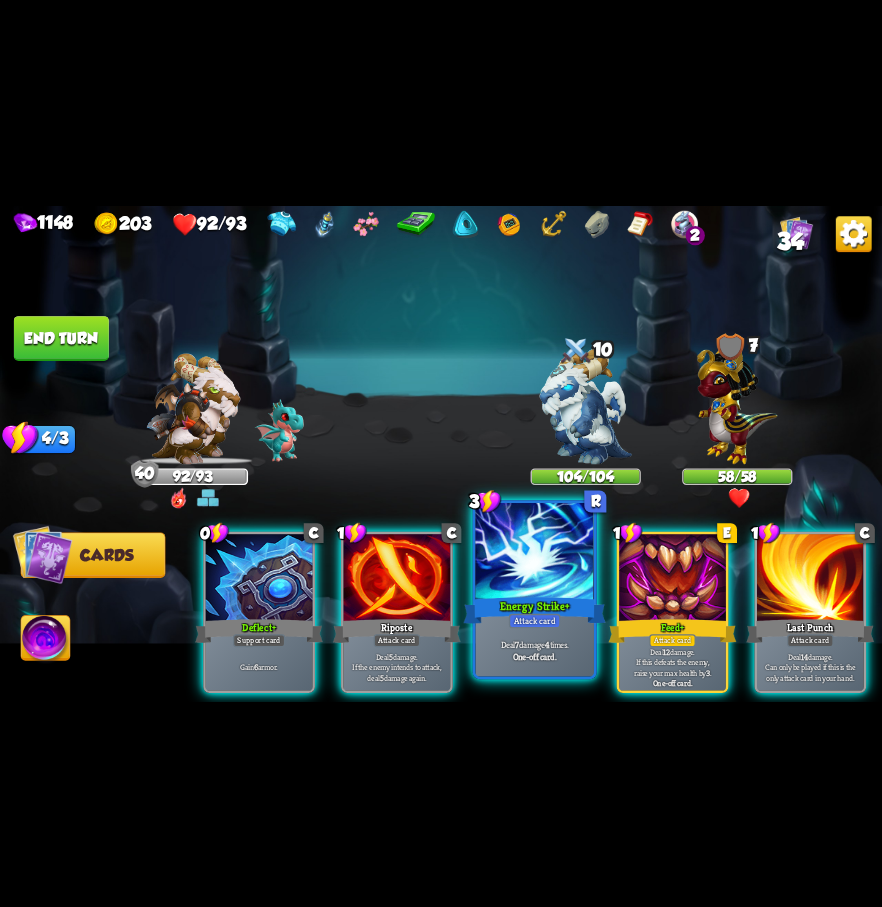 click at bounding box center [534, 552] 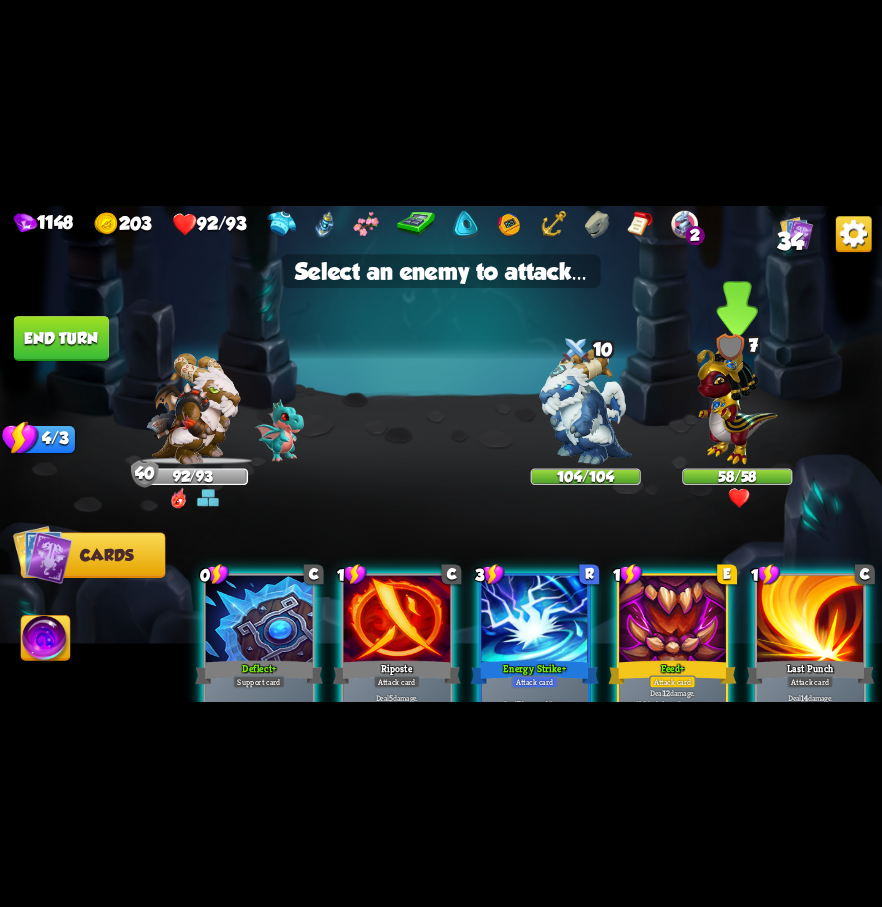 click at bounding box center [737, 400] 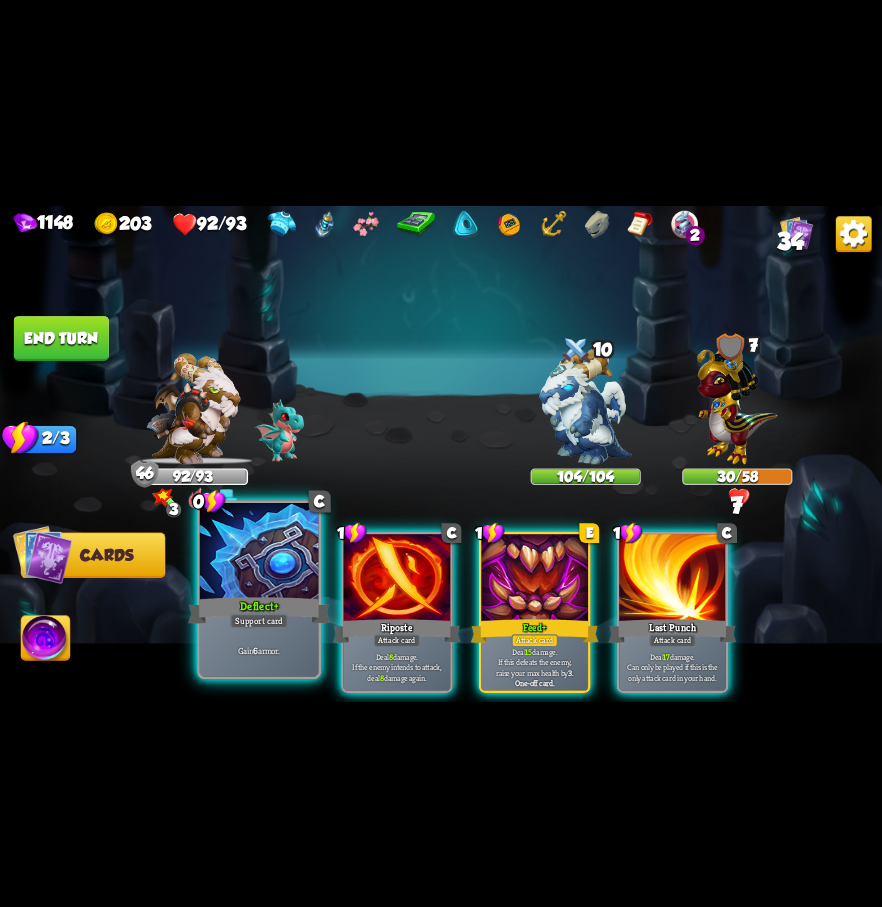 click at bounding box center (259, 552) 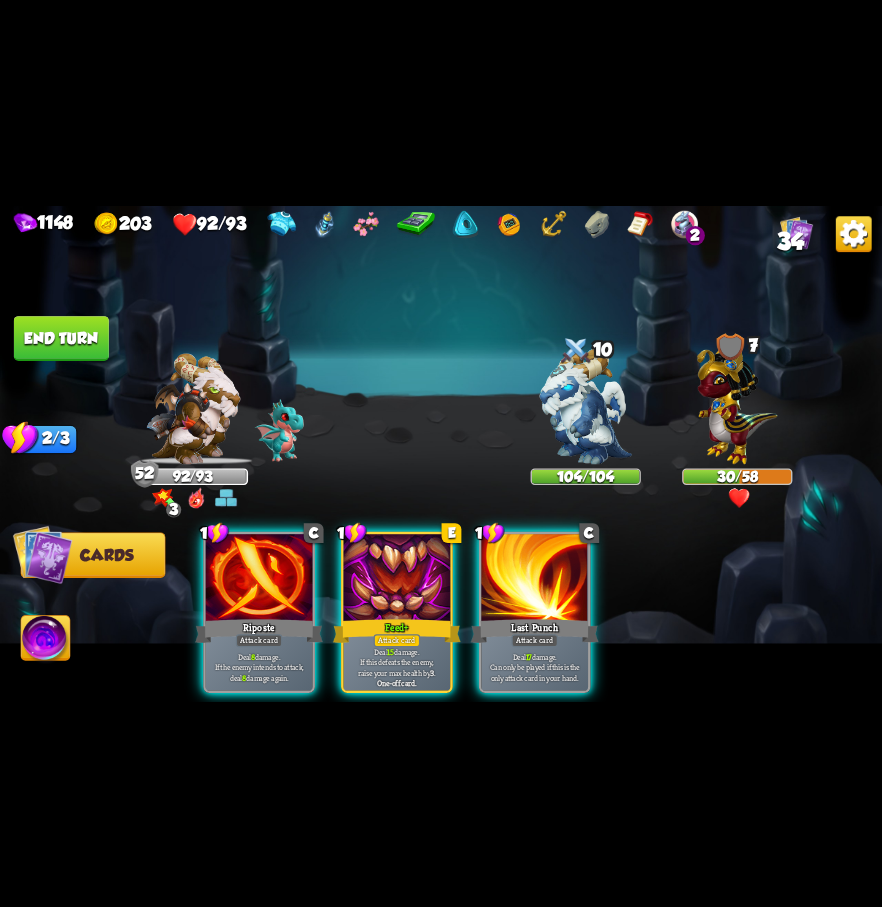 click on "End turn" at bounding box center (61, 338) 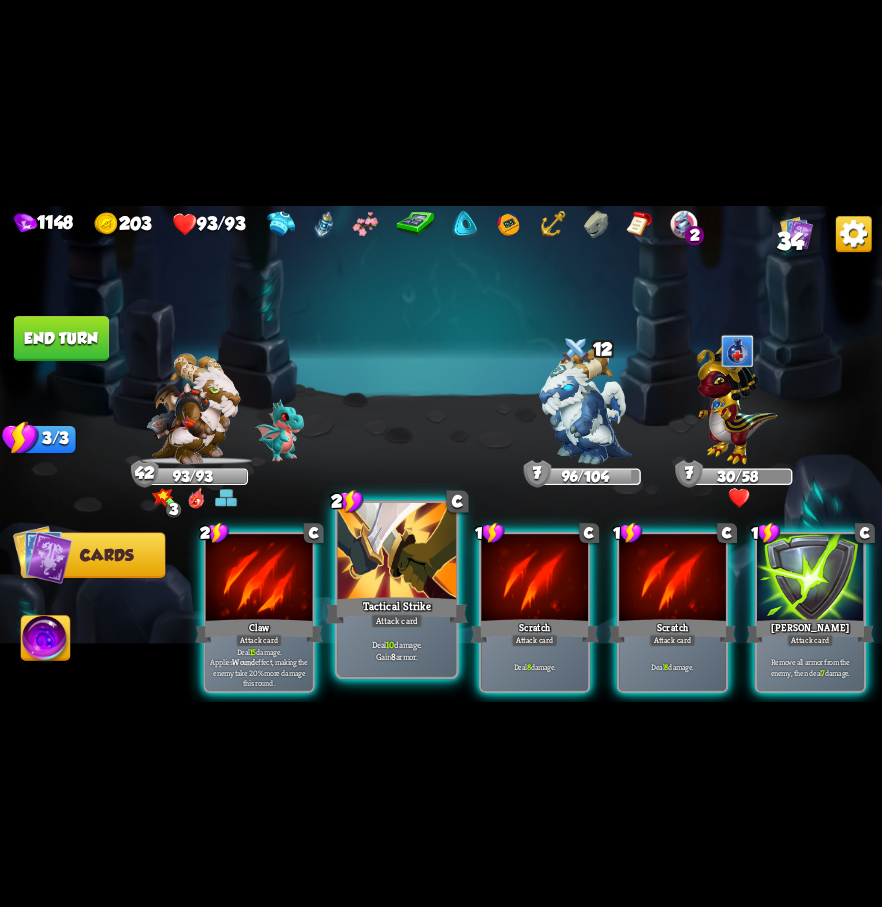 click at bounding box center (397, 552) 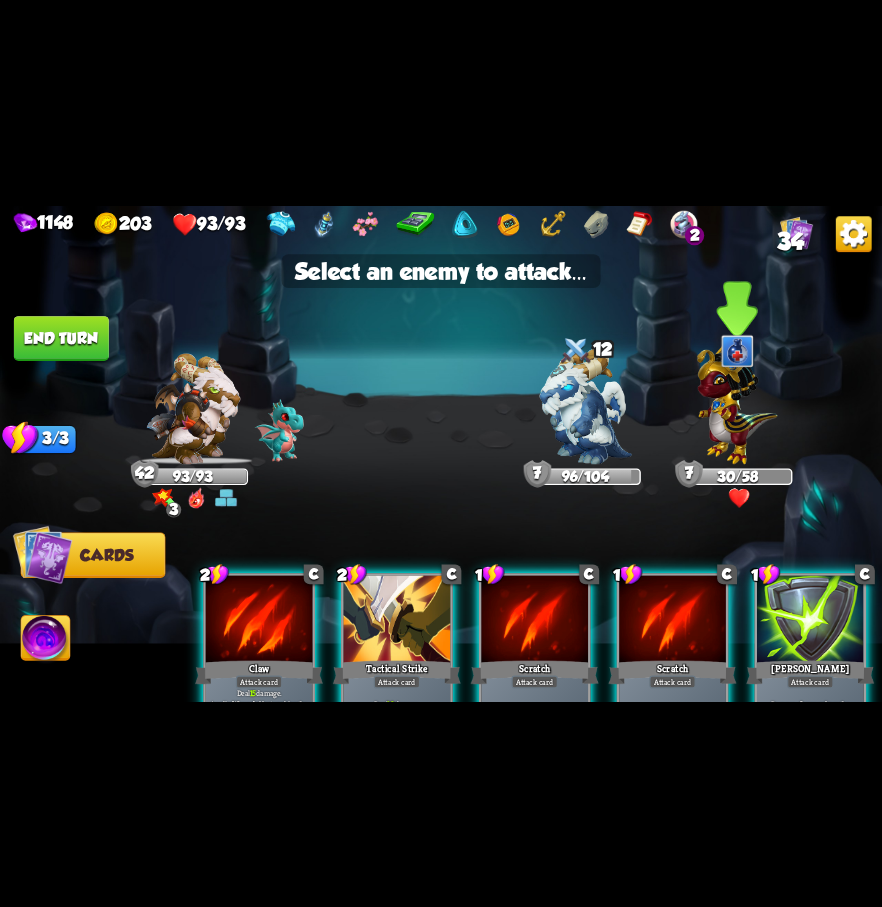 click at bounding box center [737, 400] 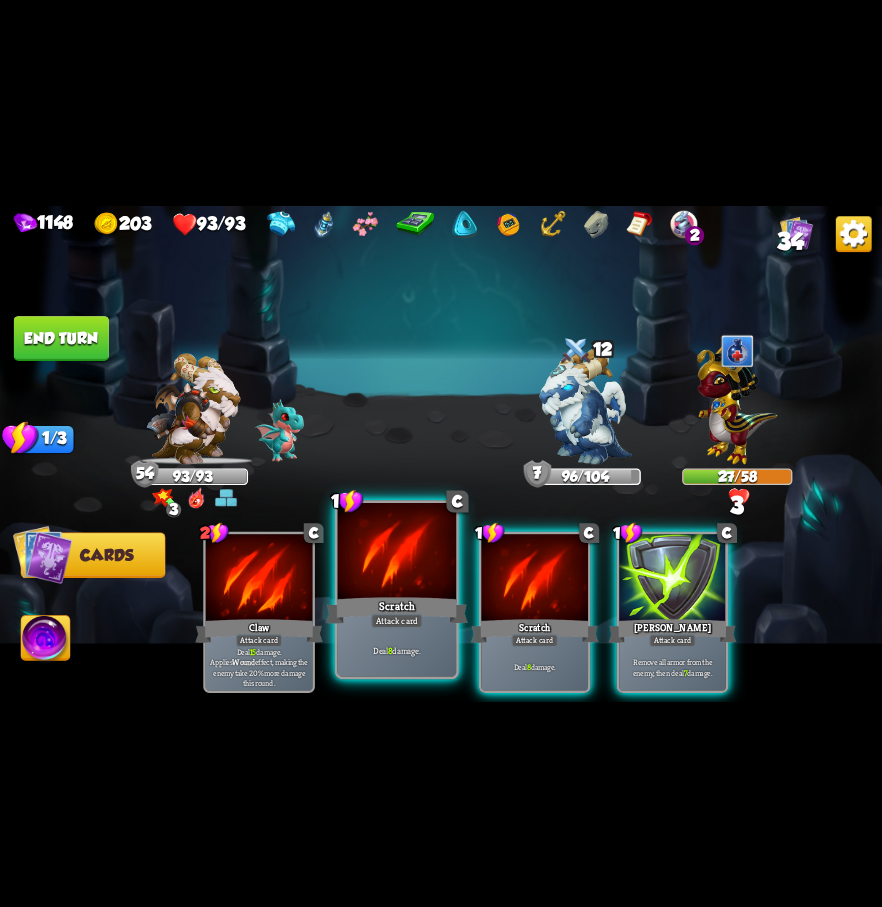 click at bounding box center [397, 552] 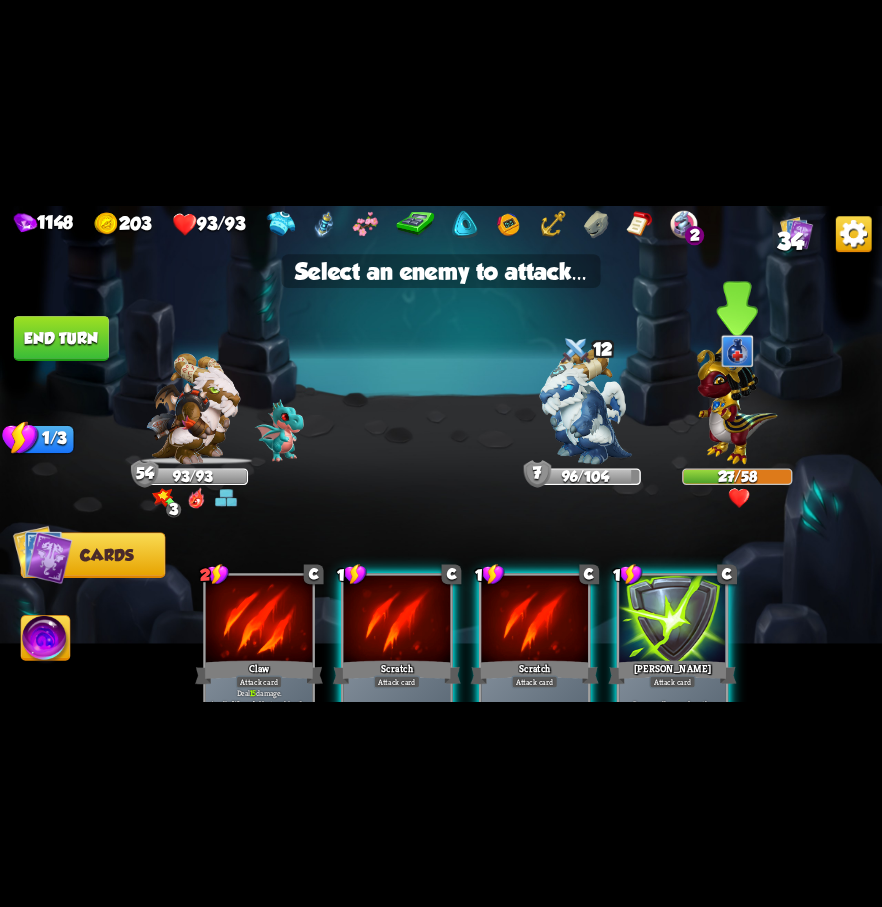 click at bounding box center [737, 400] 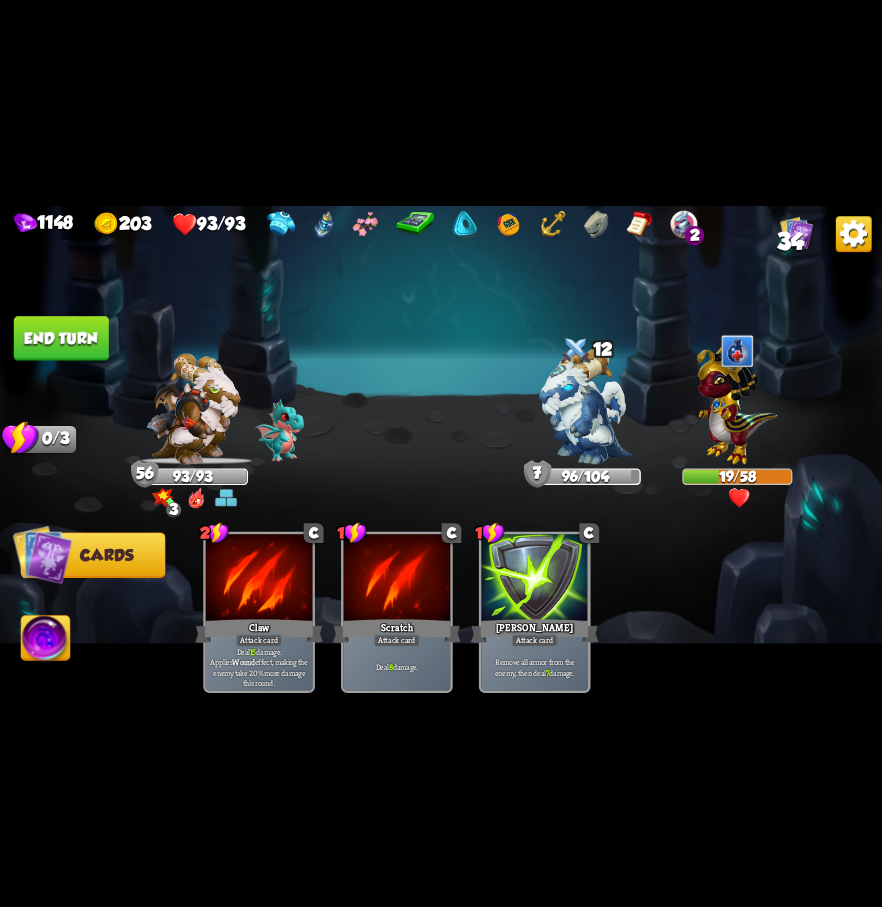 click on "End turn" at bounding box center [61, 338] 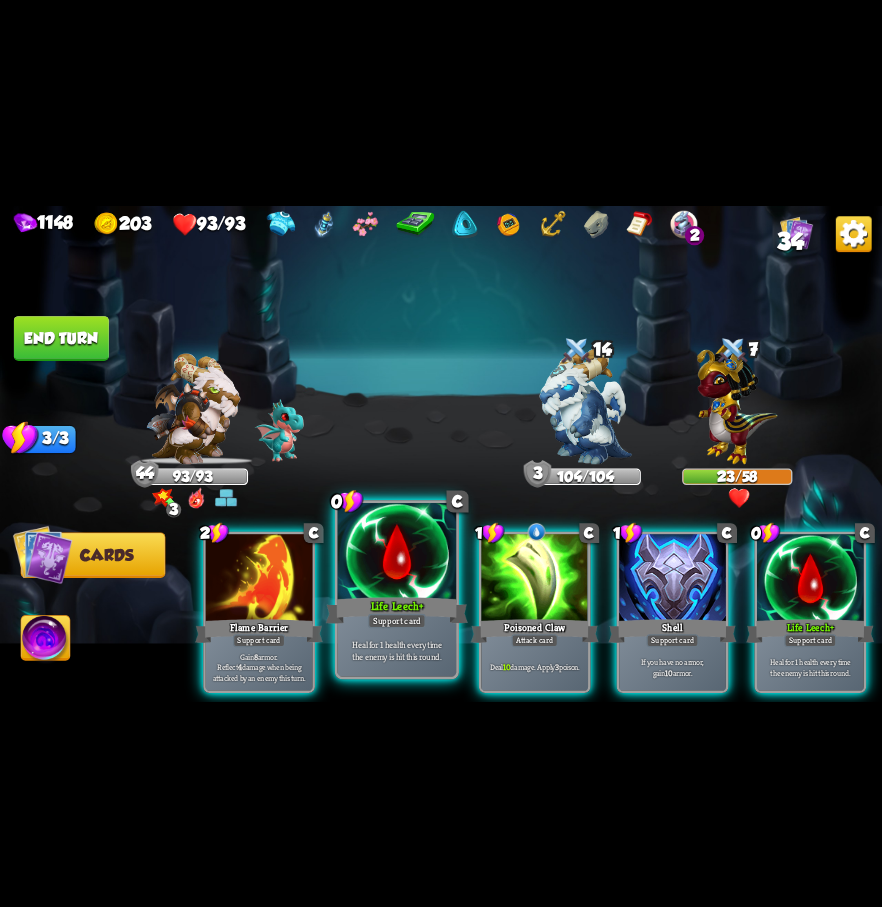 click at bounding box center (397, 552) 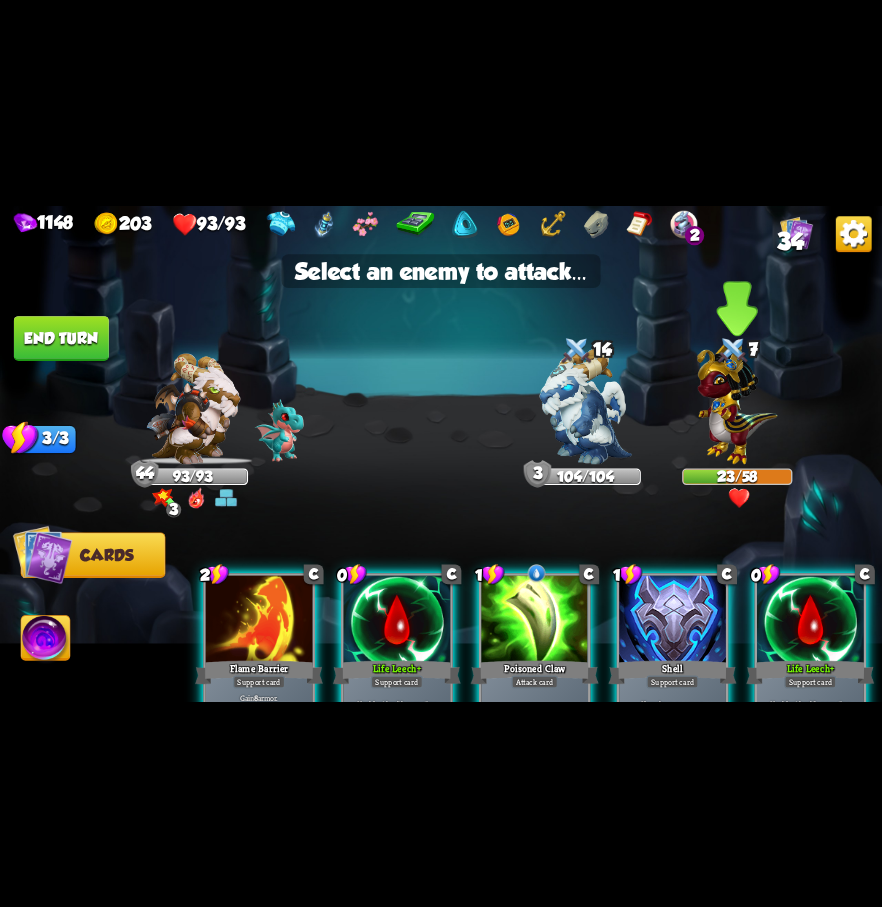 click at bounding box center (737, 400) 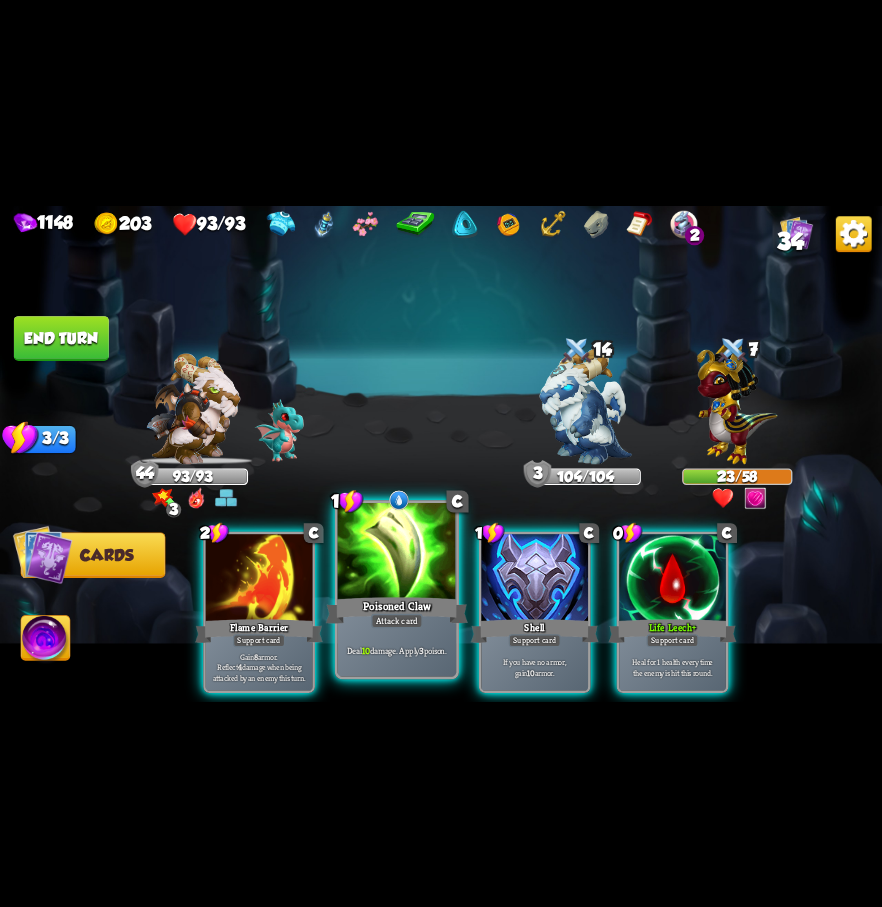 click on "Poisoned Claw" at bounding box center [397, 610] 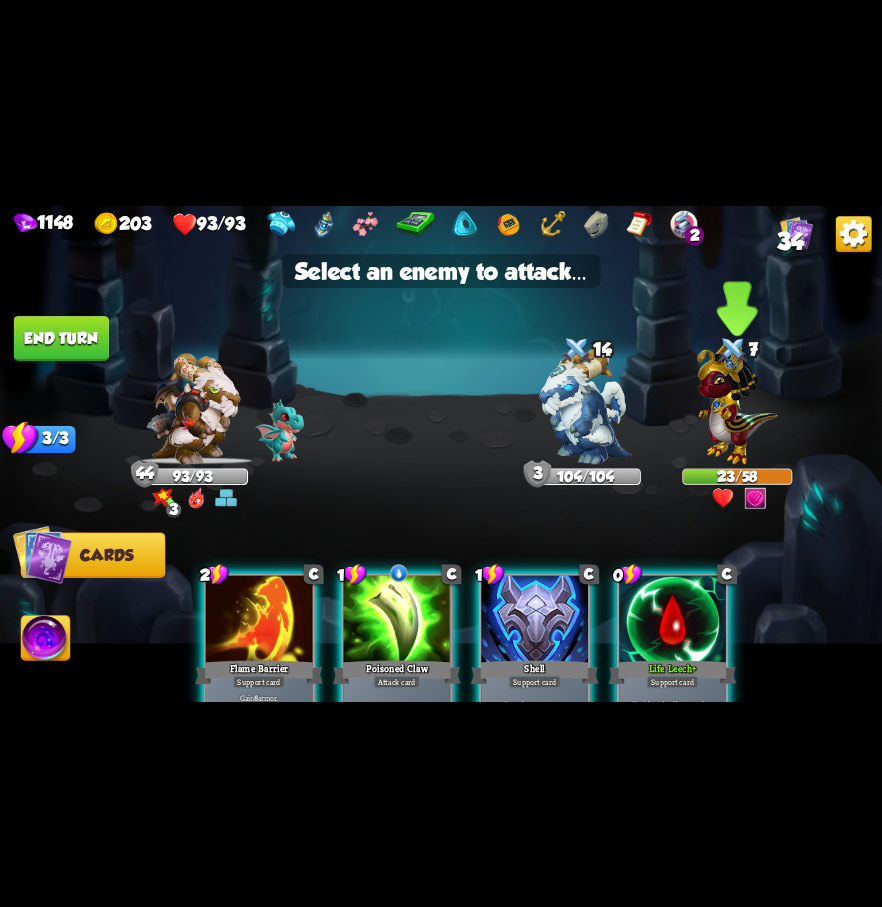click at bounding box center [737, 400] 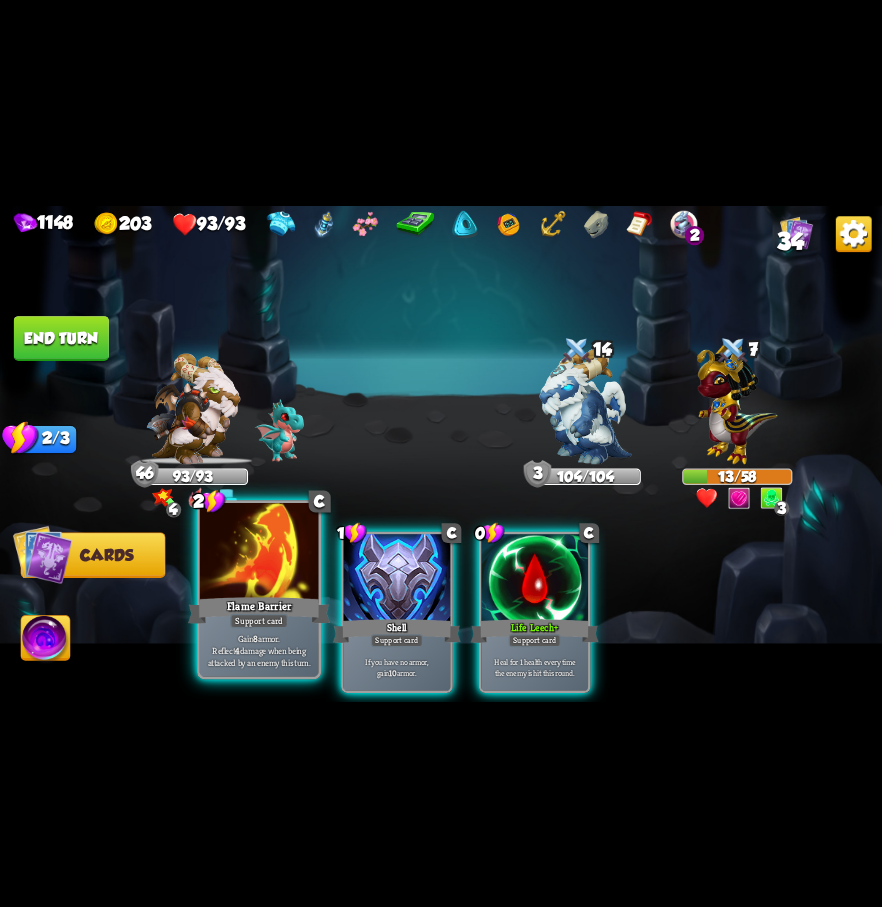 click at bounding box center (259, 552) 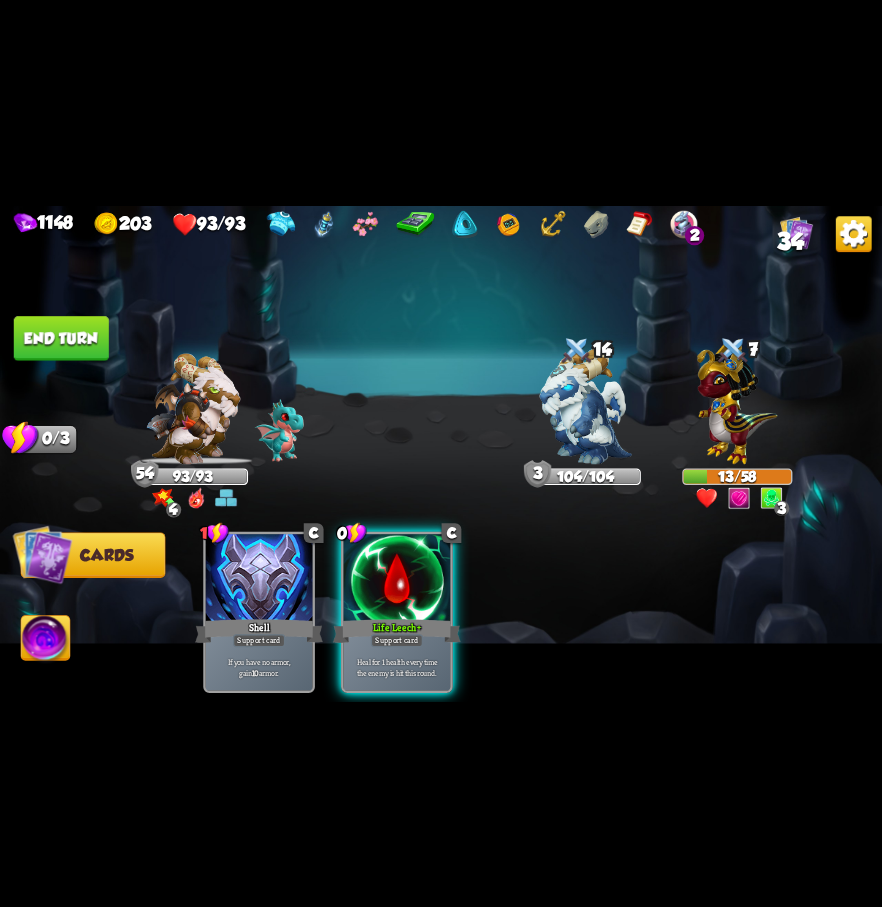 click on "End turn" at bounding box center (61, 338) 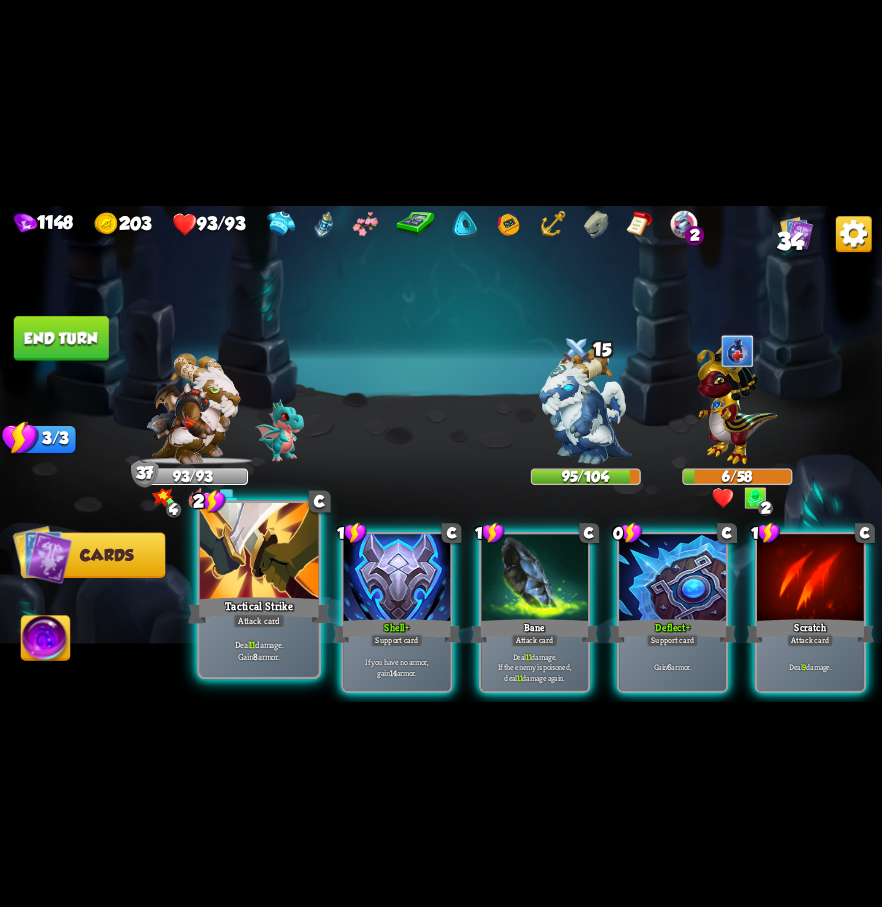 click at bounding box center [259, 552] 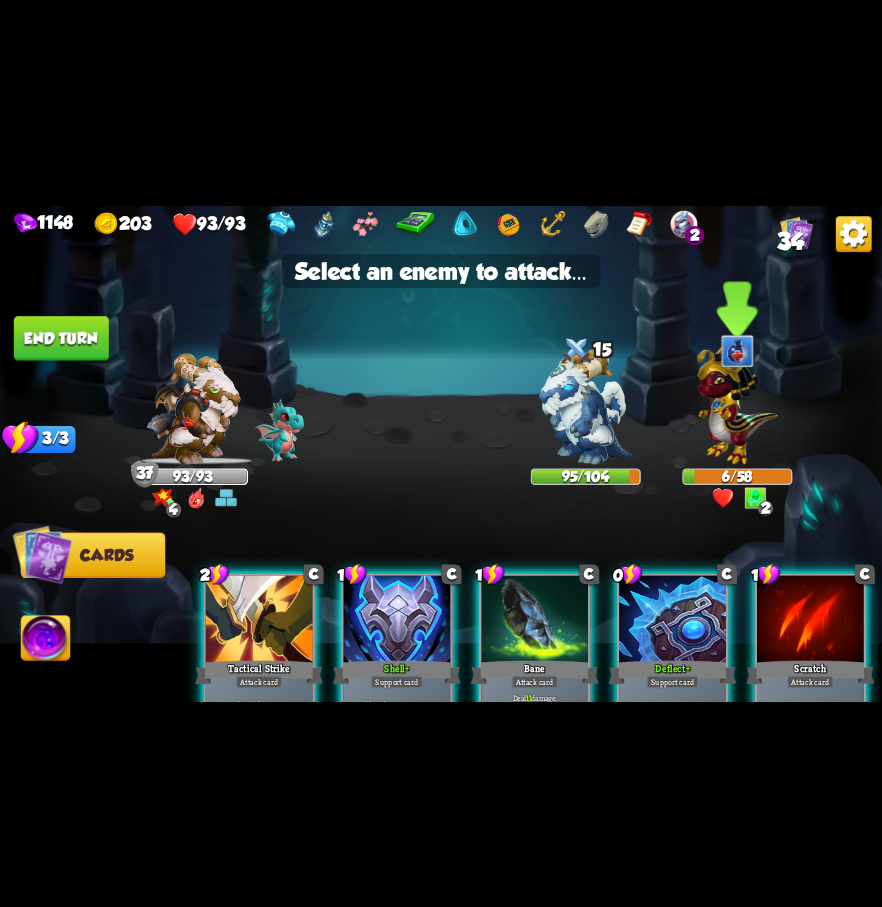 click at bounding box center (737, 400) 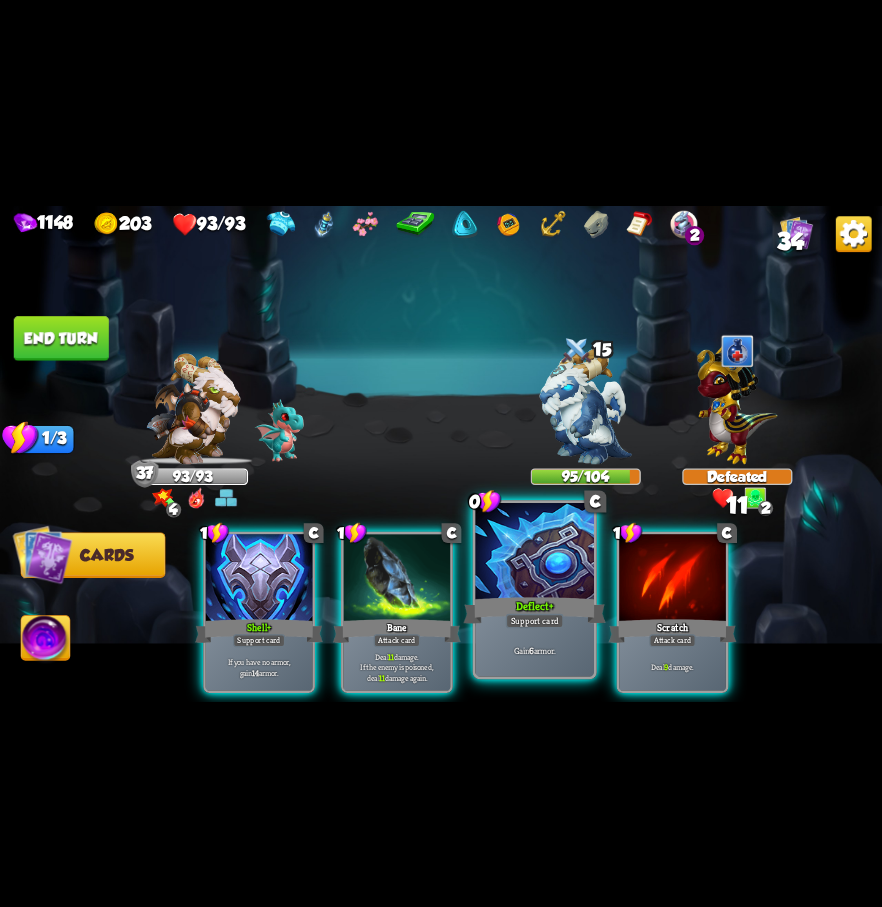 click at bounding box center (534, 552) 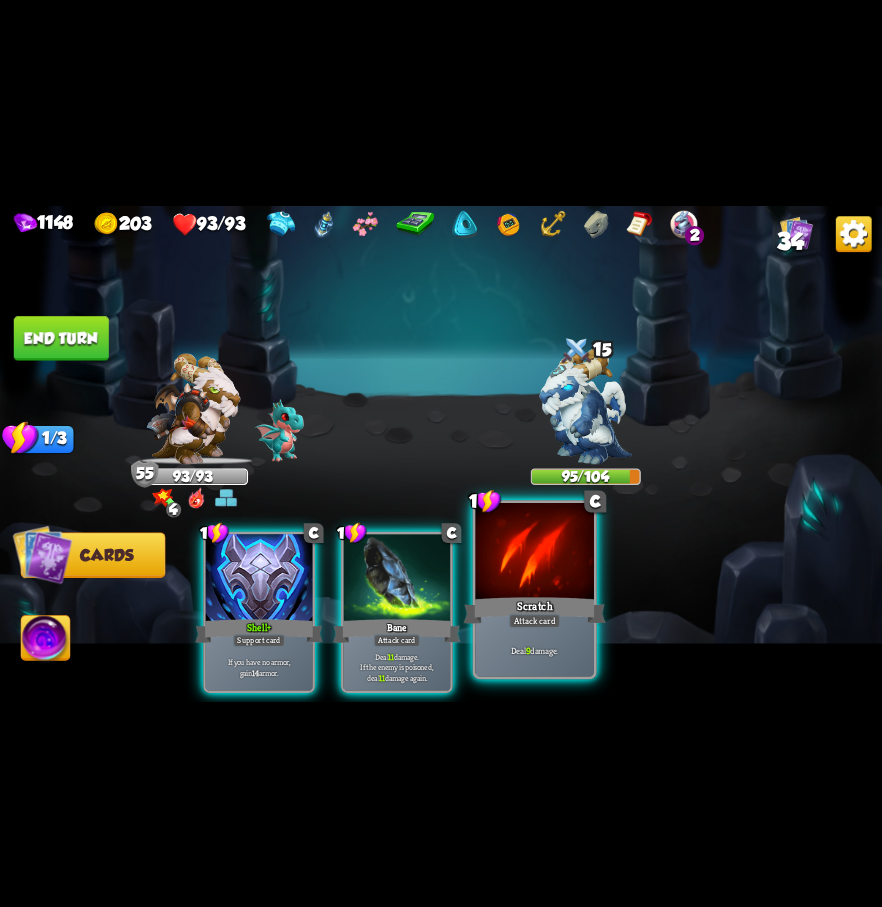 click at bounding box center [534, 552] 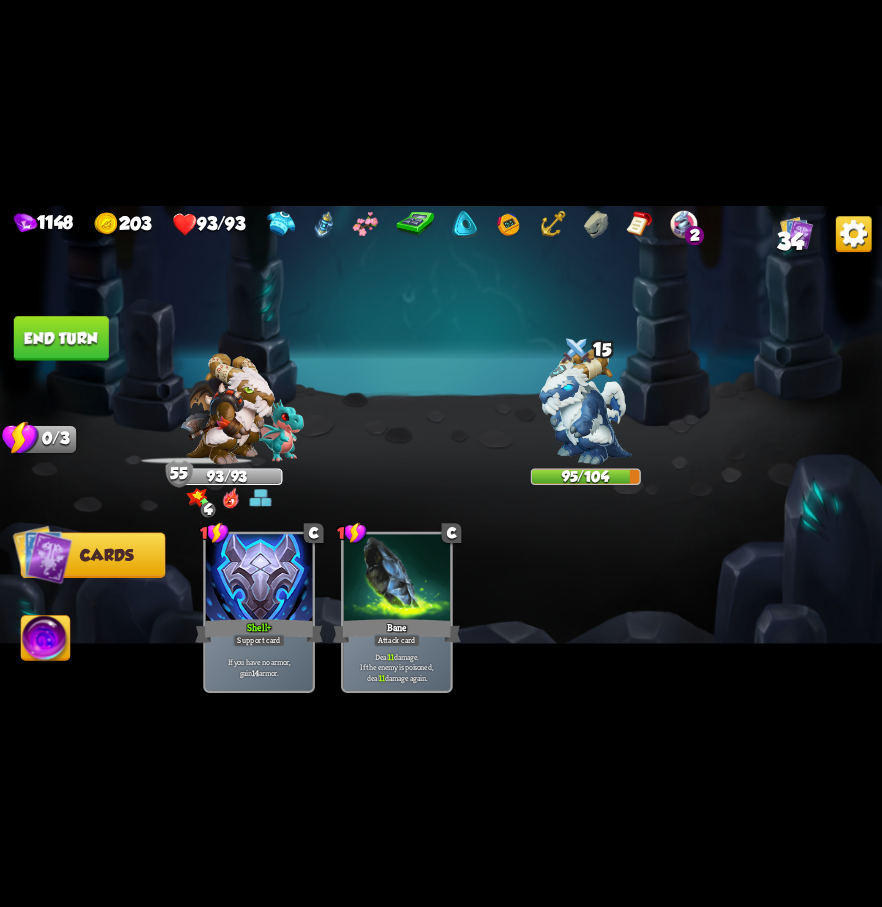 click at bounding box center [586, 406] 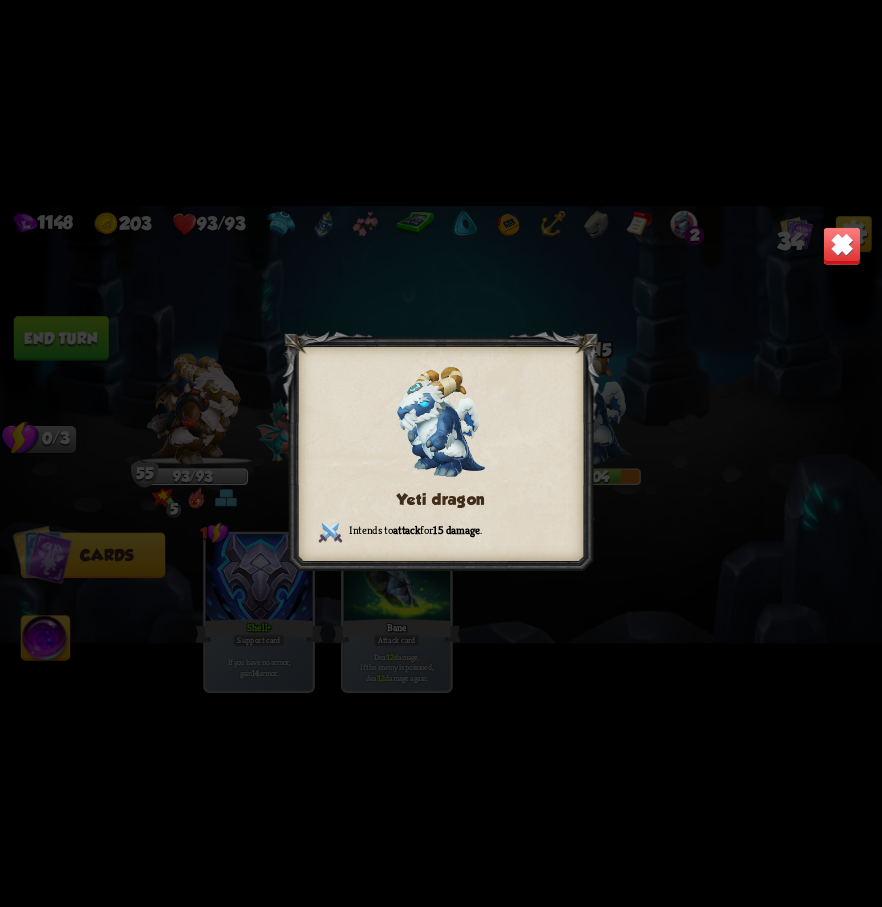 click at bounding box center [842, 245] 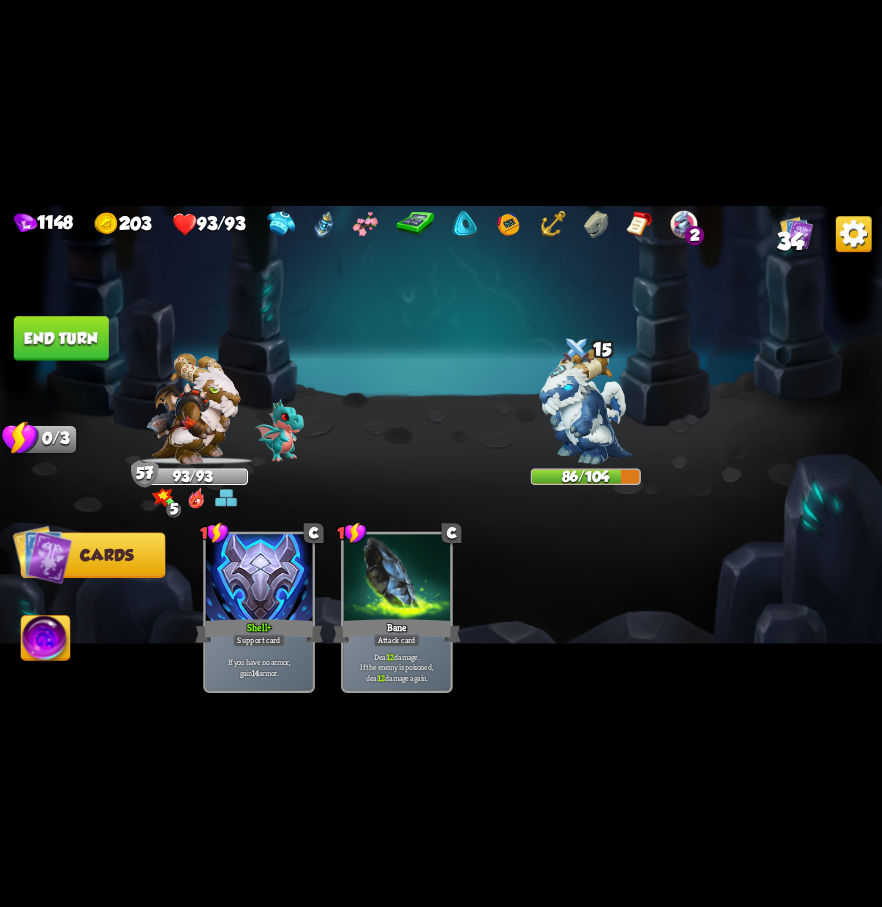click on "End turn" at bounding box center (61, 338) 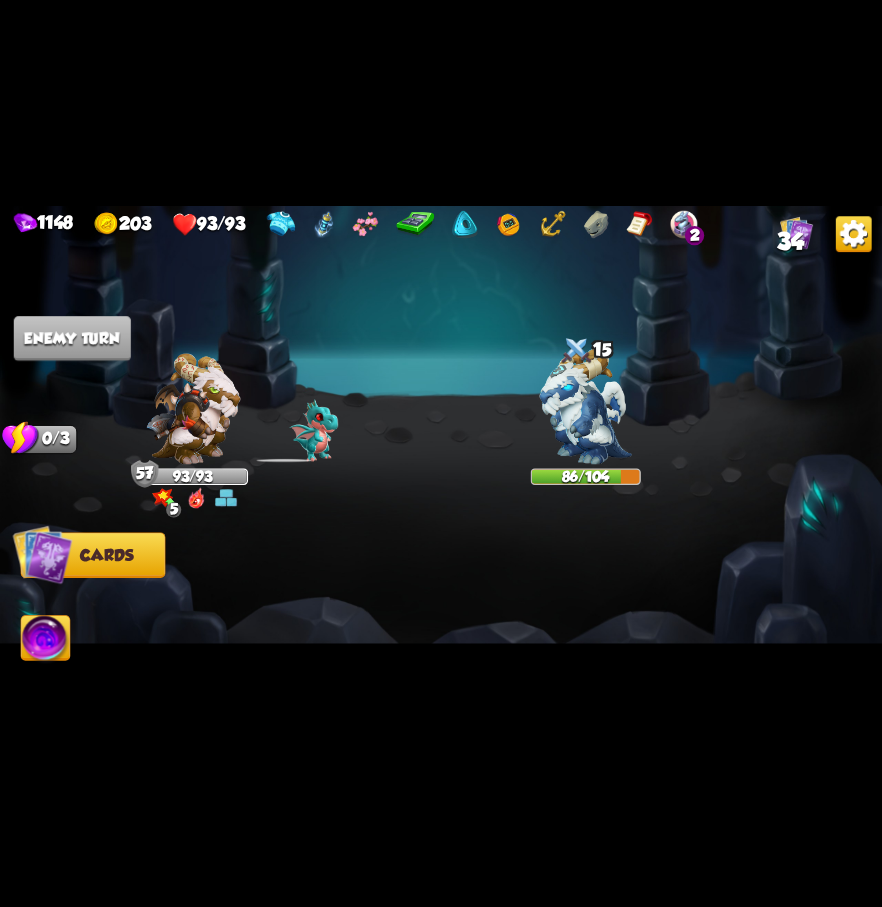click at bounding box center [193, 408] 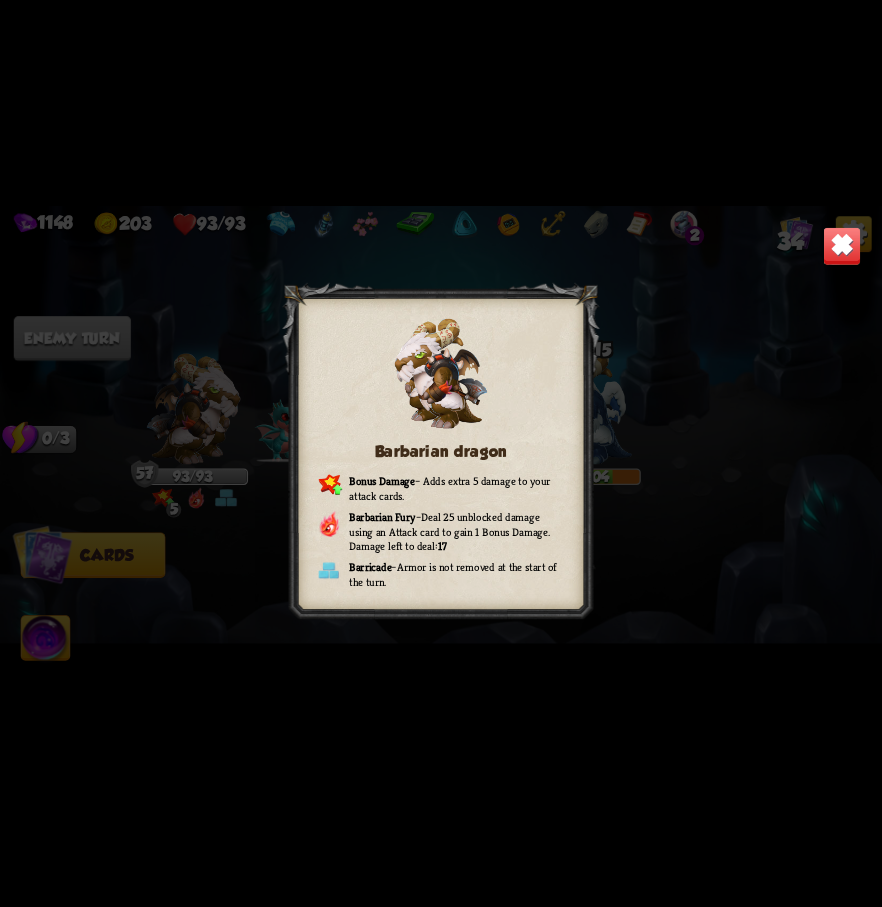 click on "Barbarian dragon
Bonus Damage  –
Adds extra 5 damage to your attack cards.        Barbarian Fury
–
Deal 25 unblocked damage using an Attack card to gain 1 Bonus Damage. Damage left to deal:  17     Barricade
–
Armor is not removed at the start of the turn." at bounding box center (441, 453) 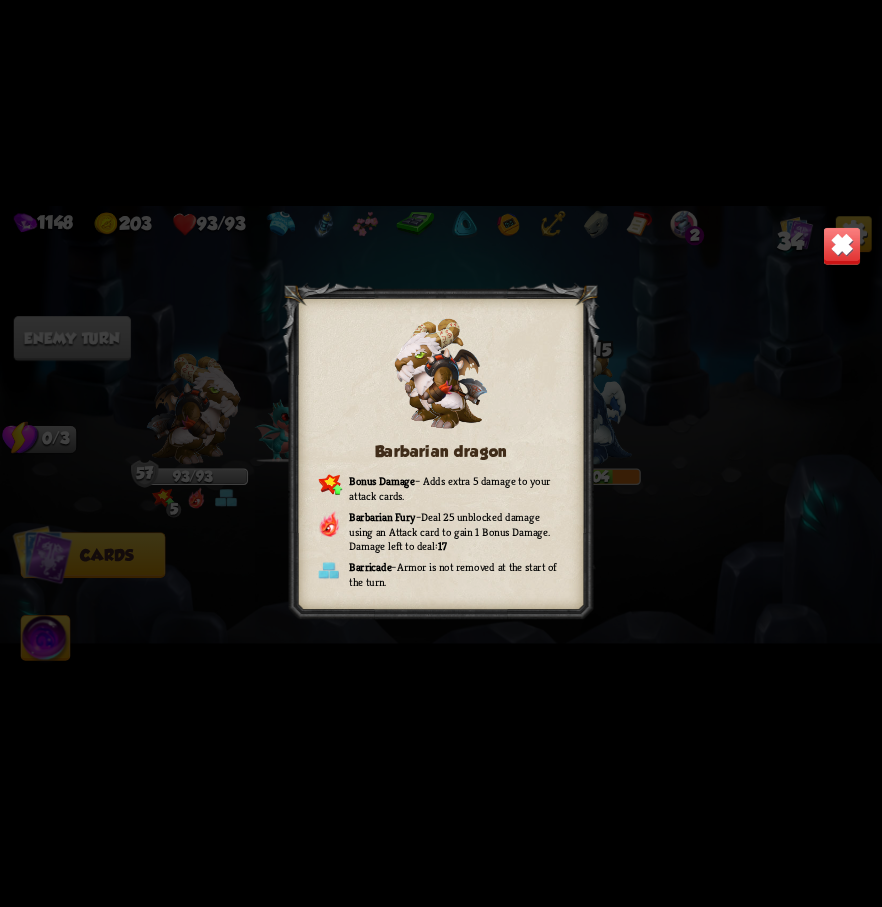 click at bounding box center [842, 245] 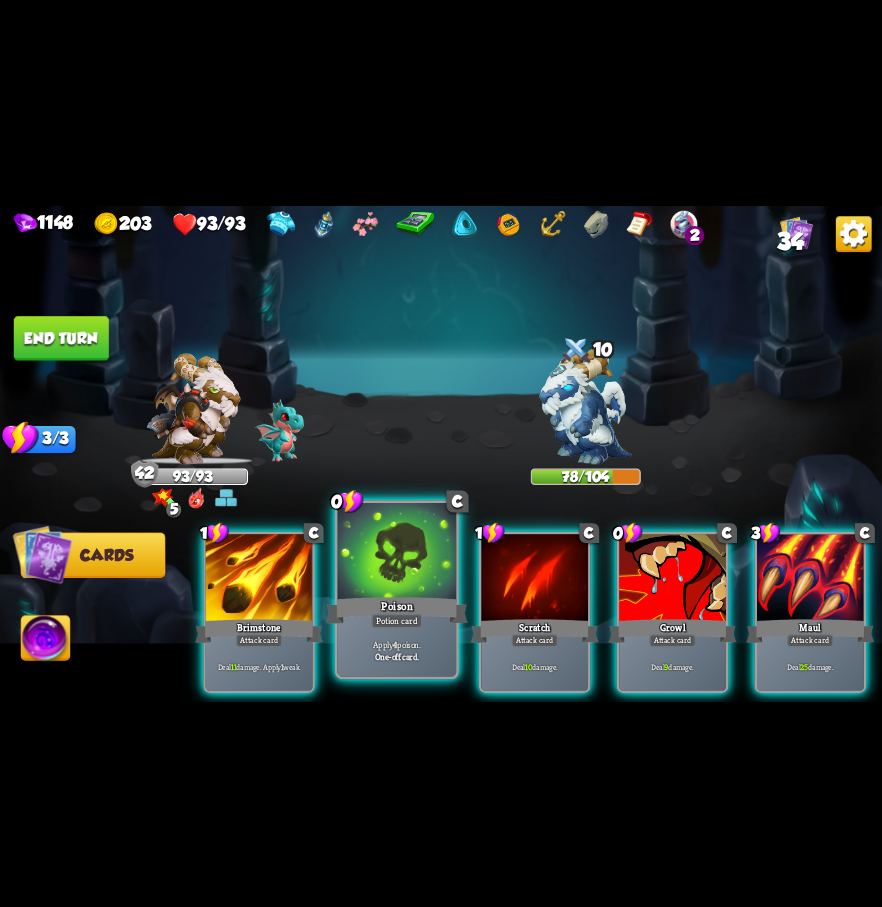 click at bounding box center [397, 552] 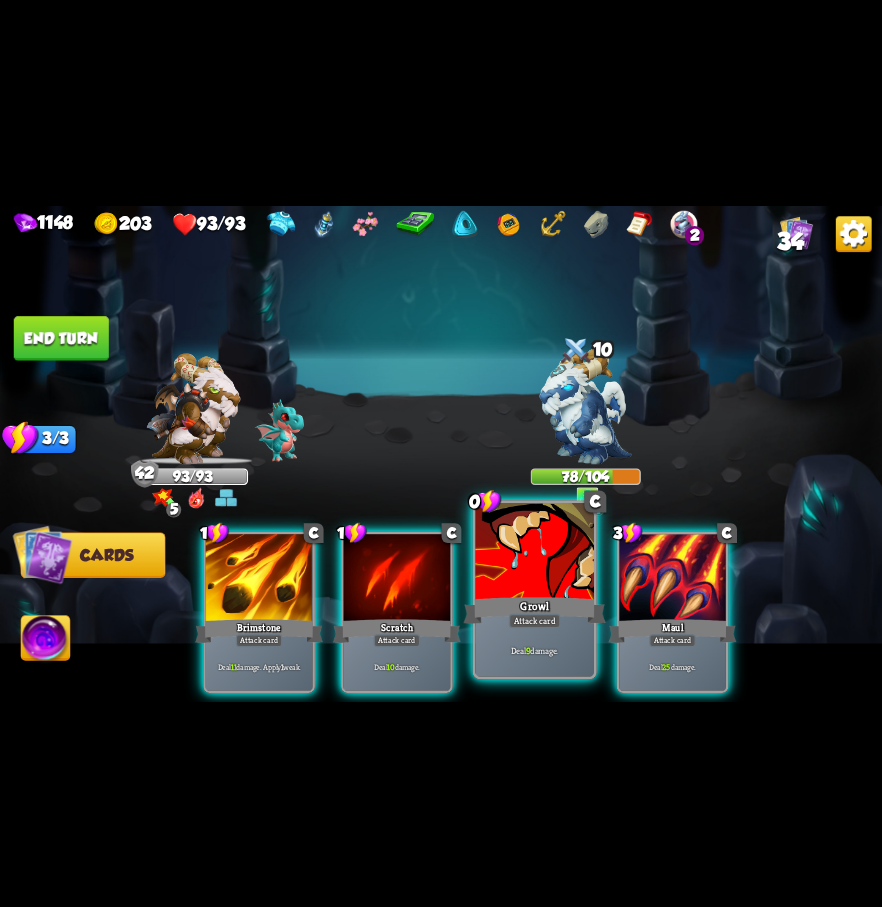 click at bounding box center (534, 552) 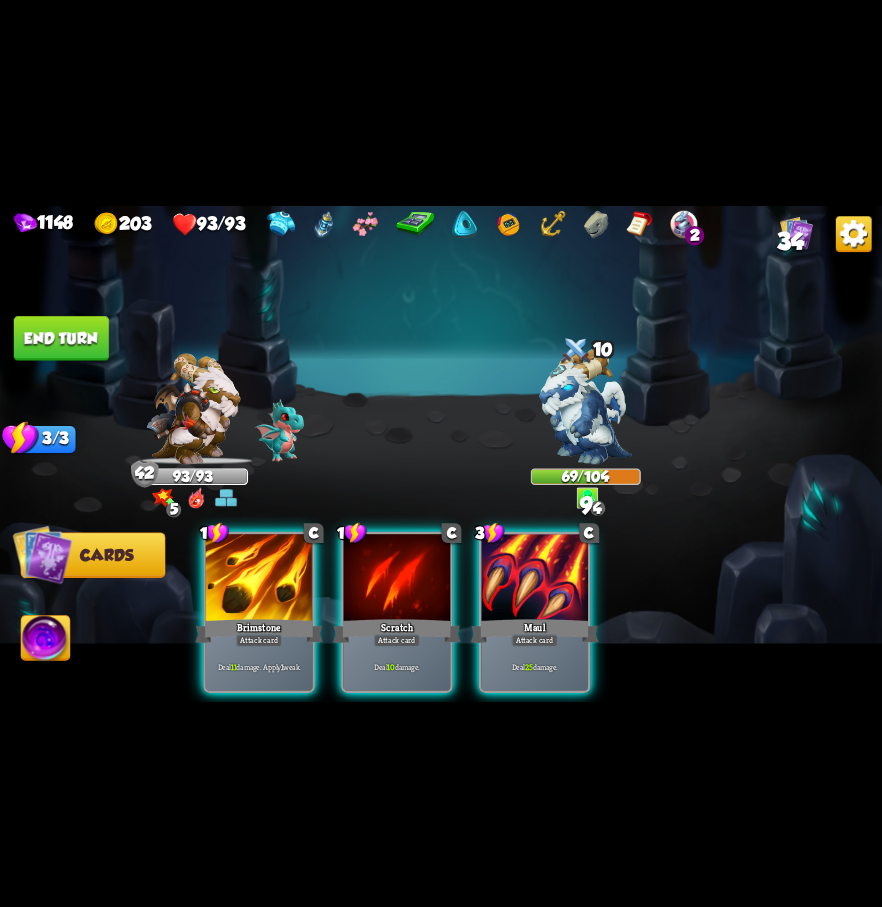 click at bounding box center (534, 579) 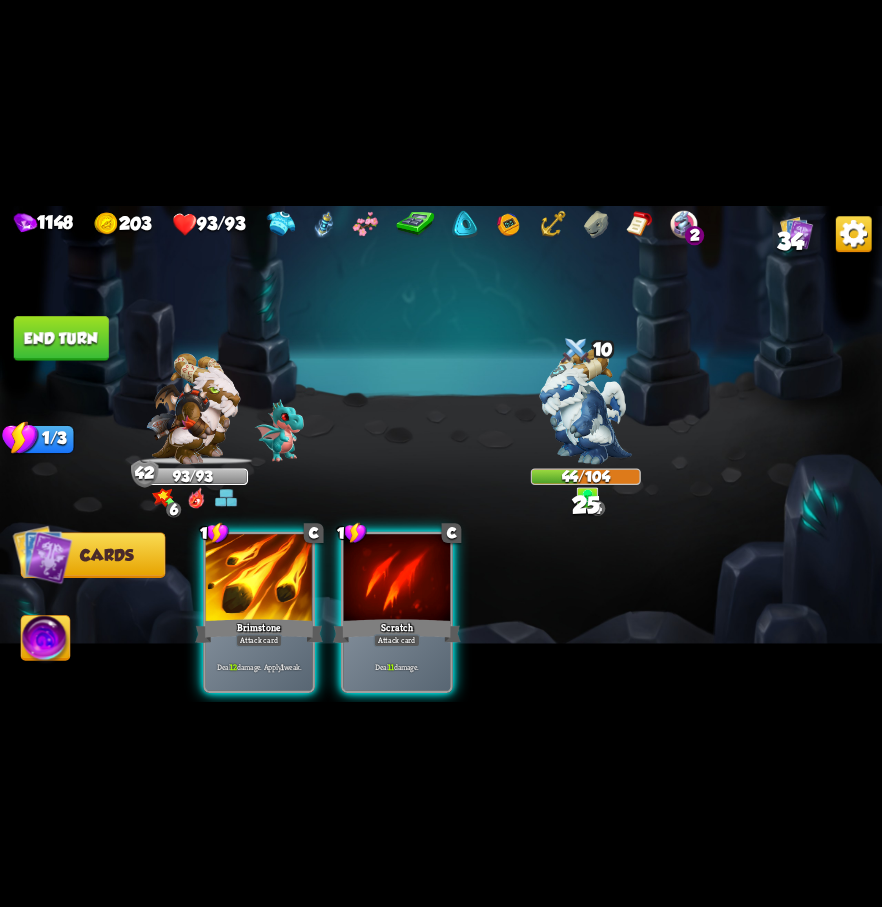 click on "End turn" at bounding box center (61, 338) 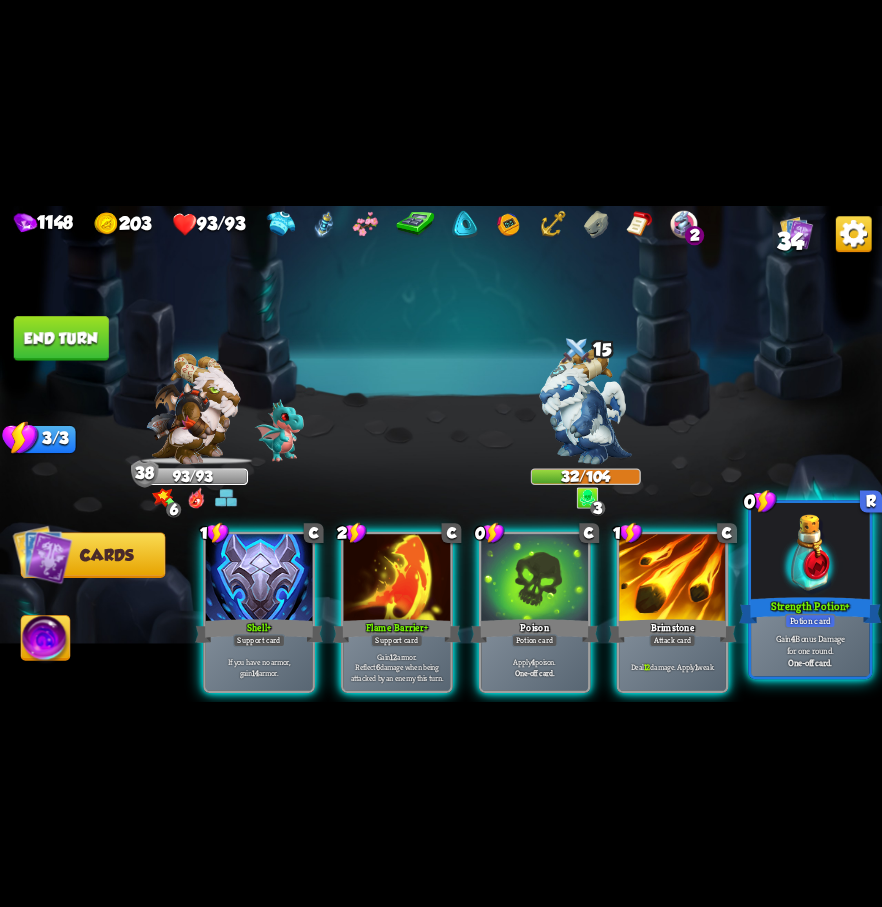 click on "Gain  4  Bonus Damage for one round.   One-off card." at bounding box center (810, 650) 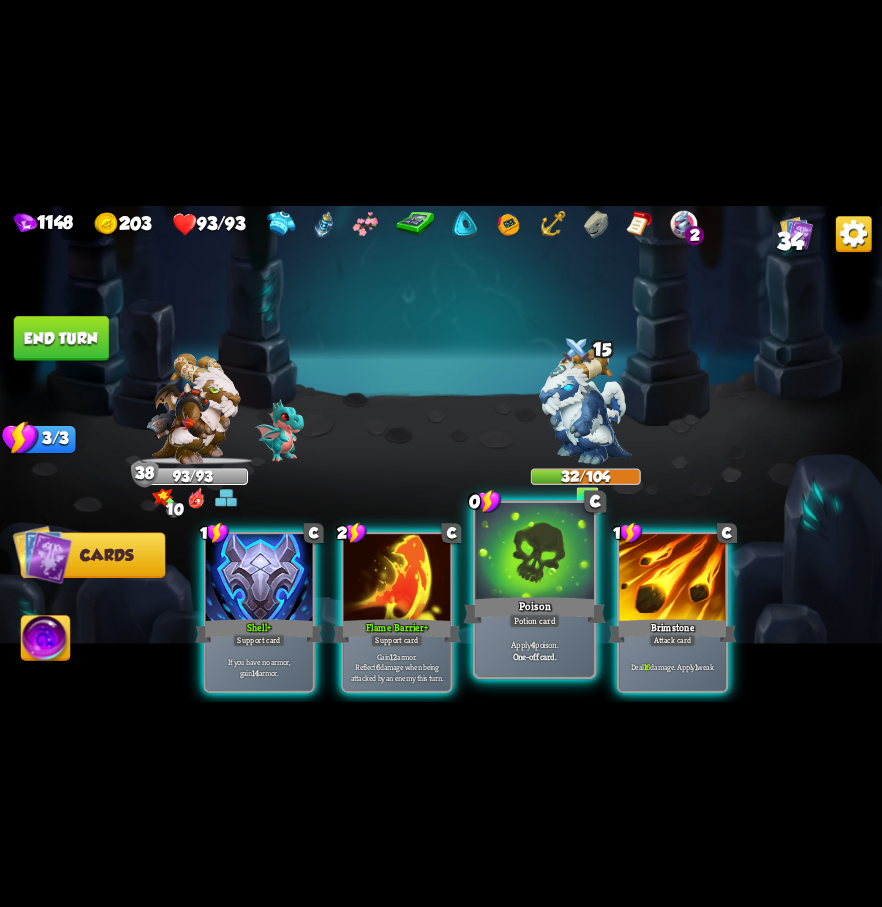 click on "Potion card" at bounding box center (534, 620) 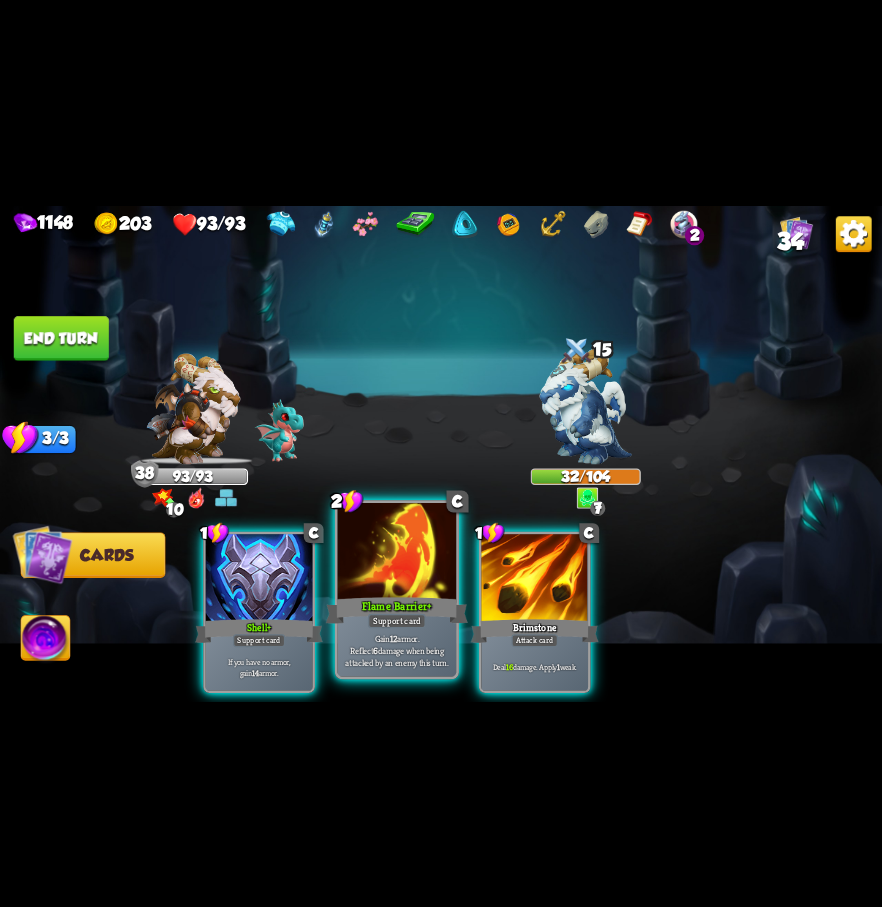 click on "Support card" at bounding box center (397, 620) 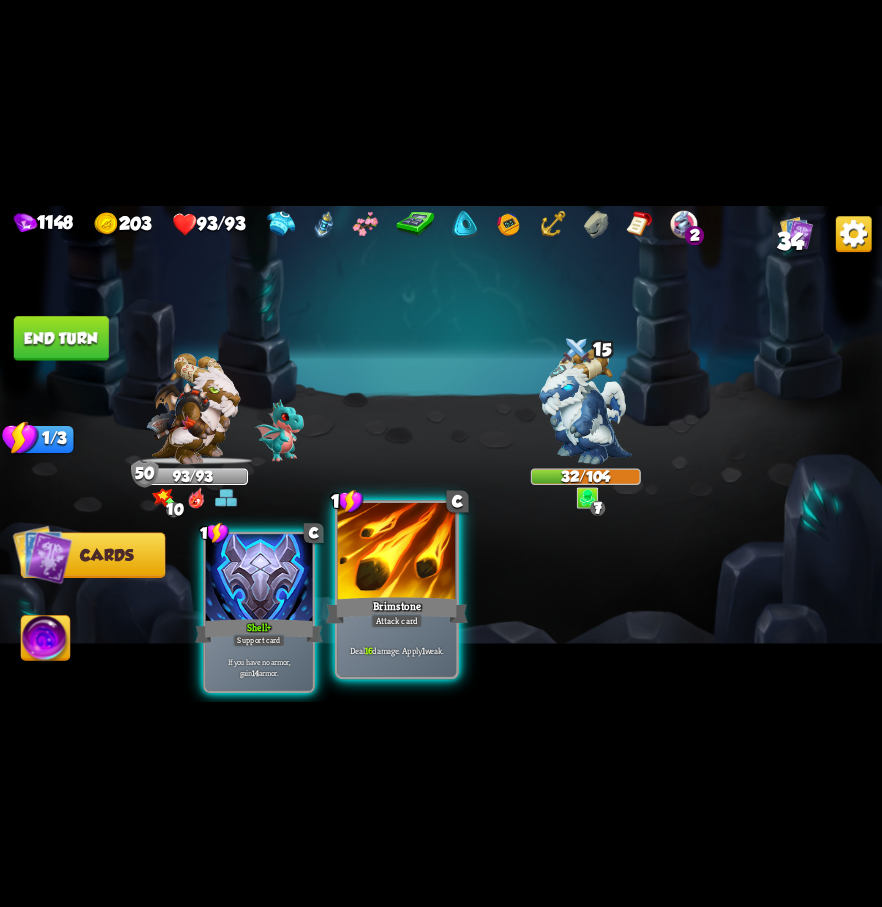 click on "Brimstone" at bounding box center (397, 610) 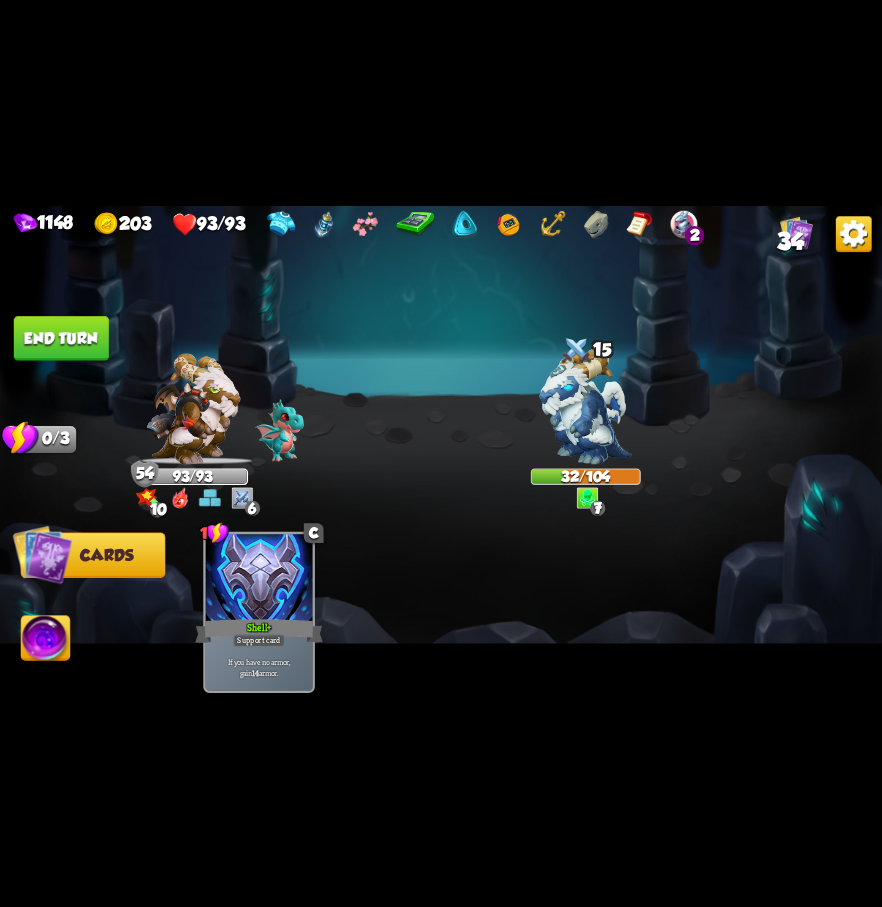 click on "End turn" at bounding box center [61, 338] 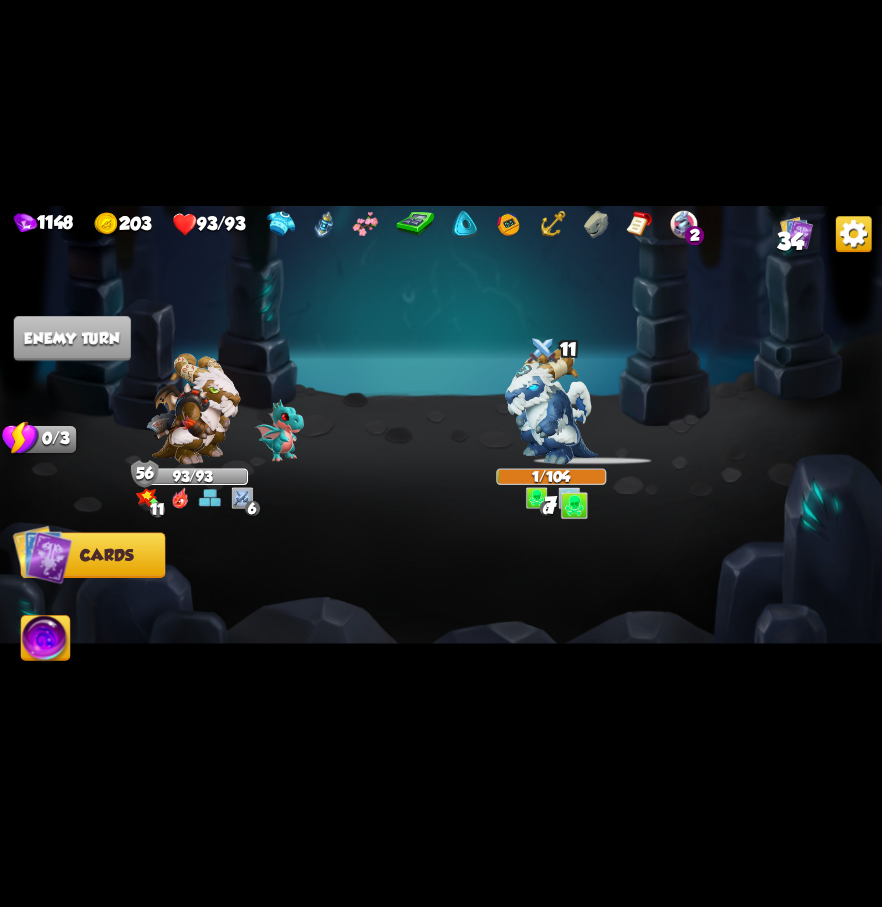 click on "1148
203
93/93
2     34                         Select an enemy to attack...   You don't have enough   stamina to play that card...
Player turn
56
93/93
11     0             6       Blocked             0
Defeated
0     0         2       Blocked  11      0
1/104
0     0     6           Blocked 7
0/3
Stamina   Your current stamina count. Cards require stamina to play.
0/0
Mana   Your current mana count. Used for activating abilities. Earn mana by defeating enemies.       Cards     Abilities
Enemy turn
End your turn   The cards in your hand will be discarded and enemies will take their turn, after which it will be your turn again." at bounding box center [441, 453] 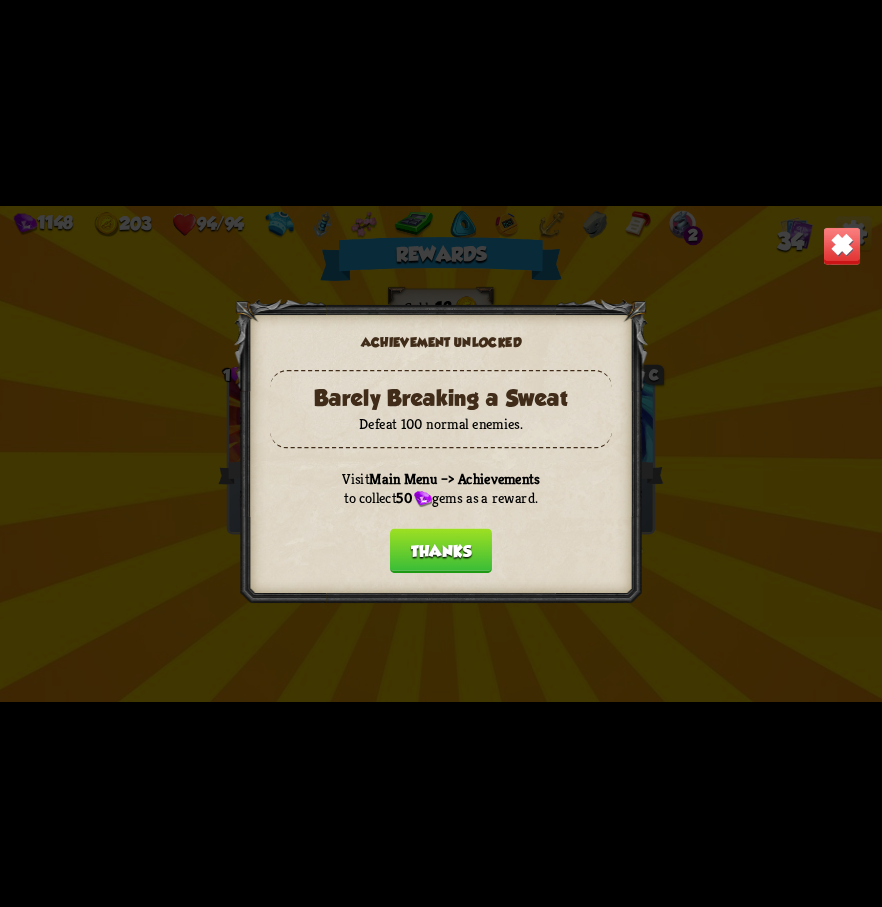 click on "Thanks" at bounding box center (441, 550) 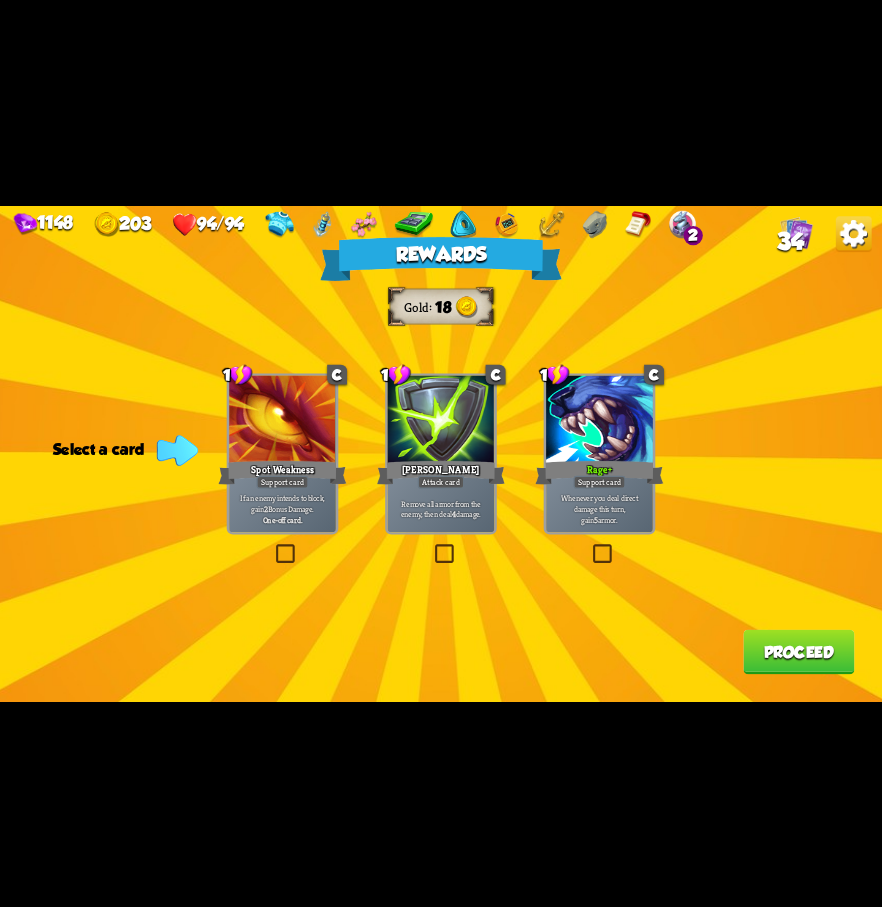 click at bounding box center (590, 547) 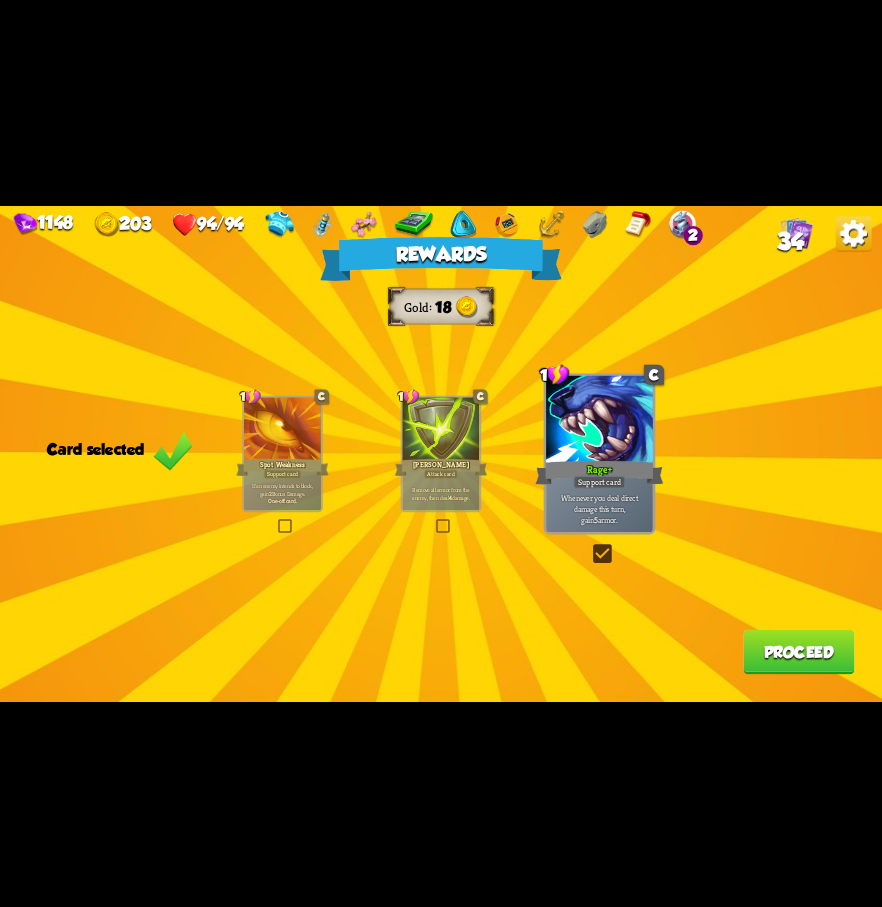 click on "Proceed" at bounding box center [798, 651] 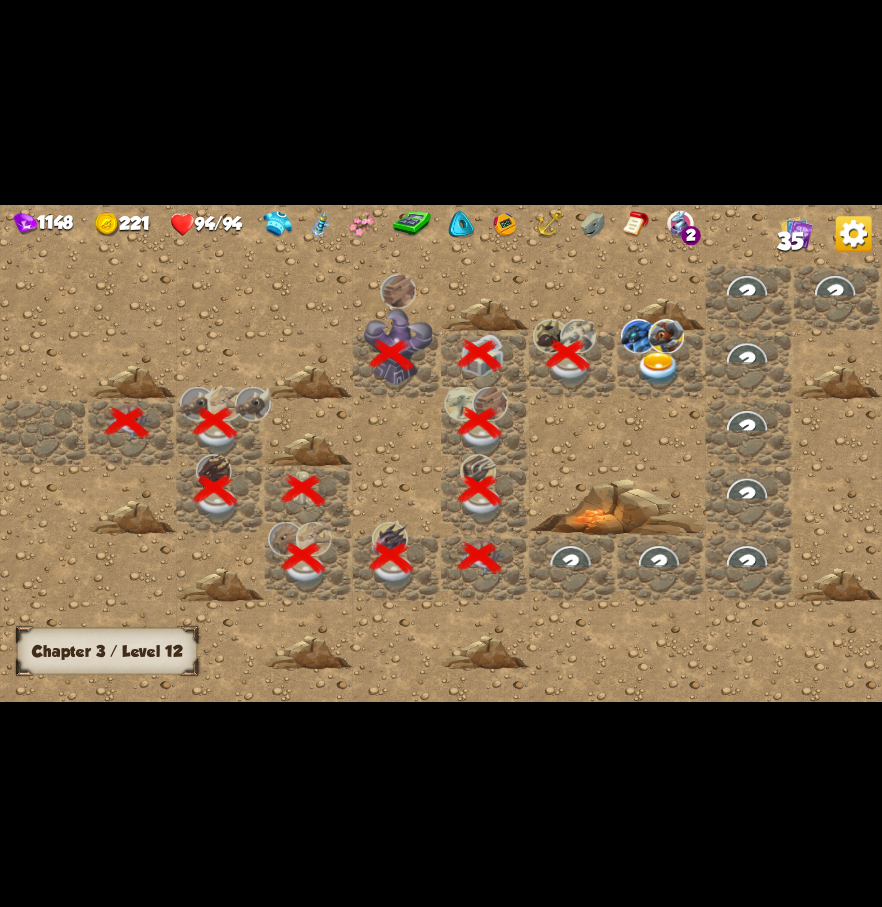 scroll, scrollTop: 0, scrollLeft: 384, axis: horizontal 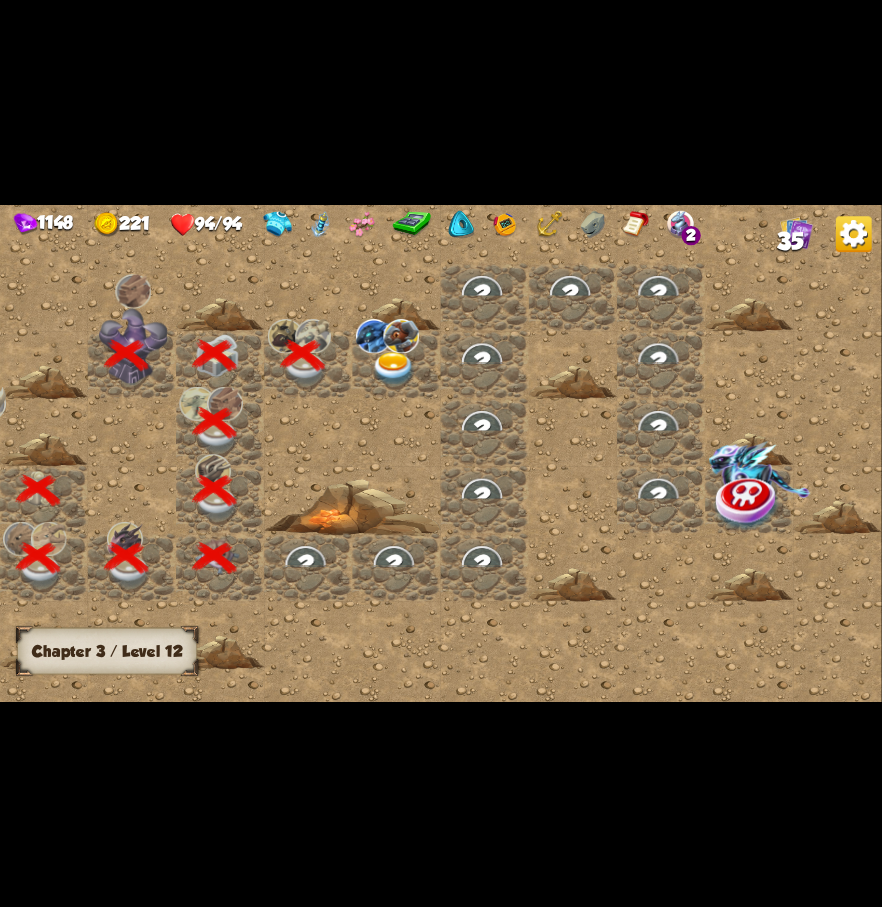 click at bounding box center (394, 368) 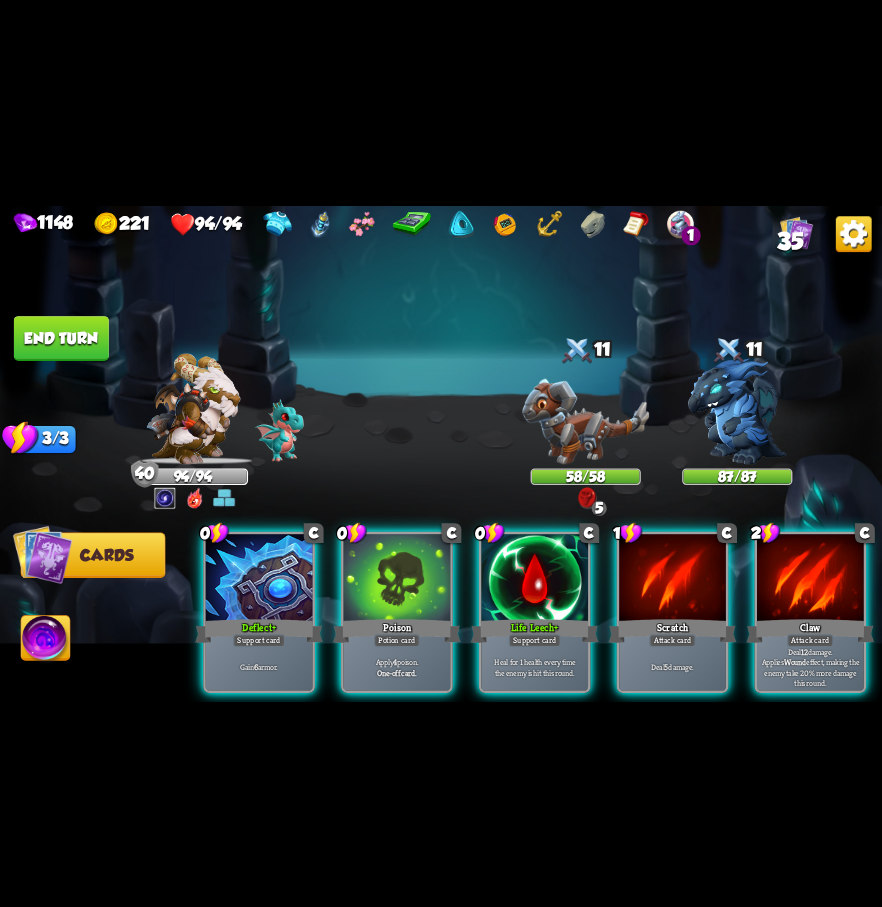 click at bounding box center (587, 498) 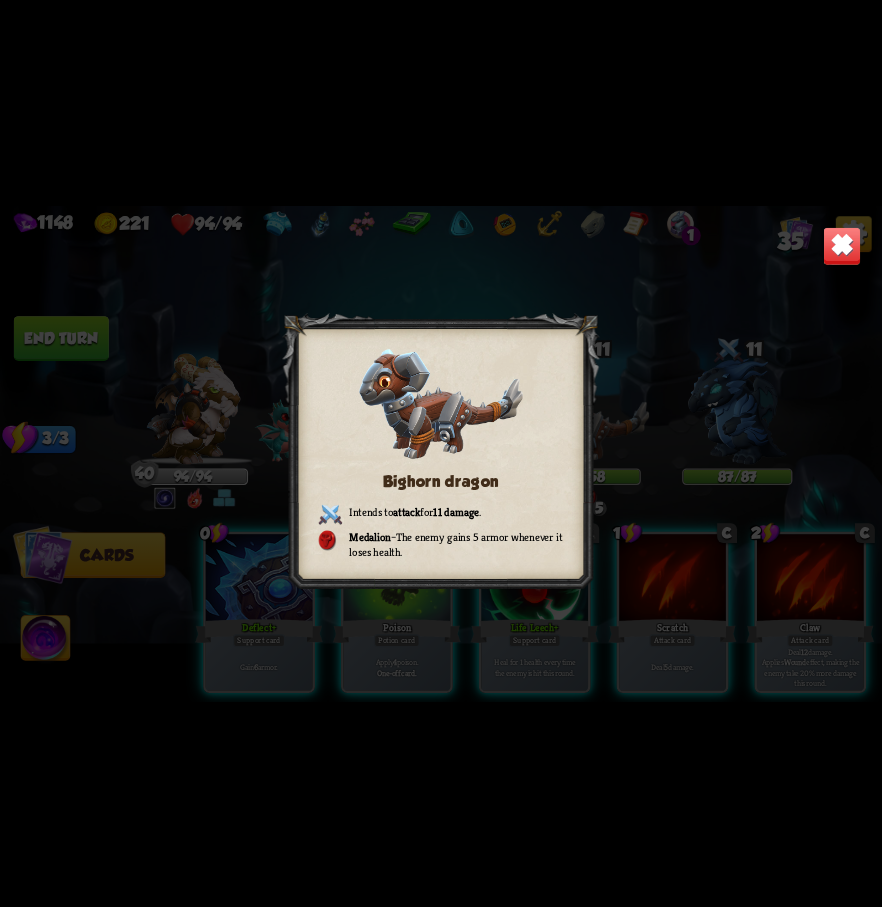 click on "Bighorn dragon
Intends to  attack  for  11 damage .
Medalion
–
The enemy gains 5 armor whenever it loses health." at bounding box center [441, 453] 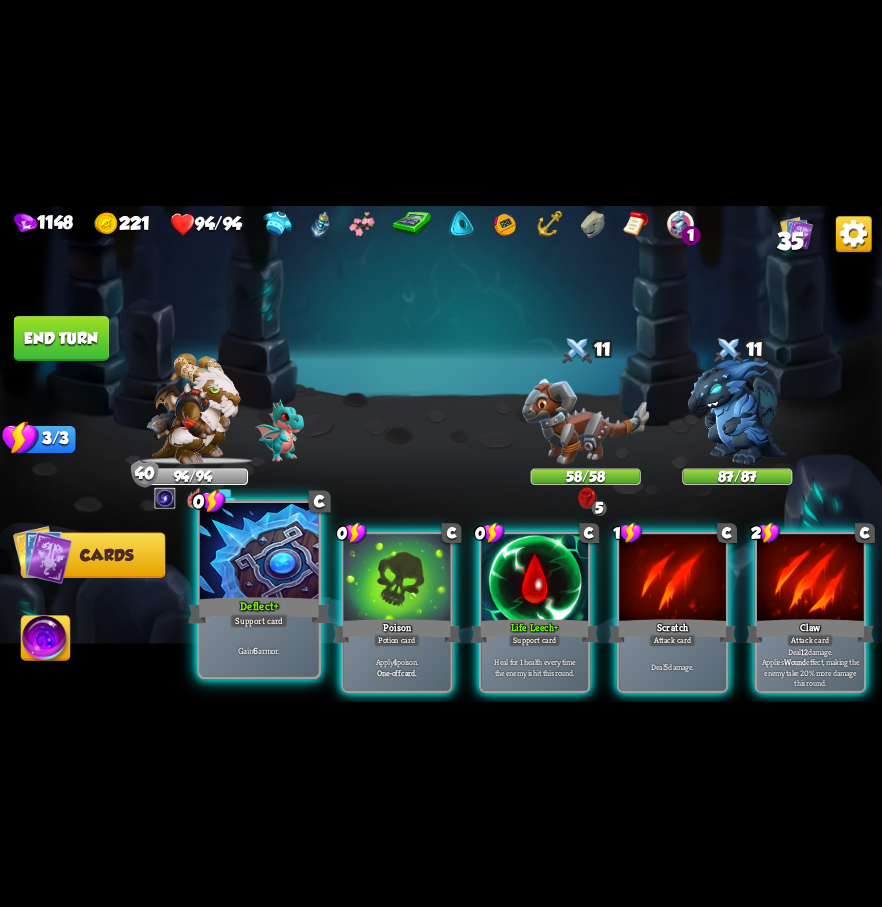 click at bounding box center [259, 552] 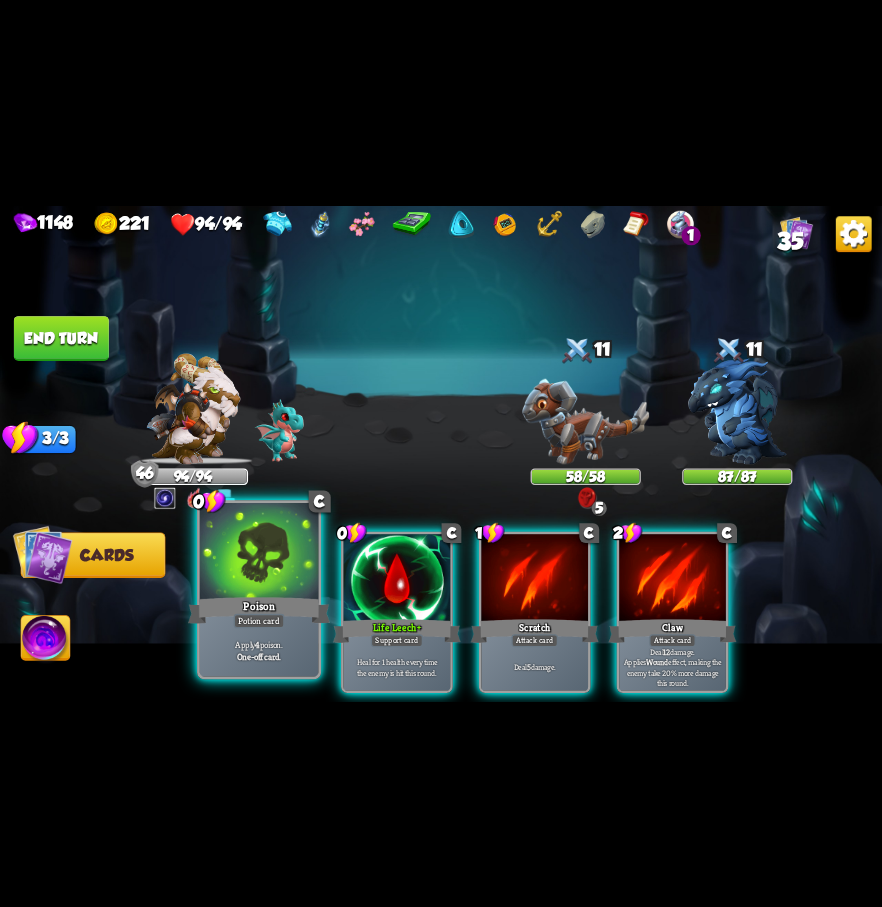 click at bounding box center (259, 552) 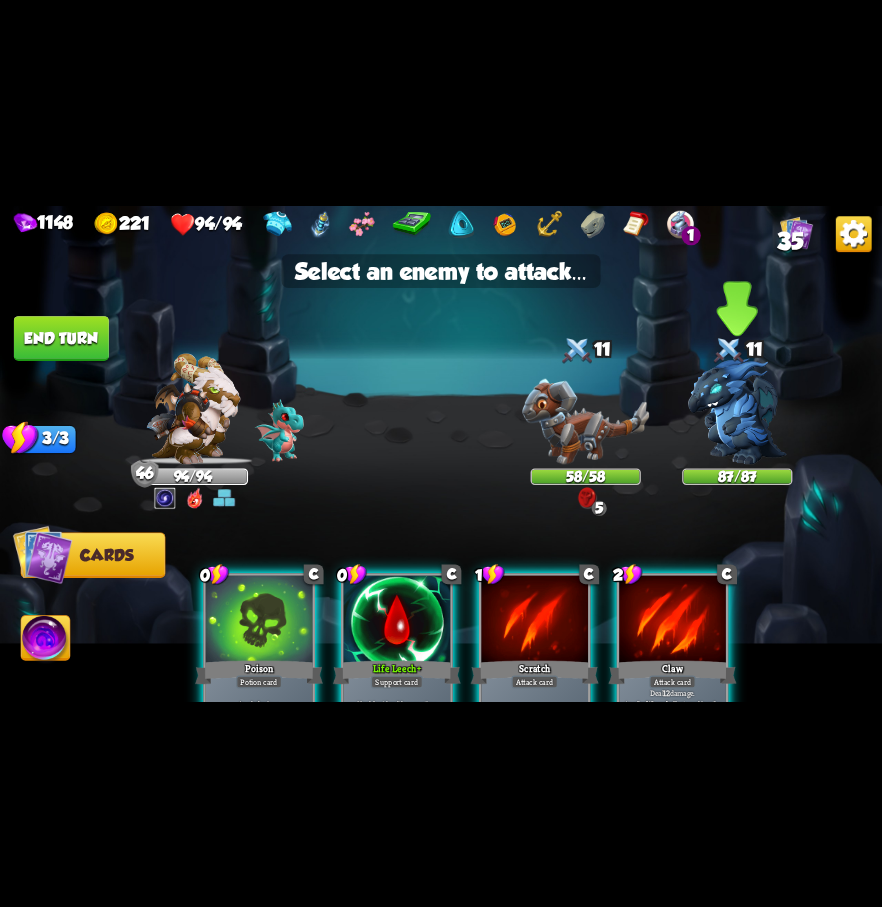click at bounding box center [737, 411] 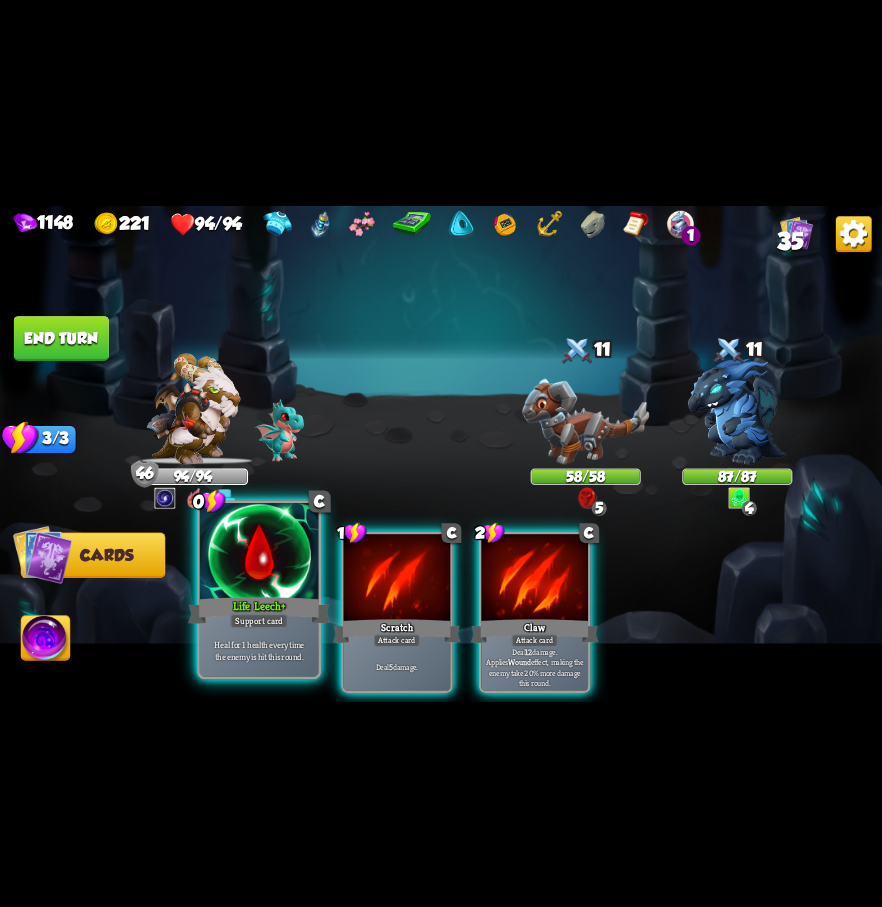 click at bounding box center [259, 552] 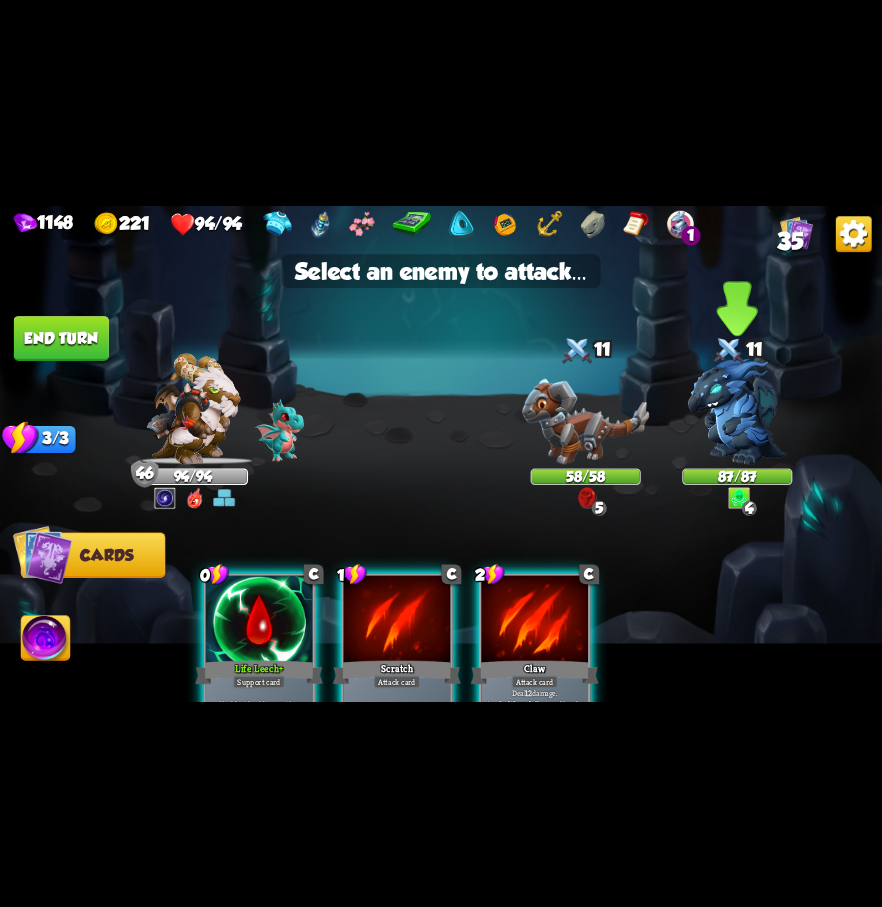 click at bounding box center (737, 411) 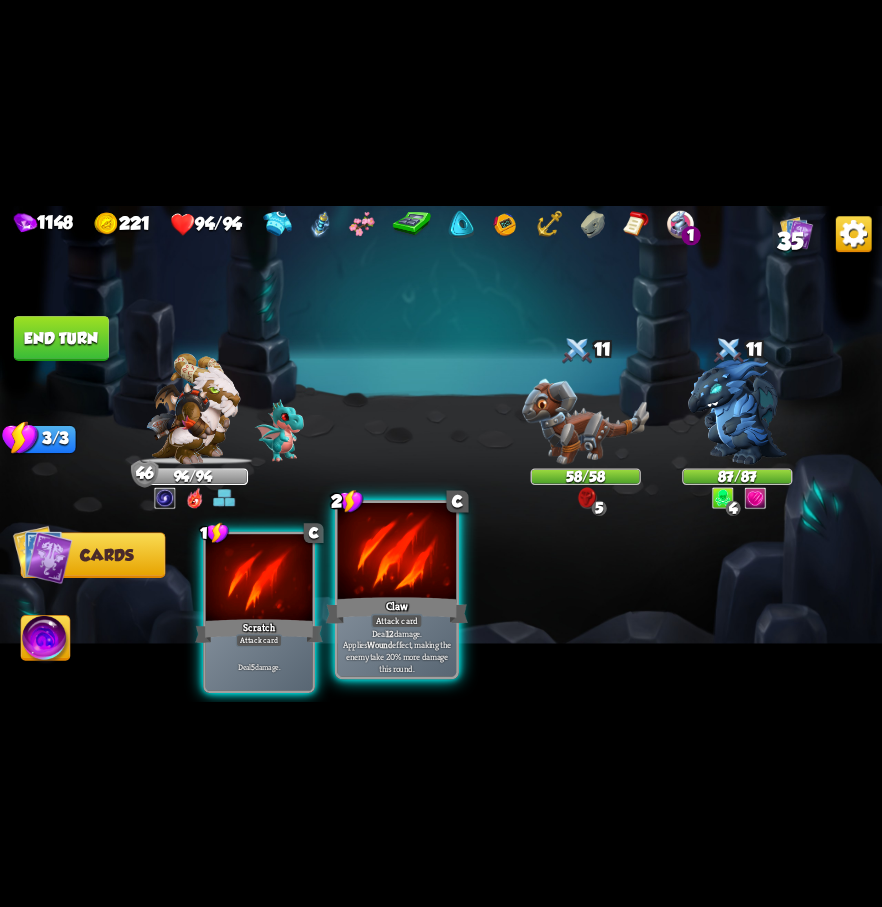 click at bounding box center (397, 552) 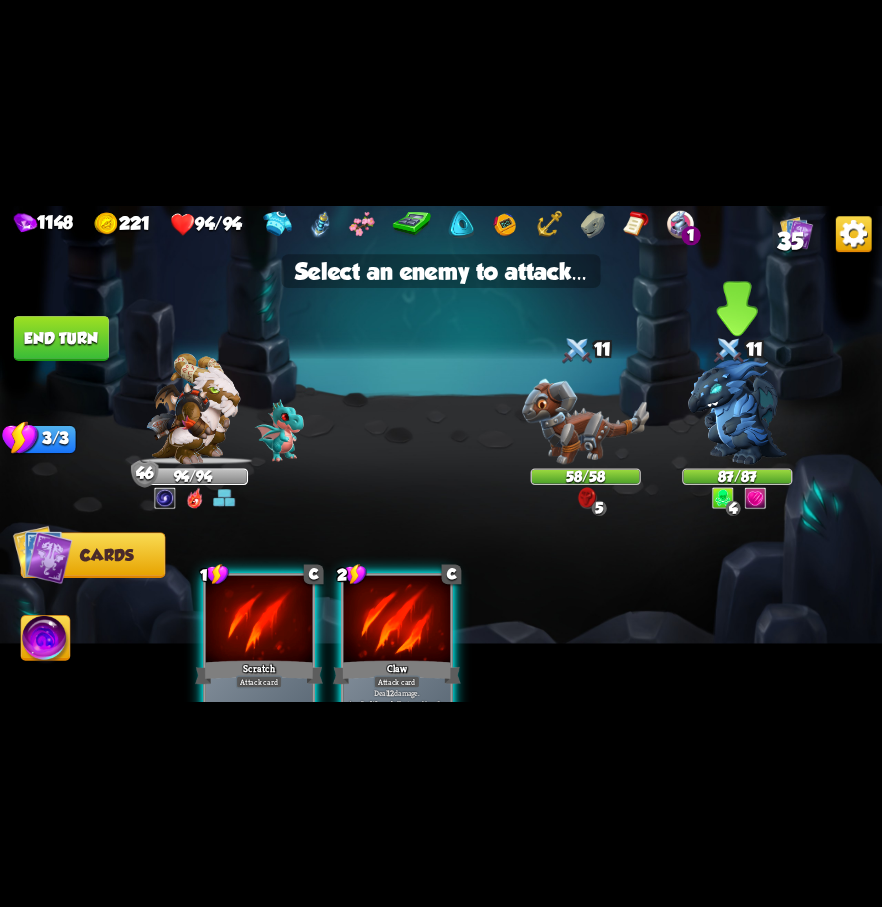click at bounding box center (737, 411) 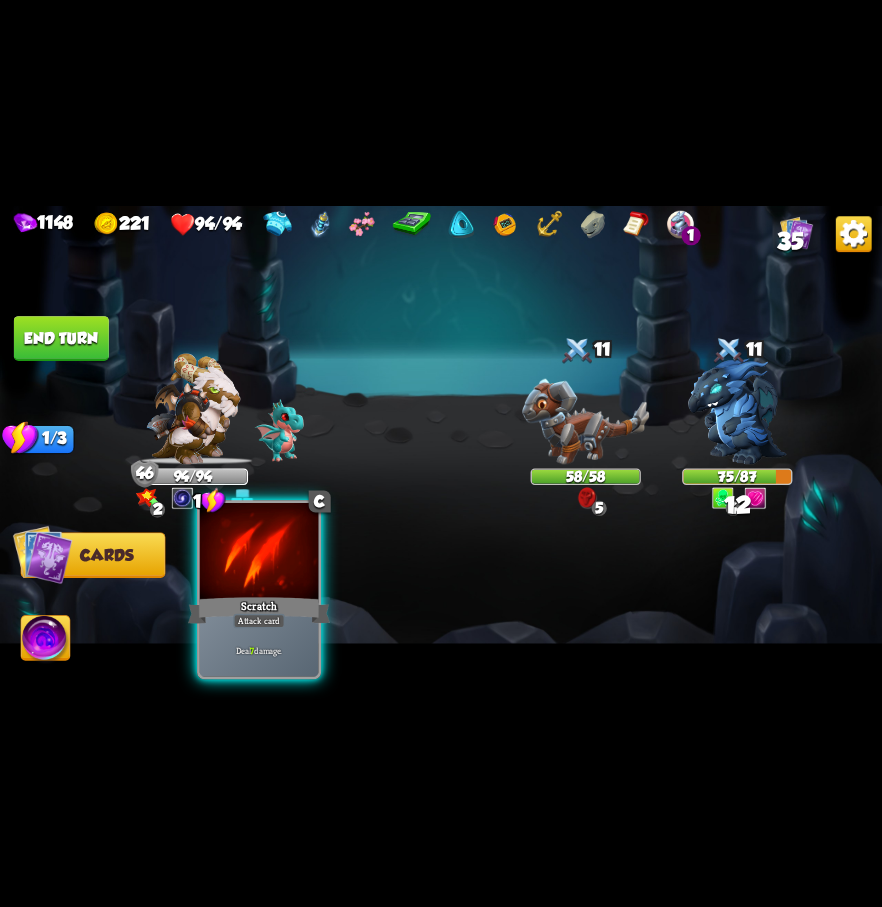 click at bounding box center (259, 552) 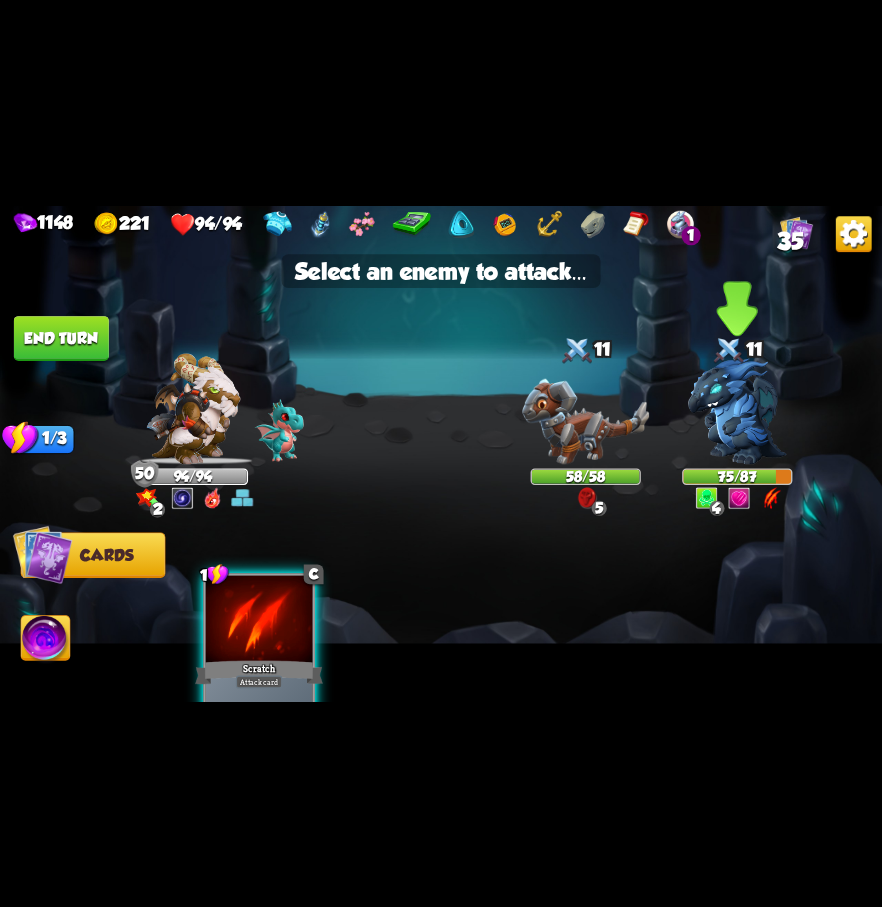 click at bounding box center [737, 411] 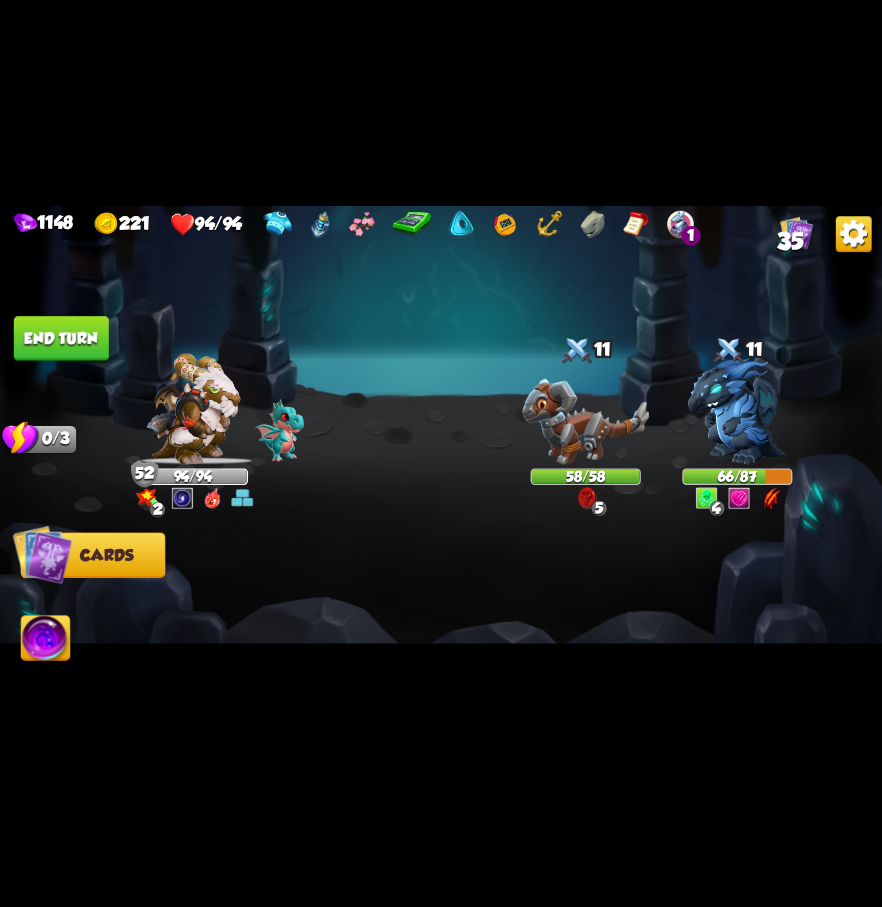 click on "End turn" at bounding box center [61, 338] 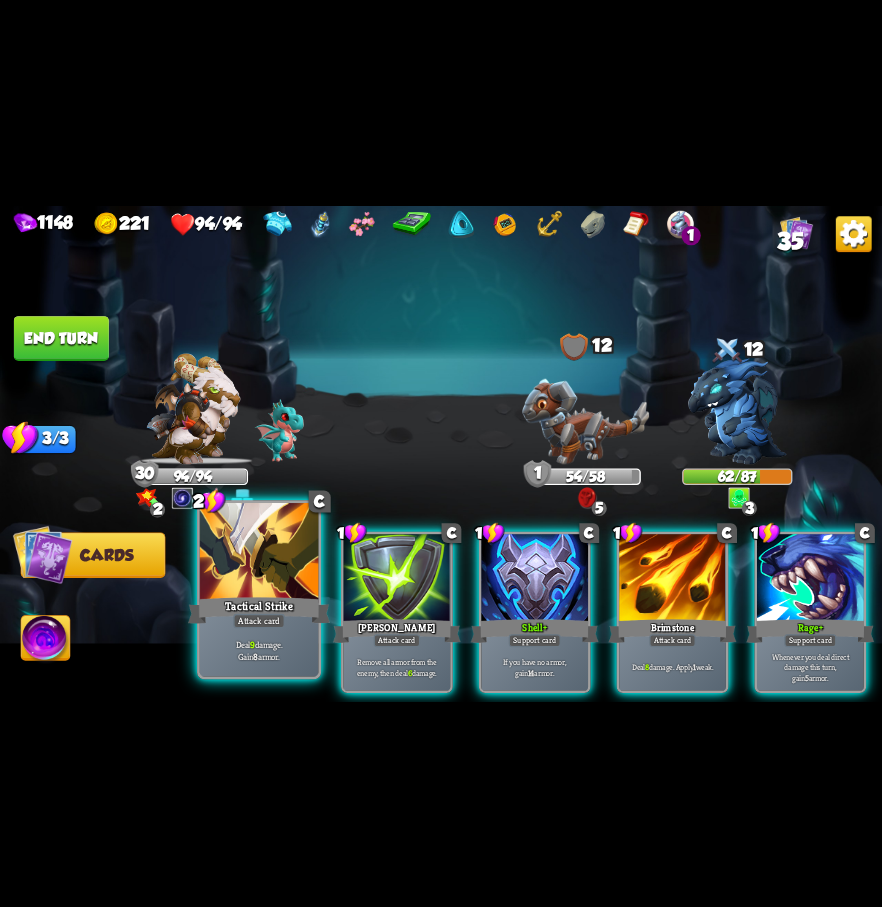 click at bounding box center (259, 552) 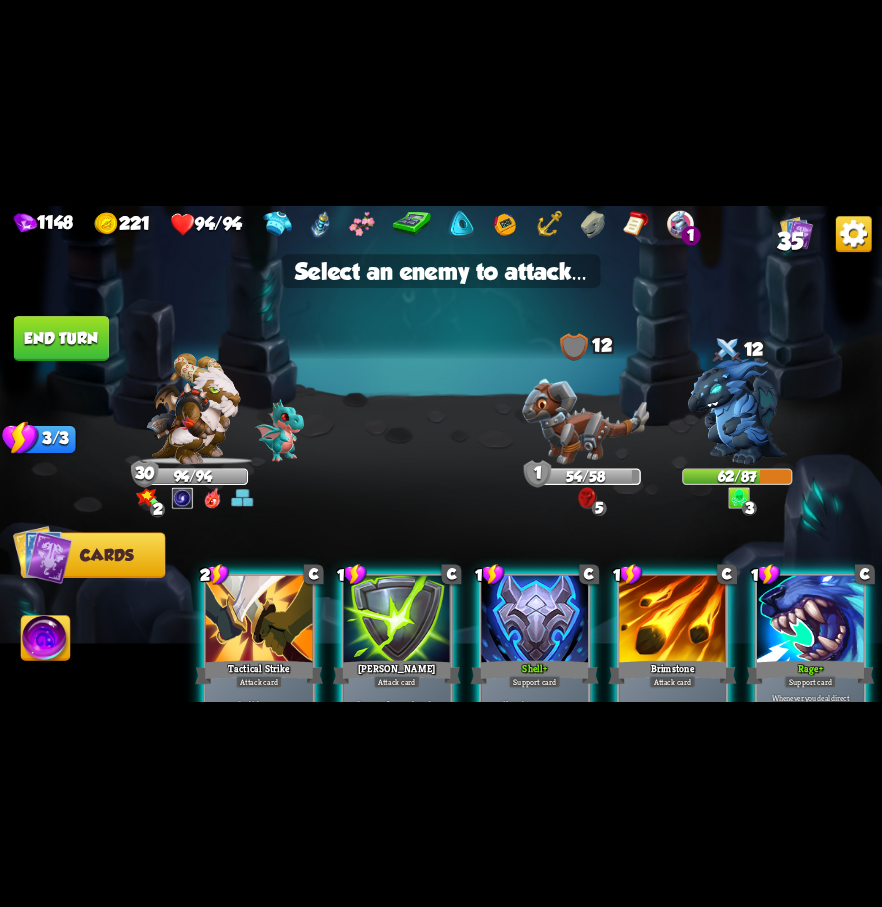 click at bounding box center [259, 620] 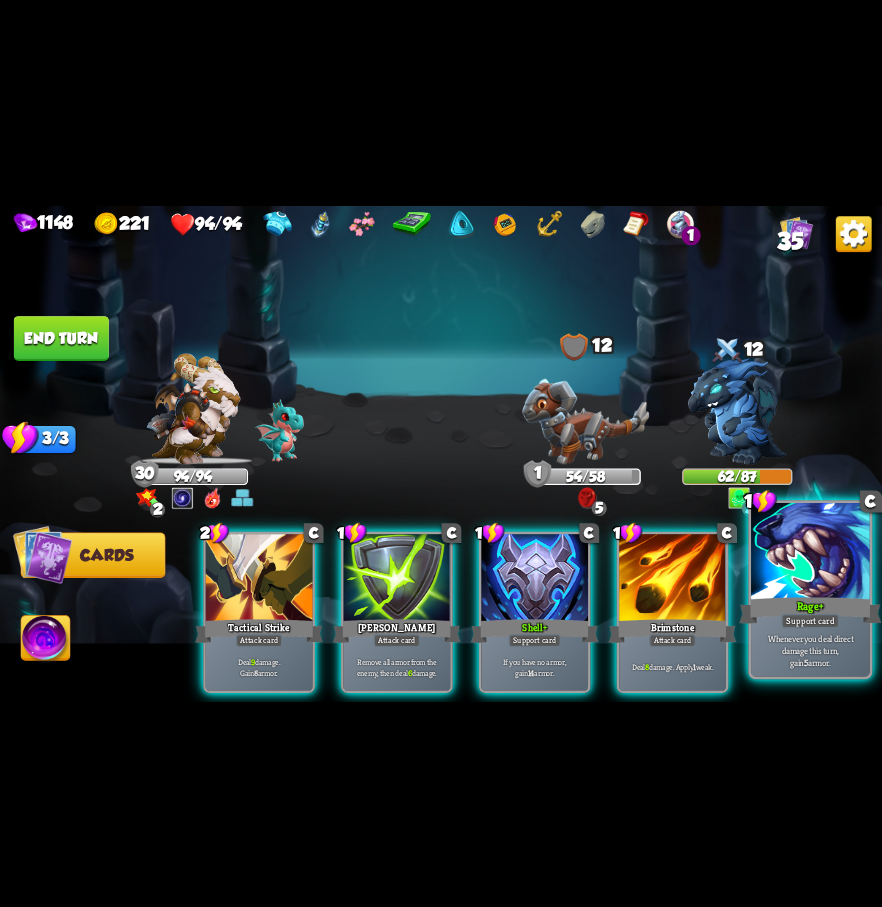click on "Rage +" at bounding box center (810, 610) 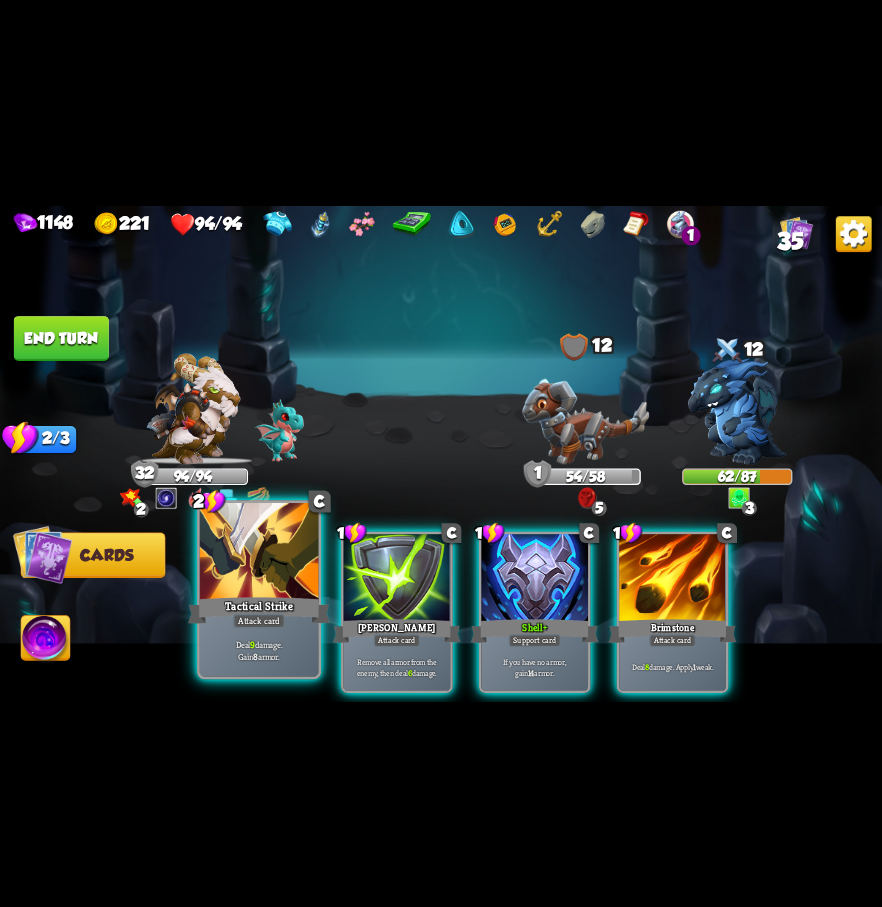 click on "Tactical Strike" at bounding box center [259, 610] 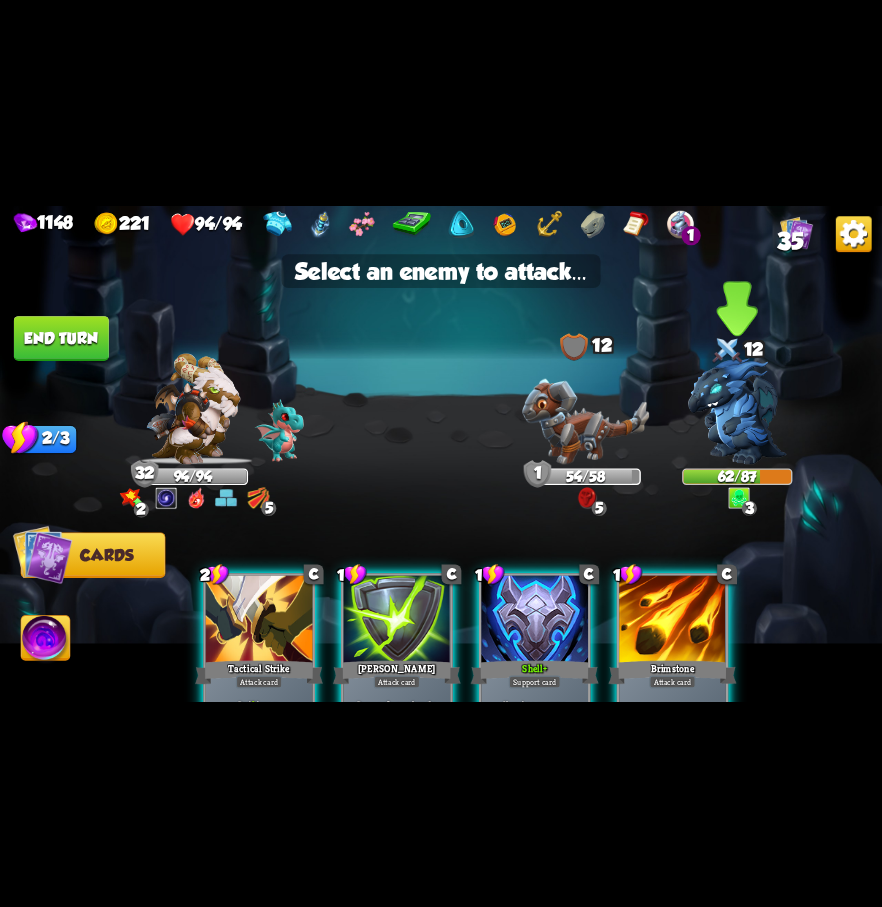 click at bounding box center [737, 411] 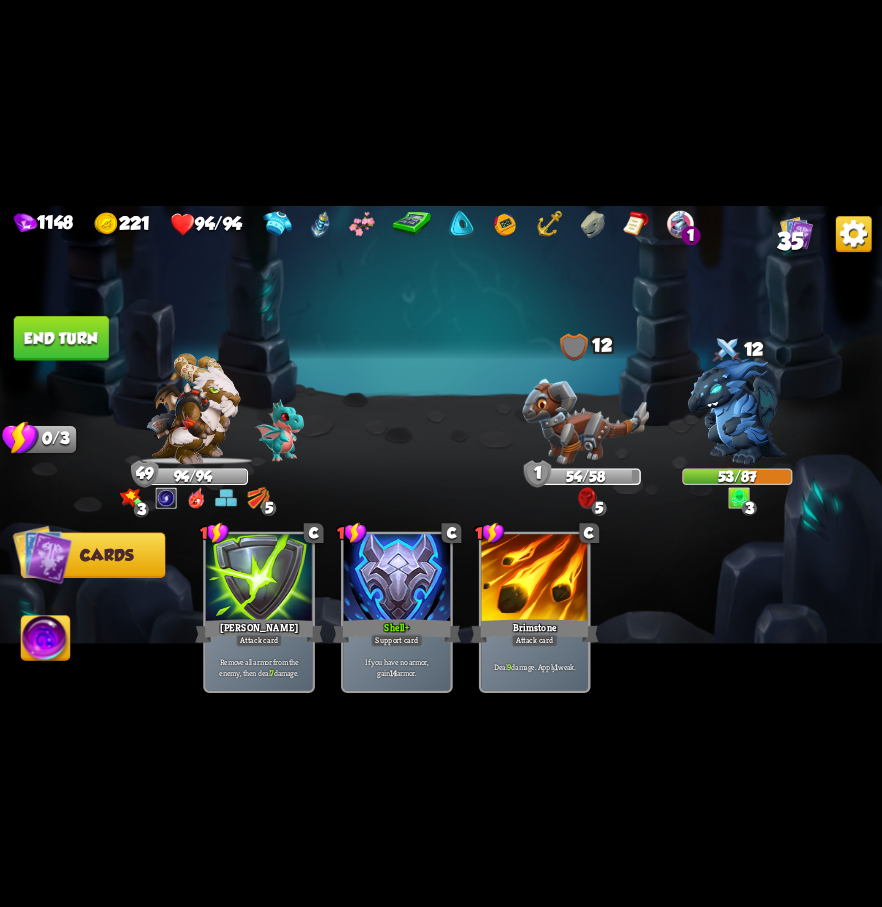 click on "End turn" at bounding box center (61, 338) 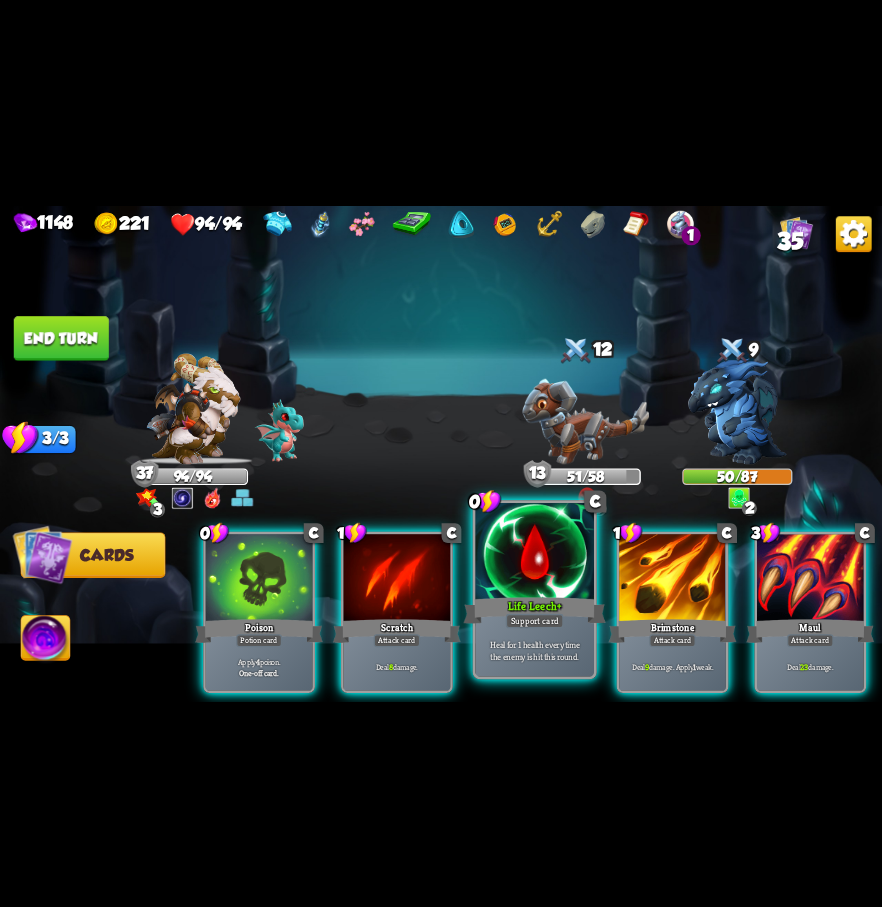 click at bounding box center [534, 552] 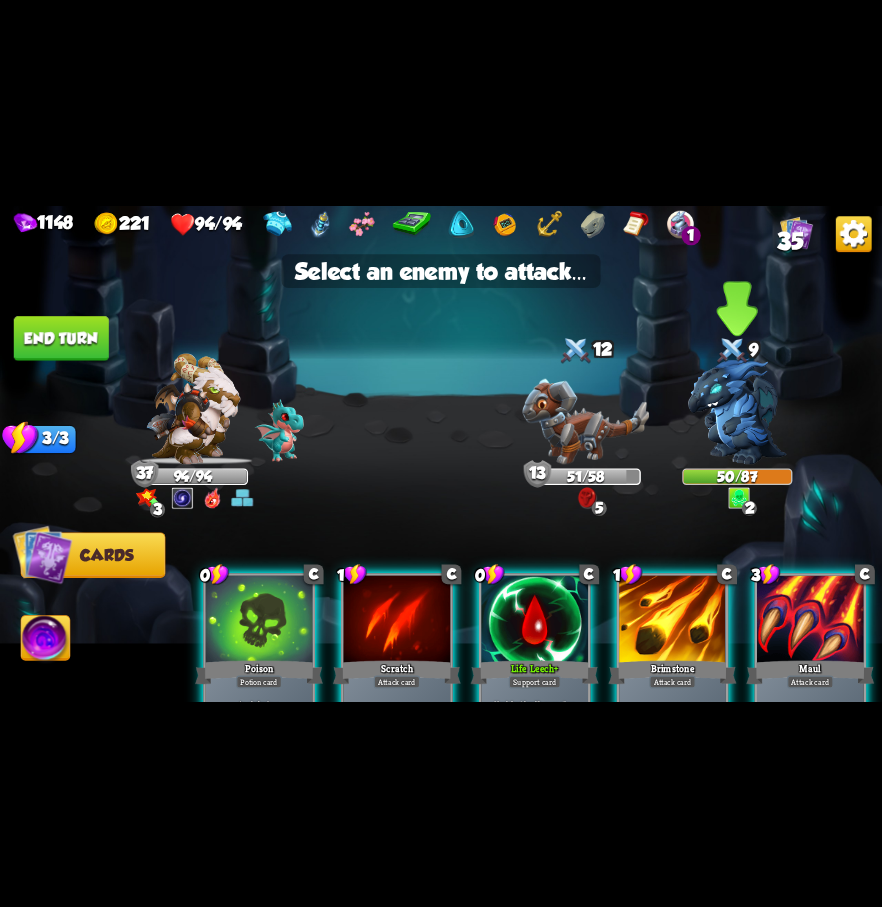 click at bounding box center [737, 411] 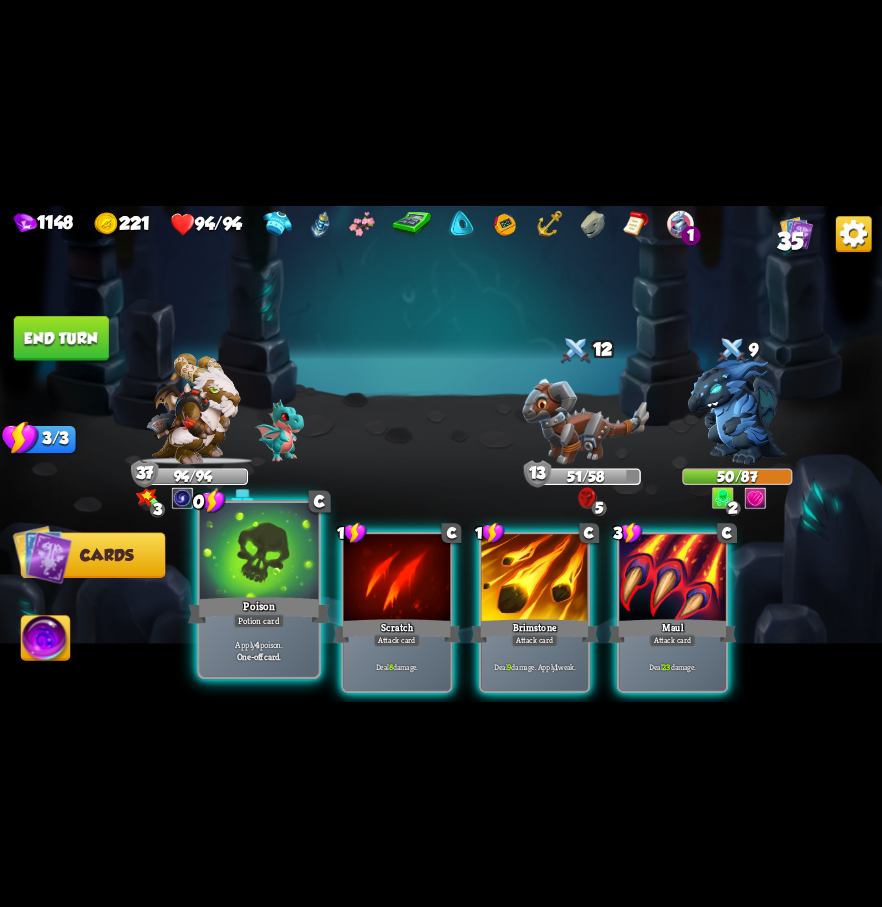 click at bounding box center (259, 552) 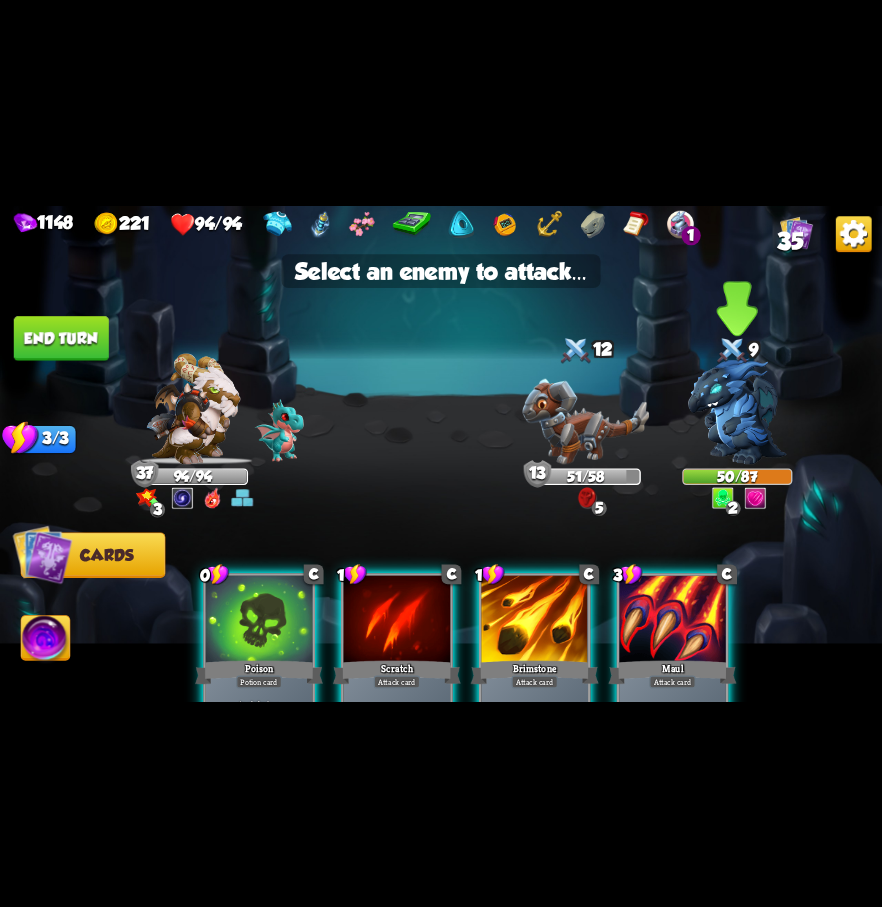click at bounding box center [737, 411] 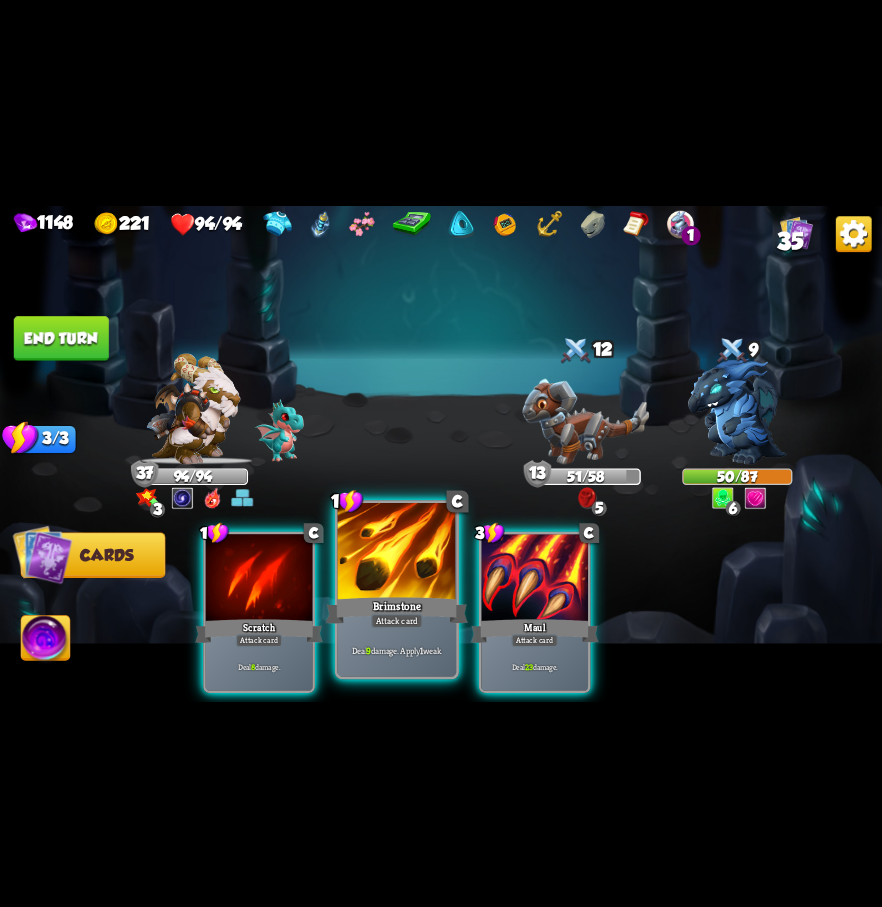 click at bounding box center [397, 552] 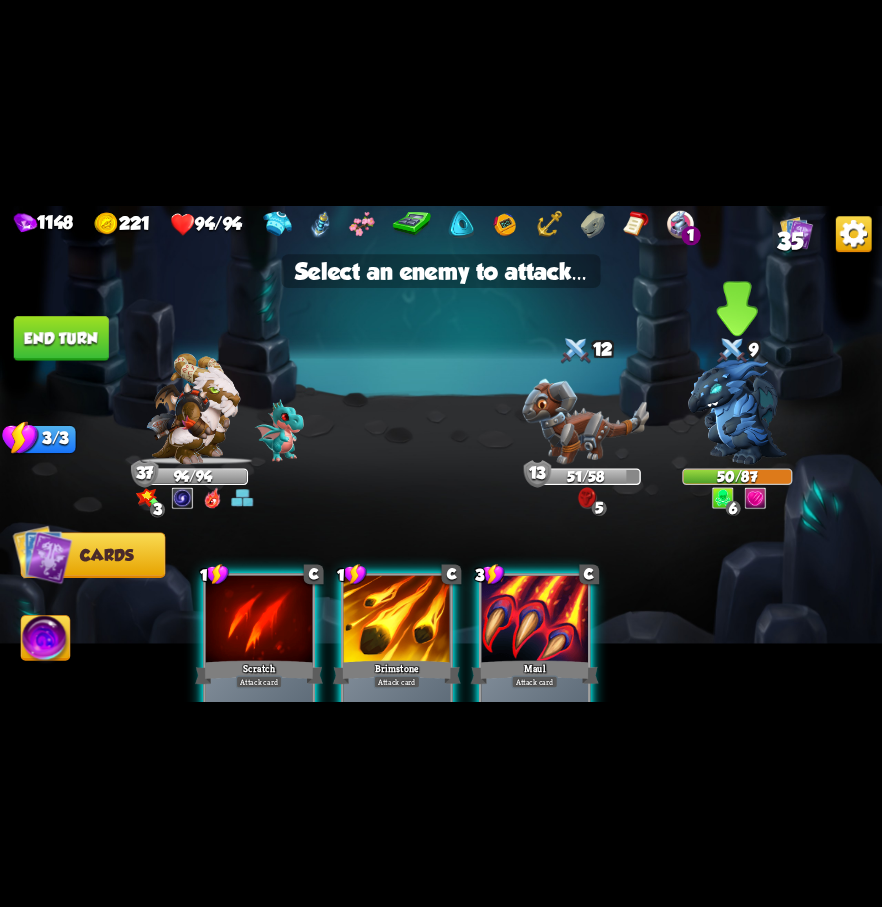 click at bounding box center [737, 411] 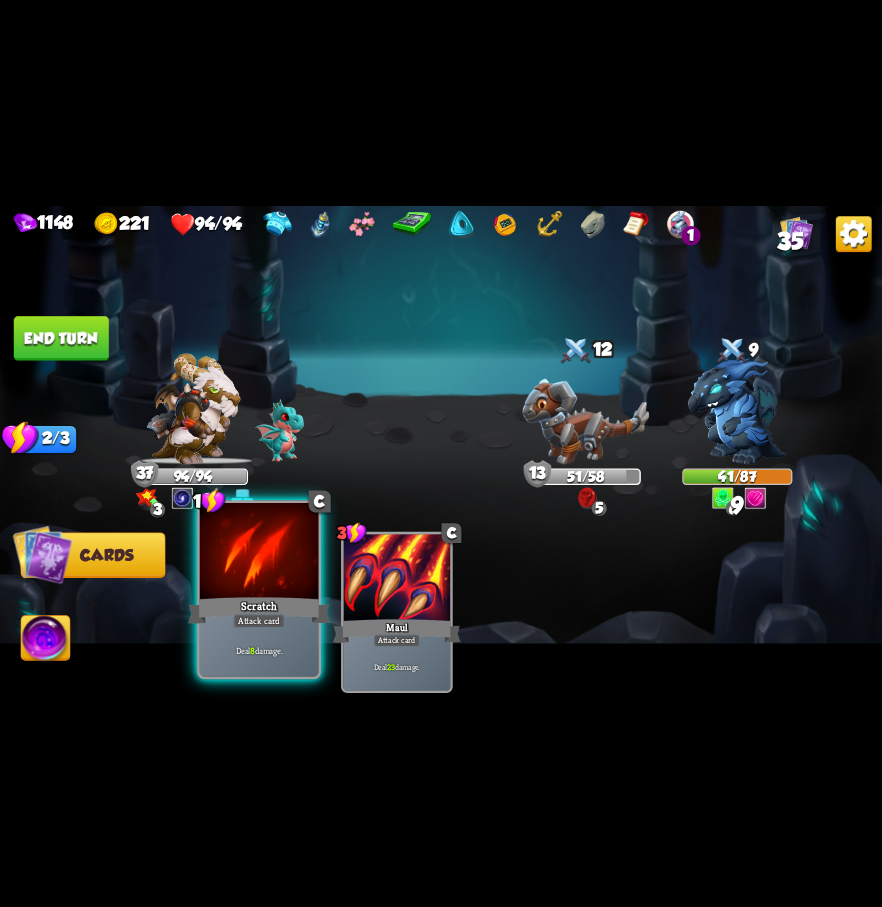 click at bounding box center [259, 552] 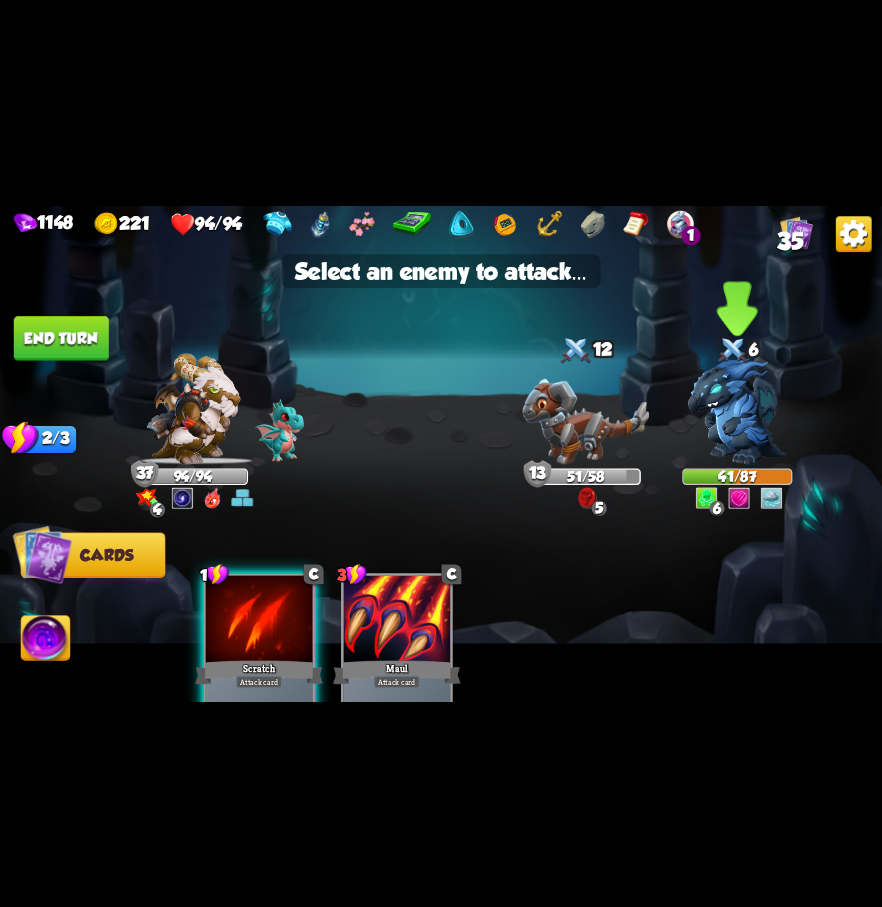 click at bounding box center [737, 411] 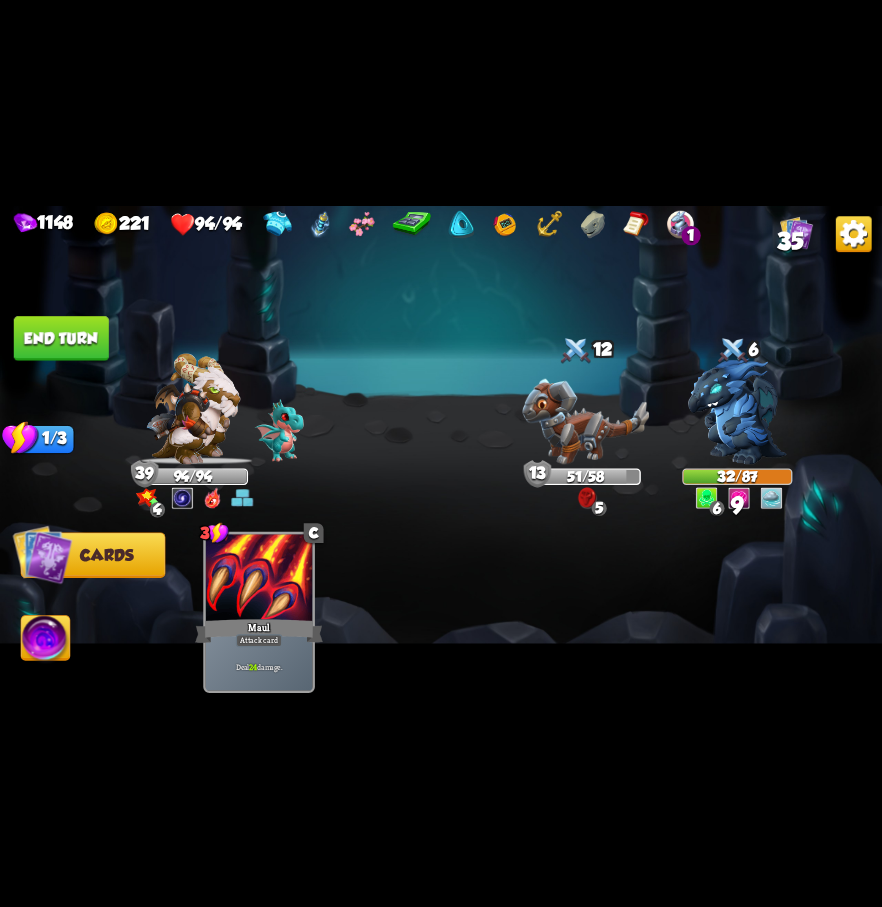 click on "End turn" at bounding box center (61, 338) 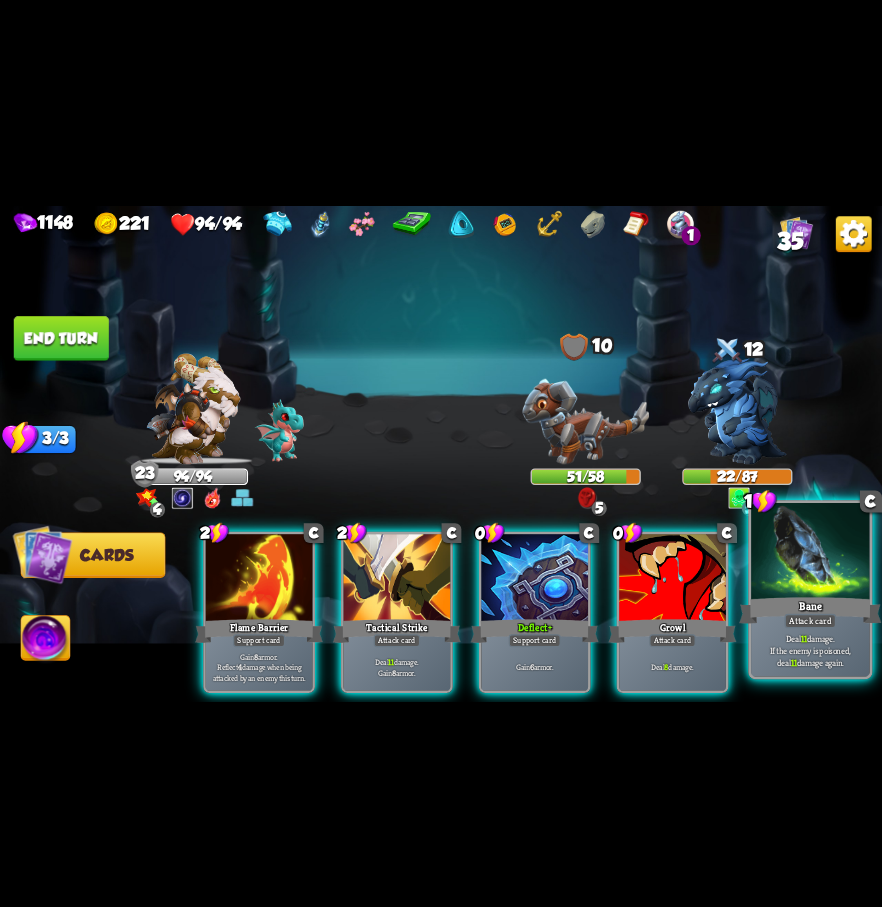 click at bounding box center [810, 552] 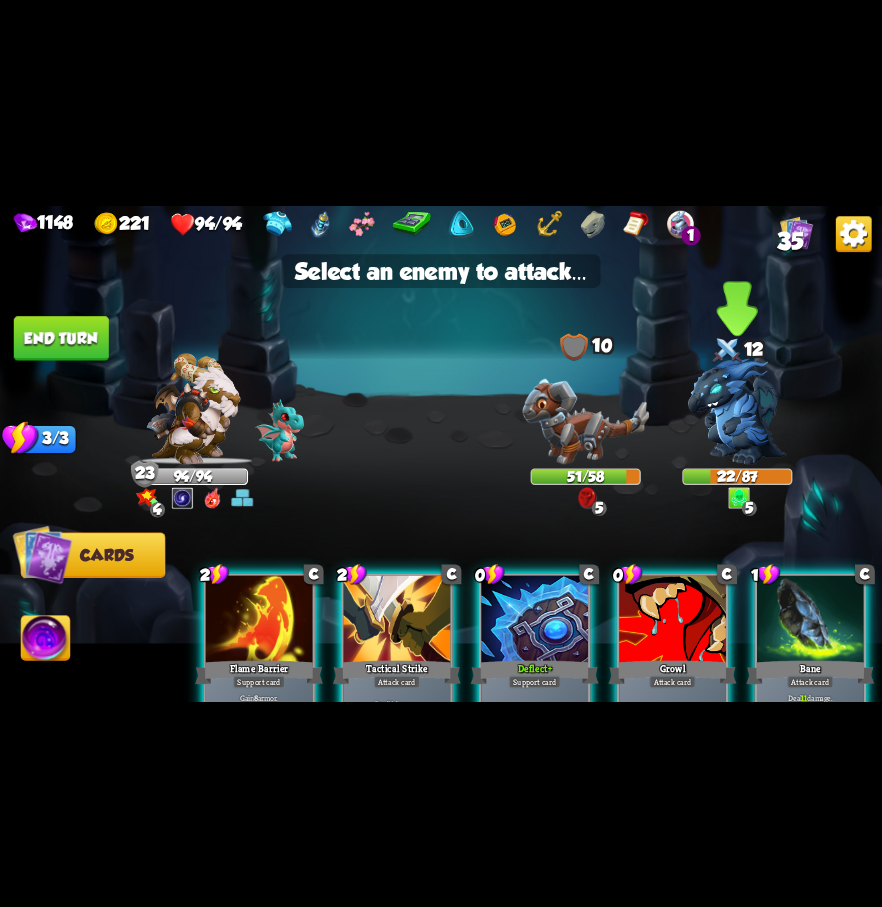click at bounding box center [737, 411] 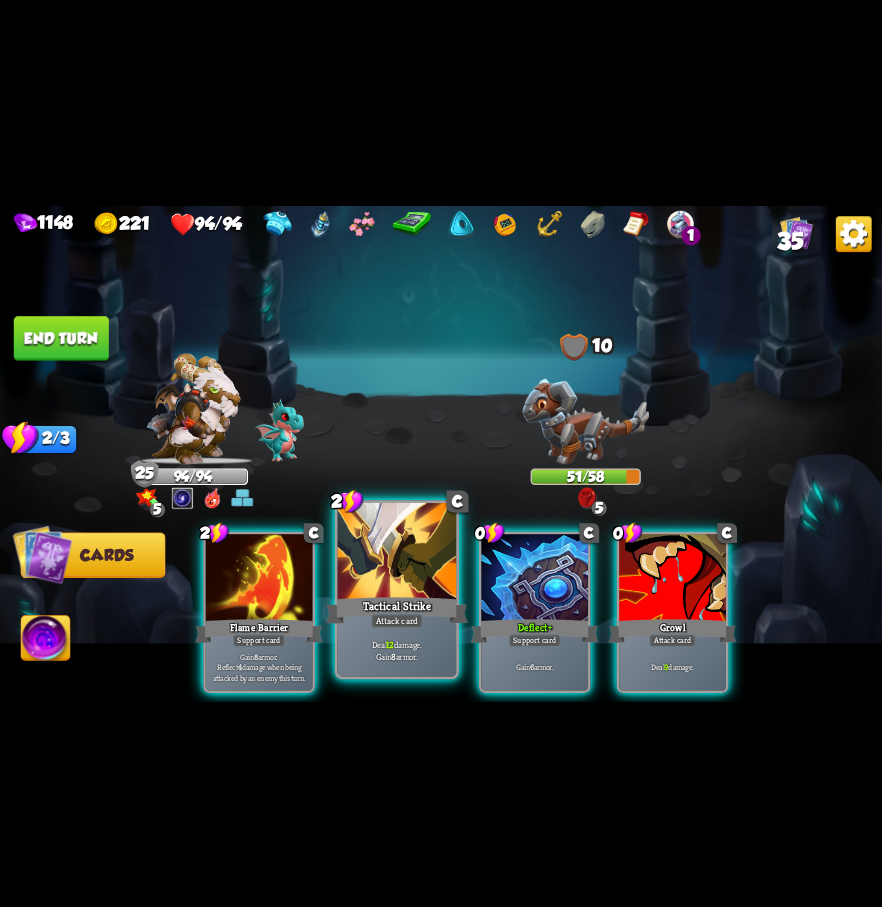 click at bounding box center (397, 552) 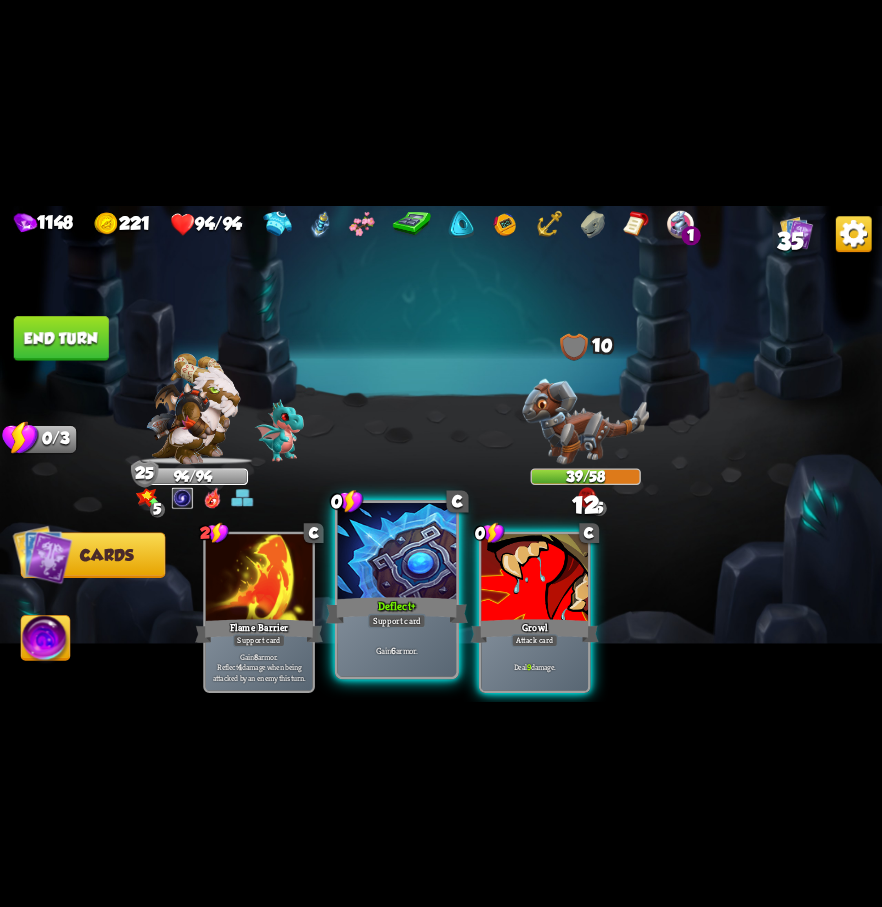 click at bounding box center [397, 552] 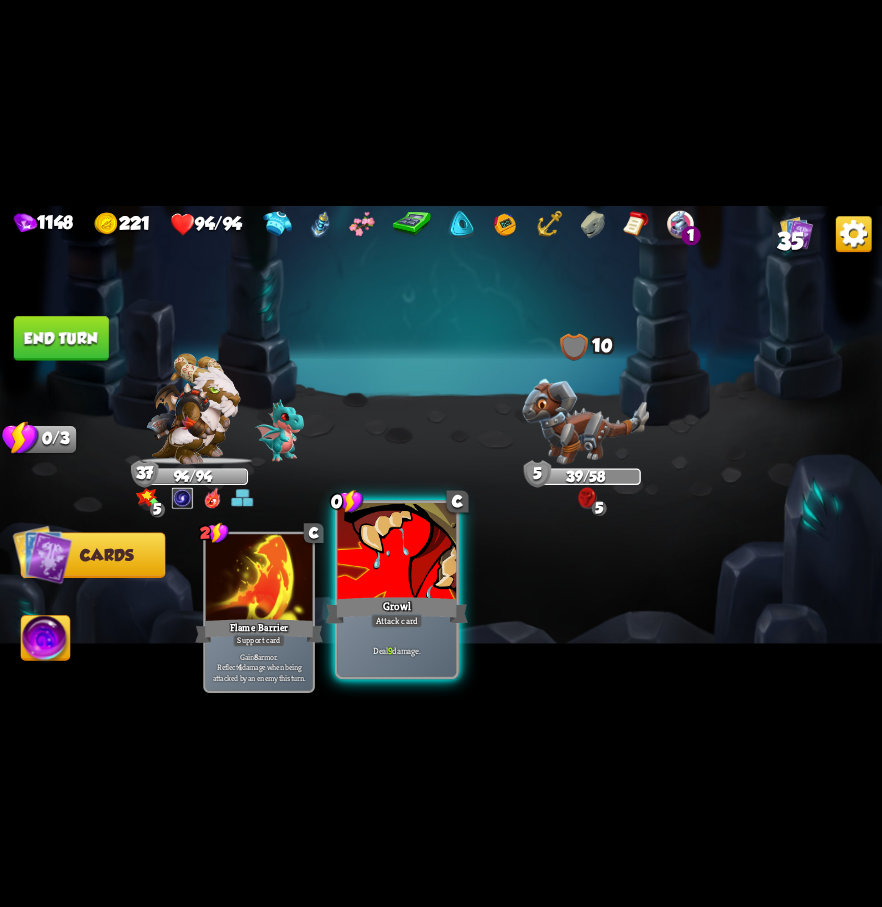 click at bounding box center [397, 552] 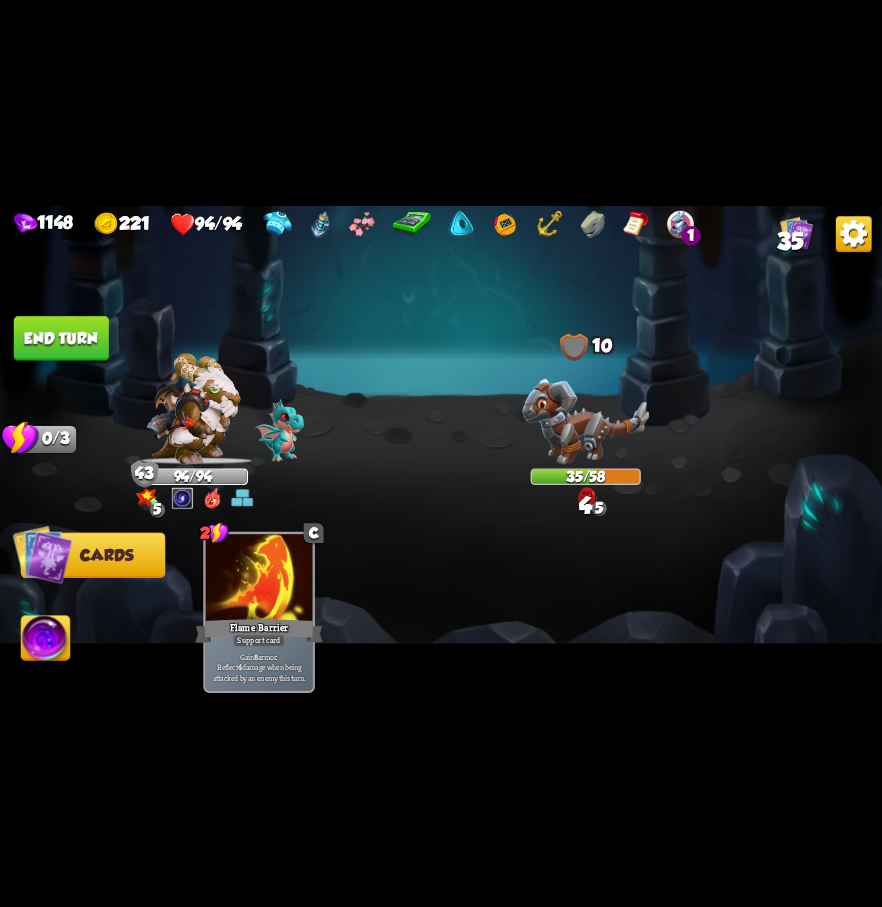click on "End turn" at bounding box center (61, 338) 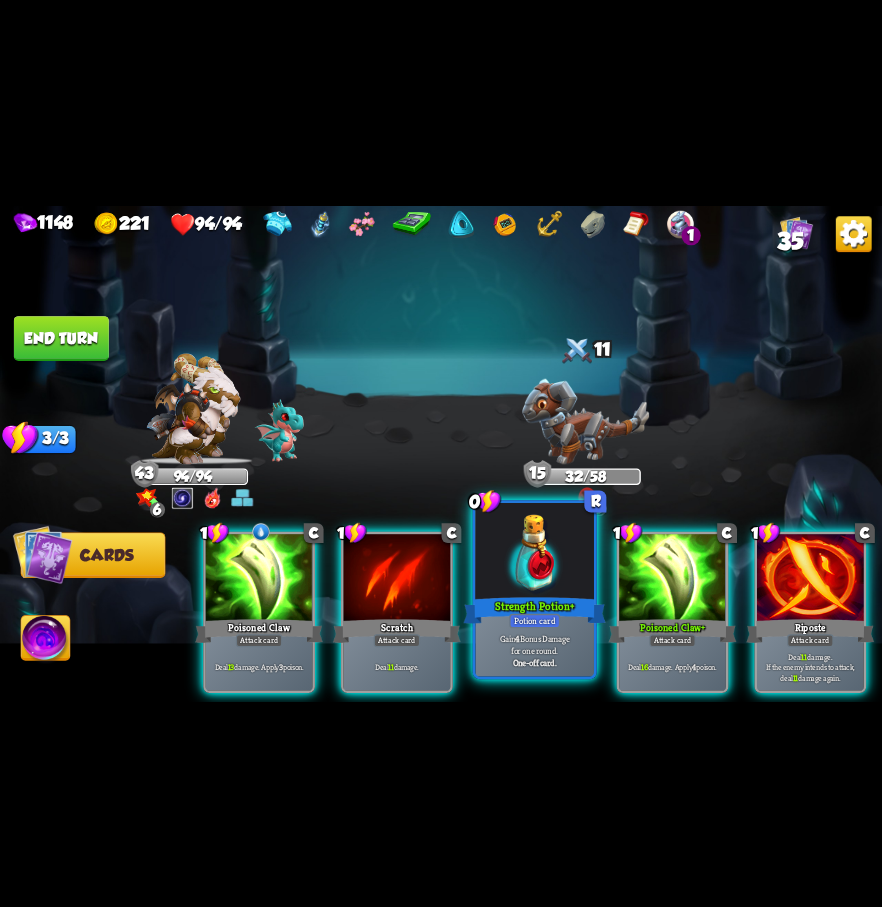 click at bounding box center [534, 552] 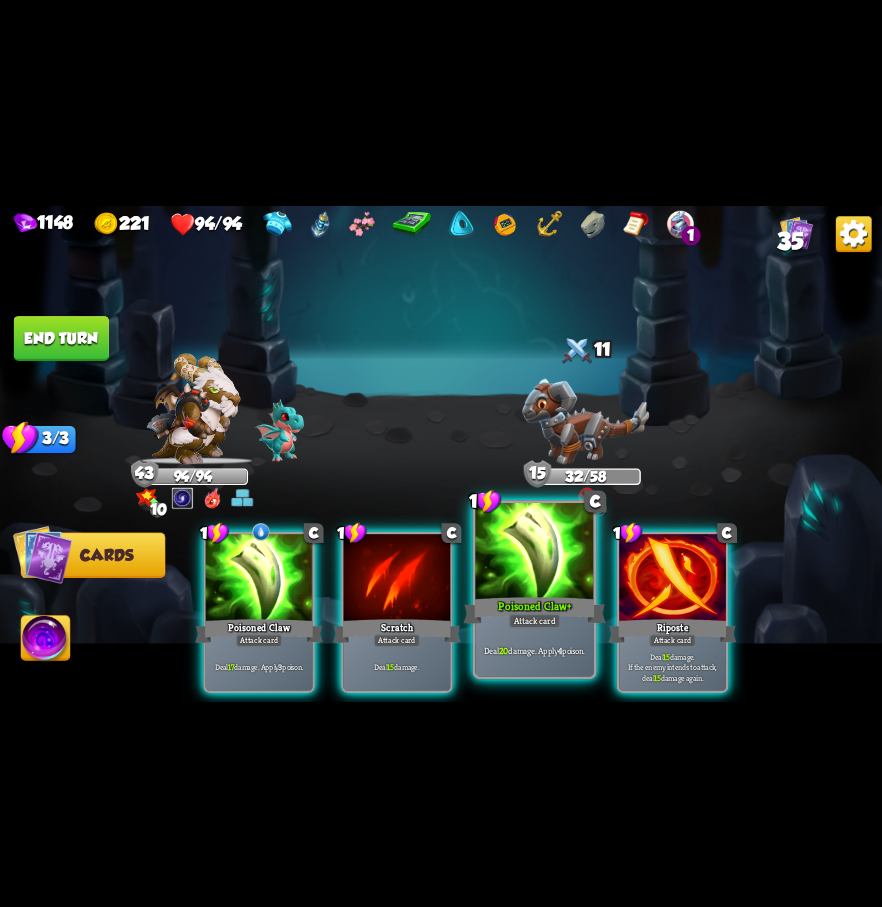 click at bounding box center [534, 552] 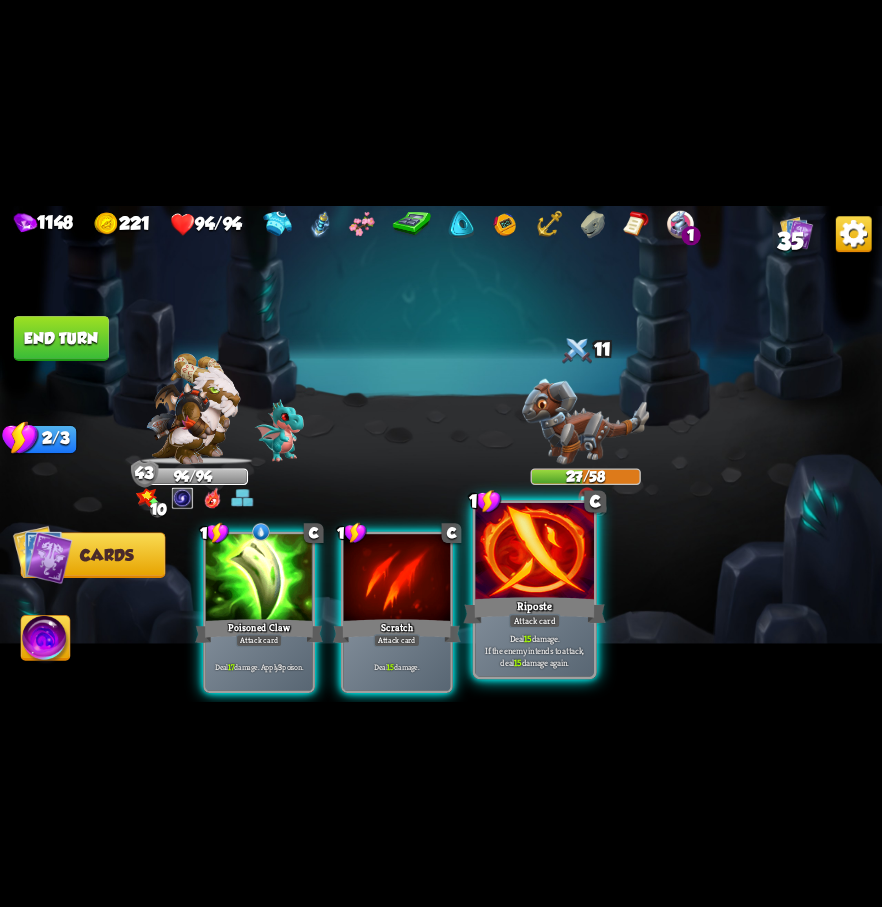 click at bounding box center (534, 552) 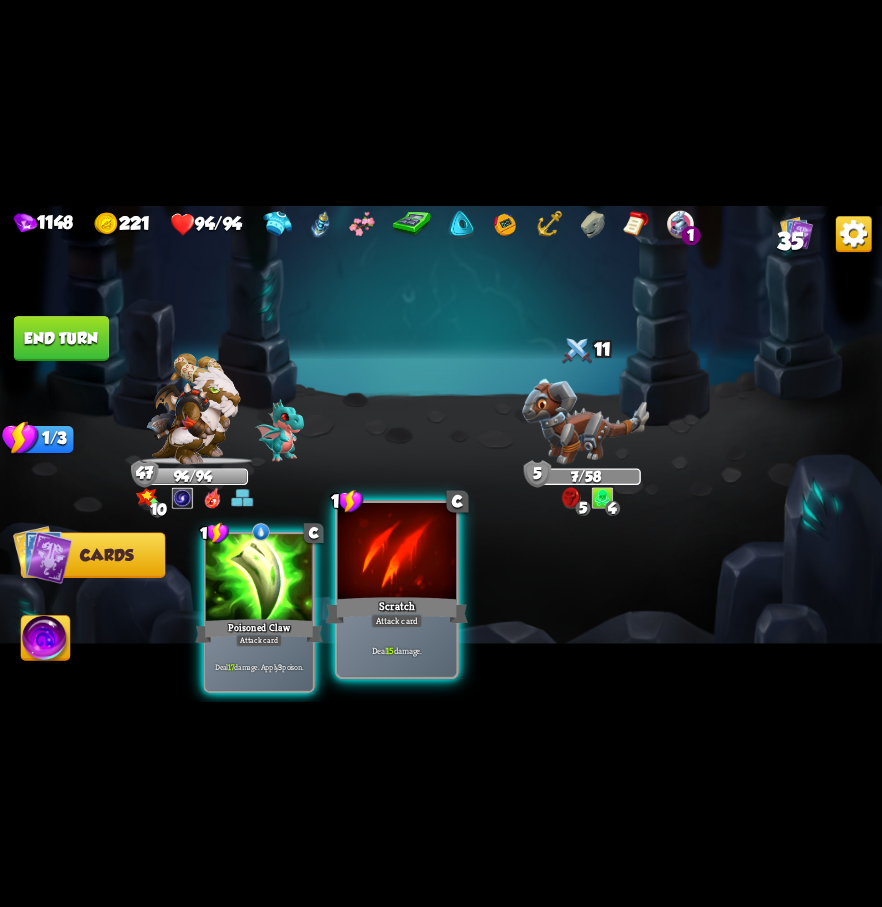 click at bounding box center (397, 552) 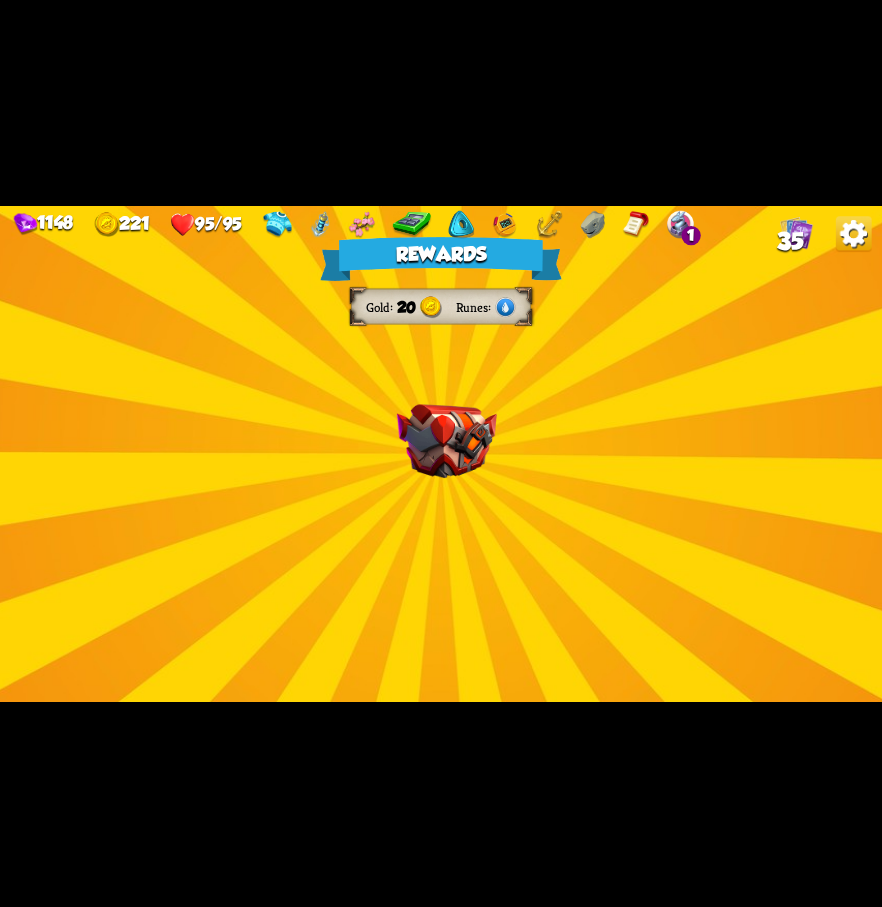 click at bounding box center [447, 441] 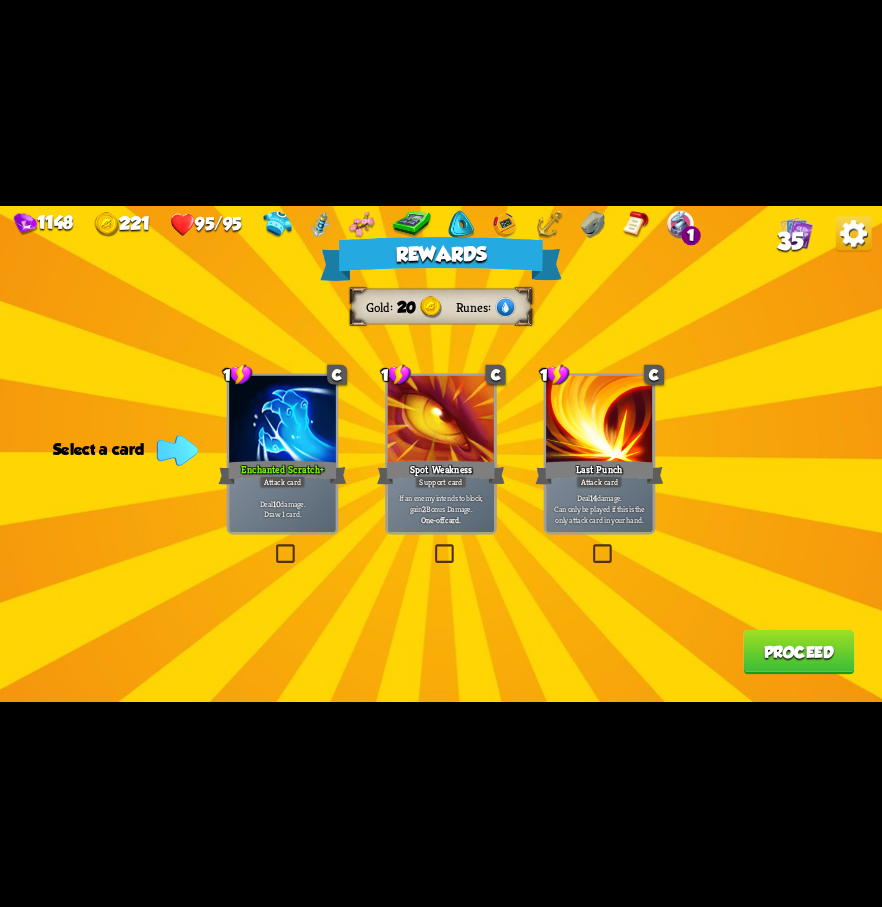 click at bounding box center (273, 547) 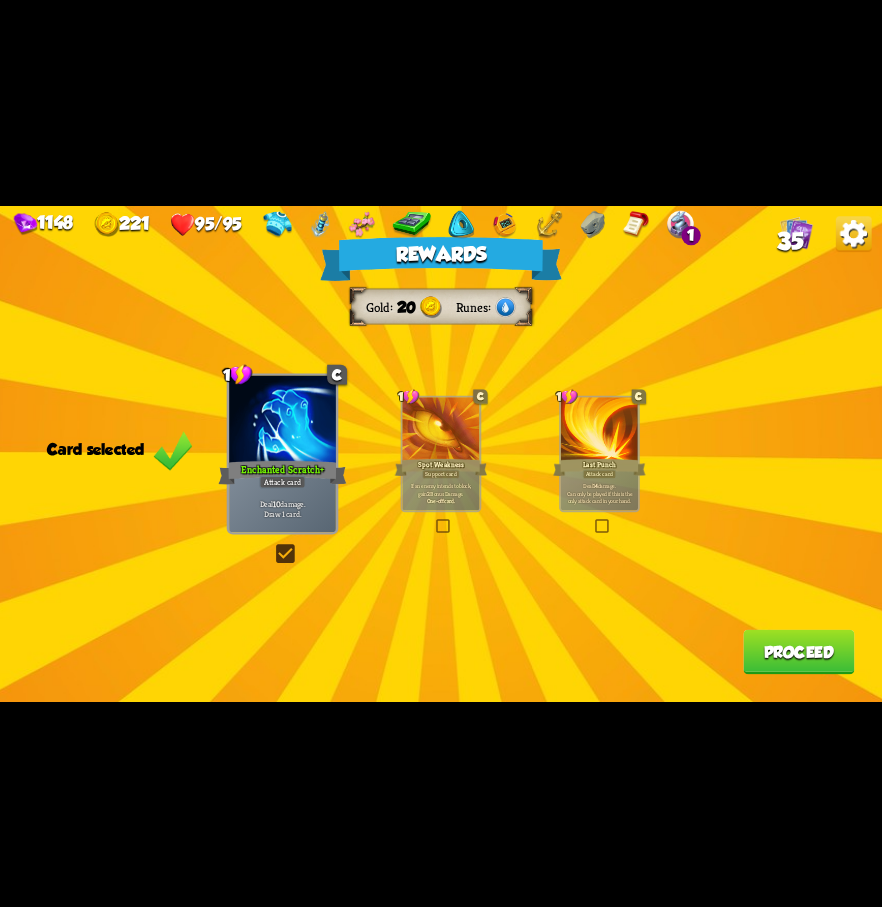 click on "Proceed" at bounding box center (798, 651) 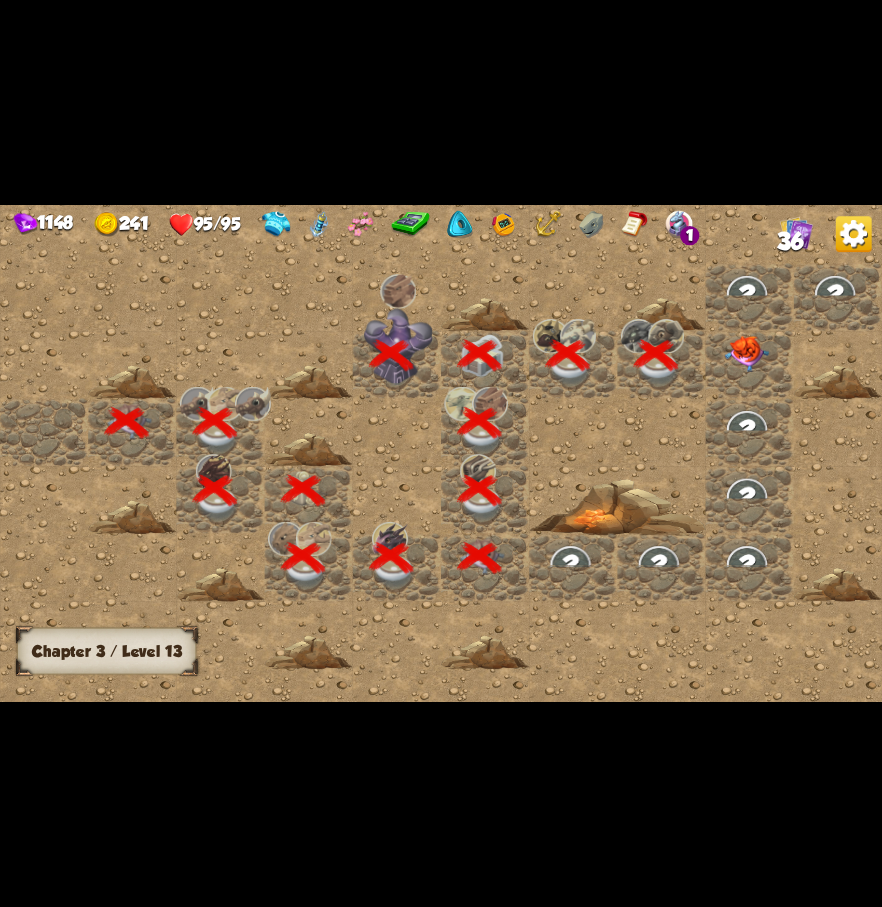 scroll, scrollTop: 0, scrollLeft: 384, axis: horizontal 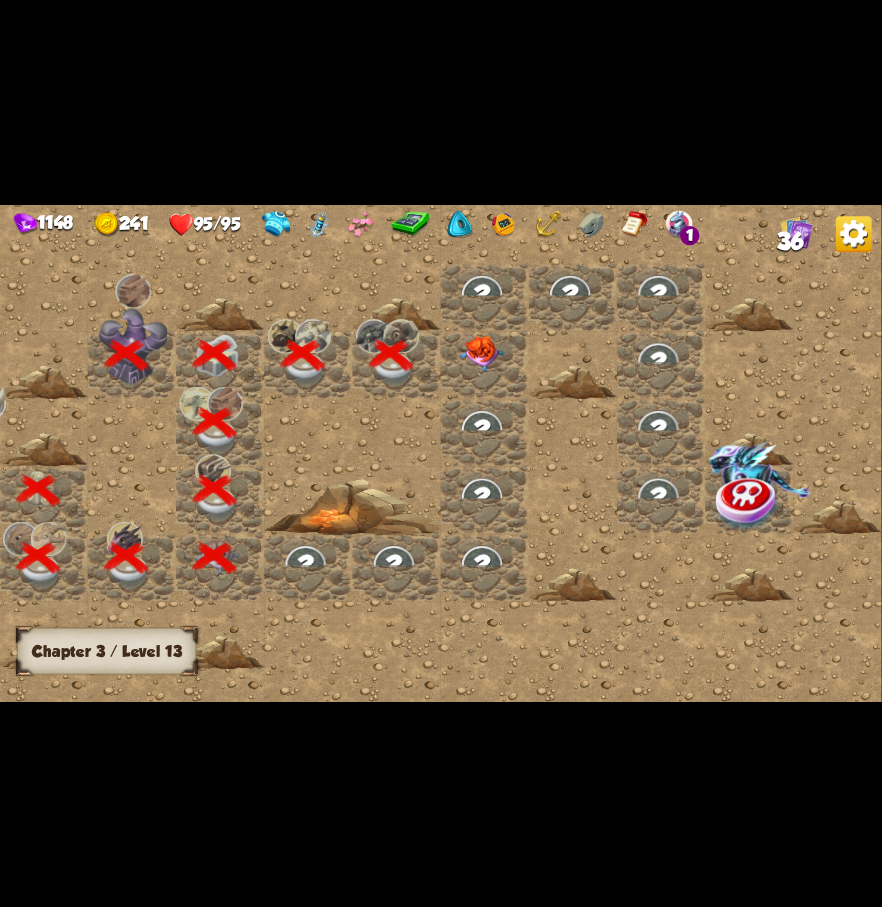 click at bounding box center (482, 353) 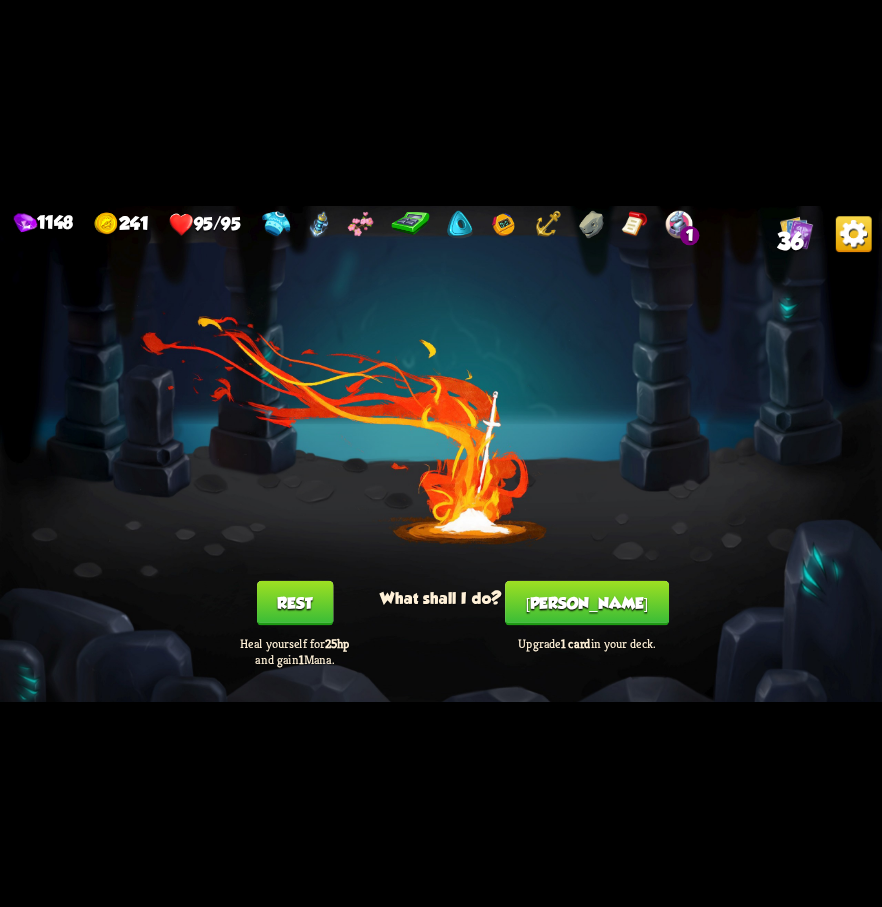 click on "[PERSON_NAME]" at bounding box center (587, 602) 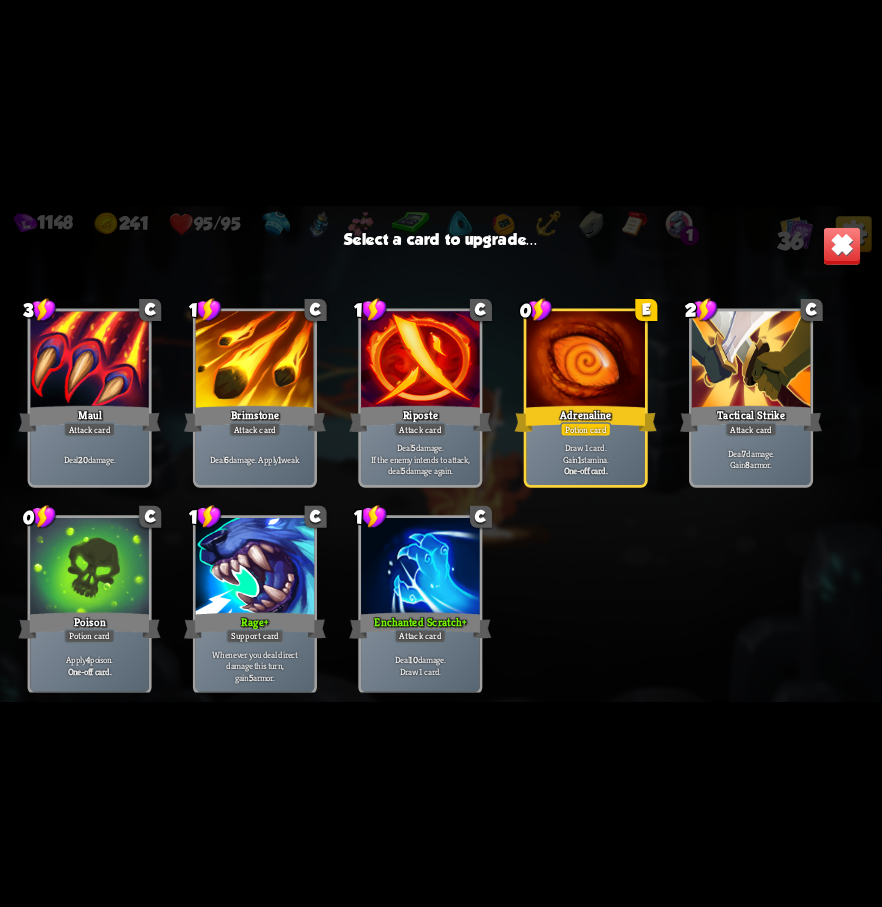 scroll, scrollTop: 929, scrollLeft: 0, axis: vertical 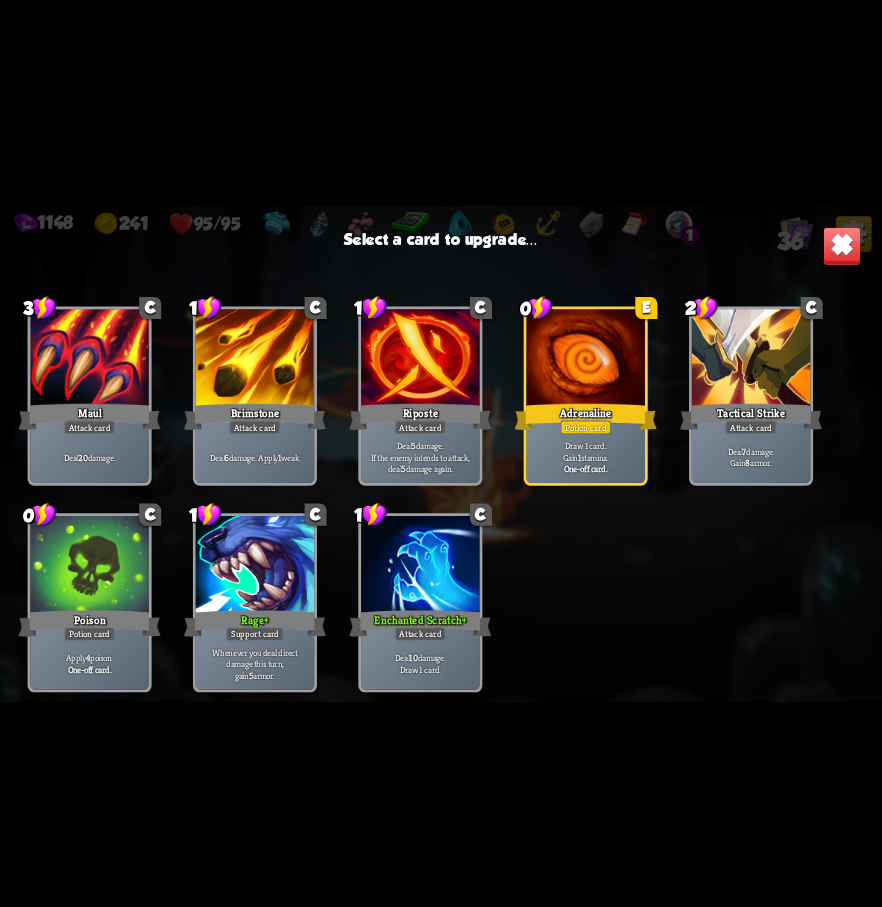 click at bounding box center (255, 566) 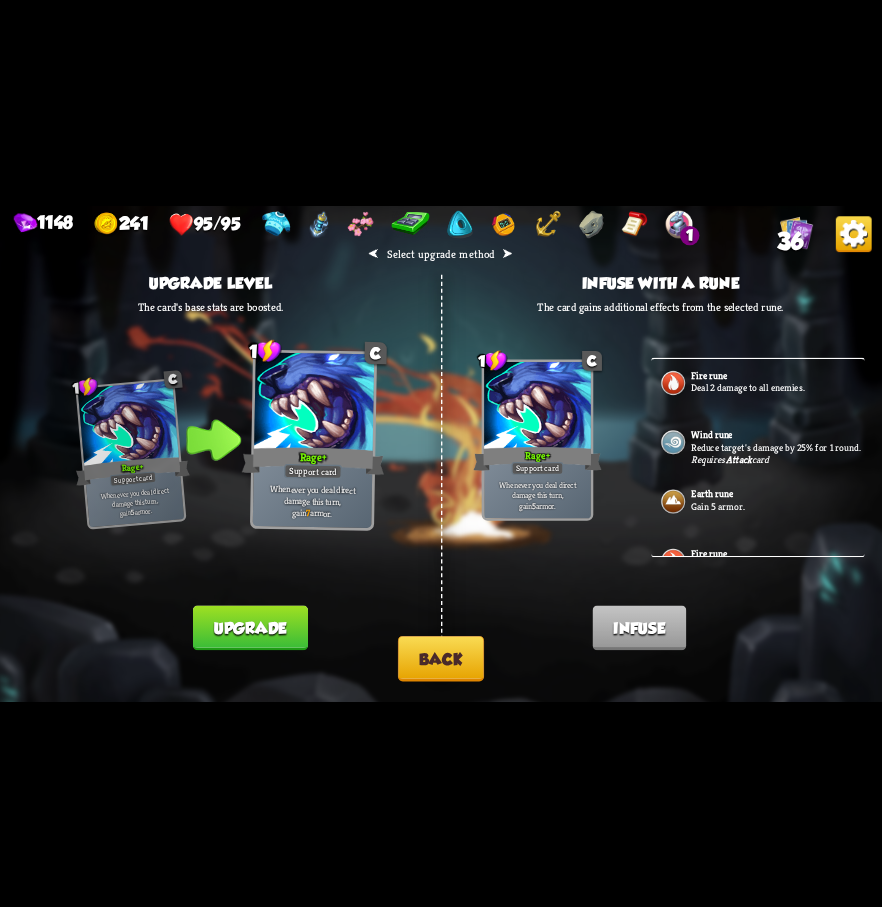 click on "Back" at bounding box center [441, 657] 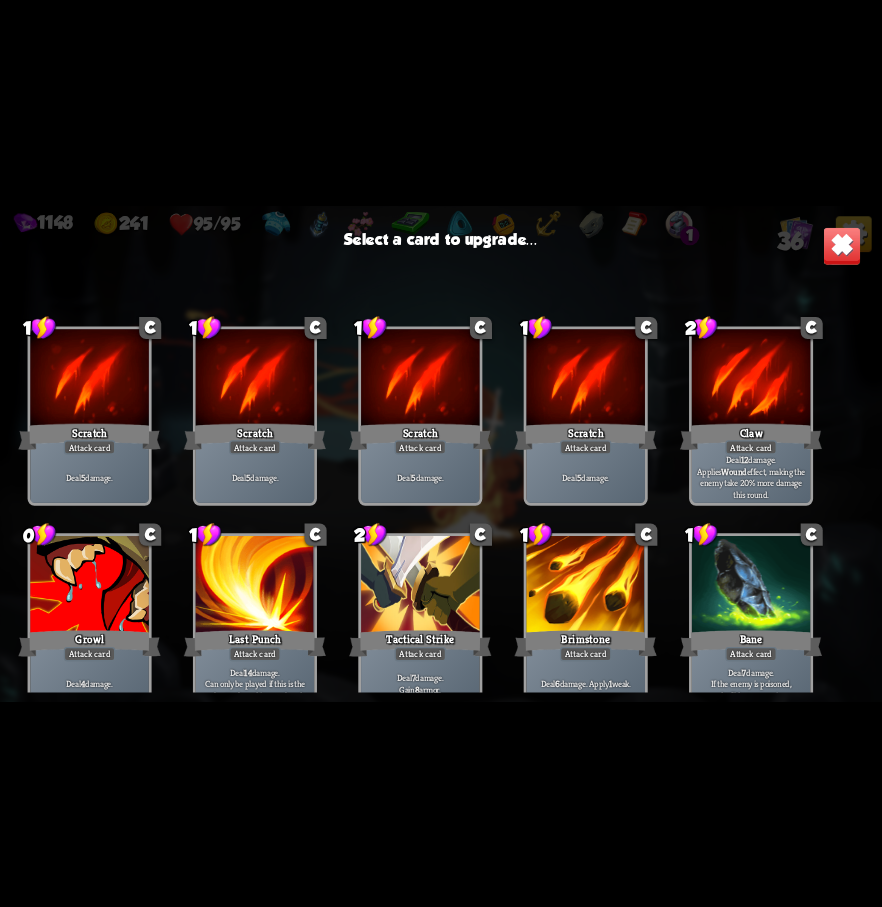 scroll, scrollTop: 929, scrollLeft: 0, axis: vertical 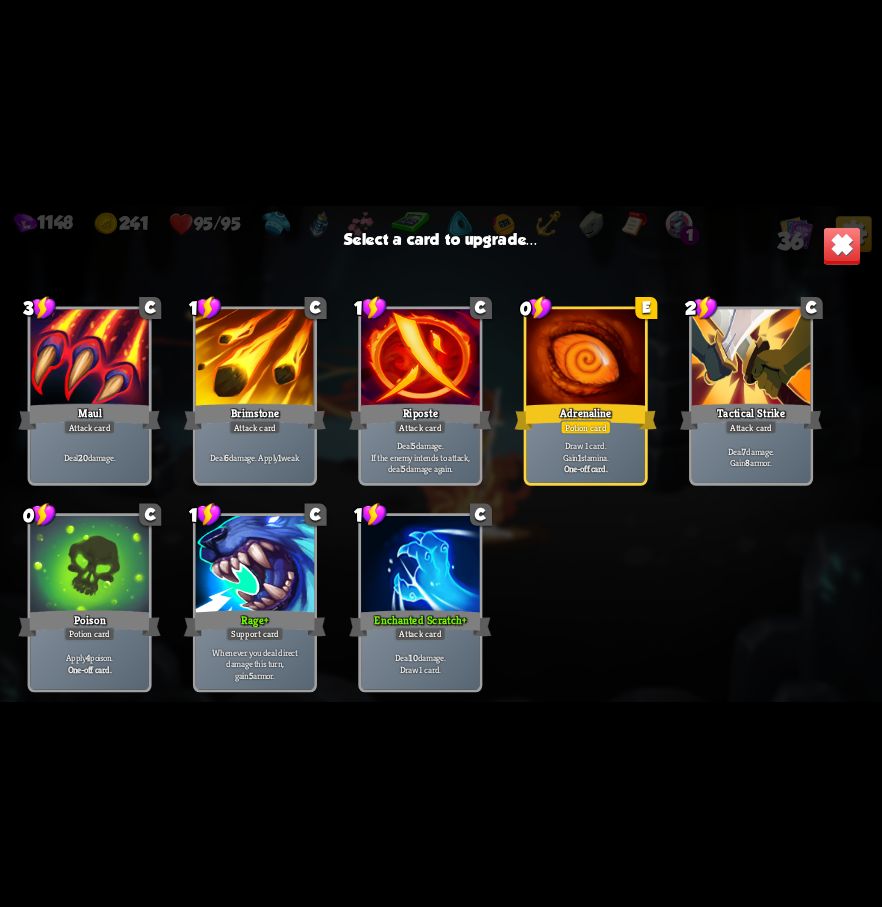 click on "Deal  10  damage. Draw 1 card." at bounding box center (420, 664) 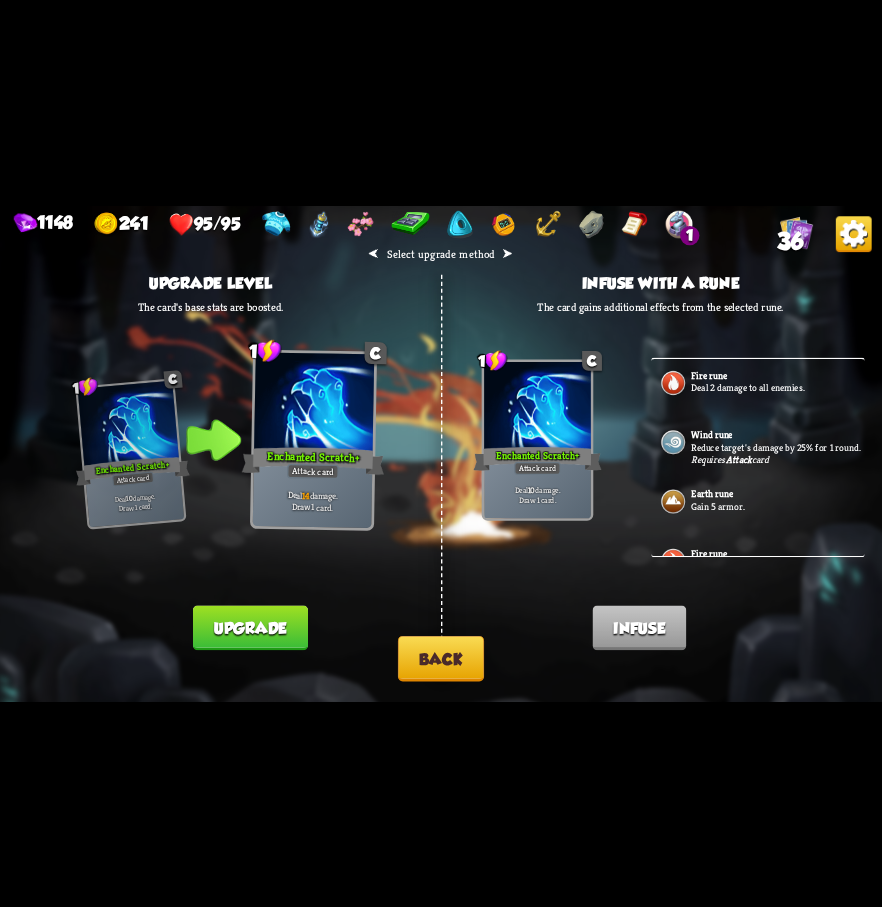 click on "Back" at bounding box center [441, 657] 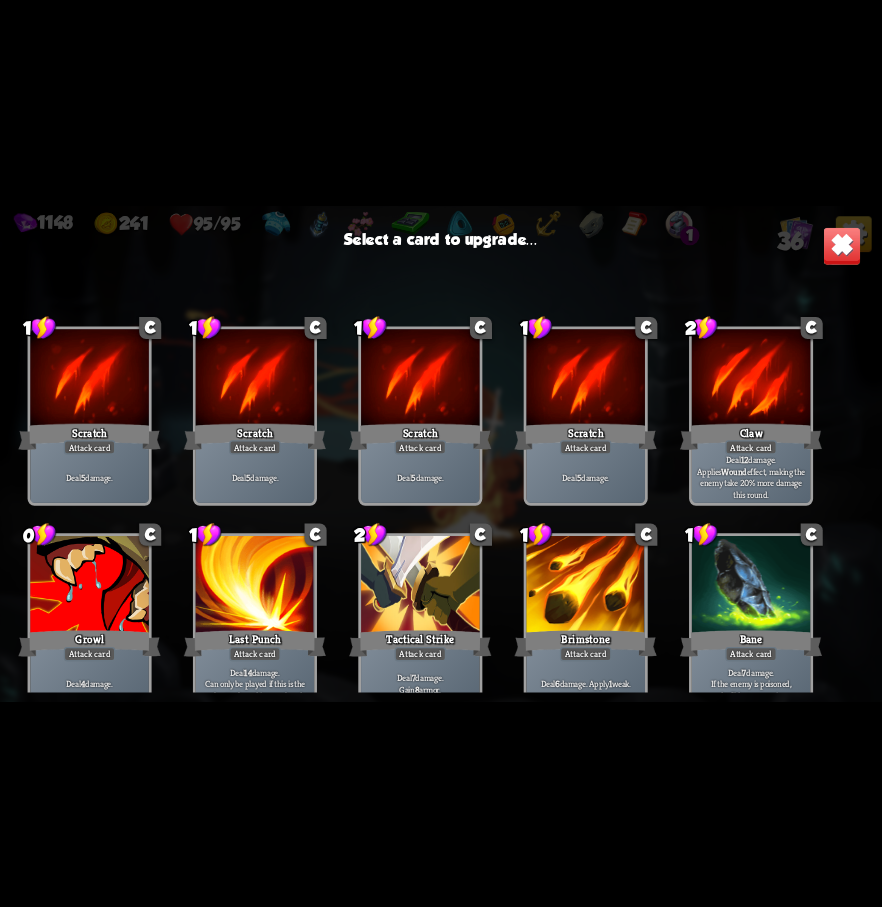 scroll, scrollTop: 929, scrollLeft: 0, axis: vertical 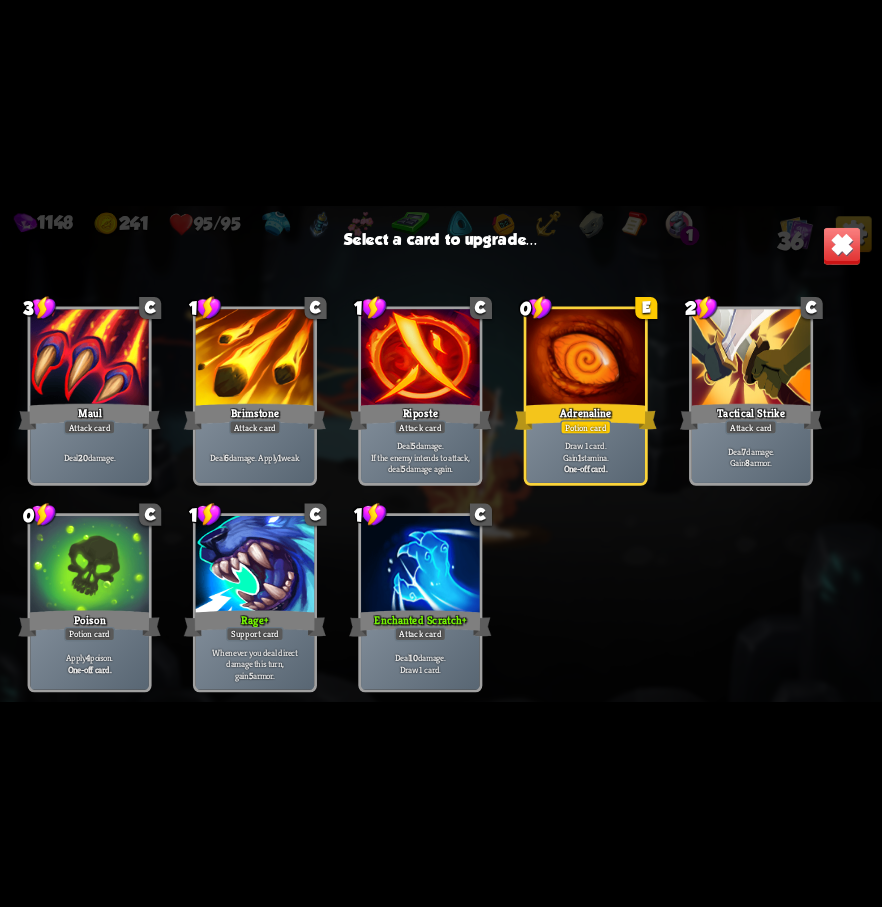 click at bounding box center [89, 566] 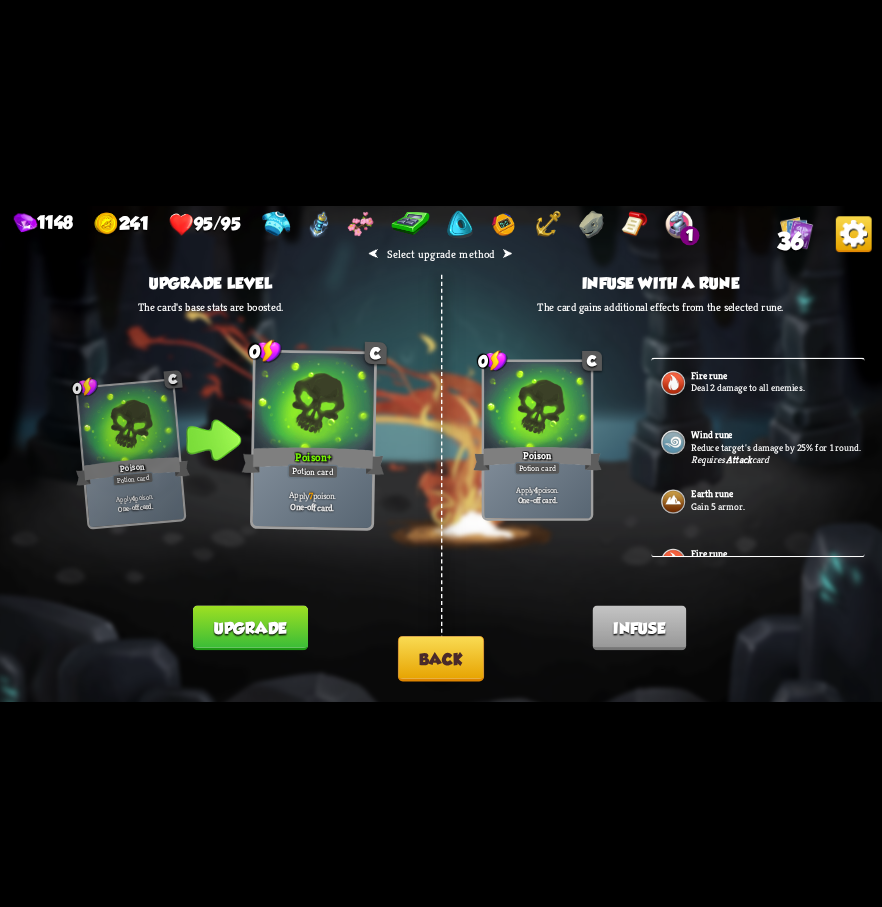 click on "Back" at bounding box center (441, 657) 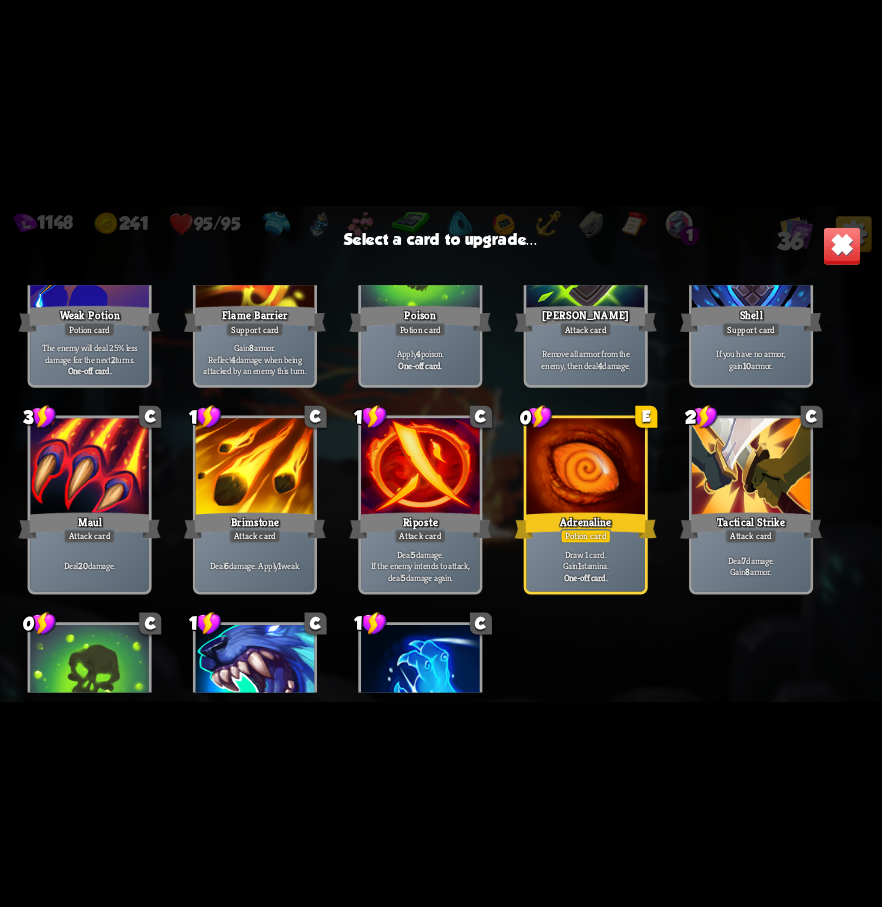 scroll, scrollTop: 729, scrollLeft: 0, axis: vertical 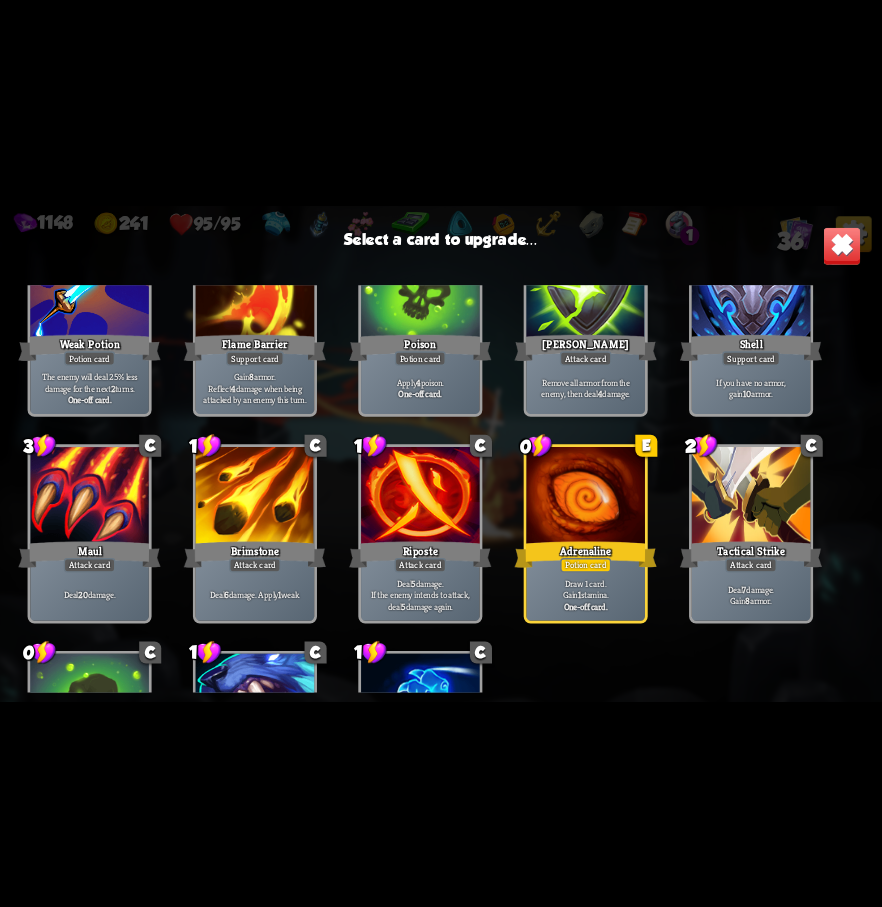 click on "Adrenaline" at bounding box center (586, 554) 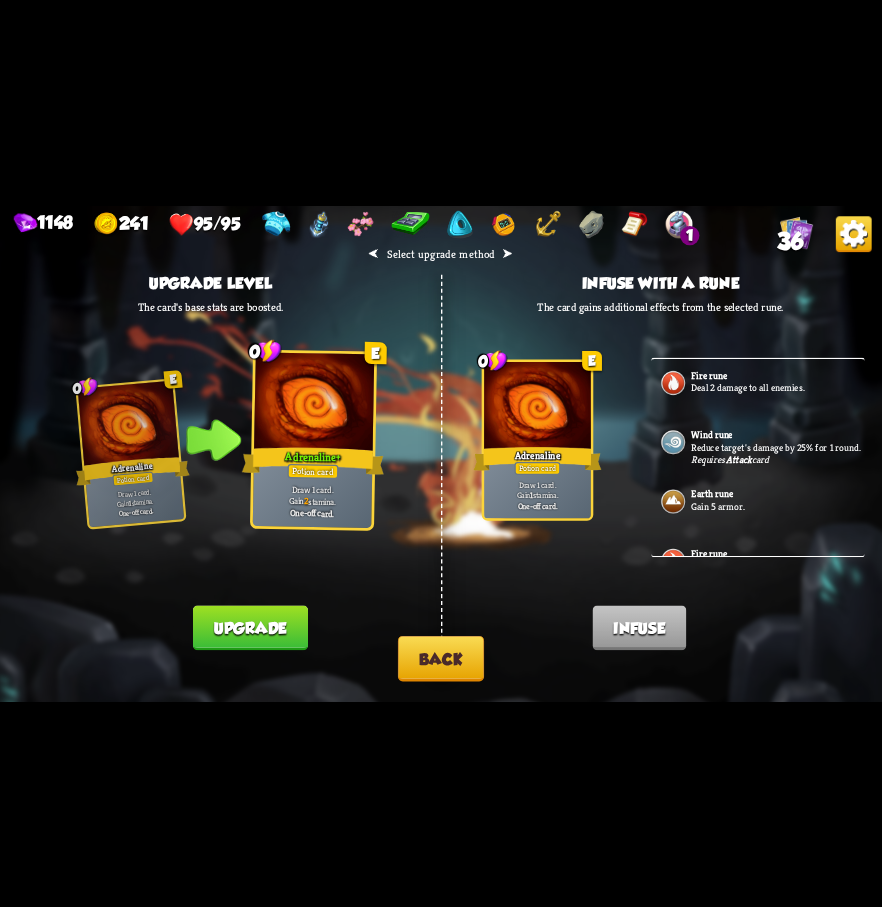 click on "Back" at bounding box center [441, 657] 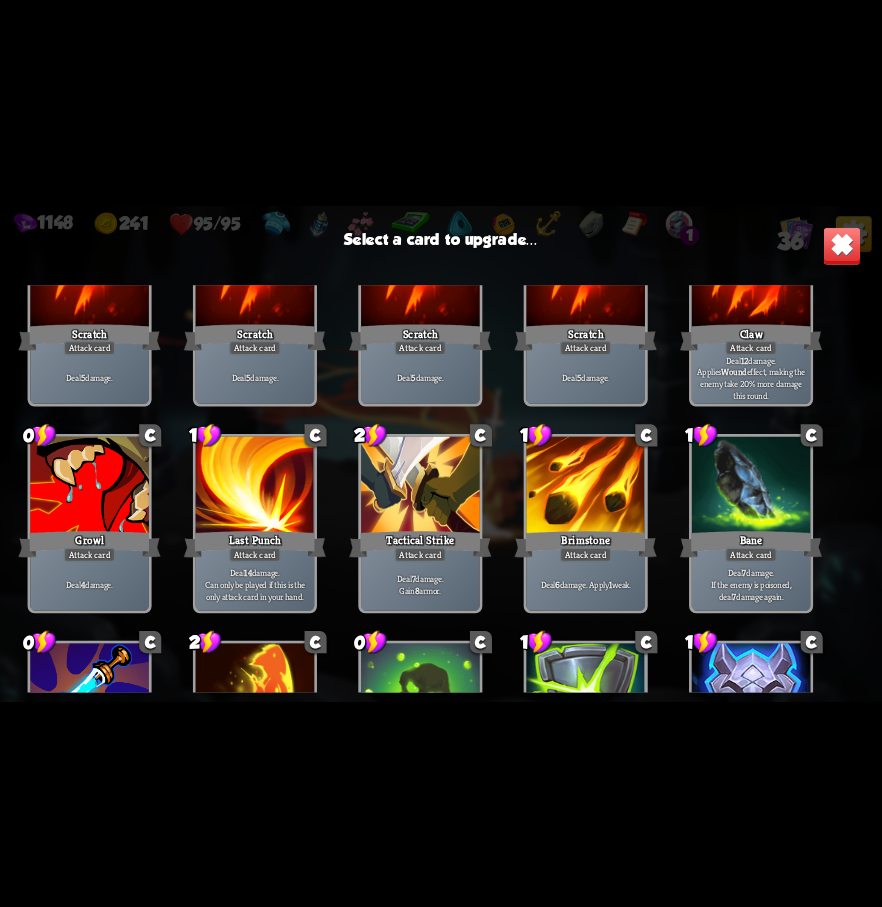 scroll, scrollTop: 129, scrollLeft: 0, axis: vertical 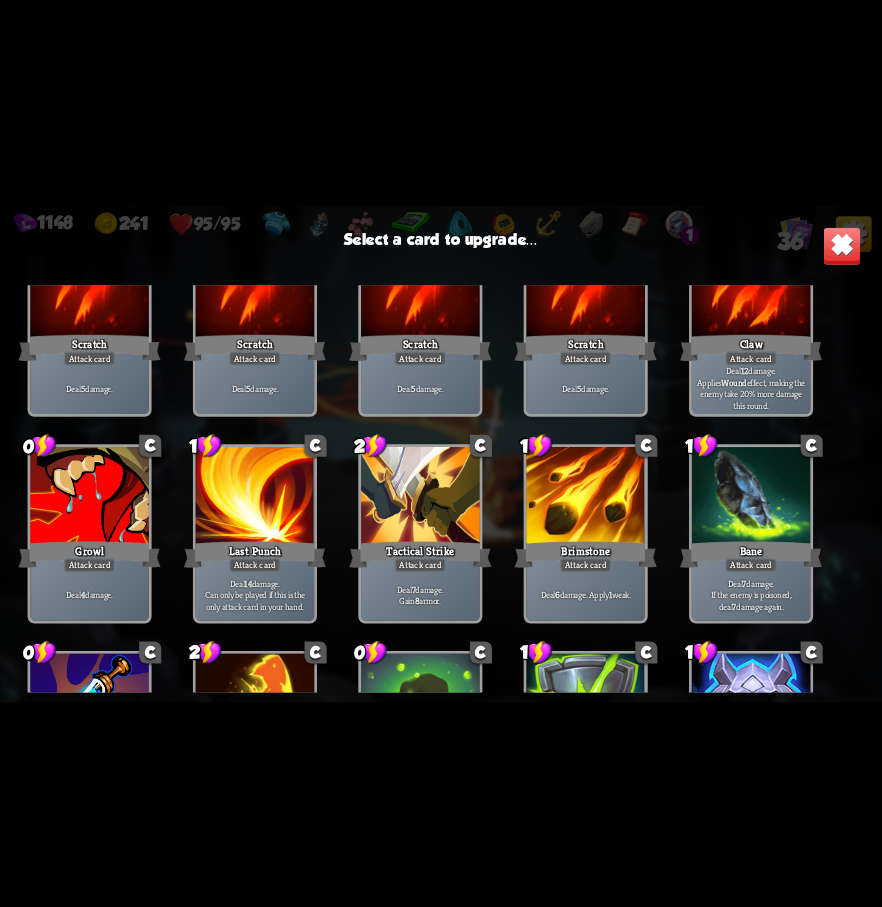 click at bounding box center [420, 497] 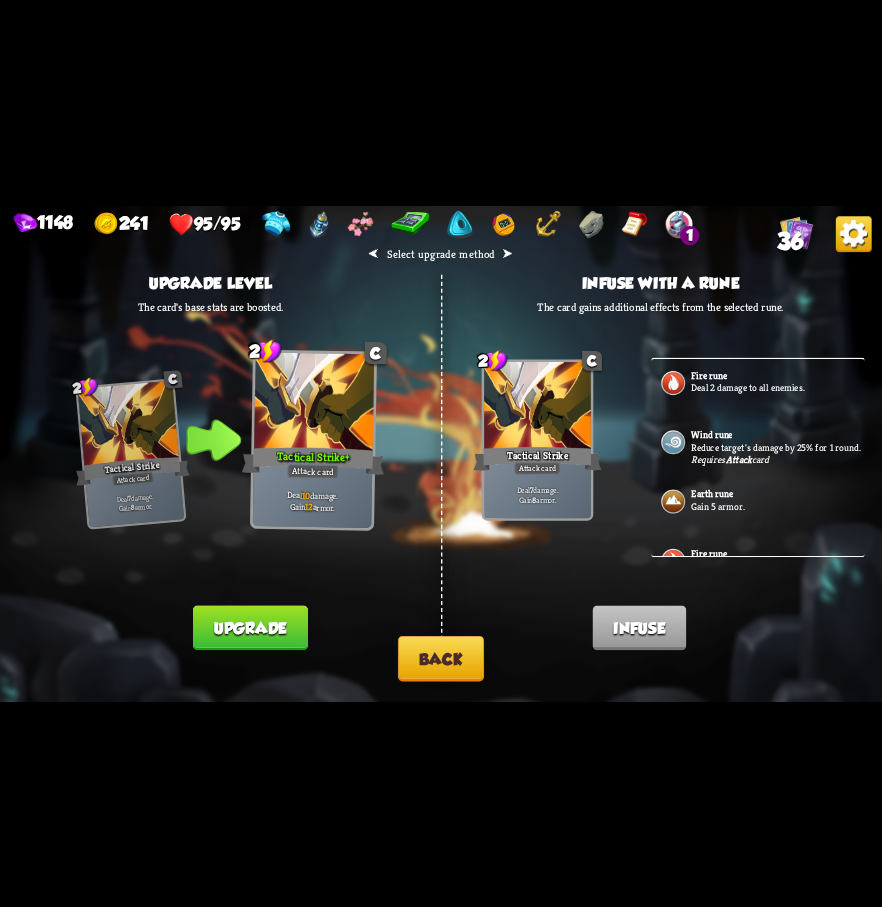 click on "Back" at bounding box center [441, 657] 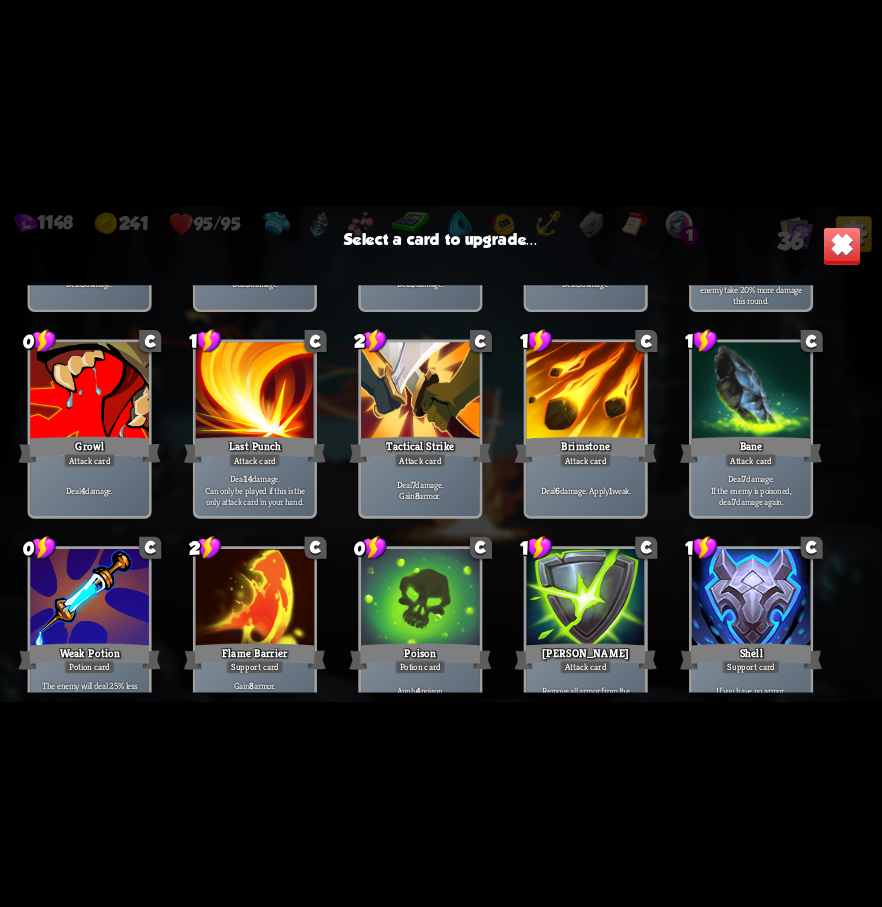 scroll, scrollTop: 329, scrollLeft: 0, axis: vertical 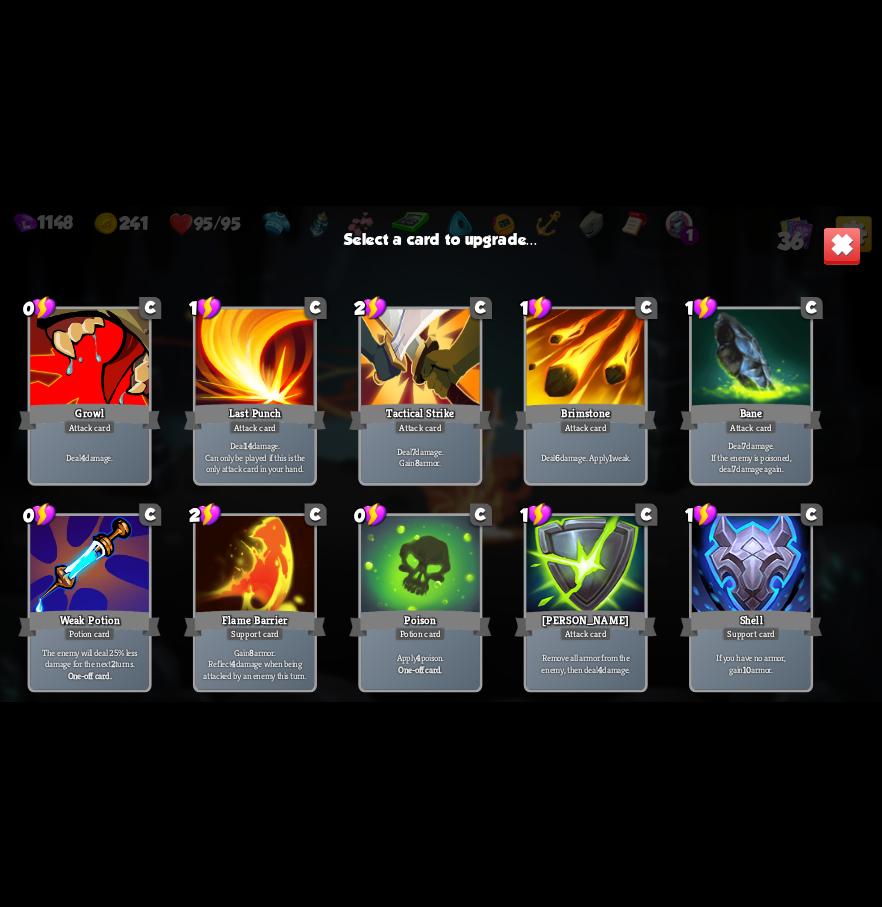 click at bounding box center (420, 566) 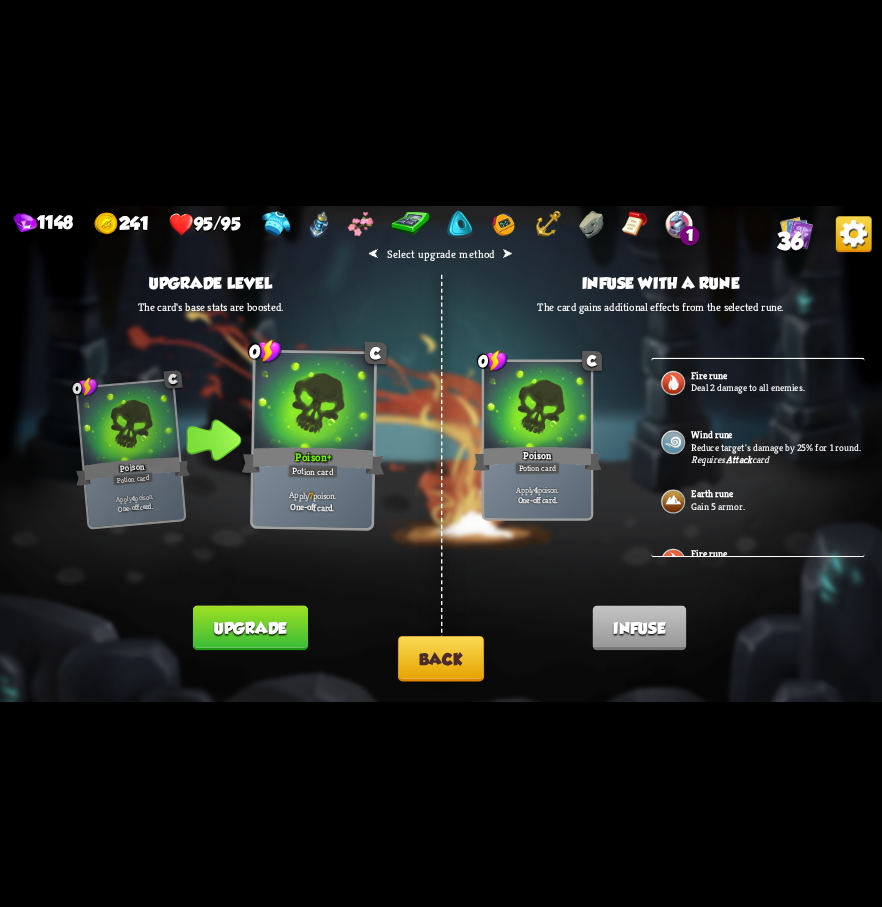 click on "Upgrade" at bounding box center [250, 627] 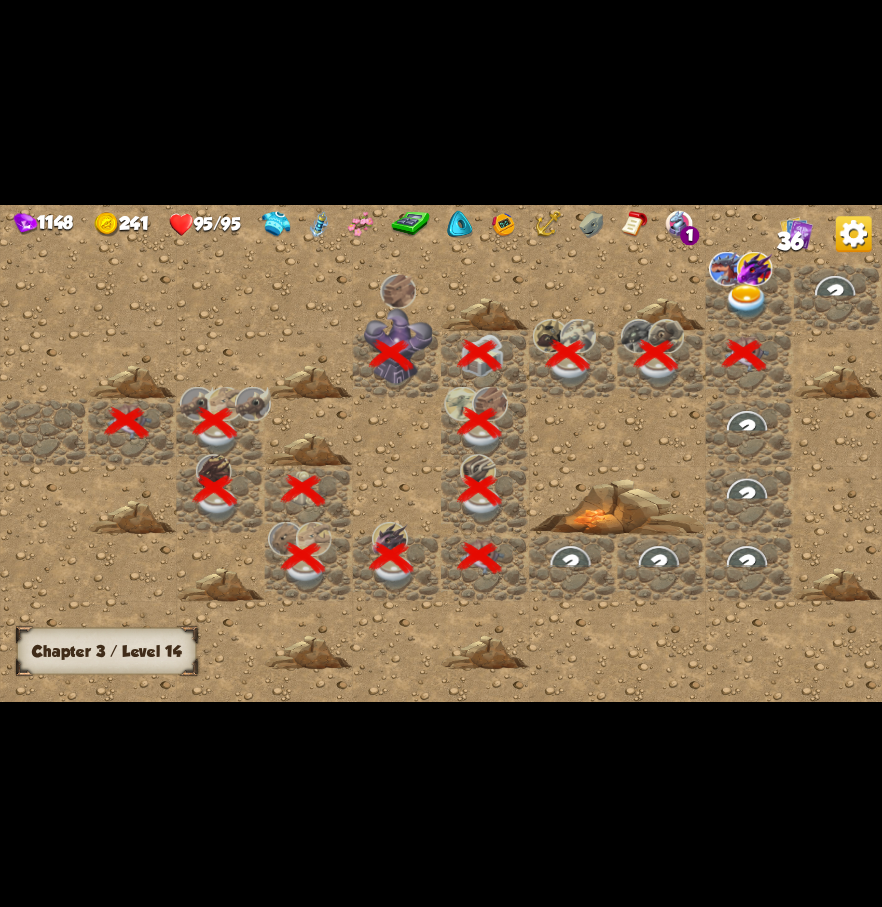 scroll, scrollTop: 0, scrollLeft: 384, axis: horizontal 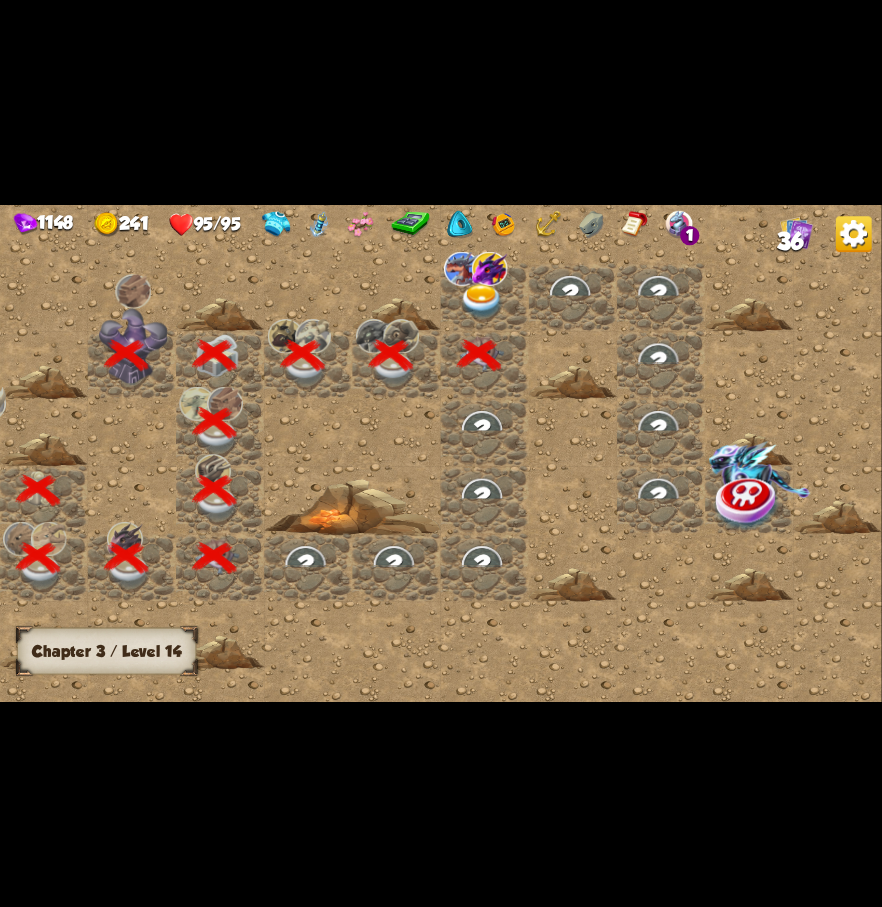 click at bounding box center [482, 301] 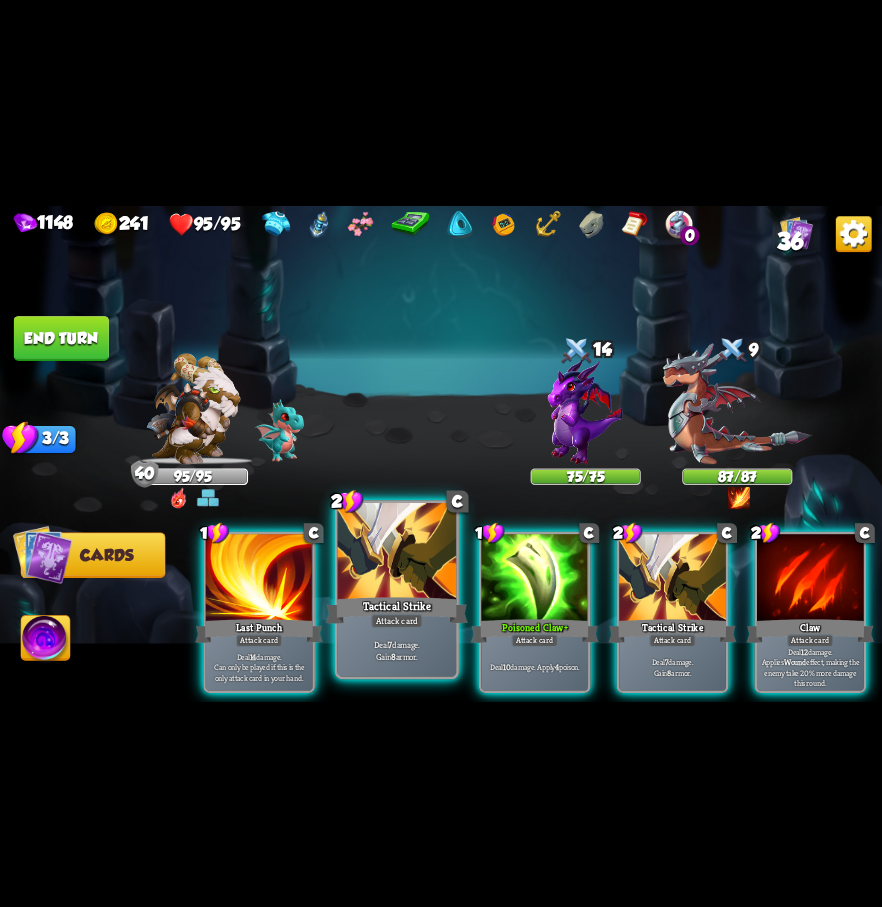 click on "Tactical Strike" at bounding box center [397, 610] 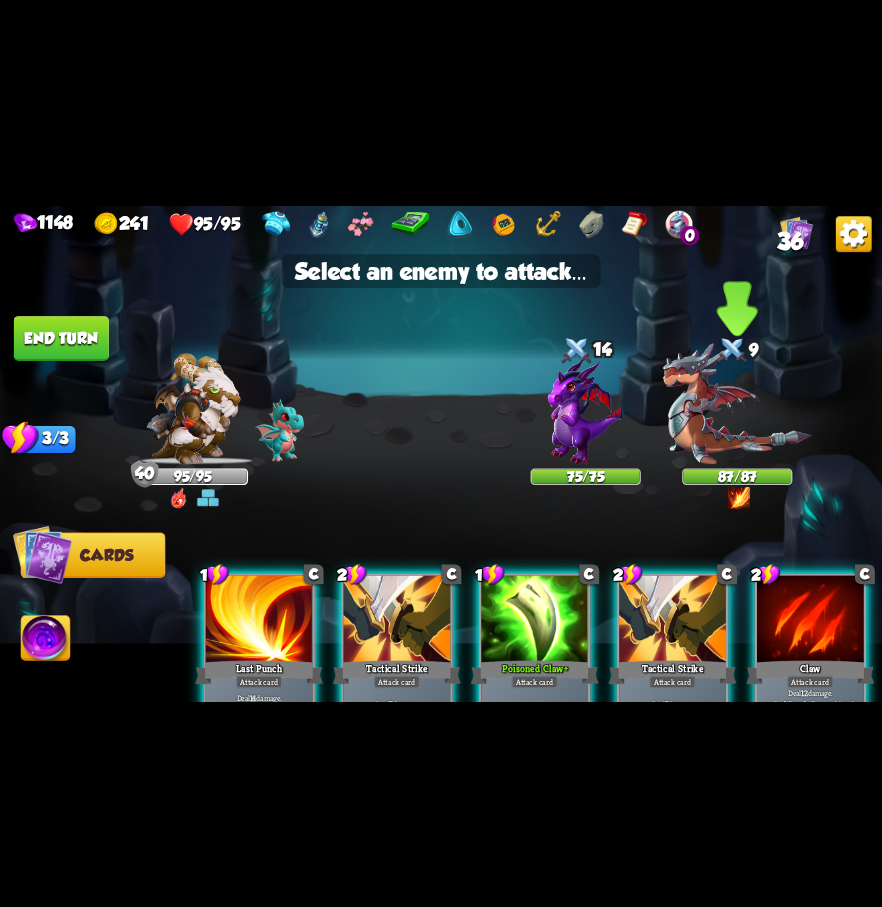 click at bounding box center [737, 403] 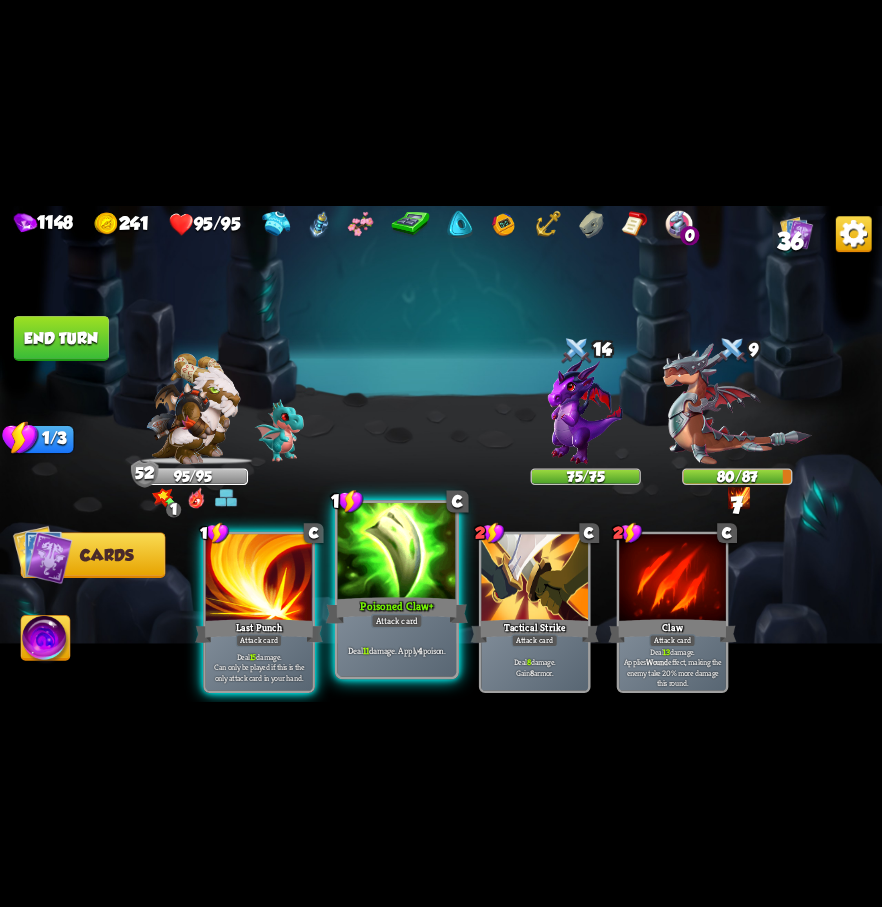click at bounding box center (397, 552) 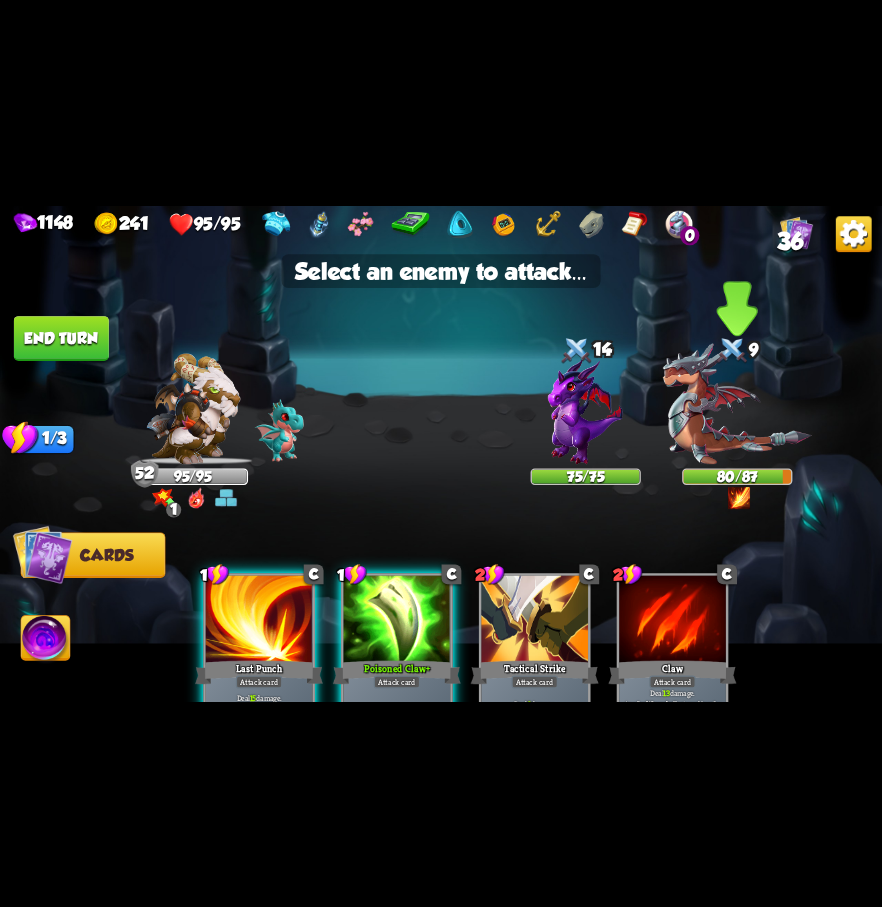 click at bounding box center [737, 403] 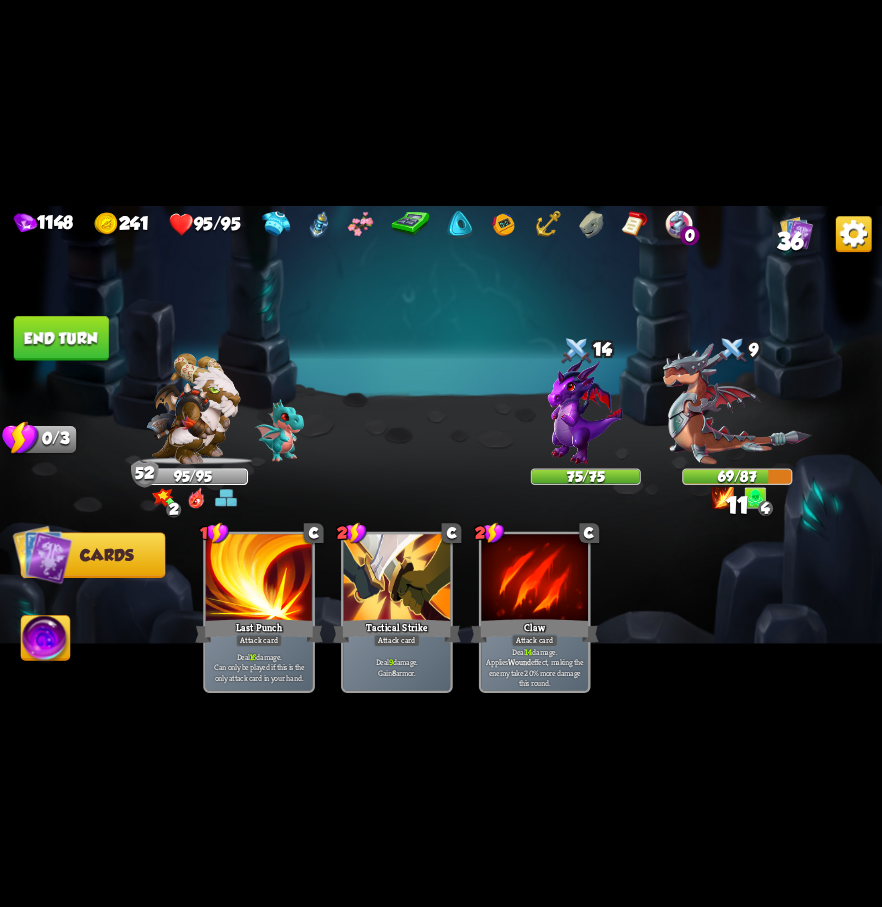 click on "End turn" at bounding box center (61, 338) 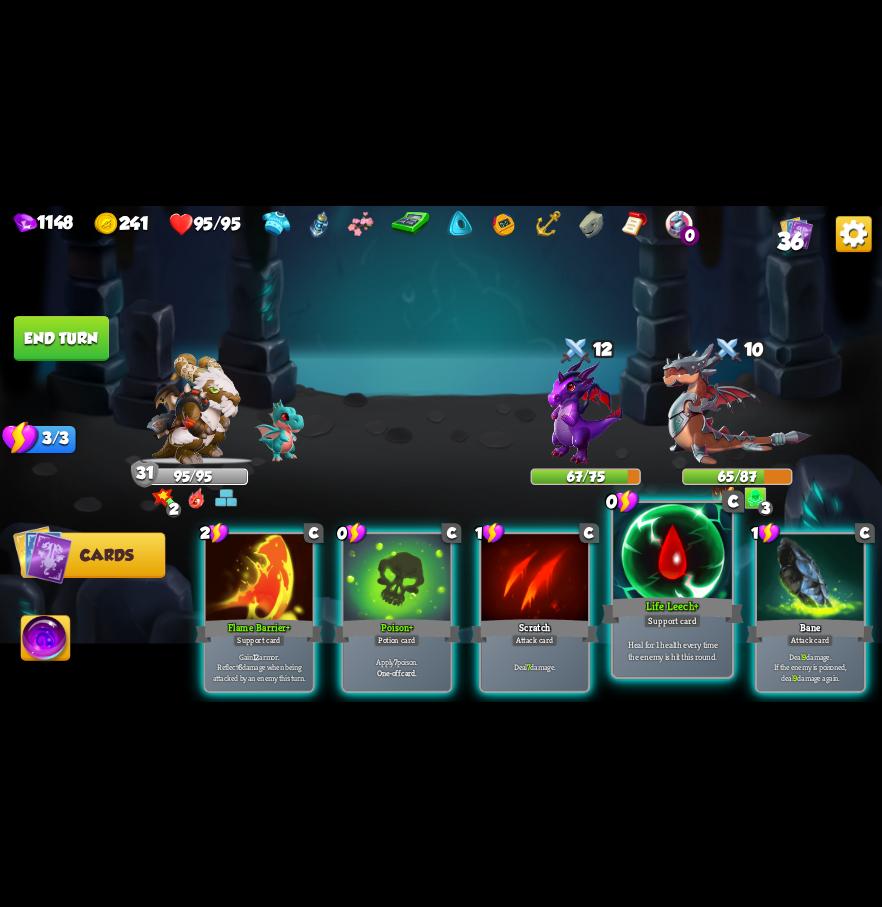 click at bounding box center (672, 552) 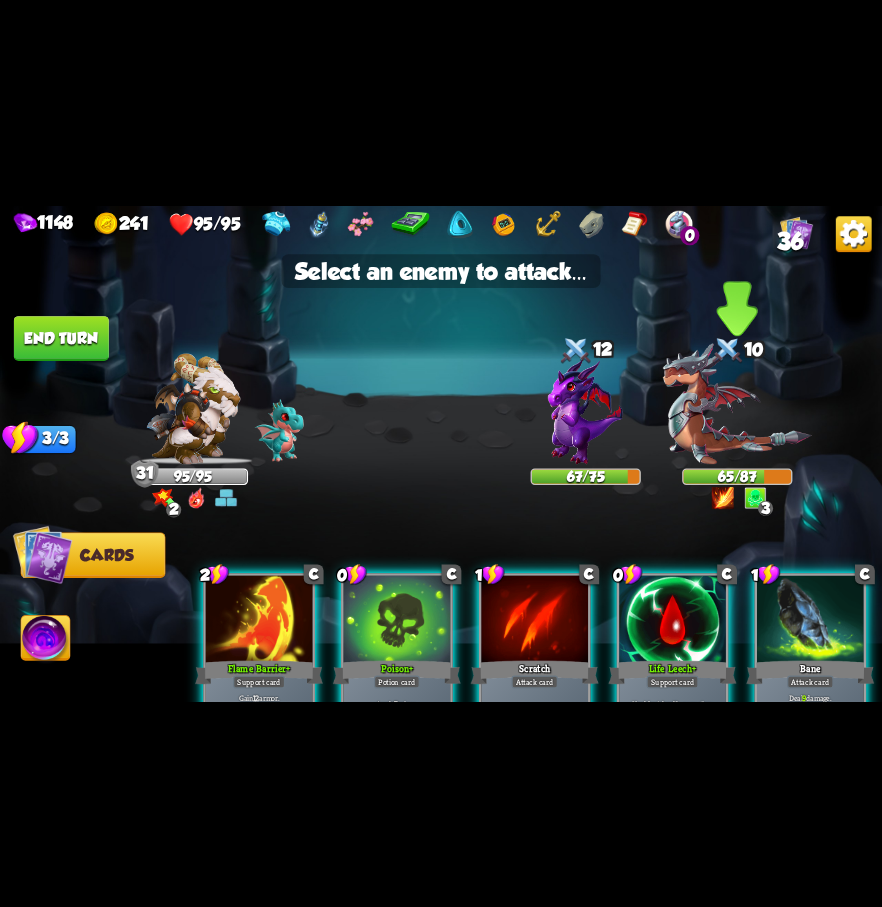 click at bounding box center [737, 403] 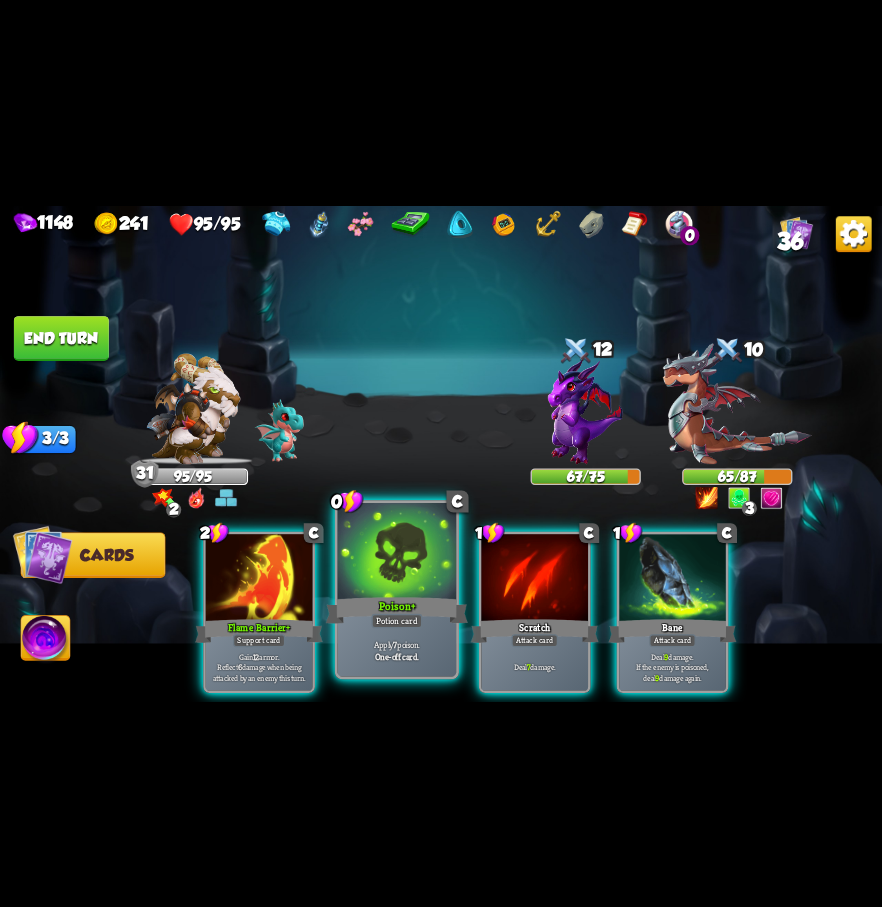 click at bounding box center [397, 552] 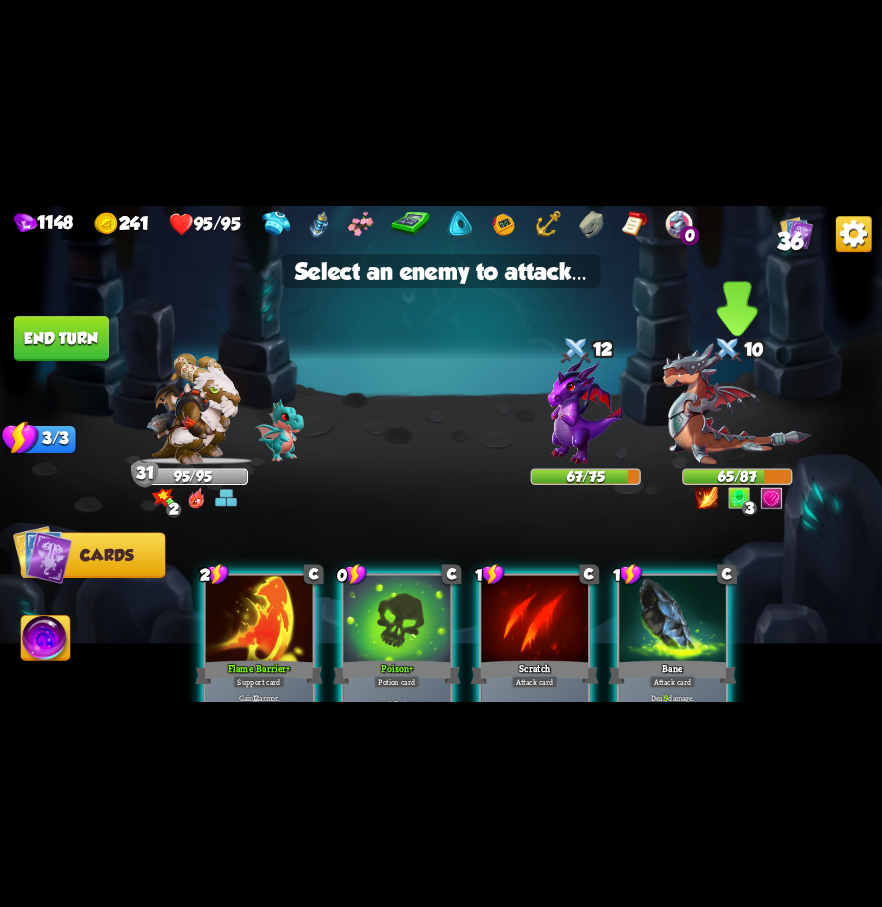 click at bounding box center (737, 403) 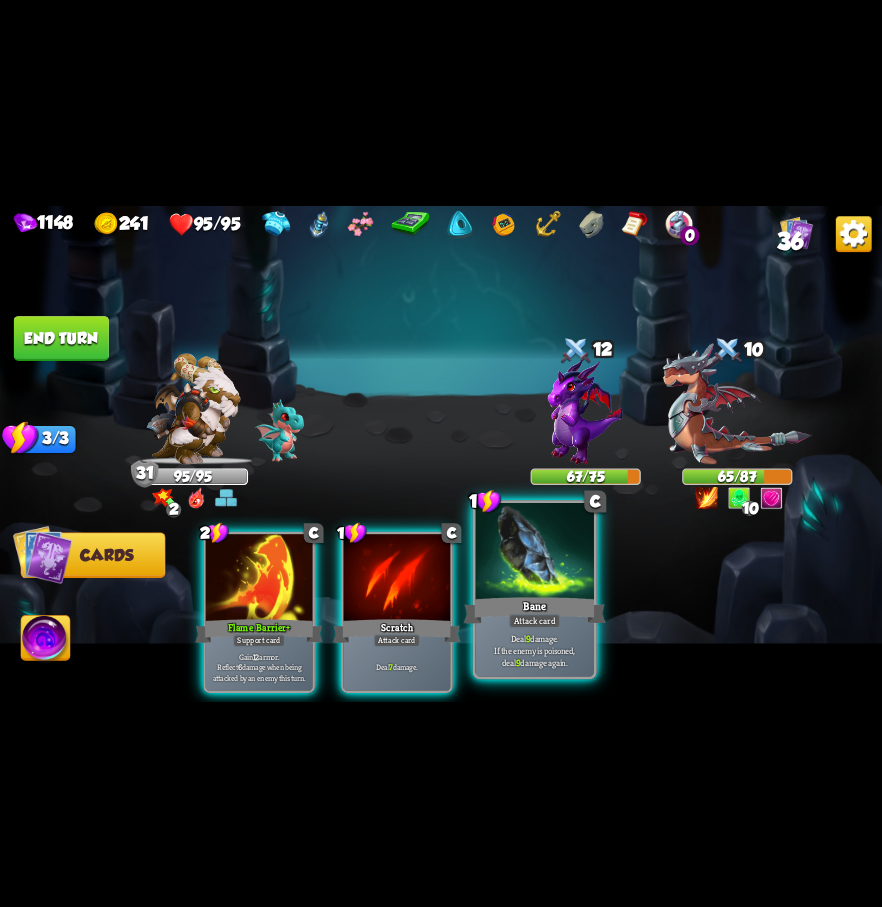 click at bounding box center (534, 552) 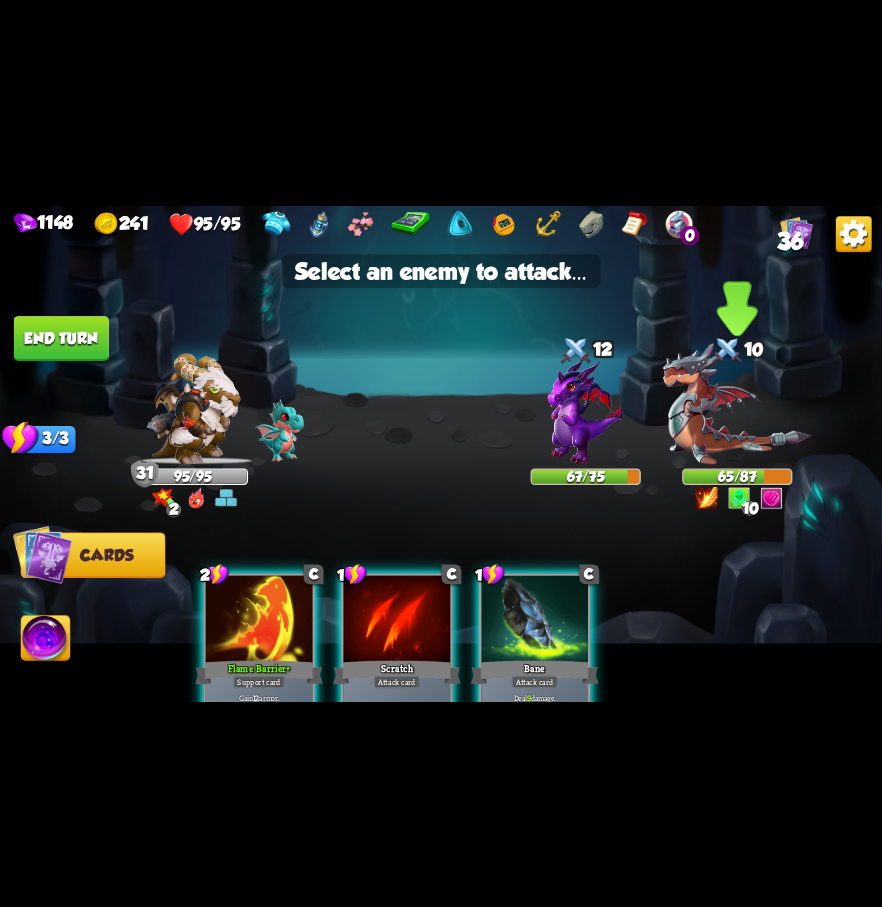 click at bounding box center [737, 403] 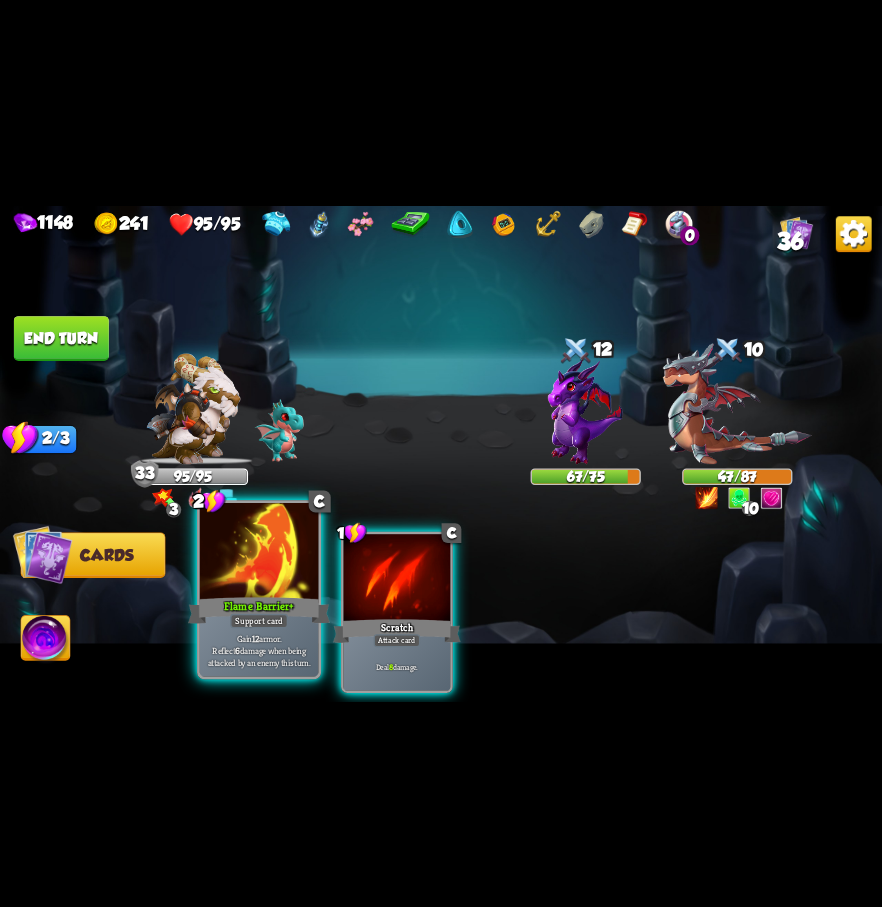 click at bounding box center (259, 552) 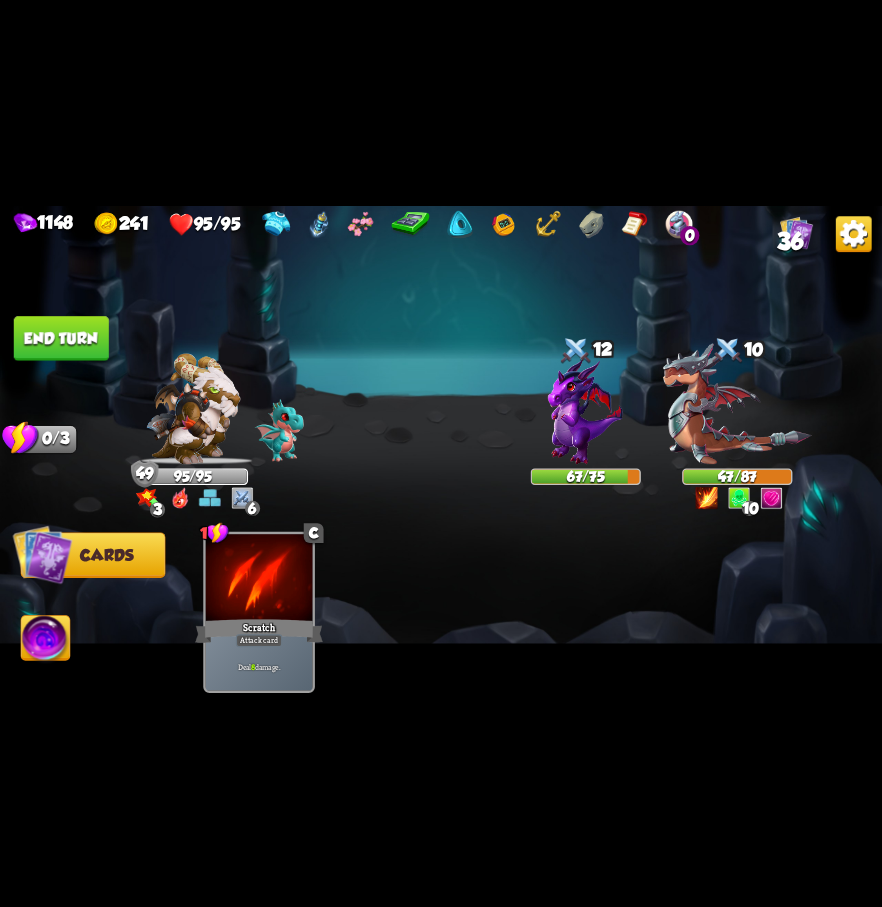 click on "End turn" at bounding box center (61, 338) 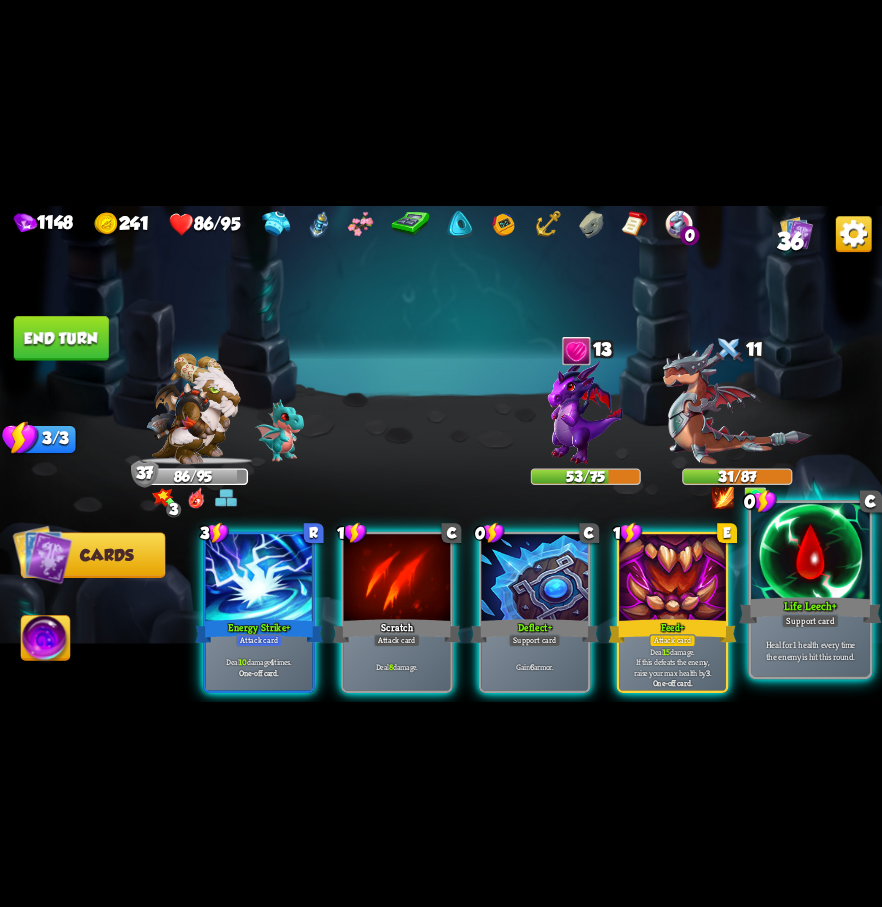 drag, startPoint x: 844, startPoint y: 590, endPoint x: 836, endPoint y: 571, distance: 20.615528 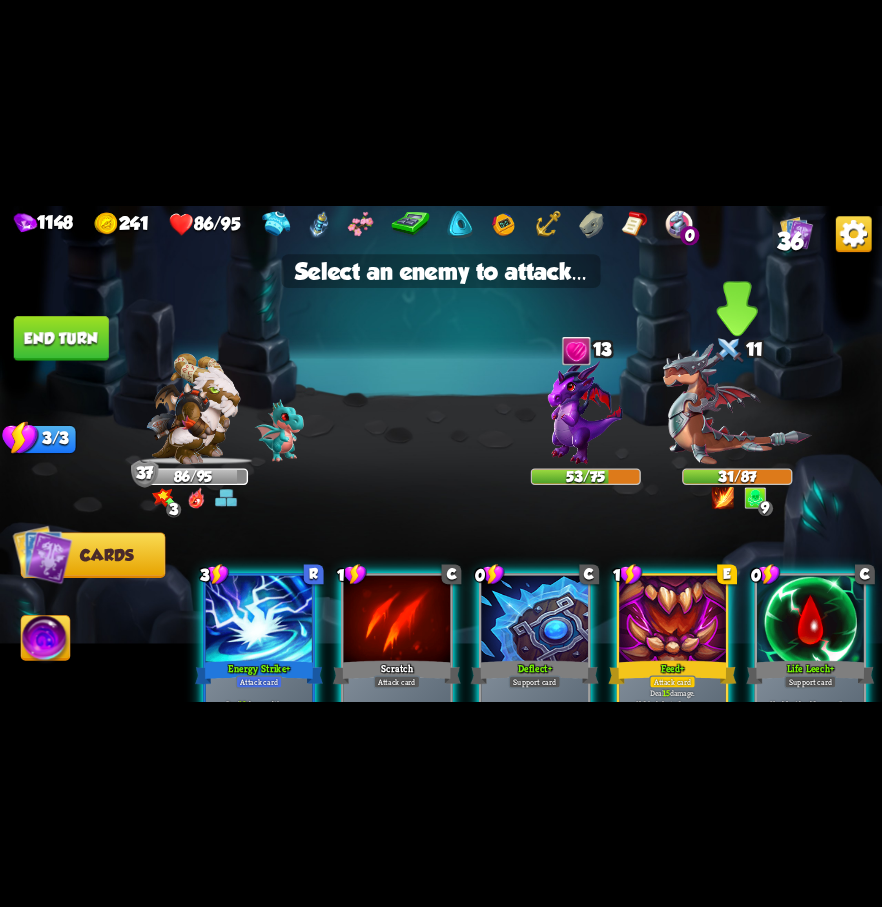 click at bounding box center [737, 403] 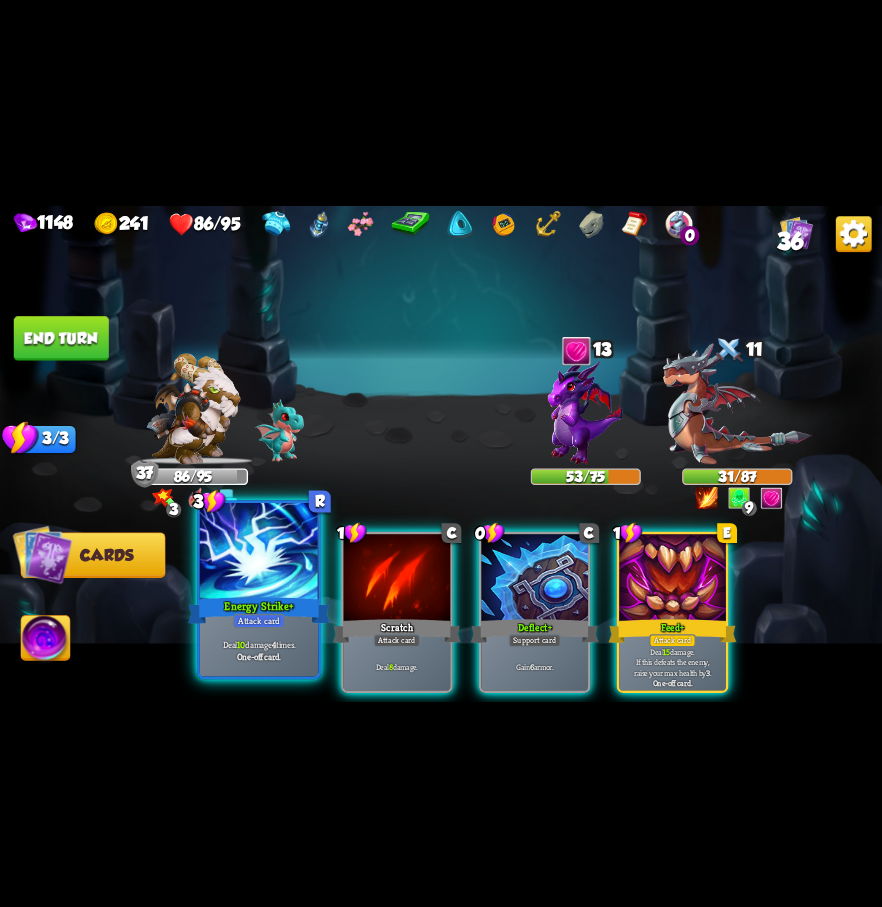 click at bounding box center (259, 552) 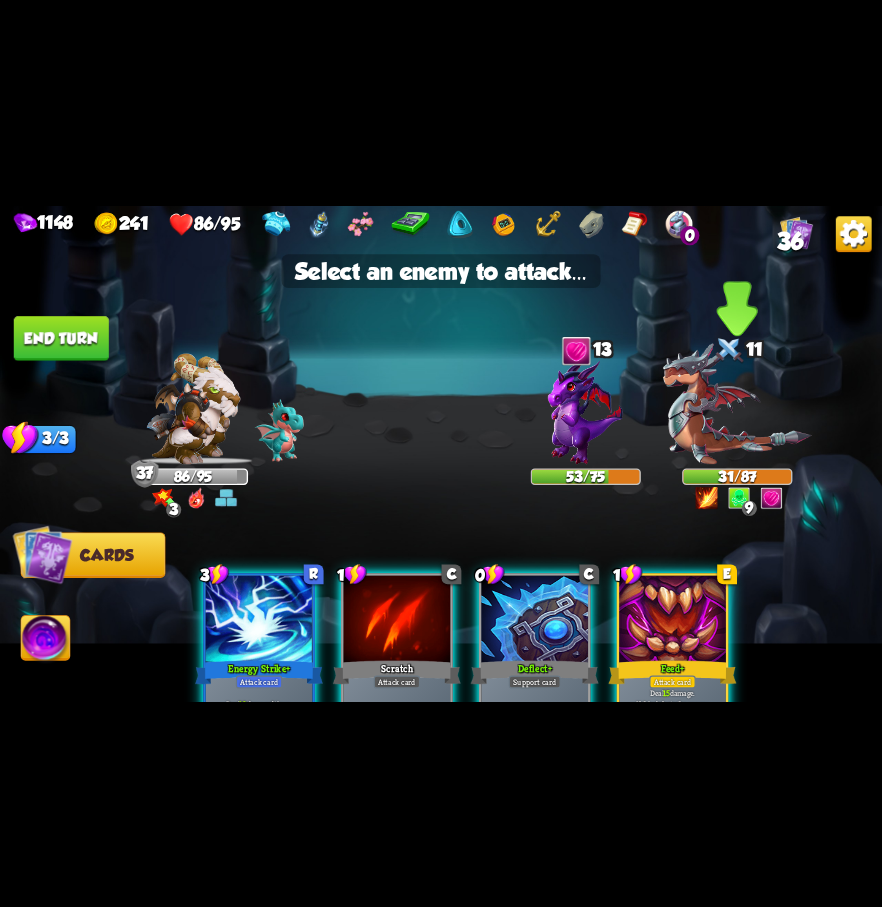 click at bounding box center (737, 403) 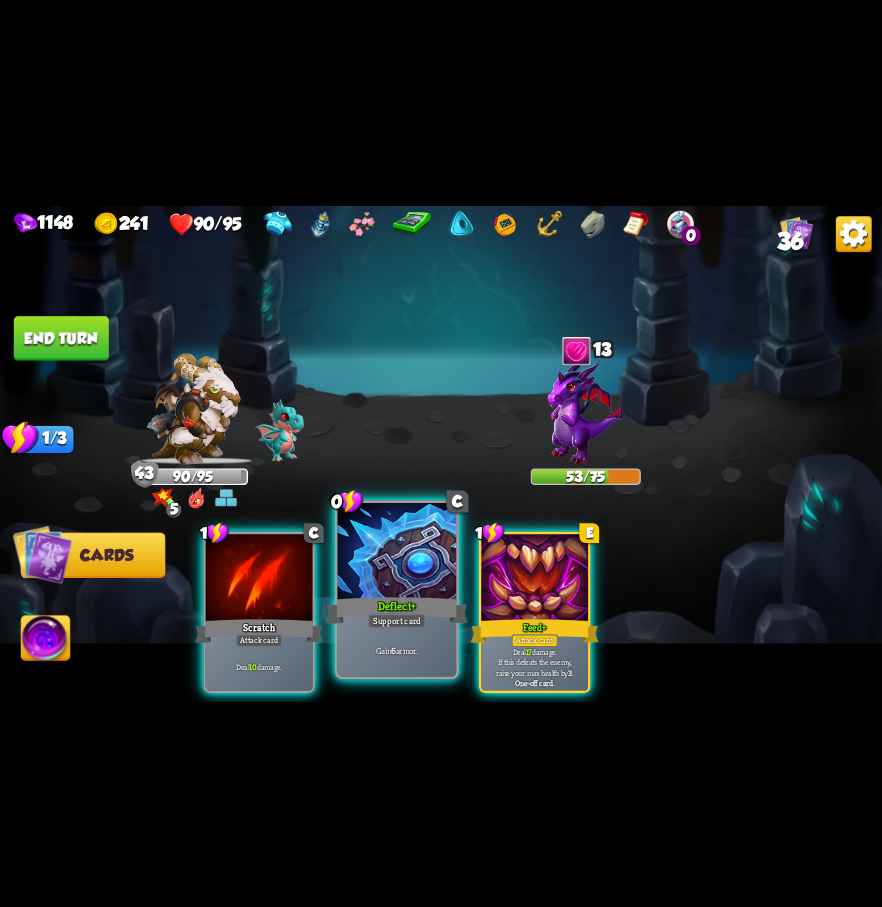 click at bounding box center (397, 552) 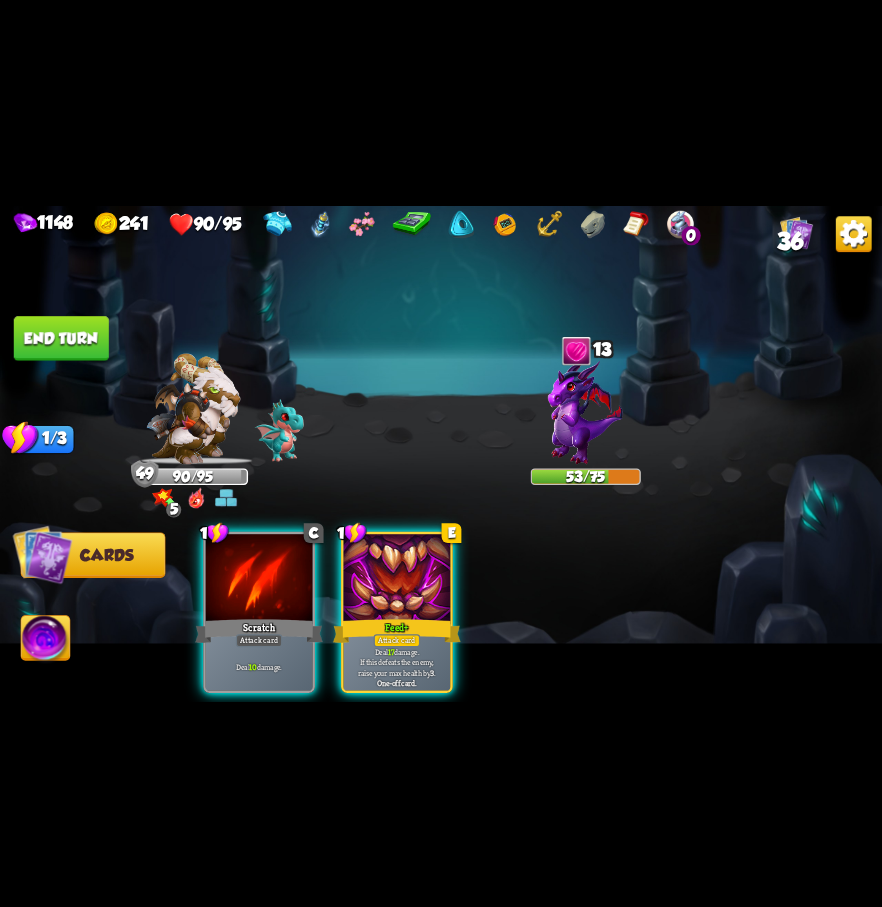 click on "End turn" at bounding box center (61, 338) 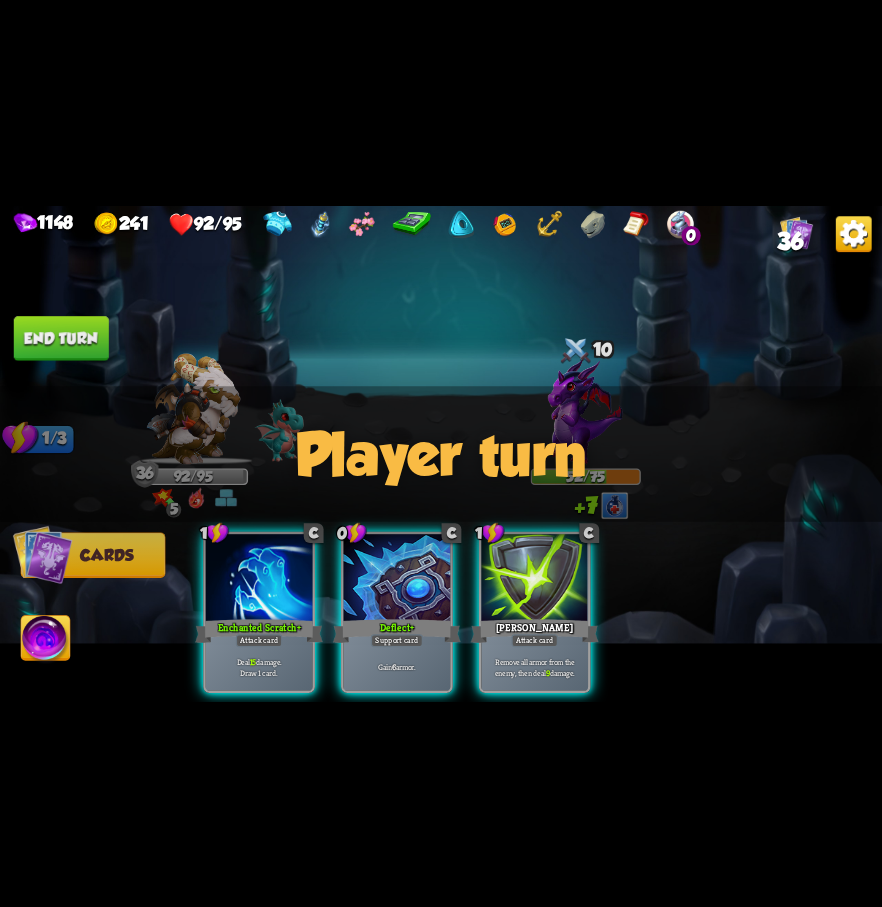 click on "36" at bounding box center (790, 240) 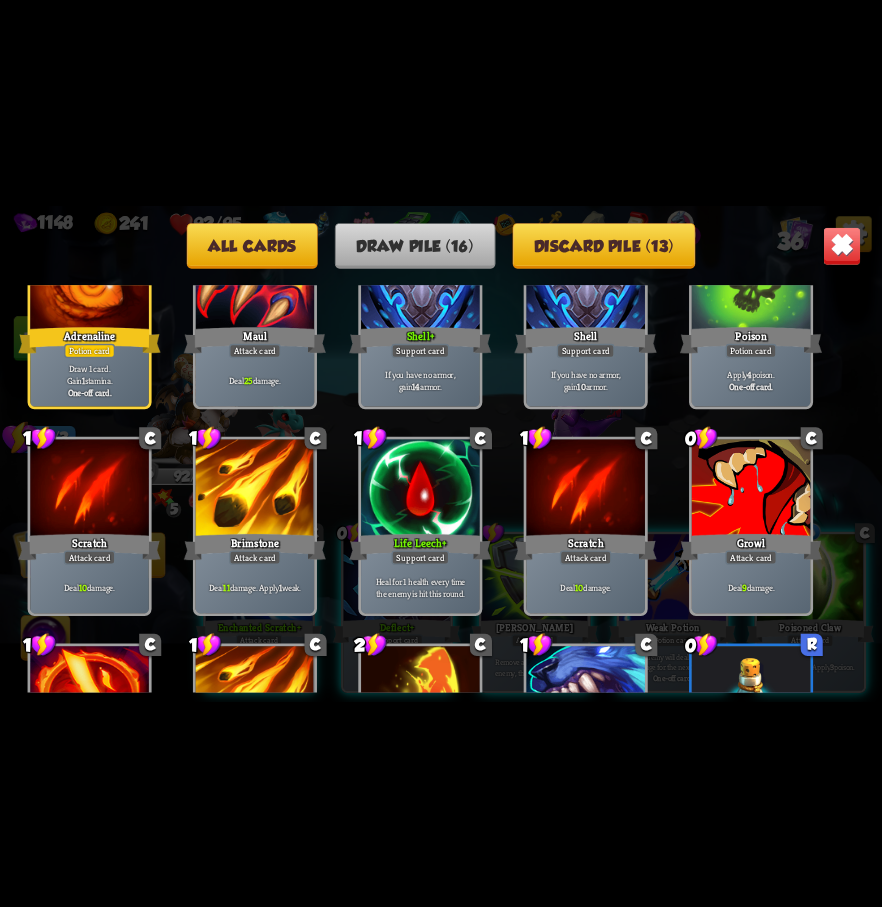 scroll, scrollTop: 0, scrollLeft: 0, axis: both 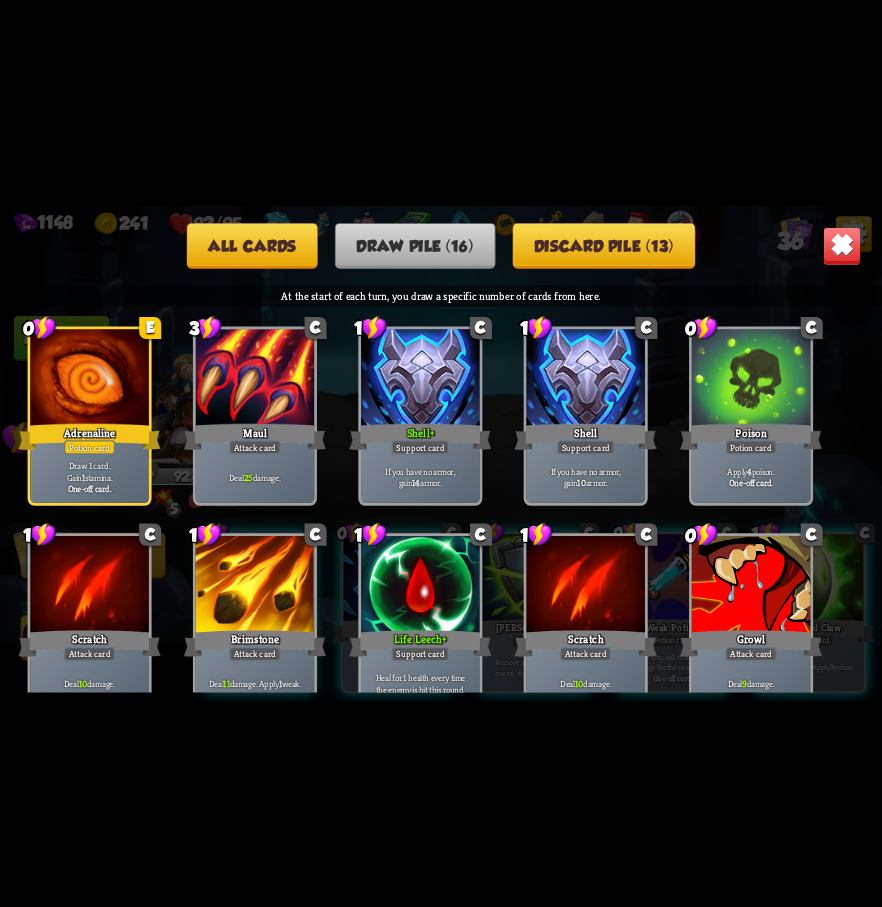 click at bounding box center [842, 245] 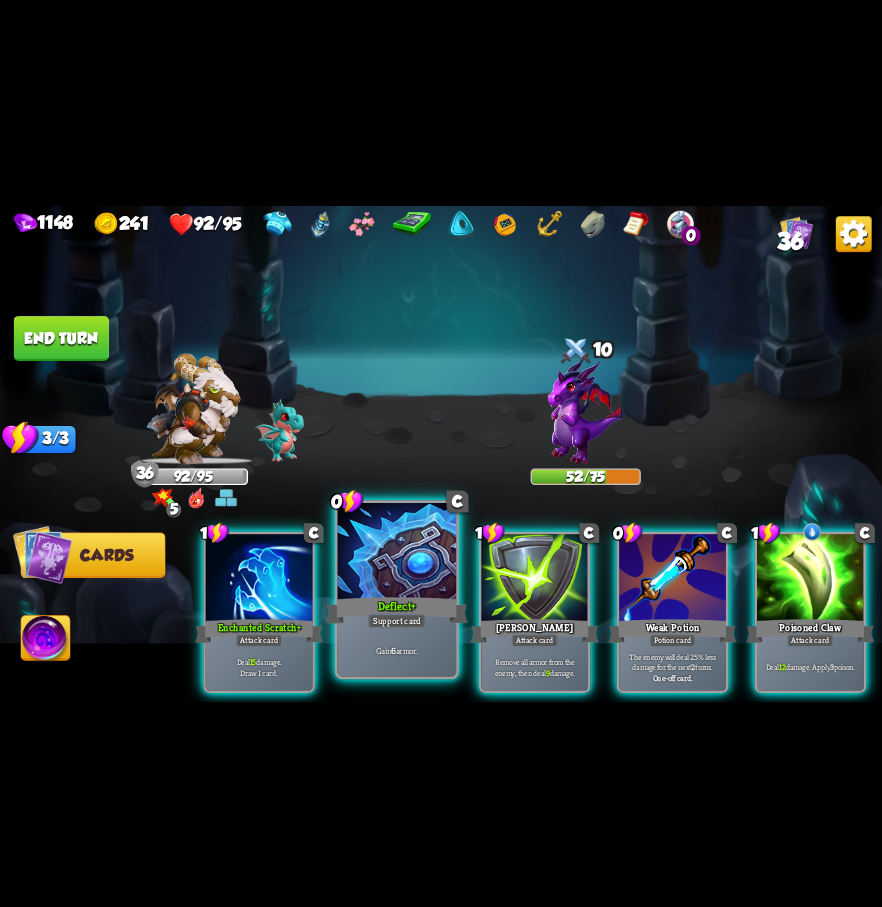 click at bounding box center [397, 552] 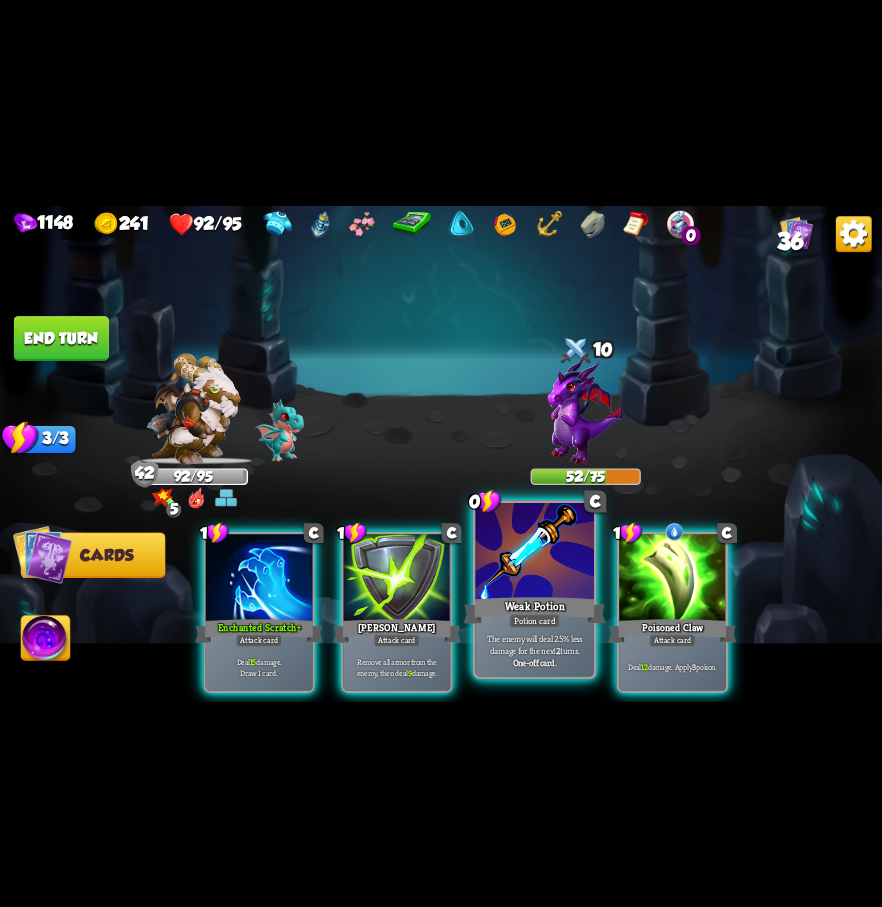 click at bounding box center [534, 552] 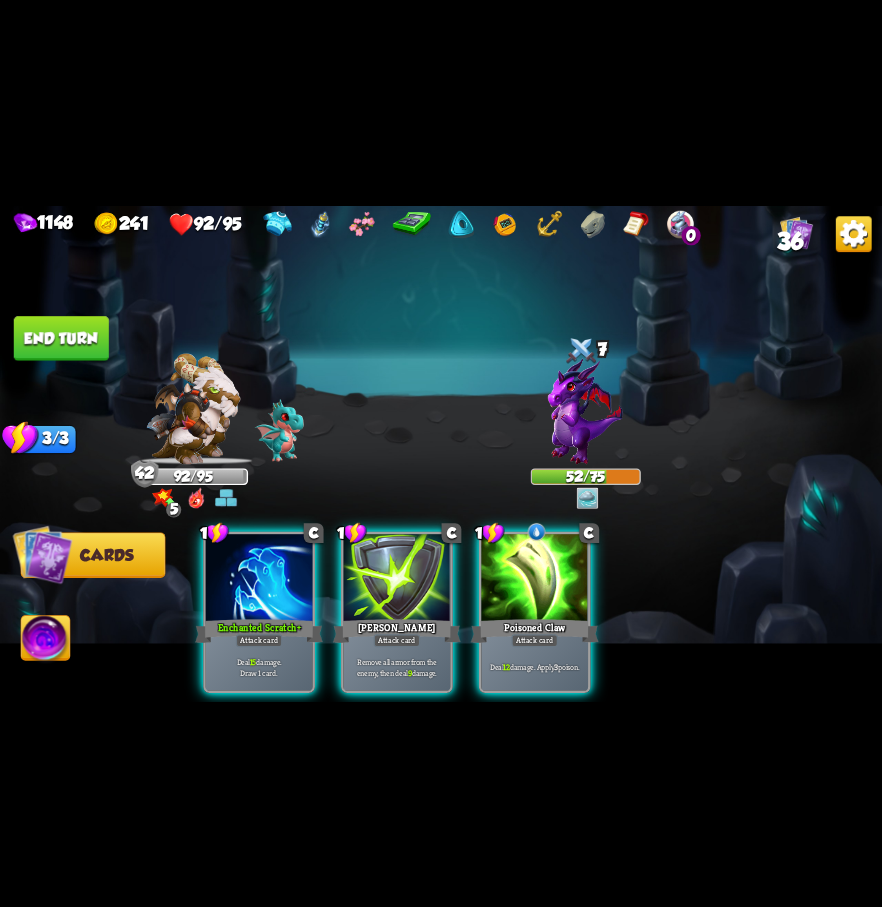 click on "End turn" at bounding box center (61, 338) 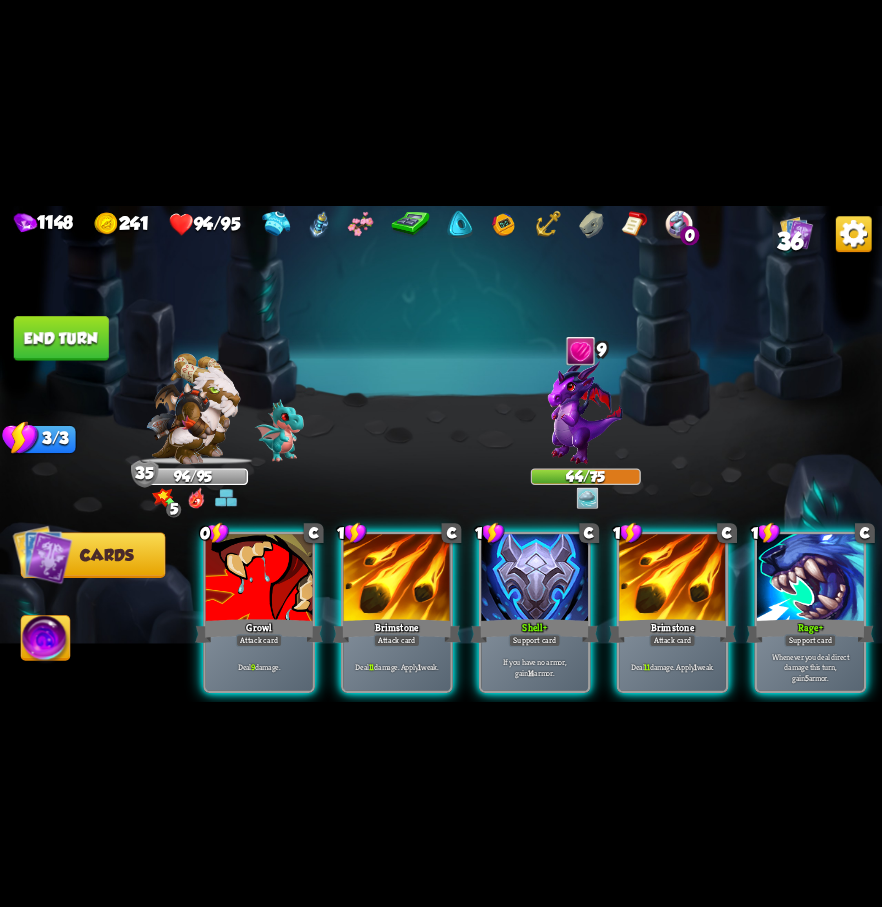 drag, startPoint x: 807, startPoint y: 549, endPoint x: 779, endPoint y: 546, distance: 28.160255 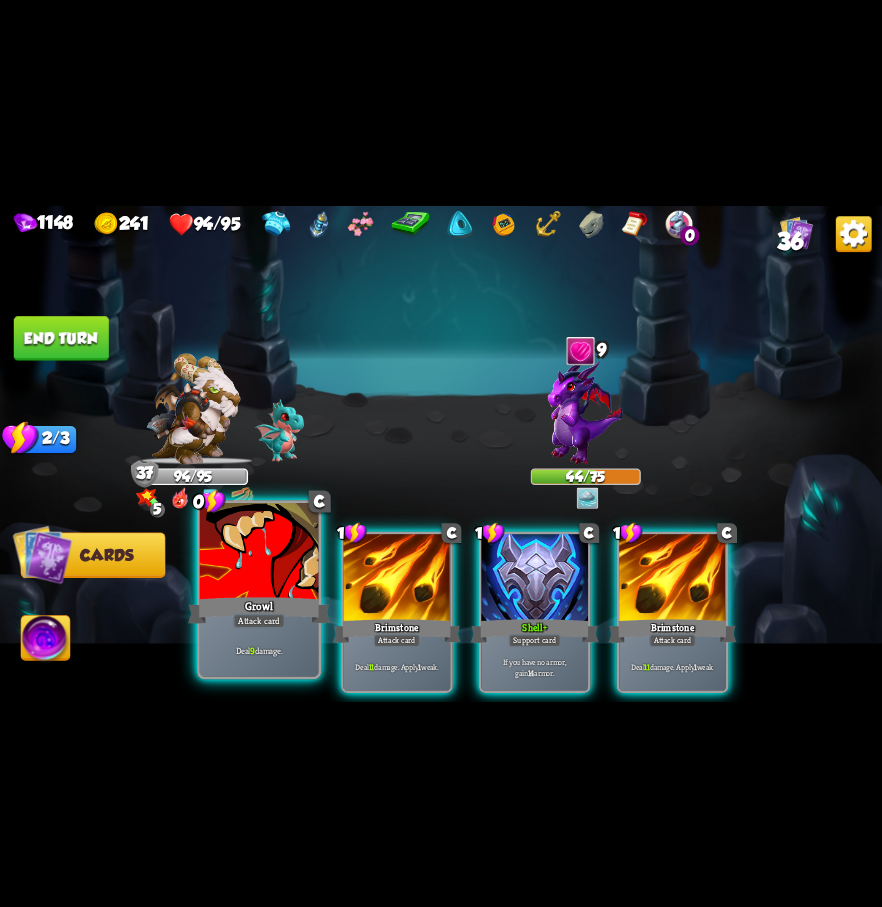 click at bounding box center (259, 552) 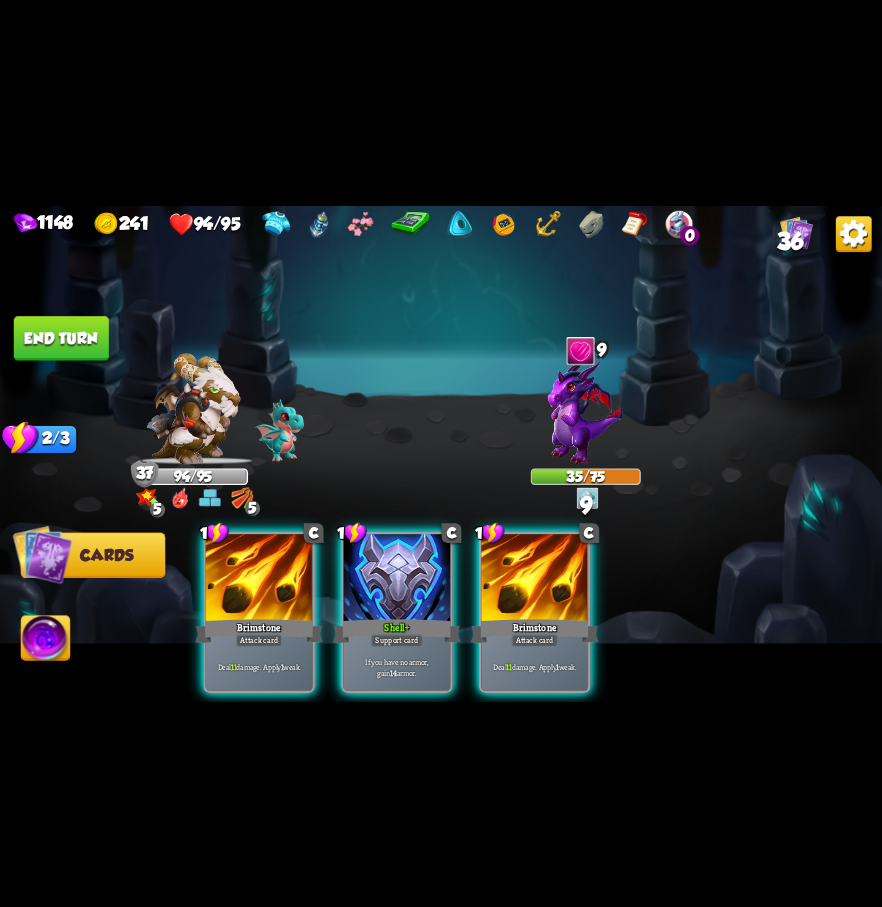 click on "End turn" at bounding box center [61, 338] 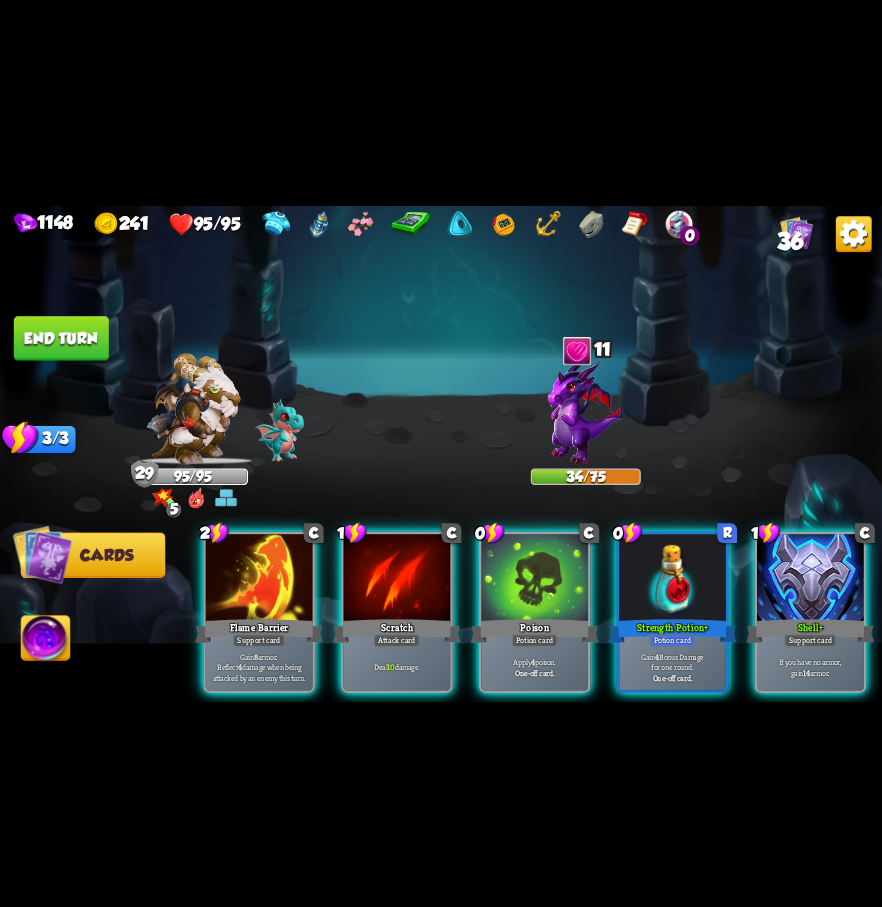 click on "36" at bounding box center (796, 234) 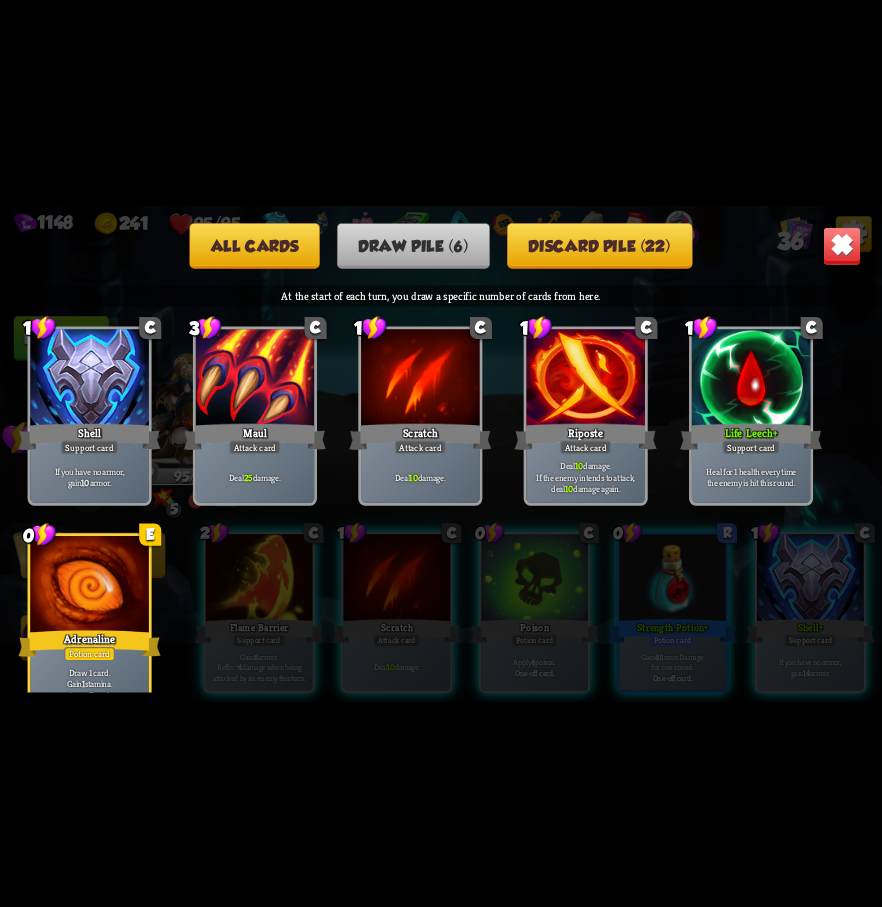 click at bounding box center [842, 245] 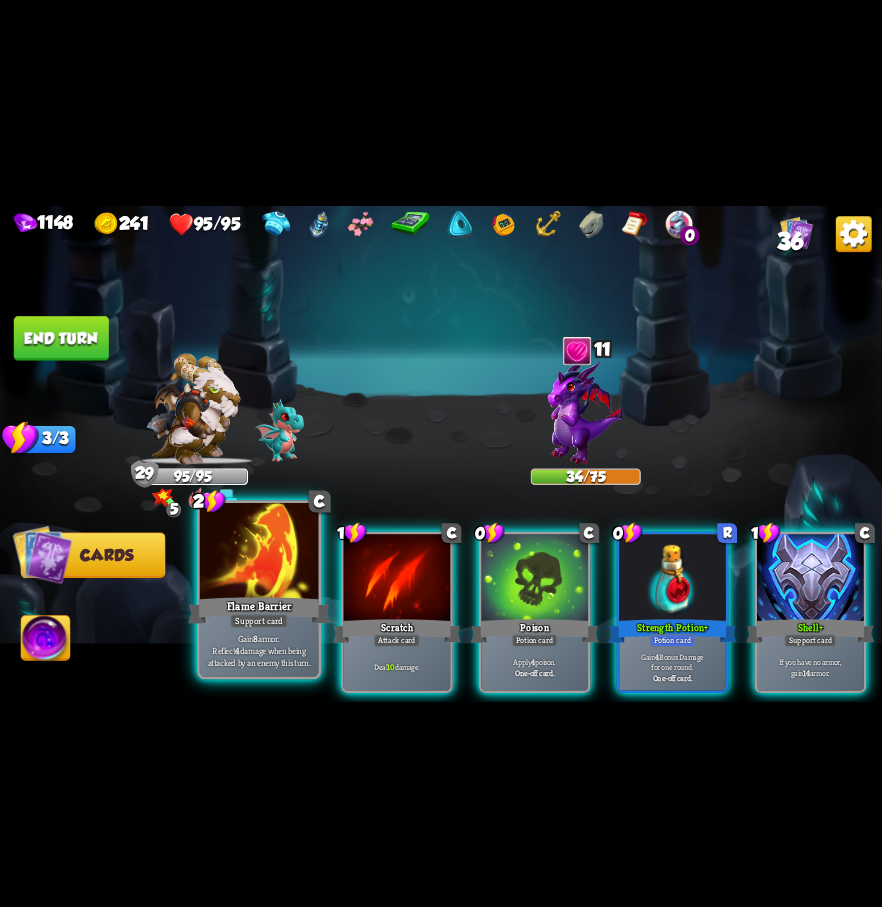 click on "Flame Barrier" at bounding box center (259, 610) 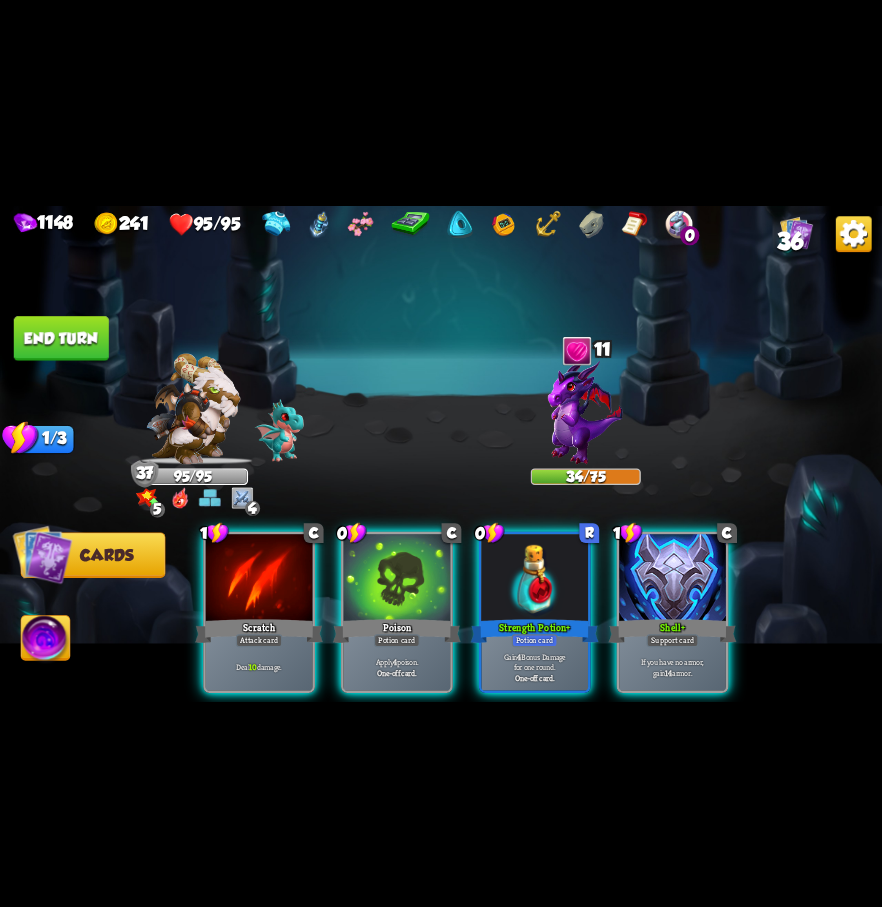 click on "End turn" at bounding box center (61, 338) 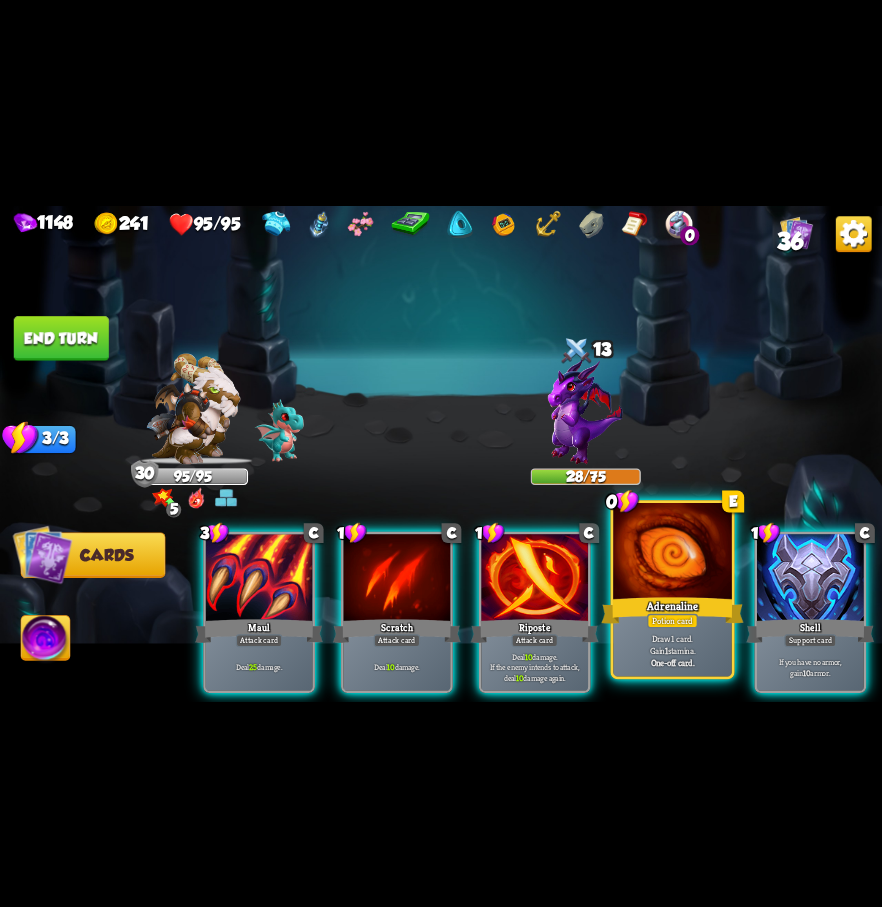 click at bounding box center [672, 552] 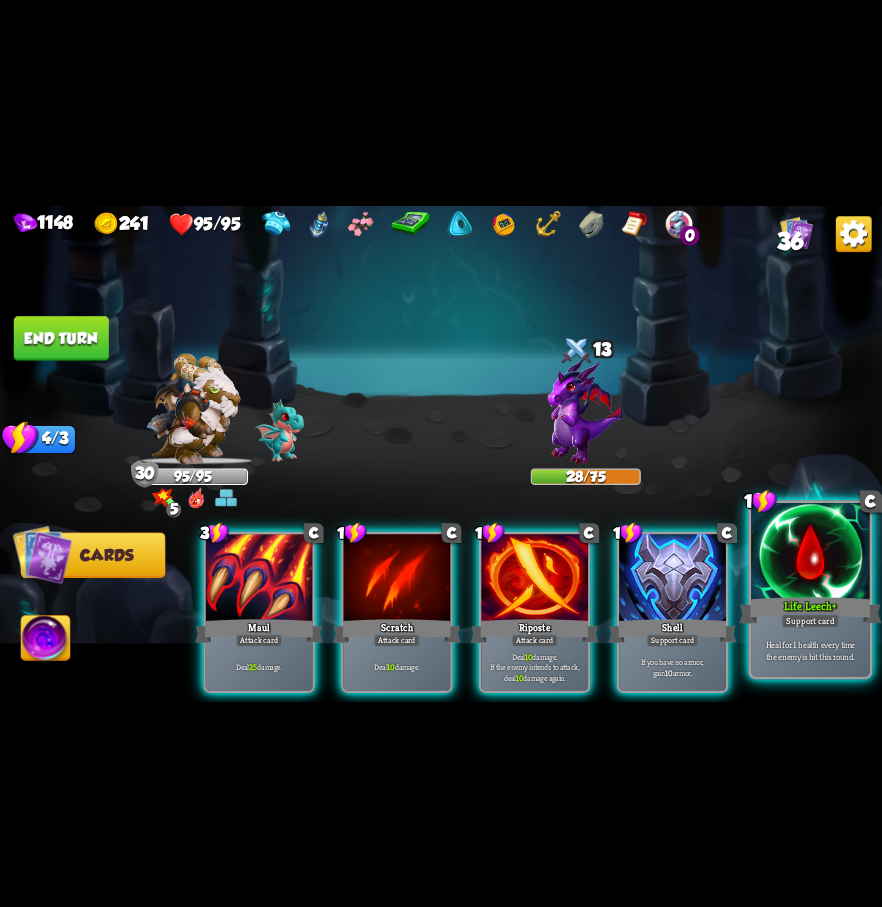click on "Life Leech +" at bounding box center [810, 610] 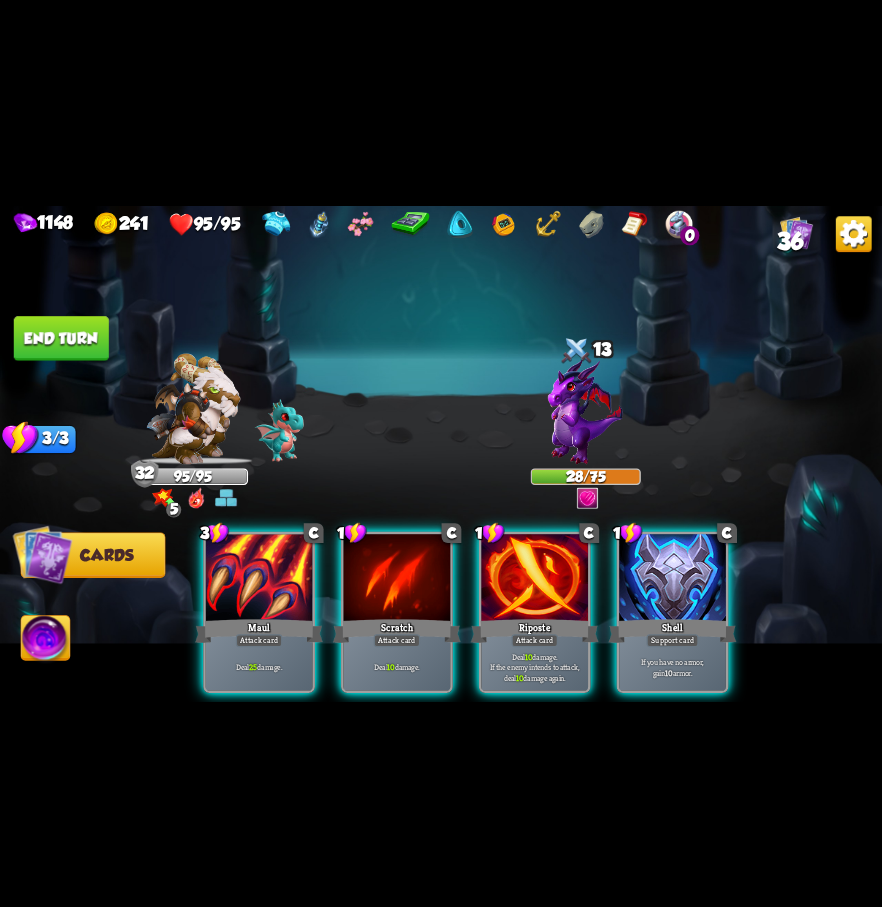 click on "End turn" at bounding box center [61, 338] 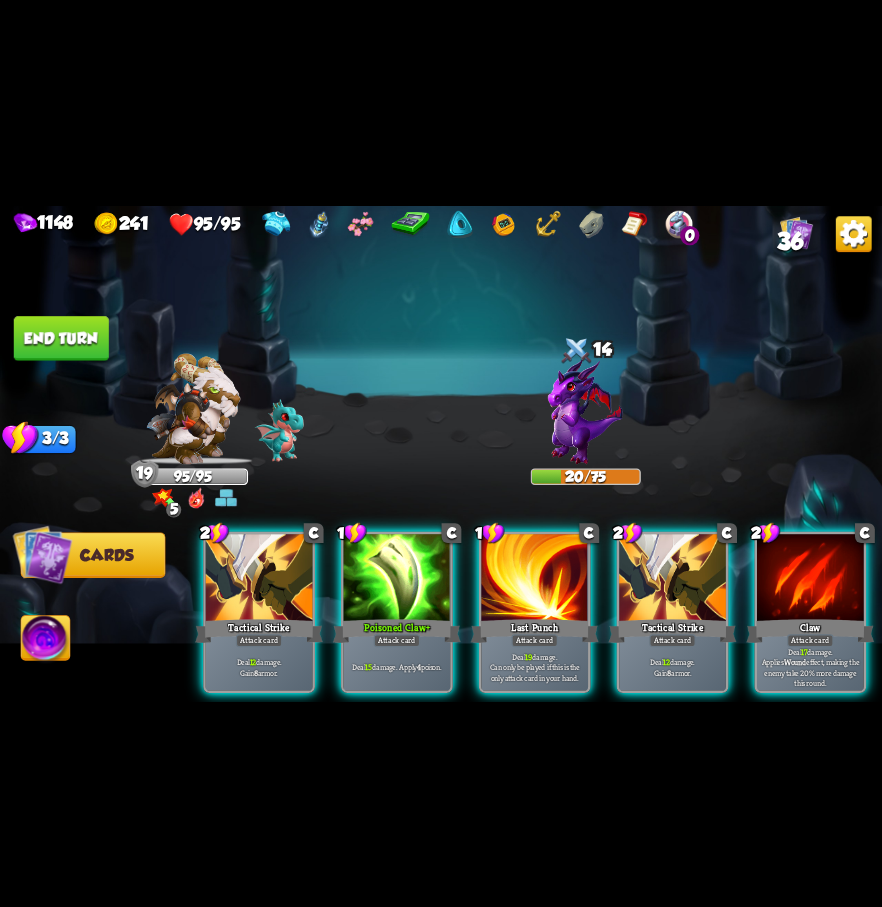 click on "End turn" at bounding box center (61, 338) 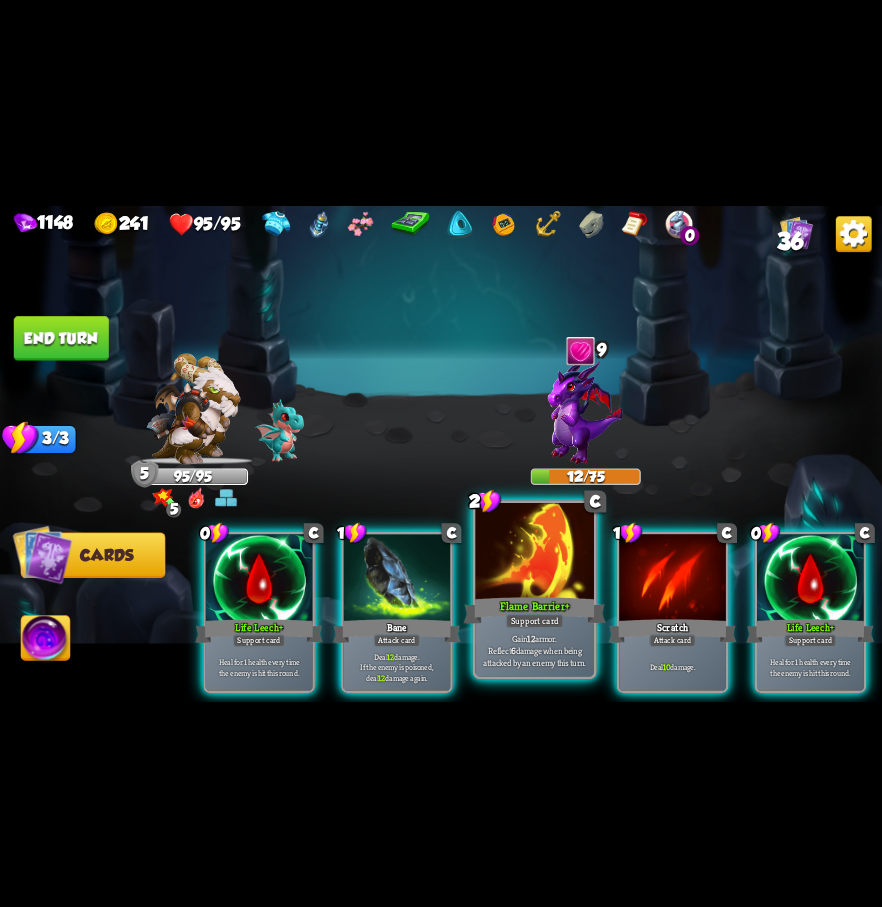 click on "Support card" at bounding box center (535, 620) 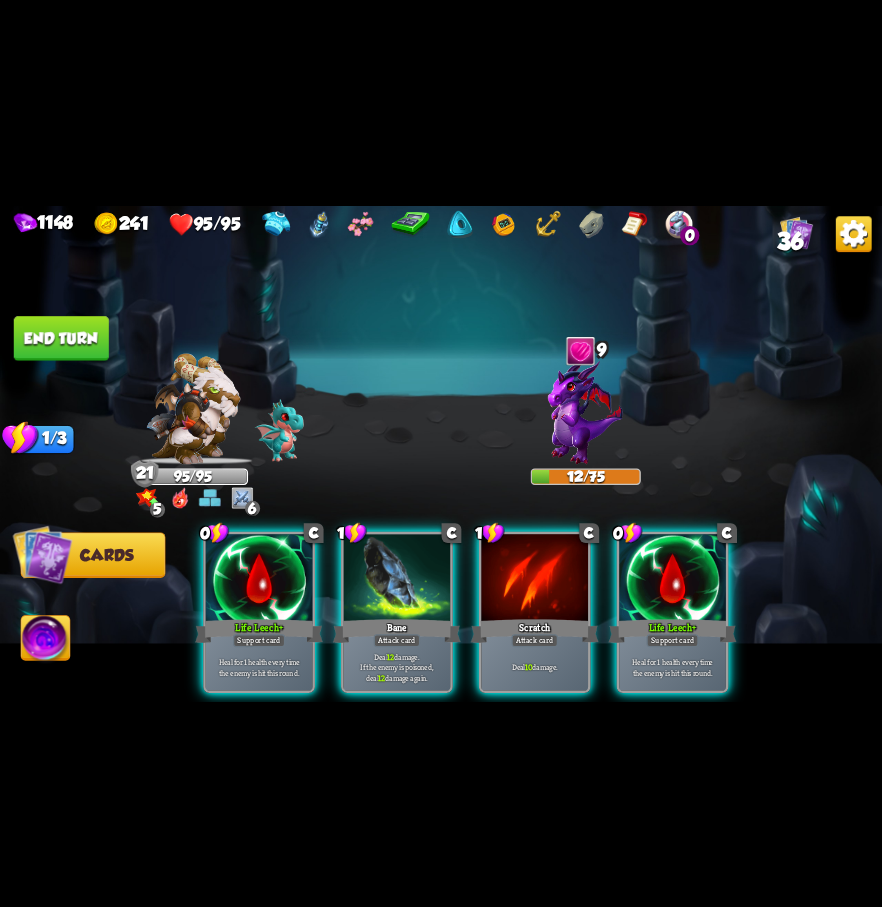 click on "End turn" at bounding box center (61, 338) 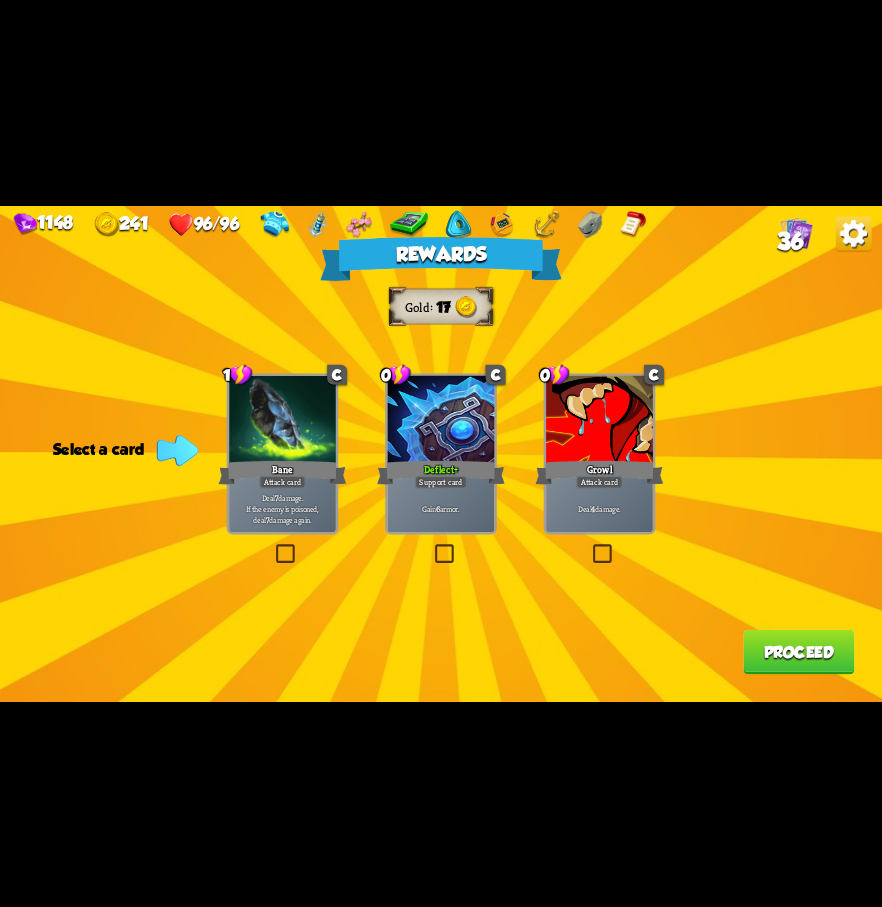 click at bounding box center (432, 547) 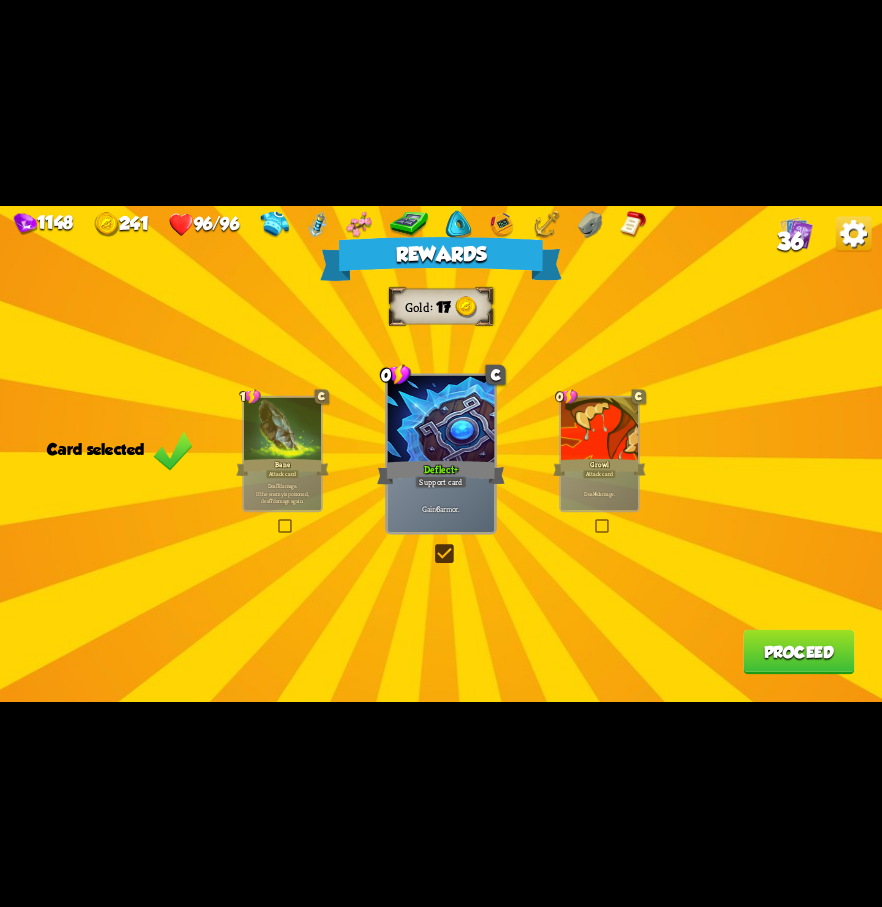 click on "Proceed" at bounding box center (798, 651) 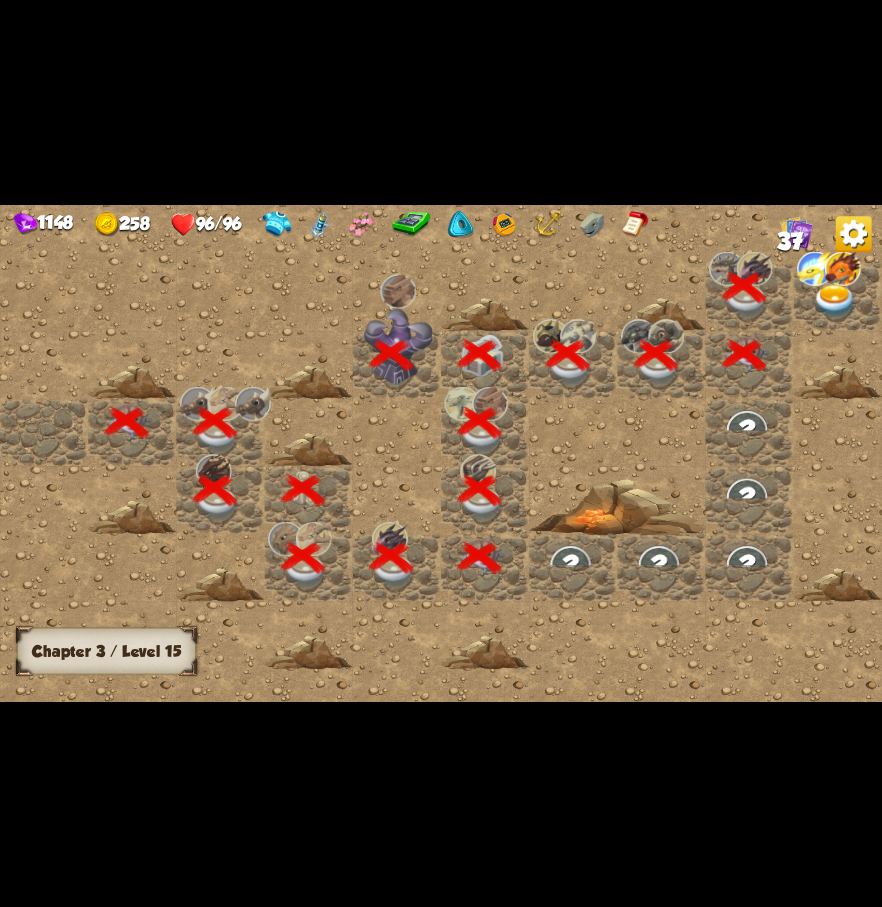 scroll, scrollTop: 0, scrollLeft: 384, axis: horizontal 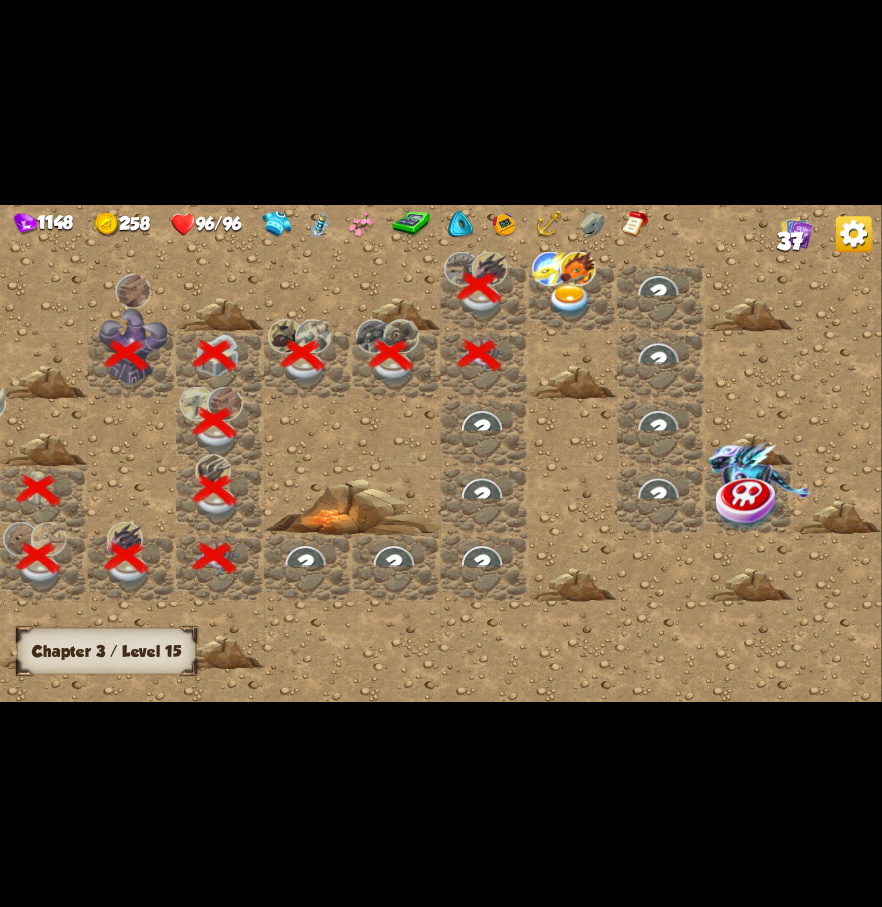 click at bounding box center (570, 301) 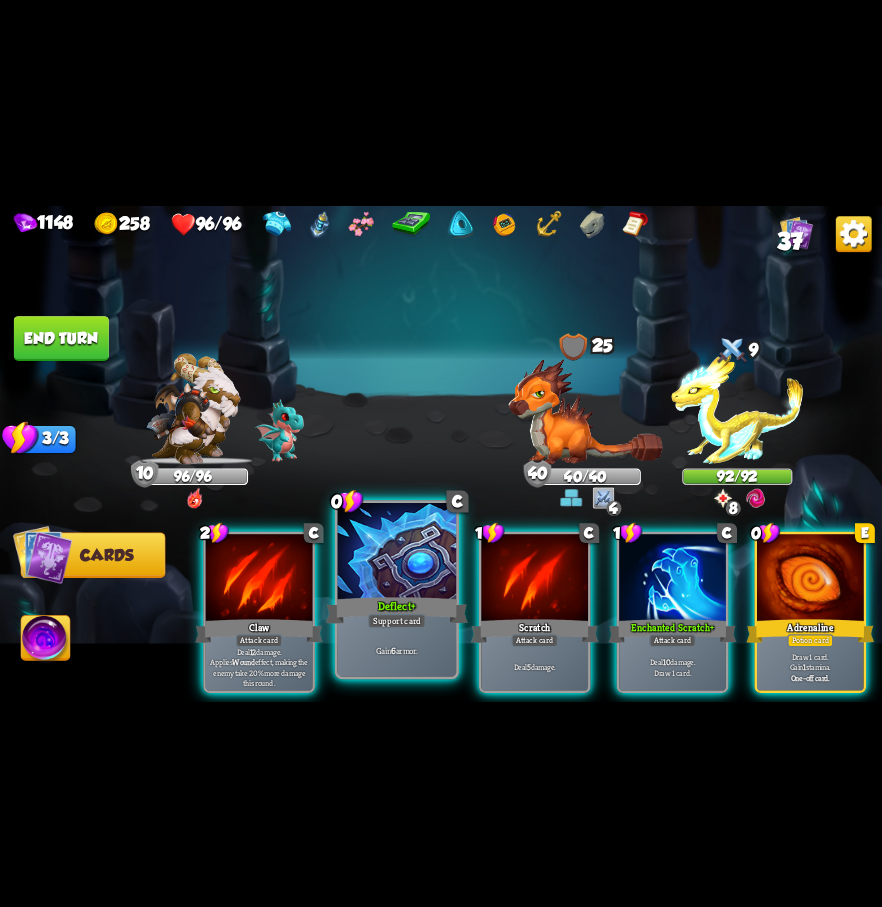 click at bounding box center (397, 552) 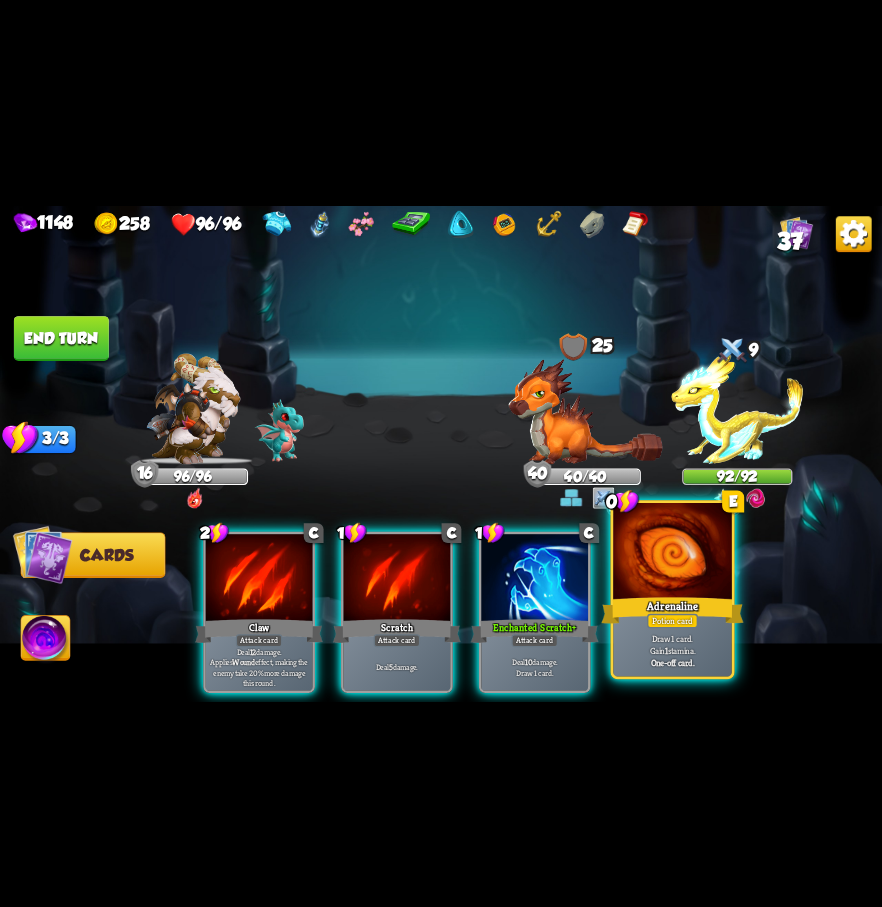 click at bounding box center (672, 552) 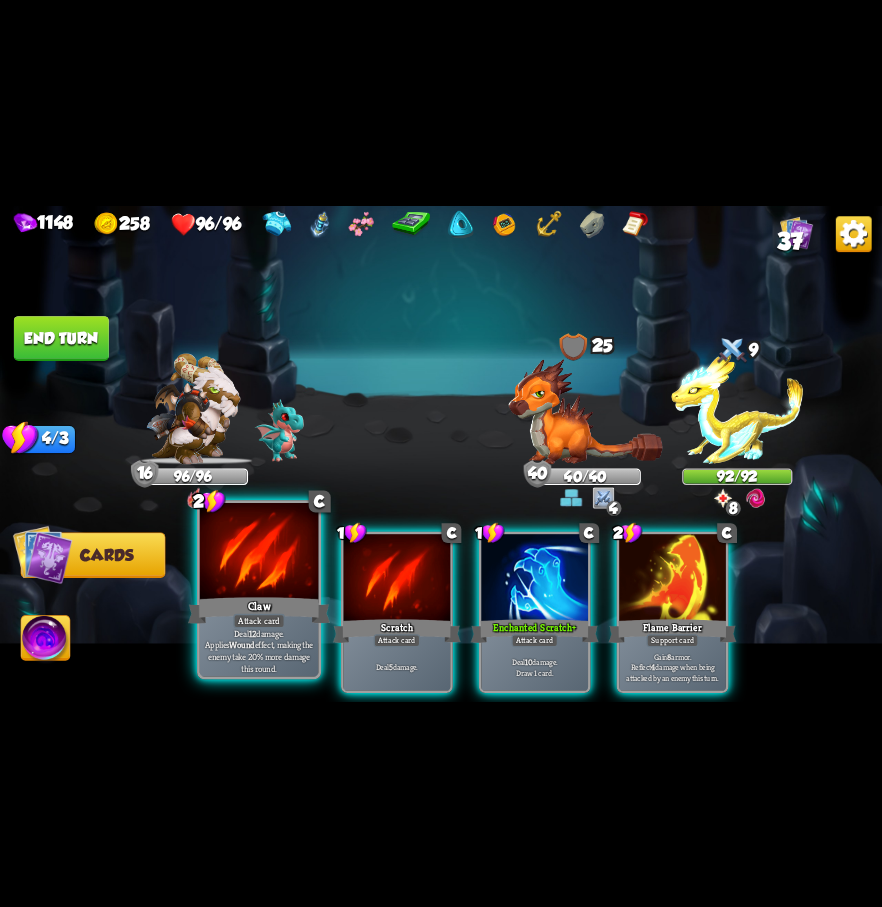 click at bounding box center [259, 552] 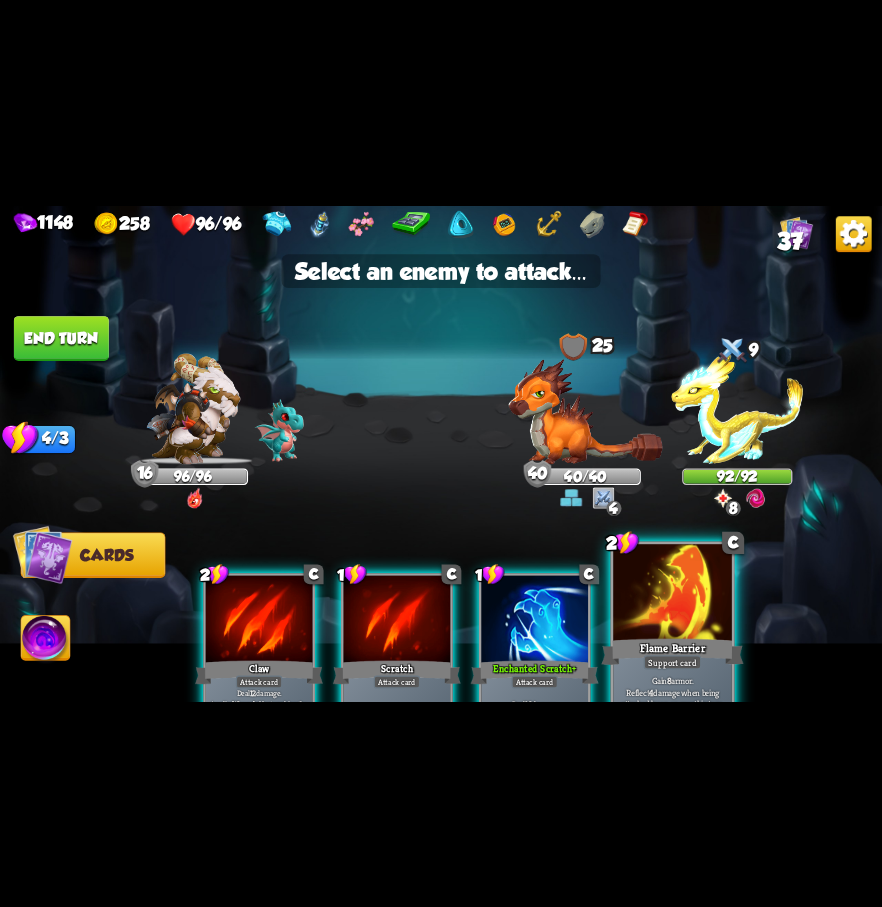 click at bounding box center (672, 594) 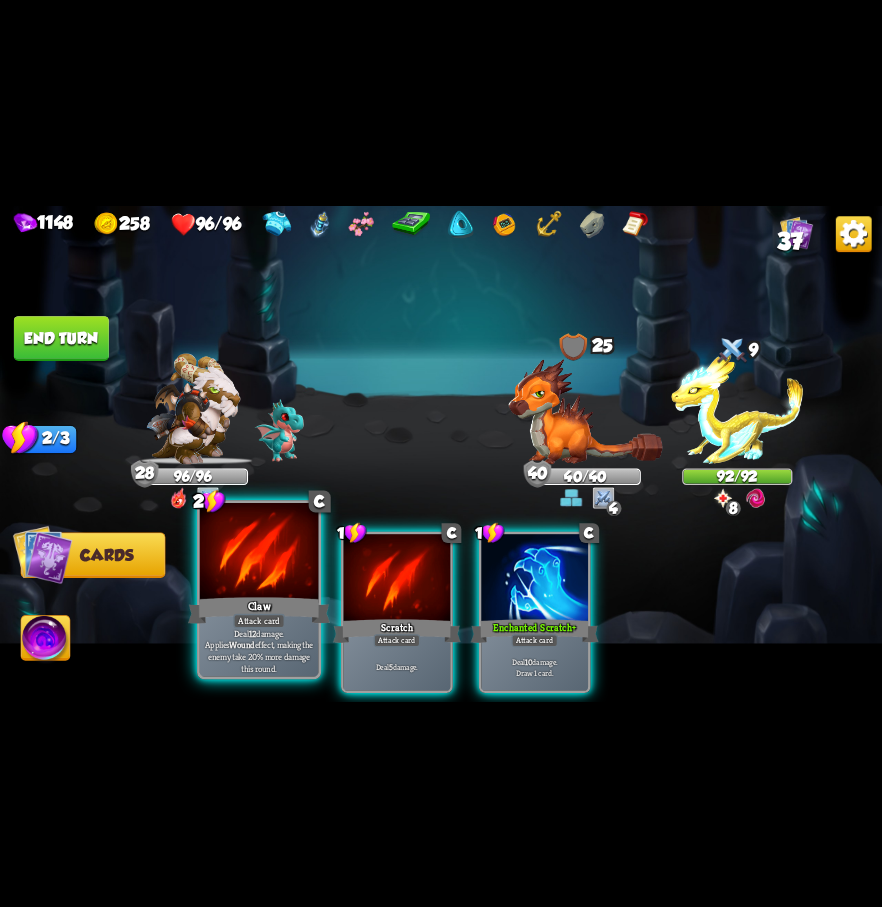 click at bounding box center [259, 552] 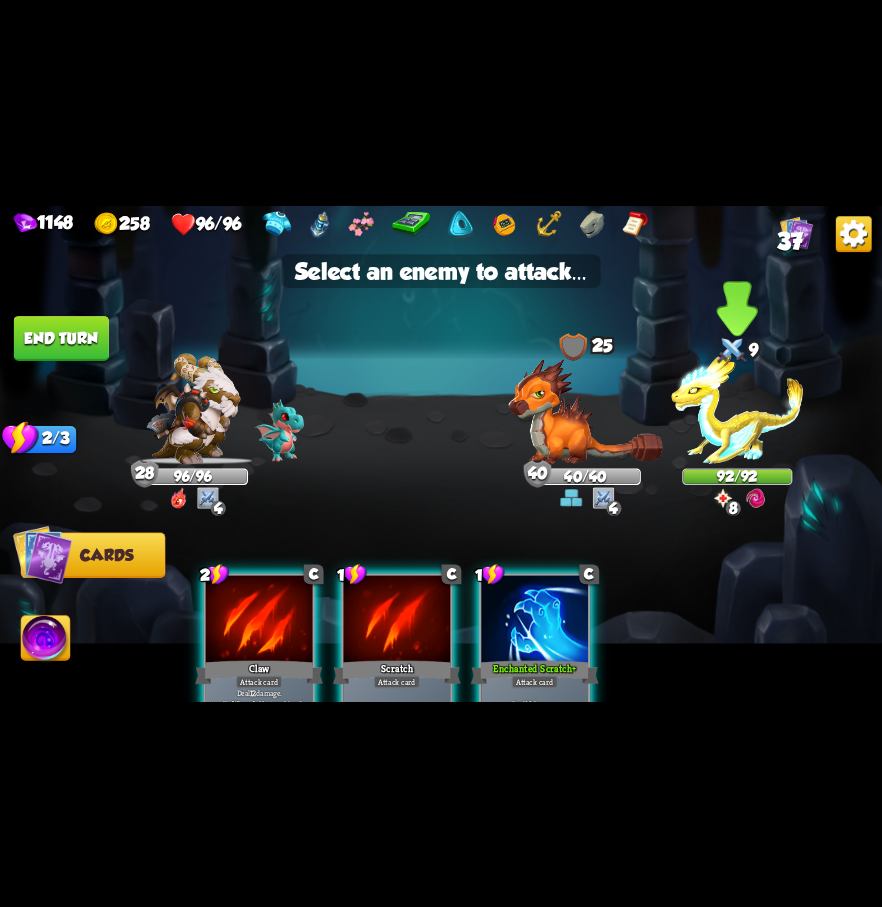 click at bounding box center (737, 408) 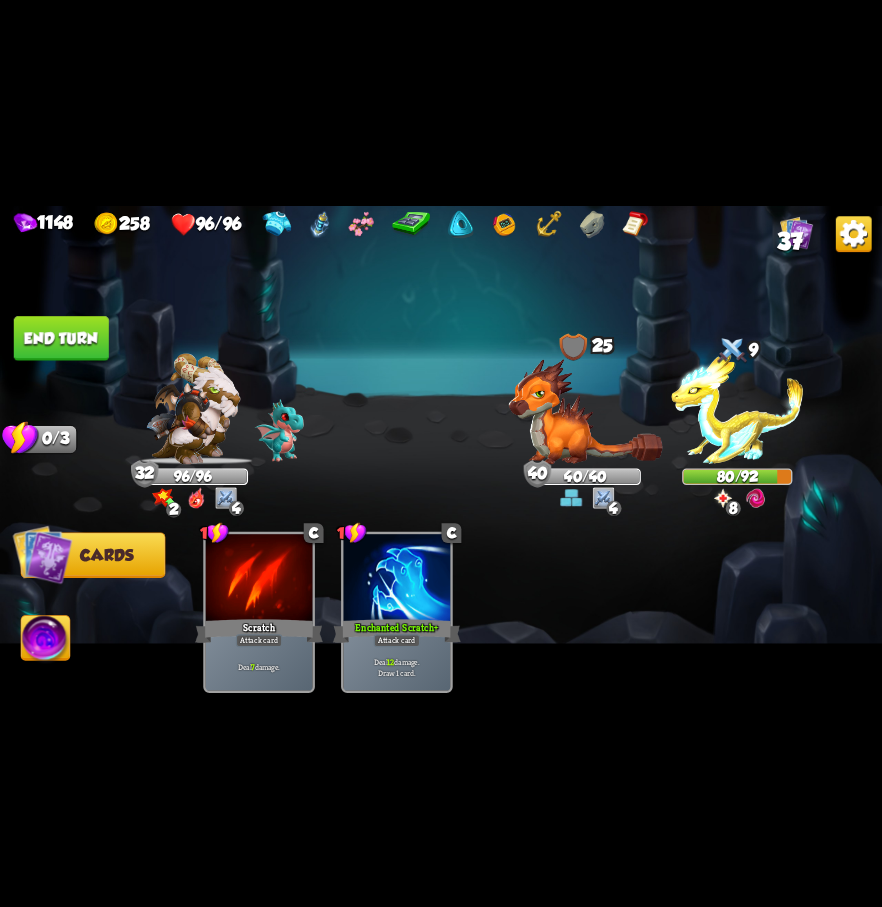 click on "End turn" at bounding box center (61, 338) 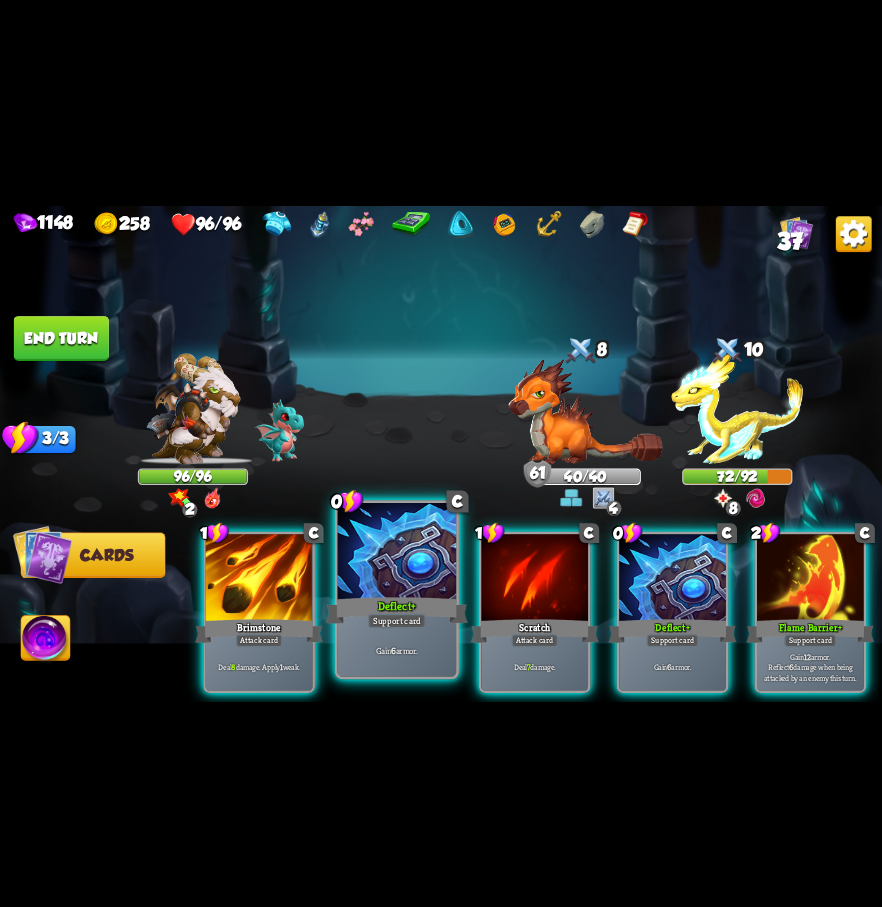 click at bounding box center [397, 552] 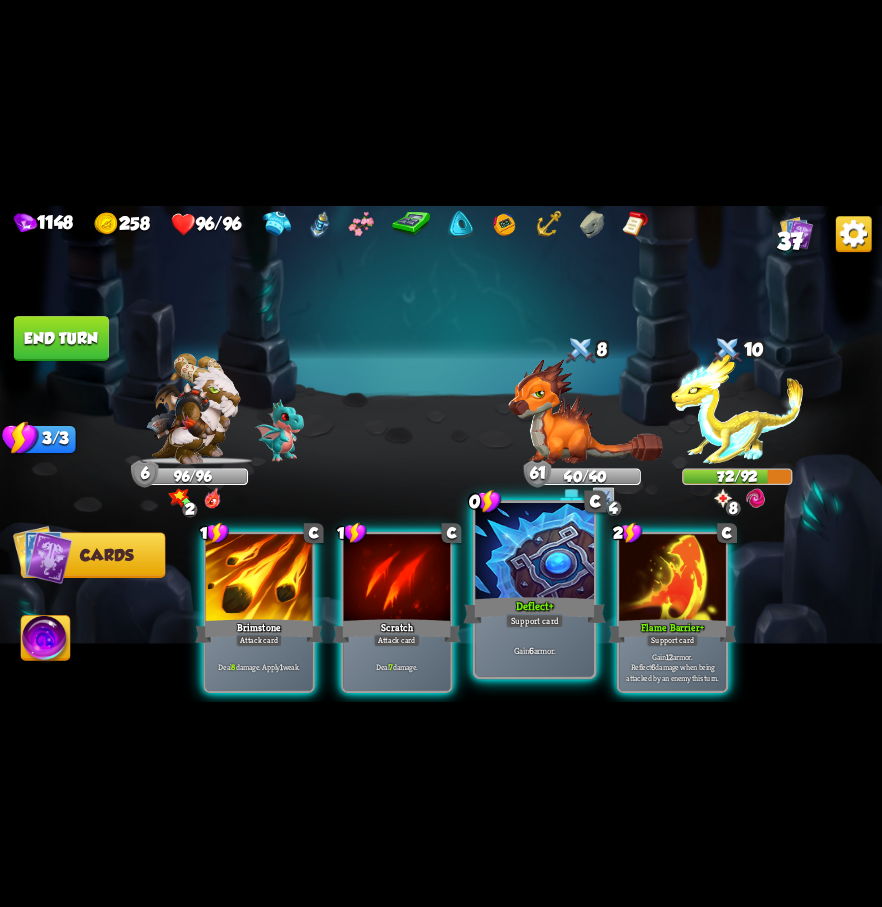 click at bounding box center (534, 552) 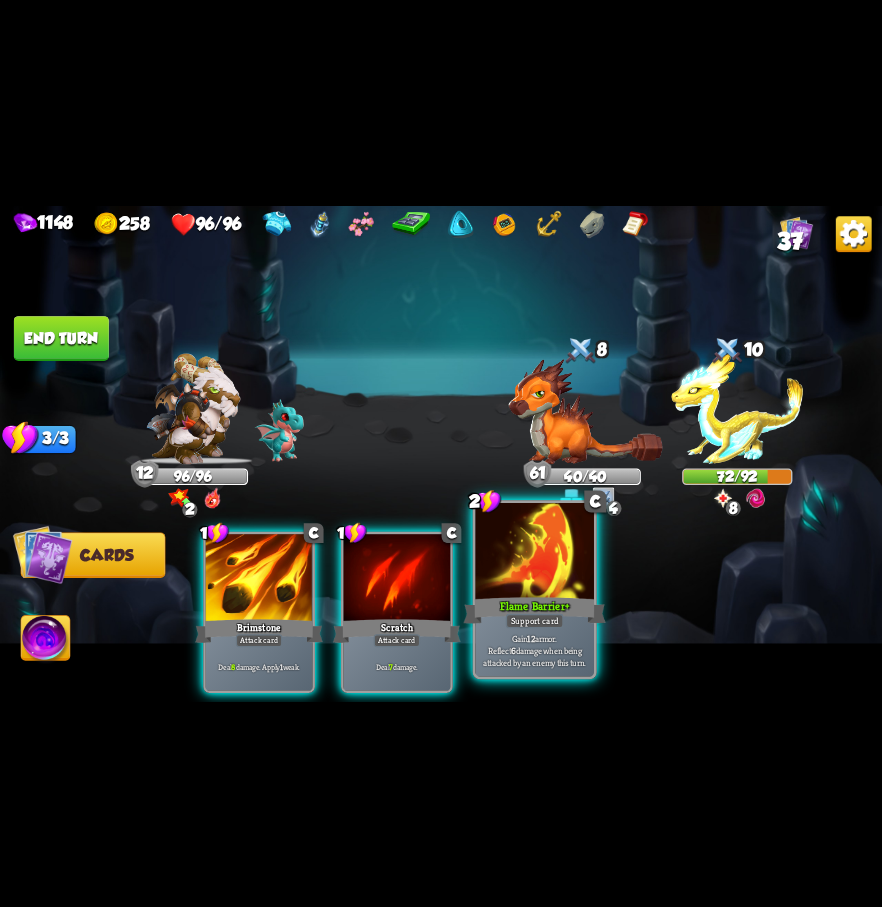 click at bounding box center [534, 552] 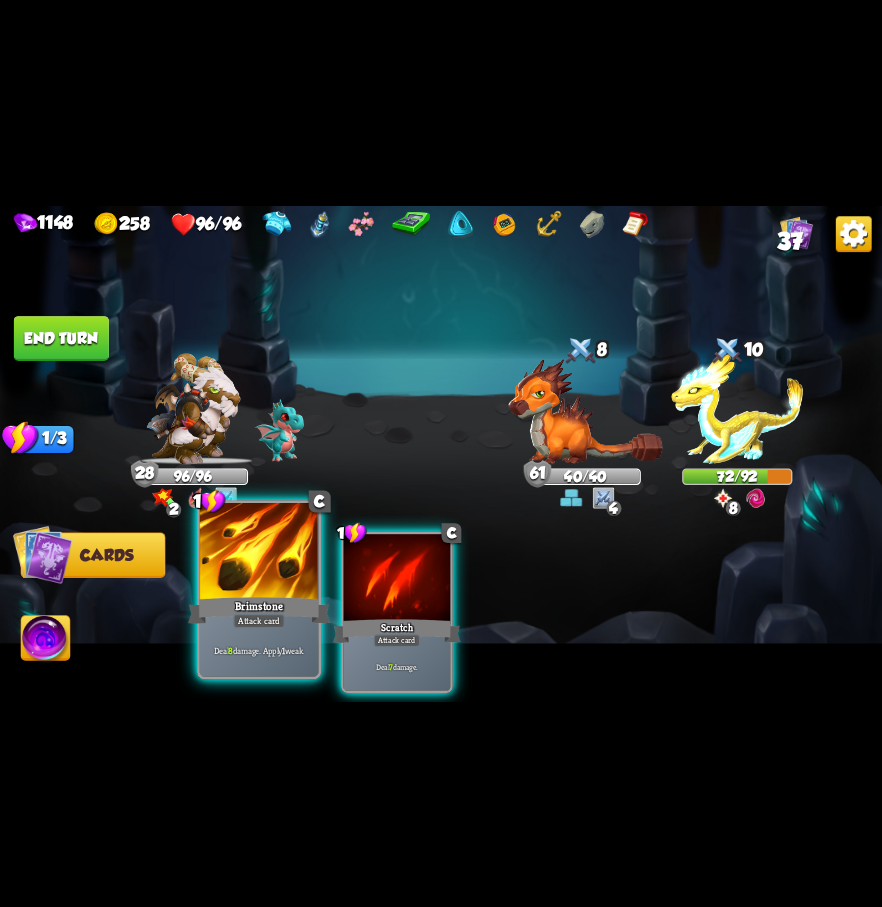 click on "Brimstone" at bounding box center [259, 610] 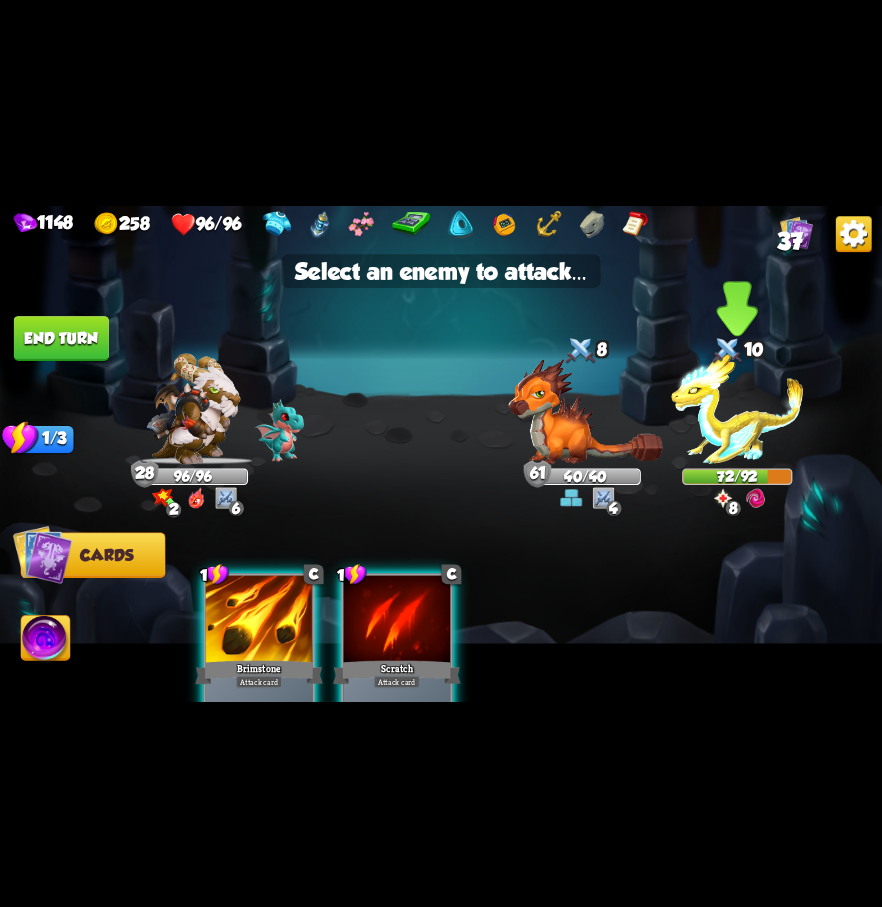 click at bounding box center [737, 408] 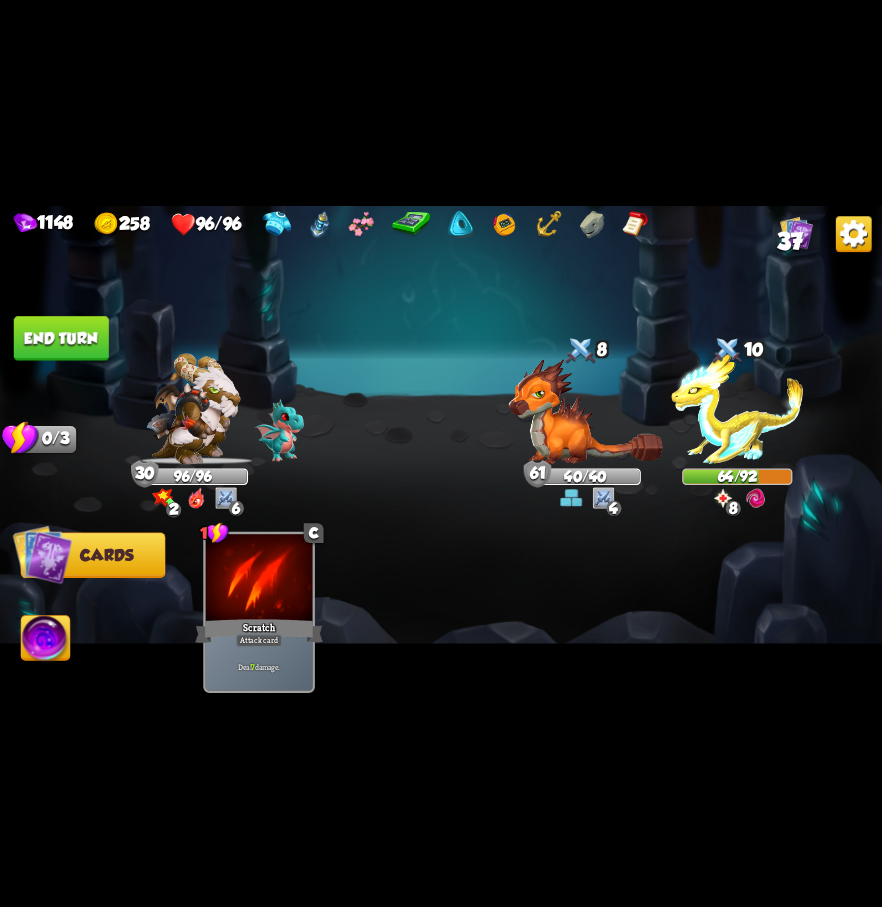 click on "End turn" at bounding box center [61, 338] 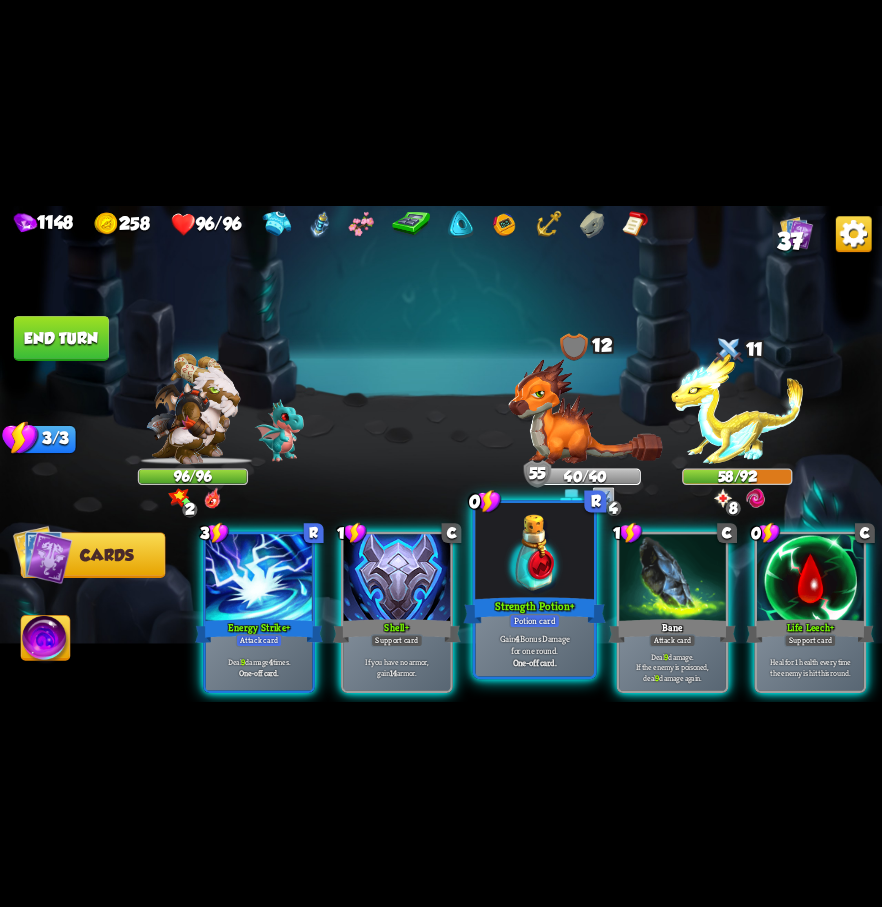 click on "Strength Potion +" at bounding box center (535, 610) 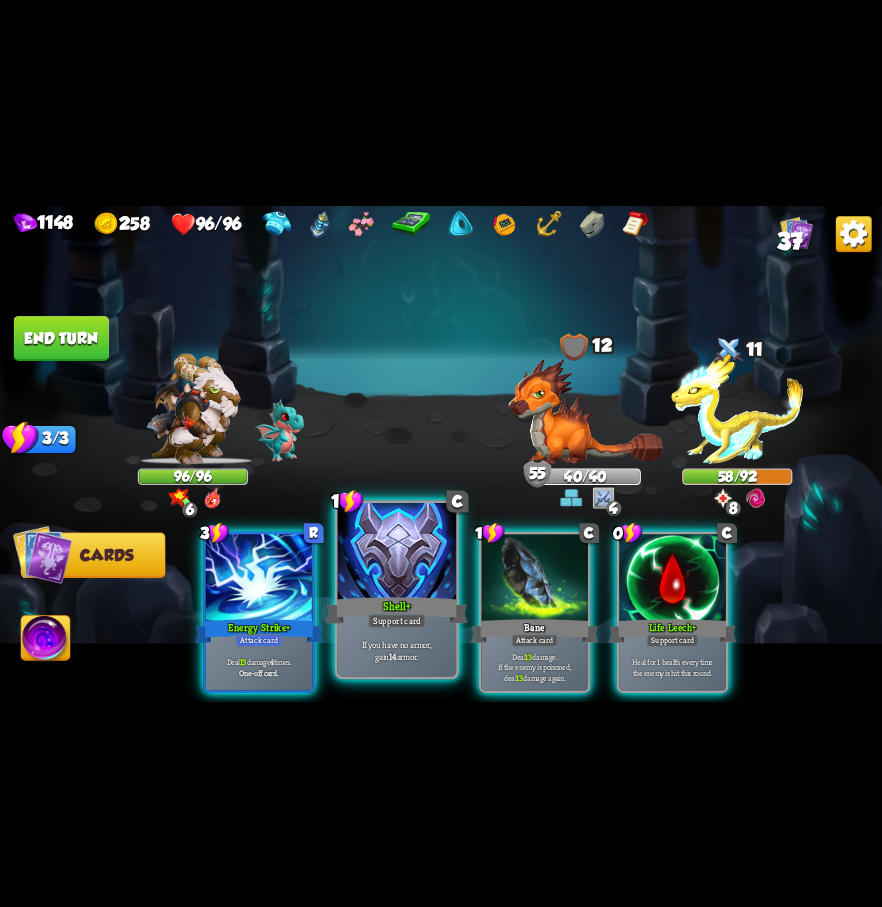 click on "Shell +" at bounding box center (397, 610) 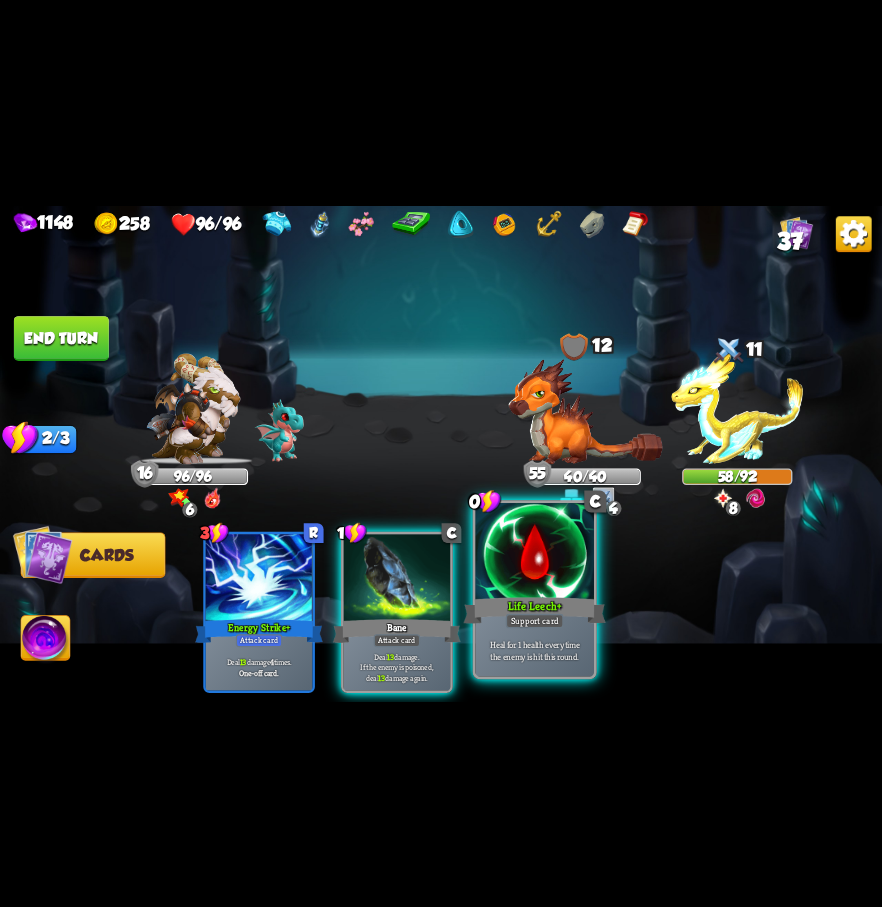 click at bounding box center [534, 552] 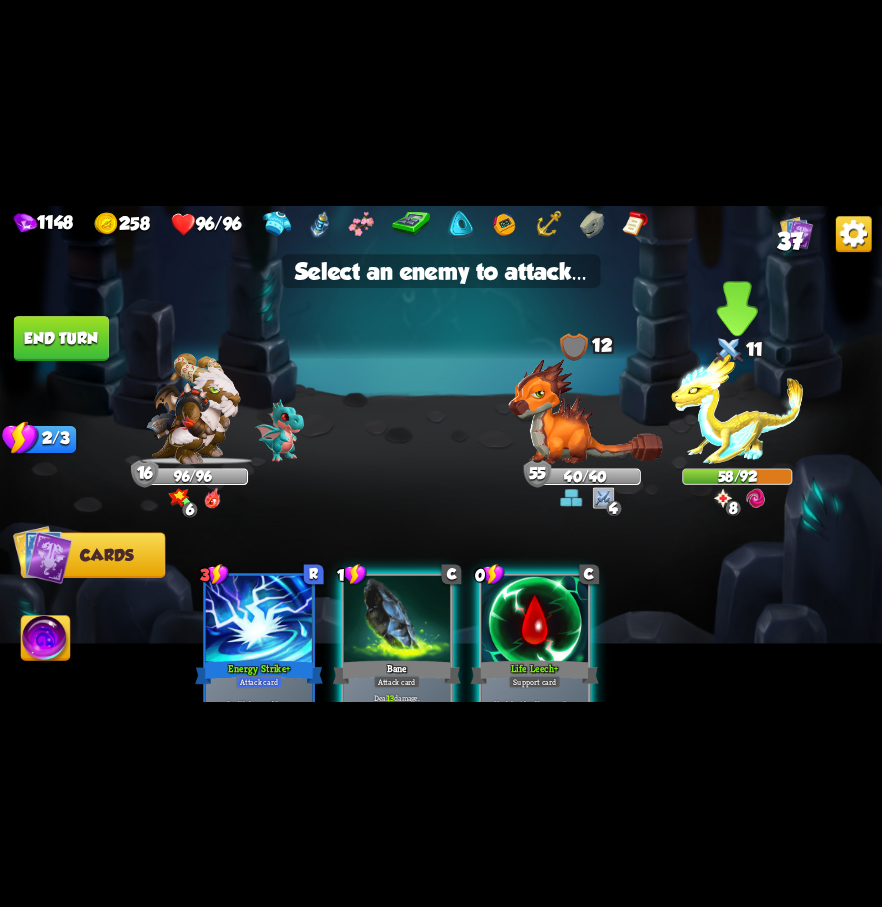 click at bounding box center [737, 408] 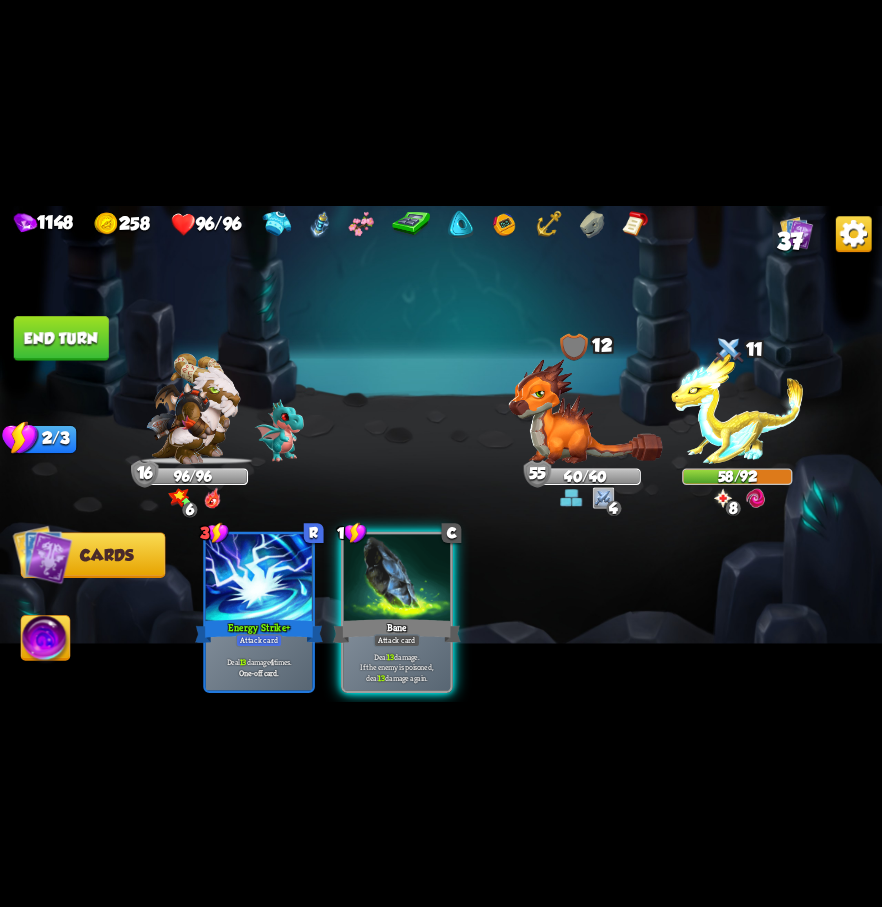 click on "End turn" at bounding box center [61, 338] 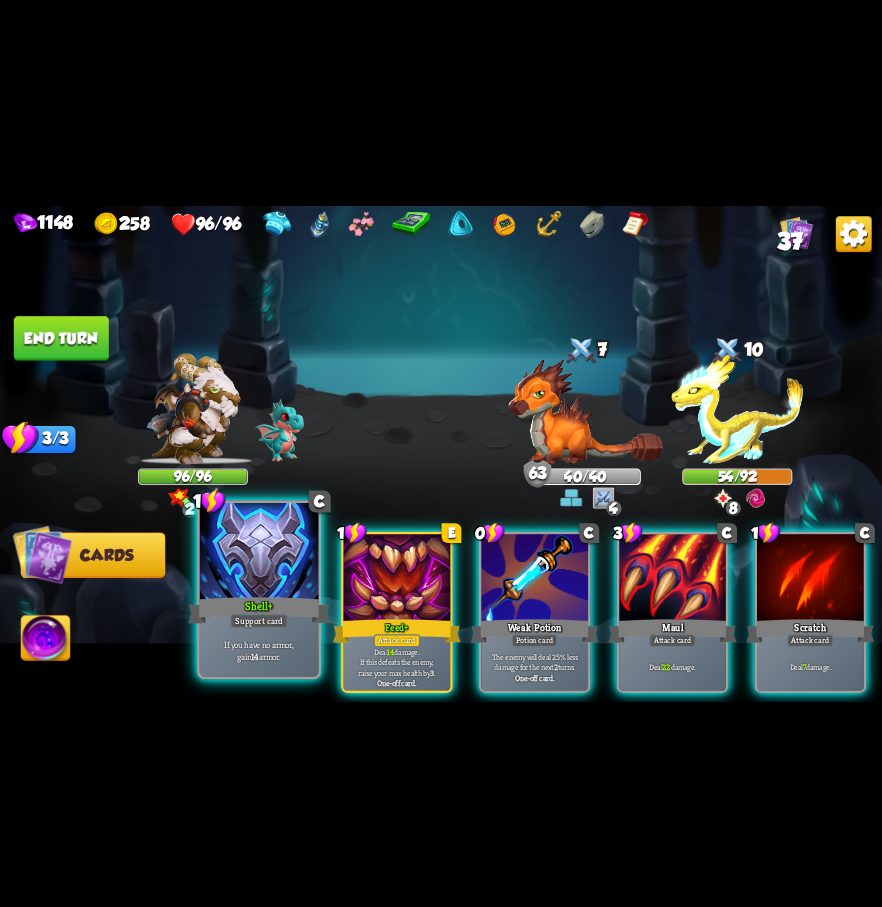 click on "Shell +" at bounding box center (259, 610) 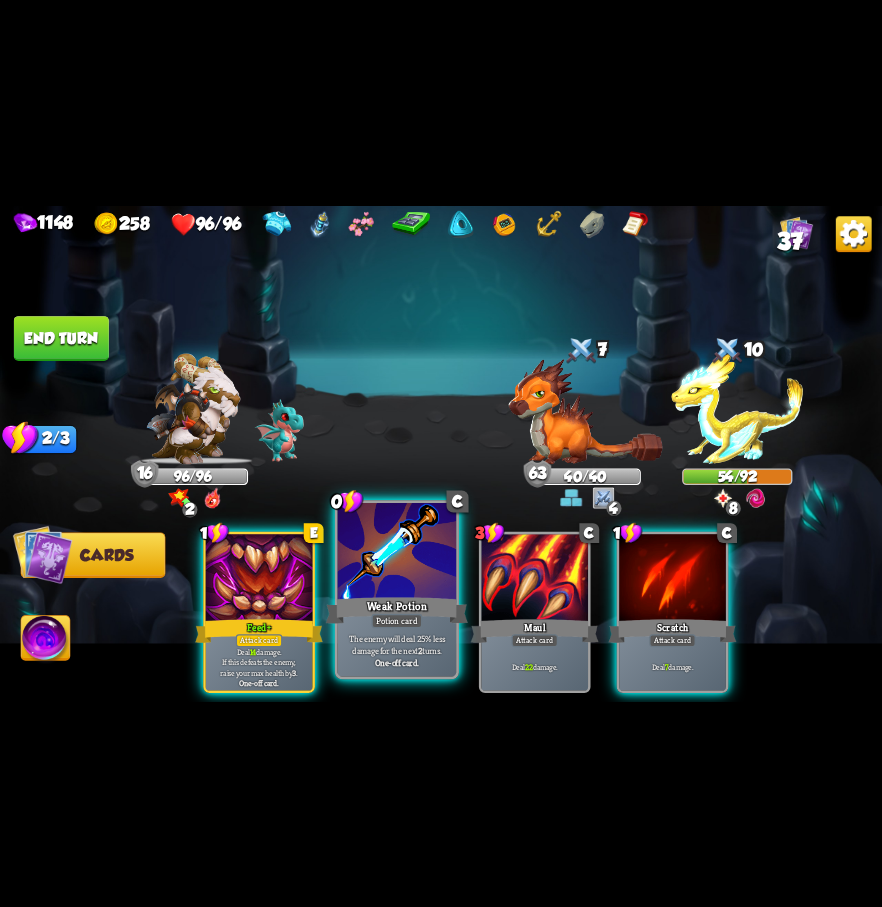 click at bounding box center [397, 552] 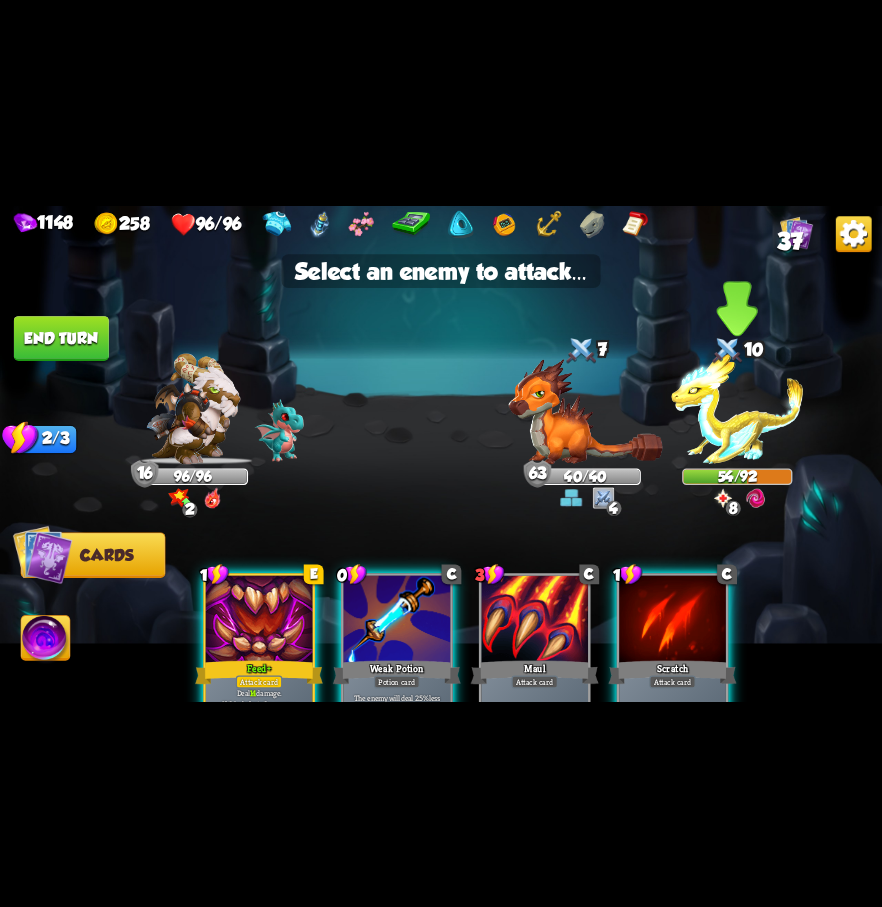 click at bounding box center [737, 408] 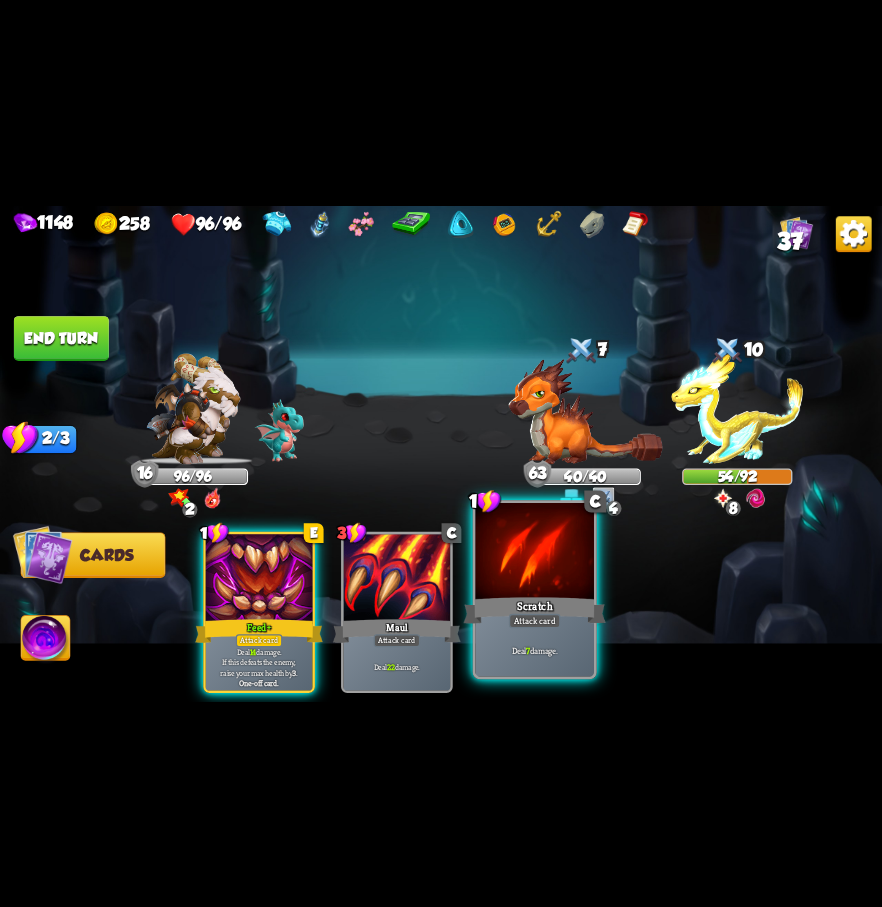 click at bounding box center (534, 552) 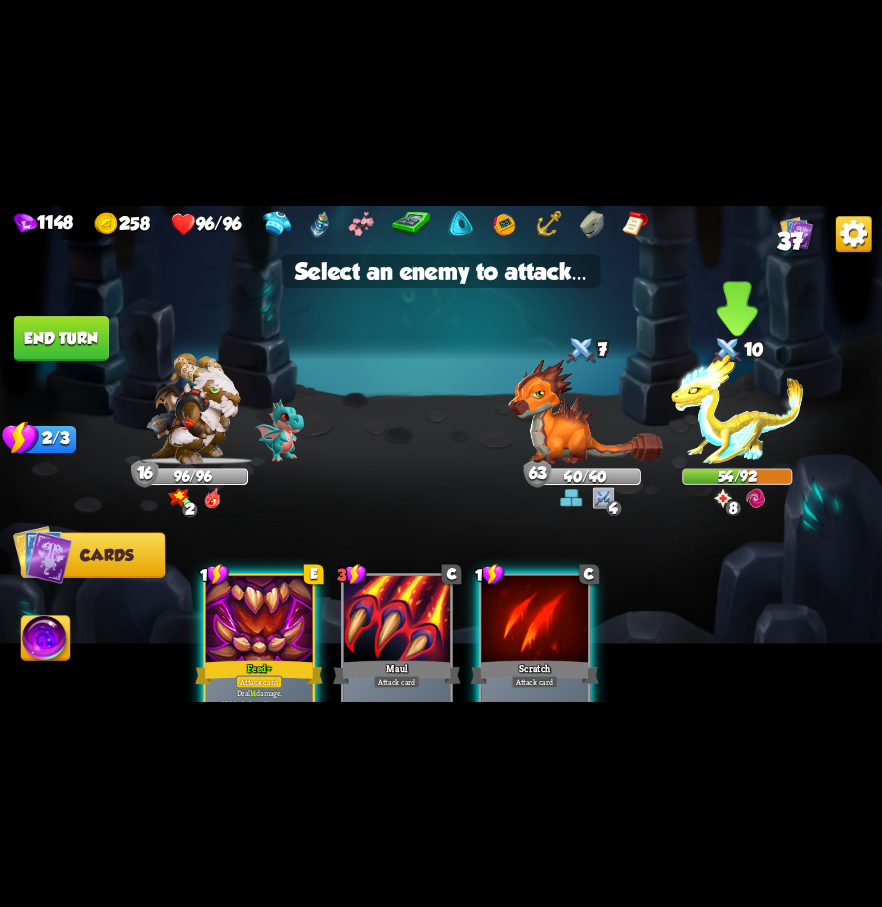 click at bounding box center (737, 408) 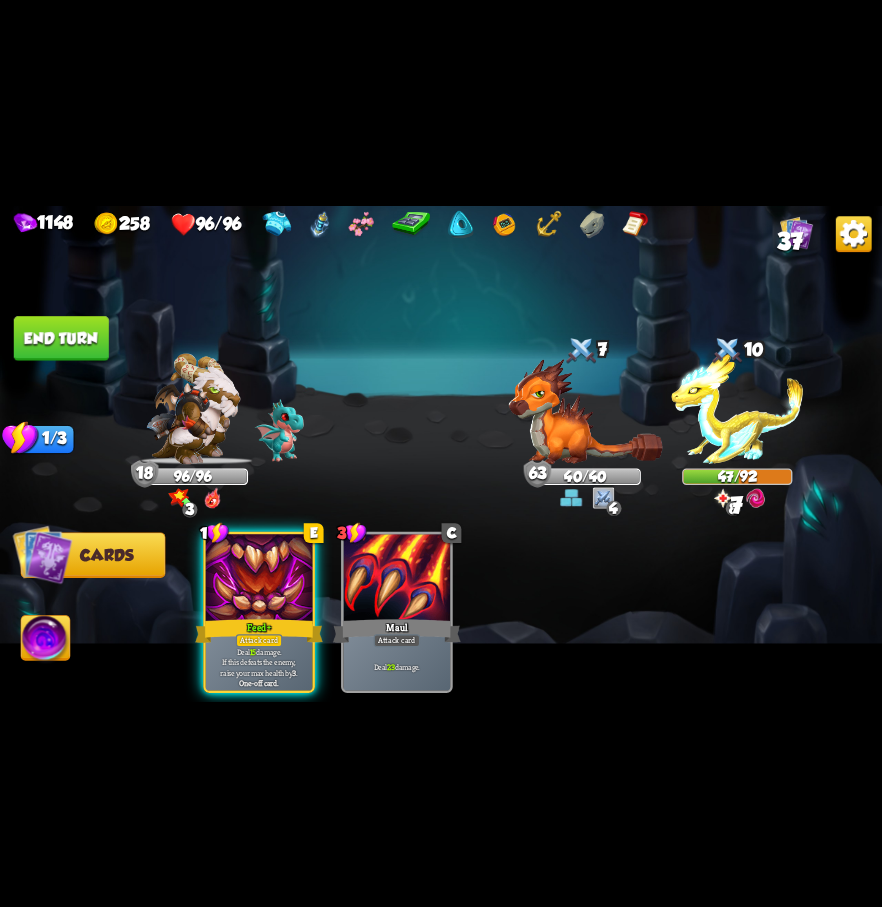 click on "End turn" at bounding box center (61, 338) 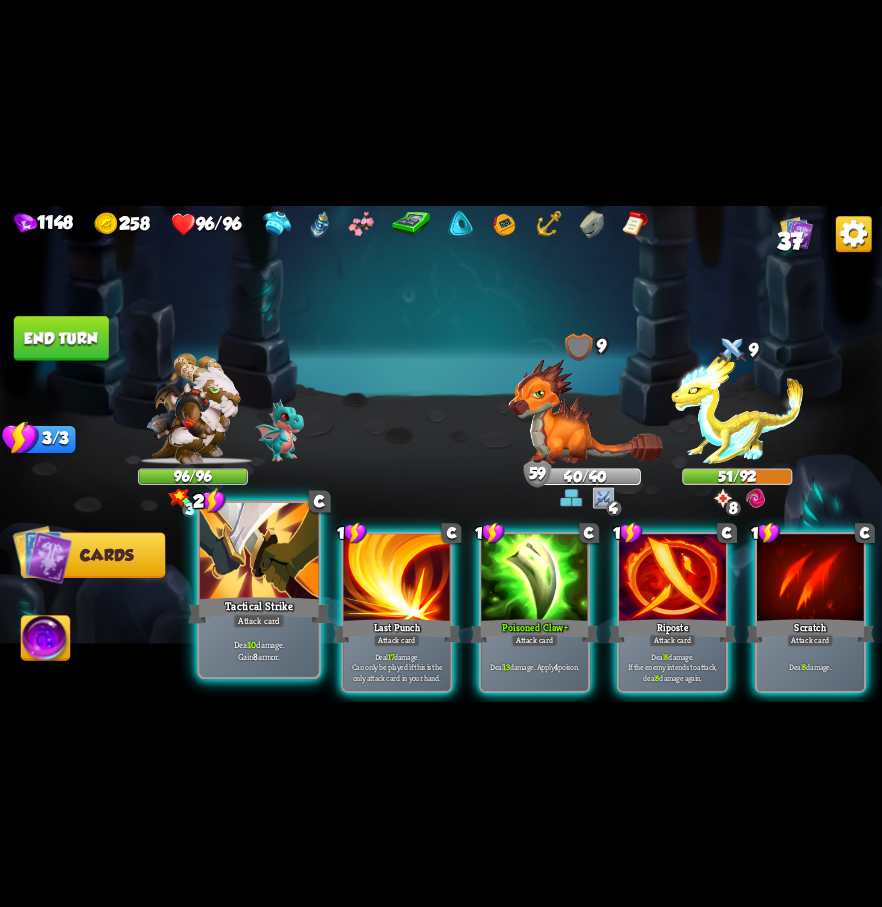 click at bounding box center (259, 552) 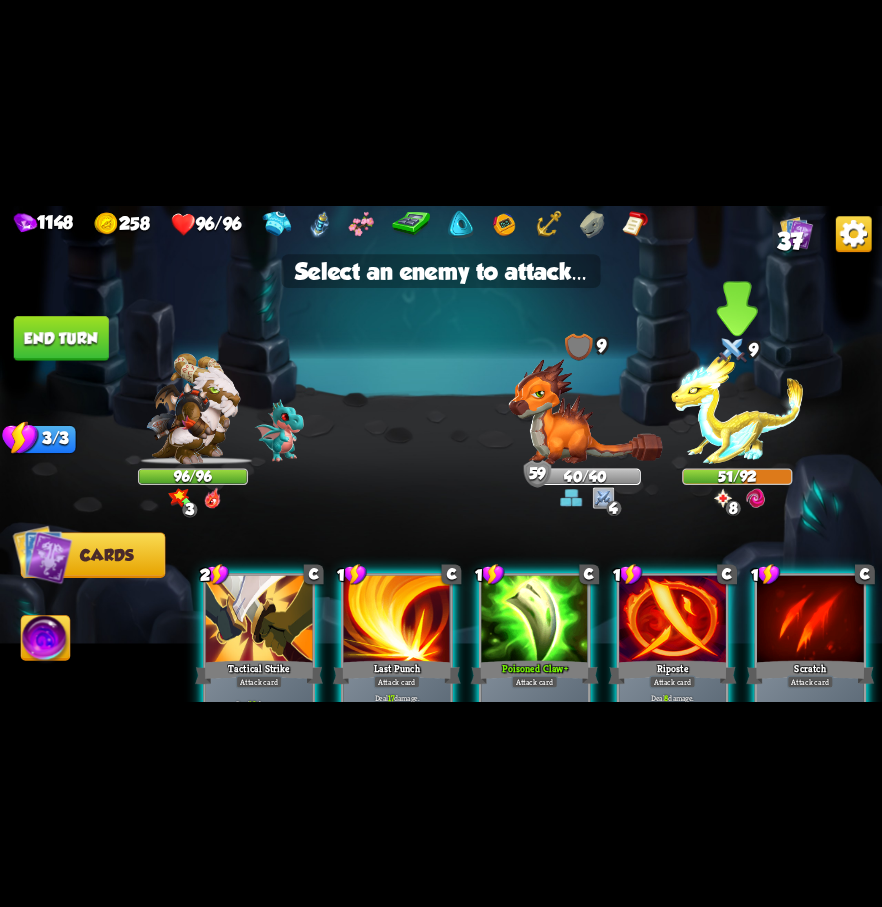 click at bounding box center [737, 408] 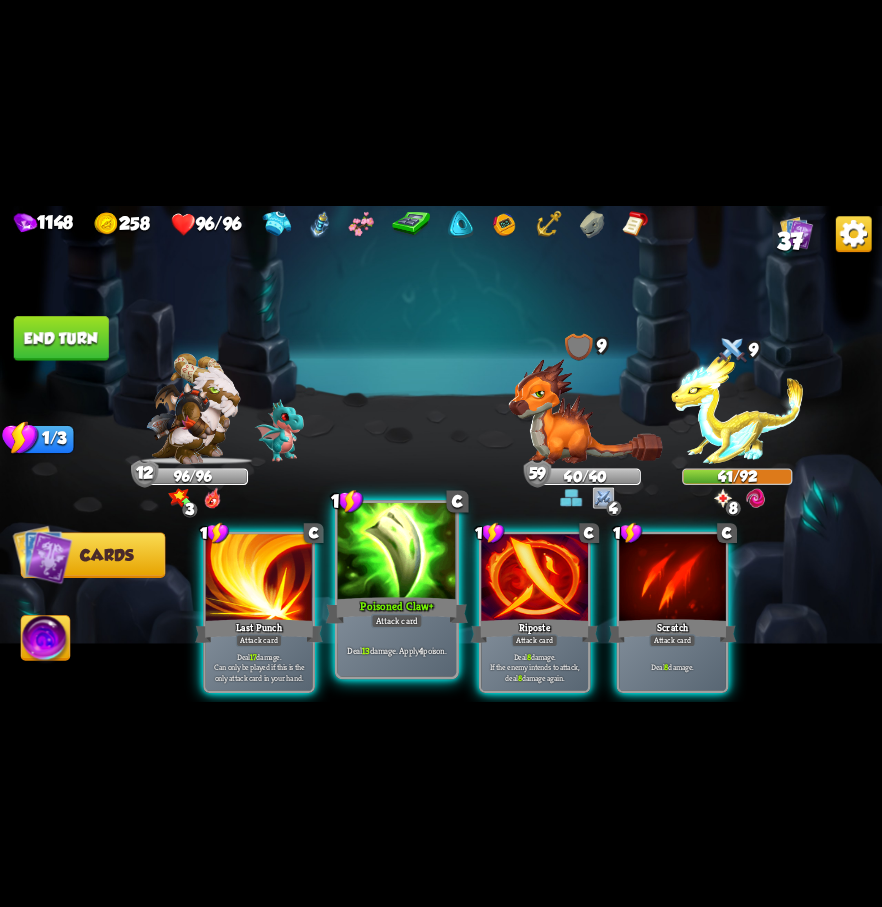 click at bounding box center [397, 552] 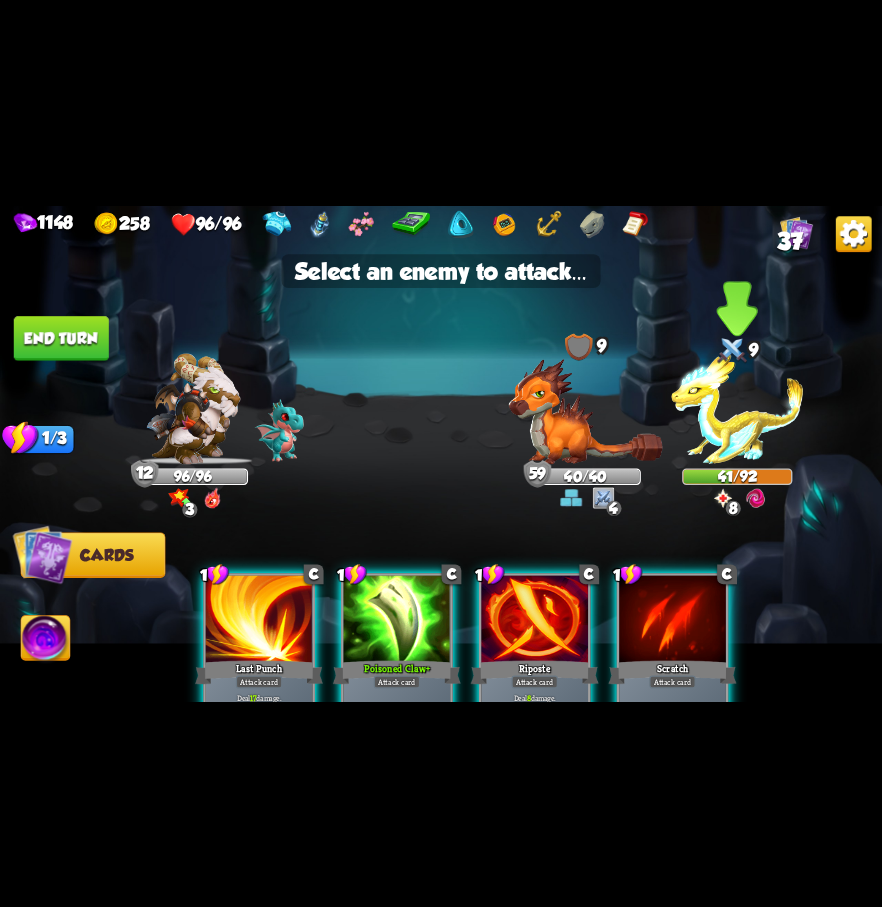 click at bounding box center (737, 408) 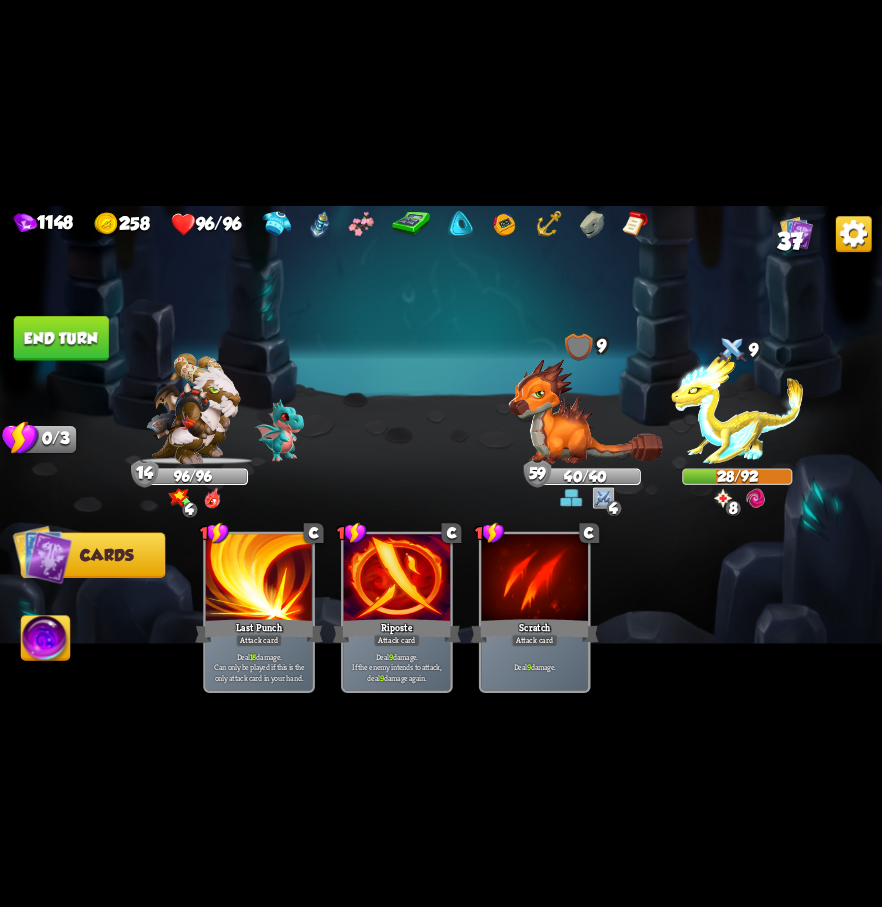 click on "End turn" at bounding box center (61, 338) 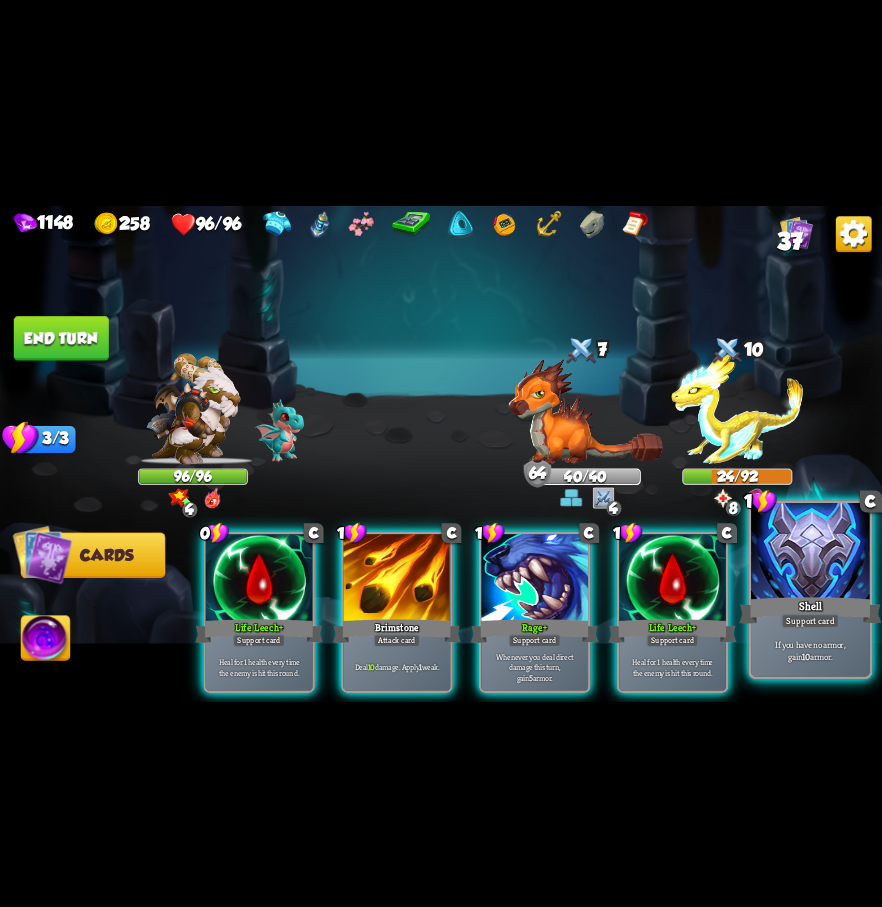 click at bounding box center [810, 552] 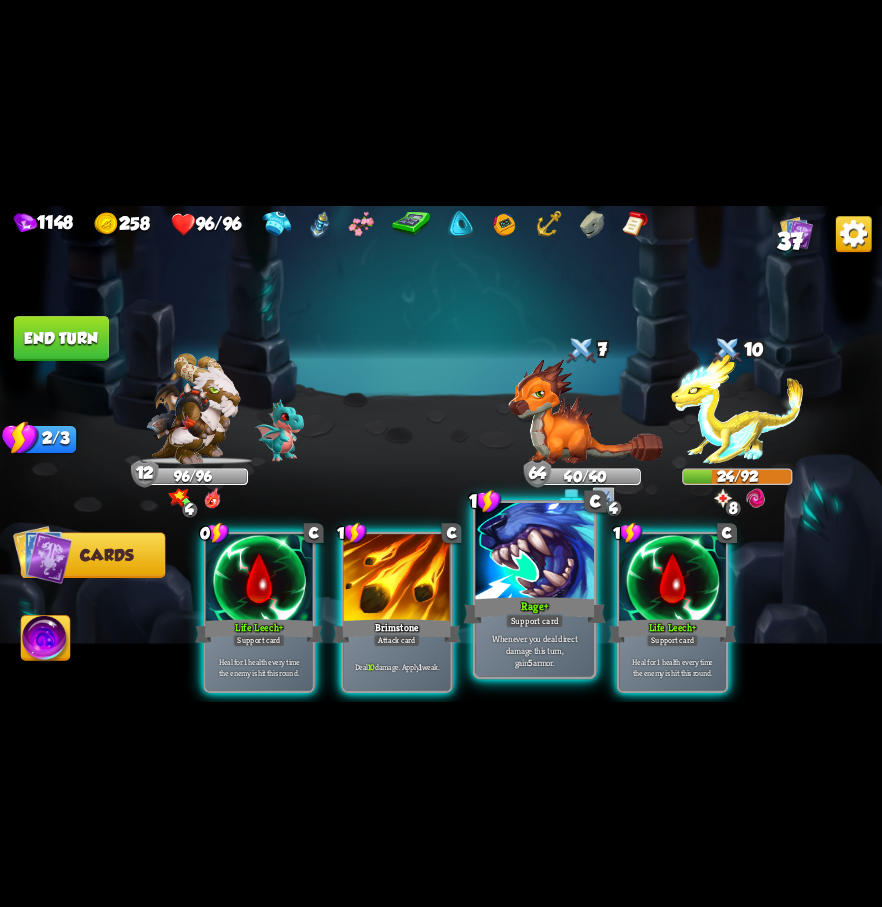 click at bounding box center [534, 552] 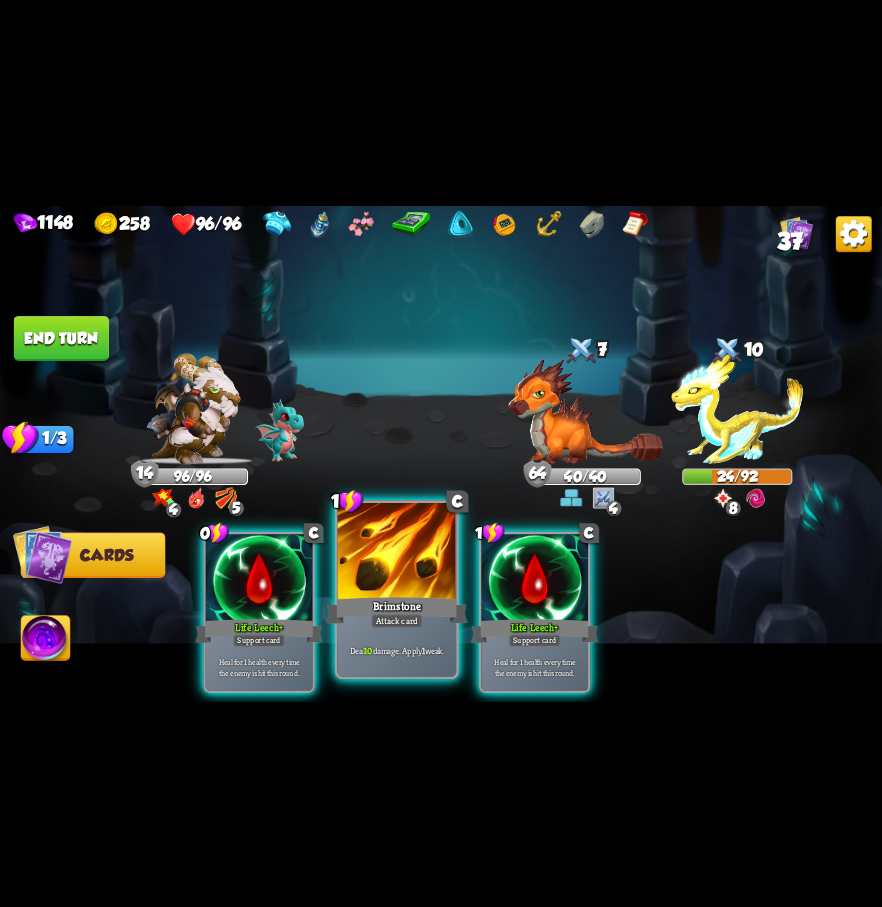 click on "Brimstone" at bounding box center [397, 610] 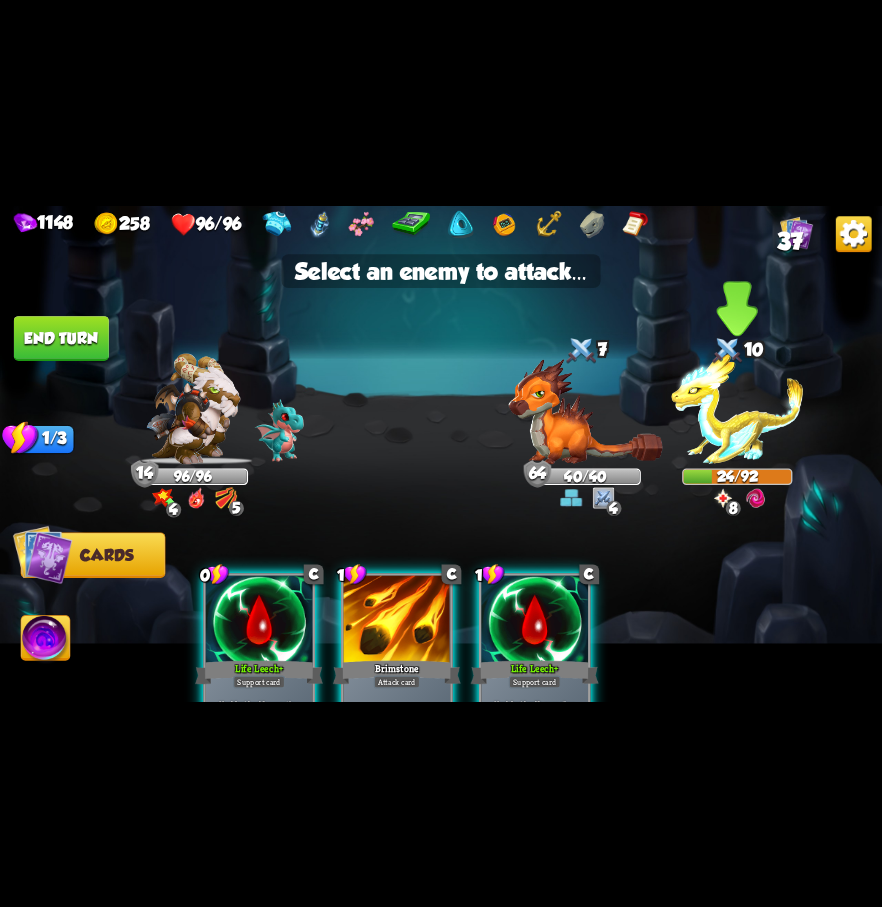 click at bounding box center (737, 408) 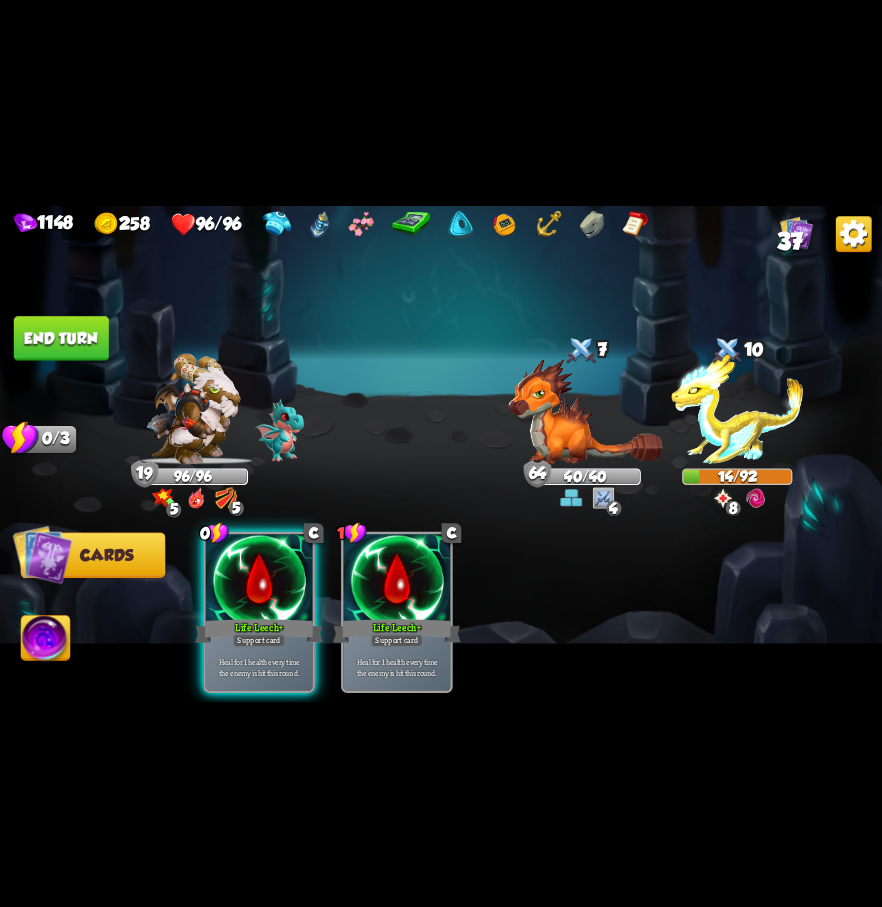 click on "End turn" at bounding box center [61, 338] 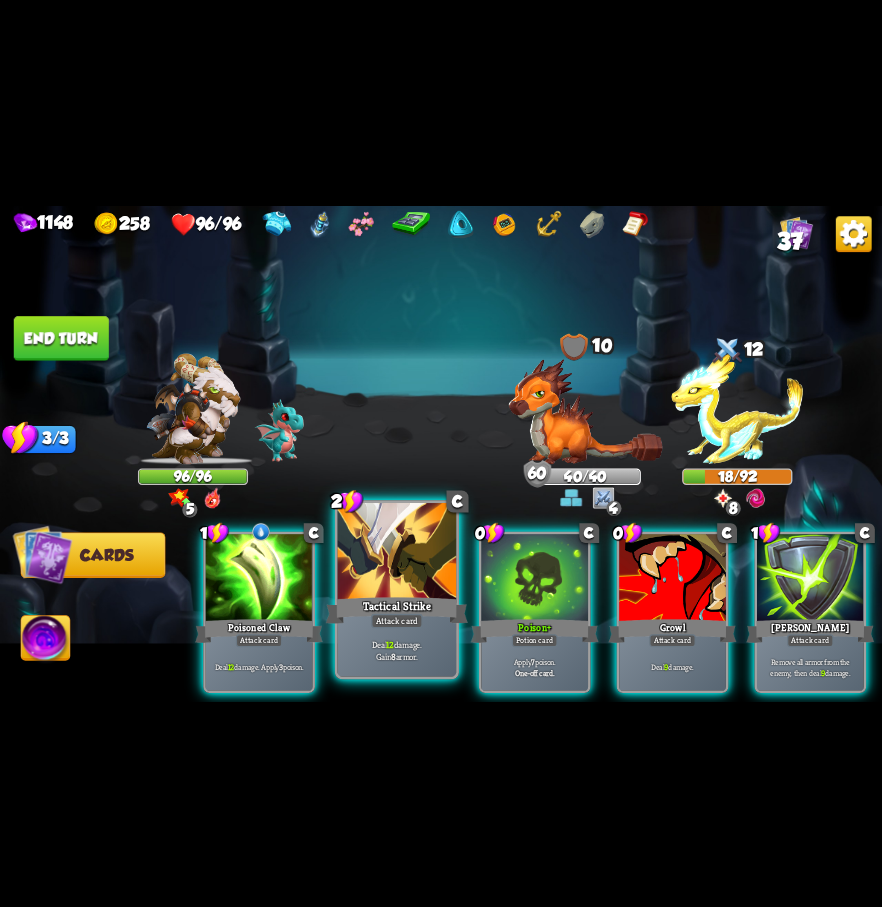 click at bounding box center [397, 552] 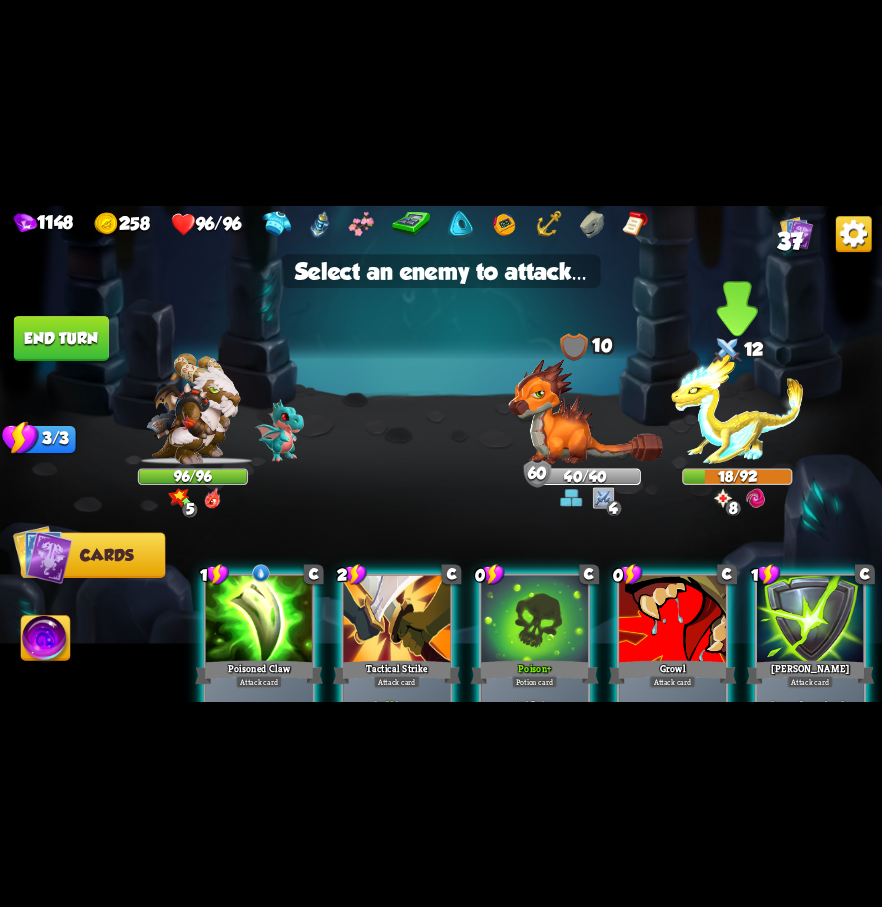click at bounding box center [737, 408] 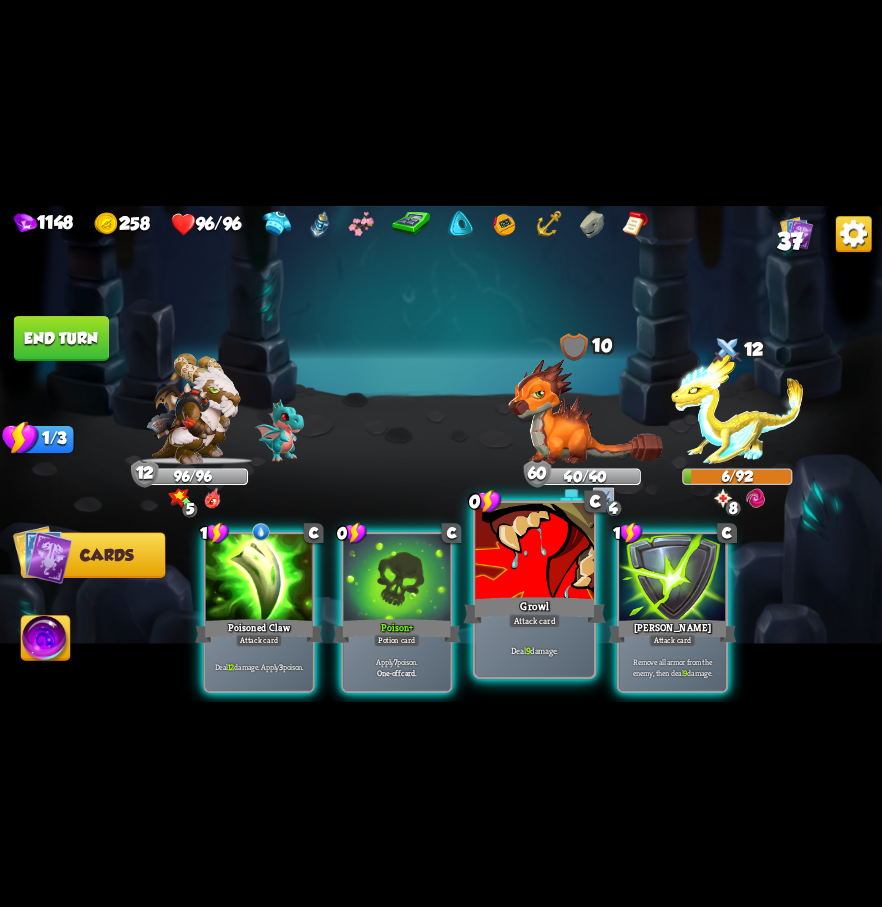 click at bounding box center [534, 552] 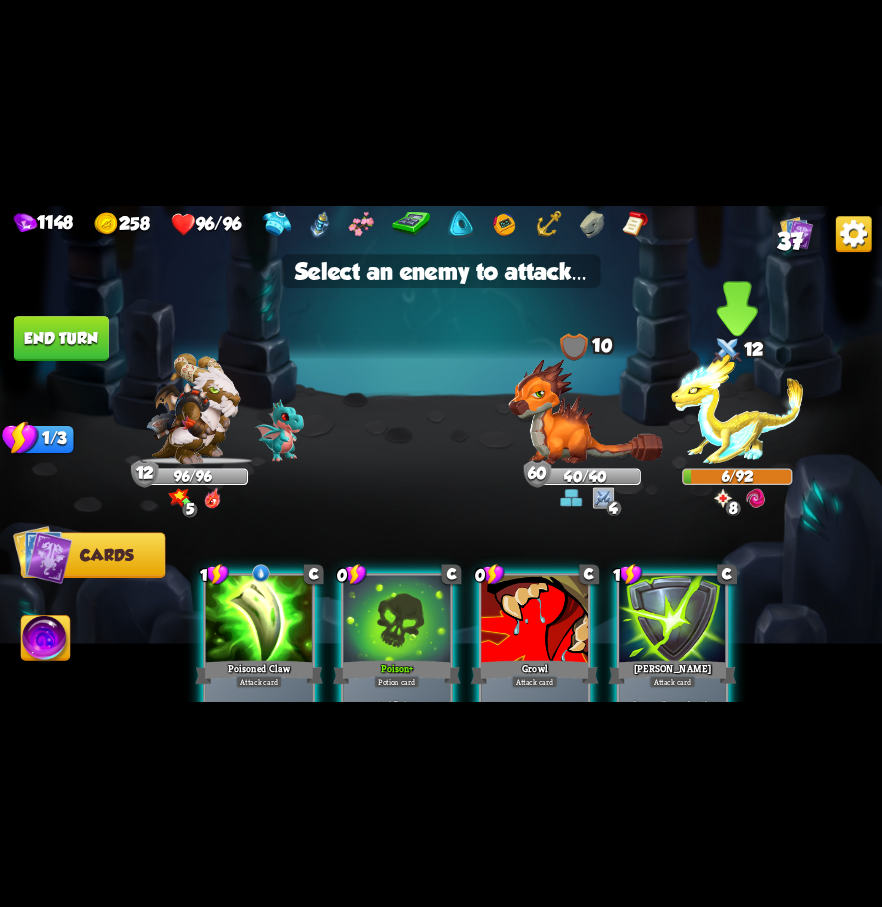 click at bounding box center [737, 408] 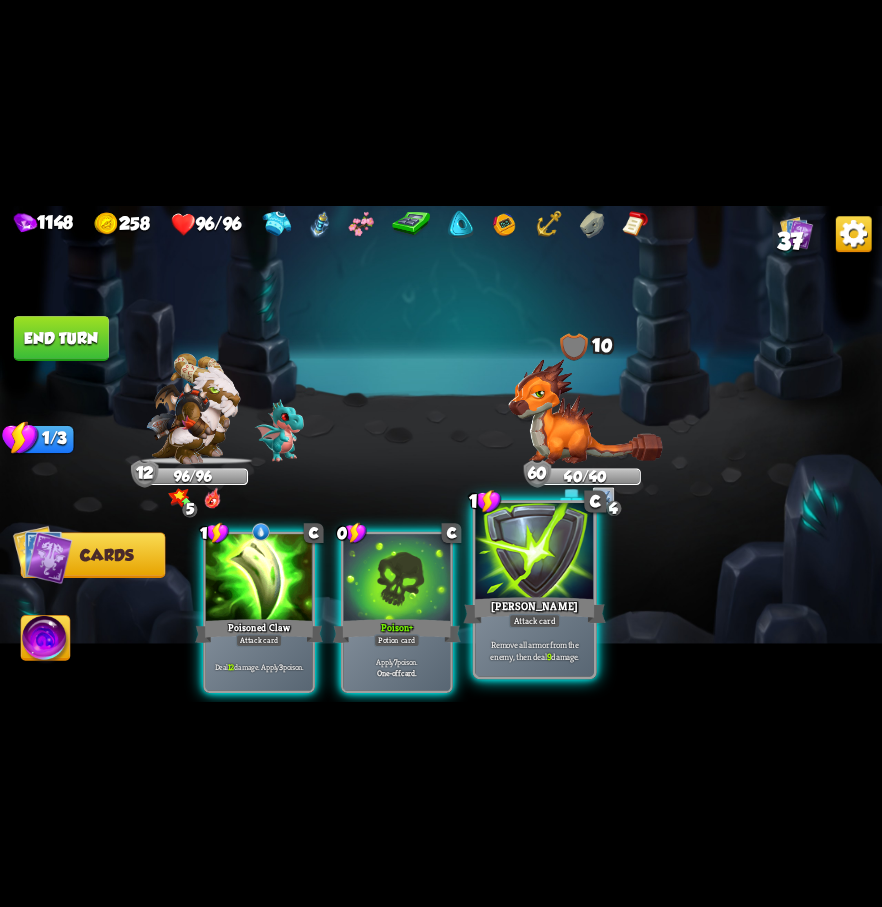 click at bounding box center (534, 552) 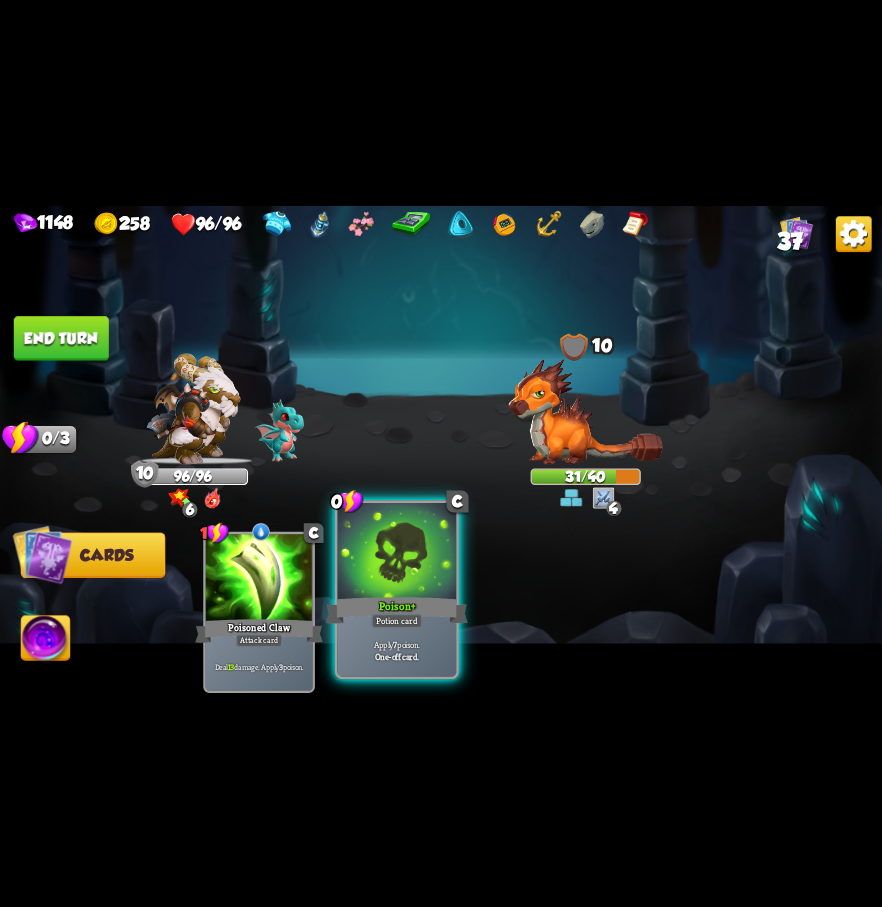click at bounding box center [397, 552] 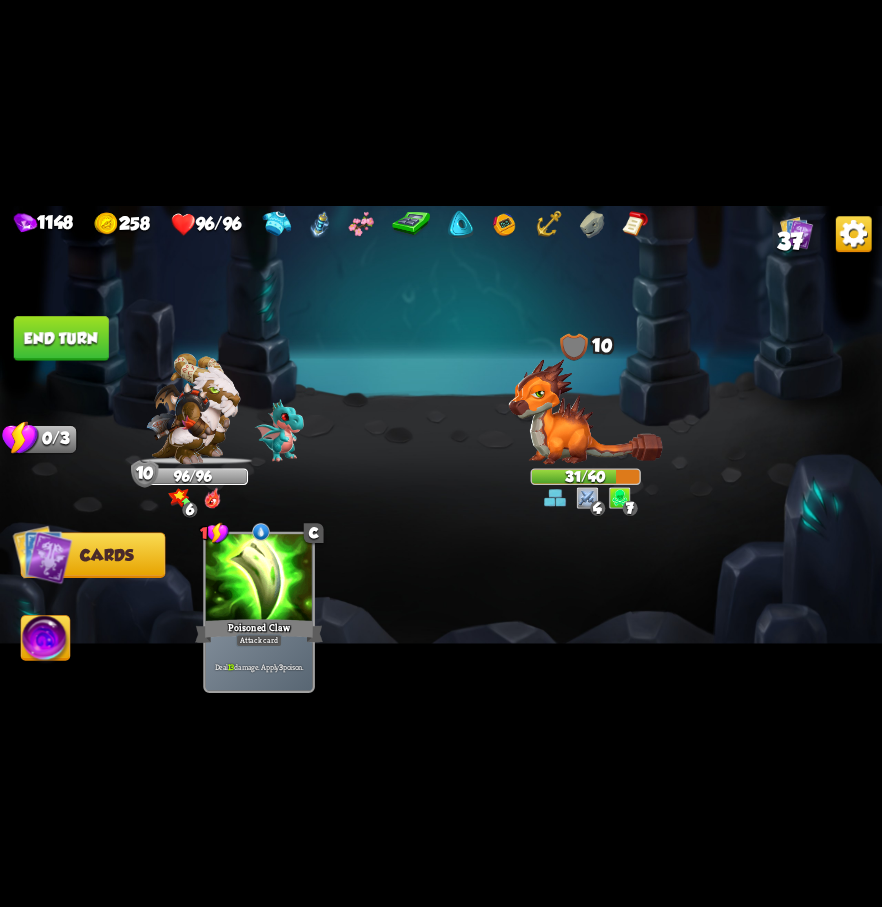 click on "End turn" at bounding box center (61, 338) 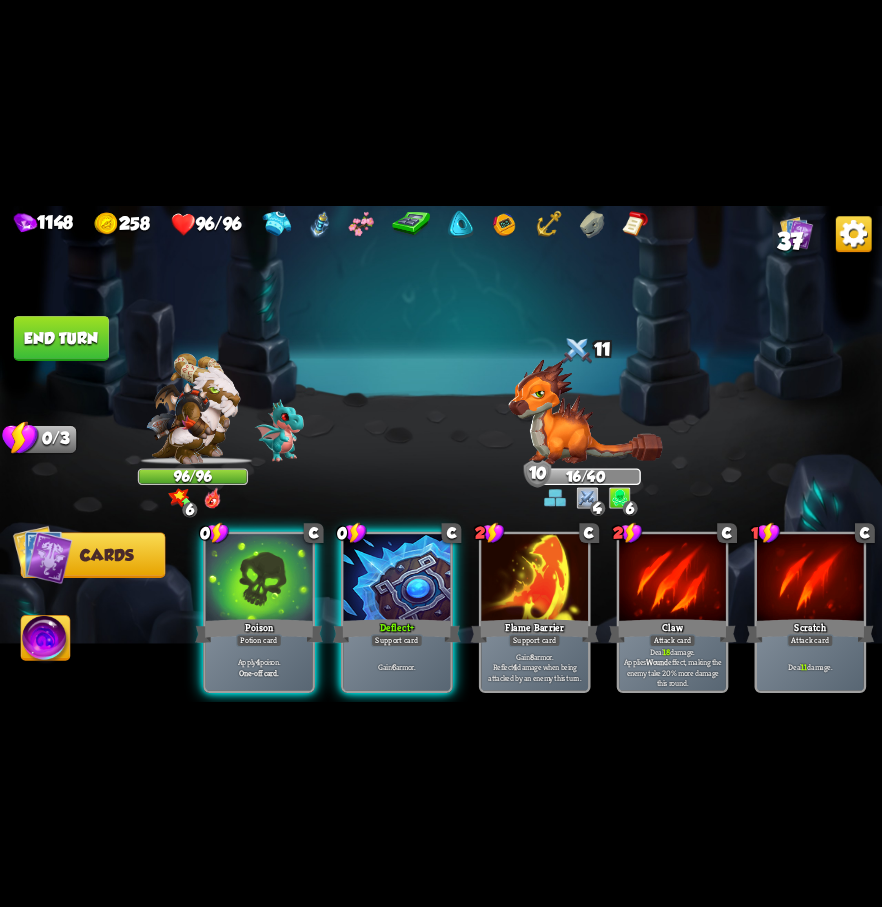 click at bounding box center (397, 579) 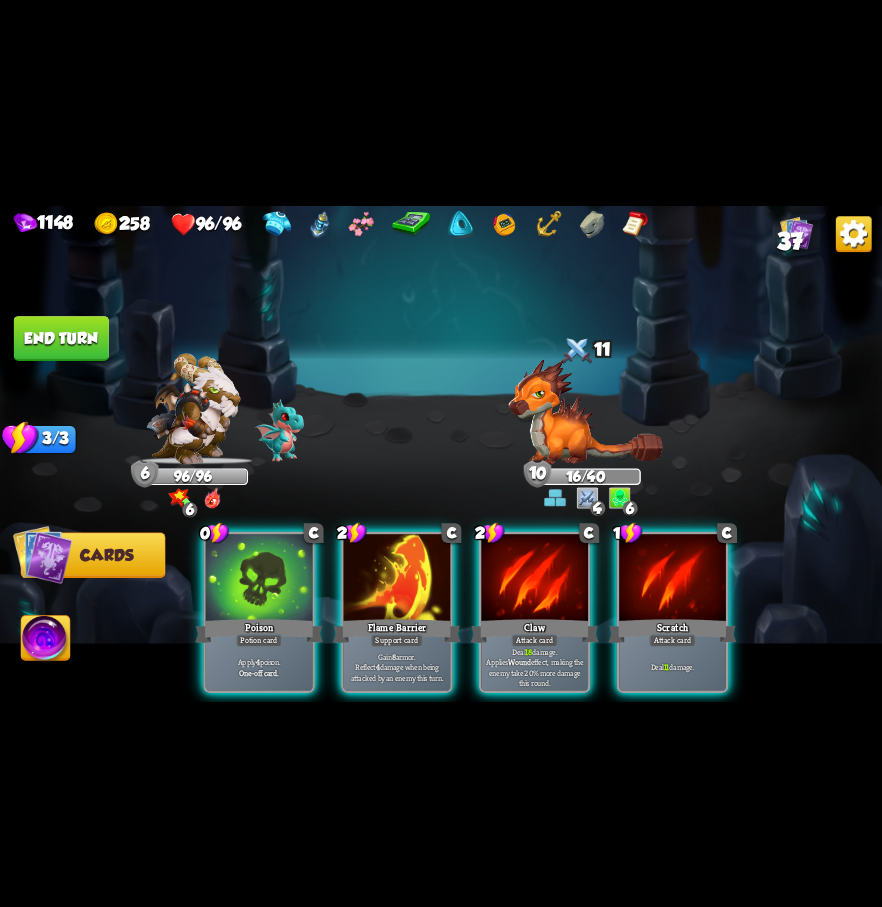 click at bounding box center (397, 579) 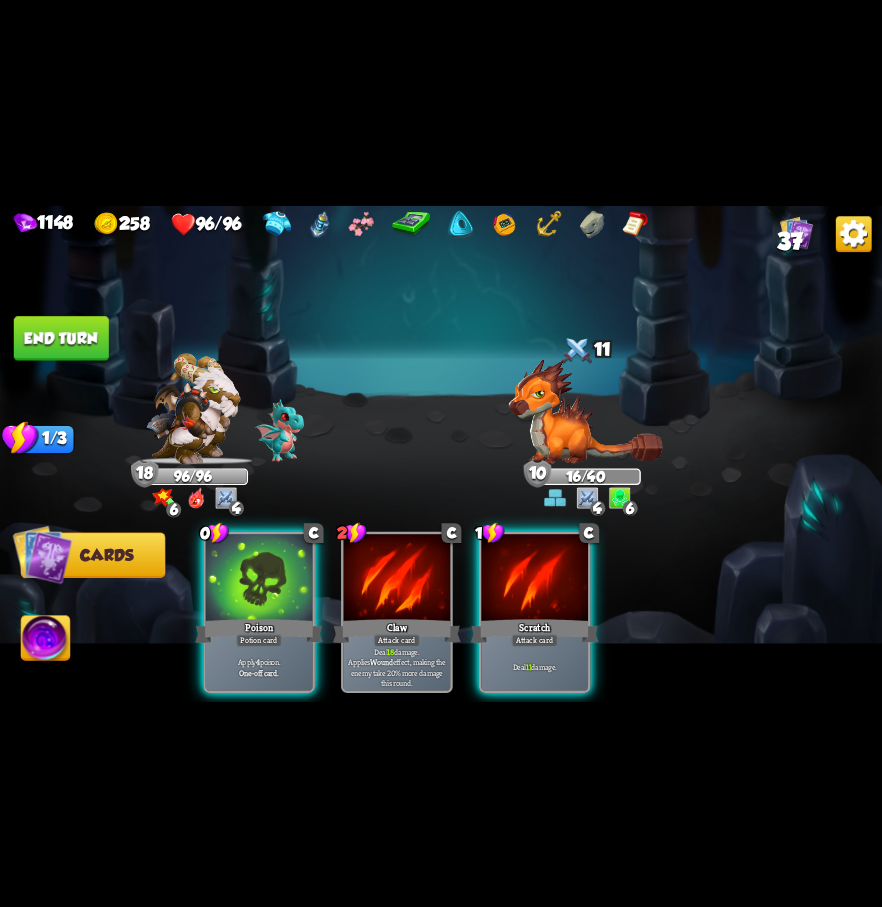 click on "End turn" at bounding box center [61, 338] 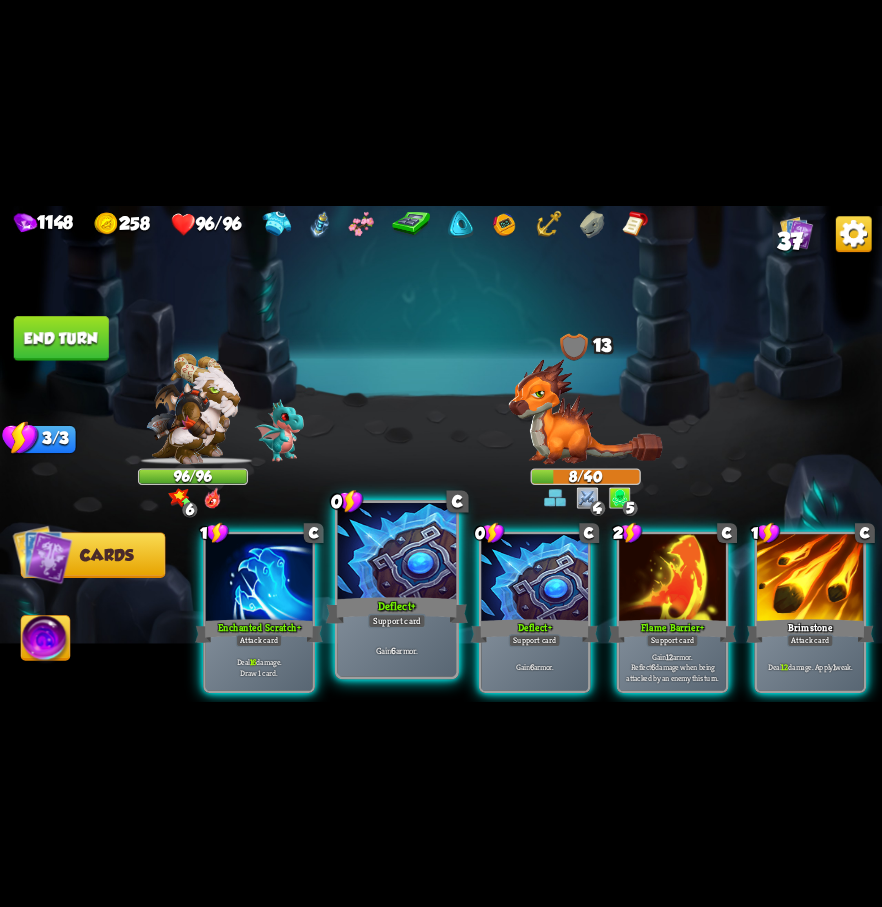 click on "Deflect +" at bounding box center (397, 610) 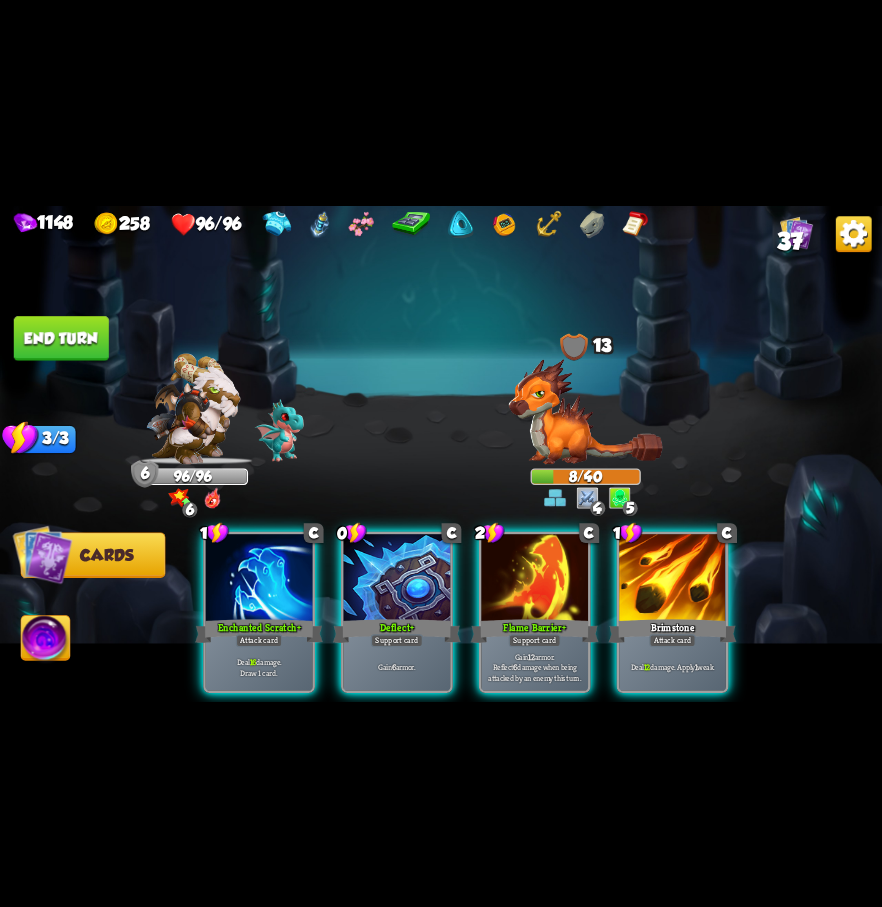 click on "End turn" at bounding box center (61, 338) 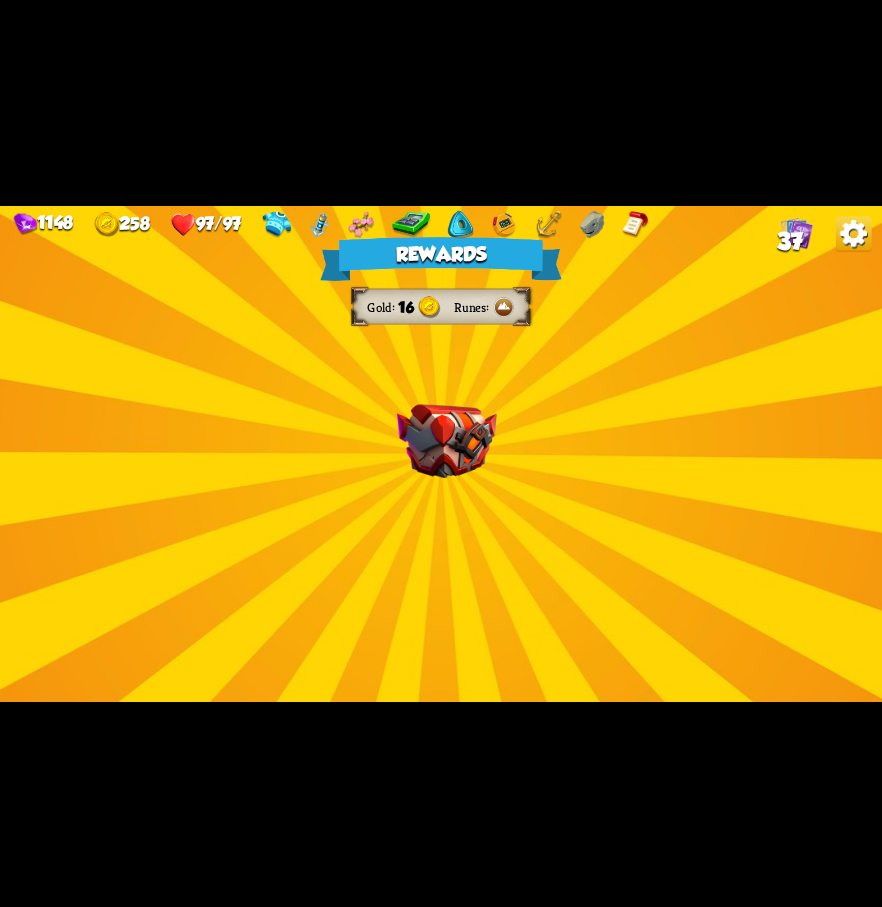 click on "Rewards           Gold   16       Runes
Select a card
1
C   Riposte +     Attack card   Deal  7  damage. If the enemy intends to attack, deal  7  damage again.
1
C   Spot Weakness     Support card   If an enemy intends to block, gain  2  Bonus Damage.   One-off card.
1
C   [PERSON_NAME]     Attack card   Remove all armor from the enemy, then deal  4  damage.               Proceed" at bounding box center (441, 453) 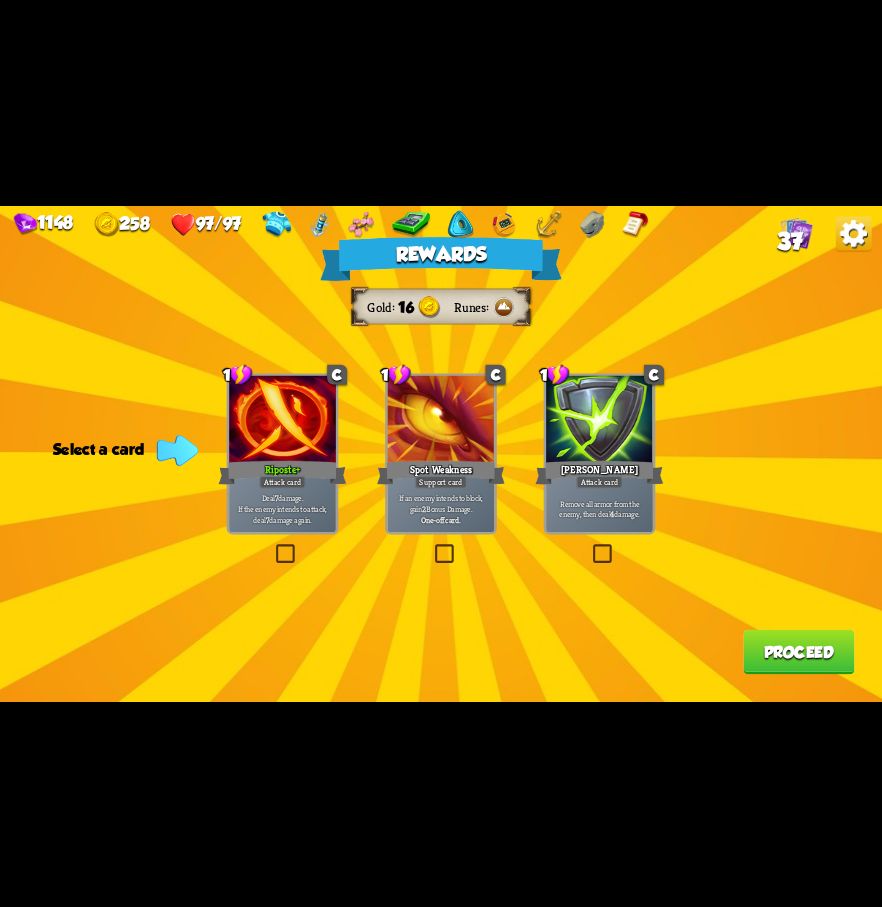 click on "Proceed" at bounding box center [798, 651] 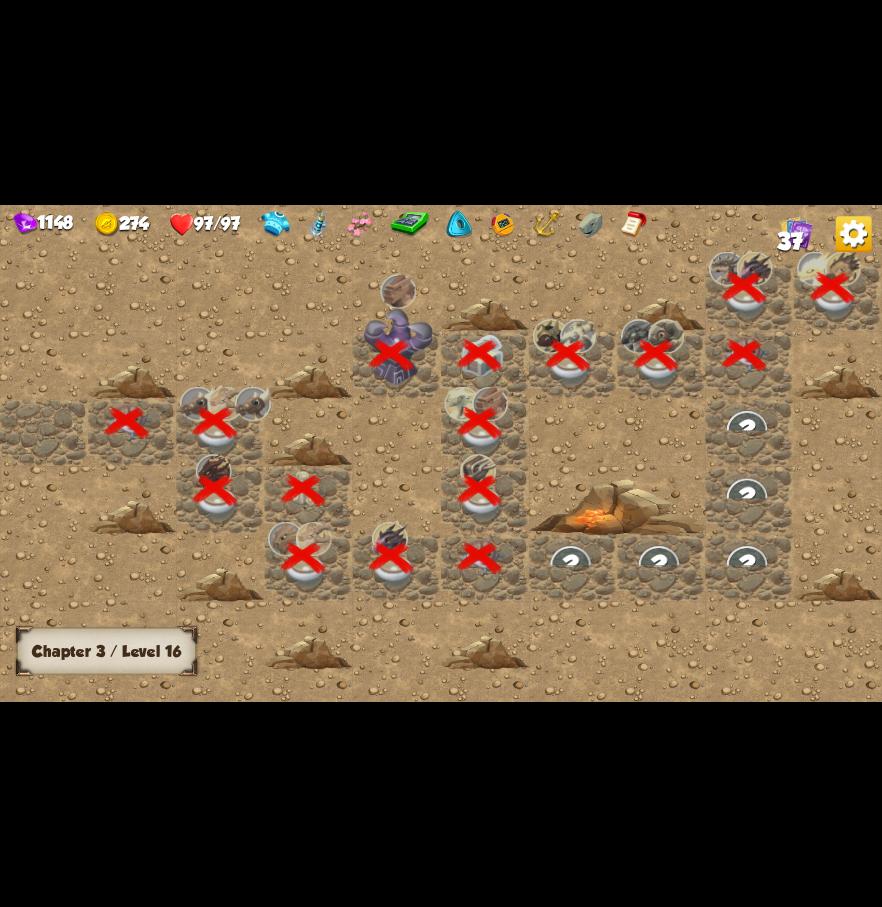 scroll, scrollTop: 0, scrollLeft: 384, axis: horizontal 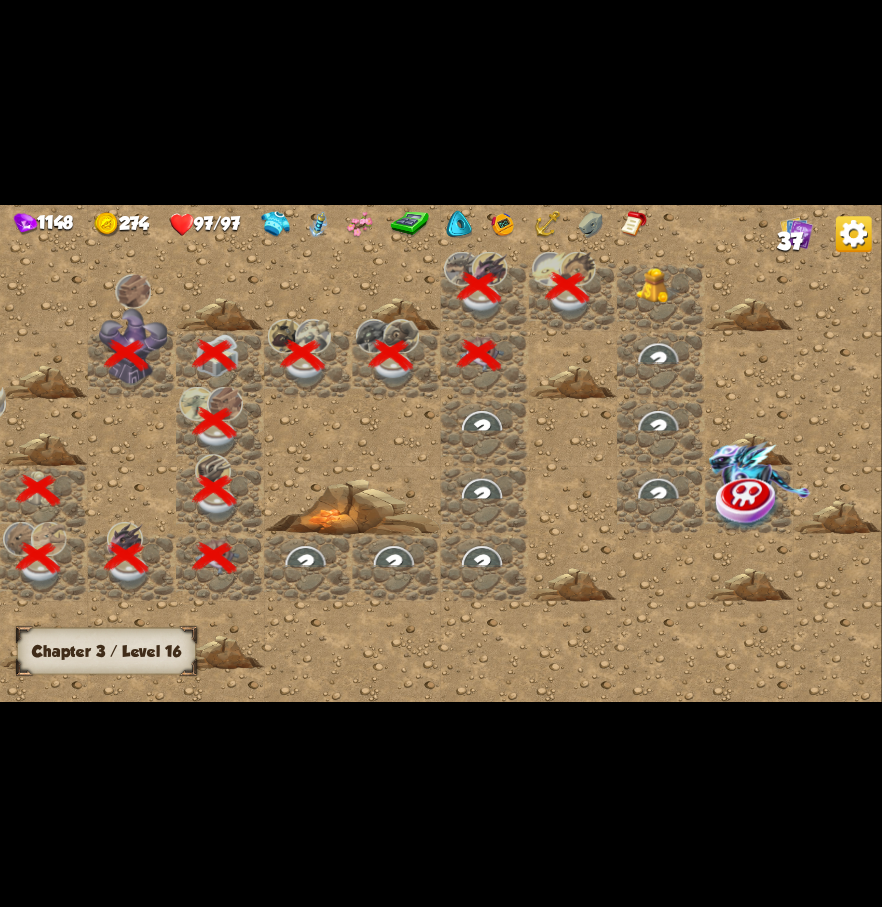 click at bounding box center [659, 286] 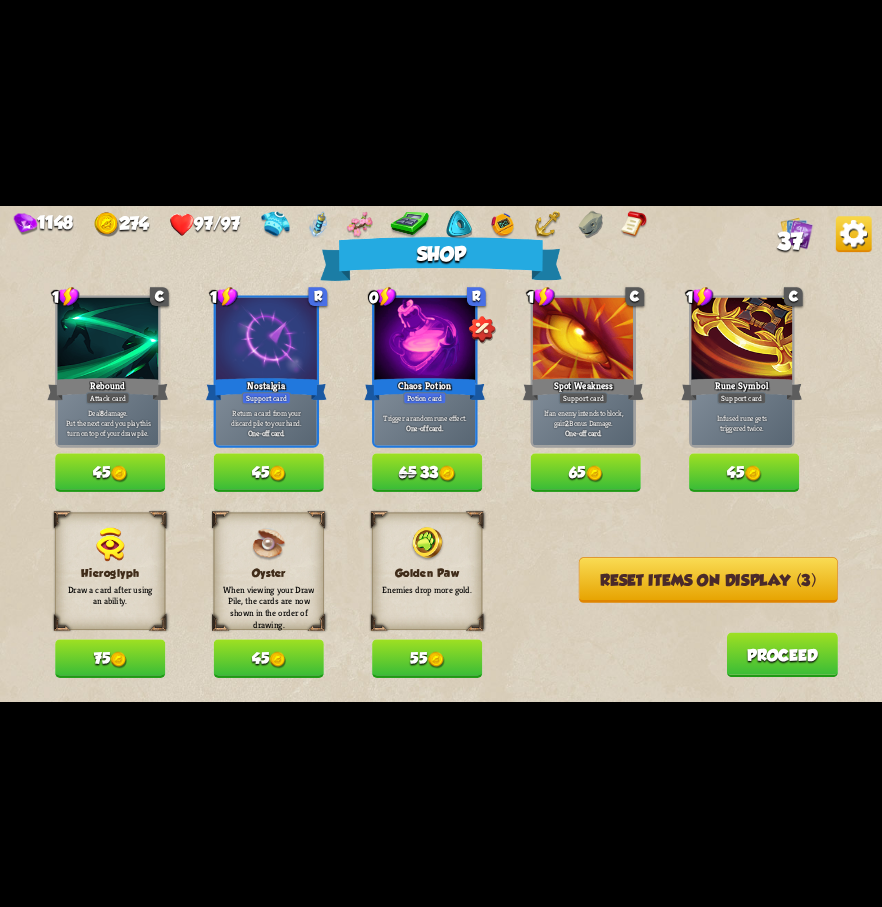 click on "Proceed" at bounding box center [782, 654] 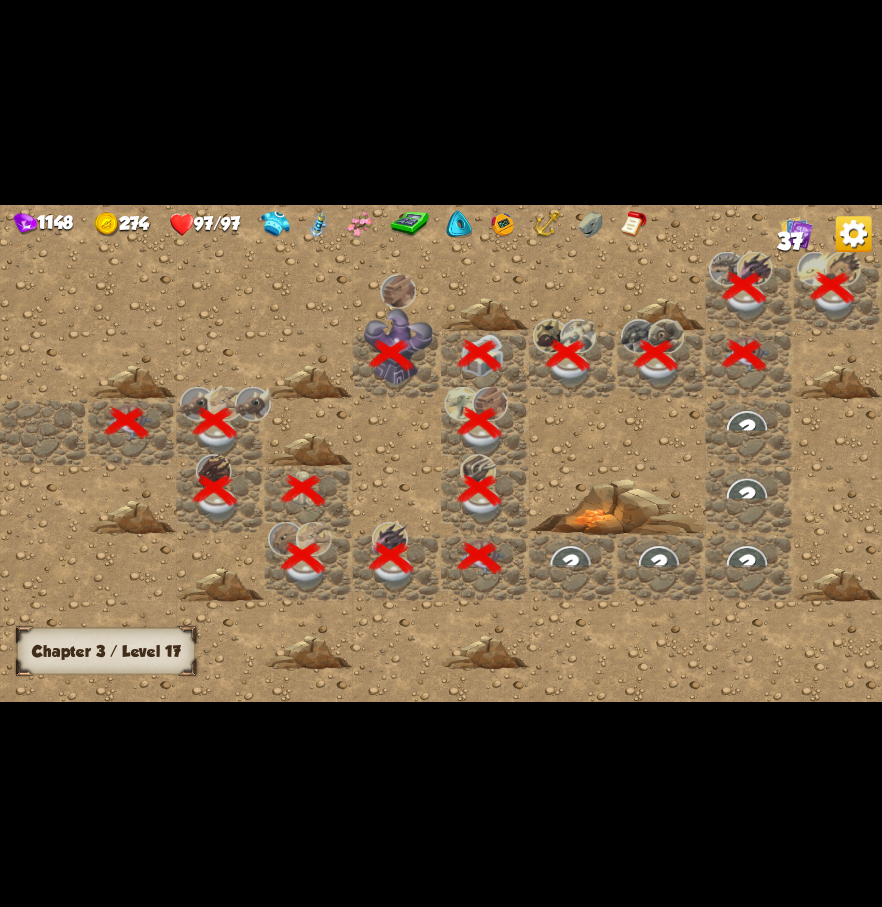 scroll, scrollTop: 0, scrollLeft: 384, axis: horizontal 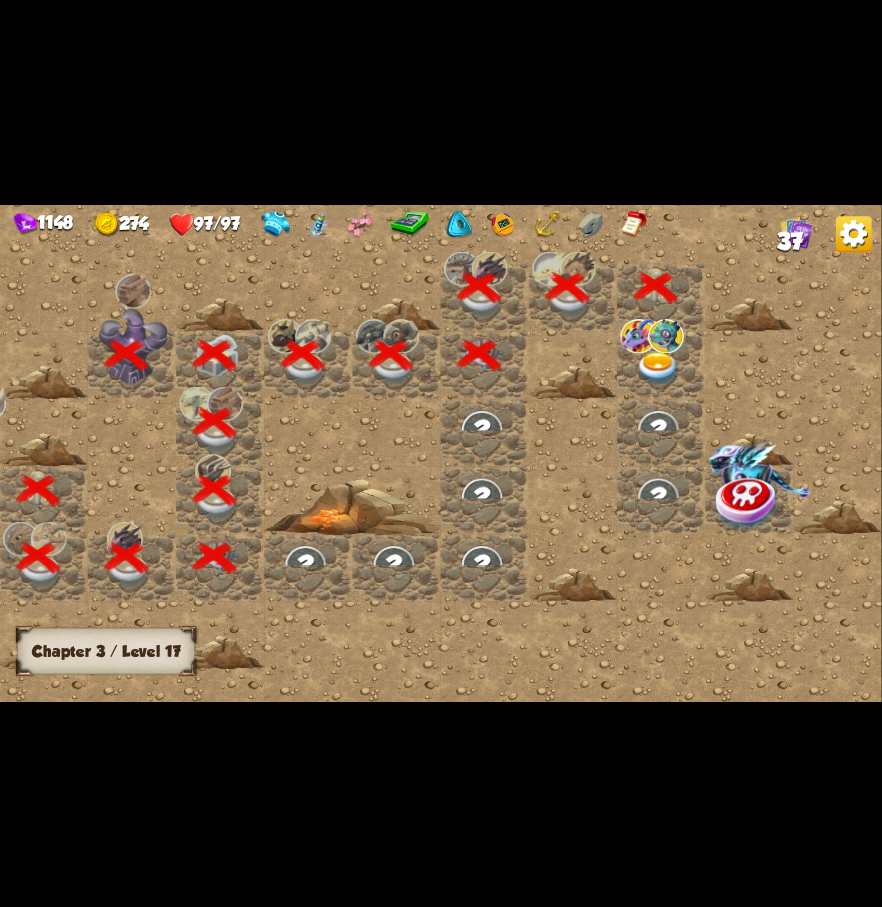 click at bounding box center [659, 368] 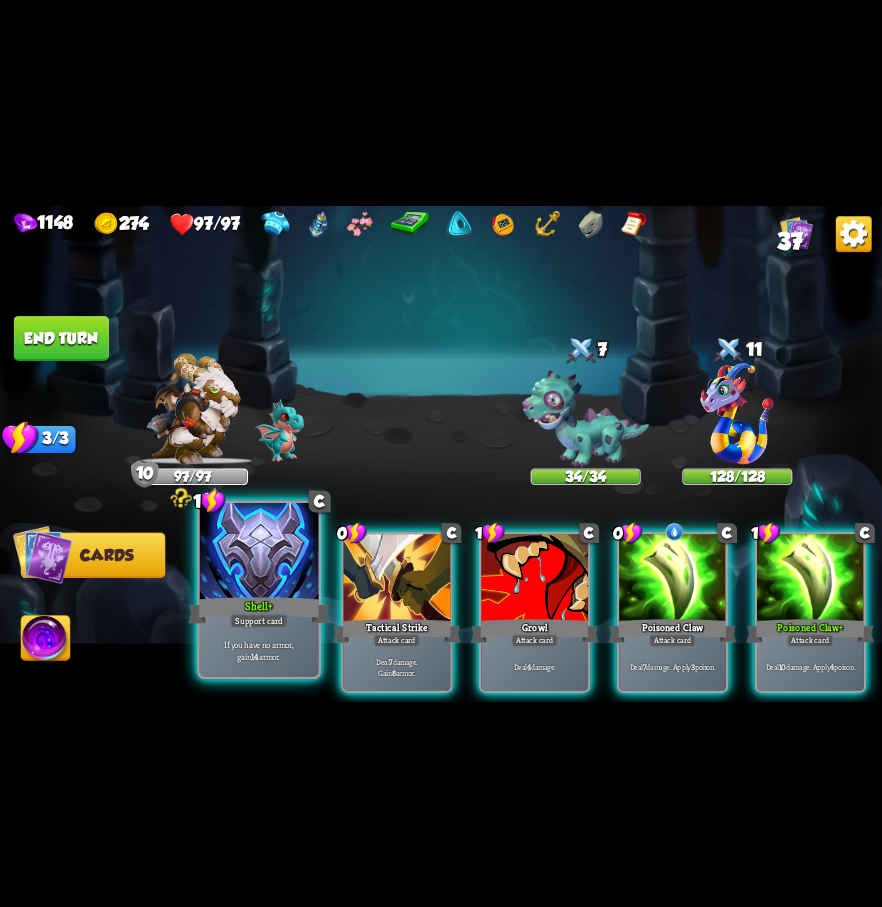 click at bounding box center (259, 552) 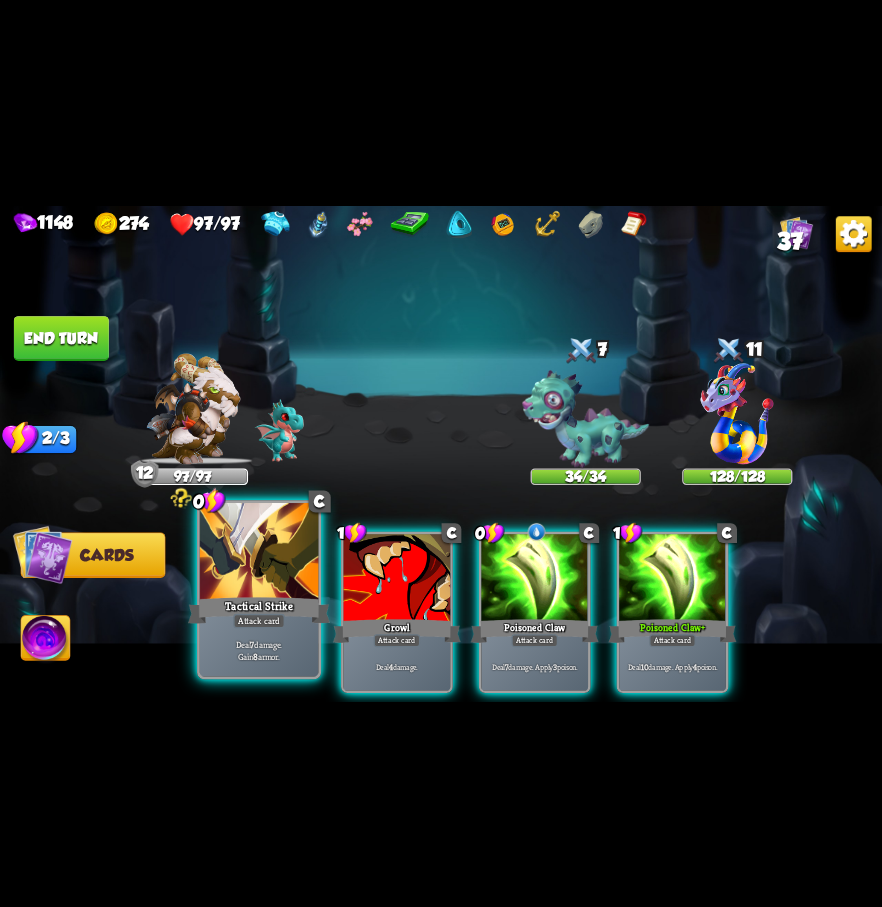 click at bounding box center [259, 552] 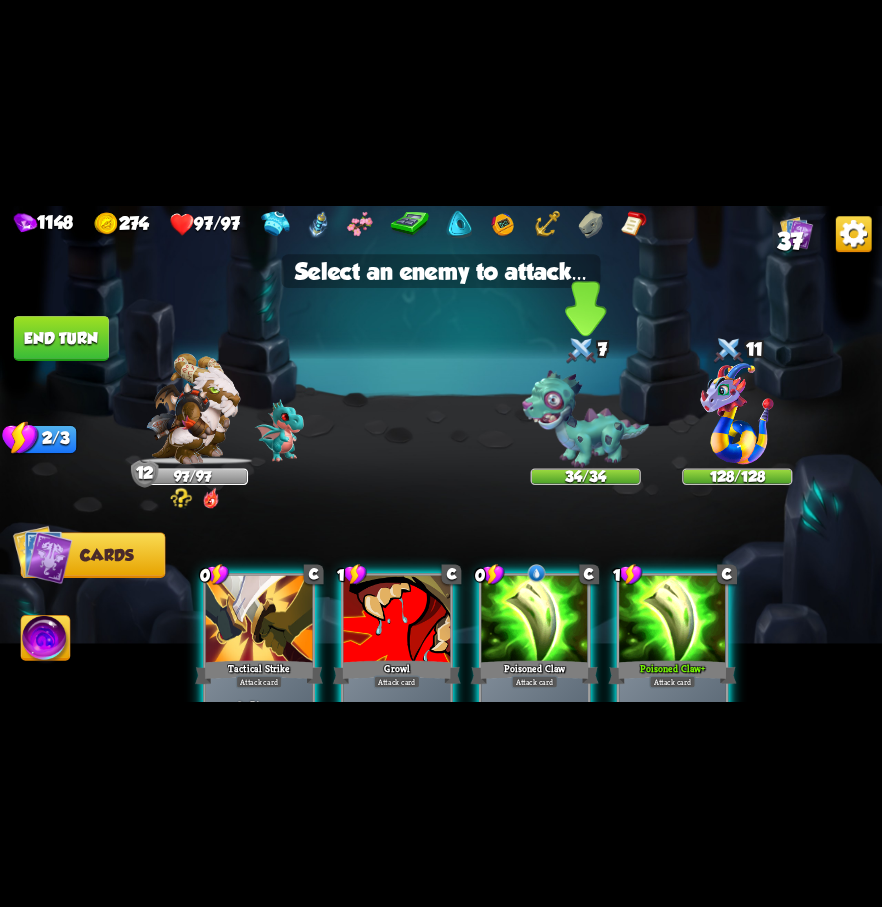 click at bounding box center (585, 419) 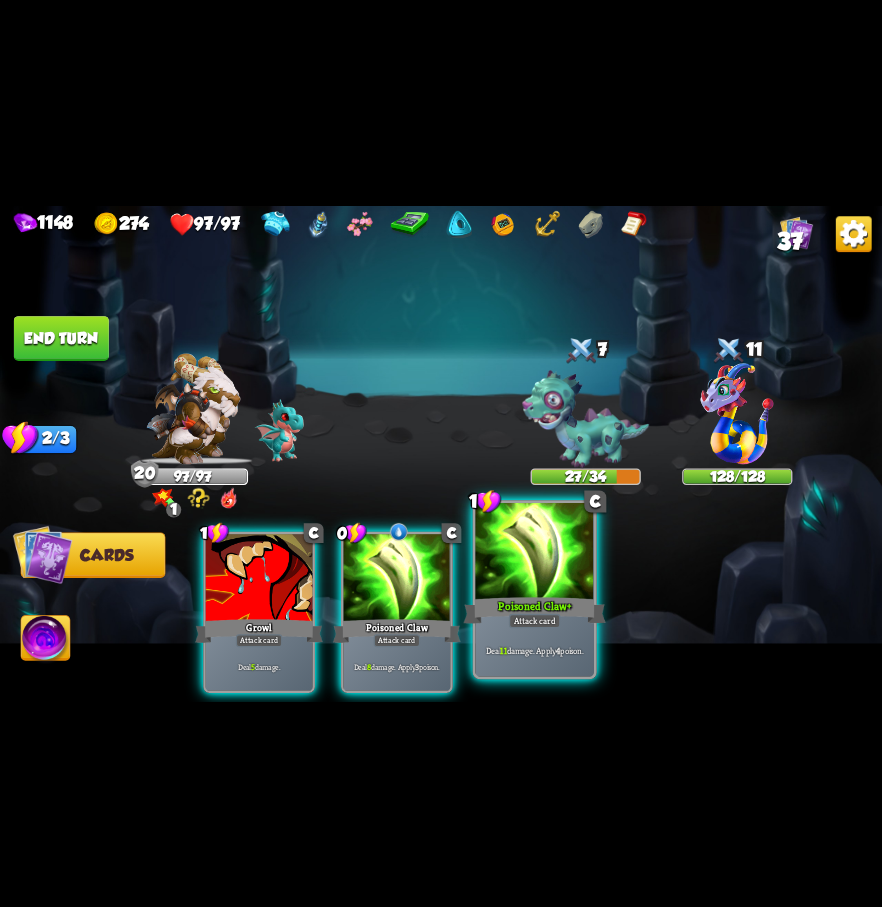 click at bounding box center [534, 552] 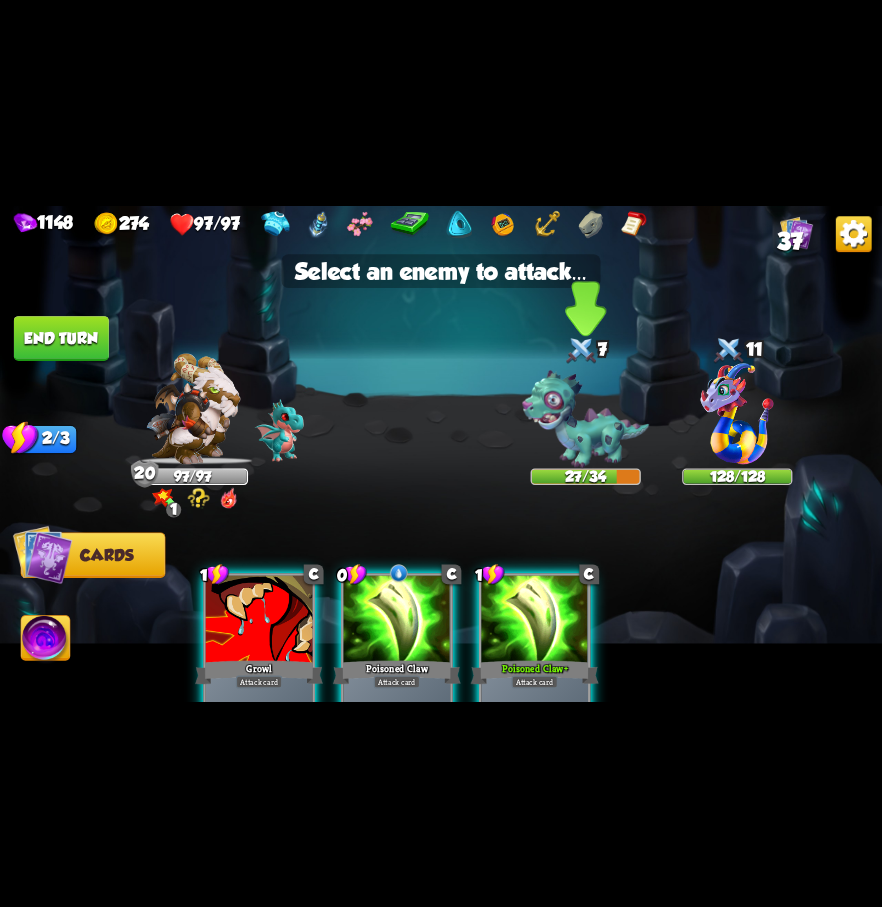 click at bounding box center (585, 419) 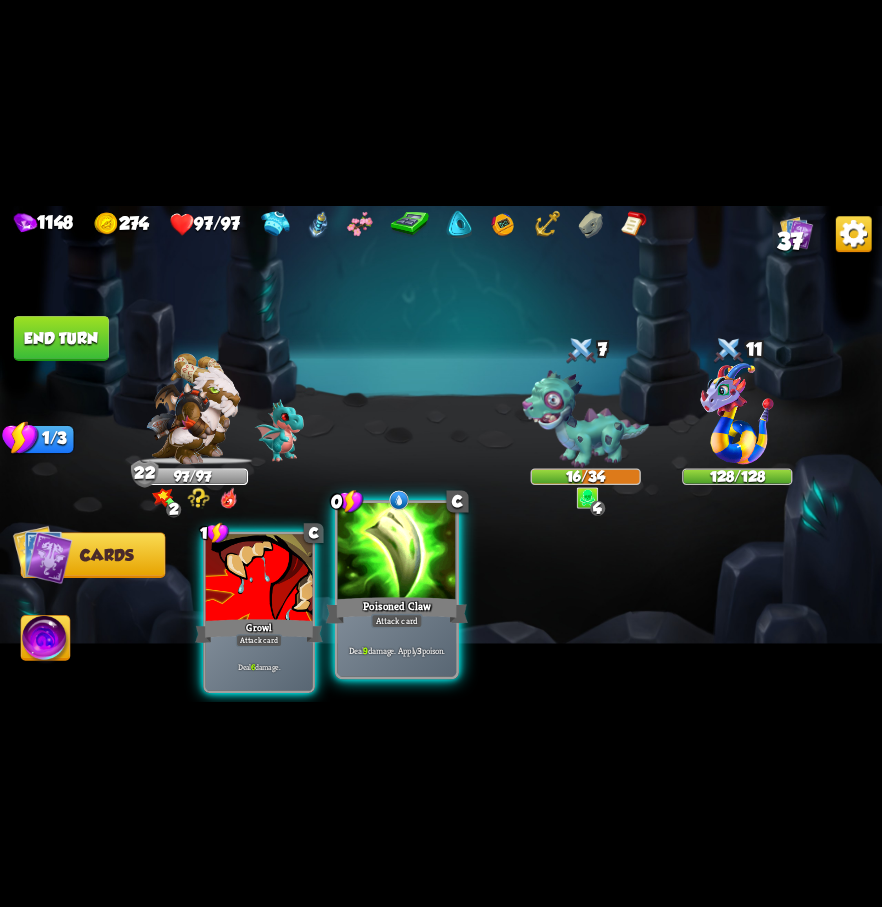 click at bounding box center [397, 552] 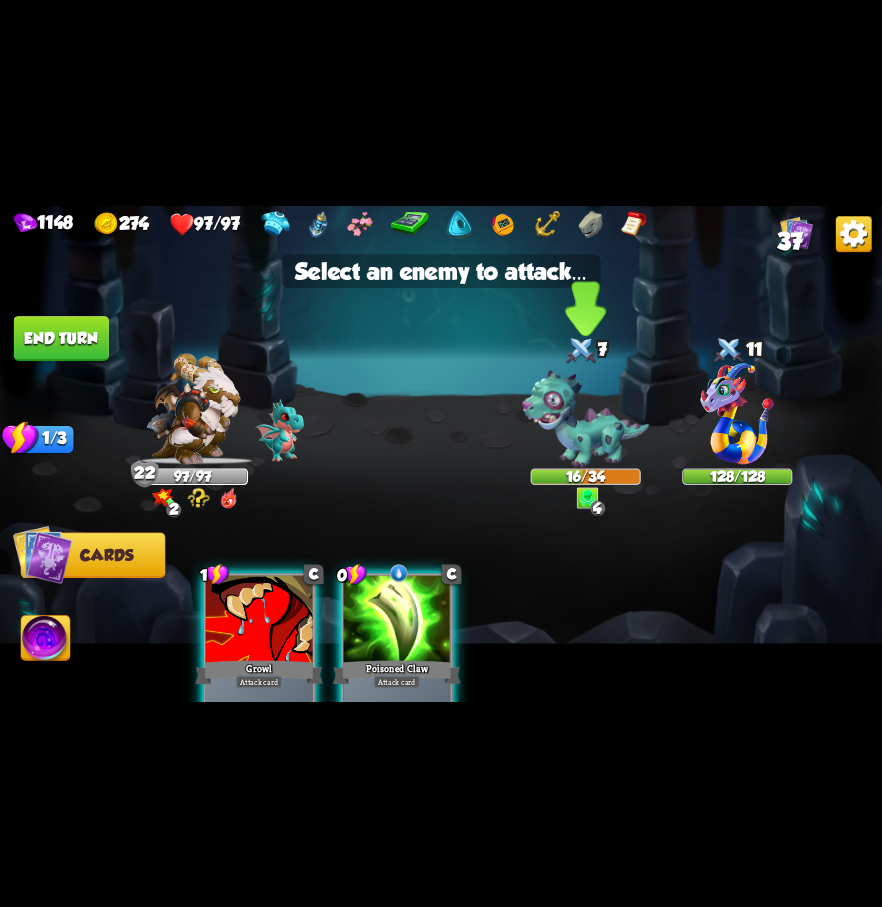 click at bounding box center [585, 419] 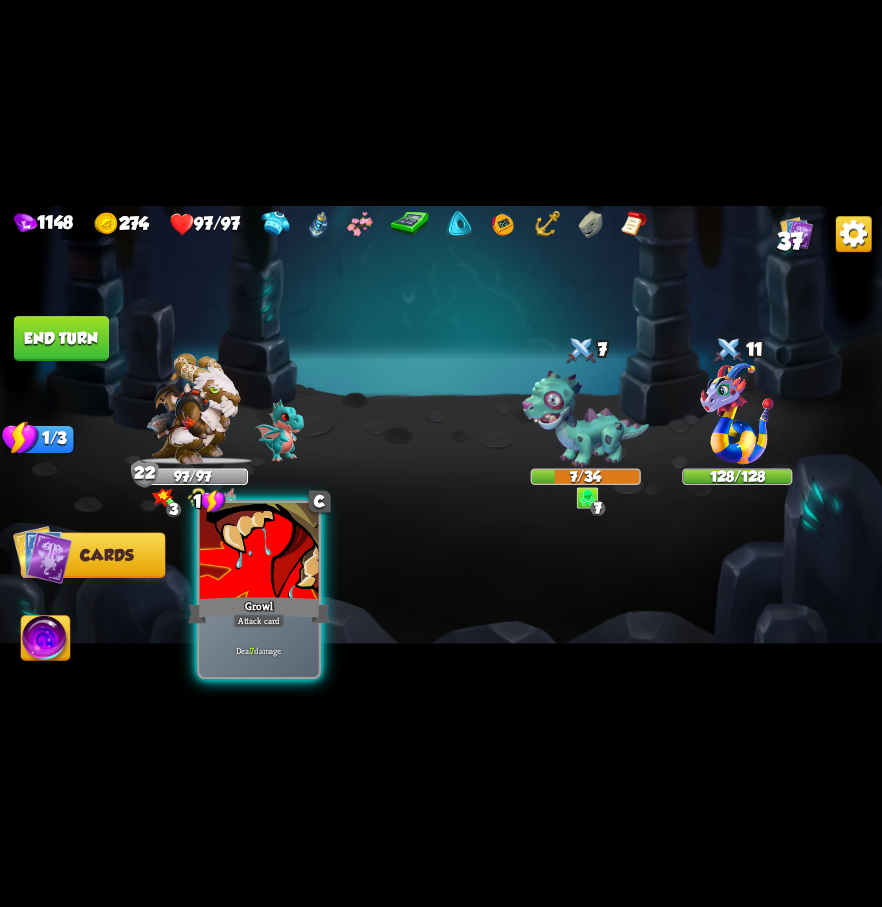 click at bounding box center (259, 552) 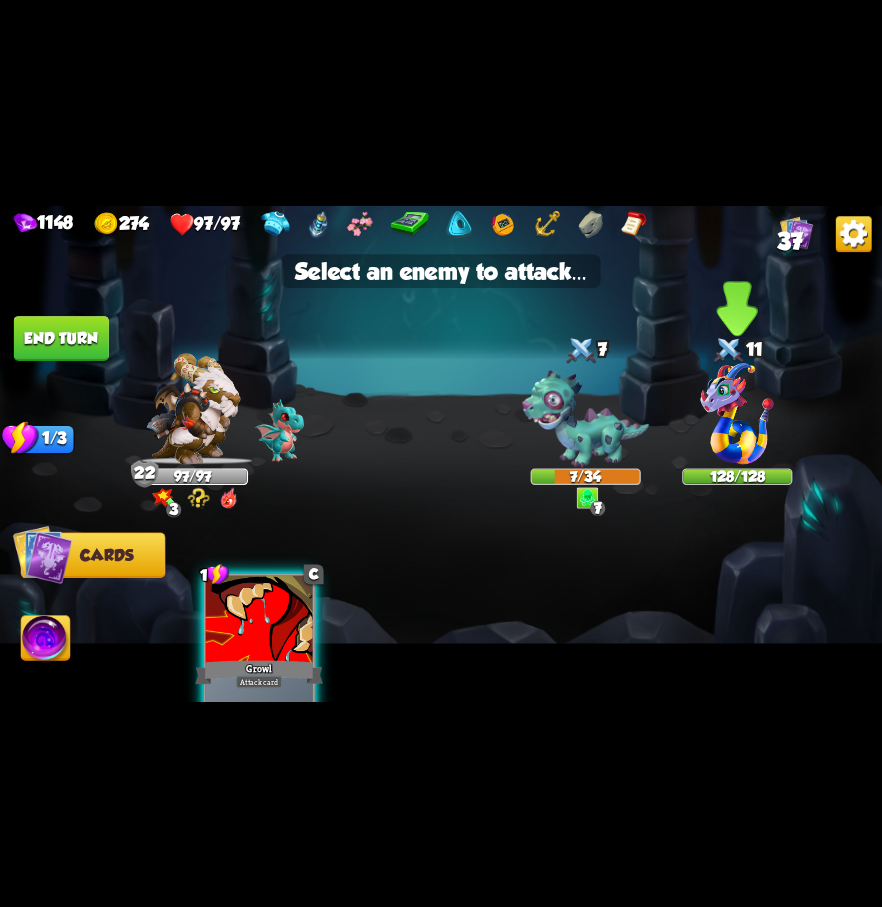 click at bounding box center [737, 413] 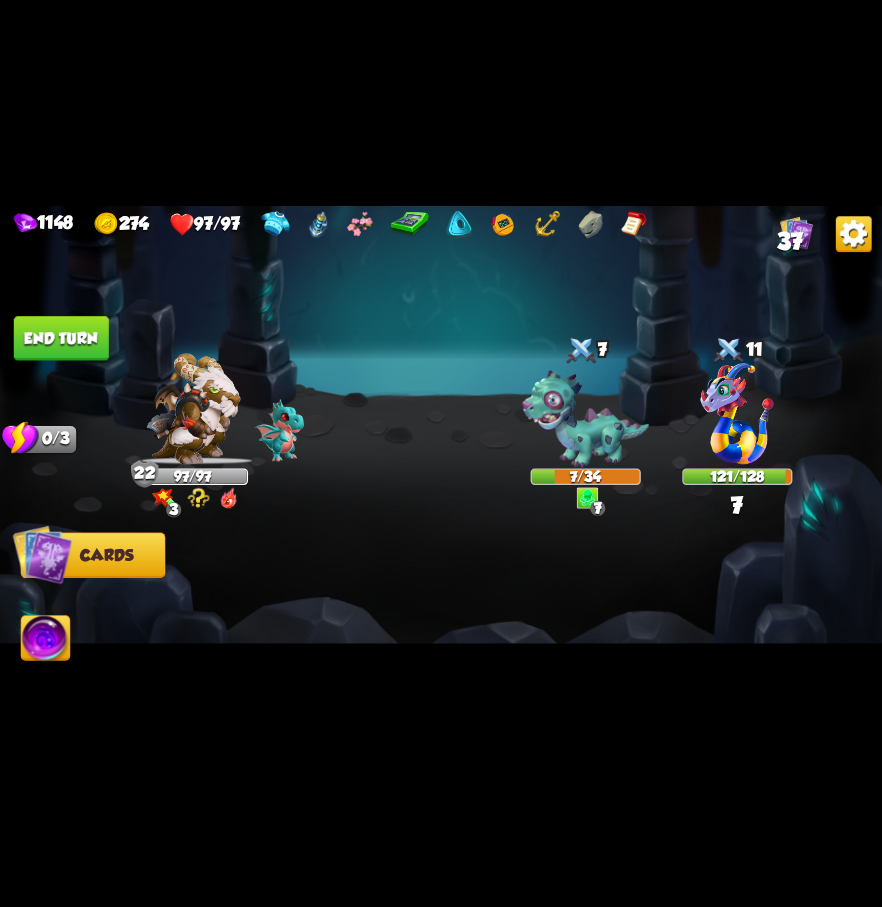 click on "End turn" at bounding box center (61, 338) 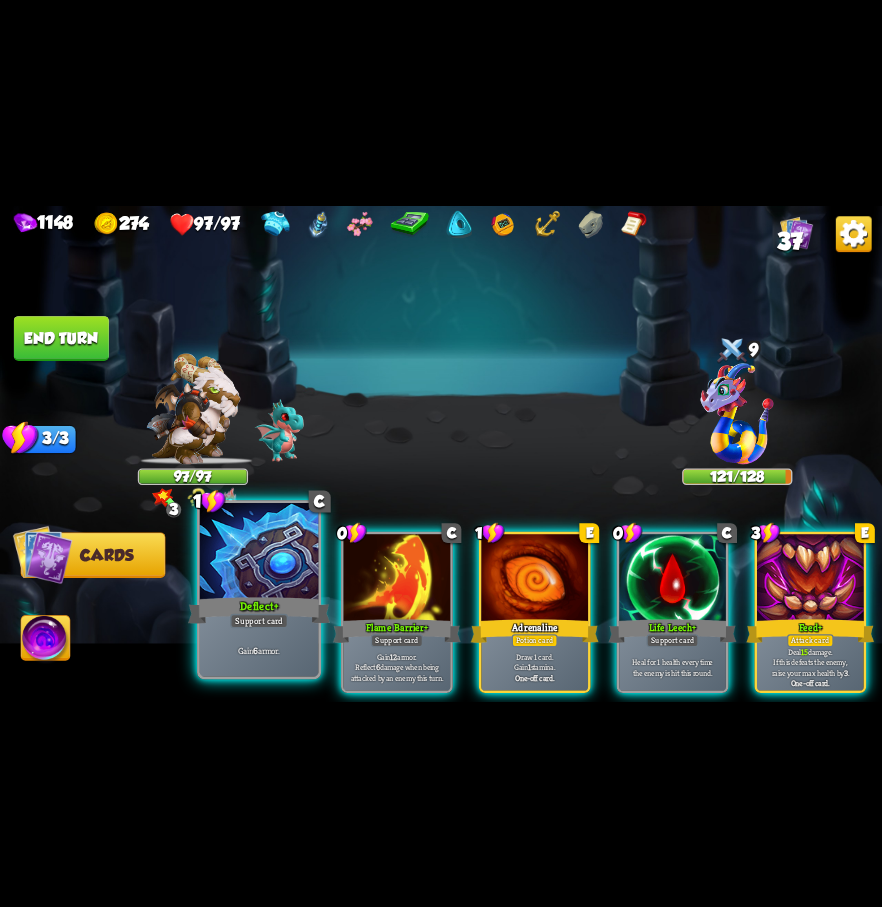 click at bounding box center [259, 552] 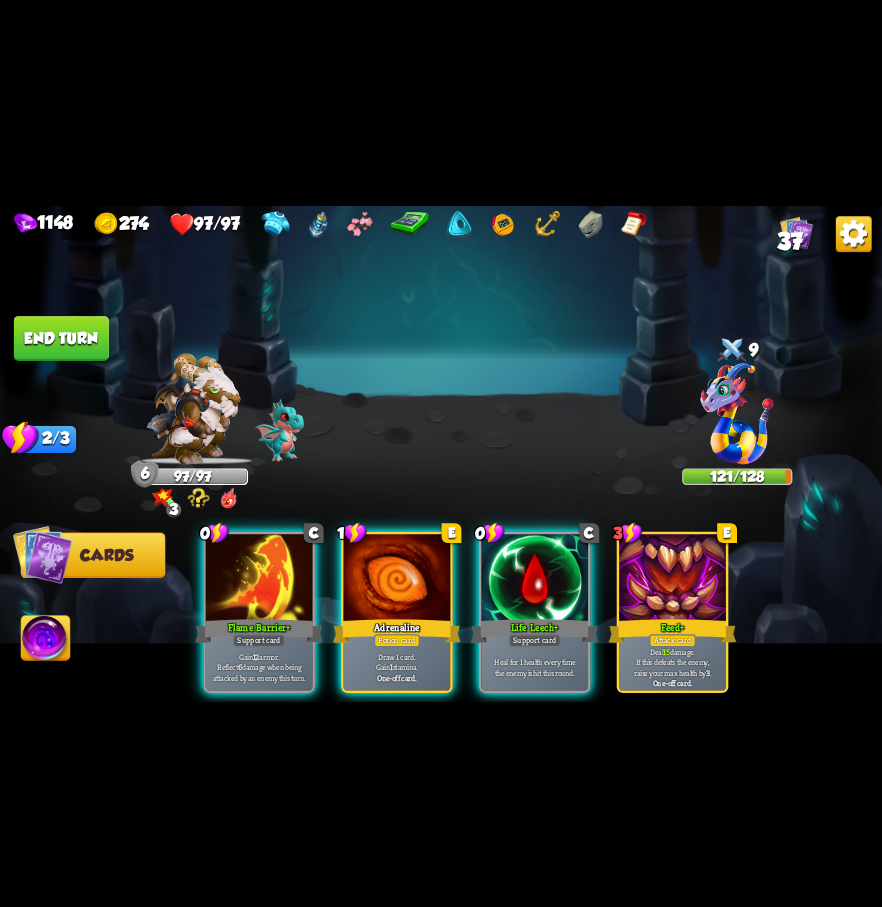 click at bounding box center [259, 579] 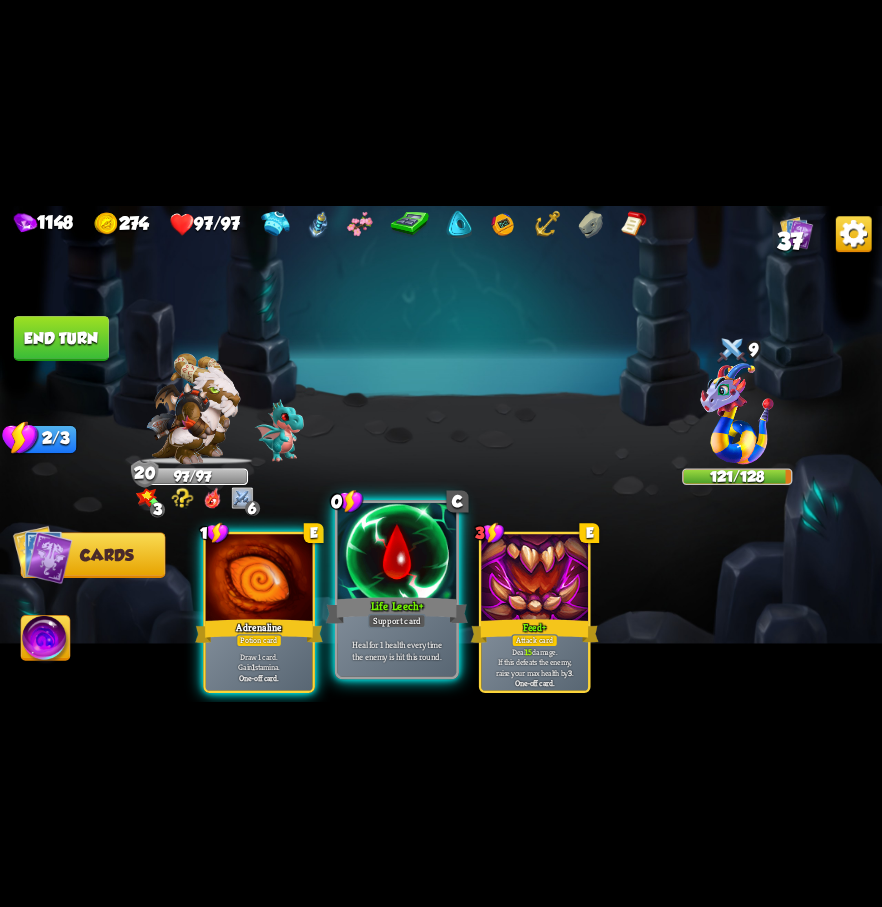click at bounding box center (397, 552) 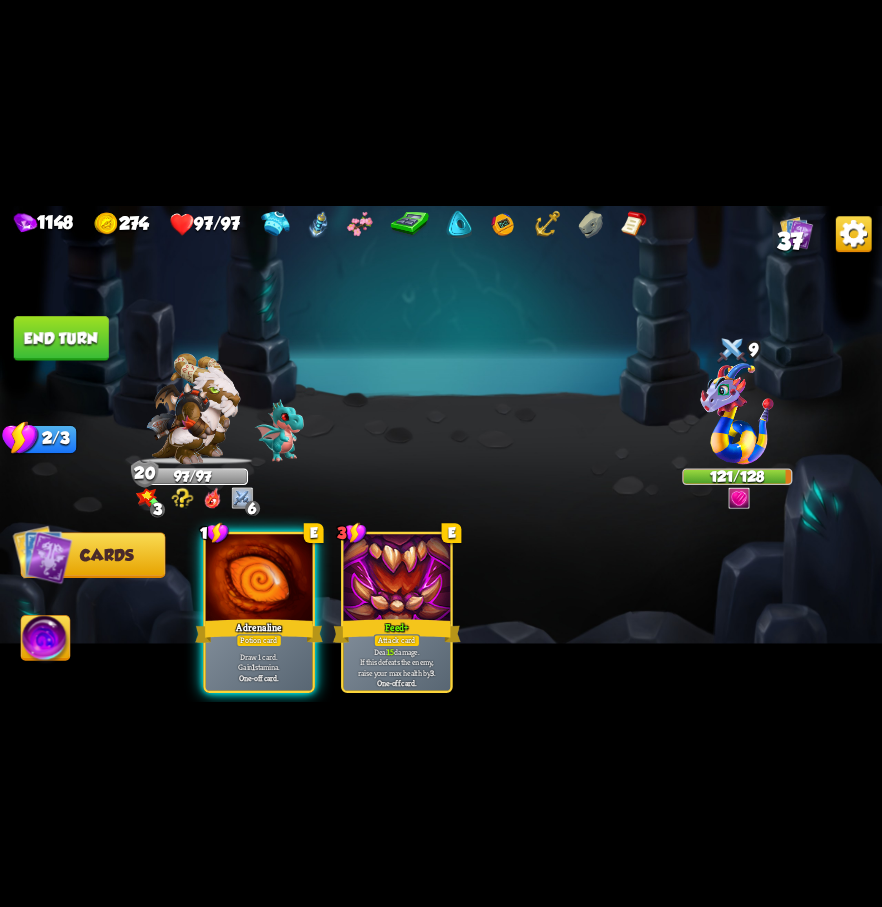 click on "End turn" at bounding box center [61, 338] 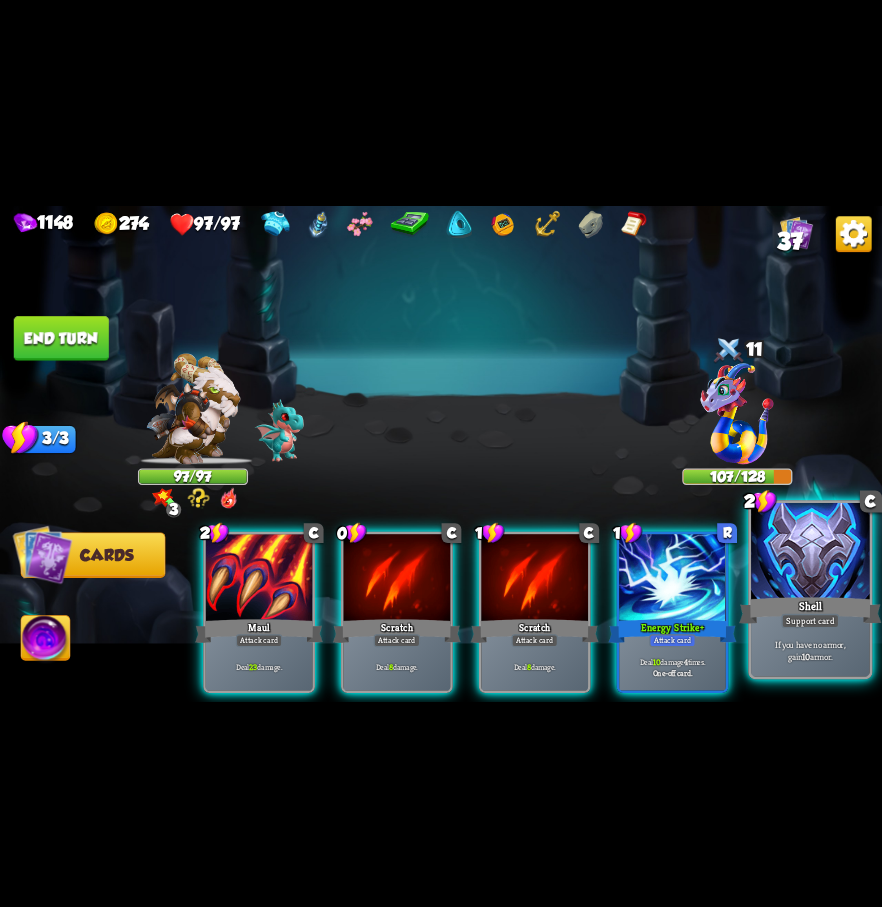 click on "Support card" at bounding box center (810, 620) 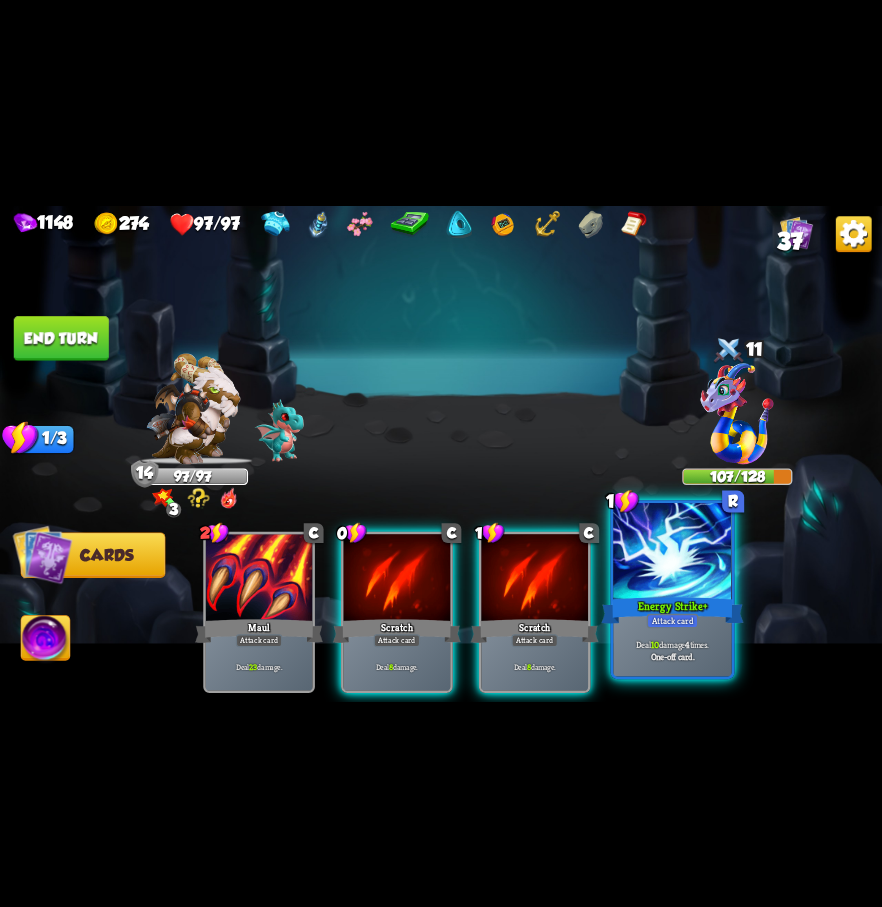 click on "Attack card" at bounding box center (673, 620) 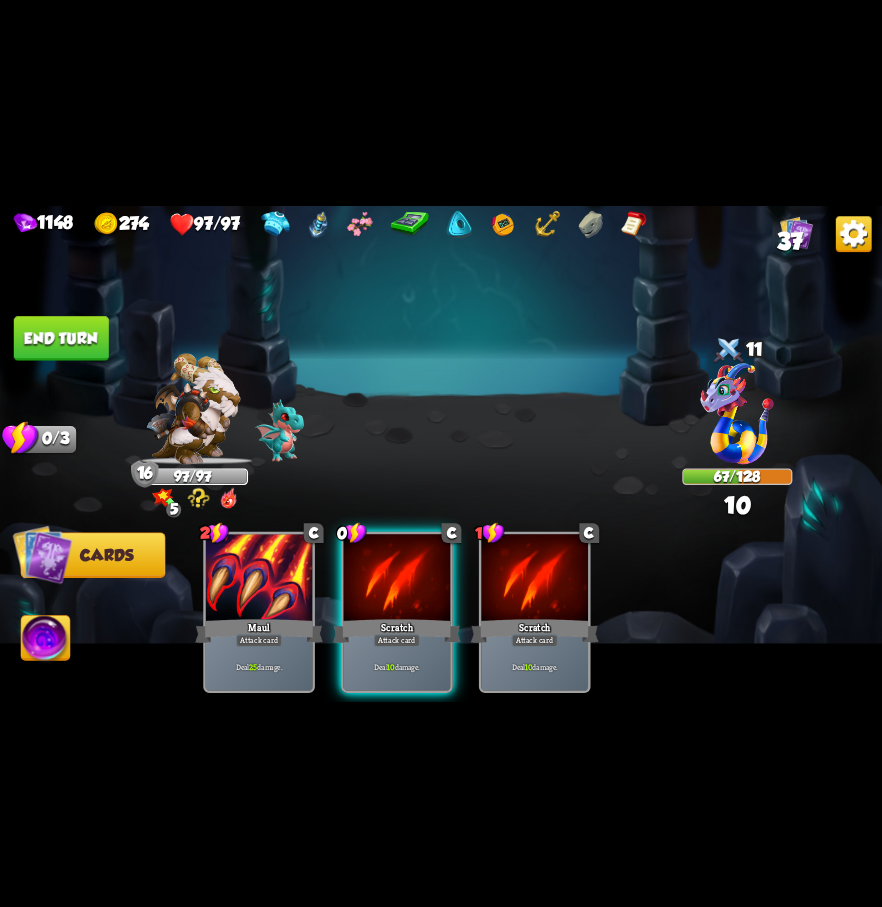 click on "End turn" at bounding box center [61, 338] 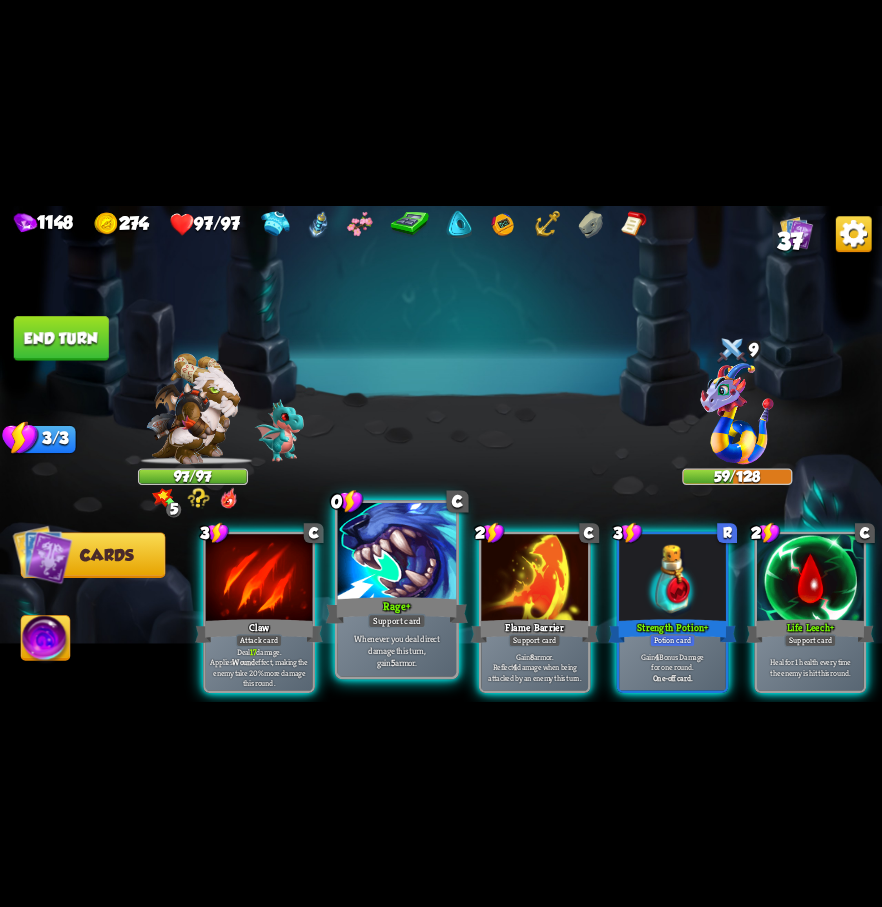 click at bounding box center (397, 552) 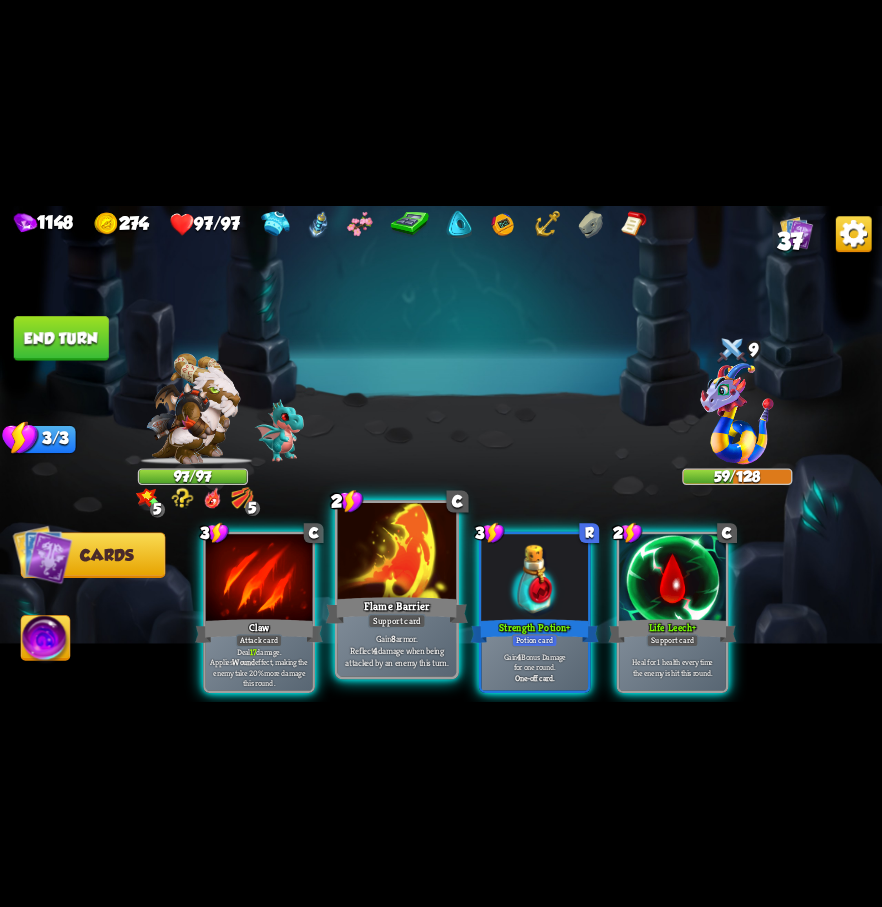 click at bounding box center (397, 552) 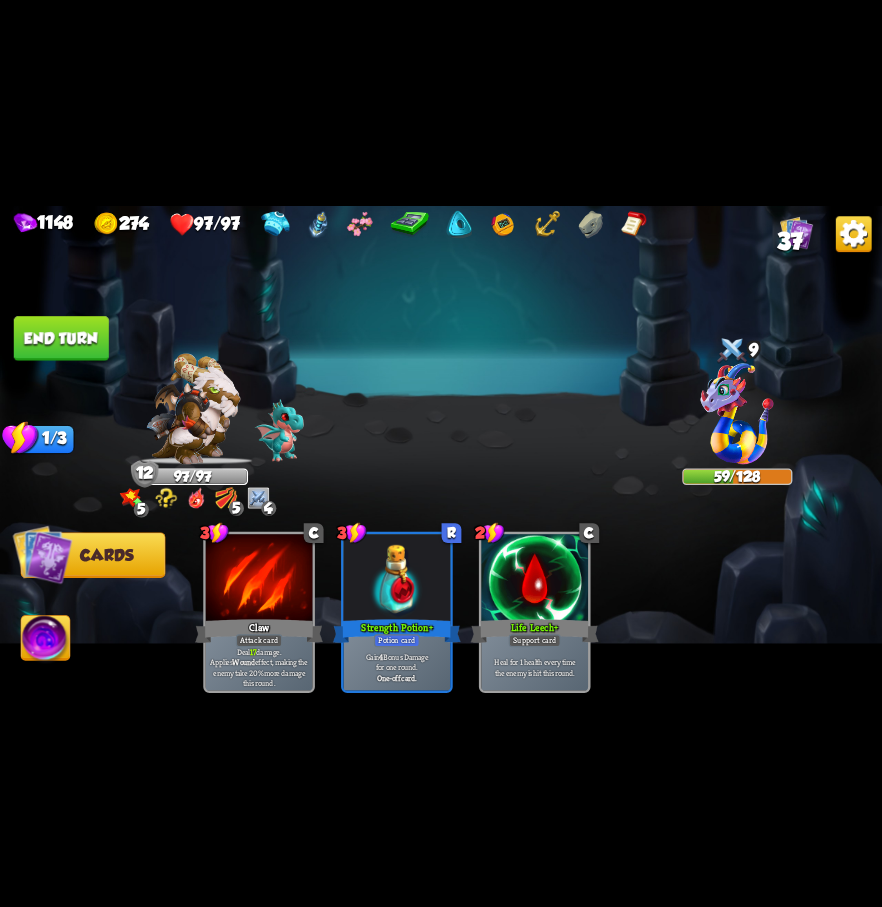click on "End turn" at bounding box center (61, 338) 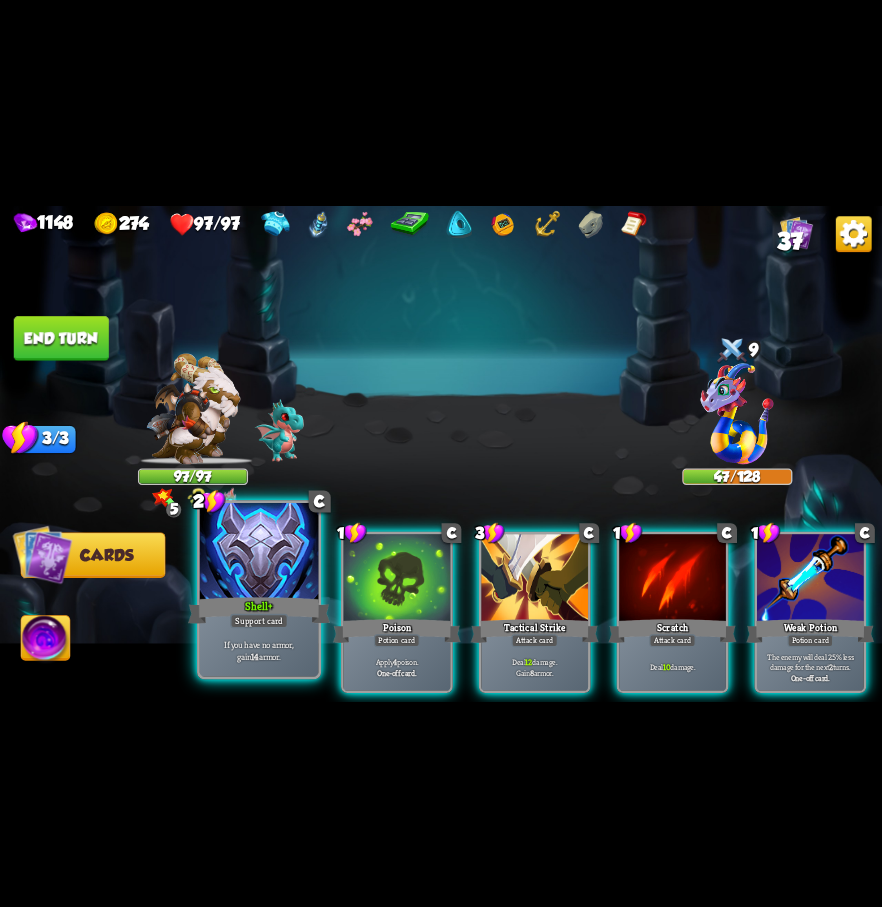 click on "Shell +" at bounding box center (259, 610) 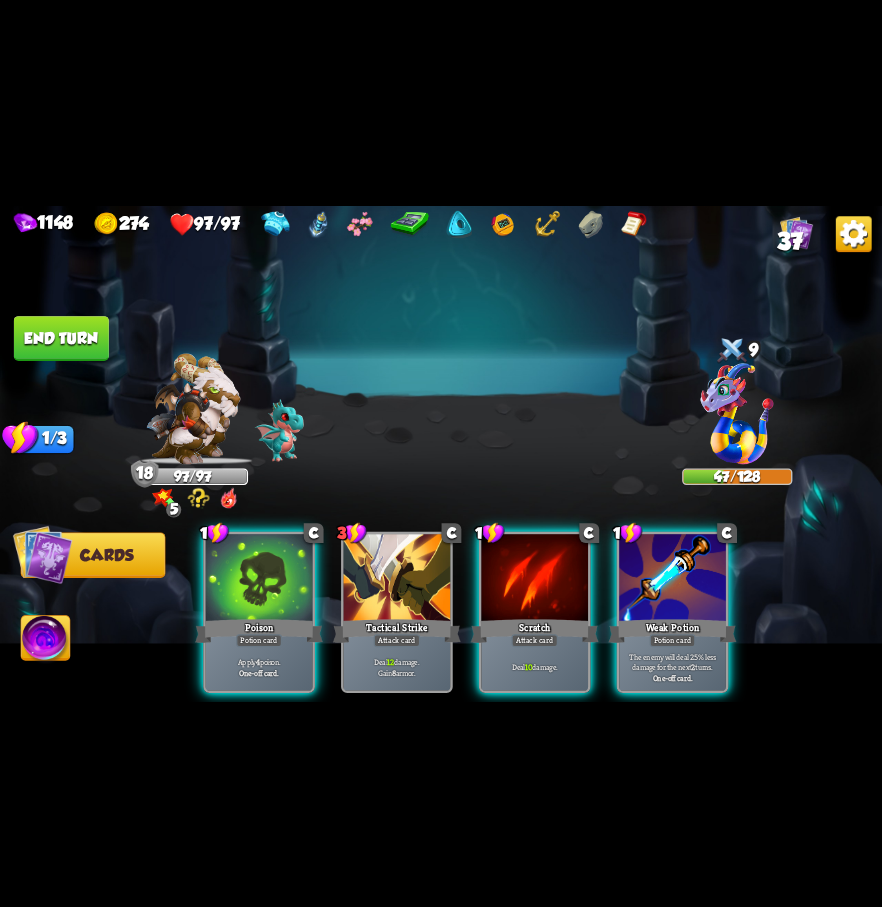 click on "Poison" at bounding box center (259, 630) 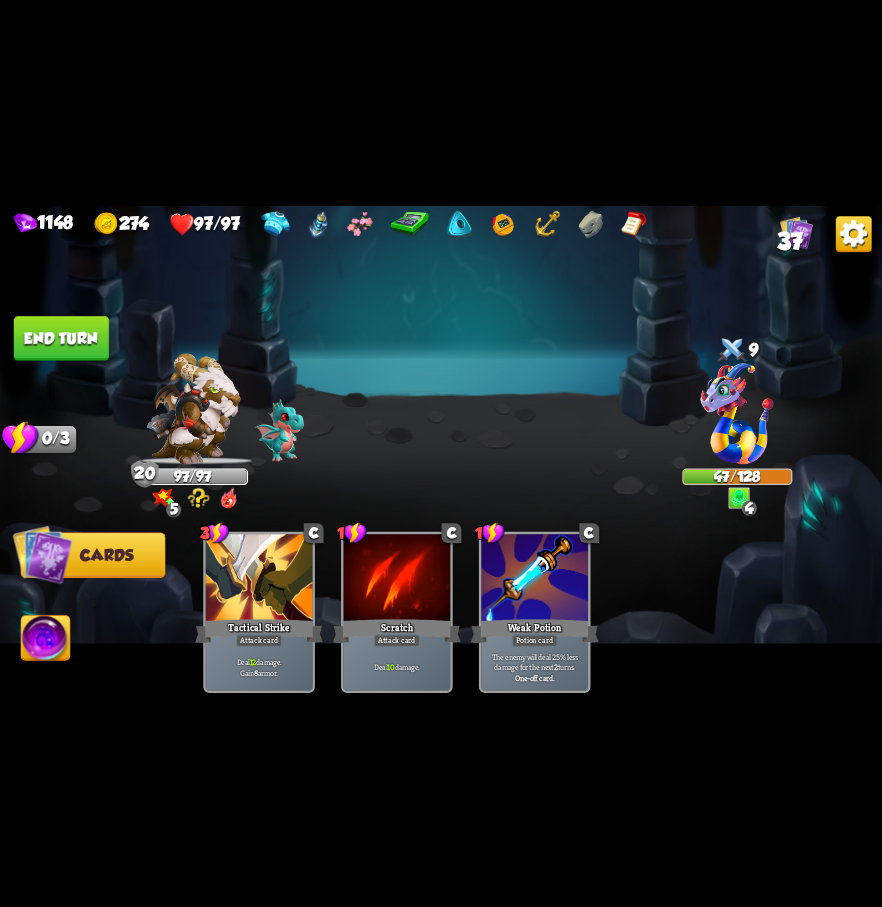 click on "End turn" at bounding box center (61, 338) 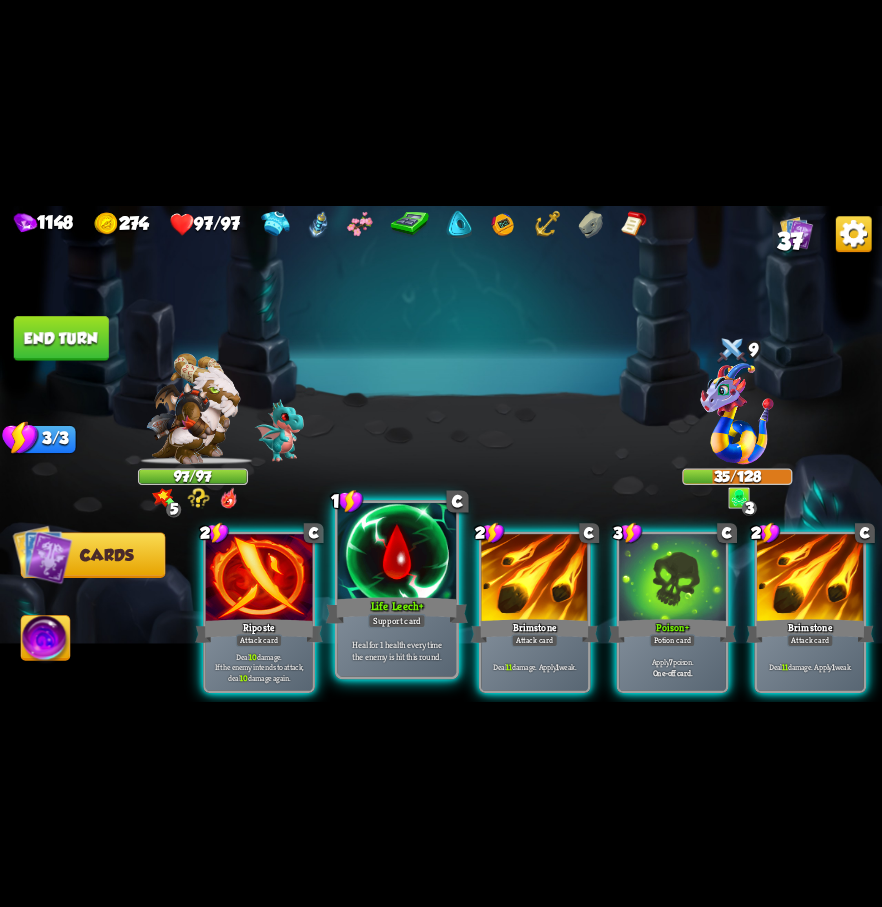 click at bounding box center [397, 552] 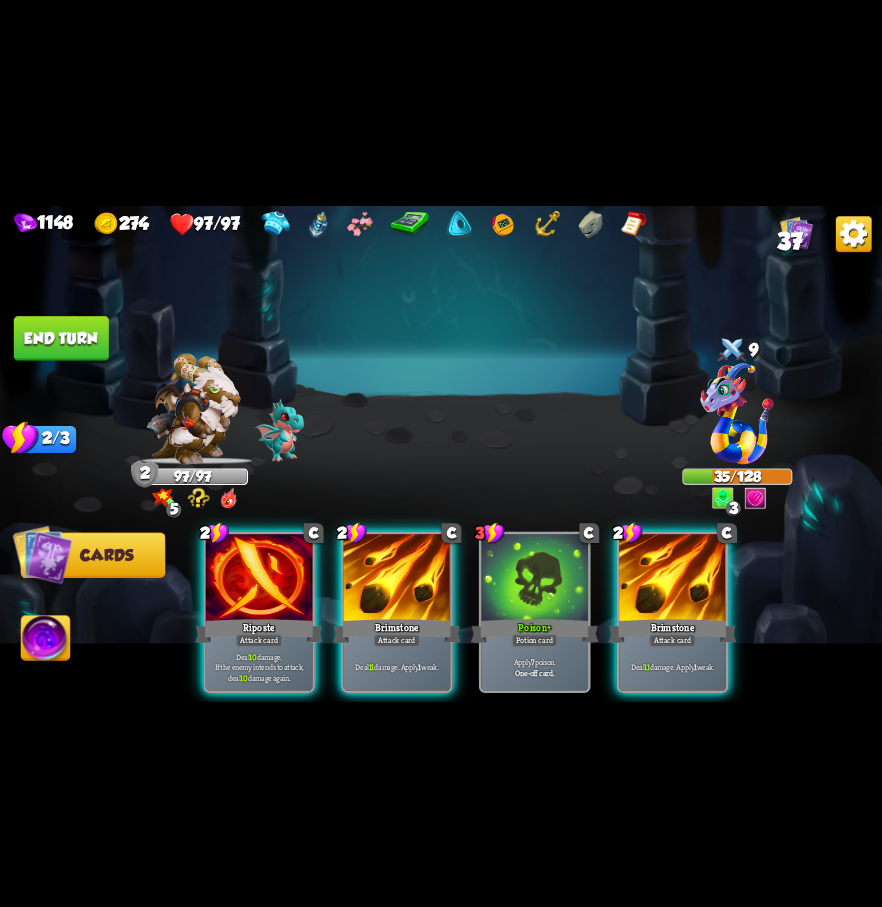 click on "End turn" at bounding box center (61, 338) 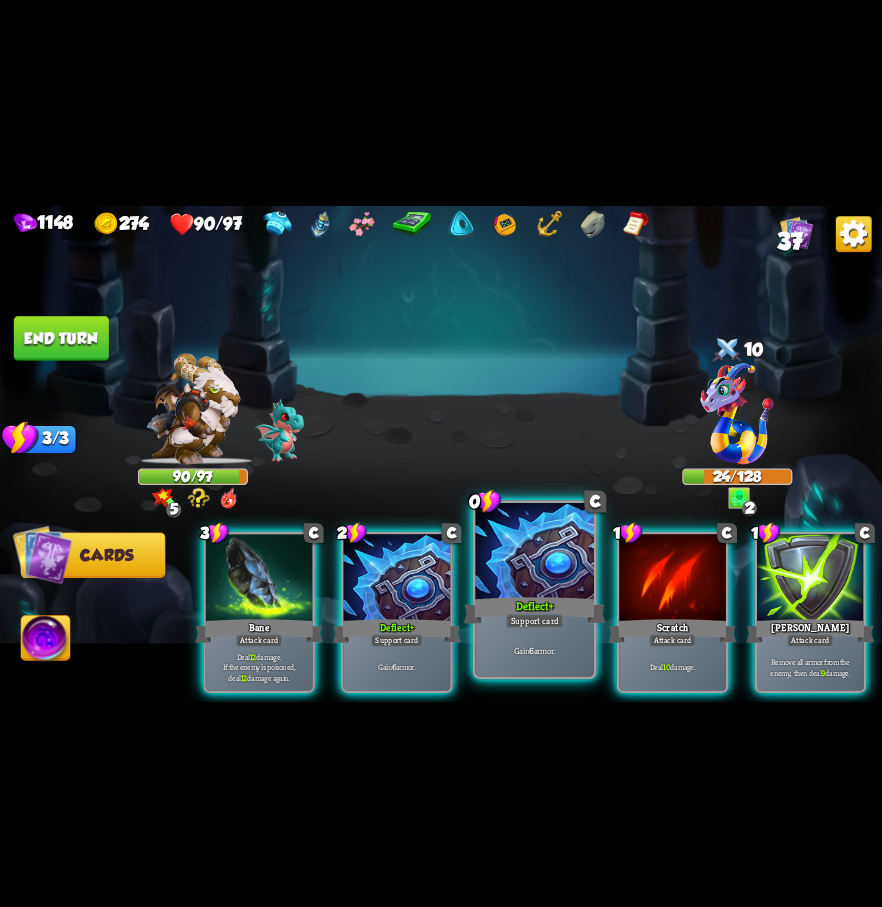 click on "Support card" at bounding box center [535, 620] 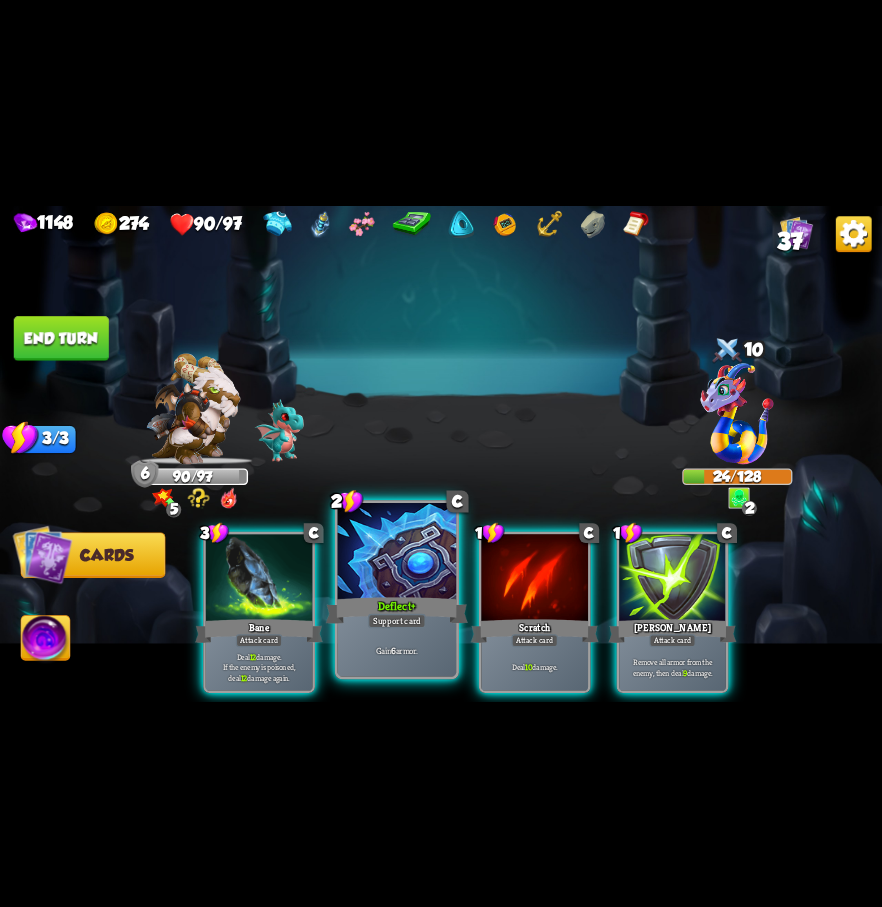 click on "Gain  6  armor." at bounding box center [397, 650] 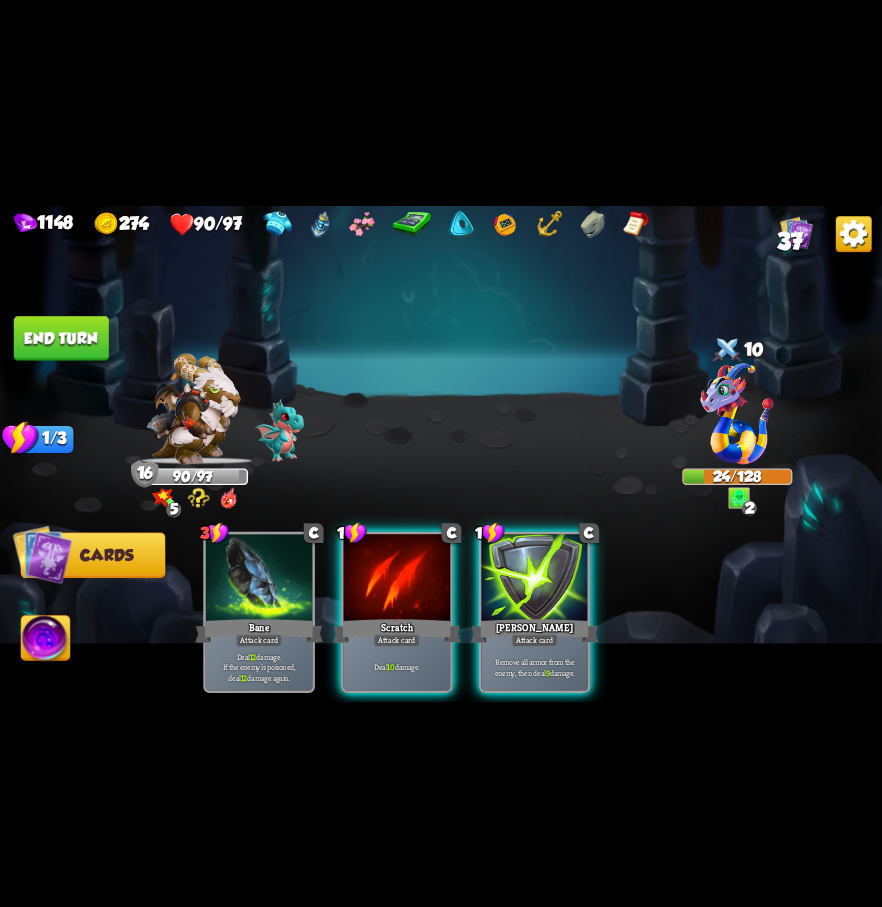 click on "End turn" at bounding box center (61, 338) 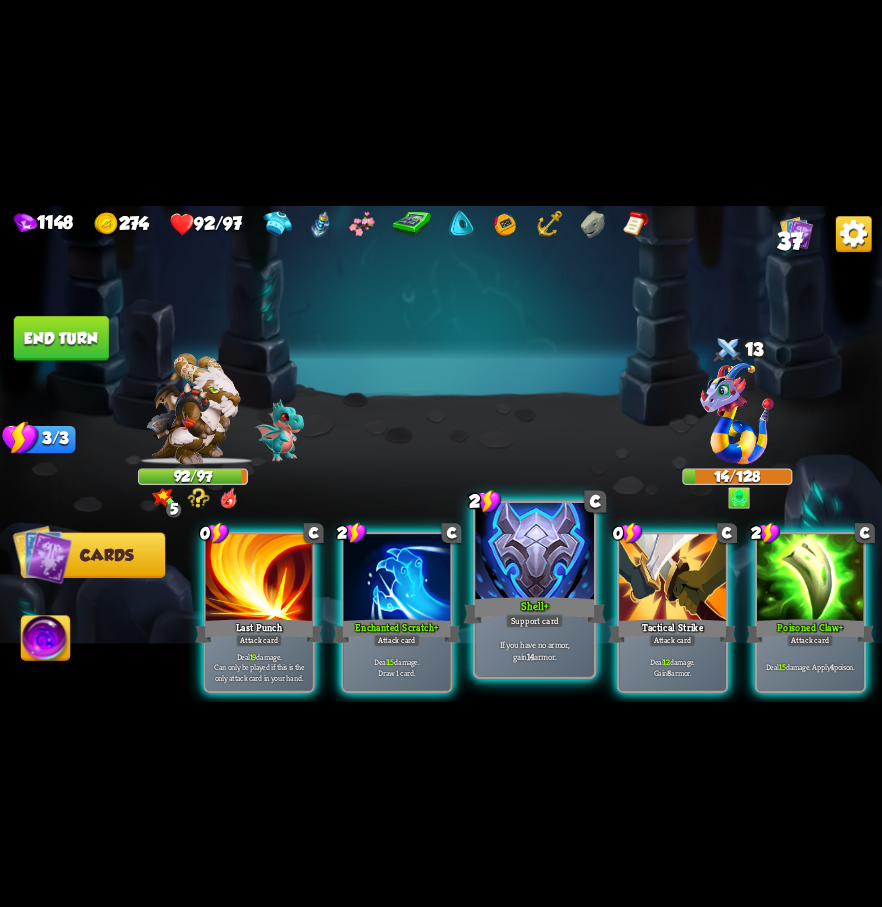 click at bounding box center (534, 552) 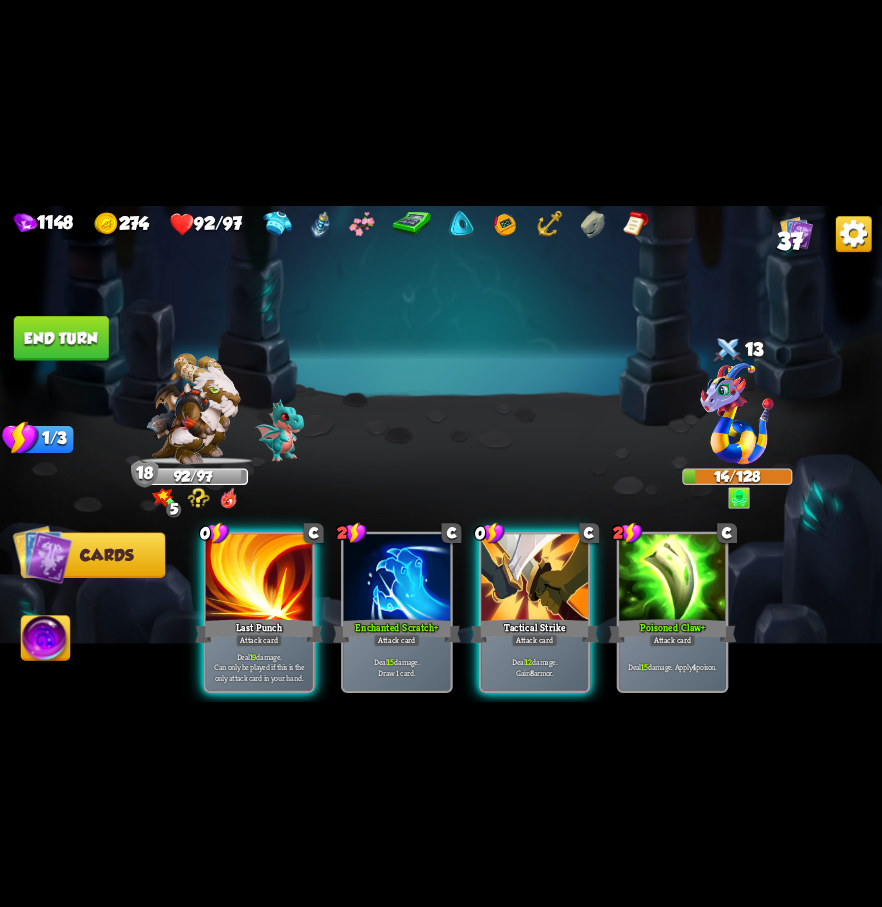 click on "End turn" at bounding box center (61, 338) 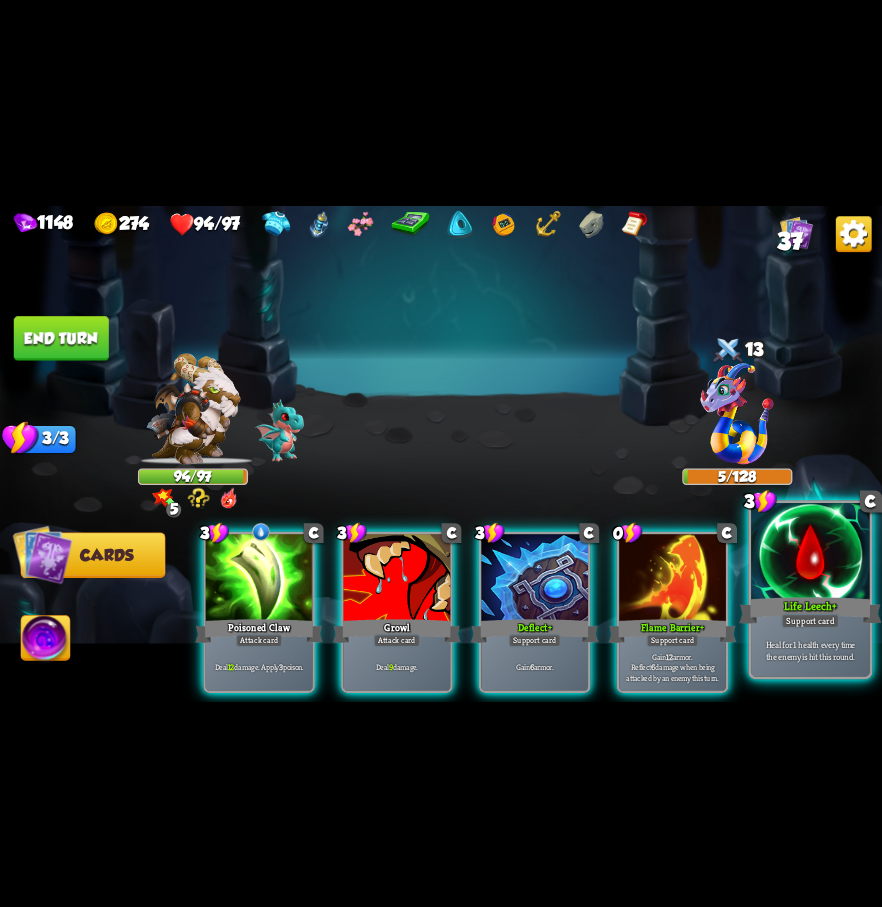 click at bounding box center (810, 552) 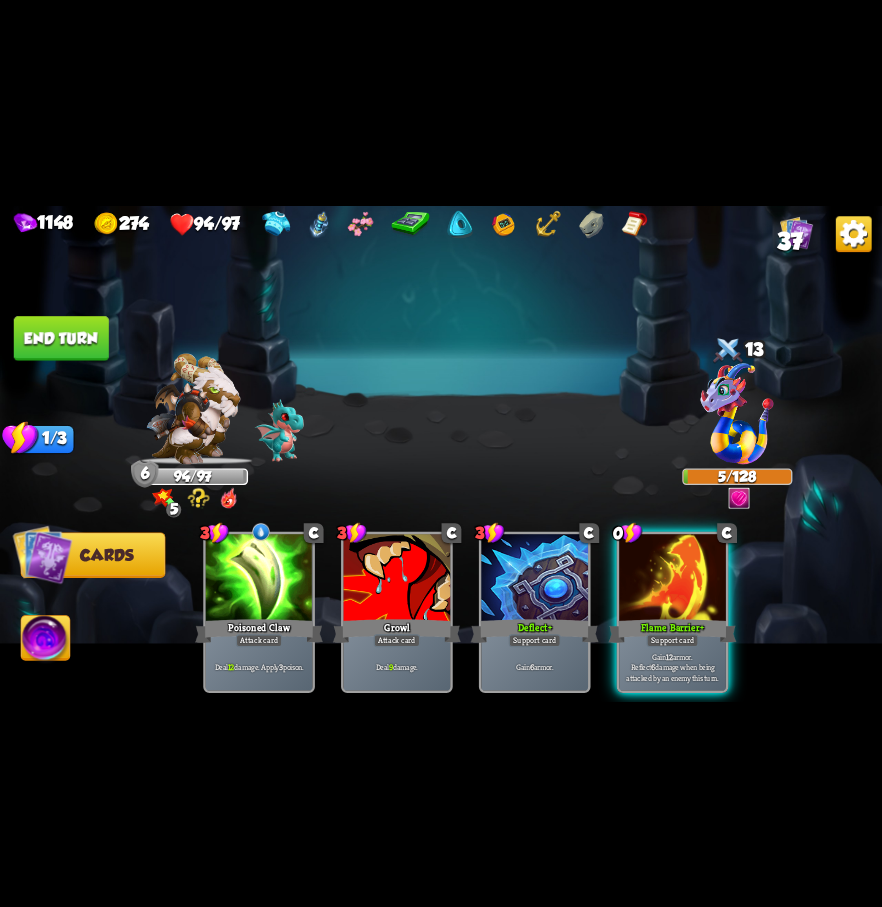 click on "End turn" at bounding box center (61, 338) 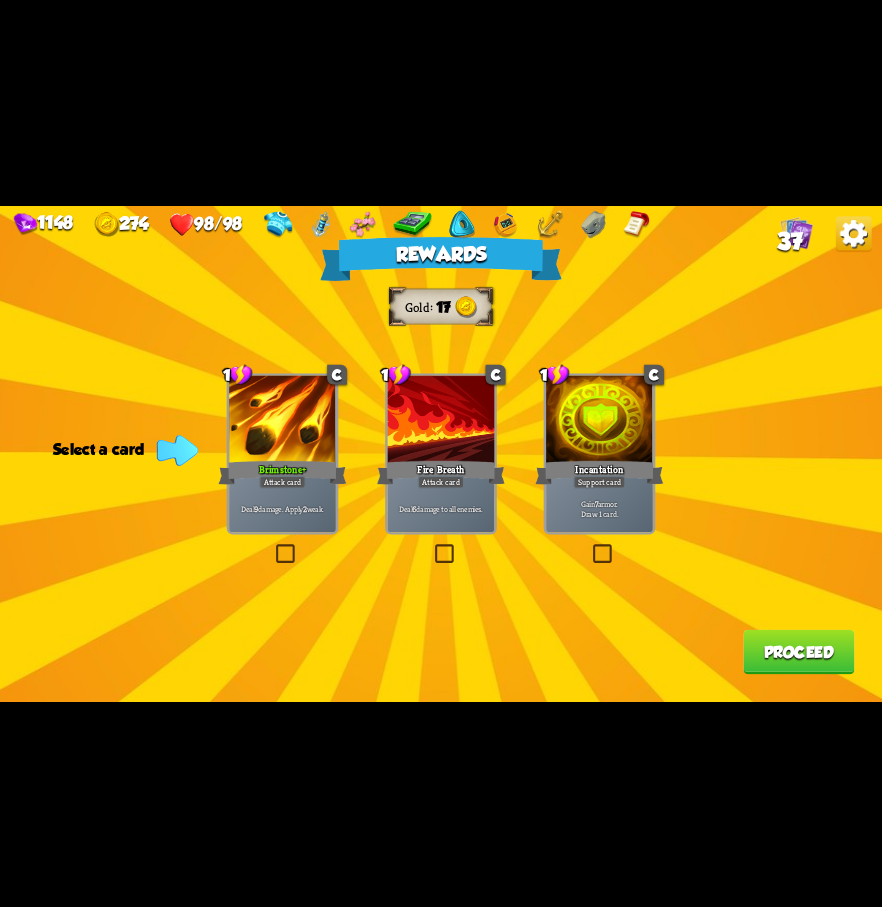 click at bounding box center (273, 547) 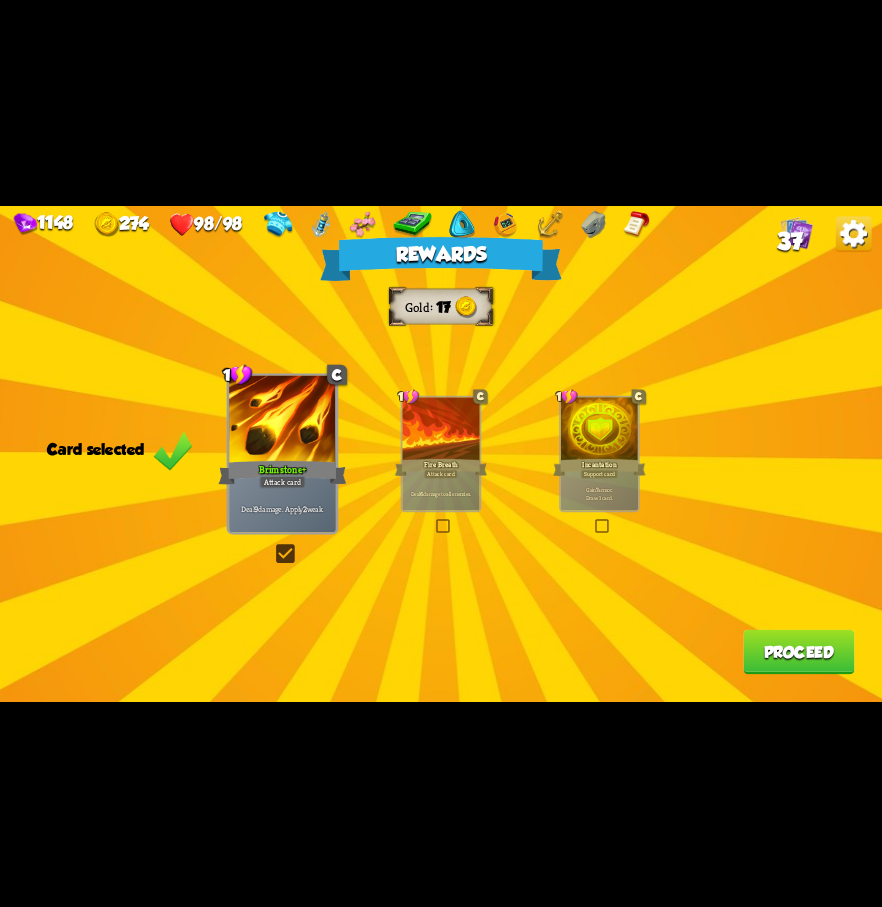 click on "Proceed" at bounding box center [798, 651] 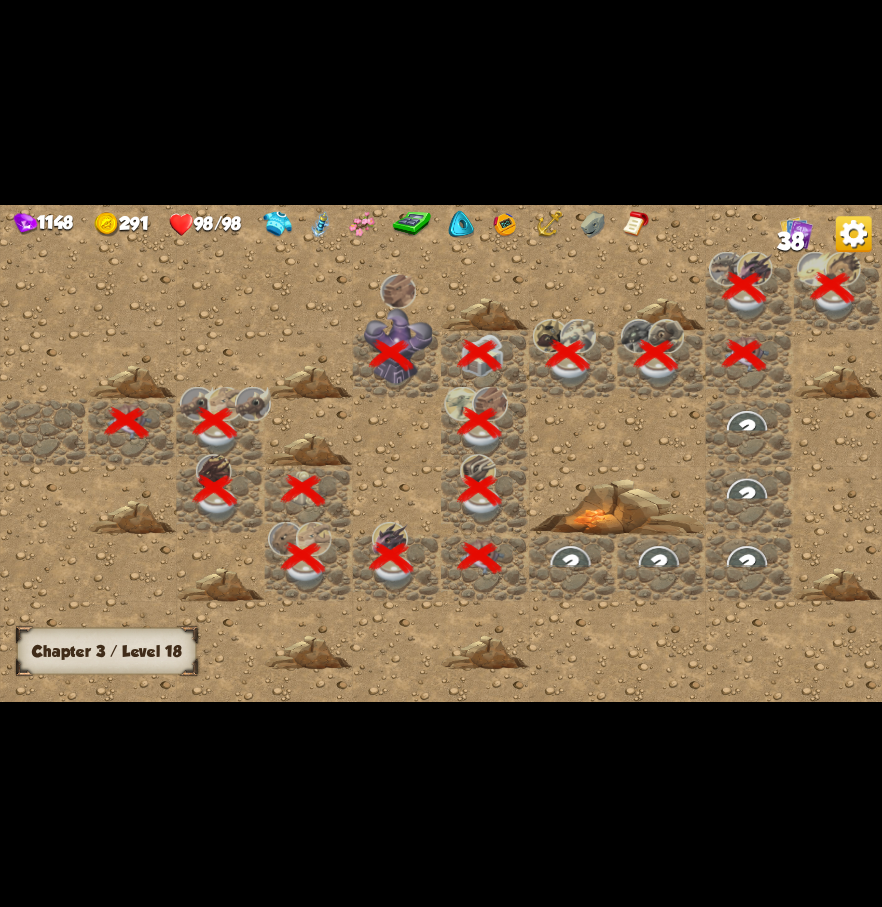 scroll, scrollTop: 0, scrollLeft: 384, axis: horizontal 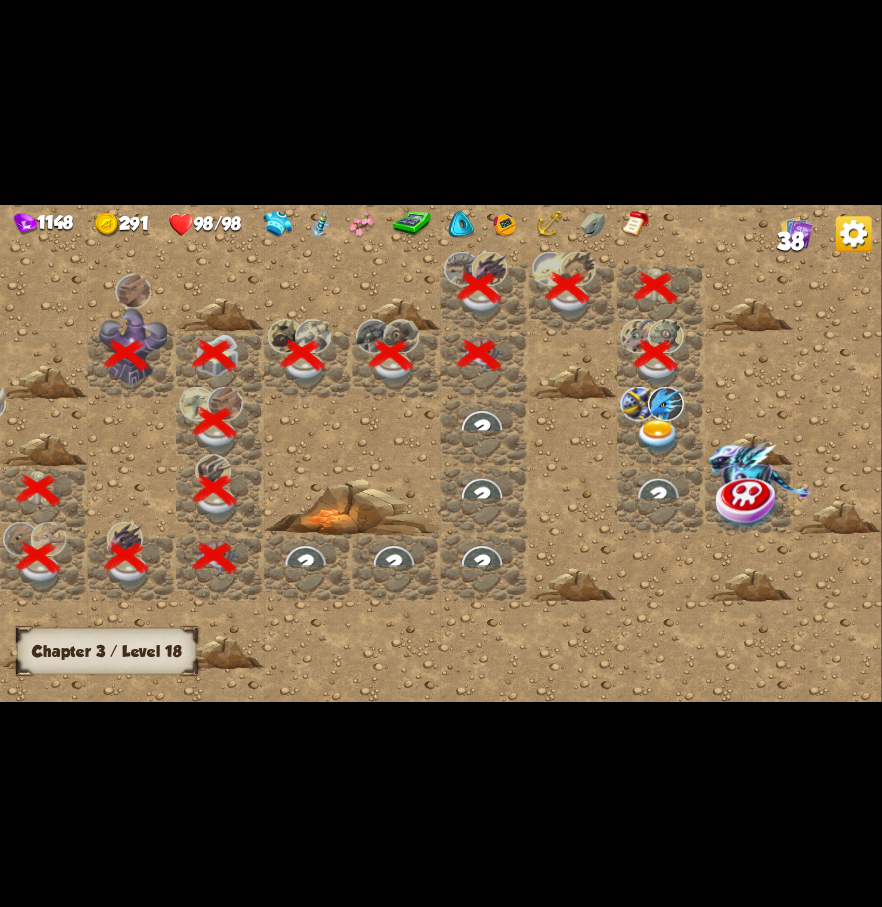click at bounding box center [659, 436] 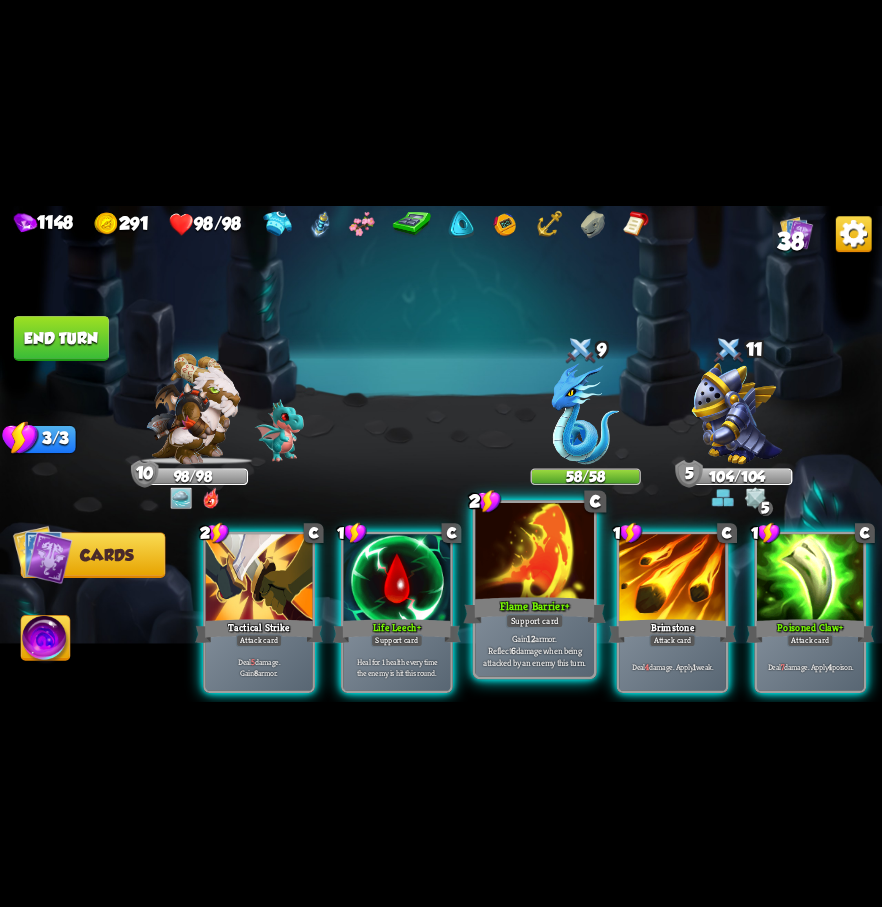 click at bounding box center [534, 552] 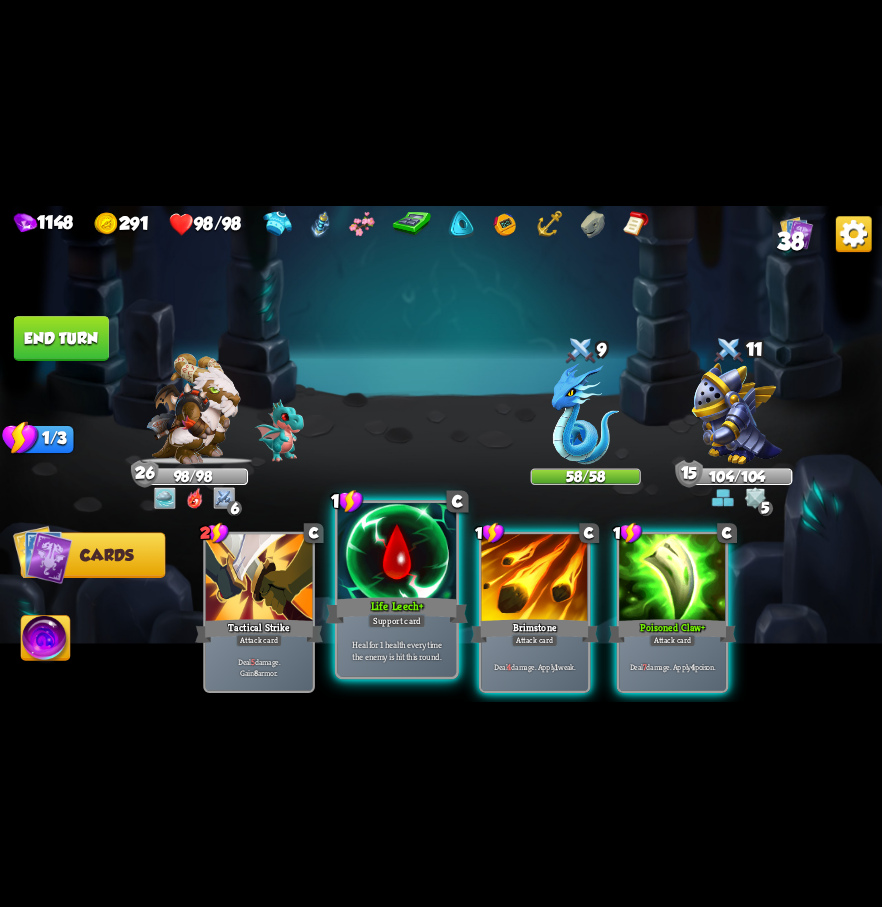 click at bounding box center (397, 552) 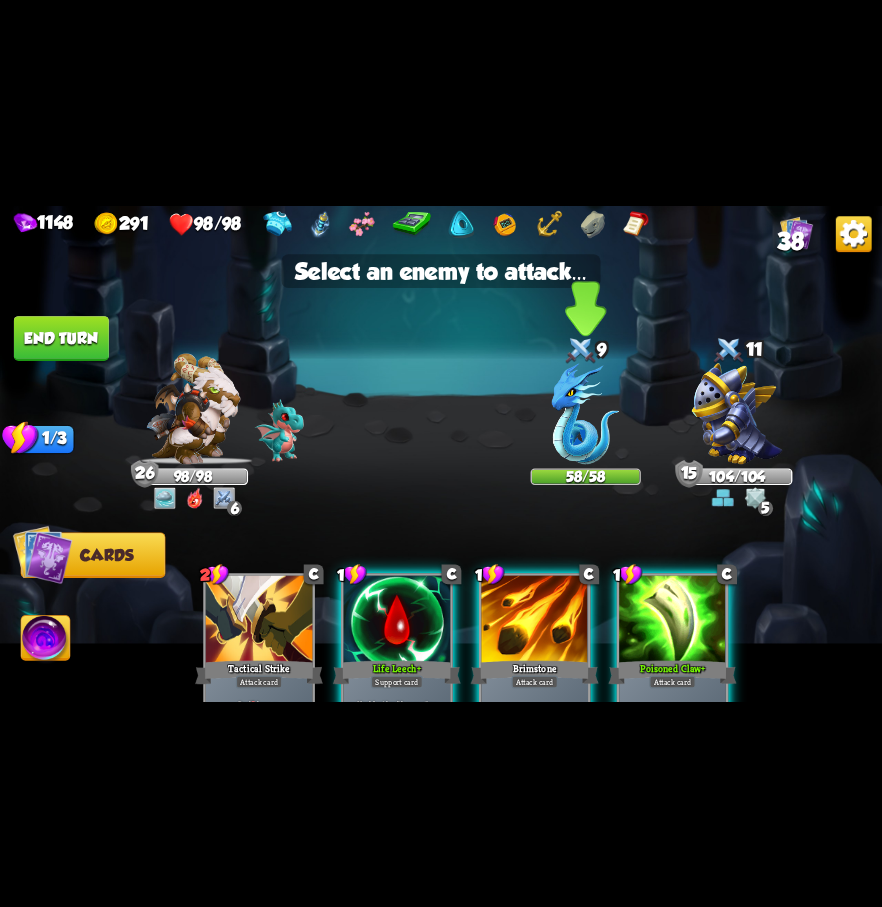 click at bounding box center [586, 413] 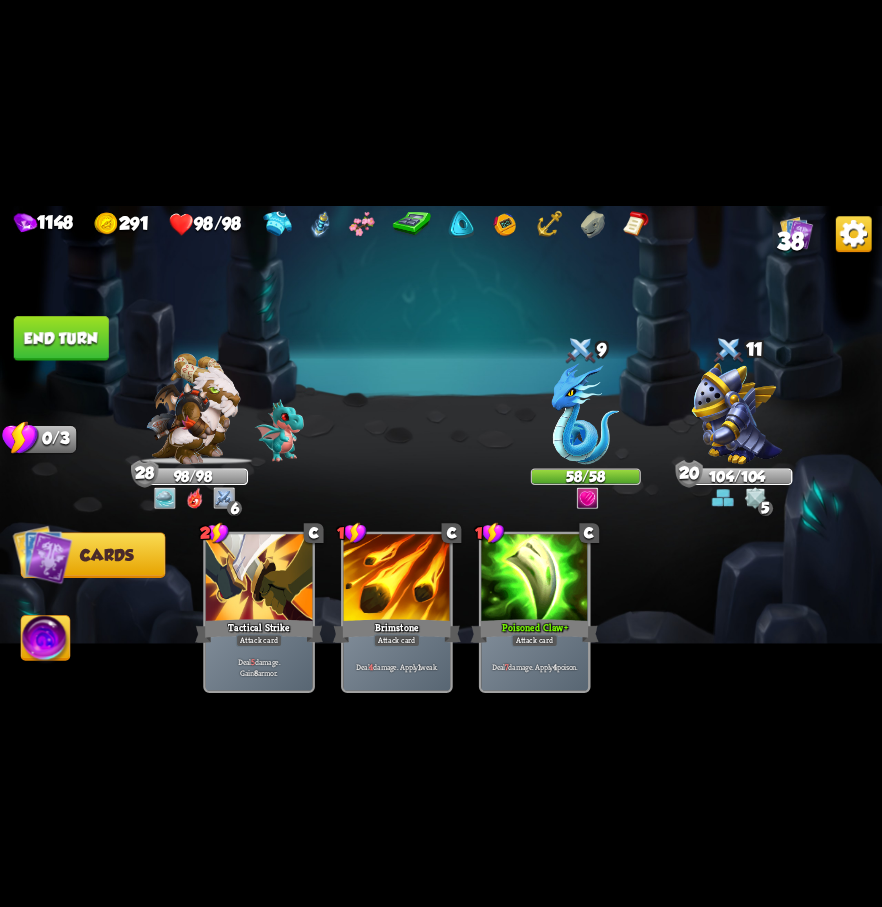 click on "End turn" at bounding box center [61, 338] 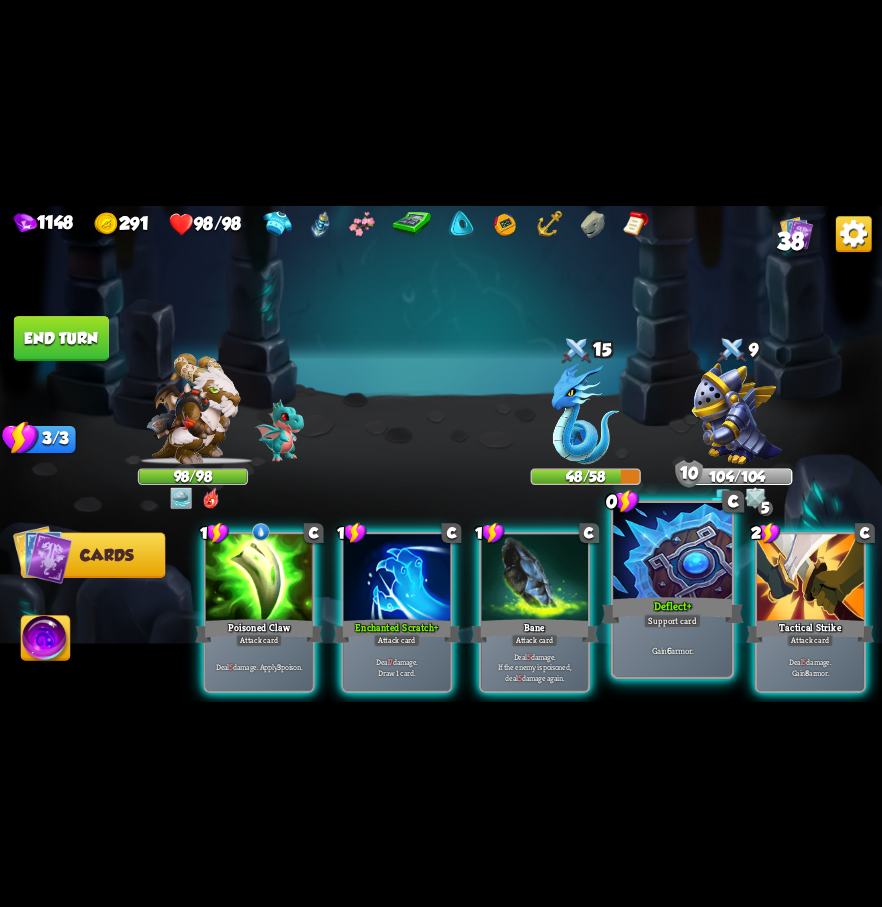 click on "Gain  6  armor." at bounding box center [672, 650] 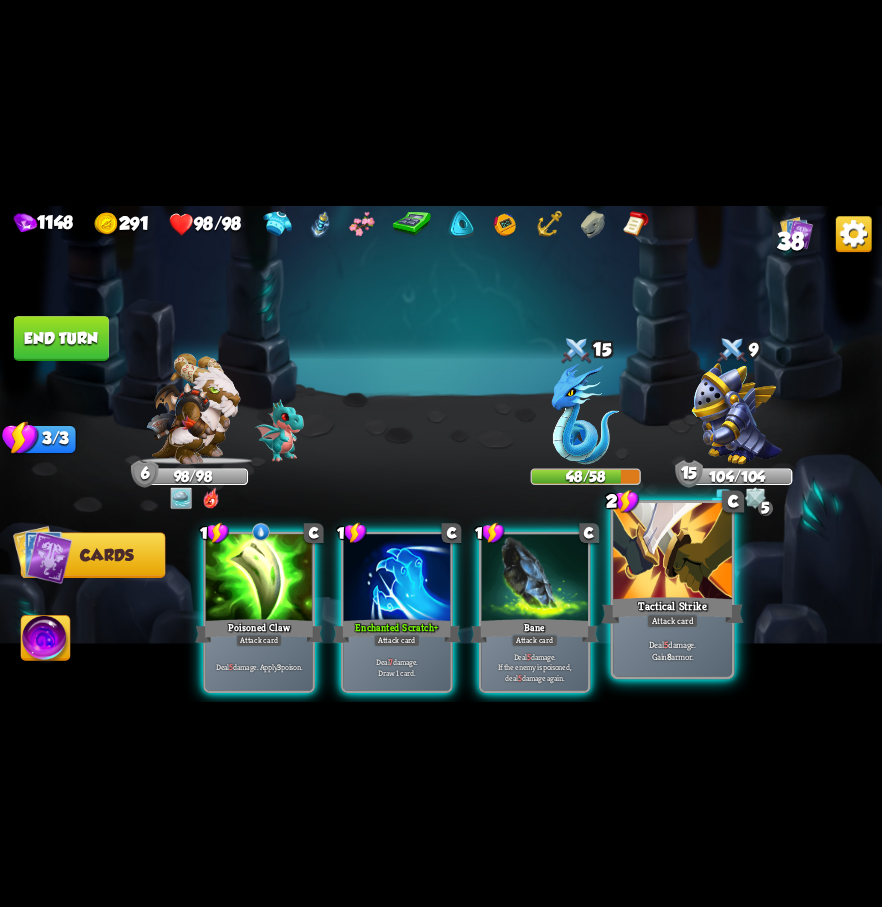 click on "Attack card" at bounding box center (673, 620) 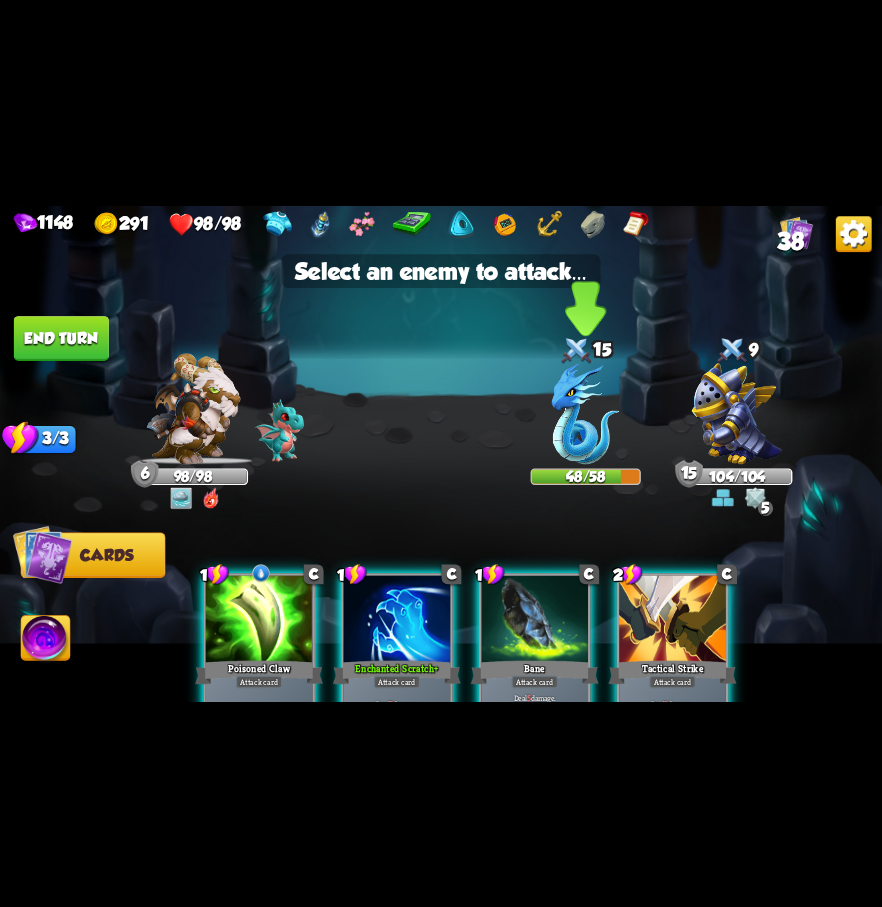 click at bounding box center [586, 413] 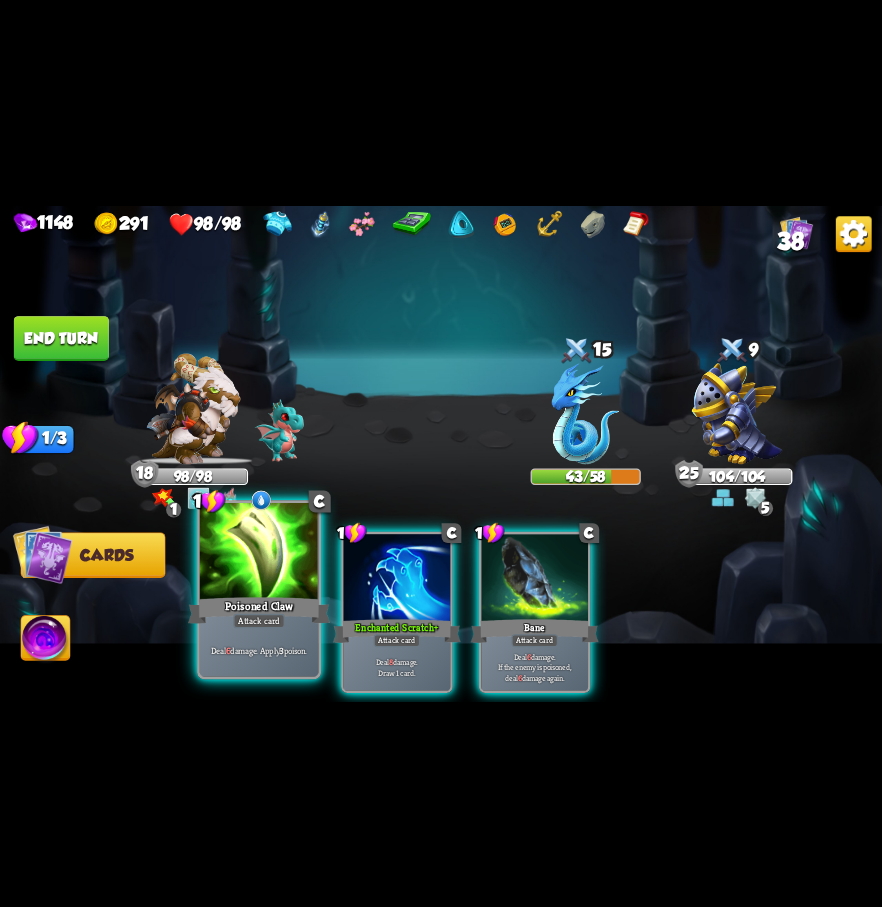 click on "Poisoned Claw" at bounding box center (259, 610) 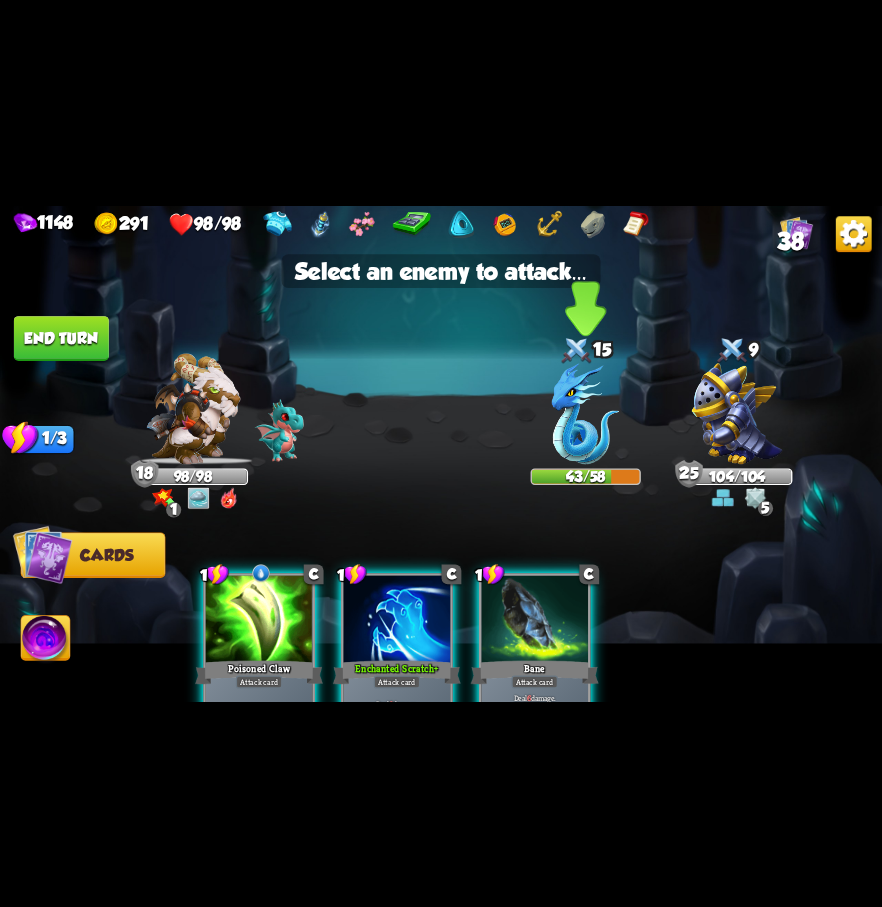 click at bounding box center [586, 415] 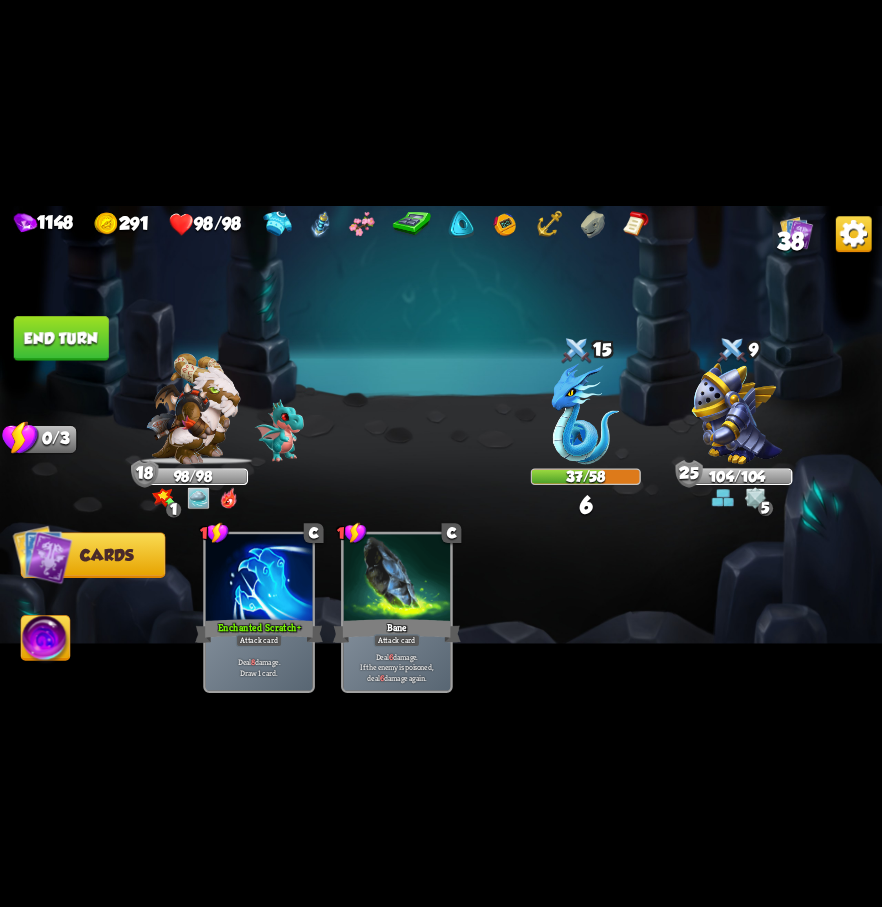 click on "End turn" at bounding box center (61, 338) 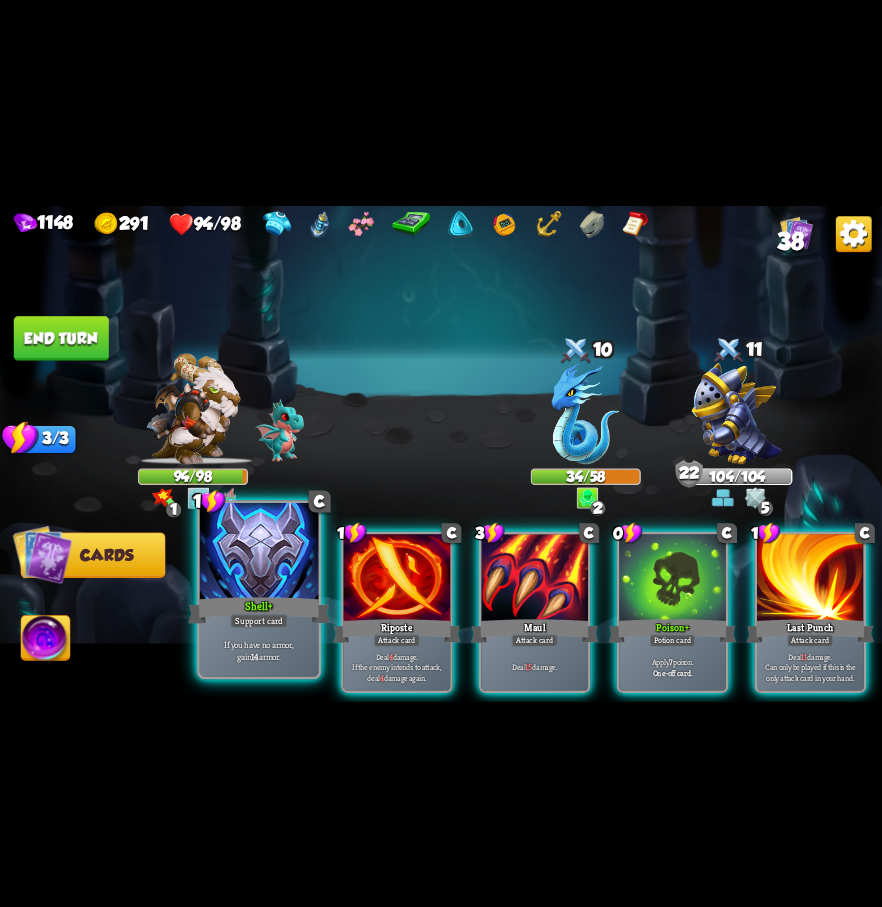 click on "If you have no armor, gain  14  armor." at bounding box center (259, 650) 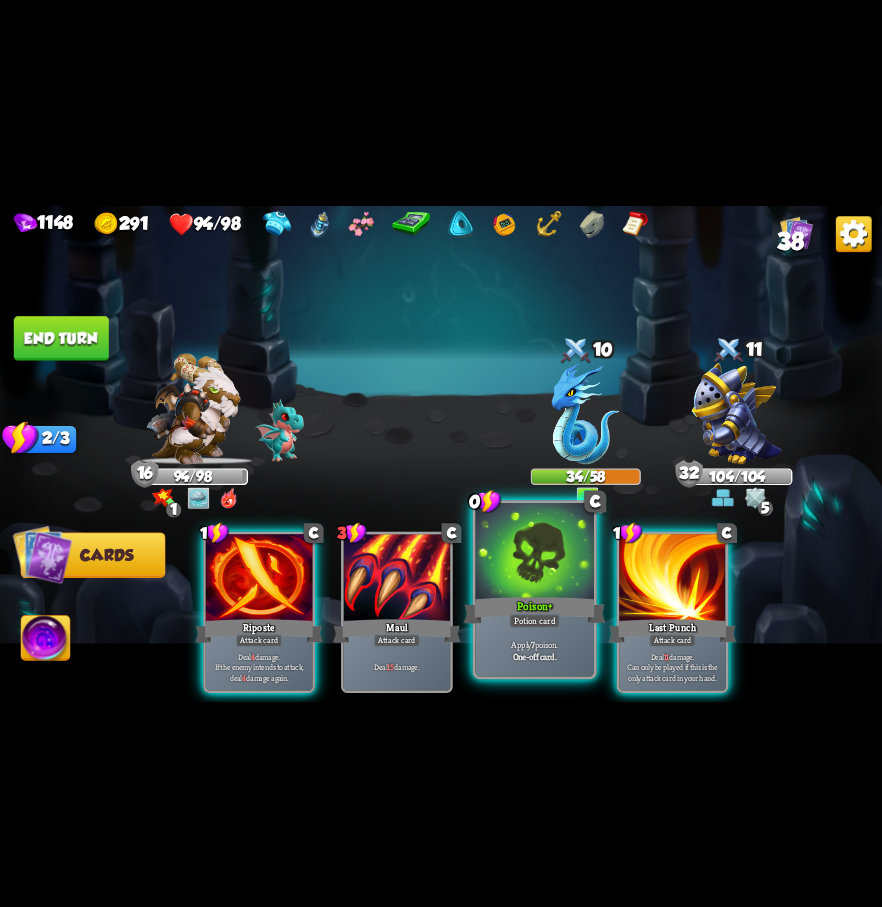 click at bounding box center (534, 552) 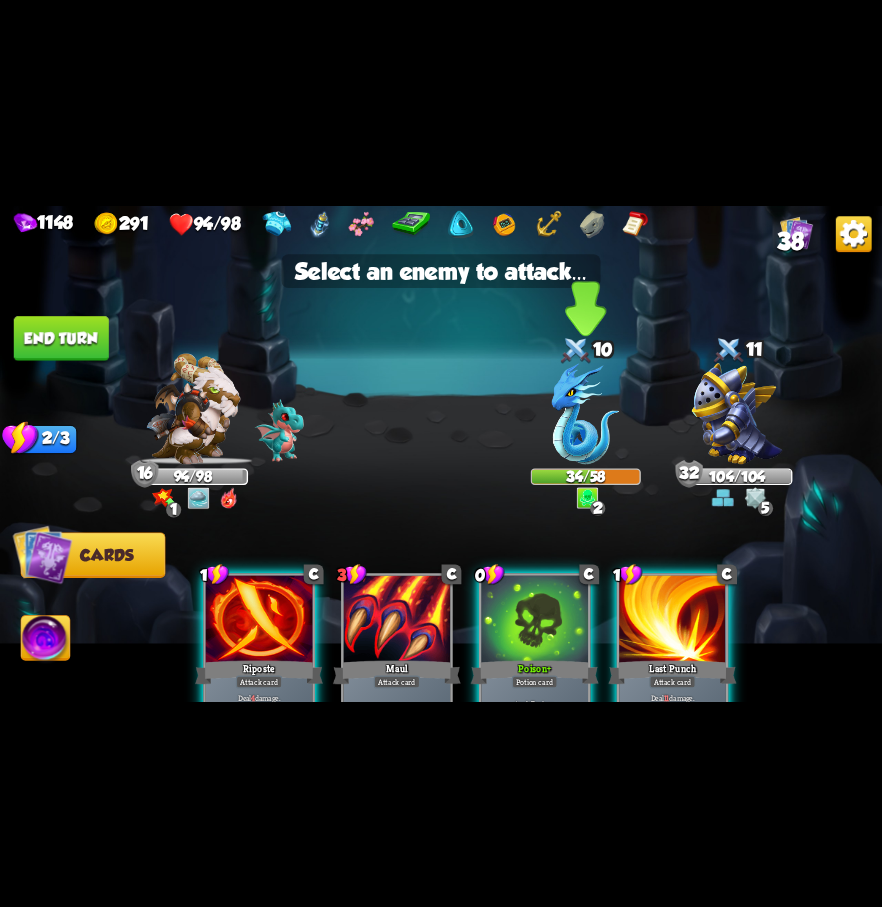 click at bounding box center (586, 413) 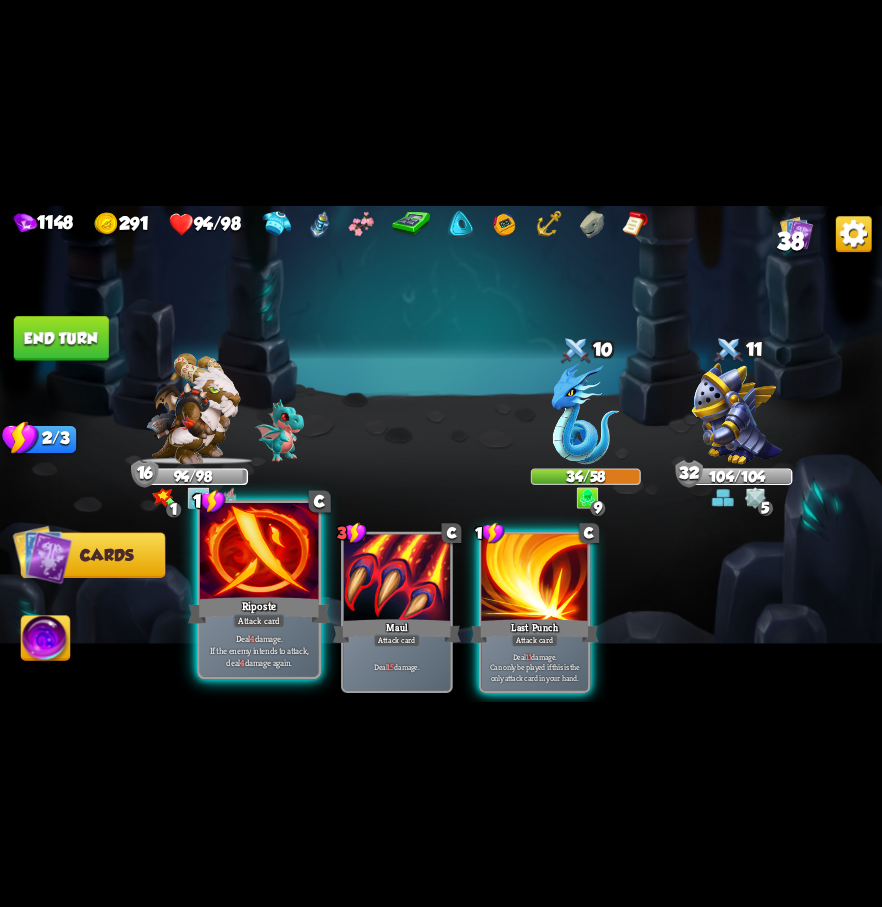 click at bounding box center [259, 552] 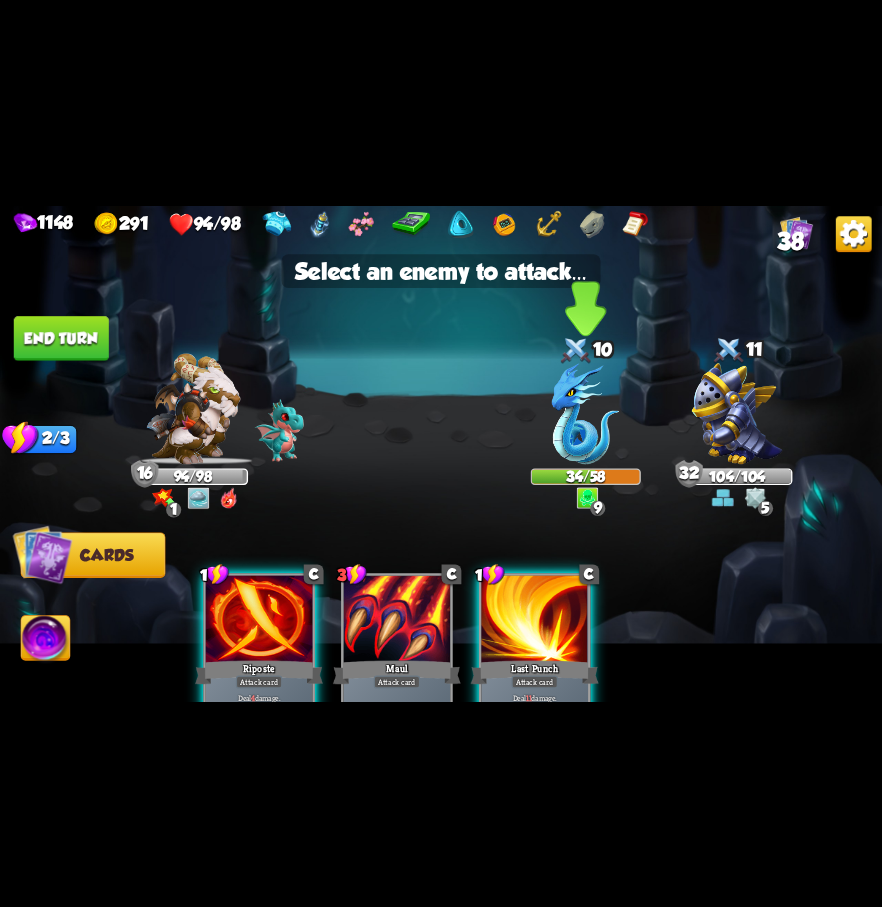 click at bounding box center (586, 413) 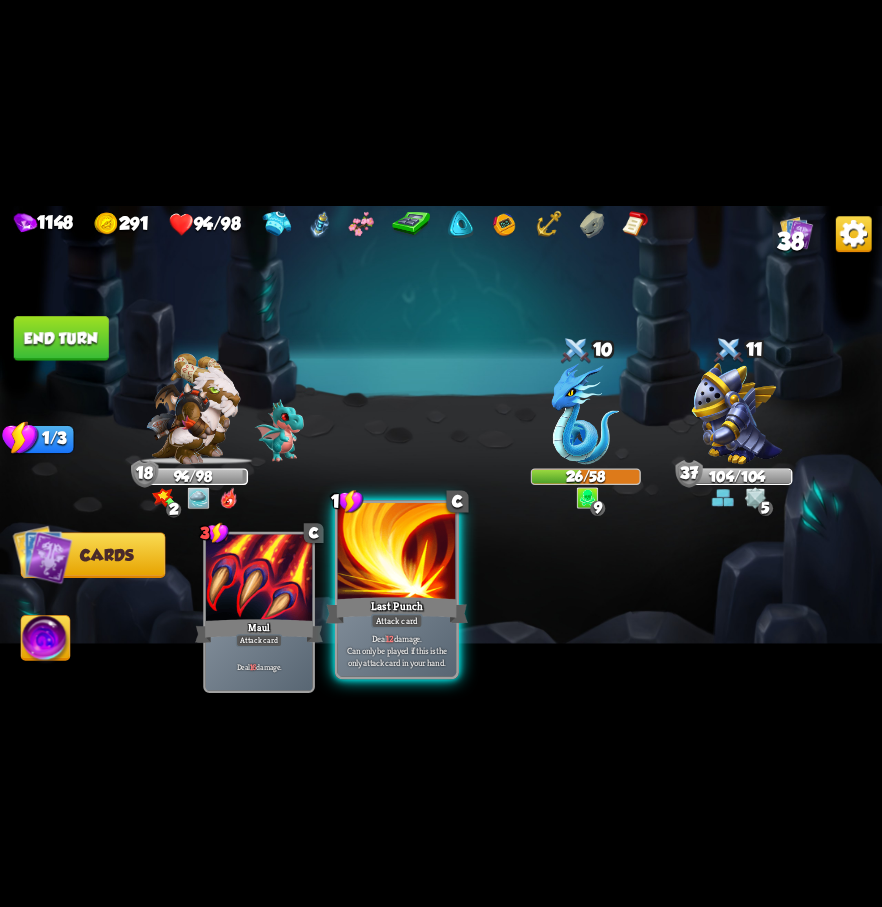 click at bounding box center (397, 552) 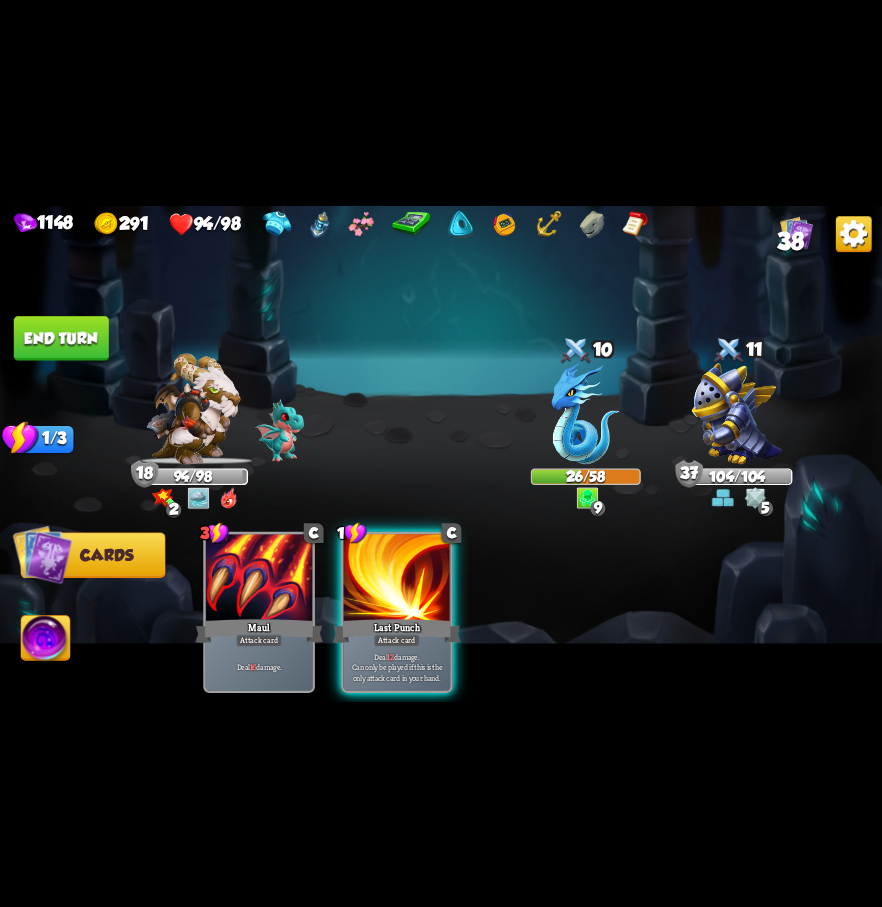 click at bounding box center [586, 413] 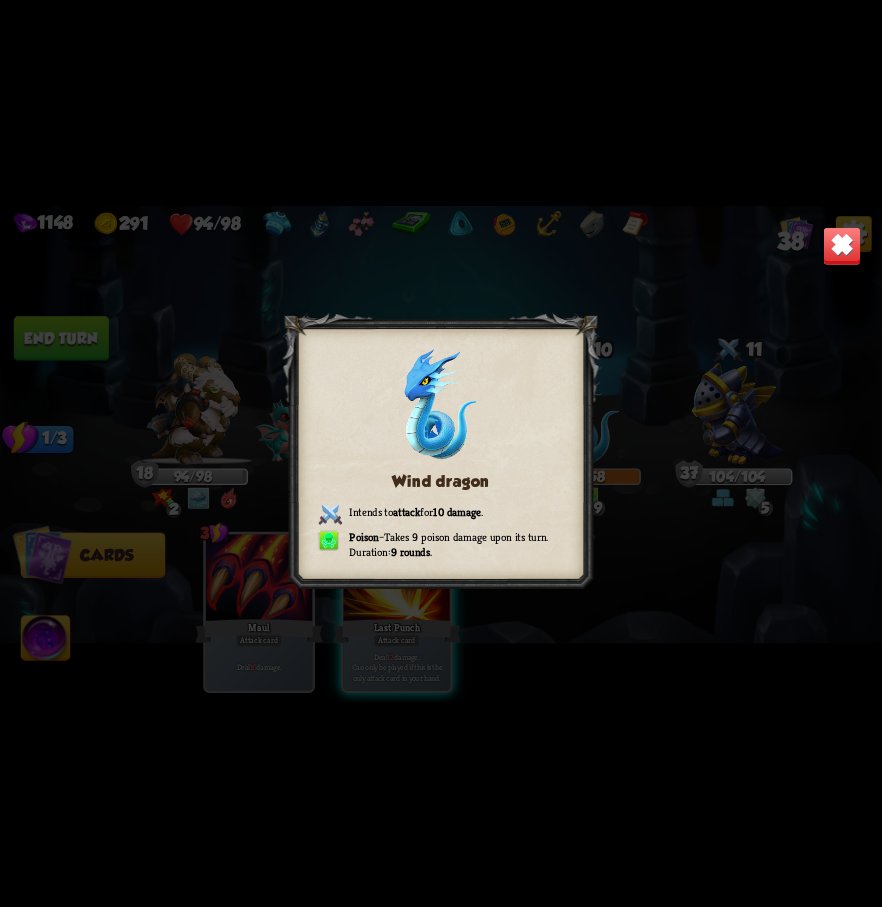 click on "Wind dragon
Intends to  attack  for  10 damage .
Poison
–
Takes 9 poison damage upon its turn.
Duration:
9 rounds ." at bounding box center [441, 453] 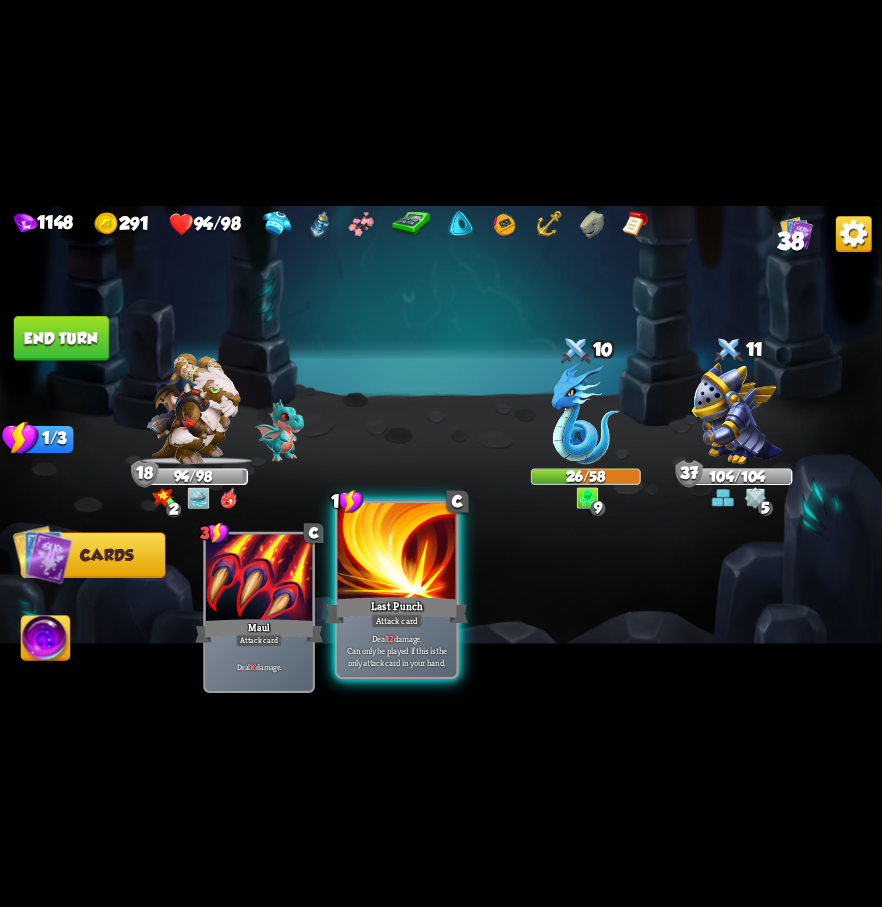 click at bounding box center [397, 552] 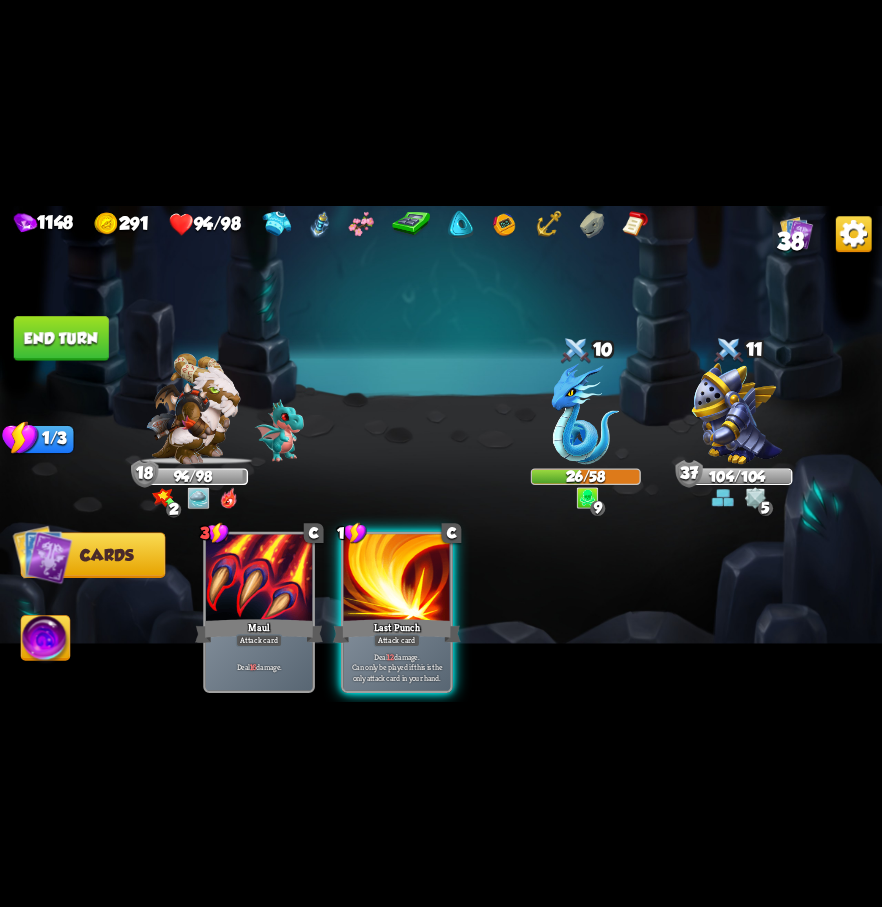 click at bounding box center (586, 413) 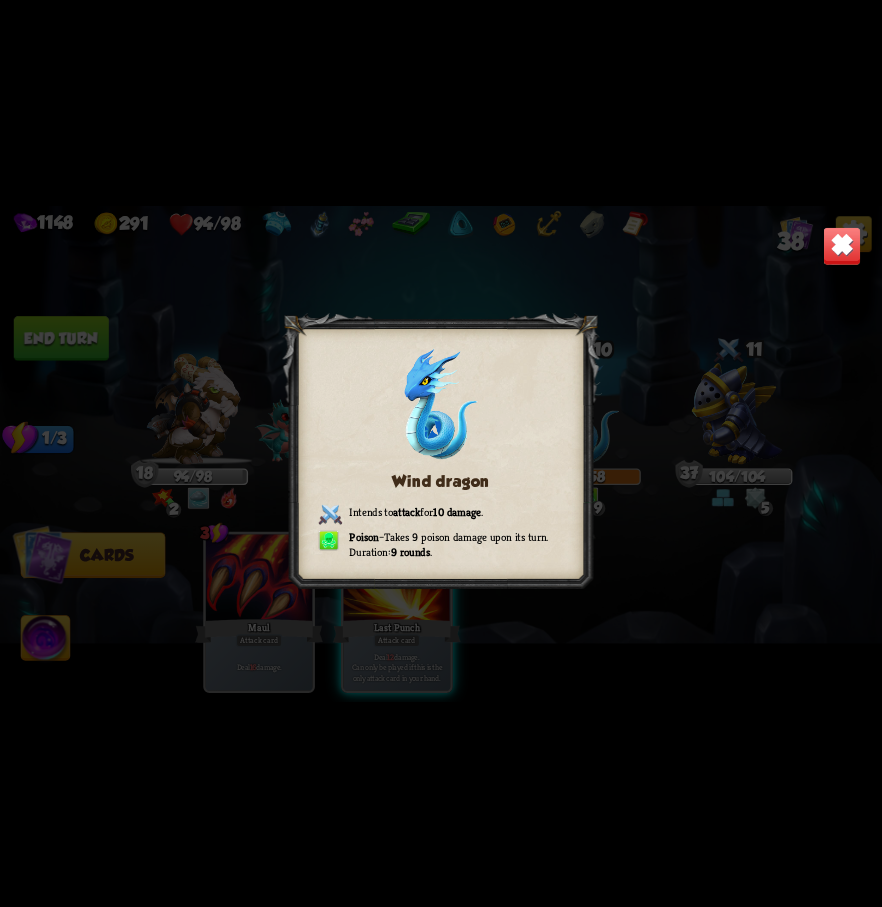 click at bounding box center [842, 245] 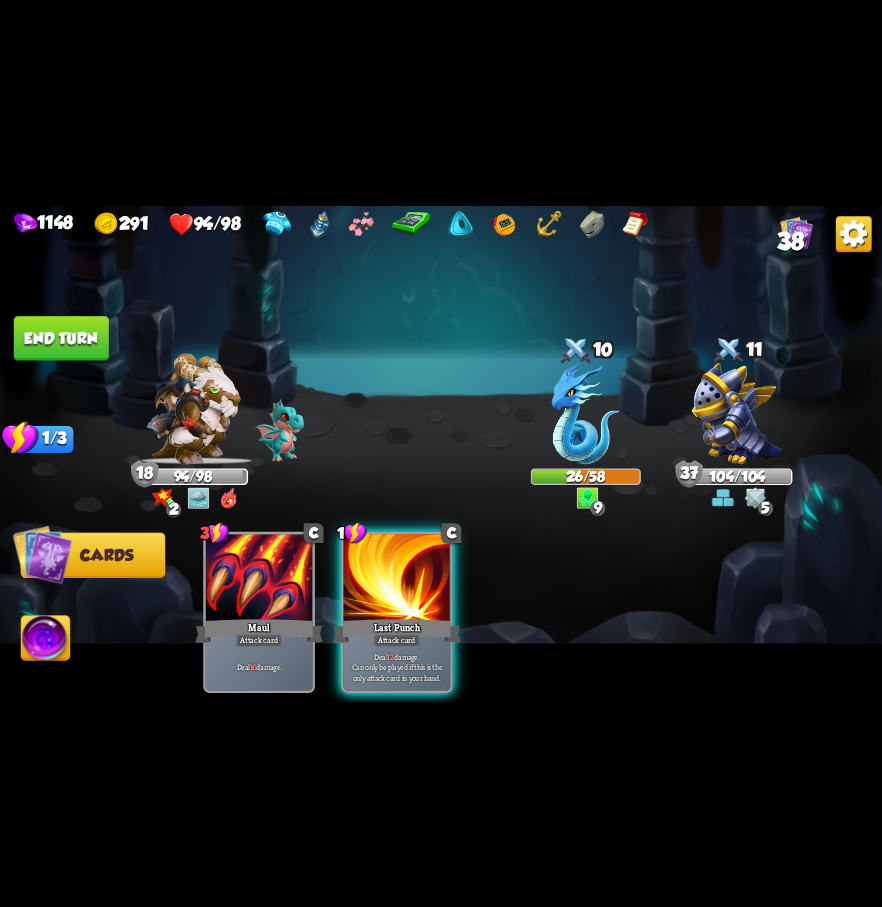 click on "End turn" at bounding box center (61, 338) 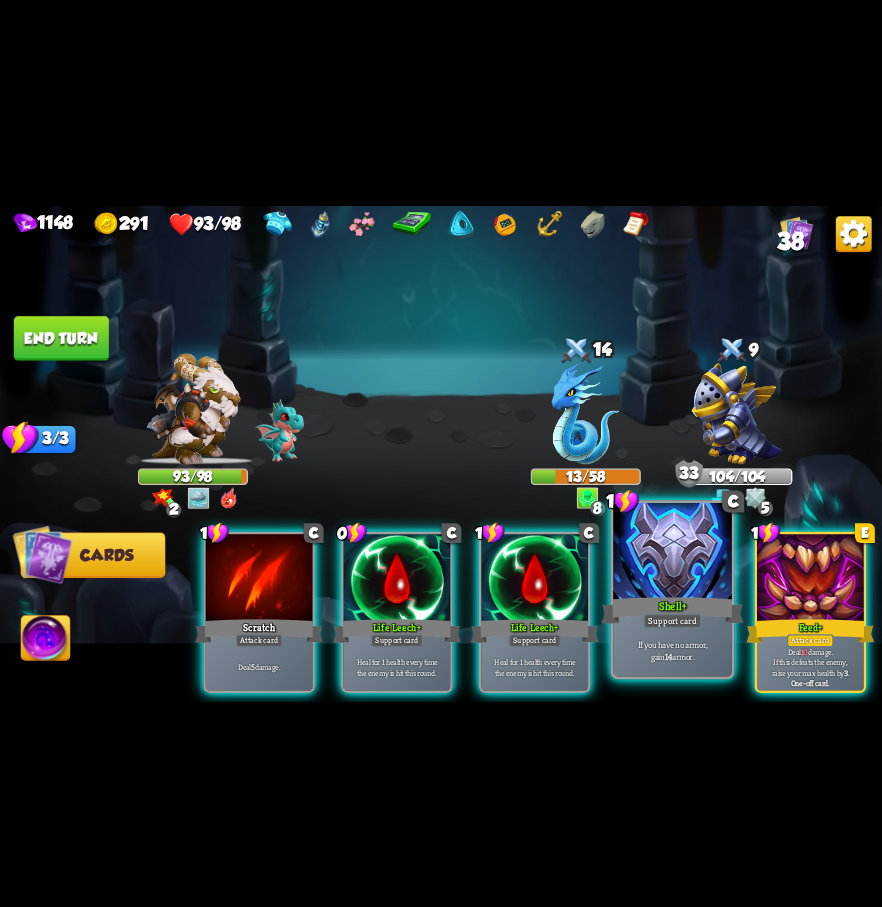 click on "Shell +" at bounding box center [672, 610] 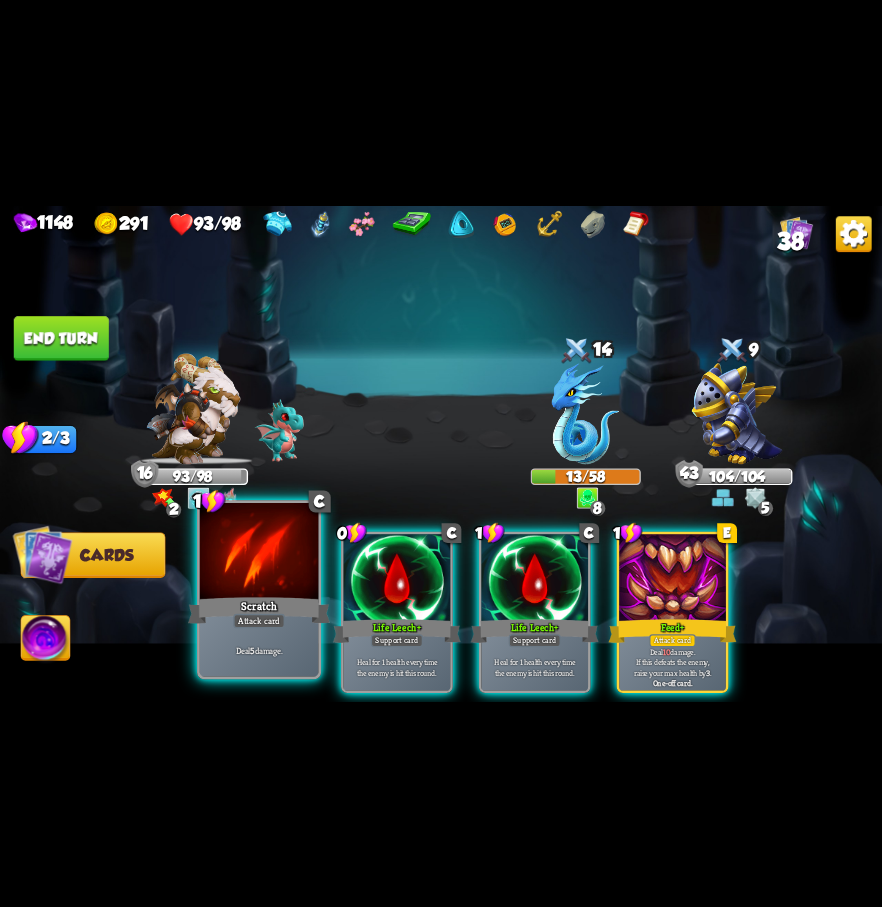 click at bounding box center (259, 552) 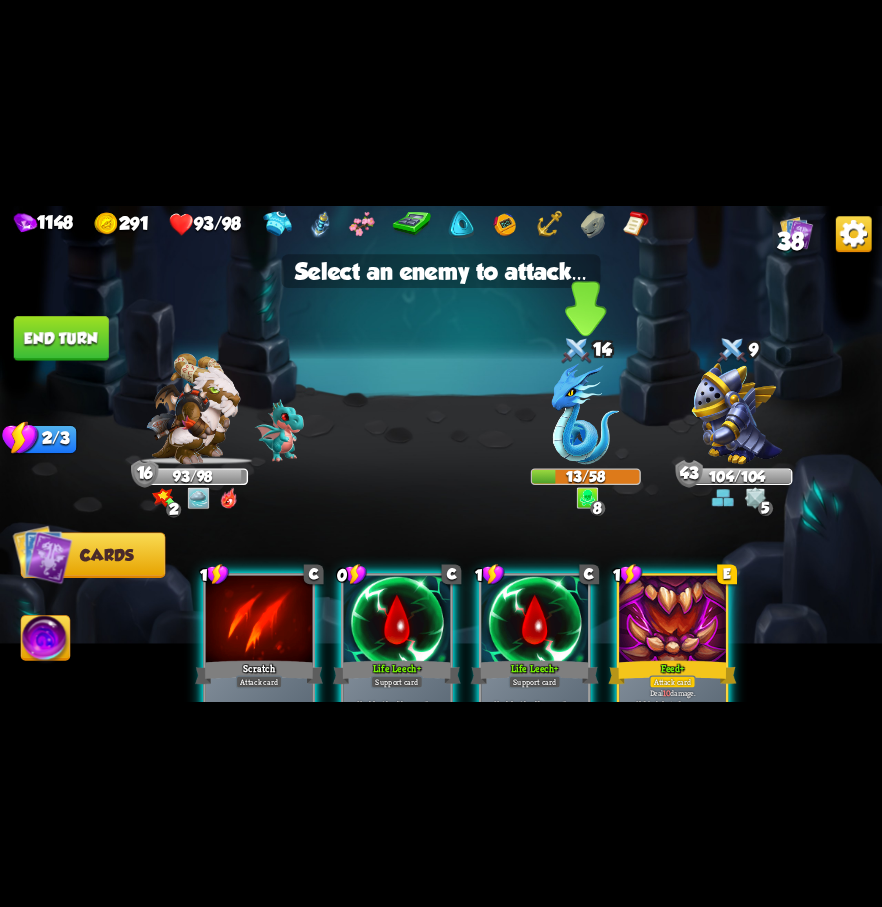 click at bounding box center (586, 413) 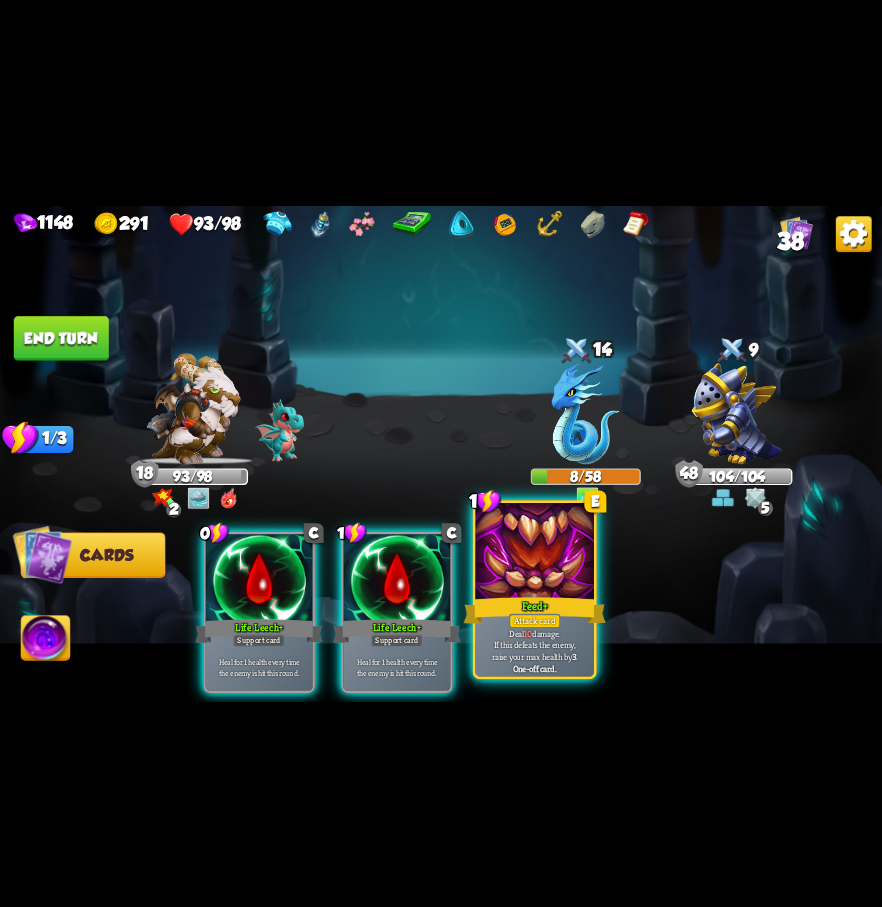 click at bounding box center (534, 552) 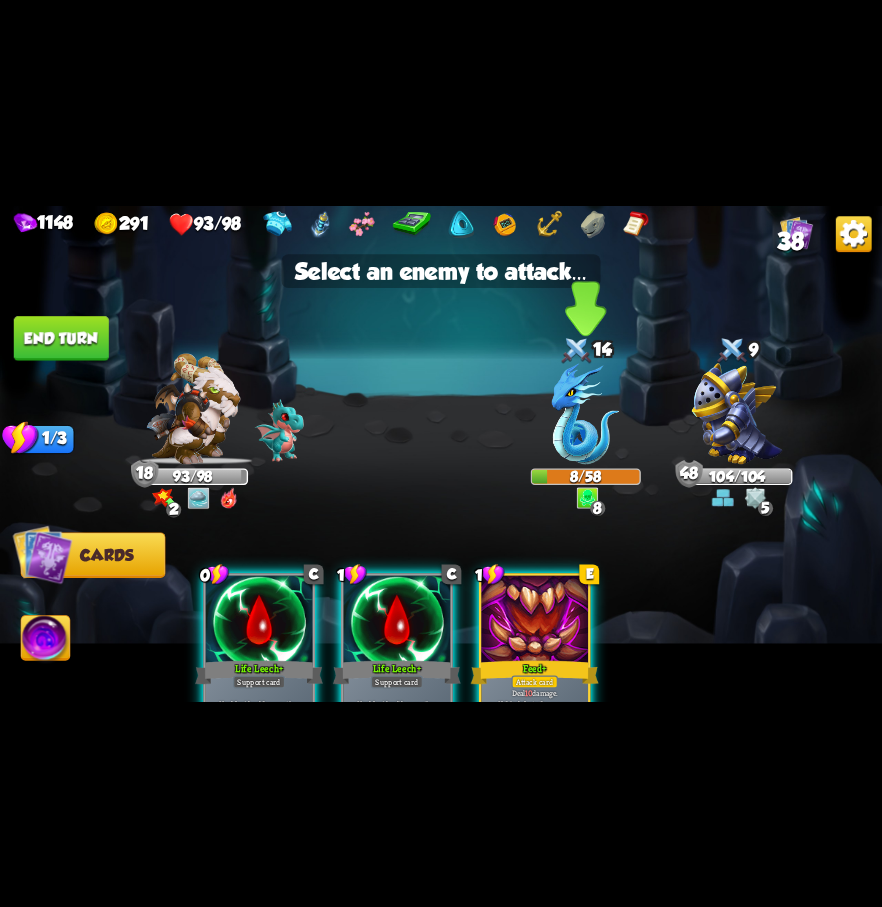 click at bounding box center (586, 413) 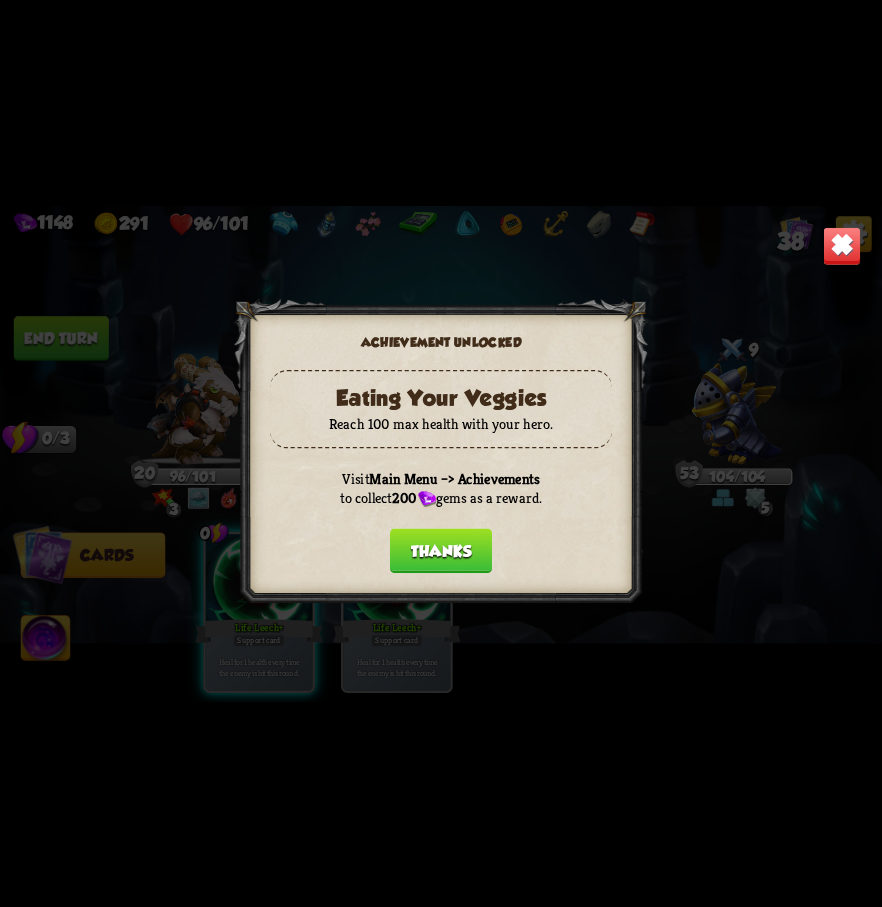 click on "Thanks" at bounding box center [441, 550] 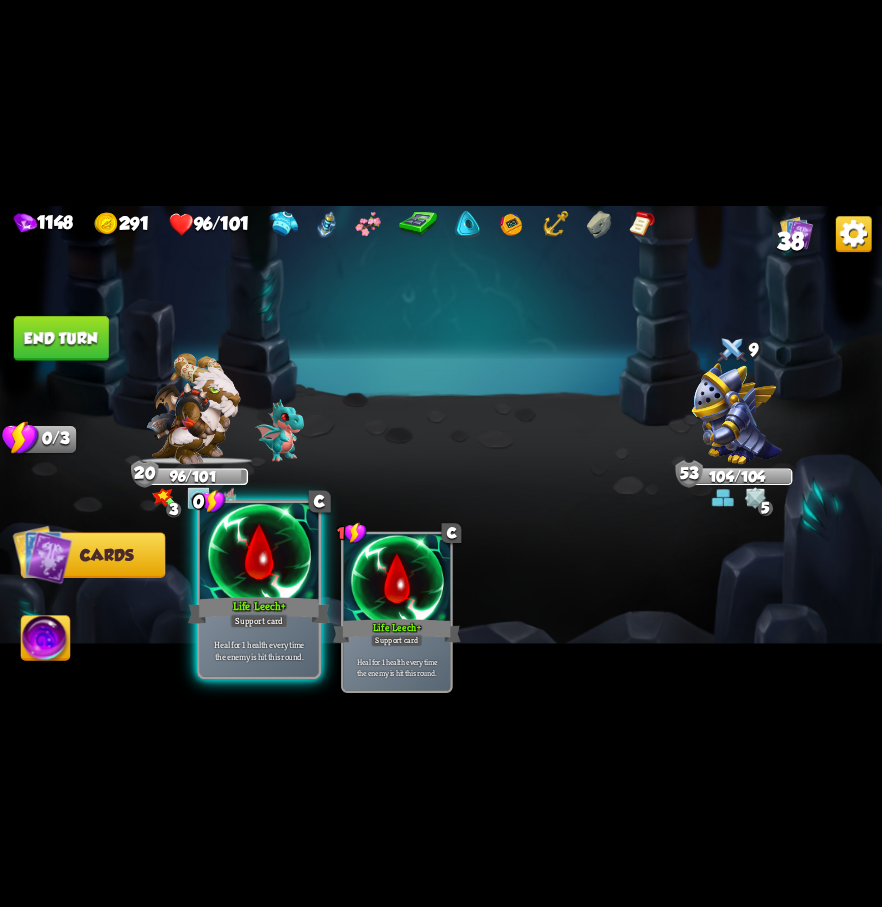 click on "Support card" at bounding box center [259, 620] 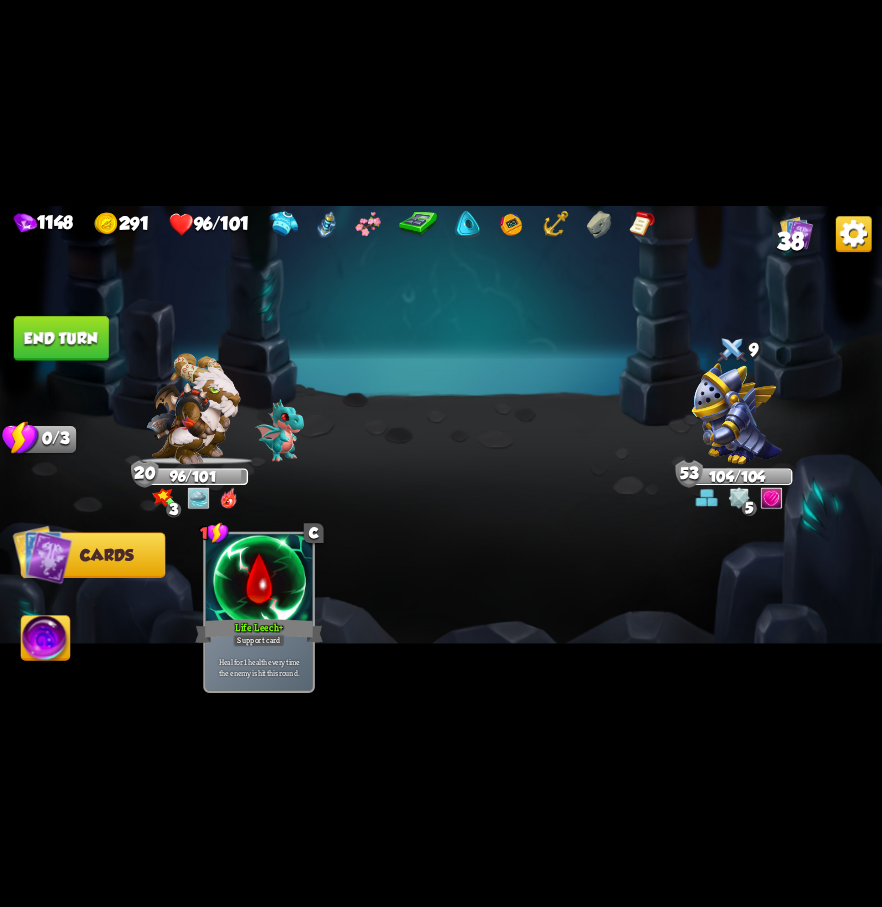 click on "End turn" at bounding box center [61, 338] 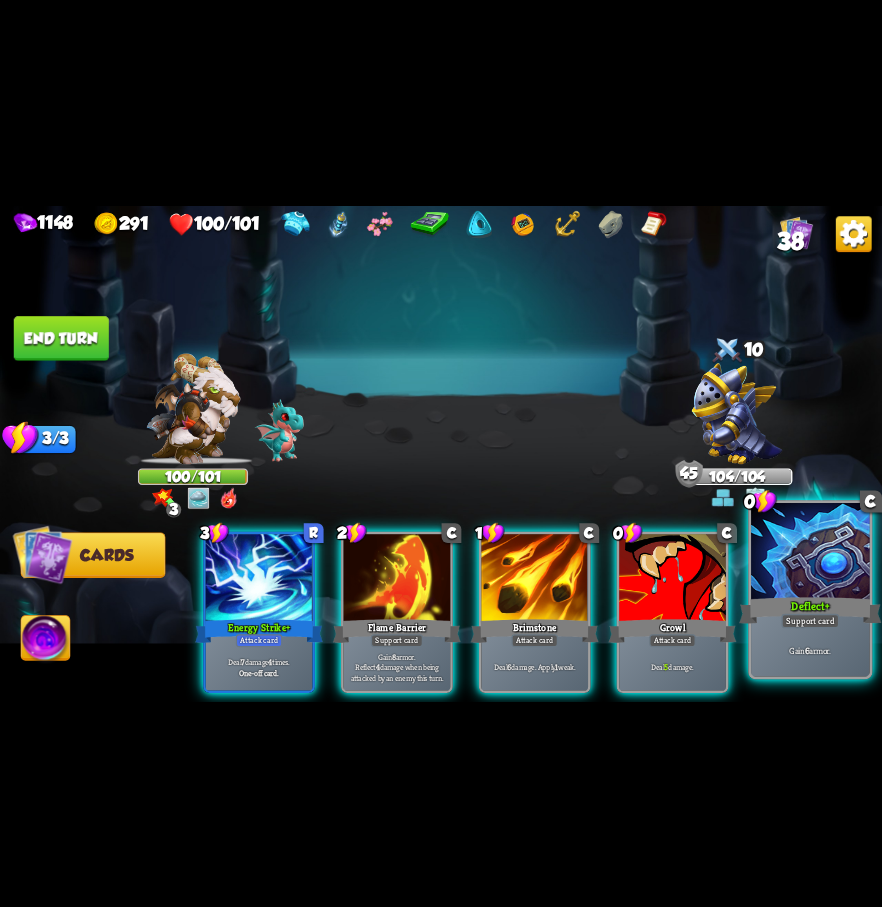 click at bounding box center [810, 552] 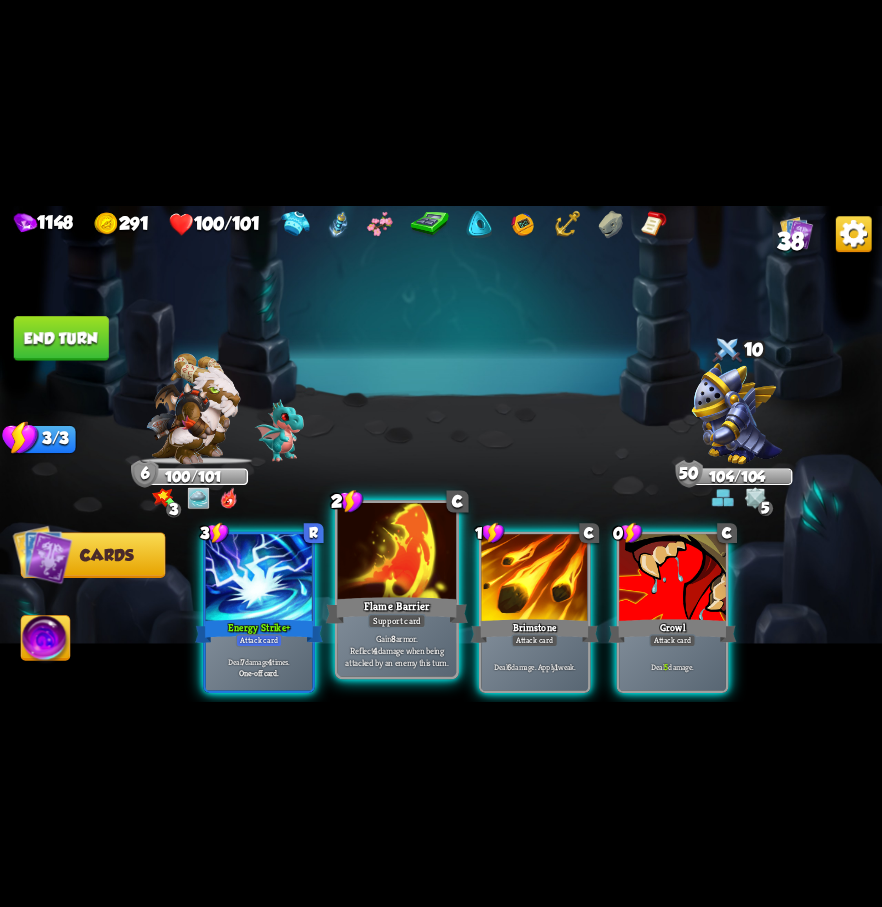 click on "Flame Barrier" at bounding box center [397, 610] 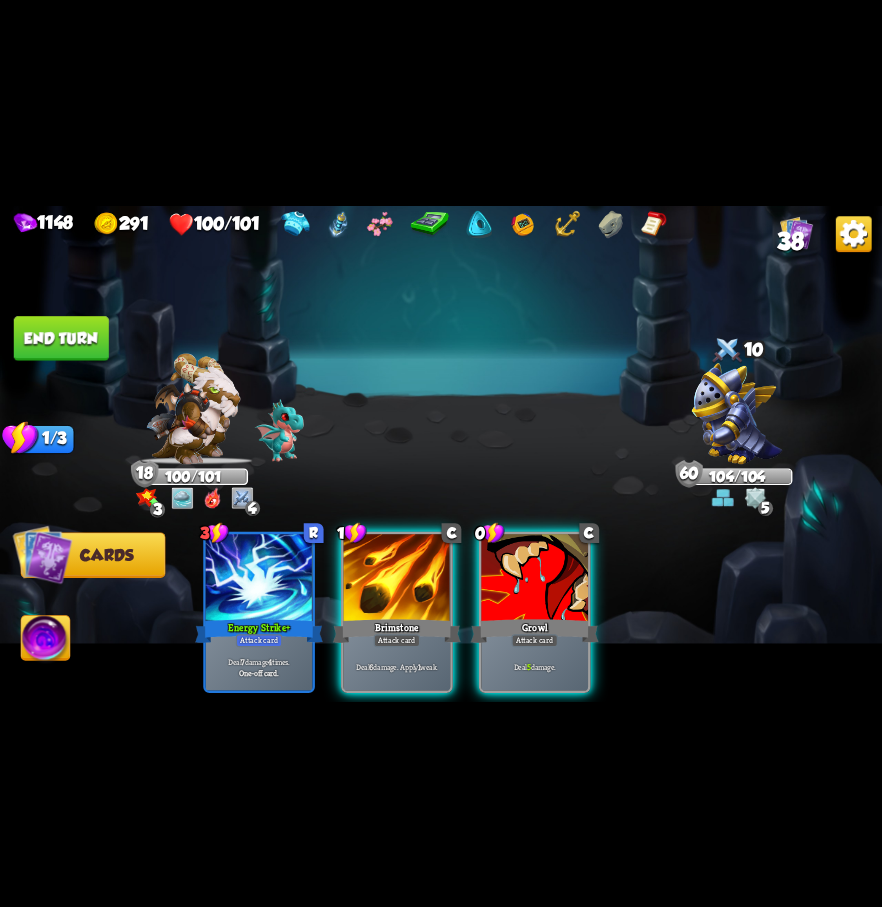 click on "End turn" at bounding box center [61, 338] 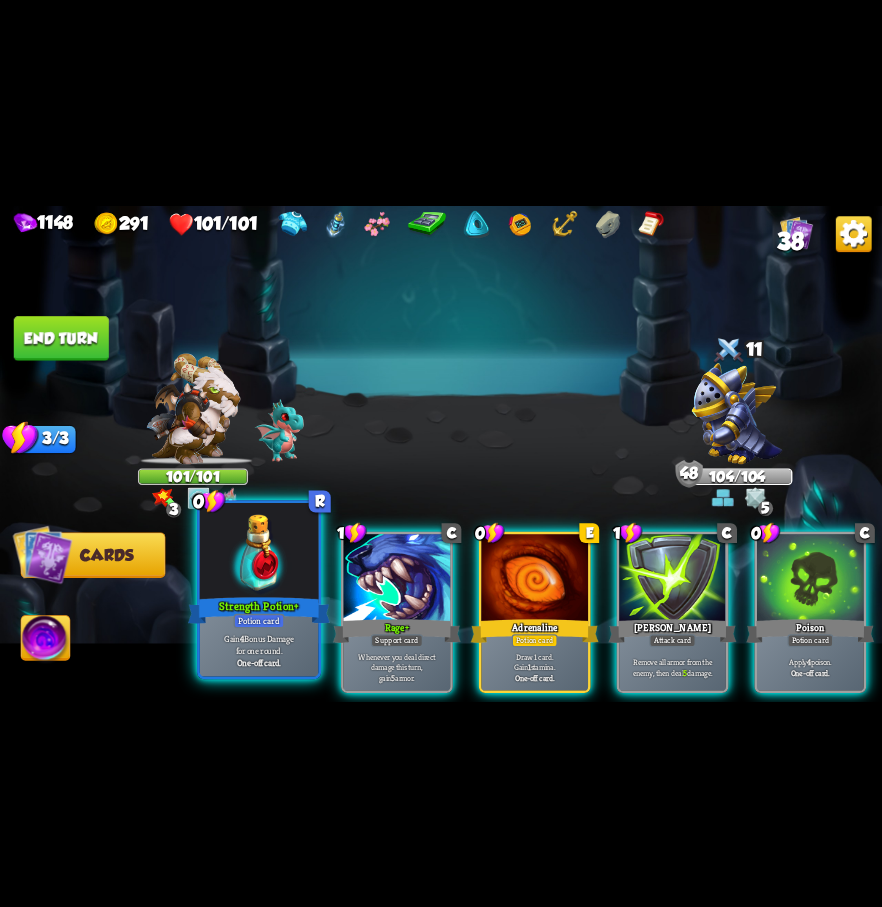 click on "Strength Potion +" at bounding box center [259, 610] 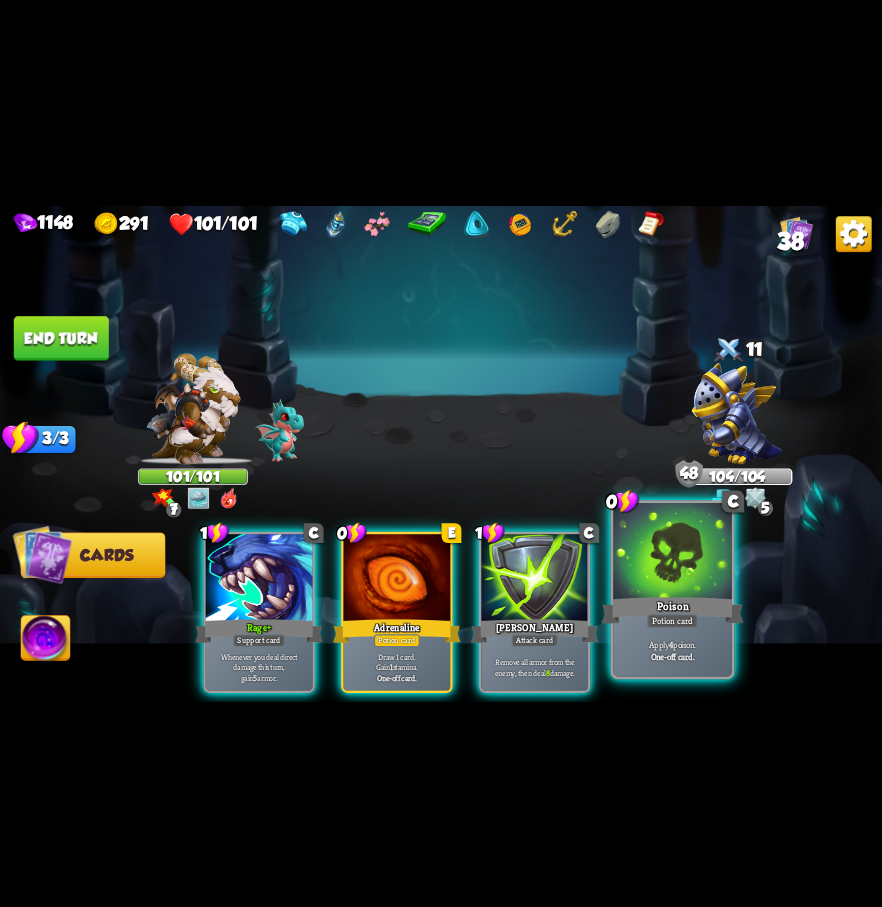 click on "Poison" at bounding box center (672, 610) 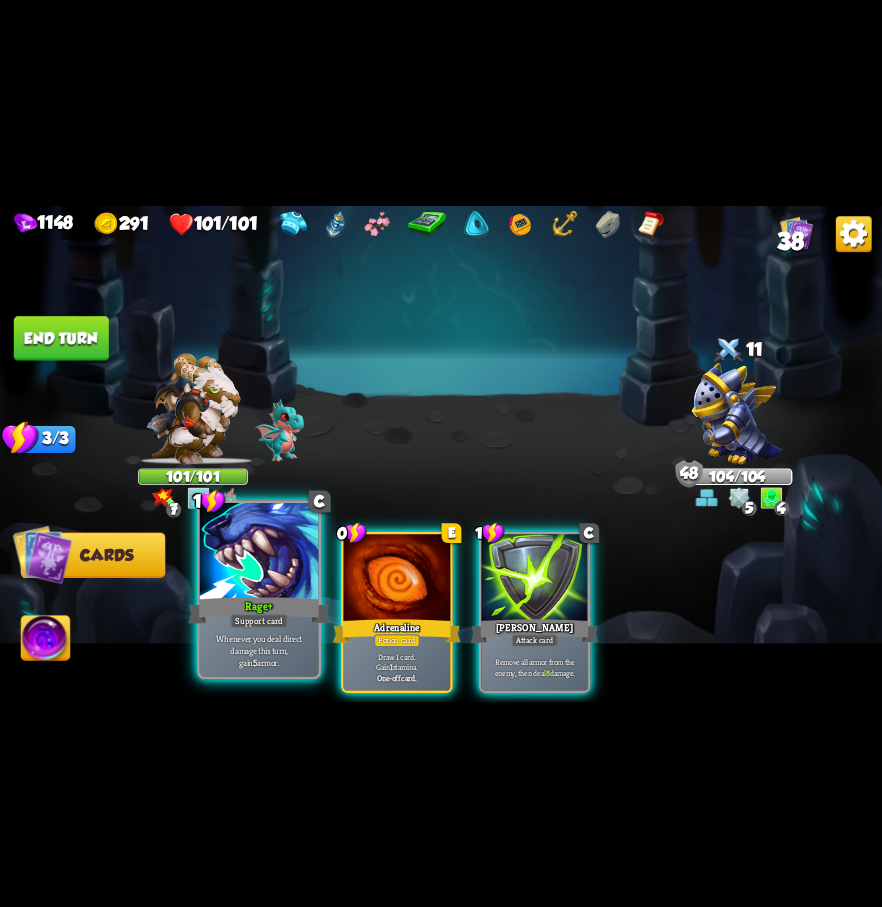 click on "Rage +" at bounding box center (259, 610) 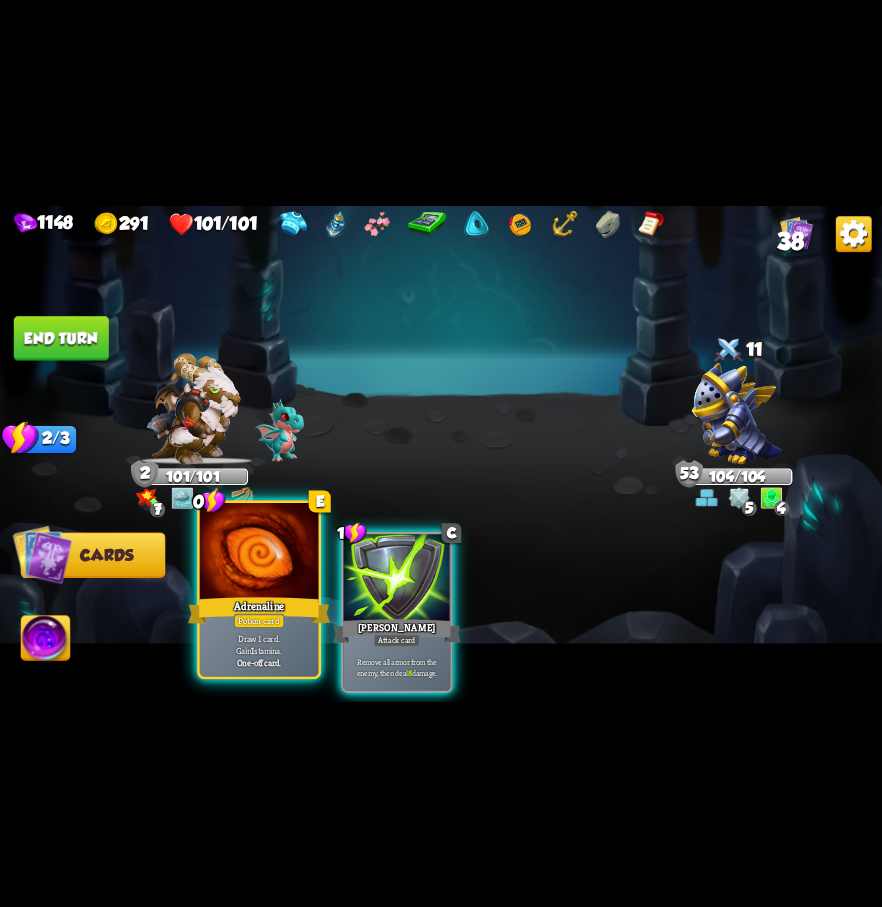 click at bounding box center [259, 552] 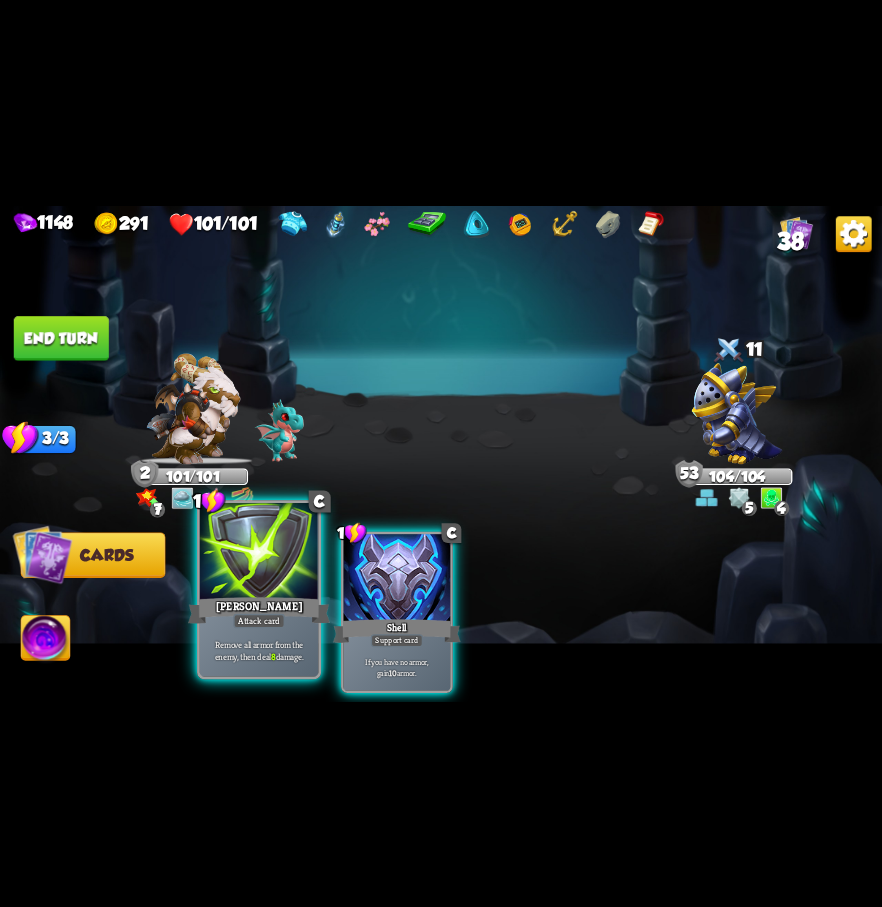 click at bounding box center (259, 552) 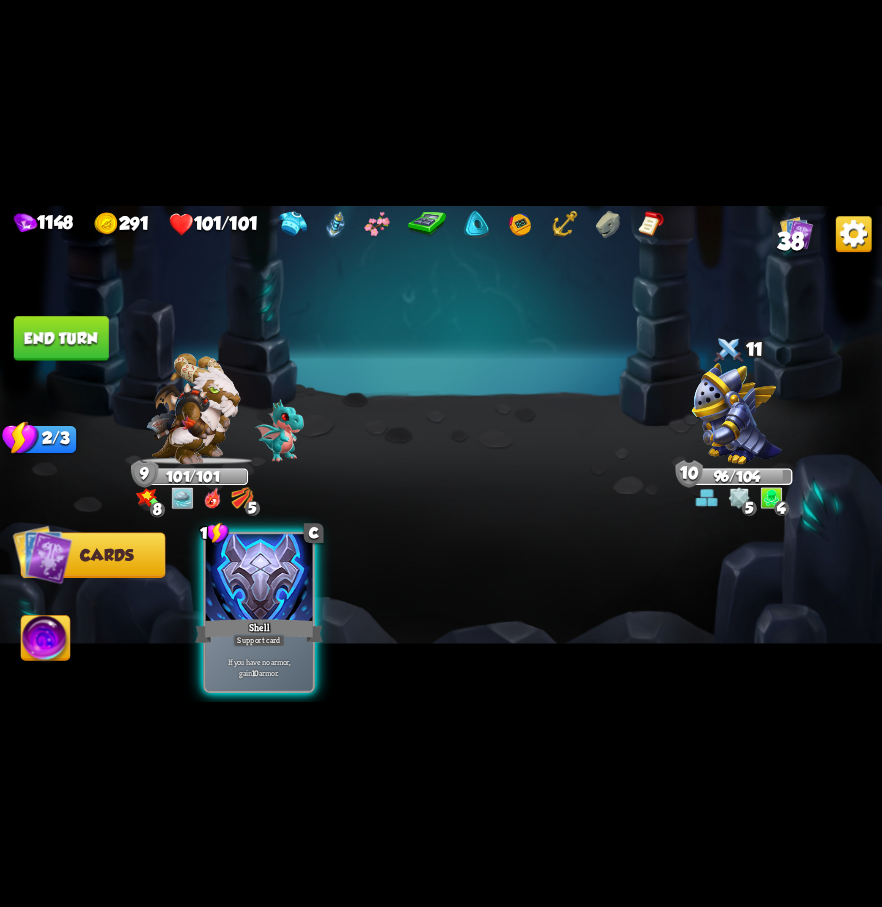 click on "End turn" at bounding box center (61, 338) 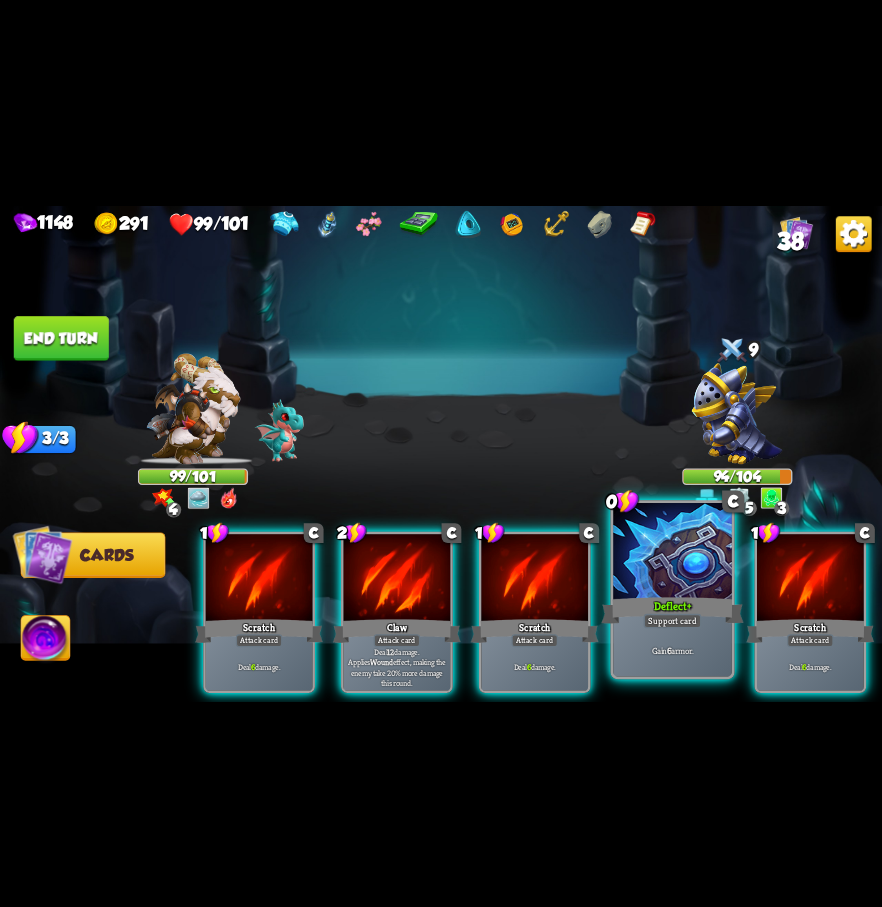 click at bounding box center [672, 552] 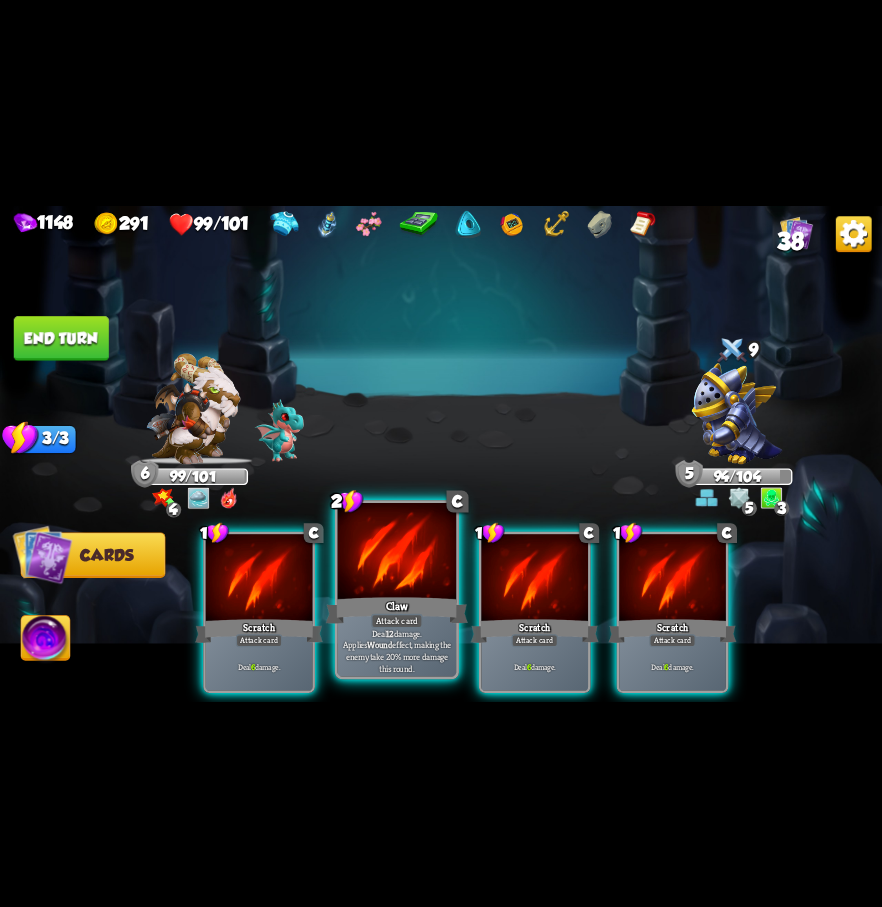 click at bounding box center (397, 552) 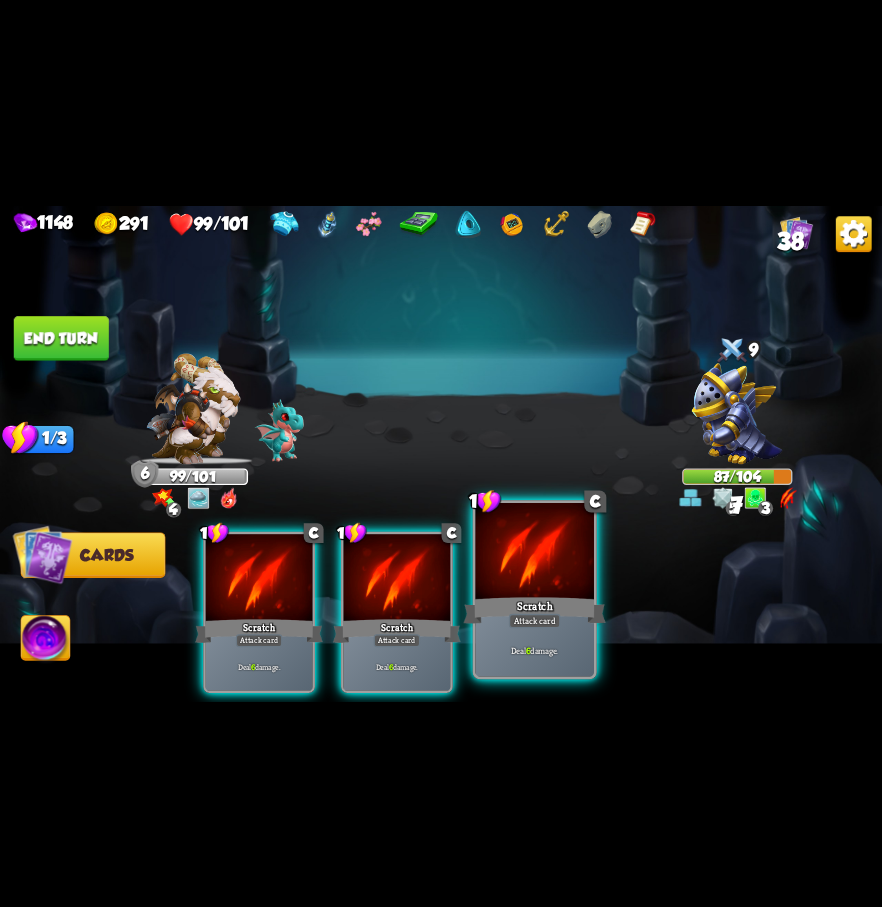 click on "Scratch" at bounding box center (535, 610) 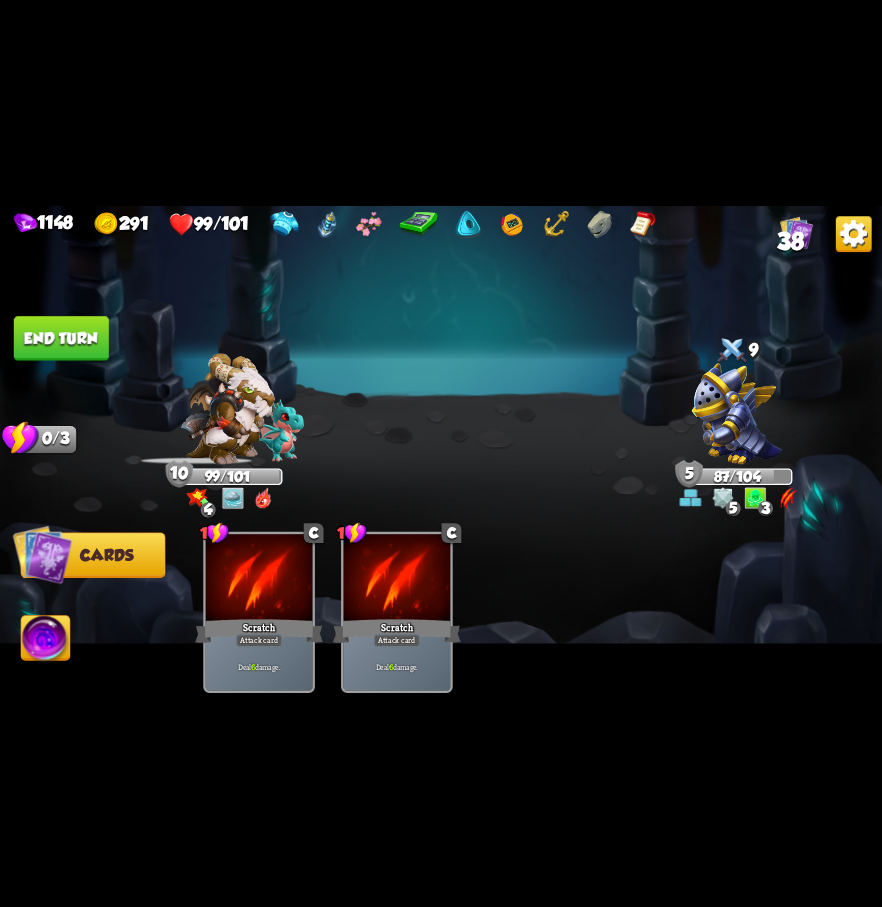 click on "End turn" at bounding box center [61, 338] 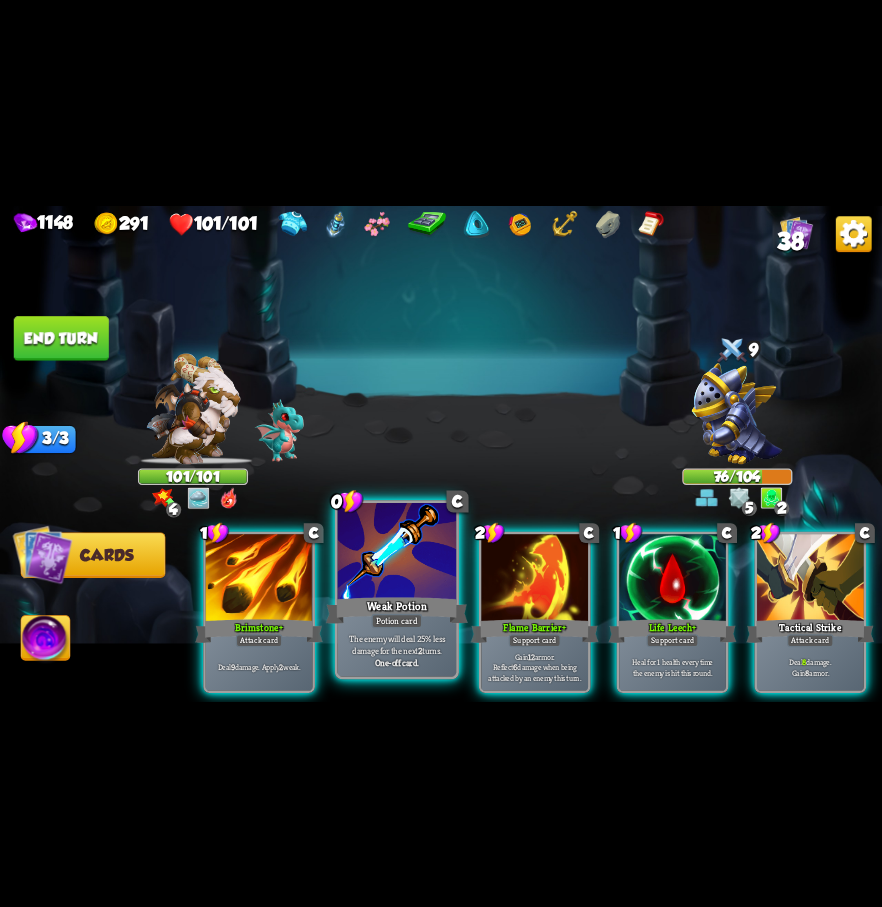 click at bounding box center (397, 552) 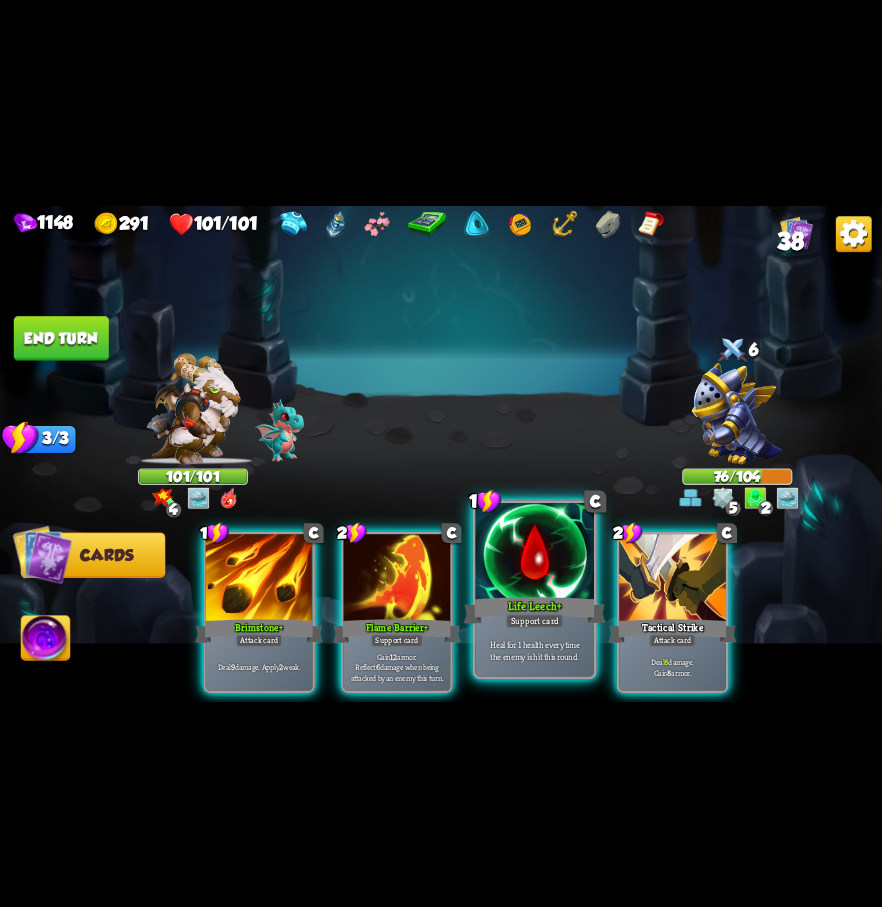 click at bounding box center [534, 552] 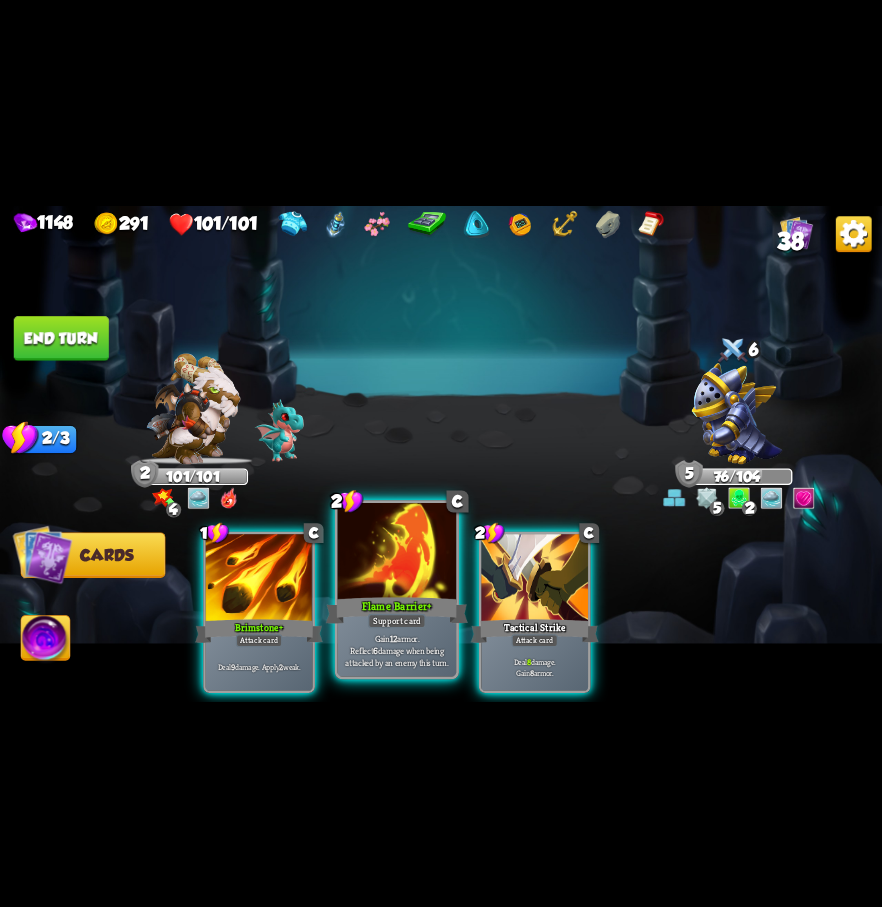 click at bounding box center (397, 552) 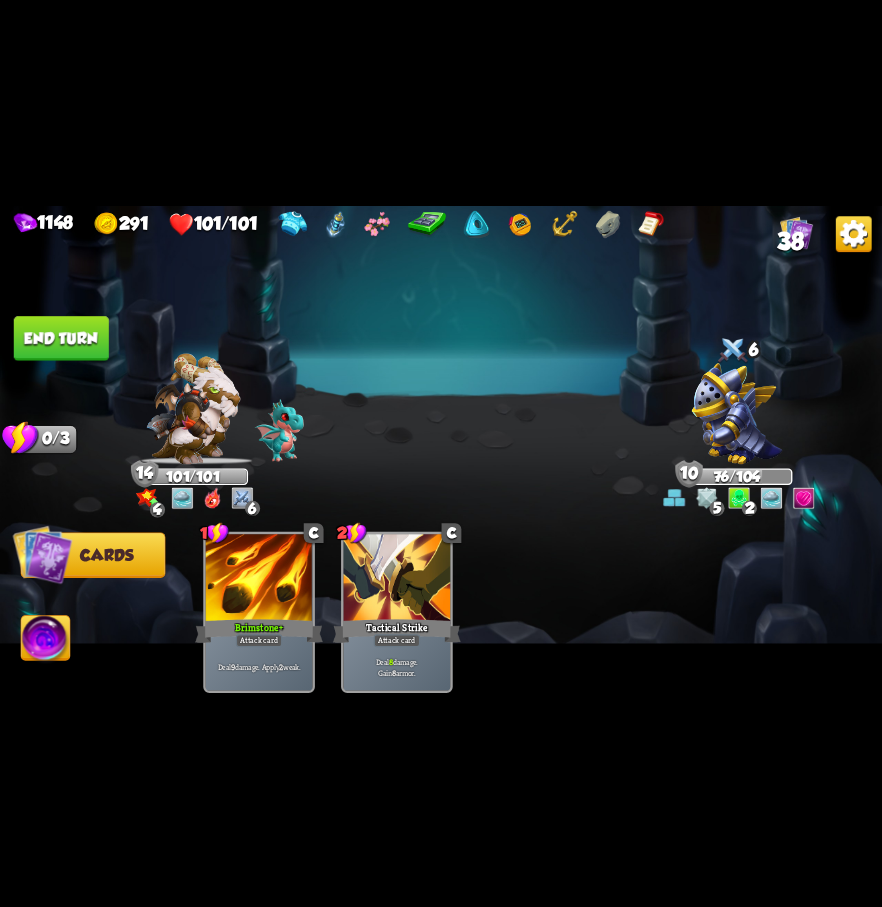 click on "End turn" at bounding box center (61, 338) 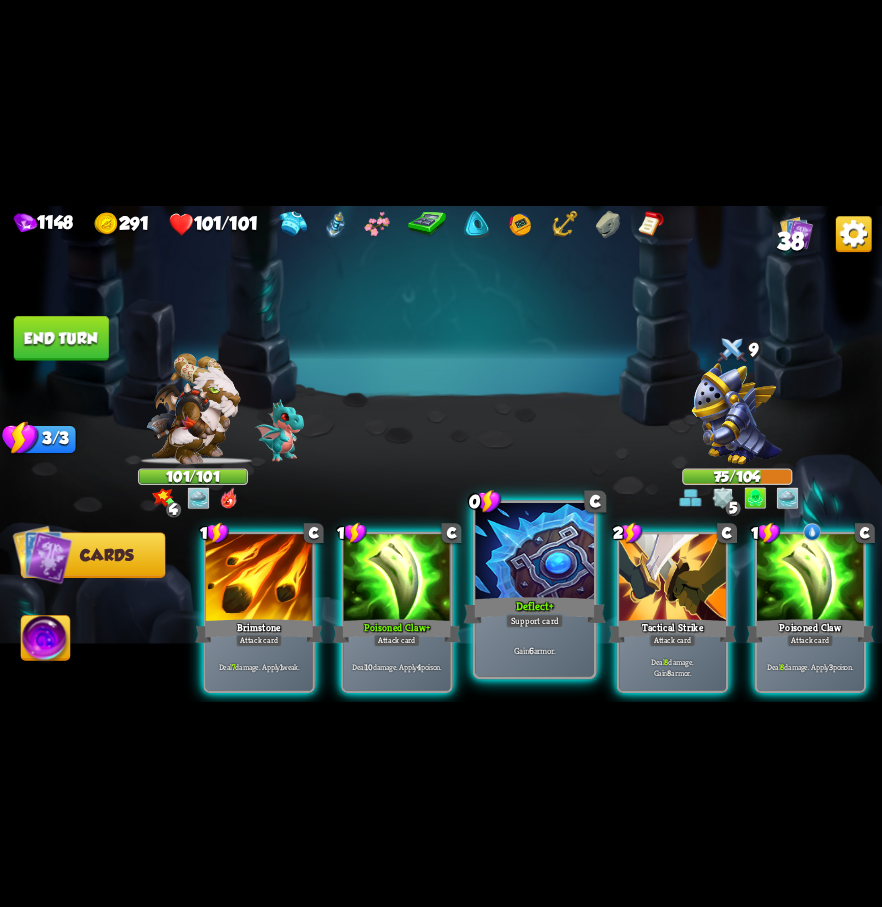 click on "Gain  6  armor." at bounding box center (534, 650) 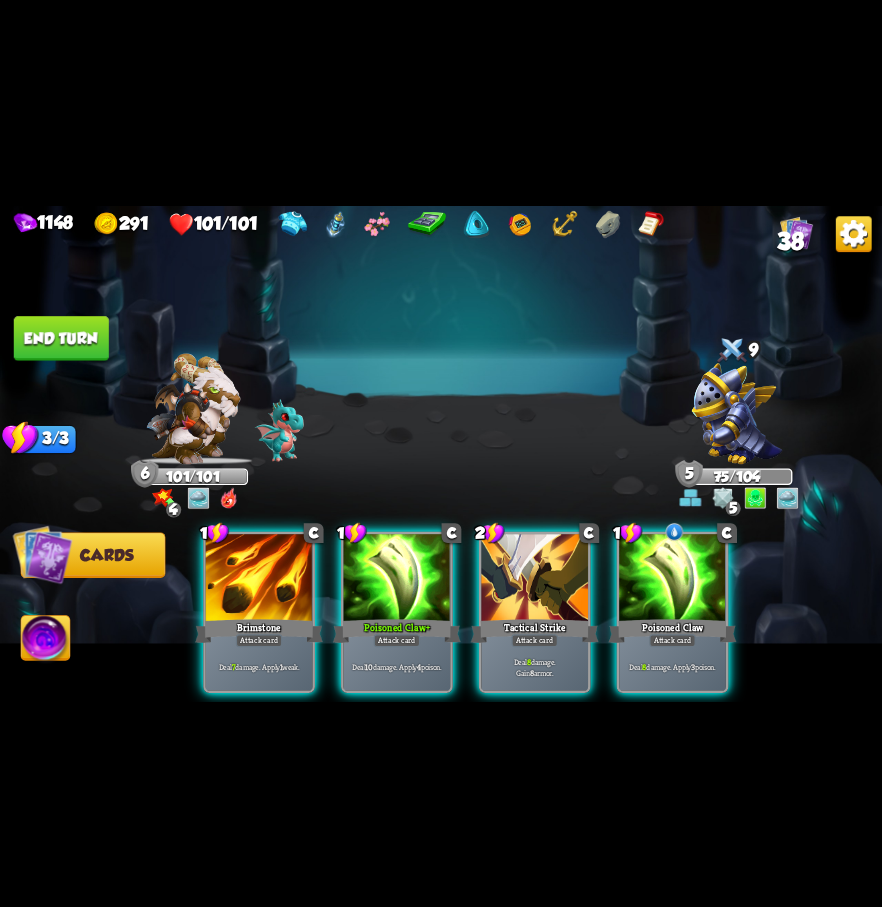 click on "Deal  8  damage. Gain  8  armor." at bounding box center [534, 666] 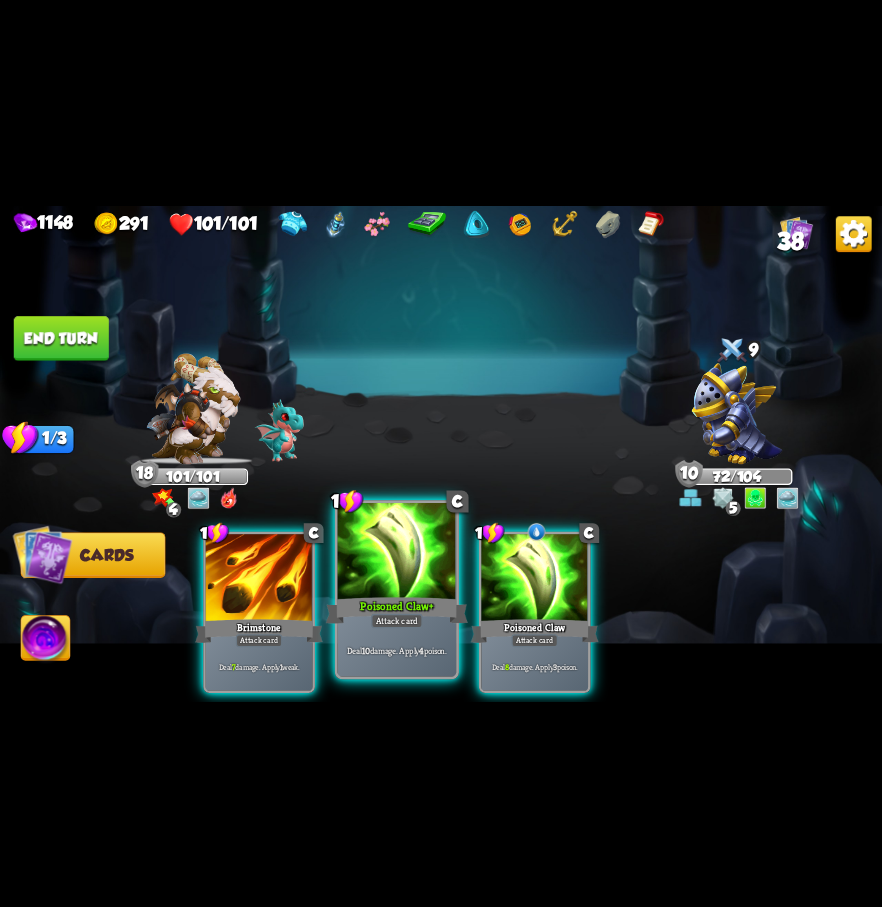 click on "Deal  10  damage. Apply  4  poison." at bounding box center [397, 650] 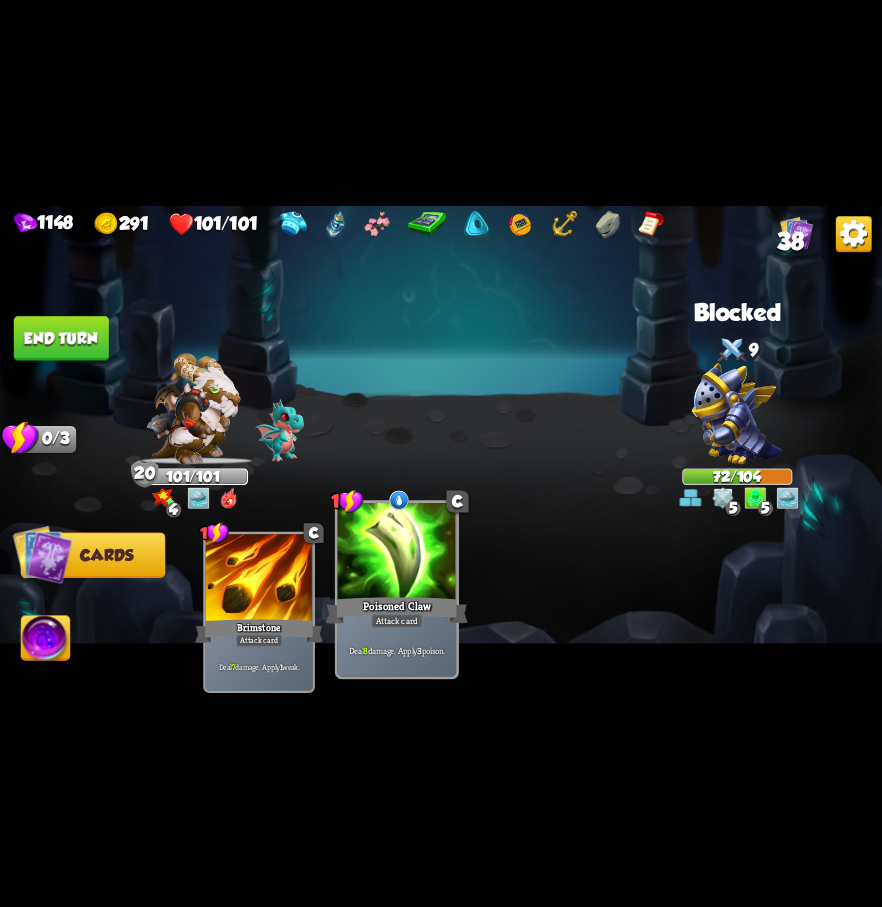 click on "End turn" at bounding box center [61, 338] 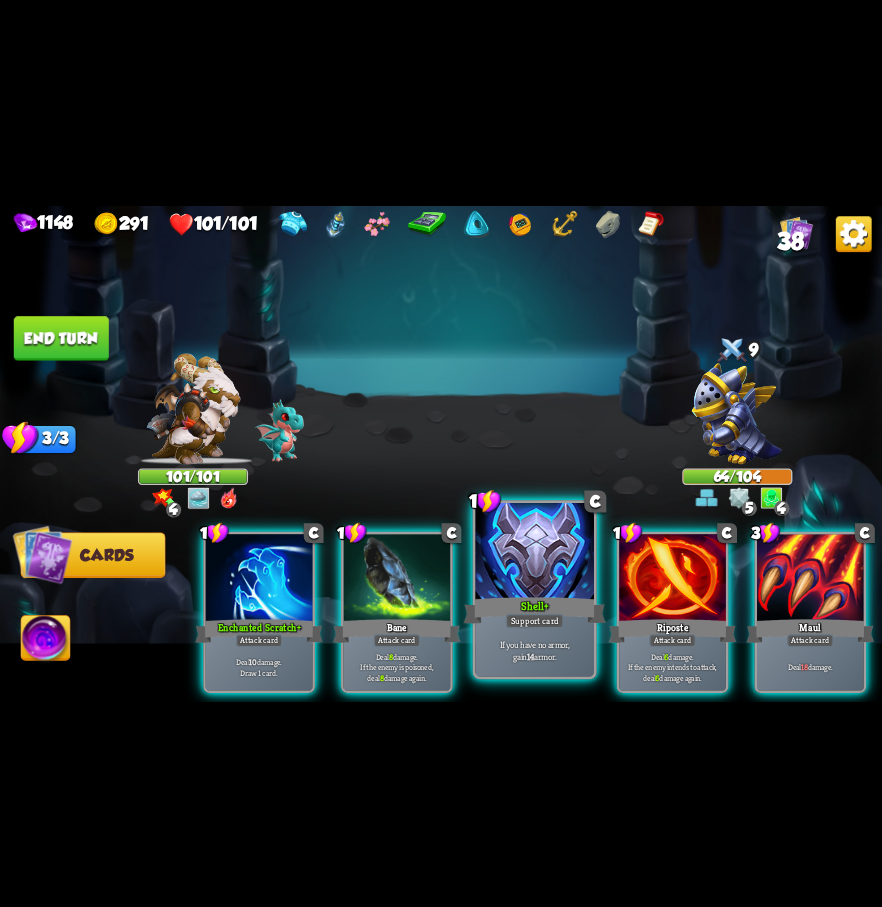 click at bounding box center (534, 552) 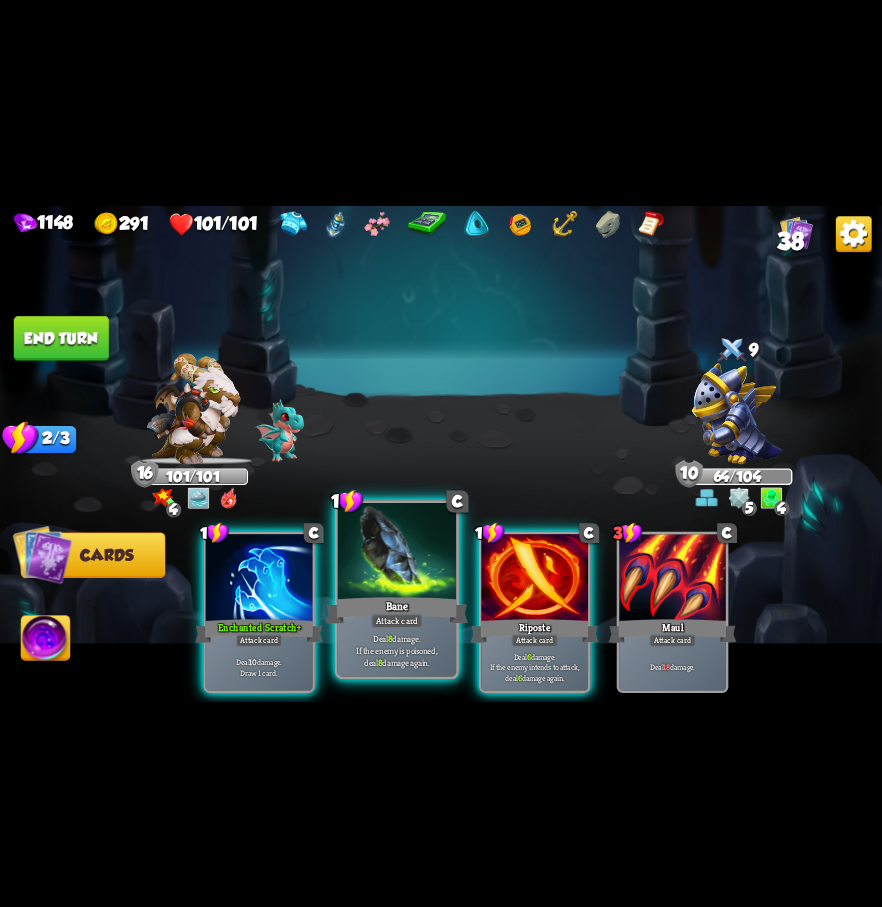 click at bounding box center (397, 552) 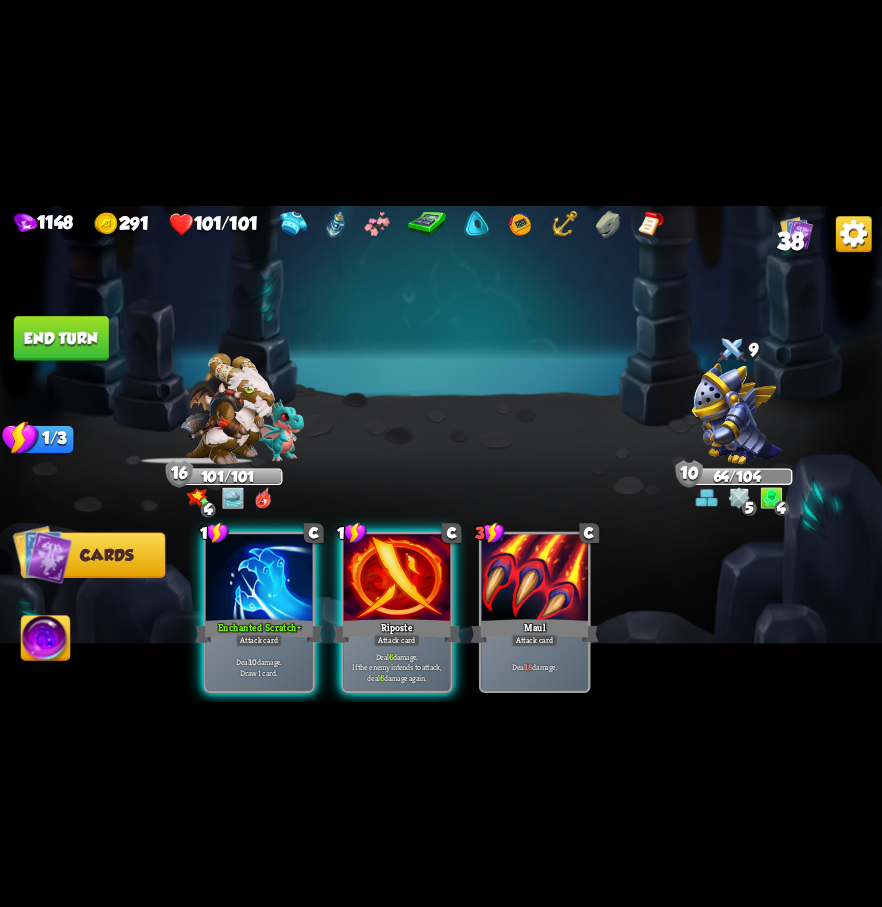 click on "End turn" at bounding box center [61, 338] 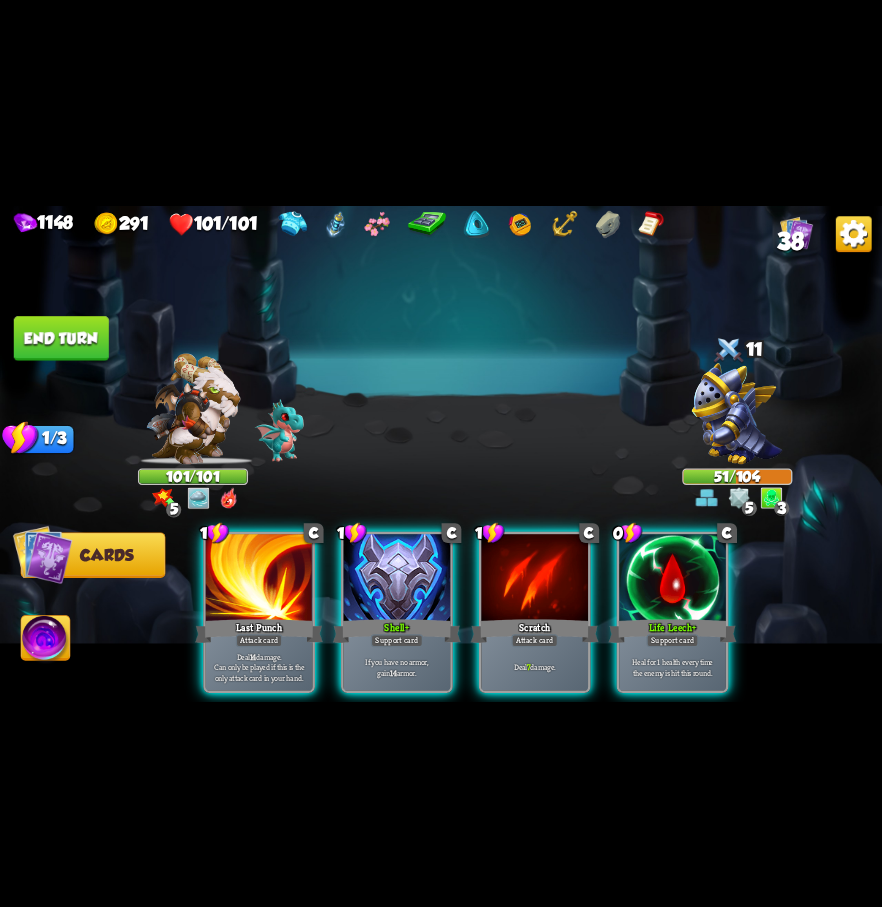 click on "38" at bounding box center [790, 240] 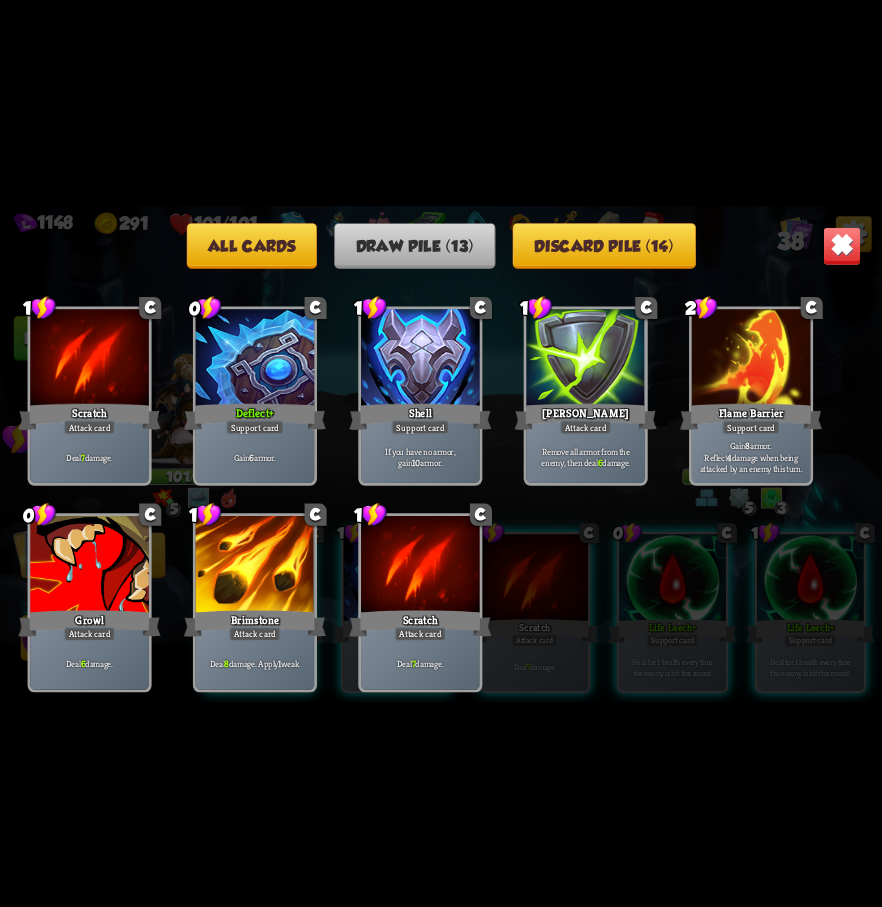 scroll, scrollTop: 0, scrollLeft: 0, axis: both 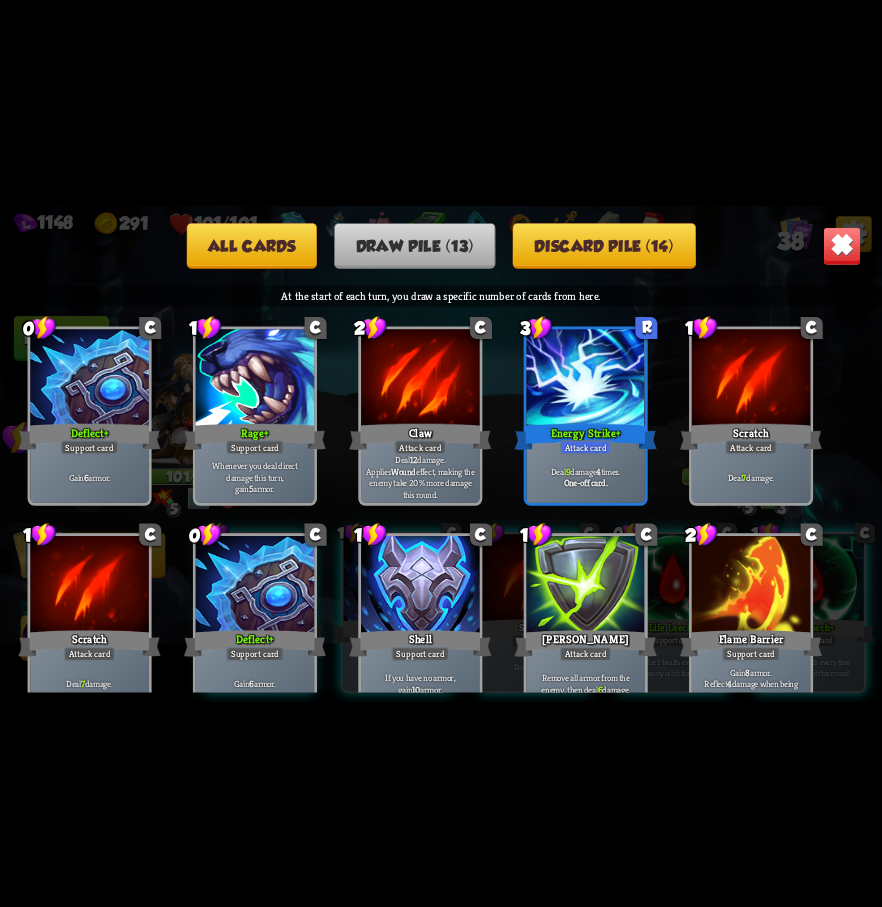click on "Discard pile (14)" at bounding box center (604, 245) 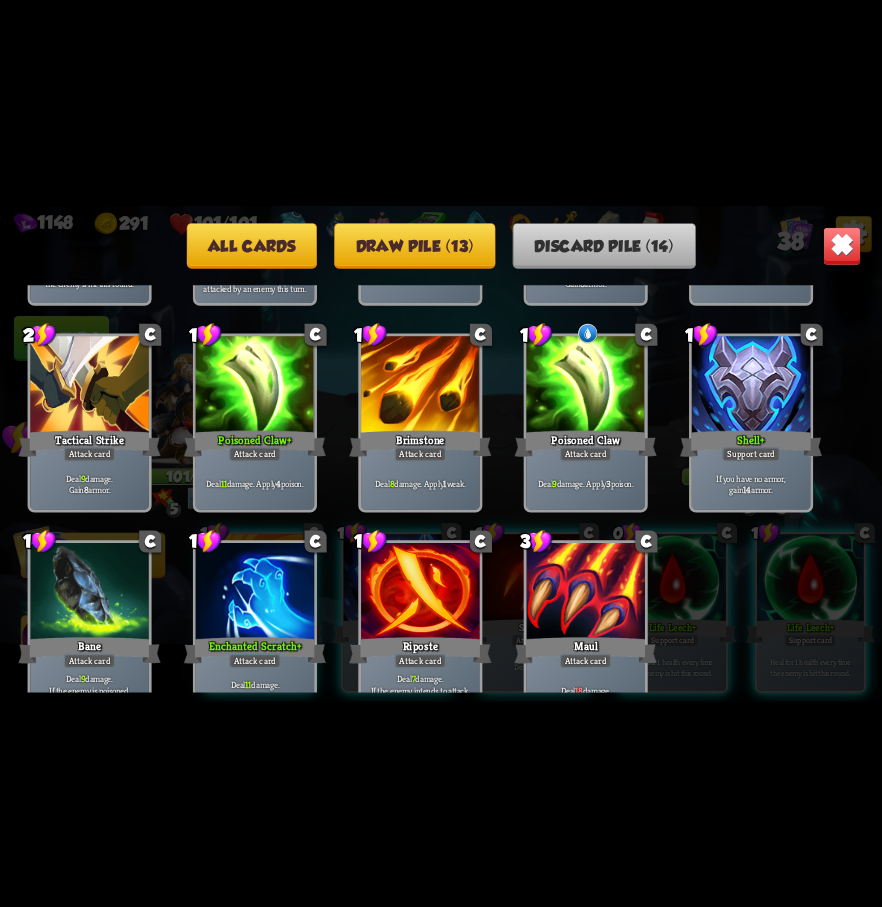 scroll, scrollTop: 329, scrollLeft: 0, axis: vertical 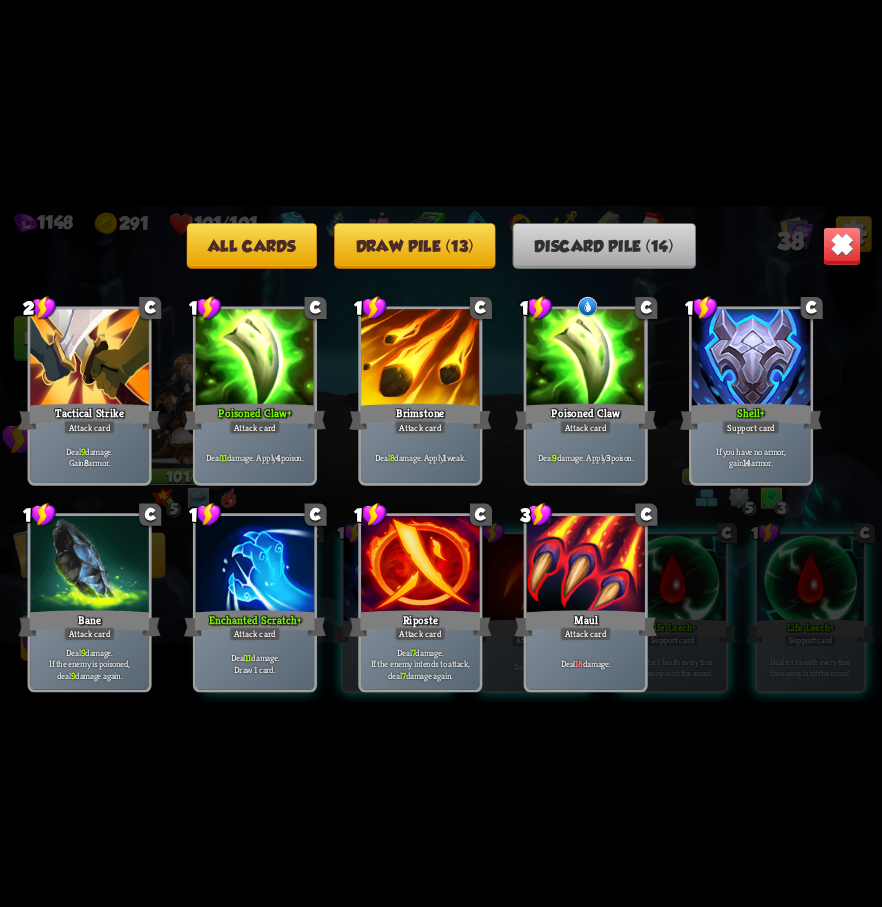 click on "Draw pile (13)" at bounding box center [414, 245] 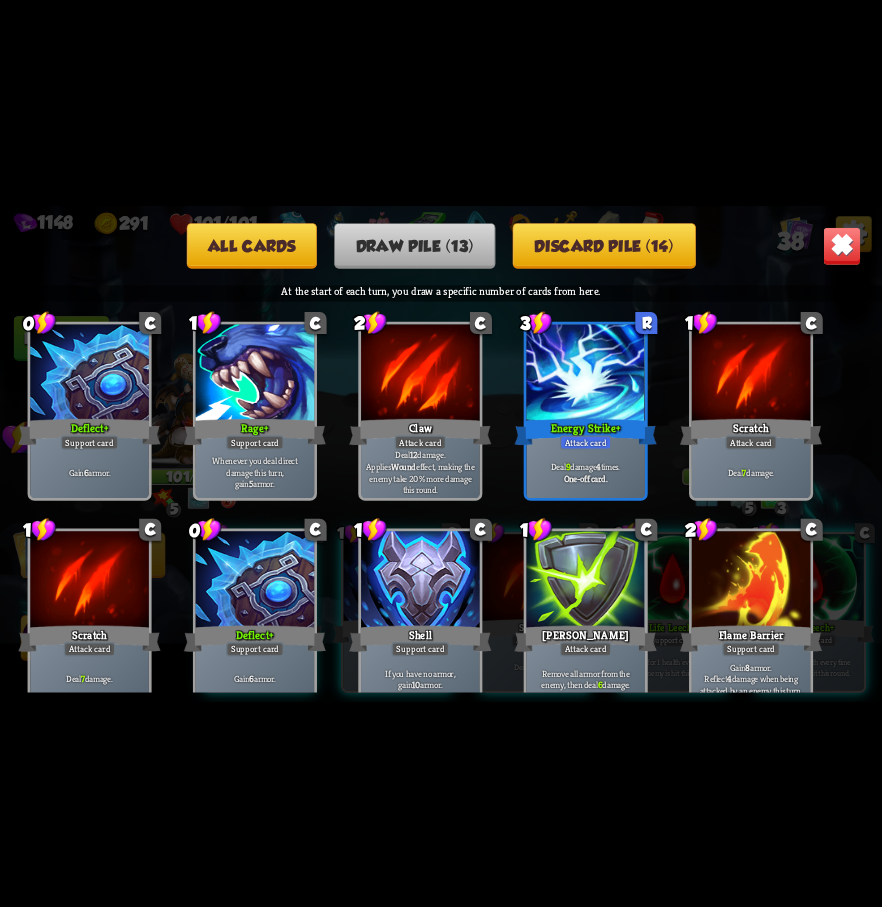 scroll, scrollTop: 0, scrollLeft: 0, axis: both 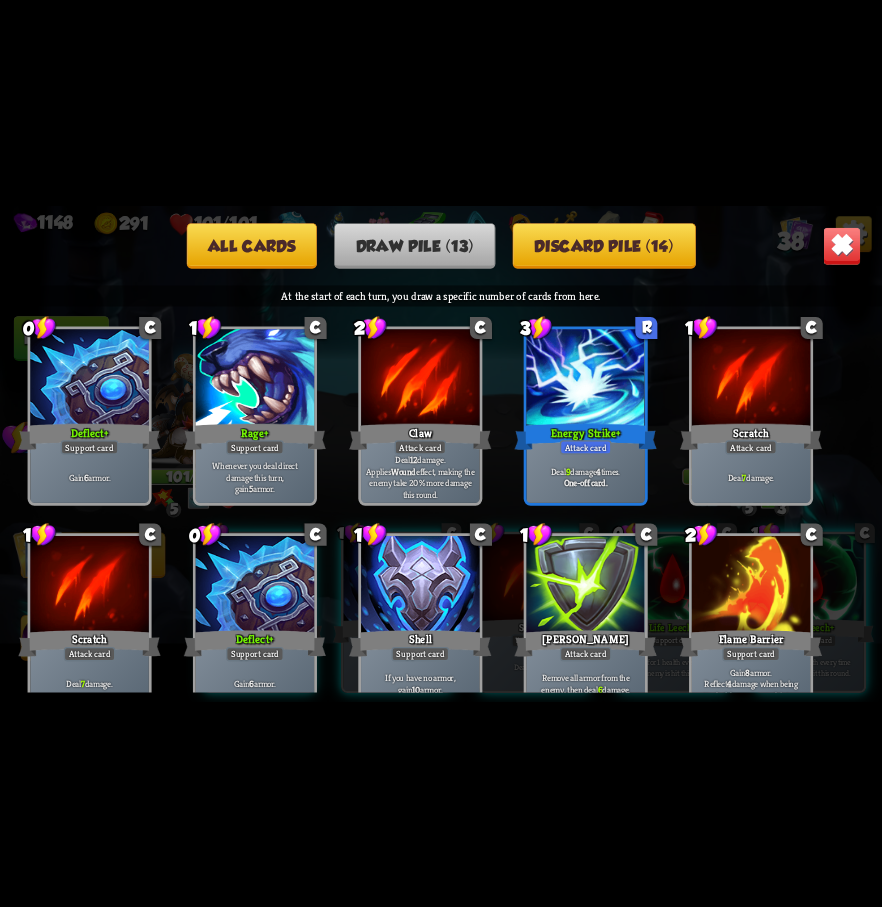 click on "Discard pile (14)" at bounding box center (604, 245) 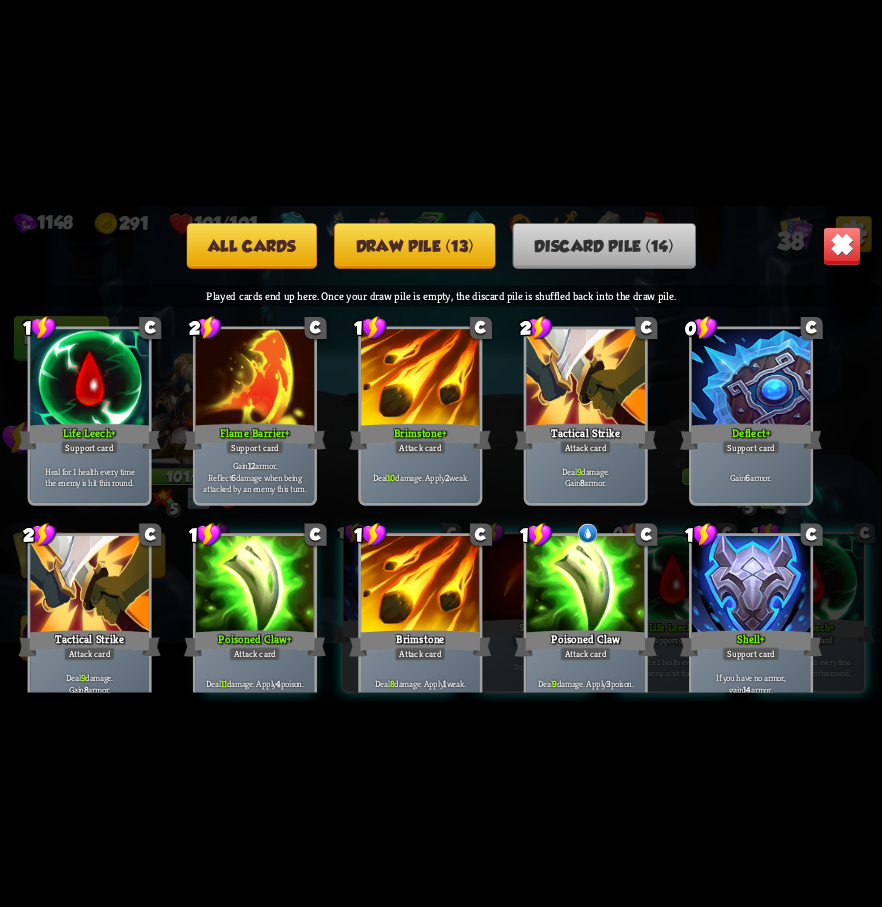 click on "All cards" at bounding box center (251, 245) 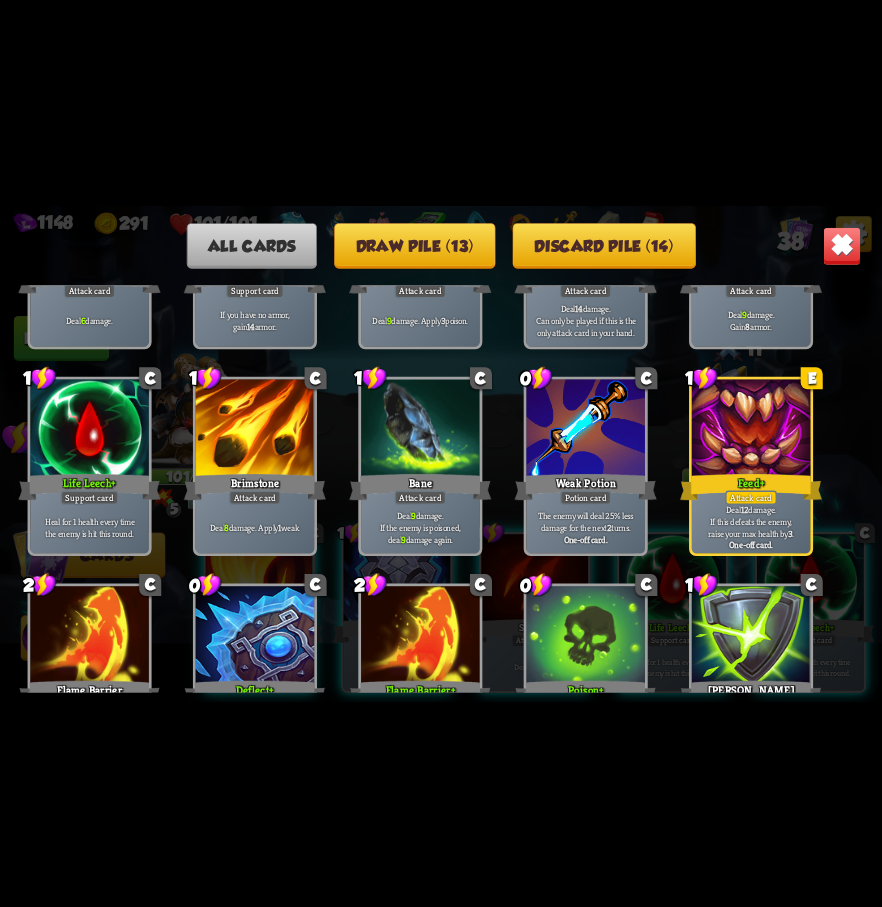 scroll, scrollTop: 500, scrollLeft: 0, axis: vertical 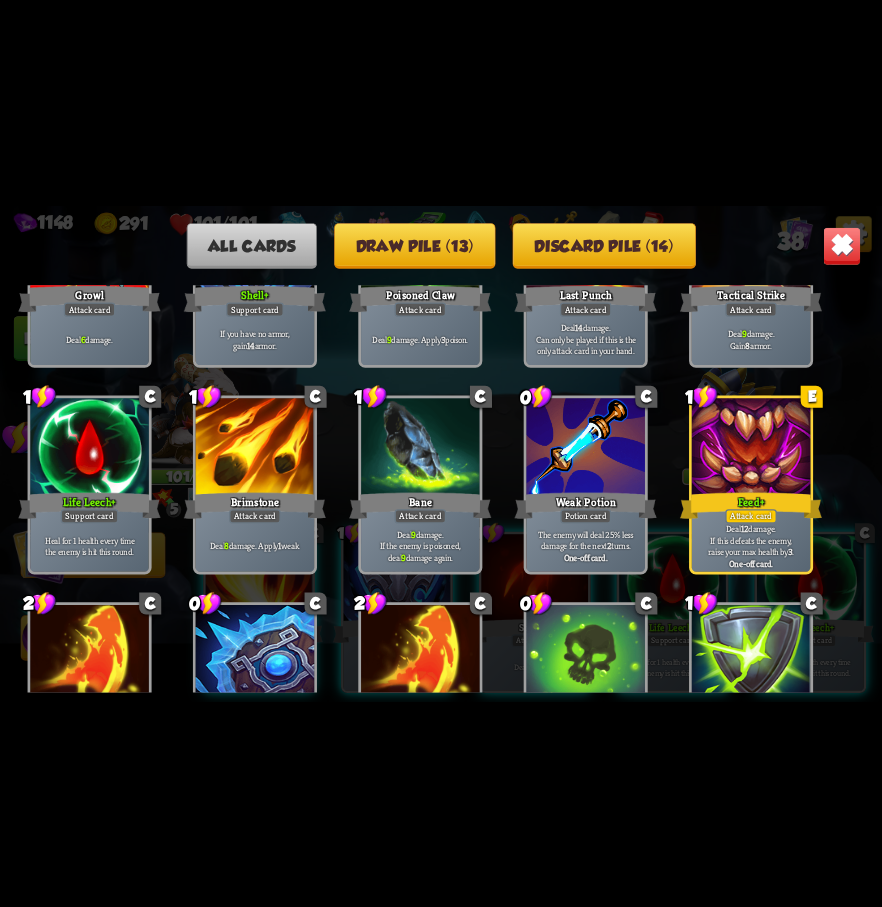 click on "Draw pile (13)" at bounding box center (414, 245) 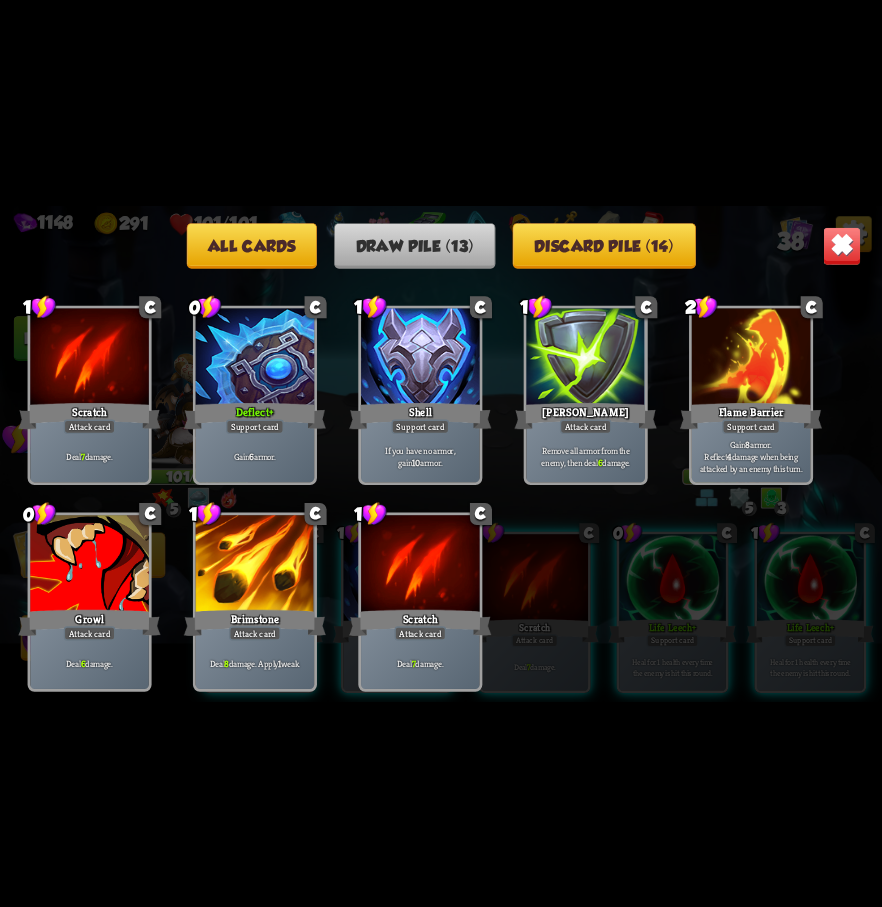 scroll, scrollTop: 330, scrollLeft: 0, axis: vertical 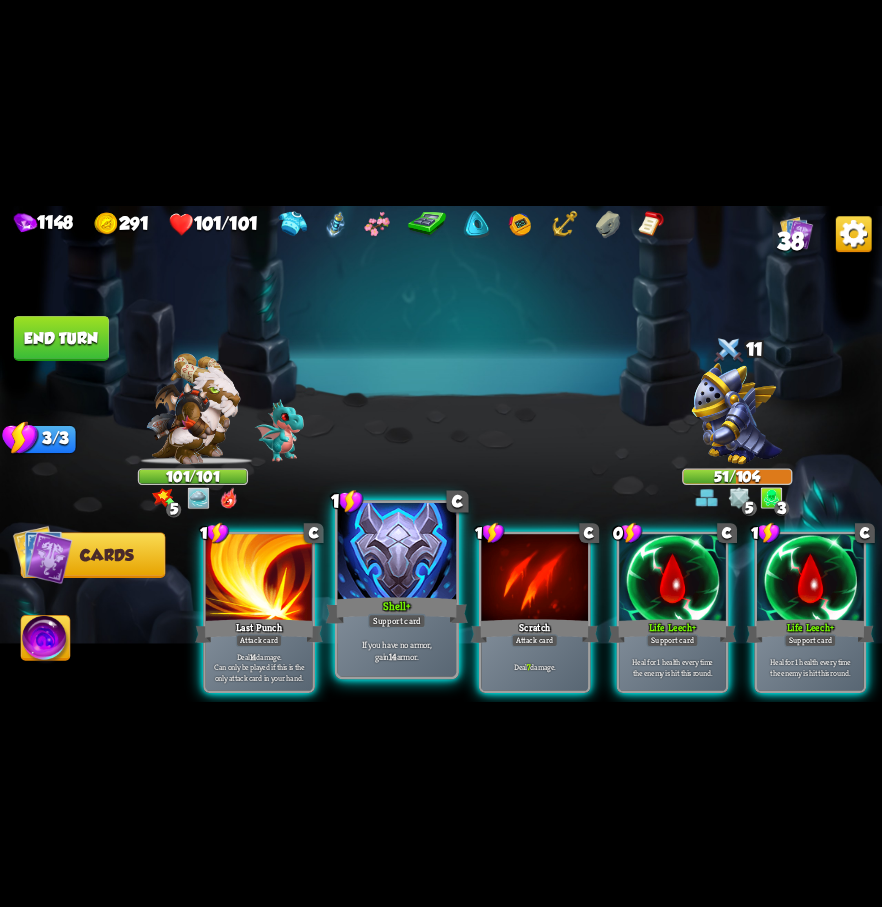 click at bounding box center (397, 552) 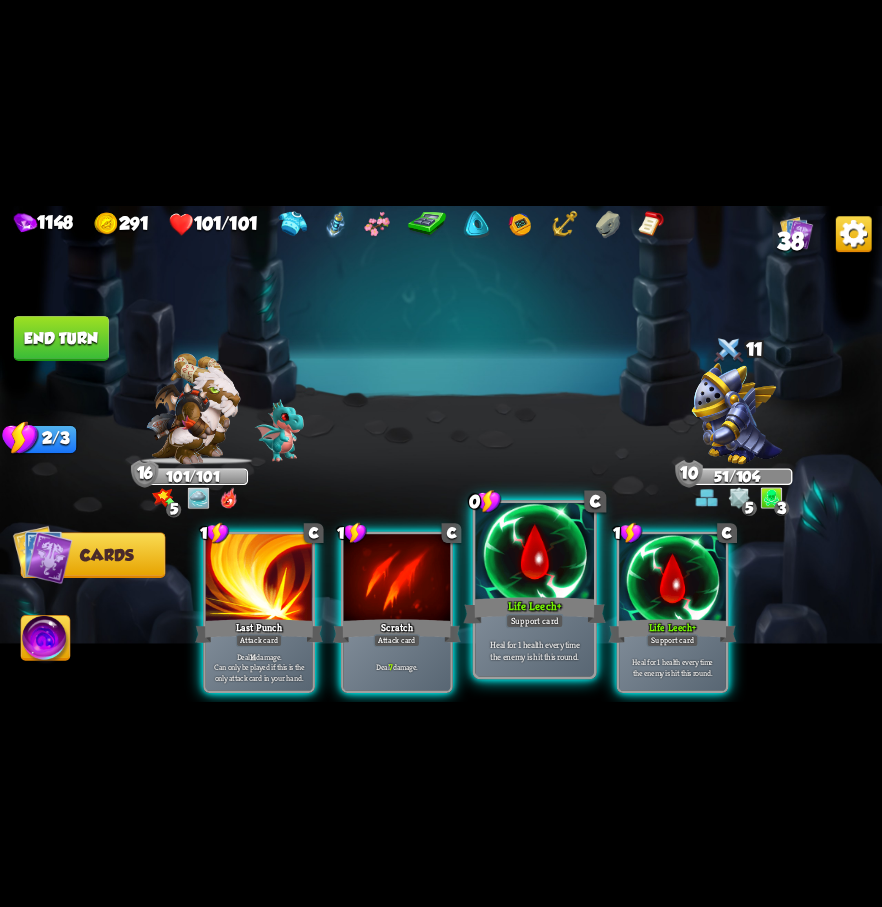 click at bounding box center (534, 552) 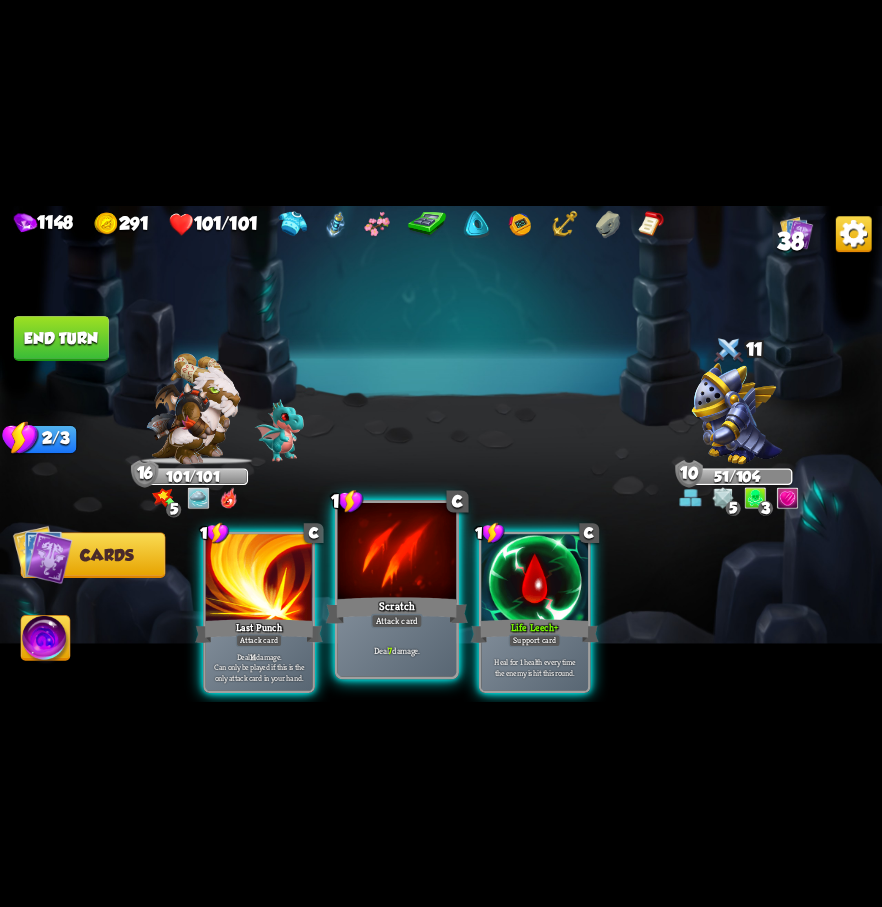 click at bounding box center (397, 552) 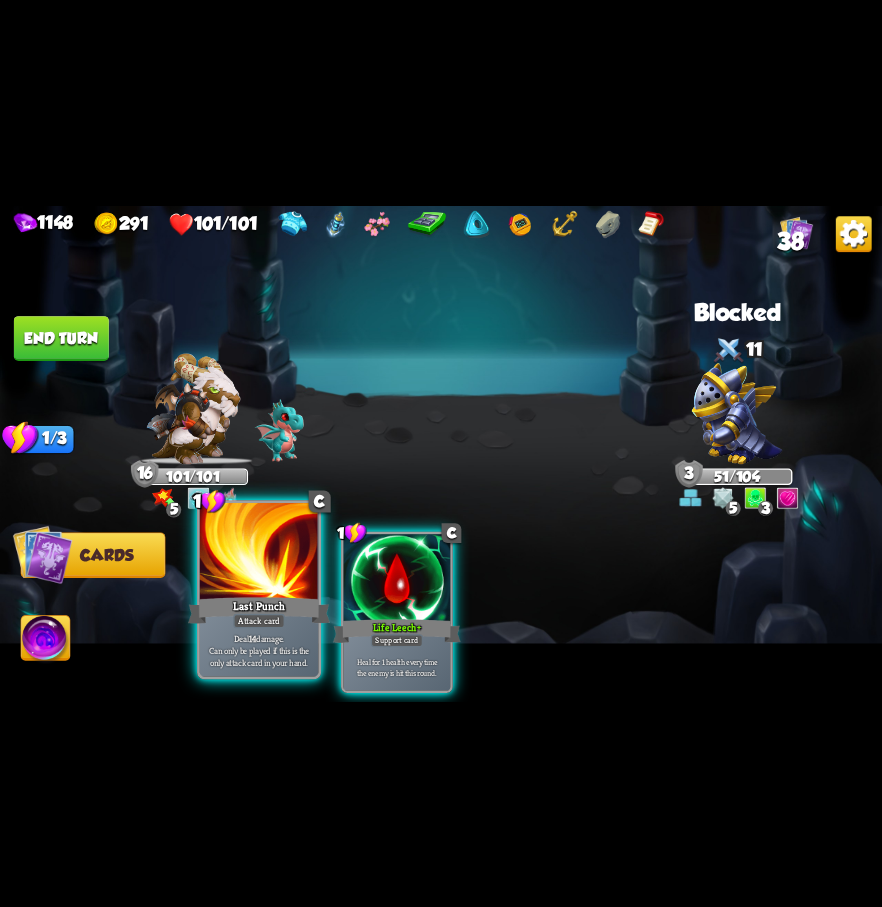 click on "Last Punch" at bounding box center [259, 610] 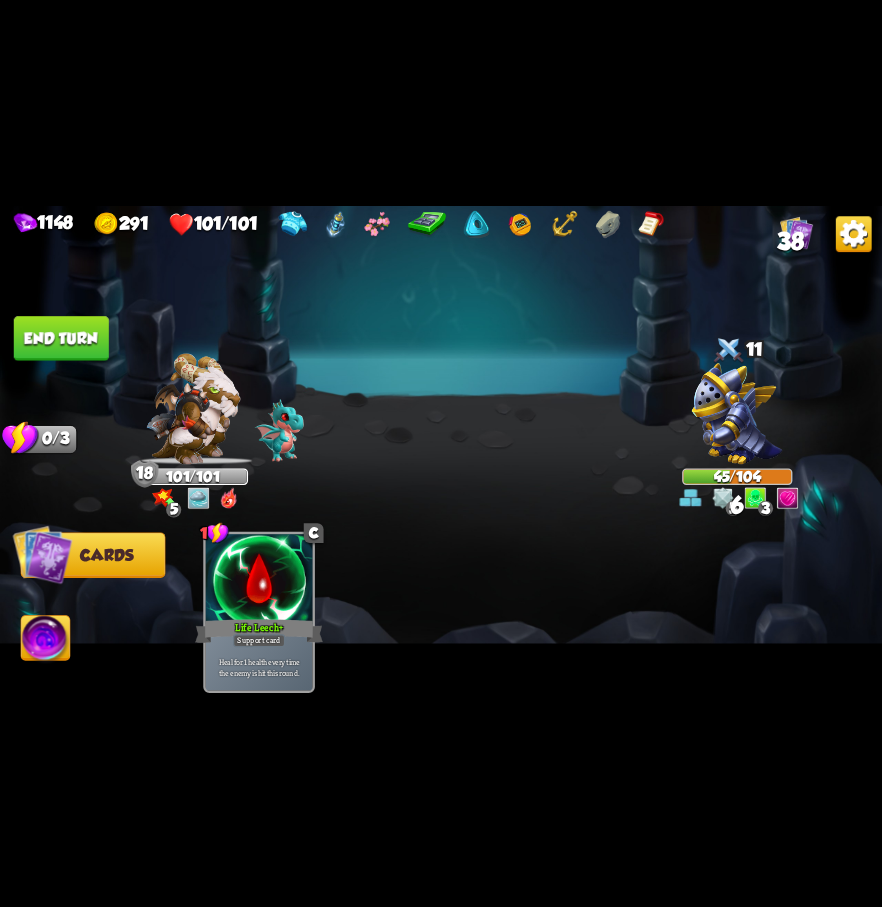 click on "End turn" at bounding box center [61, 338] 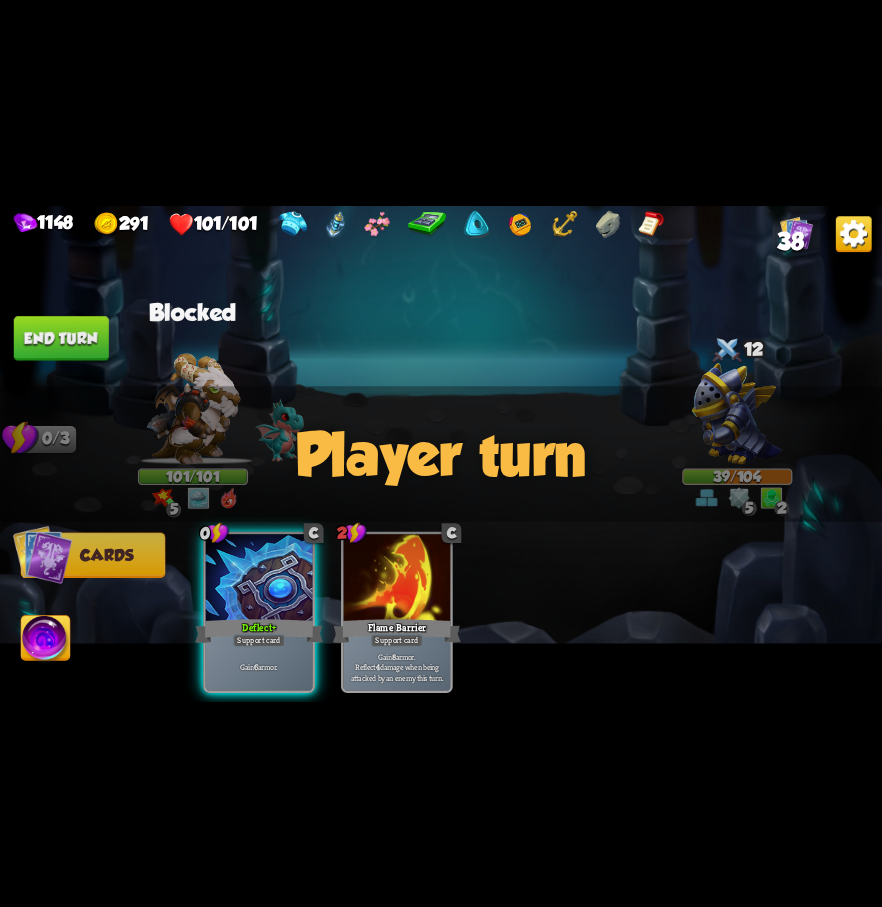 click on "38" at bounding box center (790, 240) 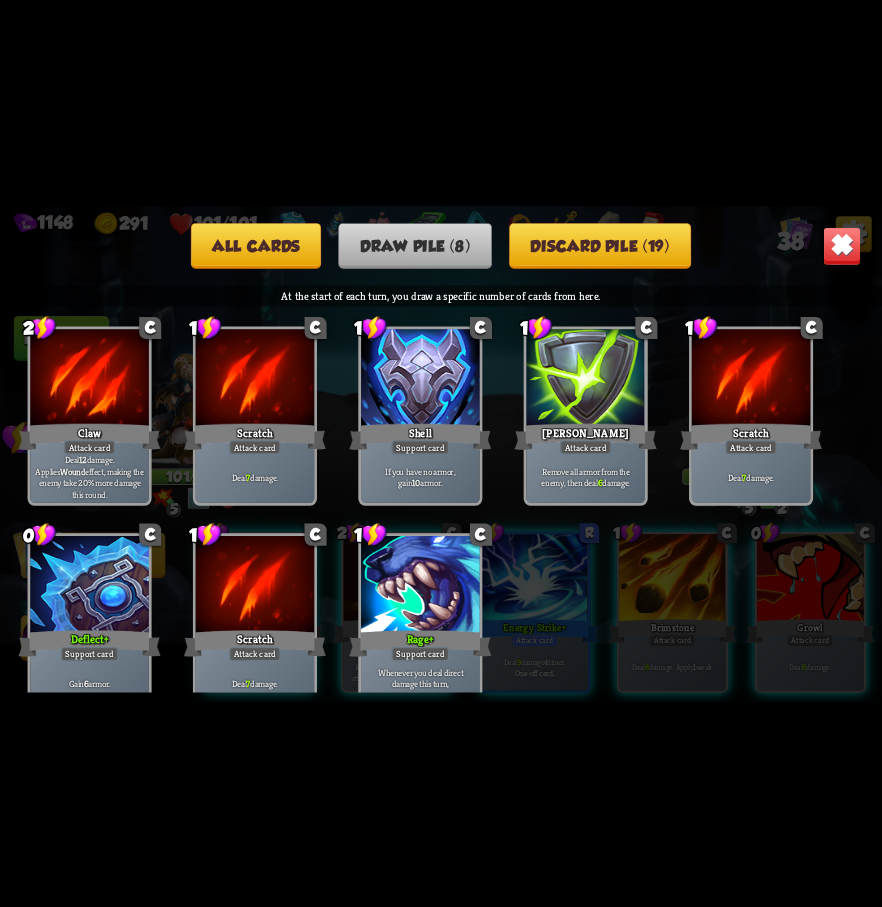 click on "All cards" at bounding box center (256, 245) 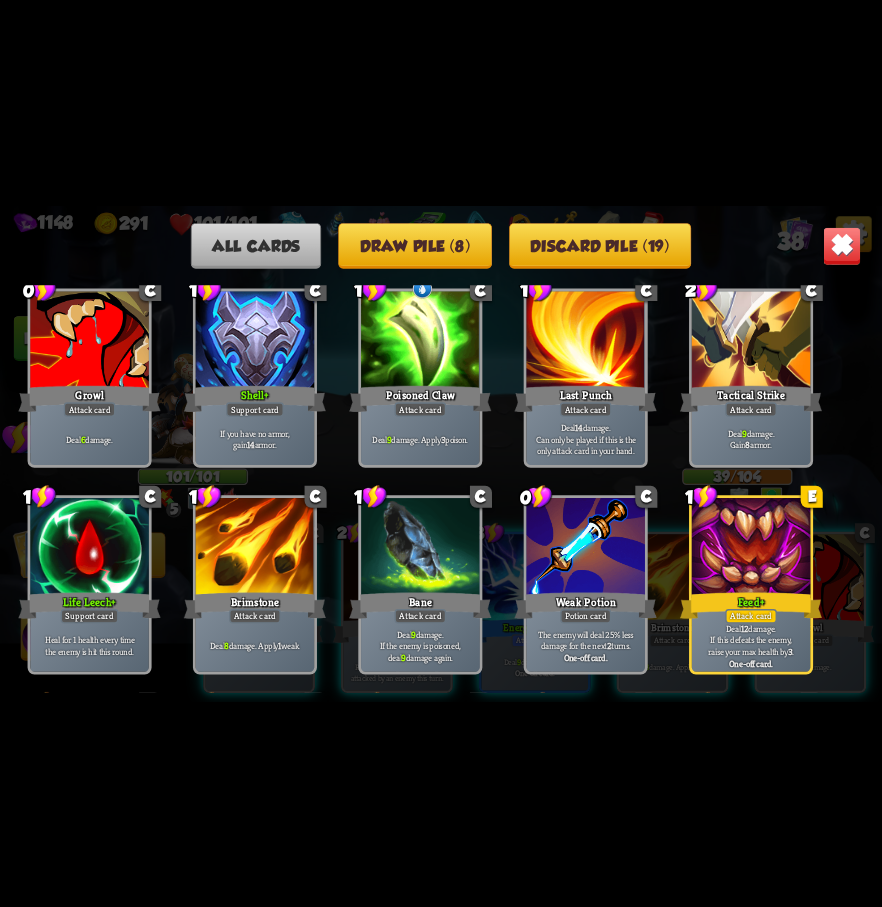 scroll, scrollTop: 400, scrollLeft: 0, axis: vertical 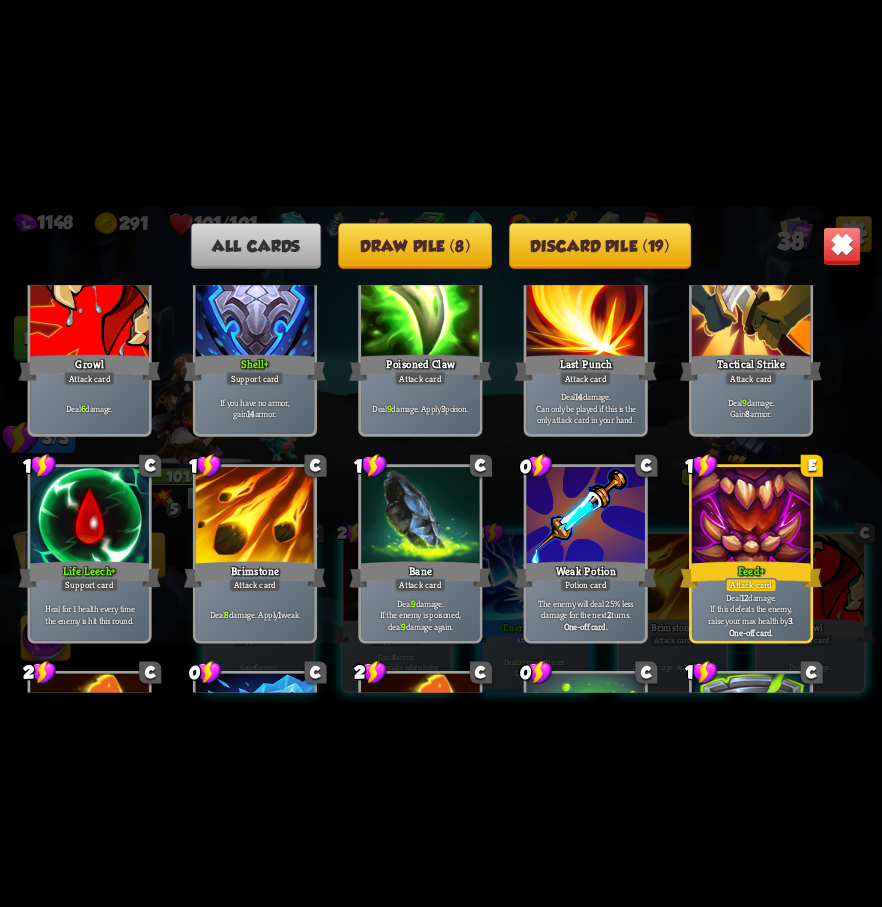 click on "Draw pile (8)" at bounding box center [415, 245] 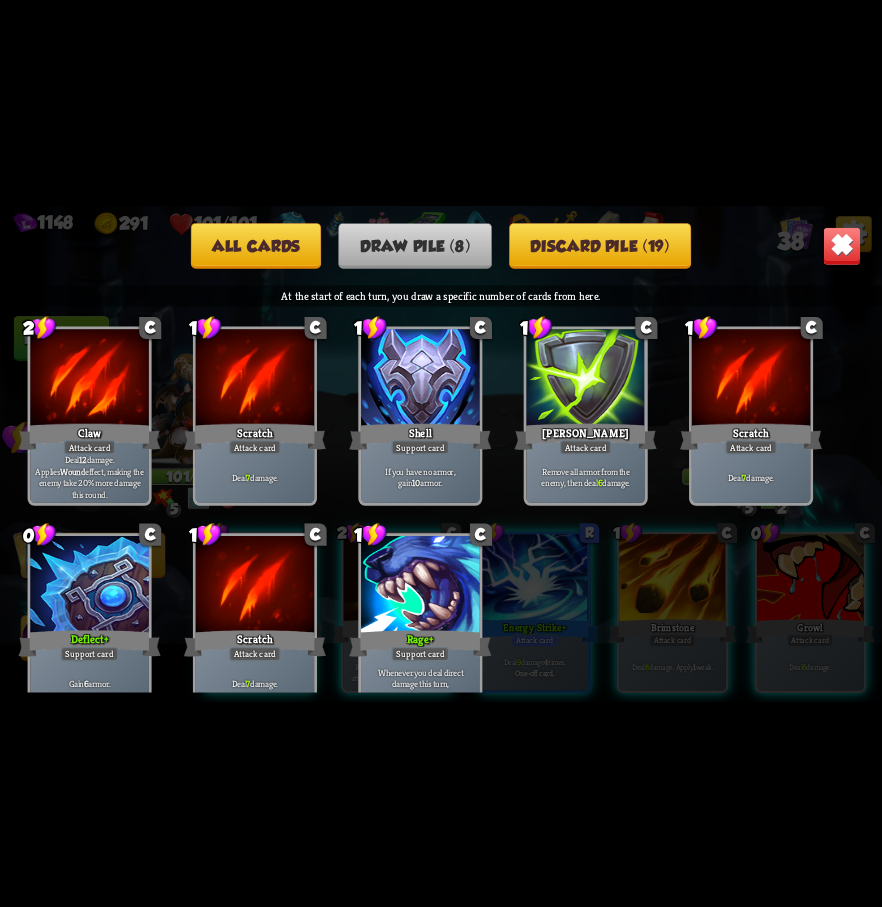 scroll, scrollTop: 29, scrollLeft: 0, axis: vertical 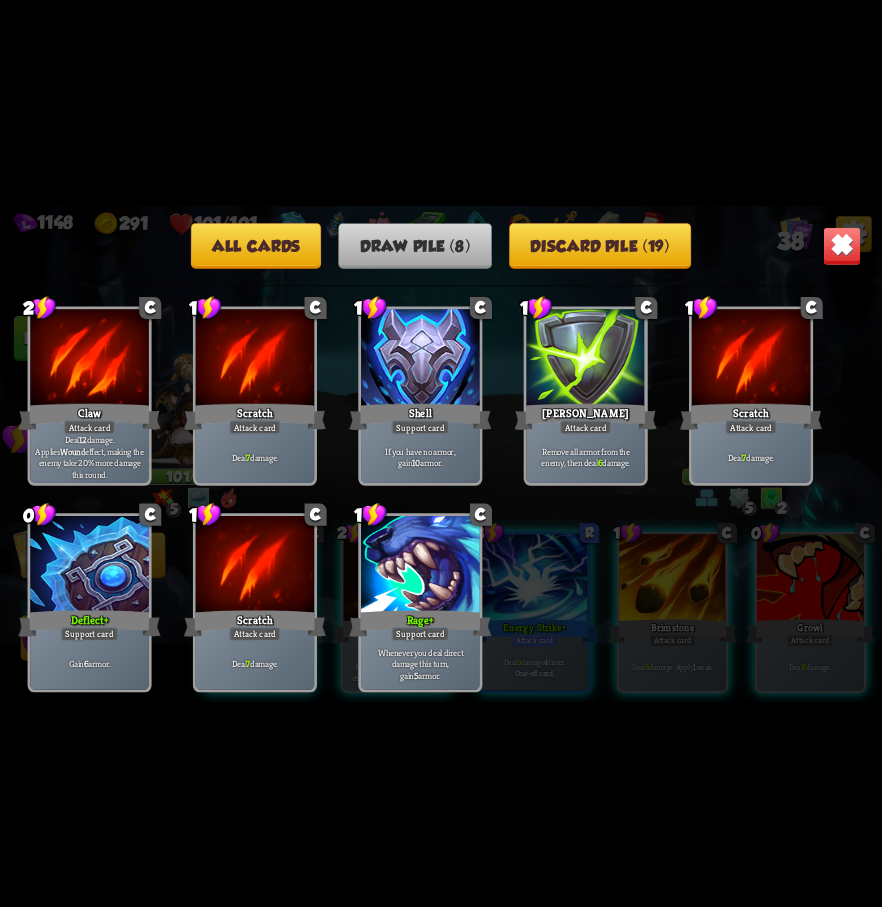 click on "Discard pile (19)" at bounding box center (600, 245) 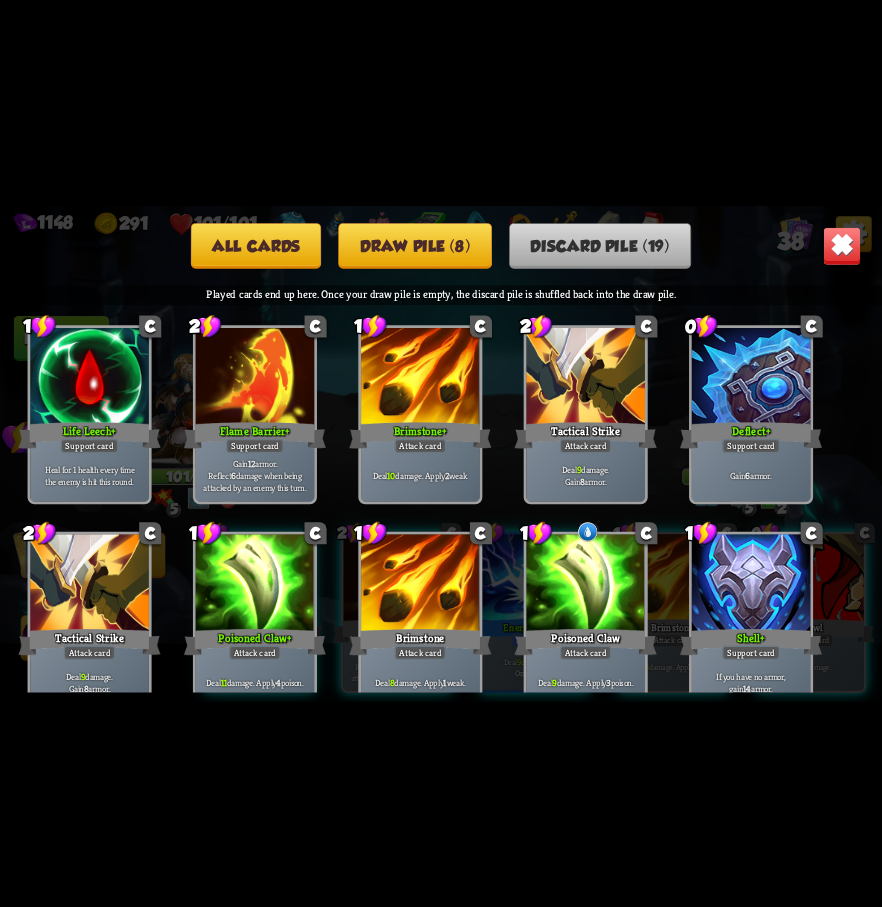 scroll, scrollTop: 0, scrollLeft: 0, axis: both 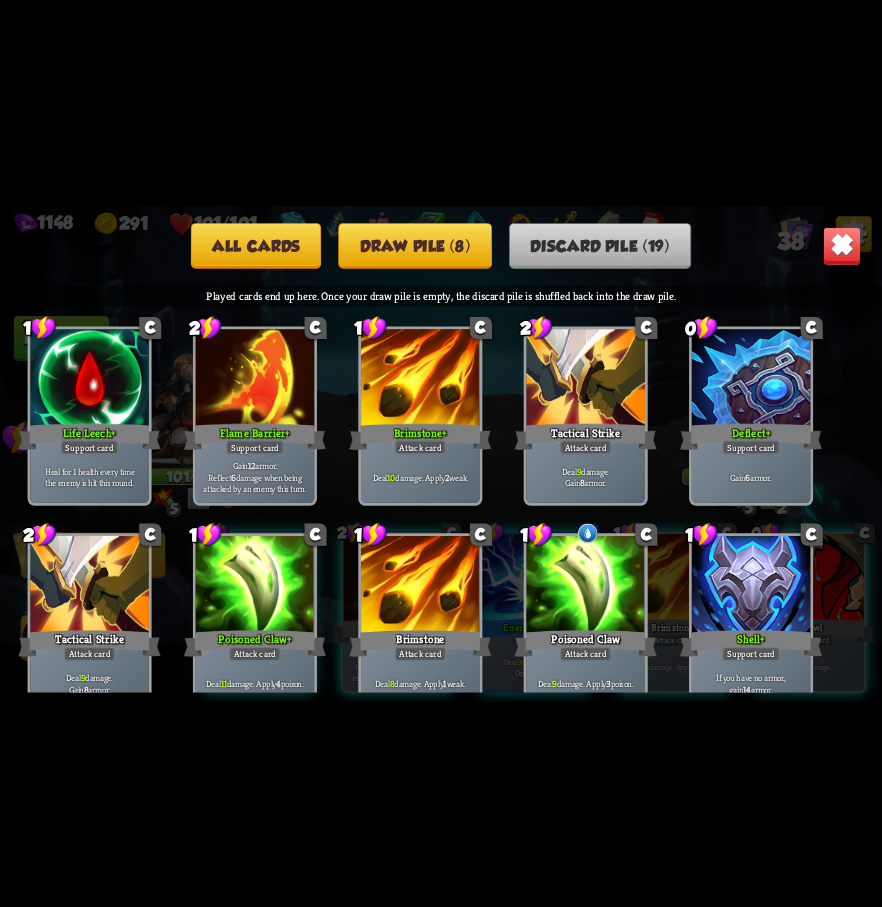 click at bounding box center [842, 245] 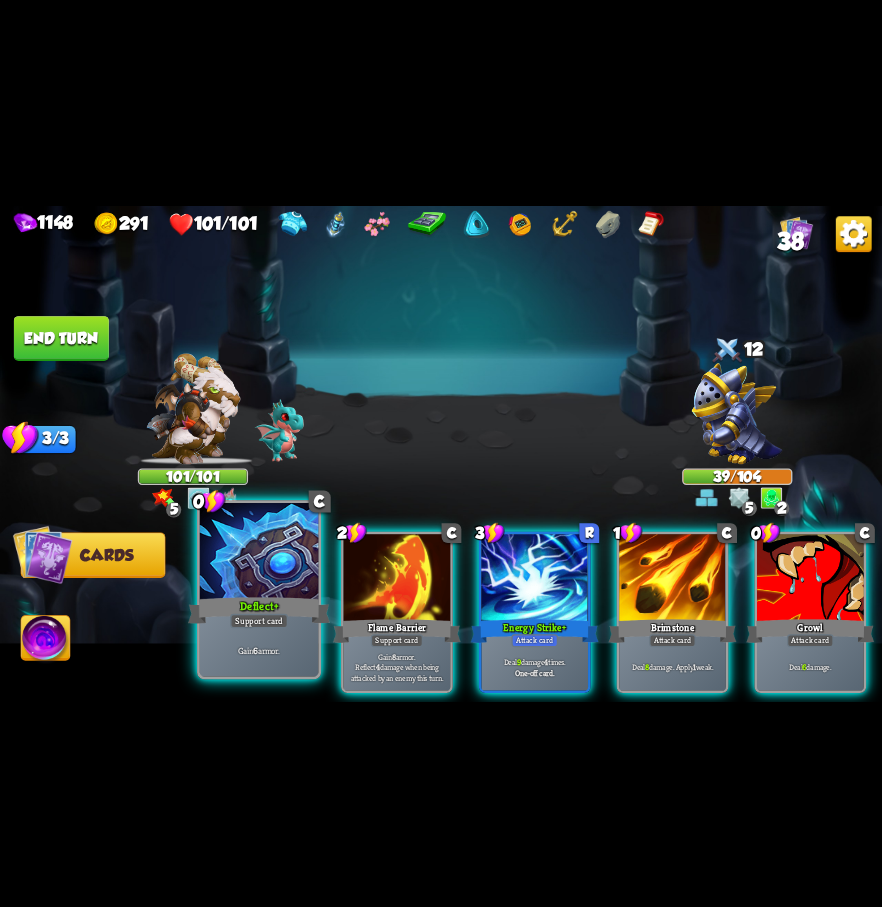 click at bounding box center (259, 552) 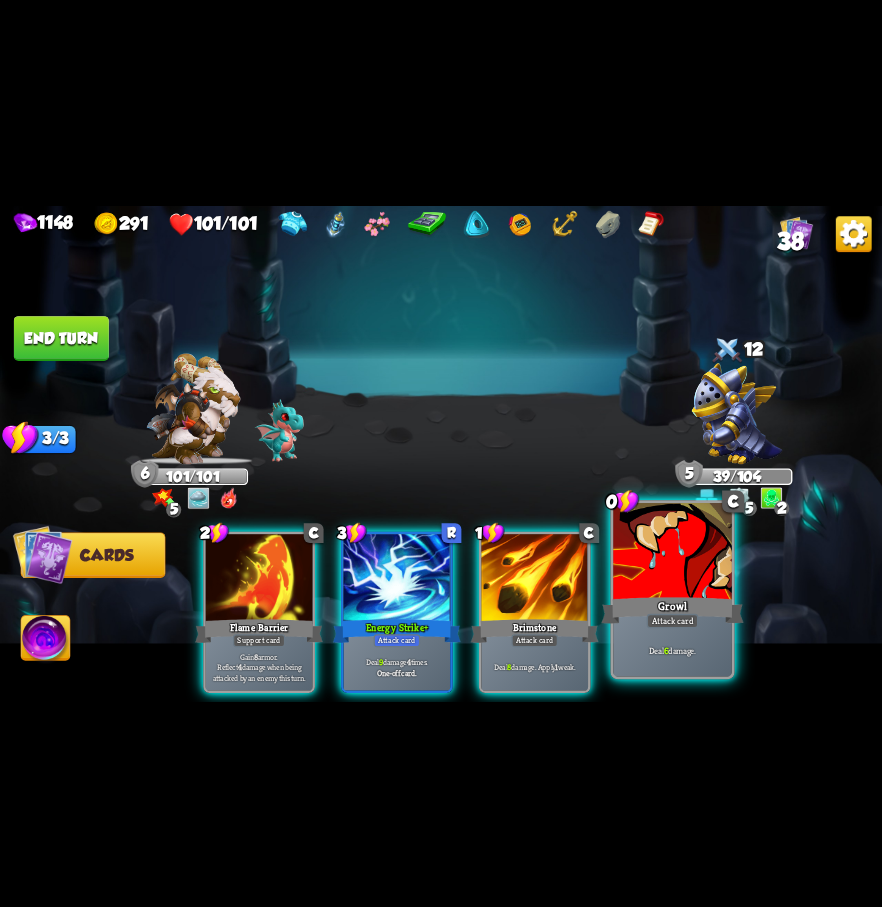 click on "Growl" at bounding box center [672, 610] 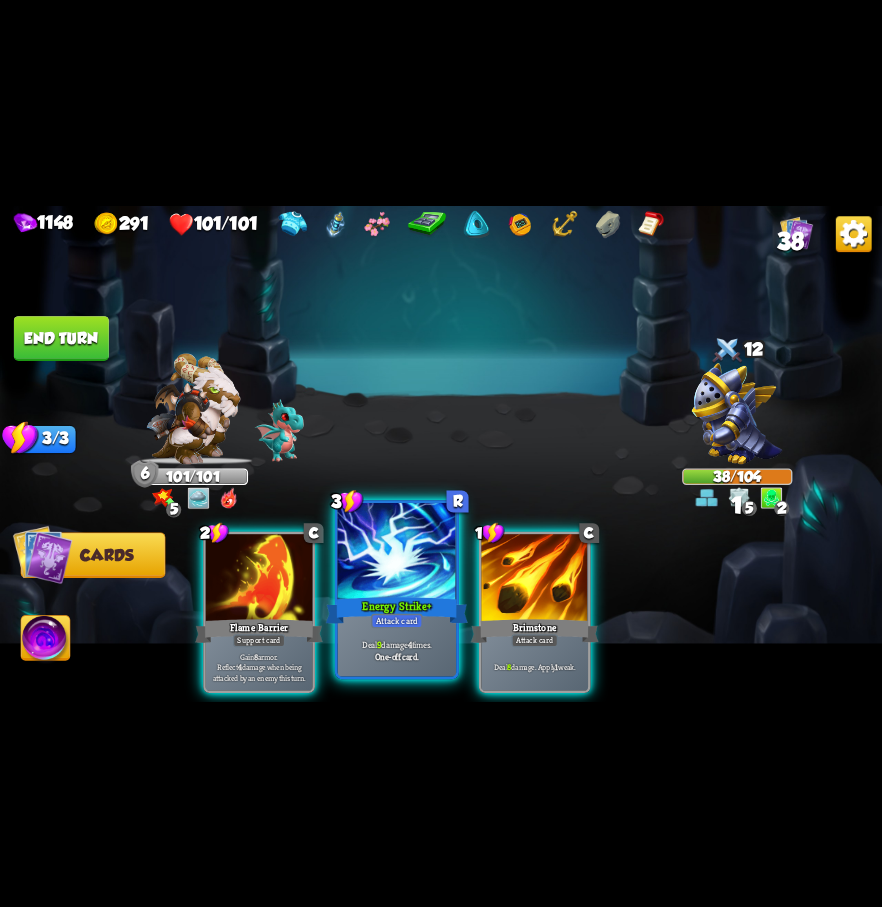 click at bounding box center (397, 552) 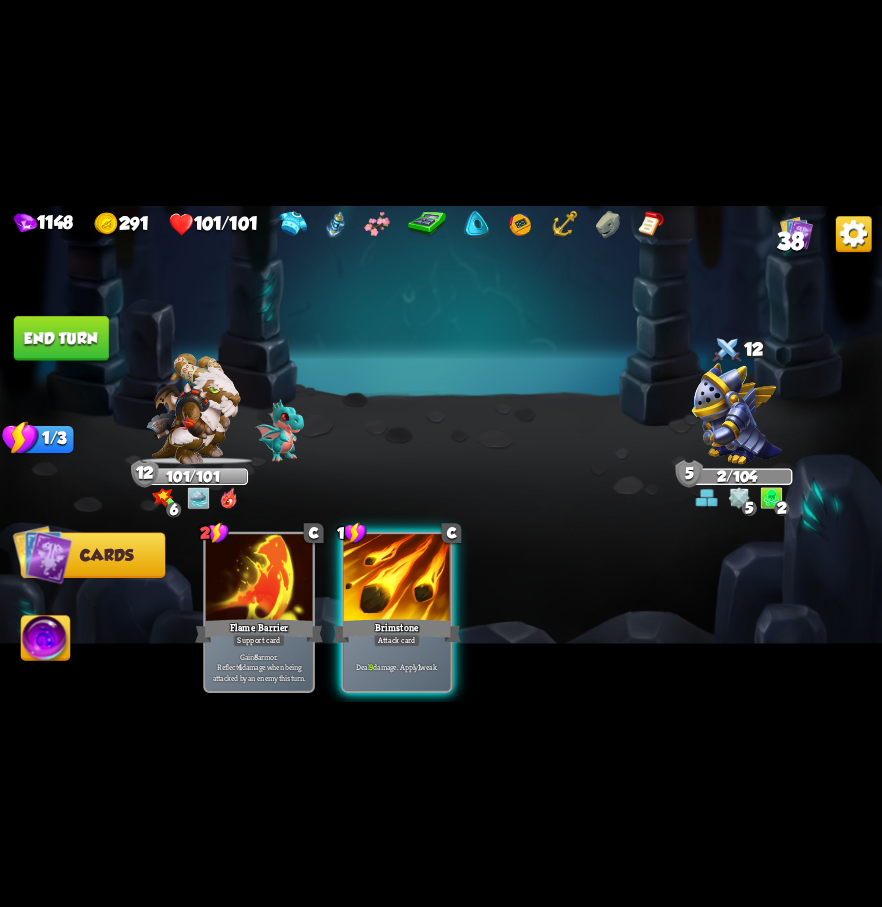 click on "End turn" at bounding box center [61, 338] 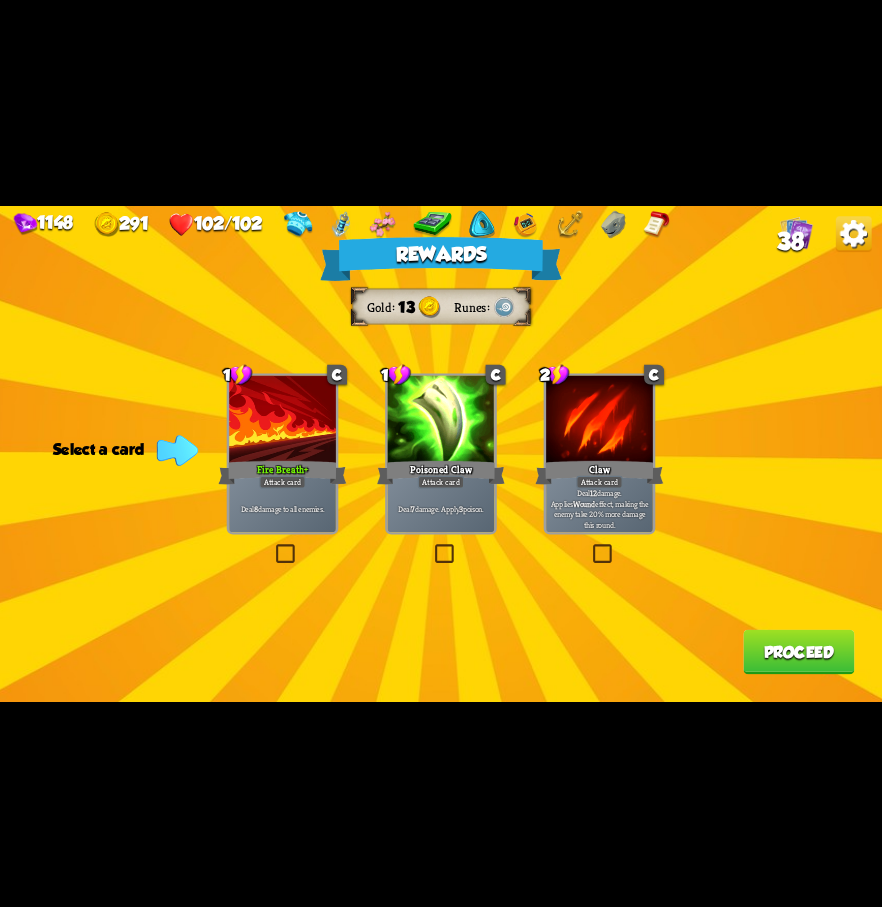 click at bounding box center [273, 547] 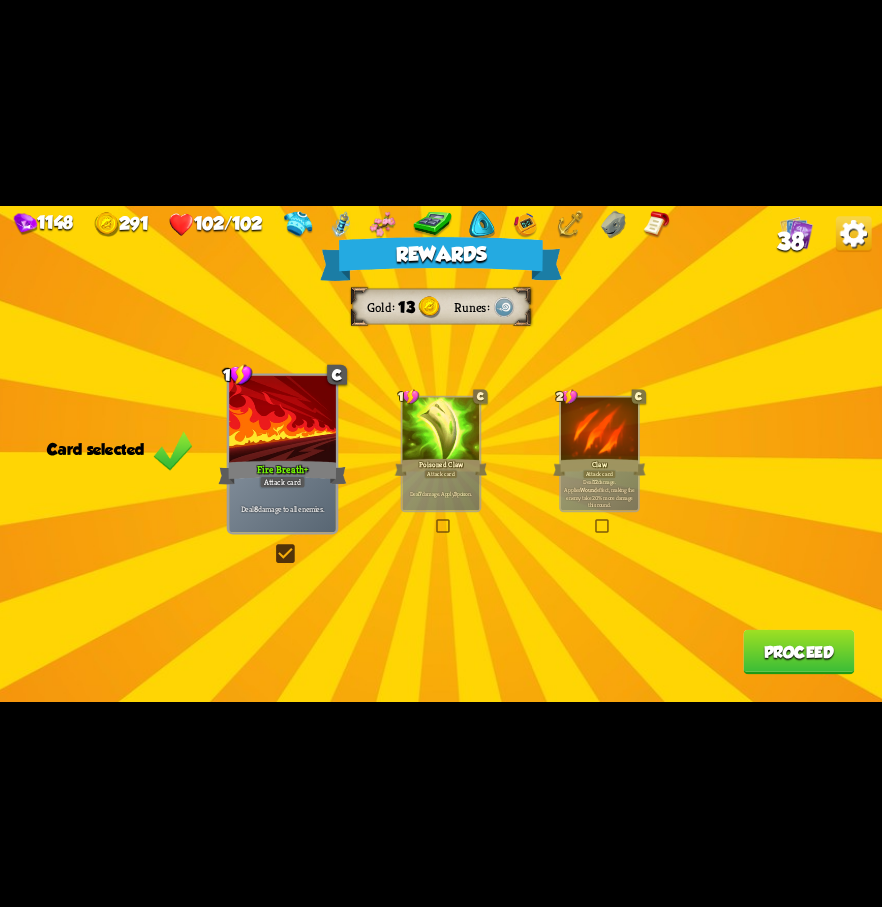 click on "Proceed" at bounding box center (798, 651) 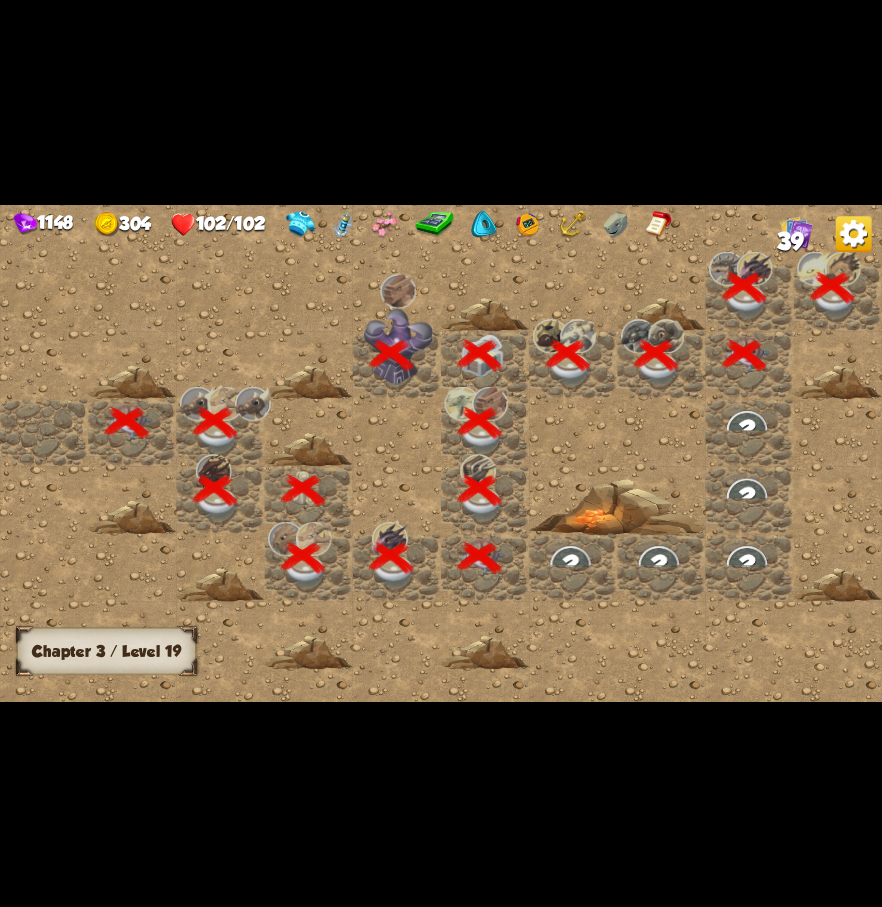 scroll, scrollTop: 0, scrollLeft: 384, axis: horizontal 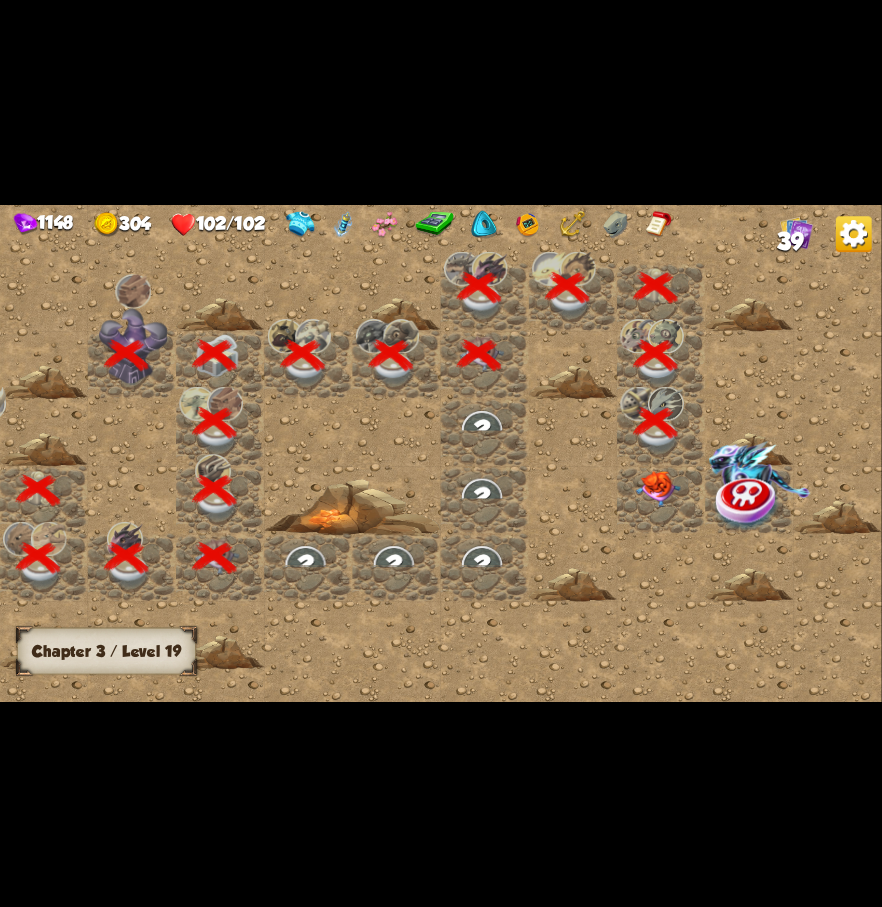click at bounding box center [659, 488] 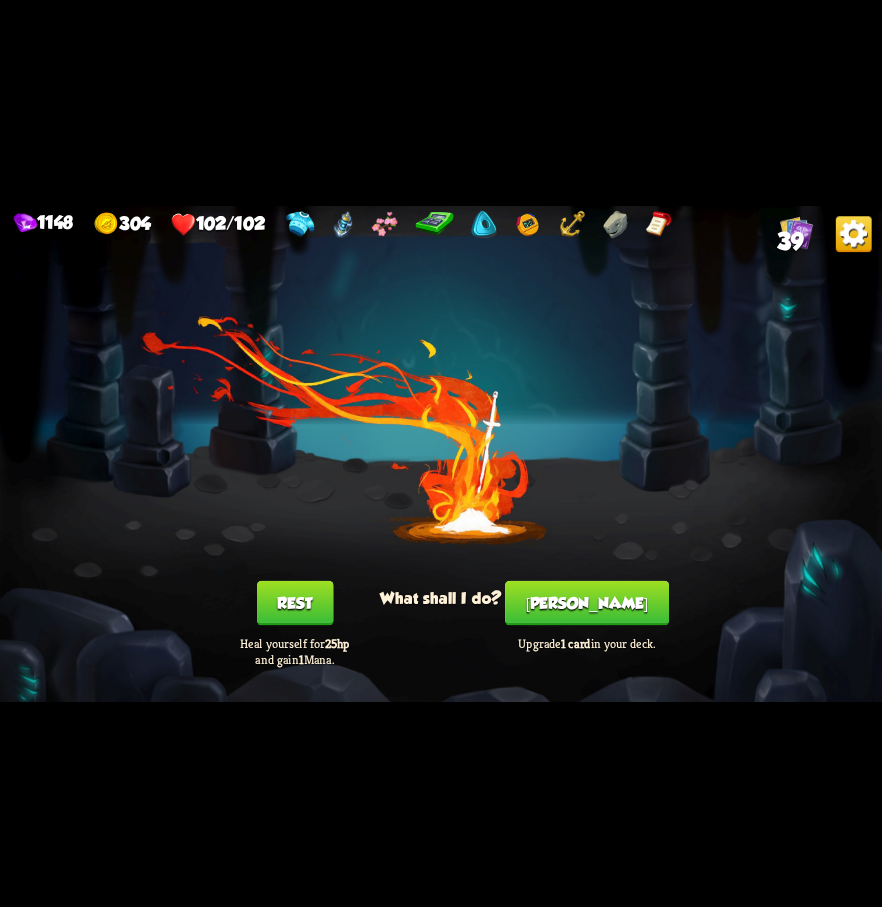 click on "[PERSON_NAME]" at bounding box center [587, 602] 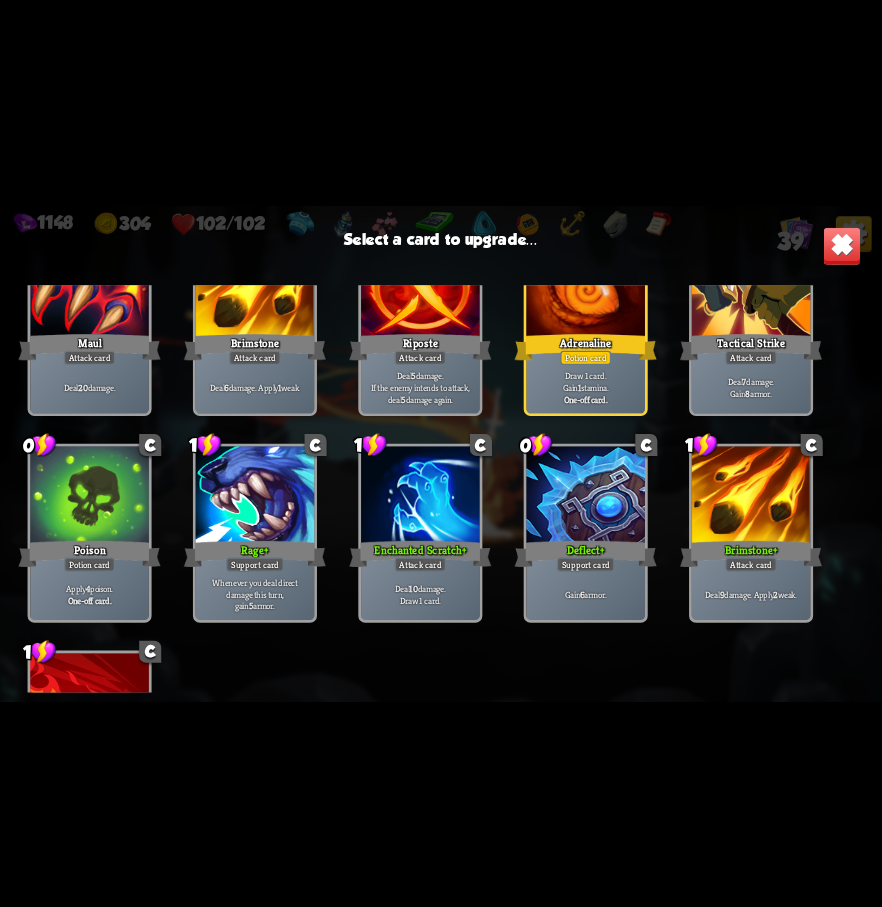 scroll, scrollTop: 1029, scrollLeft: 0, axis: vertical 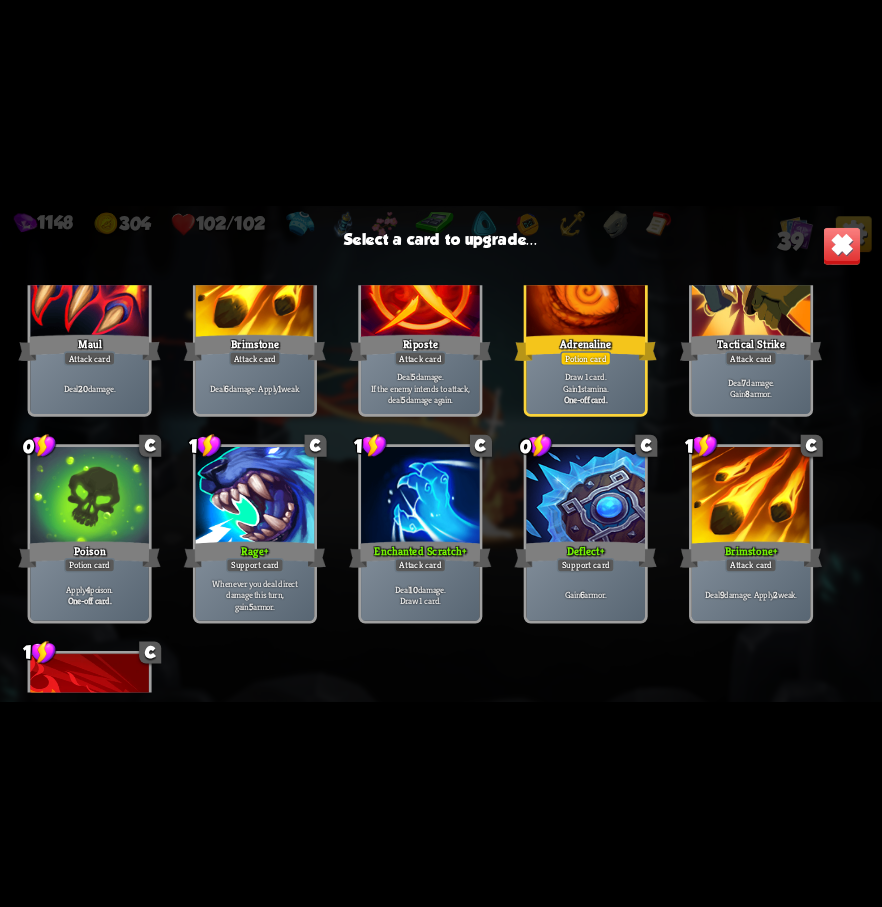 click at bounding box center [585, 497] 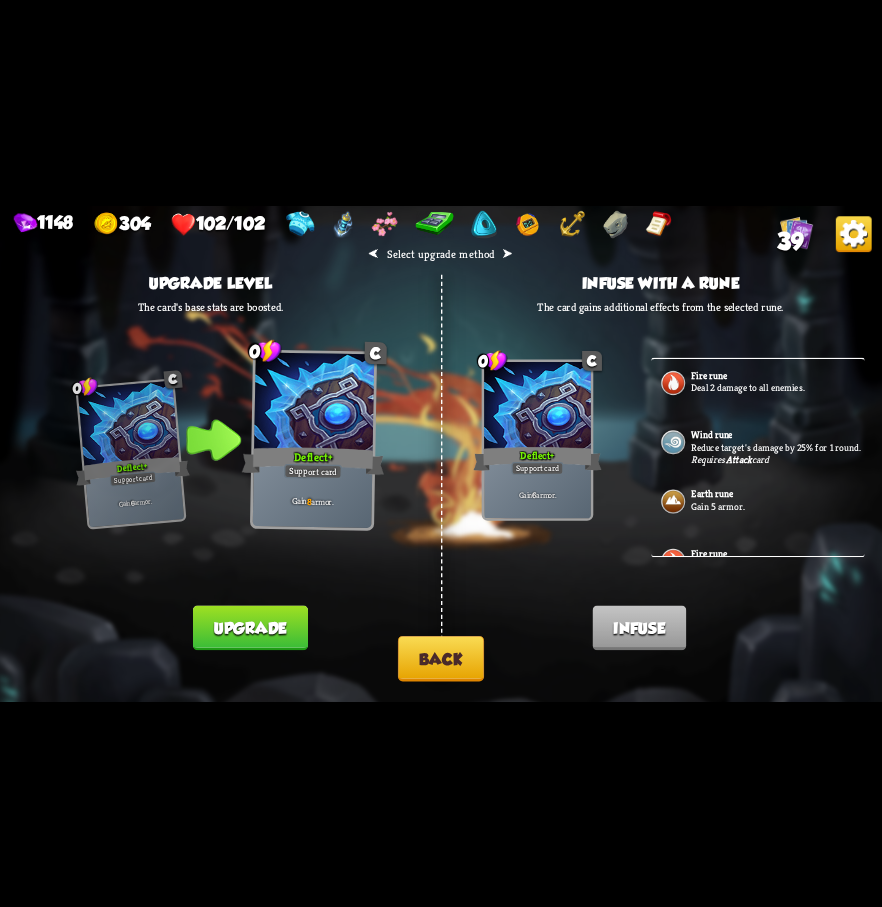 drag, startPoint x: 262, startPoint y: 630, endPoint x: 328, endPoint y: 657, distance: 71.30919 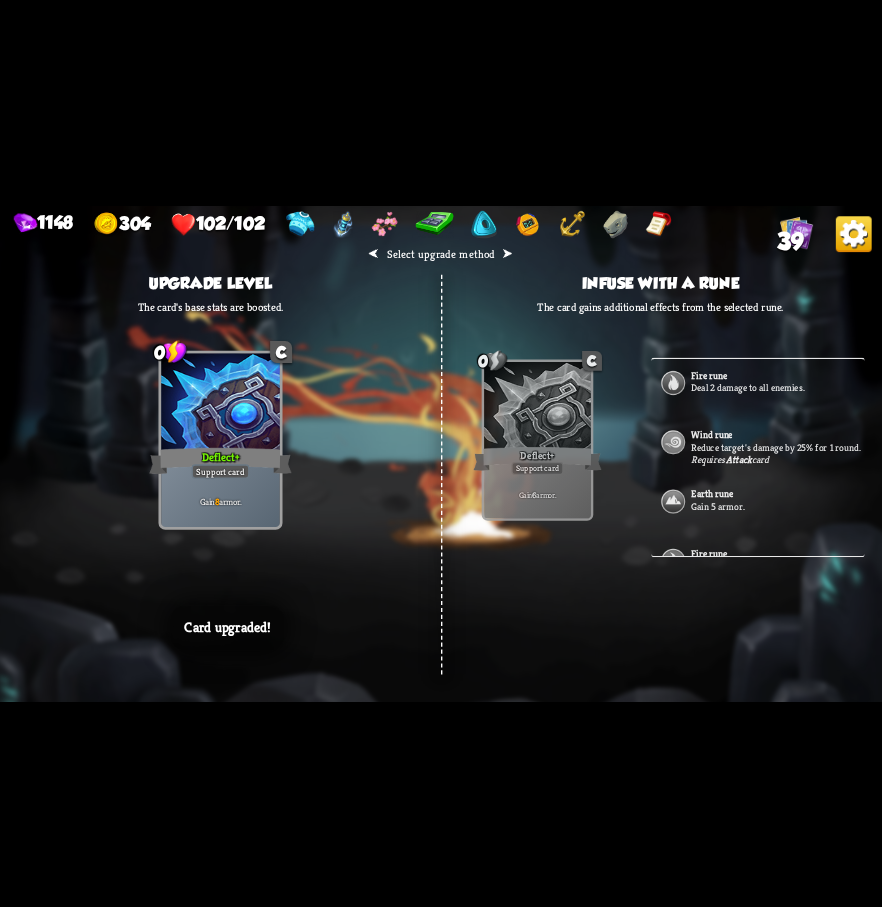 click on "⮜ Select upgrade method ⮞
Upgrade level   The card's base stats are boosted.
0
C   Deflect +     Support card   Gain  6  armor.
0
C   Deflect +     Support card   Gain  8  armor.       Card upgraded!     Infuse with a rune   The card gains additional effects from the selected rune.
0
C   Deflect +     Support card   Gain  6  armor.       Card infused!       Fire rune   Deal 2 damage to all enemies.     Wind rune   Reduce target's damage by 25% for 1 round.   Requires  Attack  card   Earth rune   Gain 5 armor.     Fire rune   Deal 2 damage to all enemies.     Fire rune   Deal 2 damage to all enemies.     Earth rune   Gain 5 armor.     Earth rune   Gain 5 armor.     Water rune   Heal 3 HP.     Wind rune   Reduce target's damage by 25% for 1 round.   Requires  Attack  card   Fire rune   Deal 2 damage to all enemies.     Earth rune   Gain 5 armor.     Fire rune   Deal 2 damage to all enemies.     Water rune" at bounding box center (441, 453) 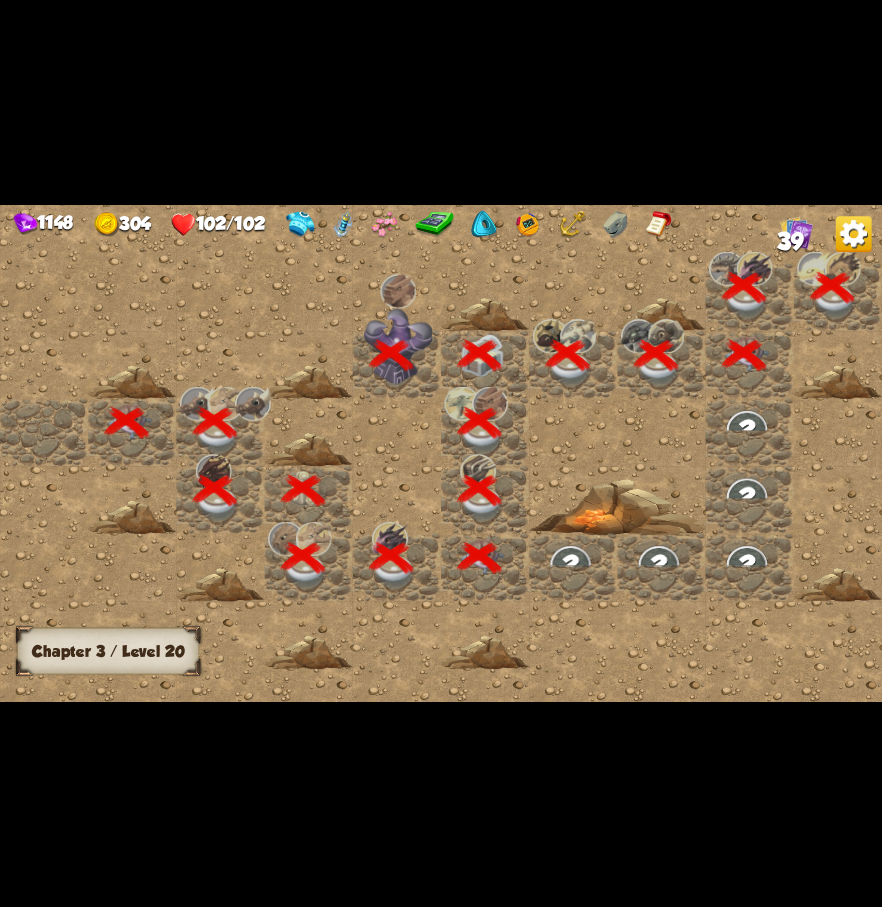 scroll, scrollTop: 0, scrollLeft: 384, axis: horizontal 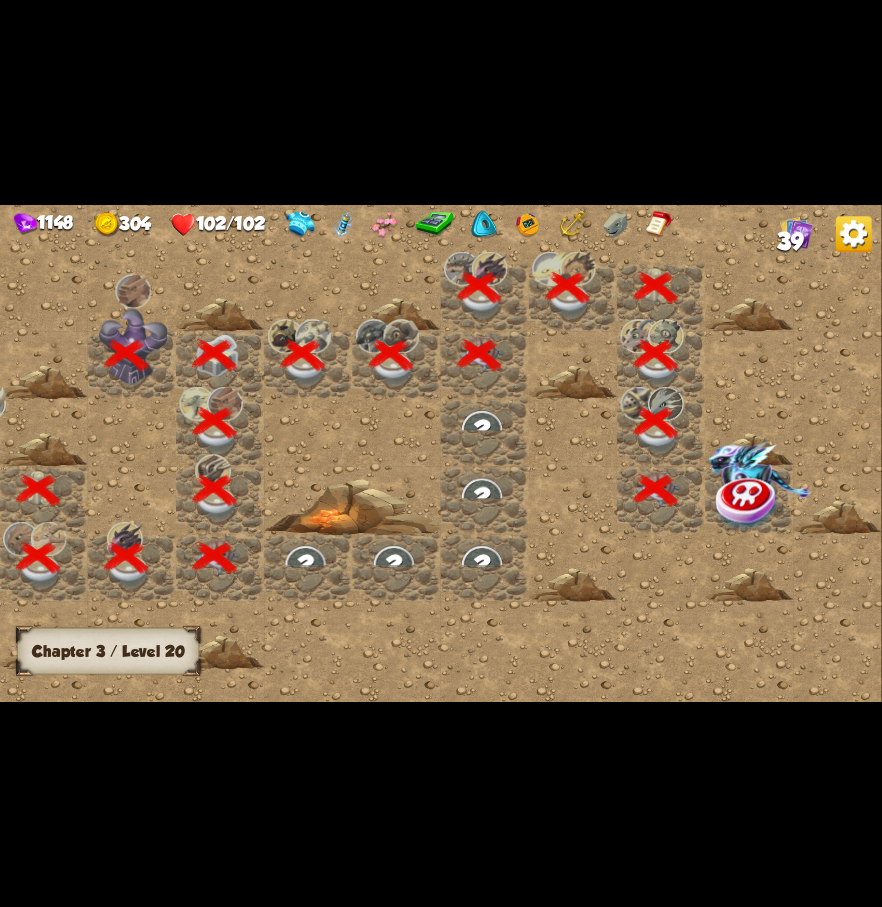click at bounding box center (748, 502) 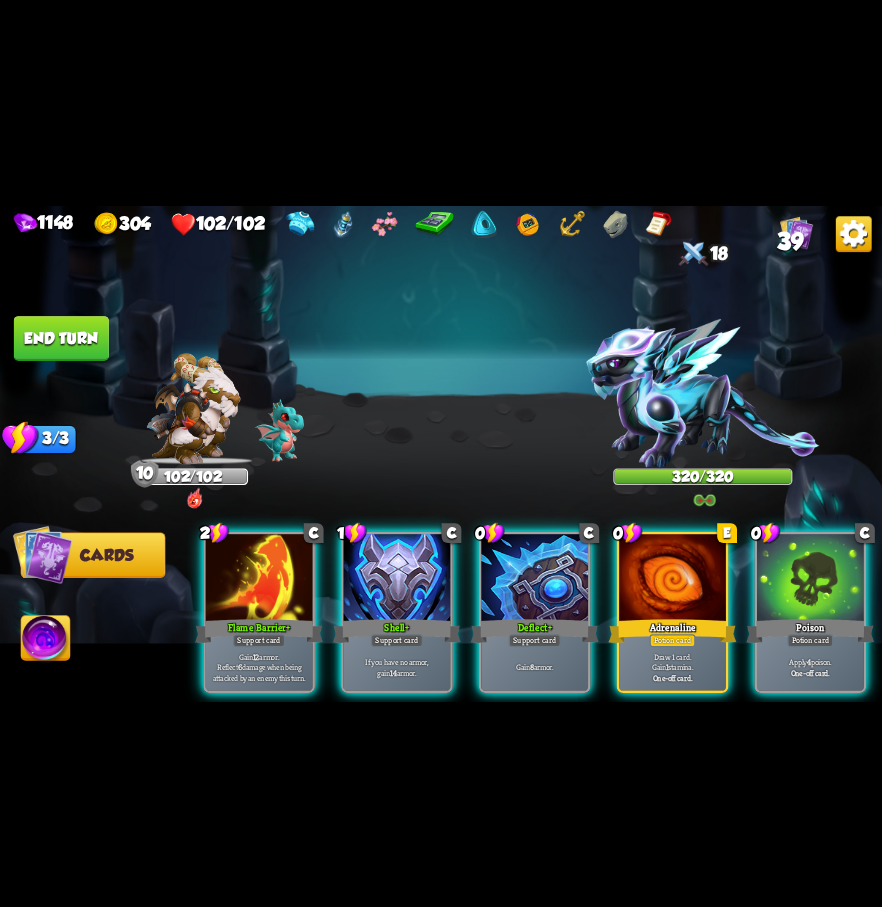 click at bounding box center [705, 500] 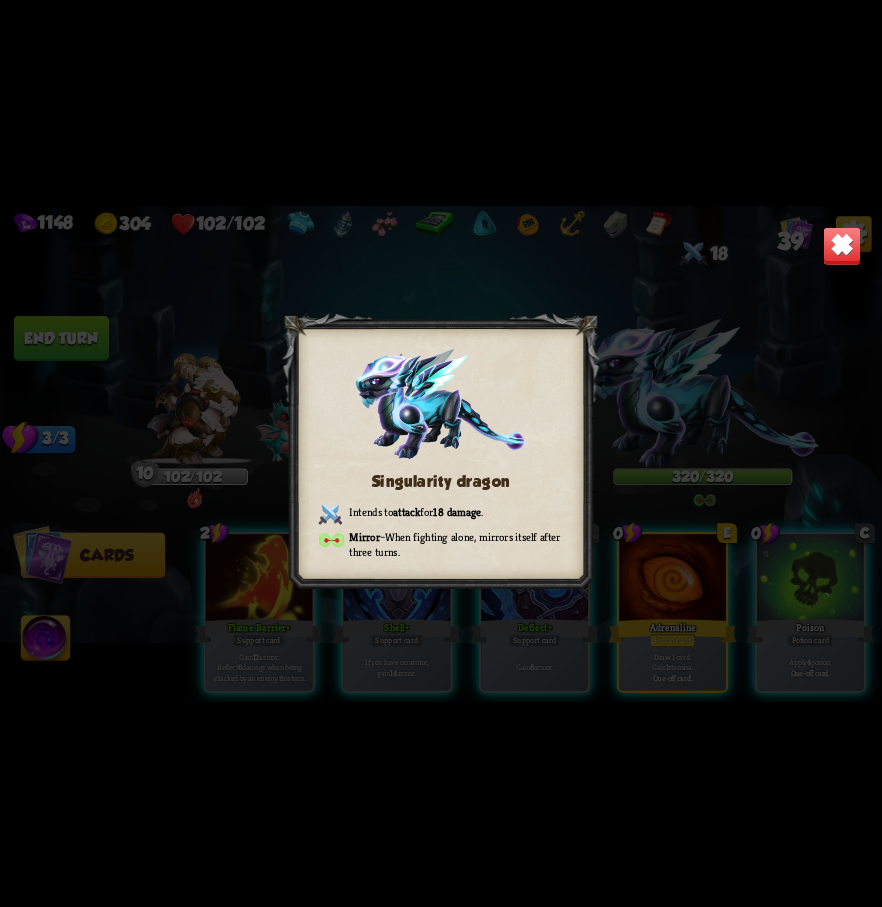 click at bounding box center (842, 245) 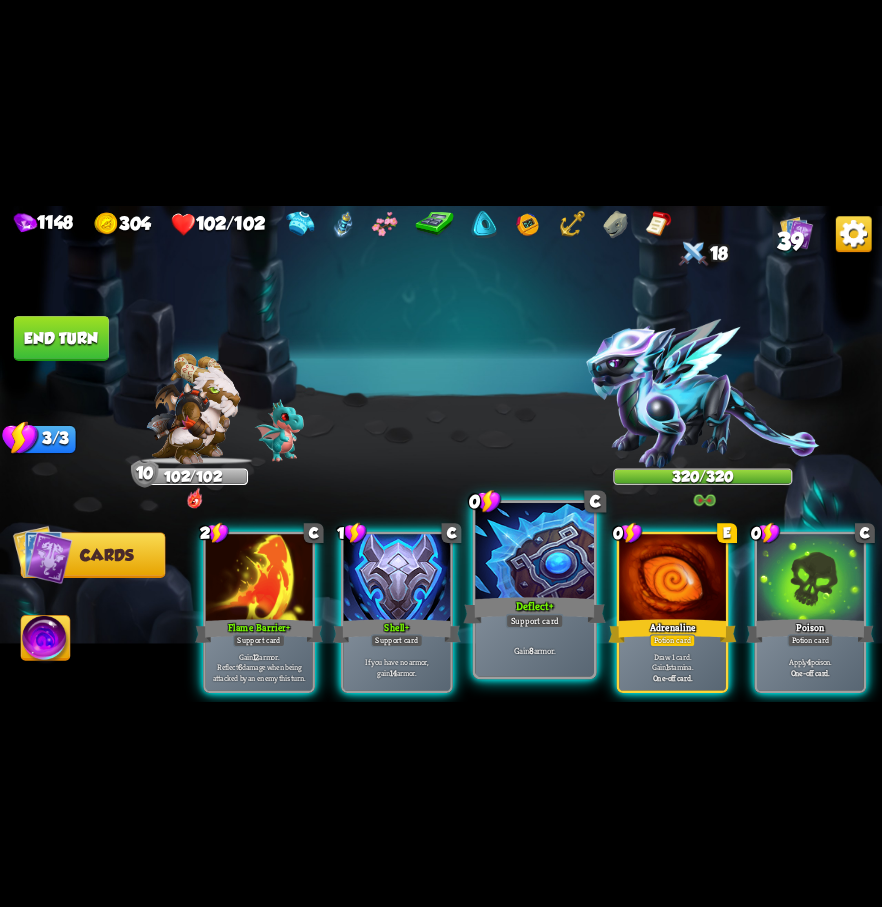 click at bounding box center [534, 552] 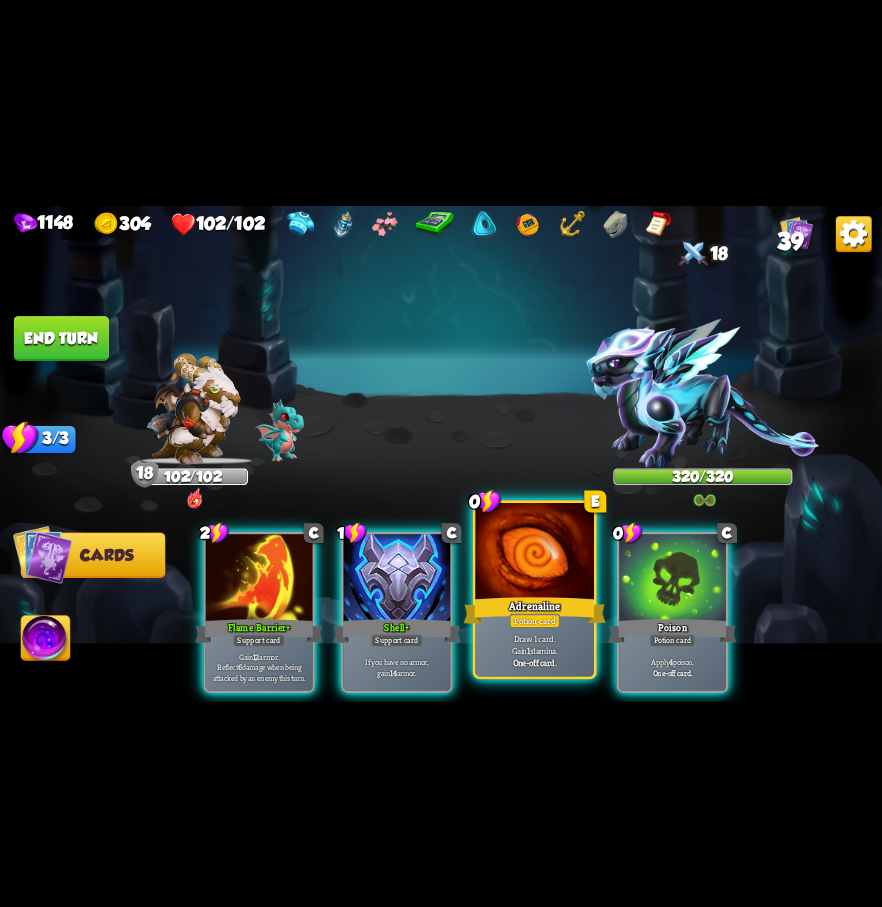 click at bounding box center (534, 552) 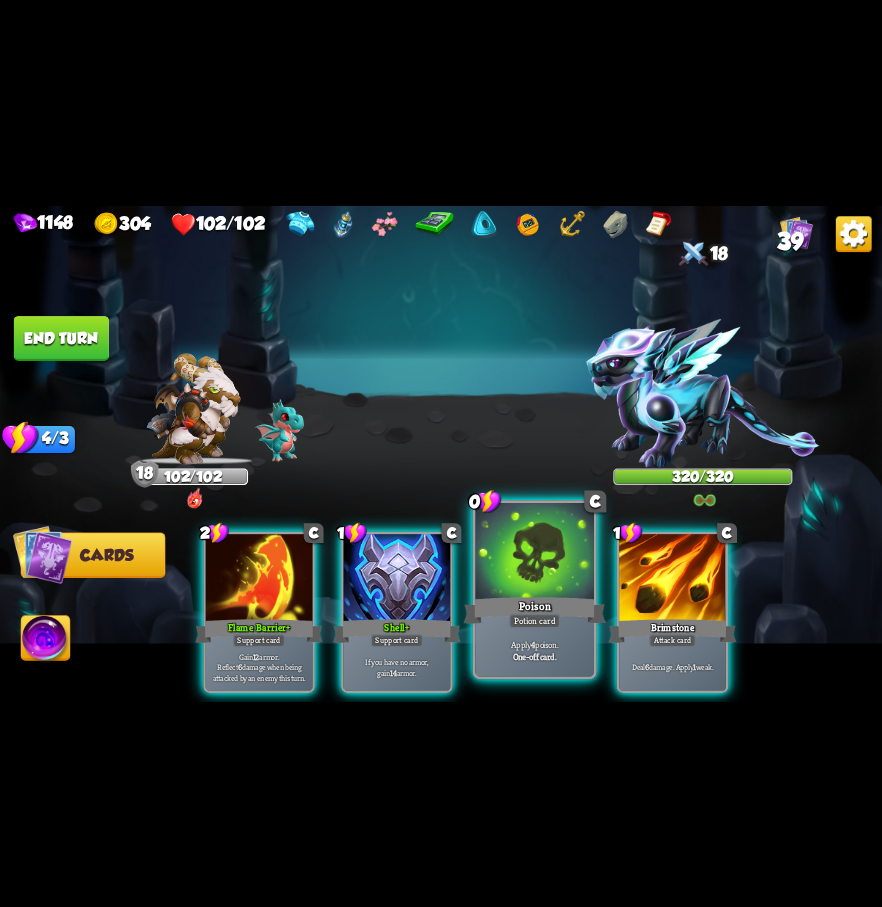 click at bounding box center (534, 552) 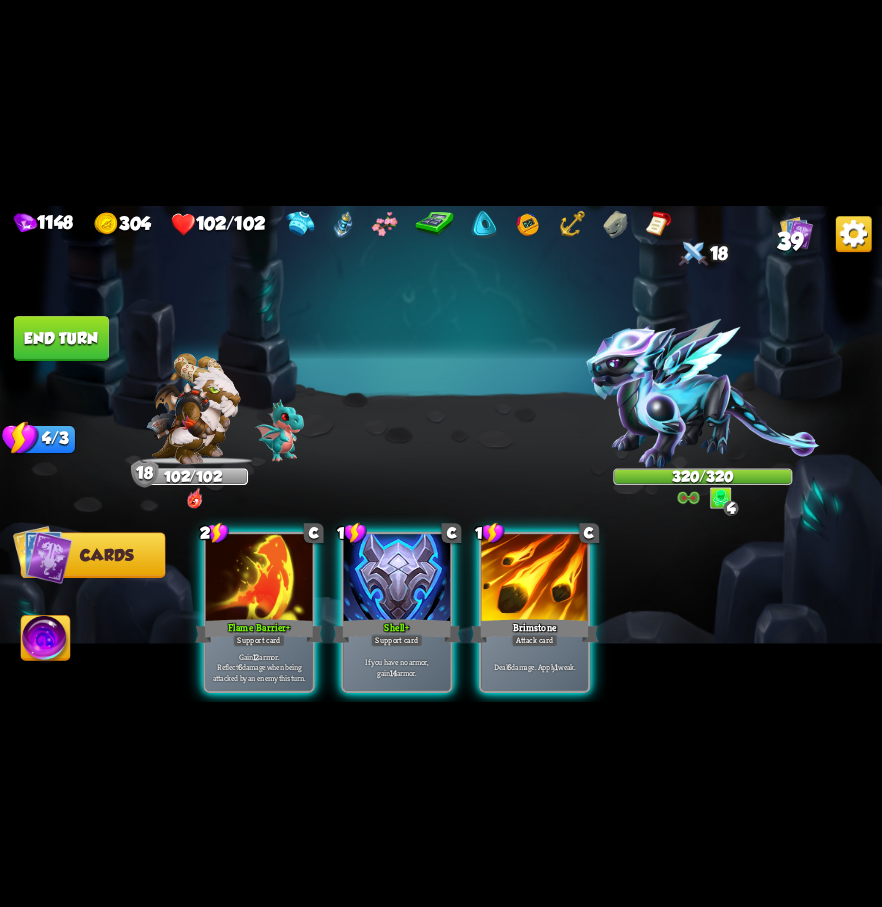 click at bounding box center [534, 579] 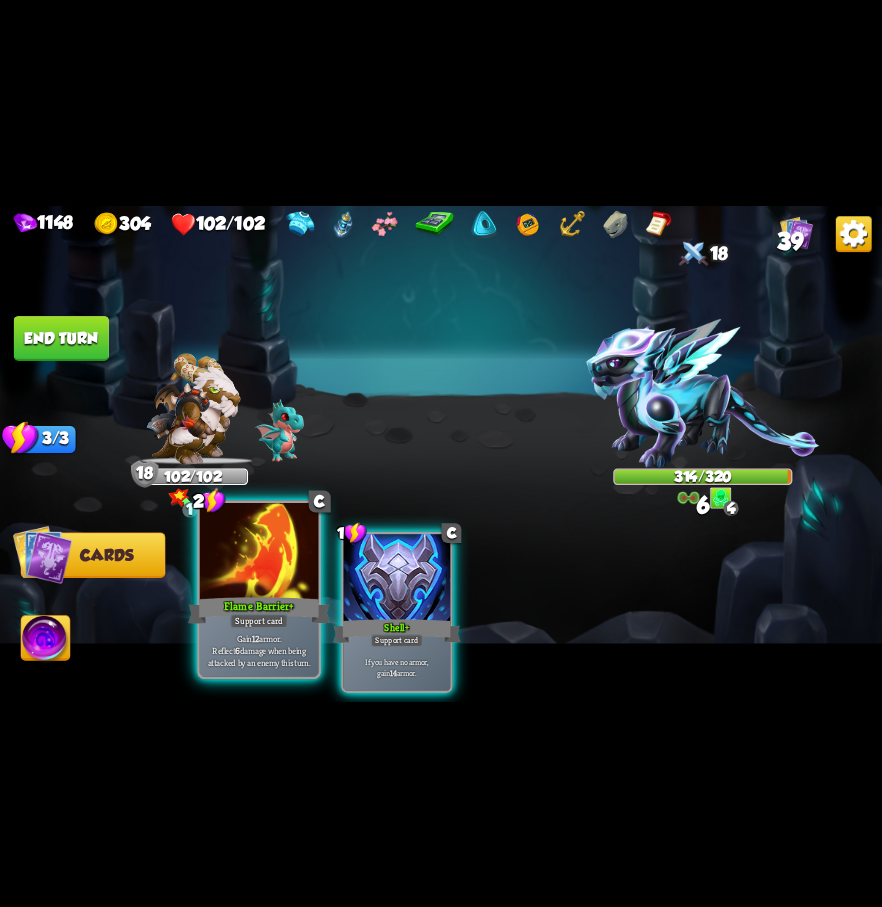 click at bounding box center [259, 552] 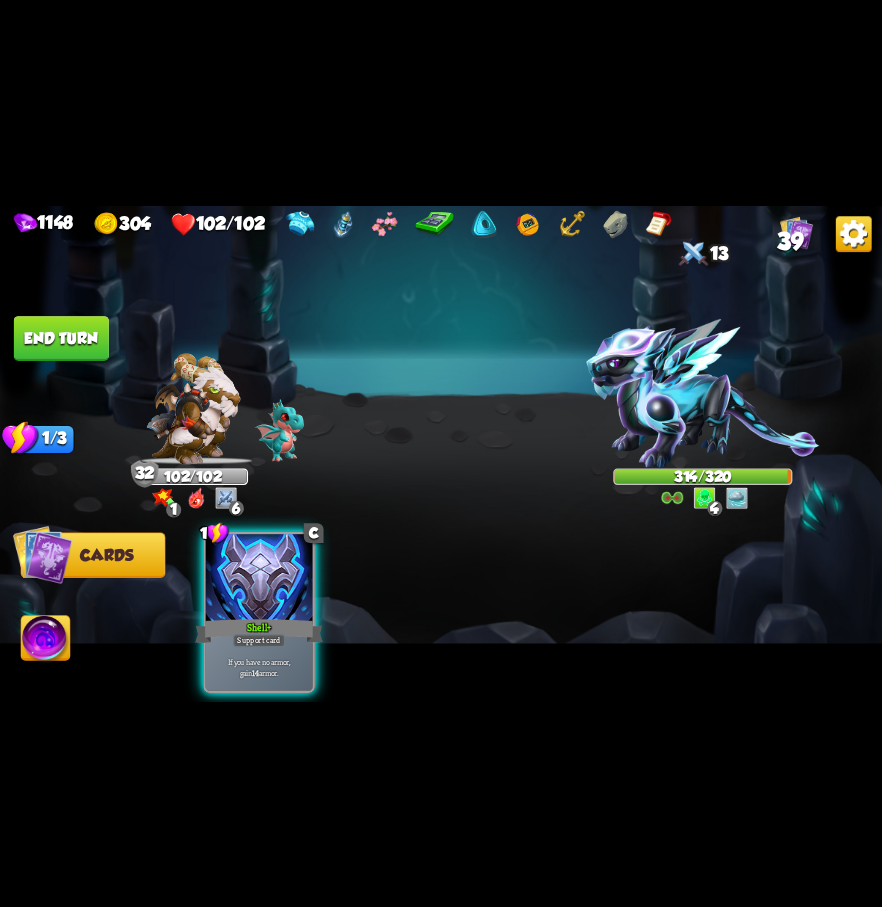 click on "End turn" at bounding box center [61, 338] 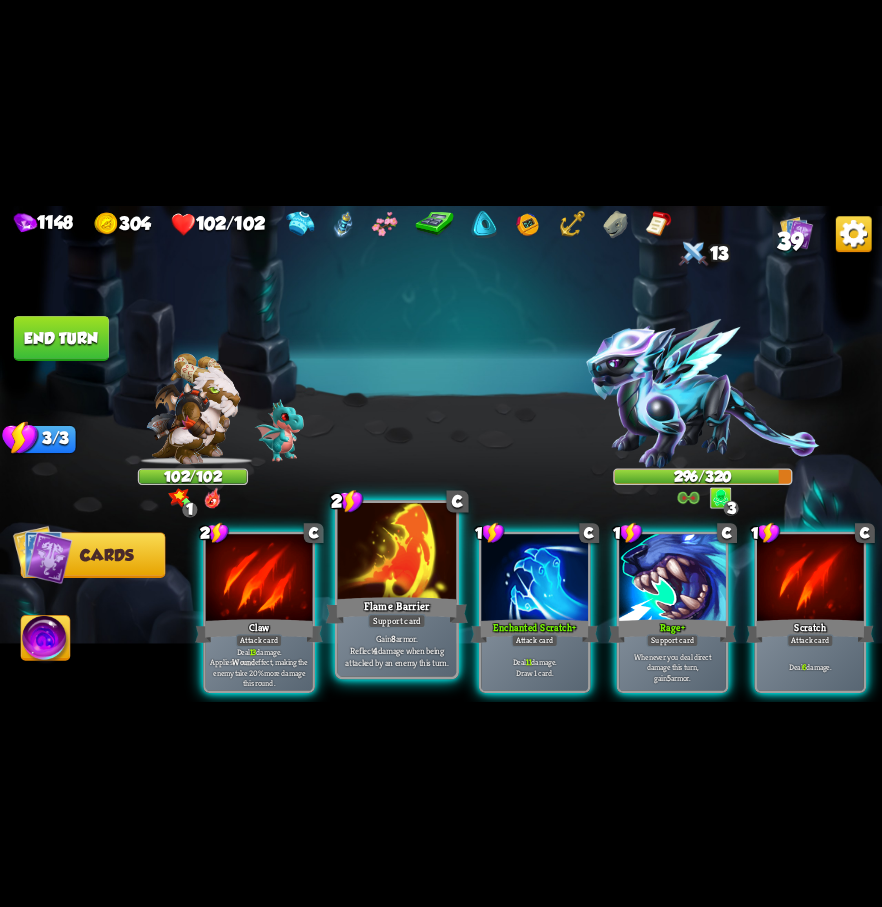 click at bounding box center (397, 552) 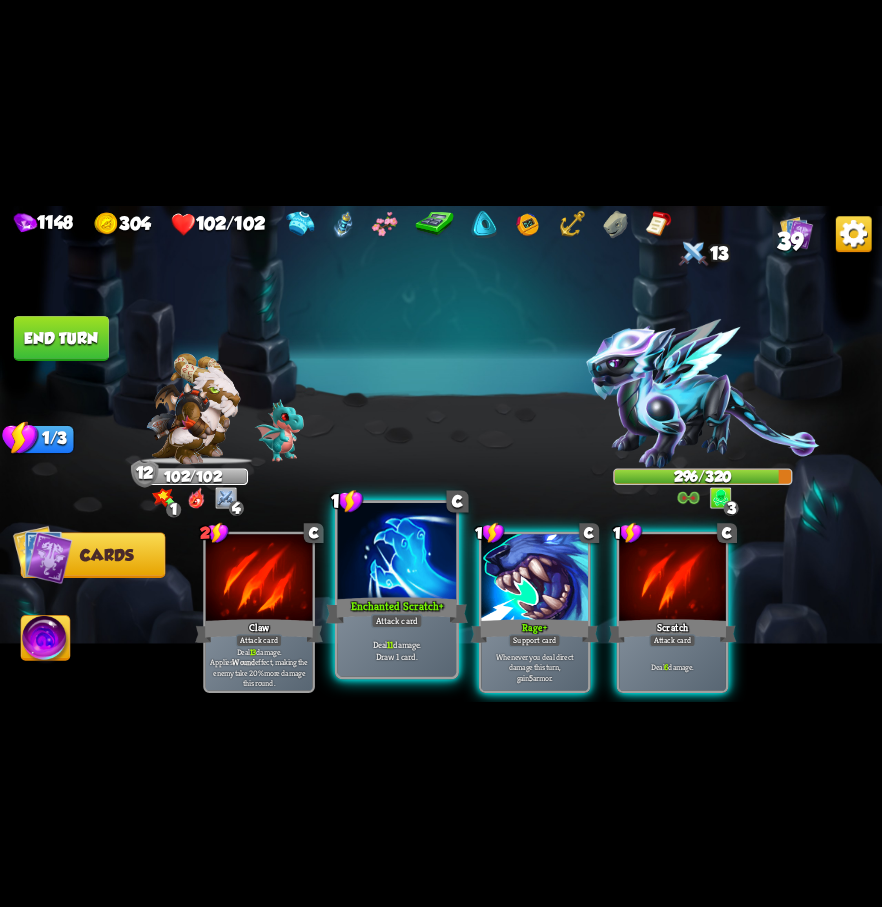click at bounding box center (397, 552) 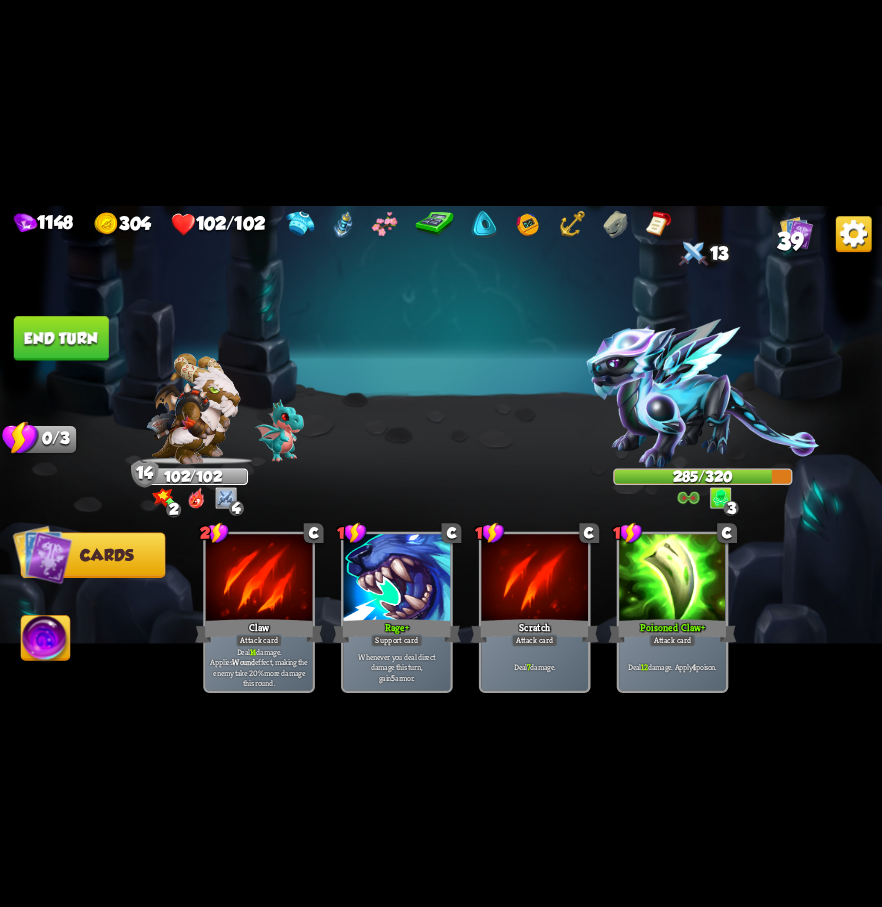 click on "End turn" at bounding box center (61, 338) 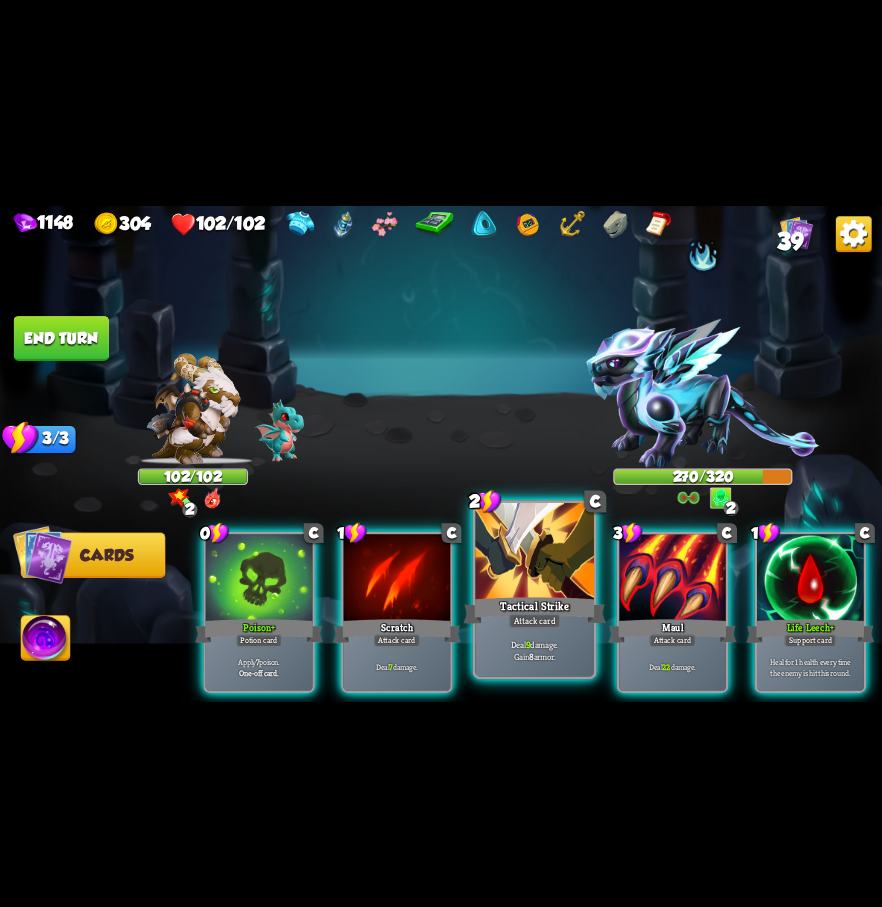 click on "Tactical Strike" at bounding box center [535, 610] 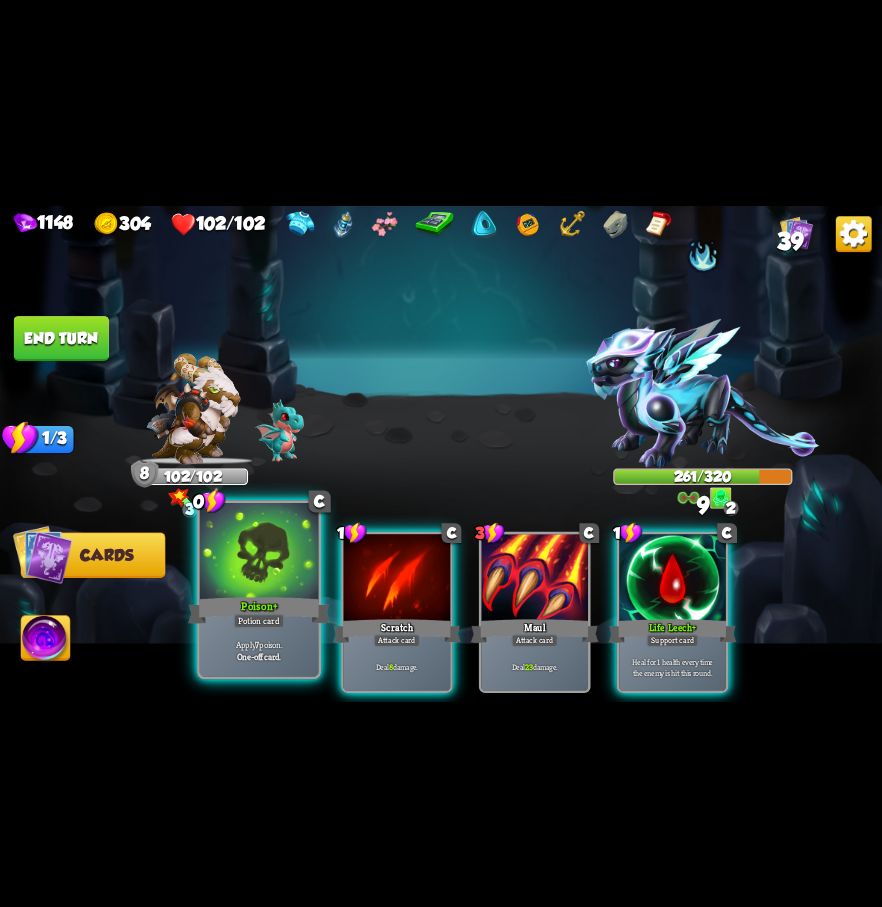 click at bounding box center (259, 552) 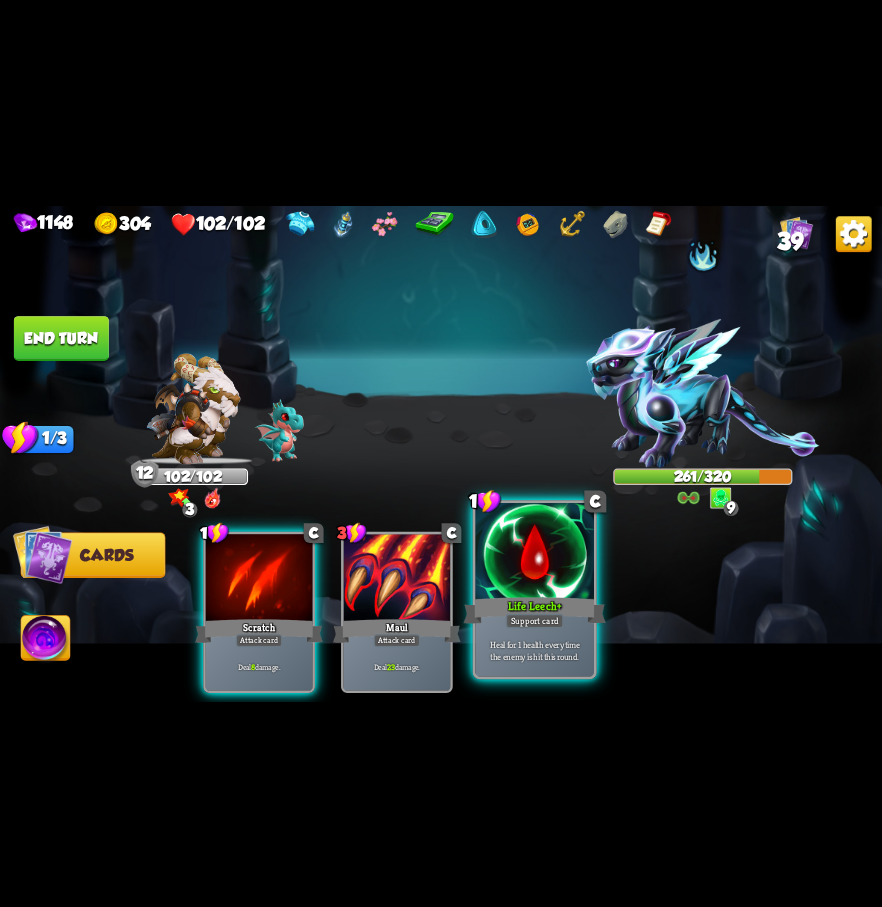 click at bounding box center [534, 552] 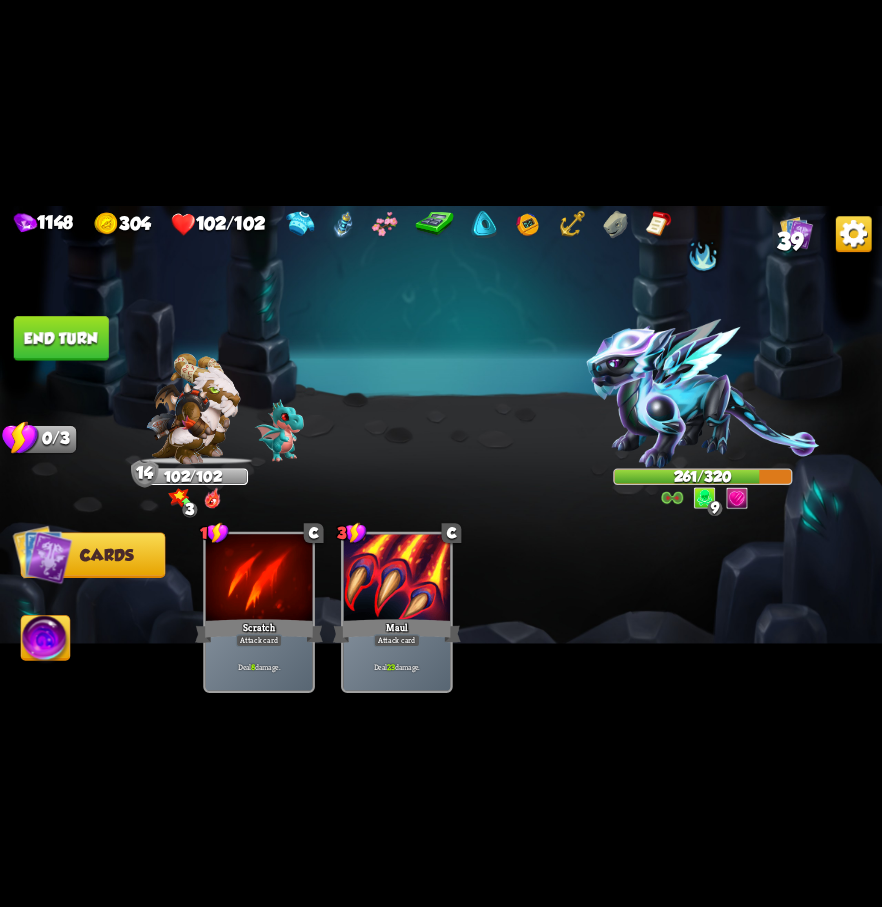 click on "End turn" at bounding box center (61, 338) 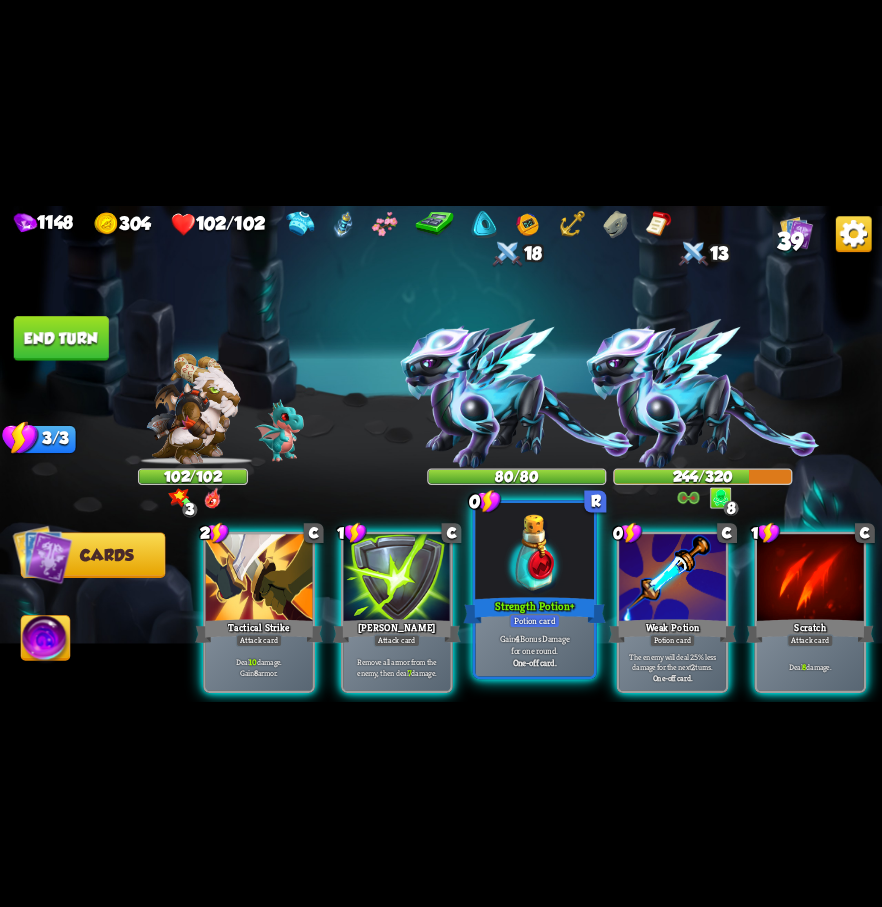 click at bounding box center [534, 552] 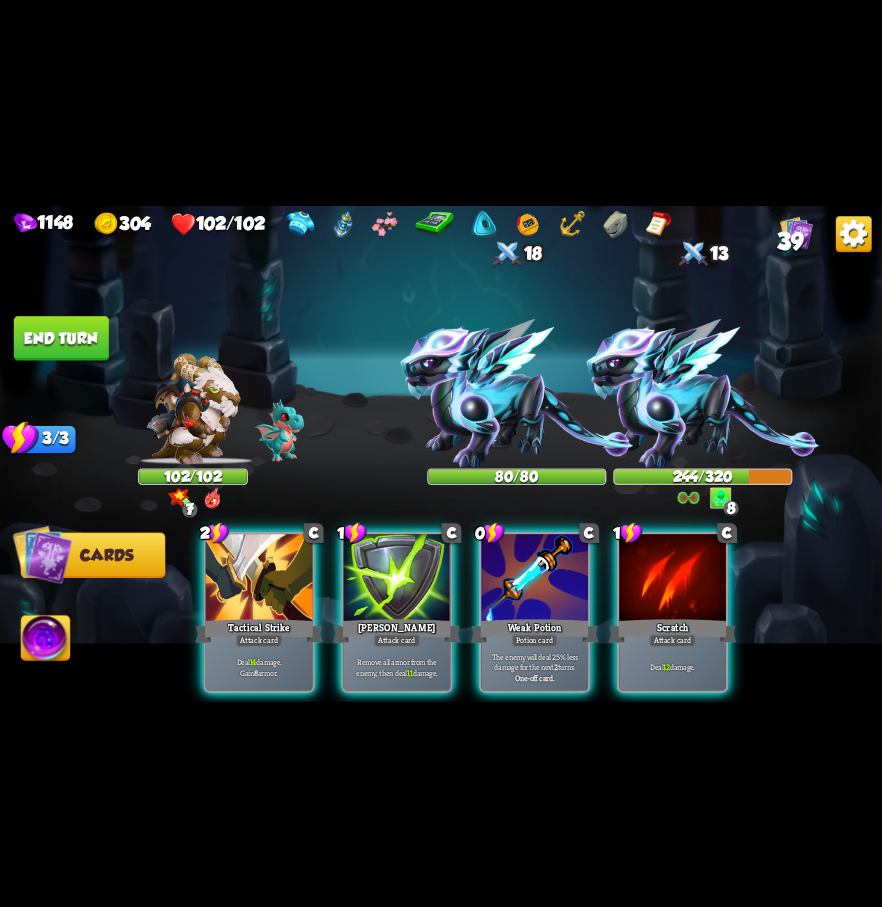 click at bounding box center (534, 579) 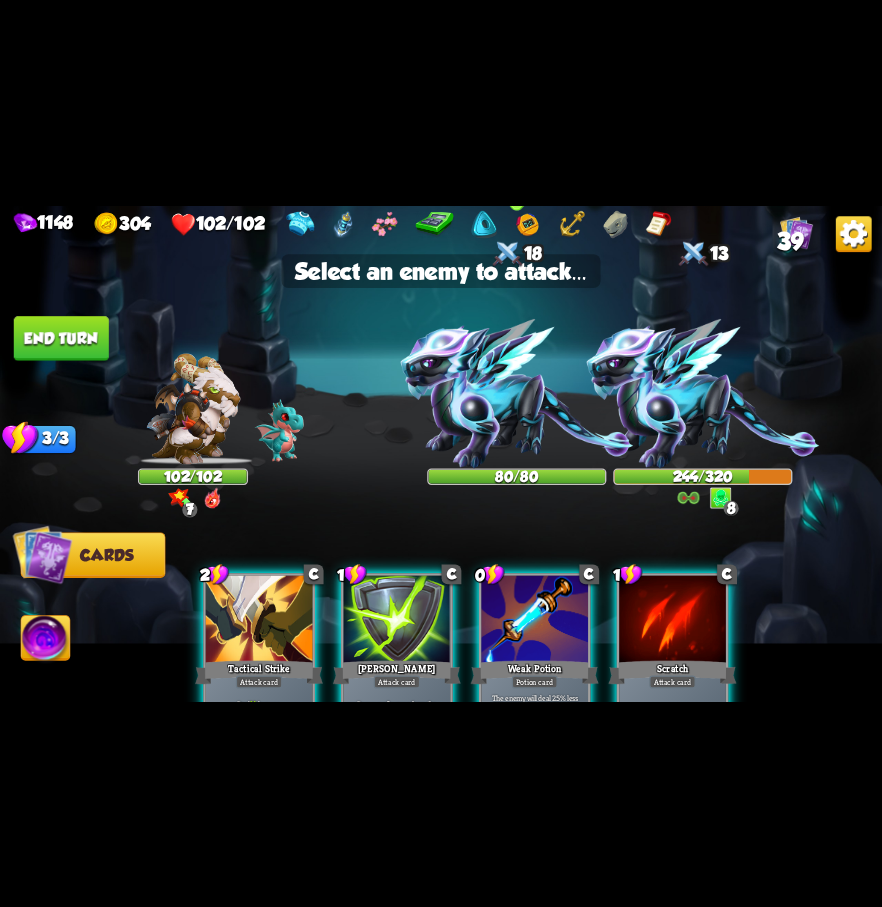 click at bounding box center [516, 393] 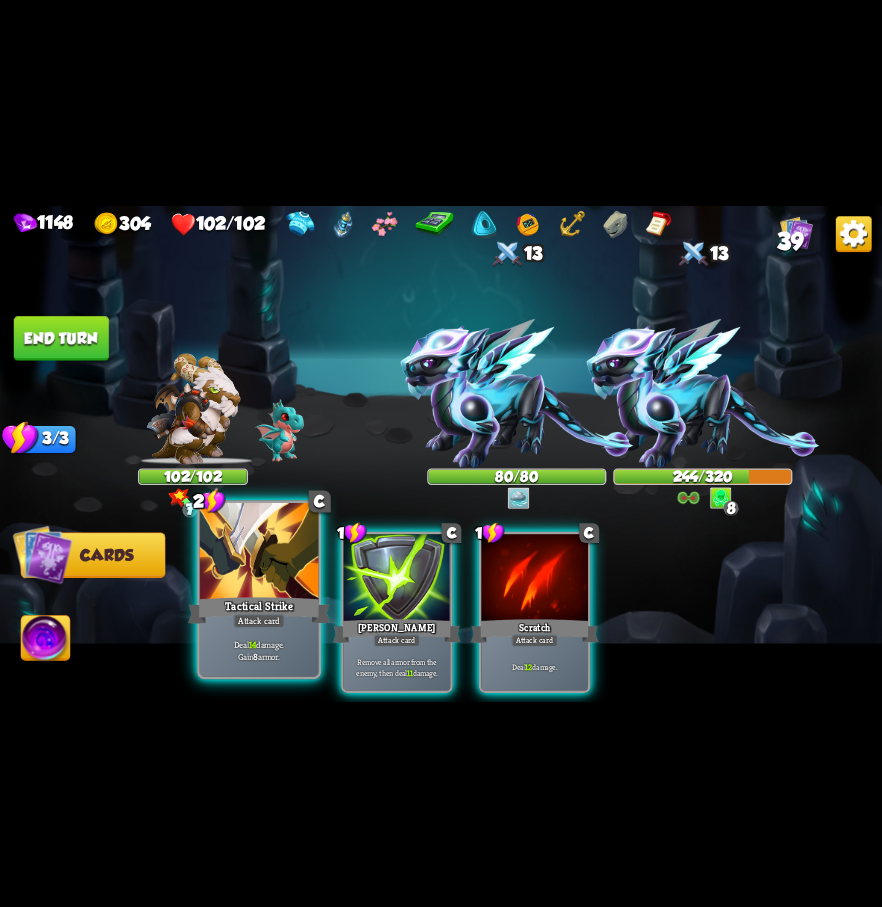 click on "Tactical Strike" at bounding box center [259, 610] 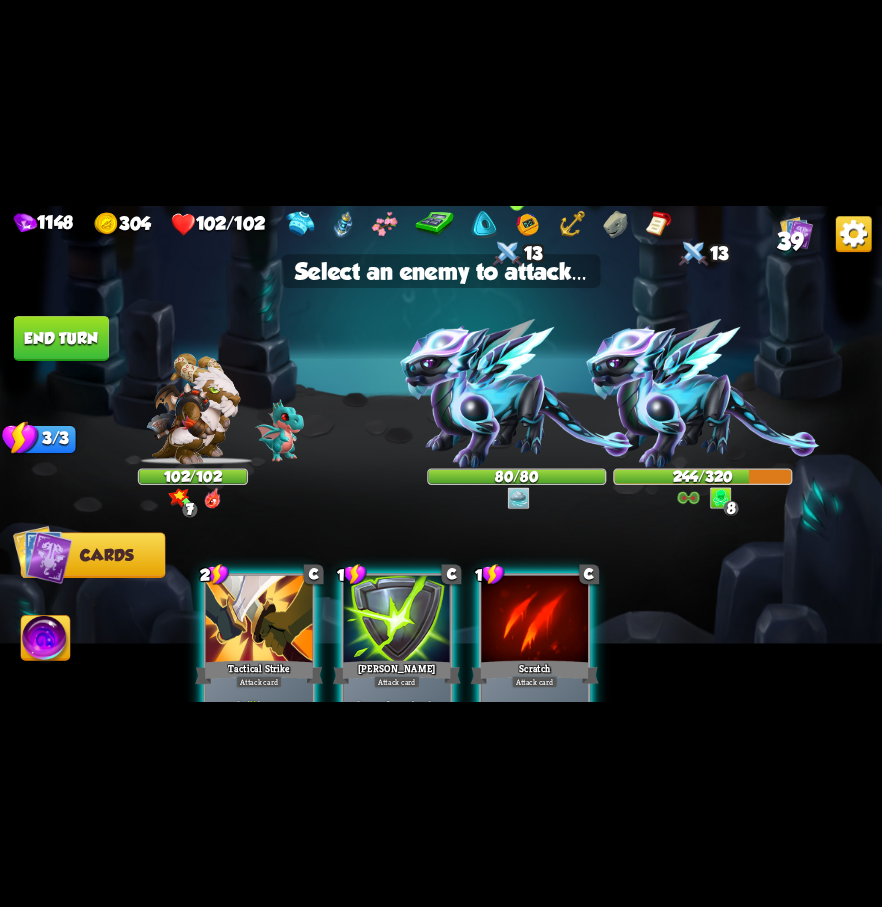 click at bounding box center [516, 393] 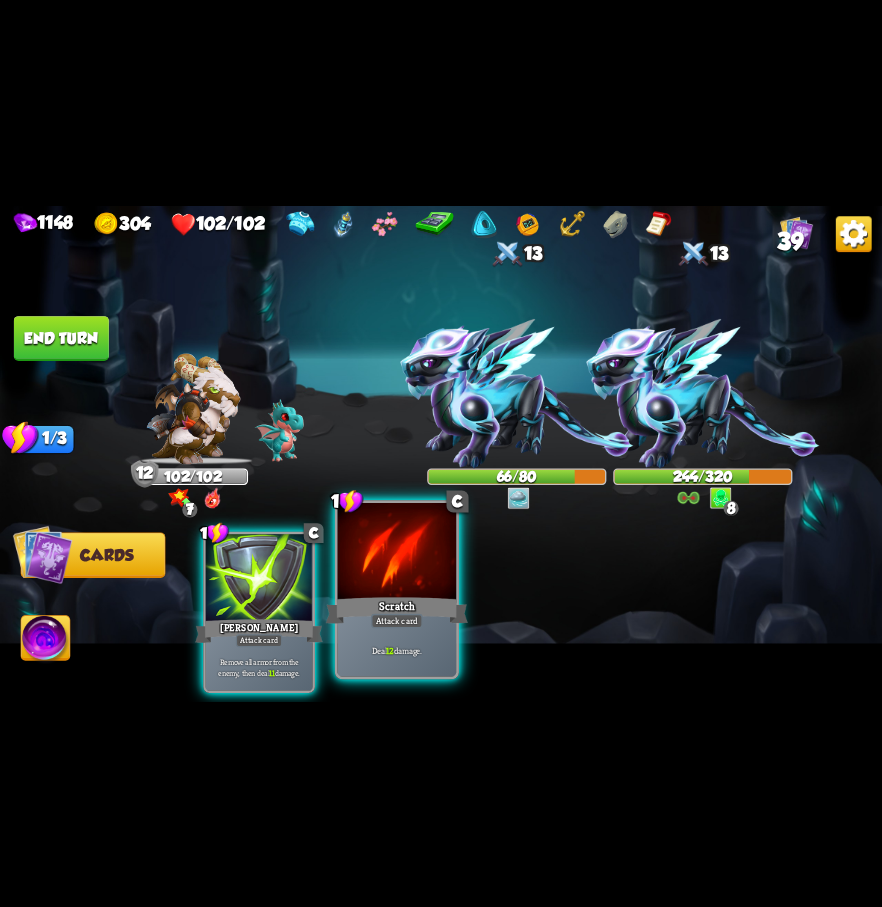 click at bounding box center (397, 552) 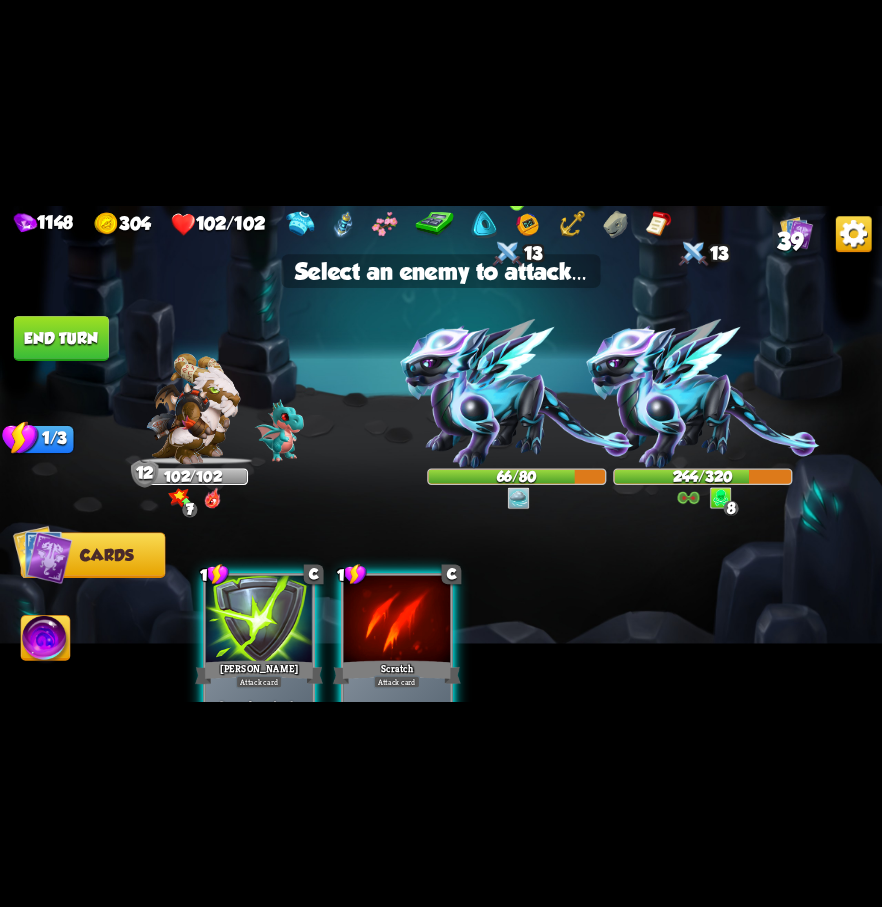 click at bounding box center (516, 393) 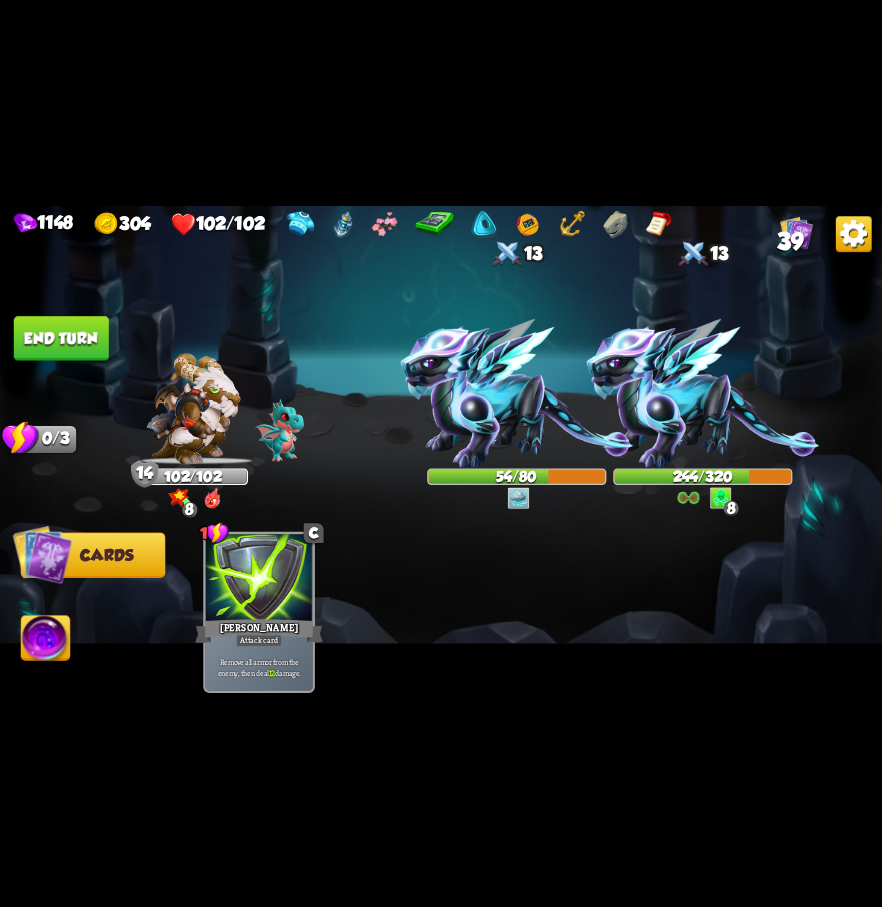 click on "End turn" at bounding box center [61, 338] 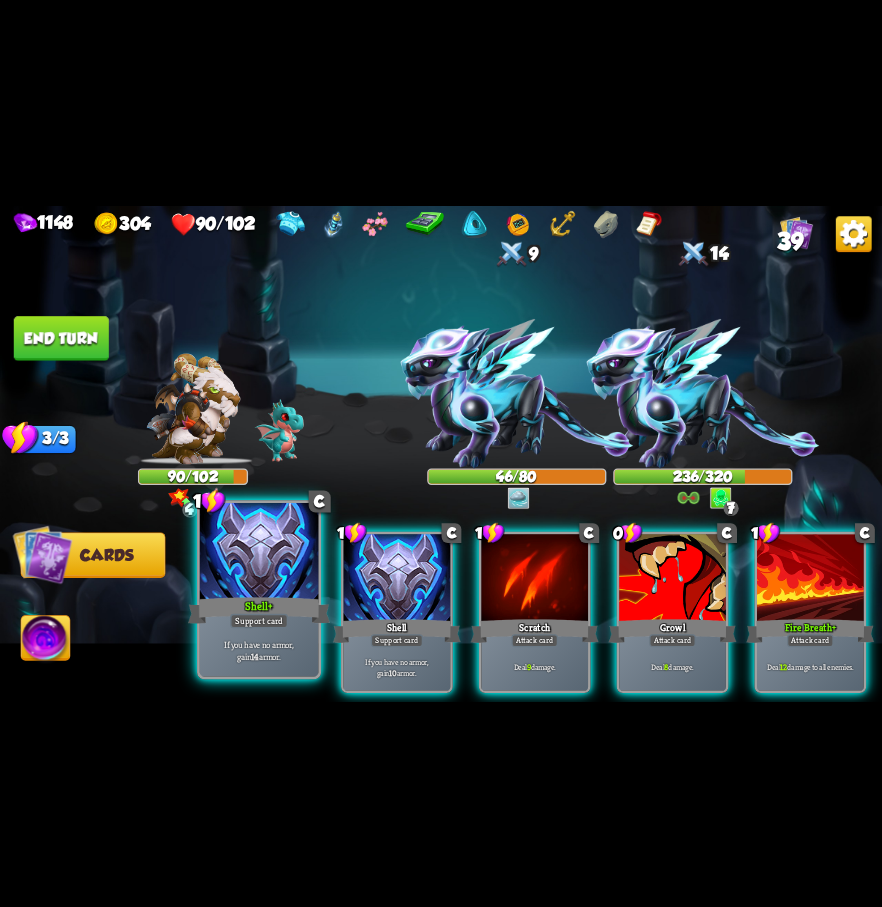 click at bounding box center (259, 552) 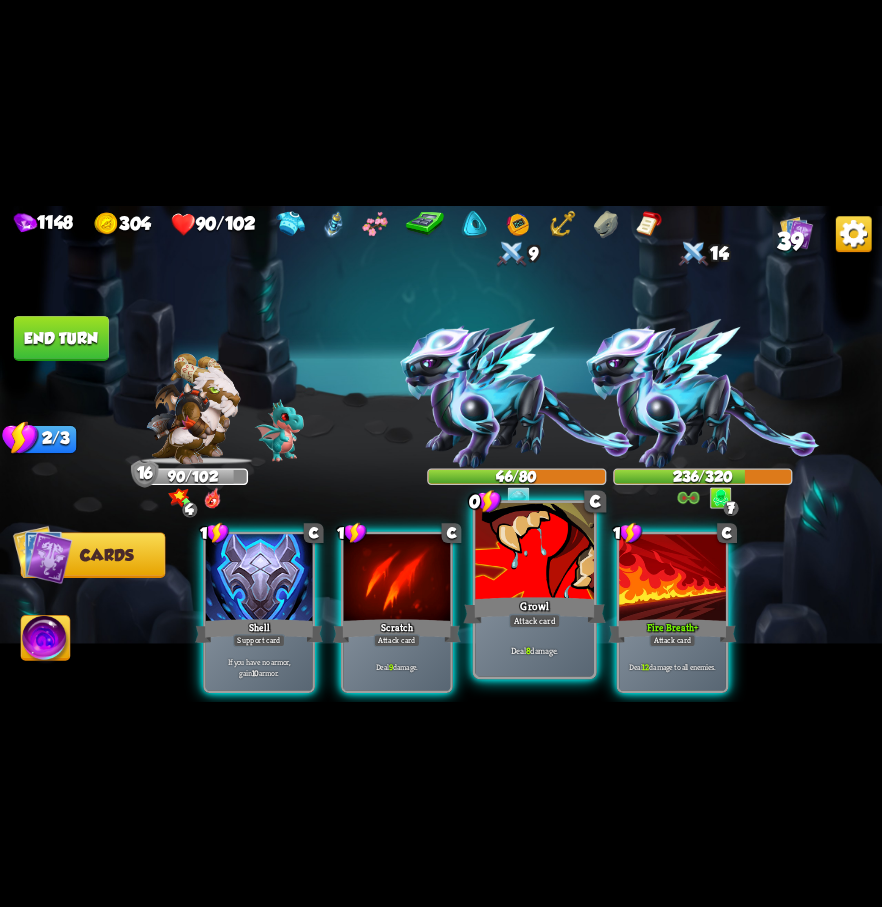 click at bounding box center (534, 552) 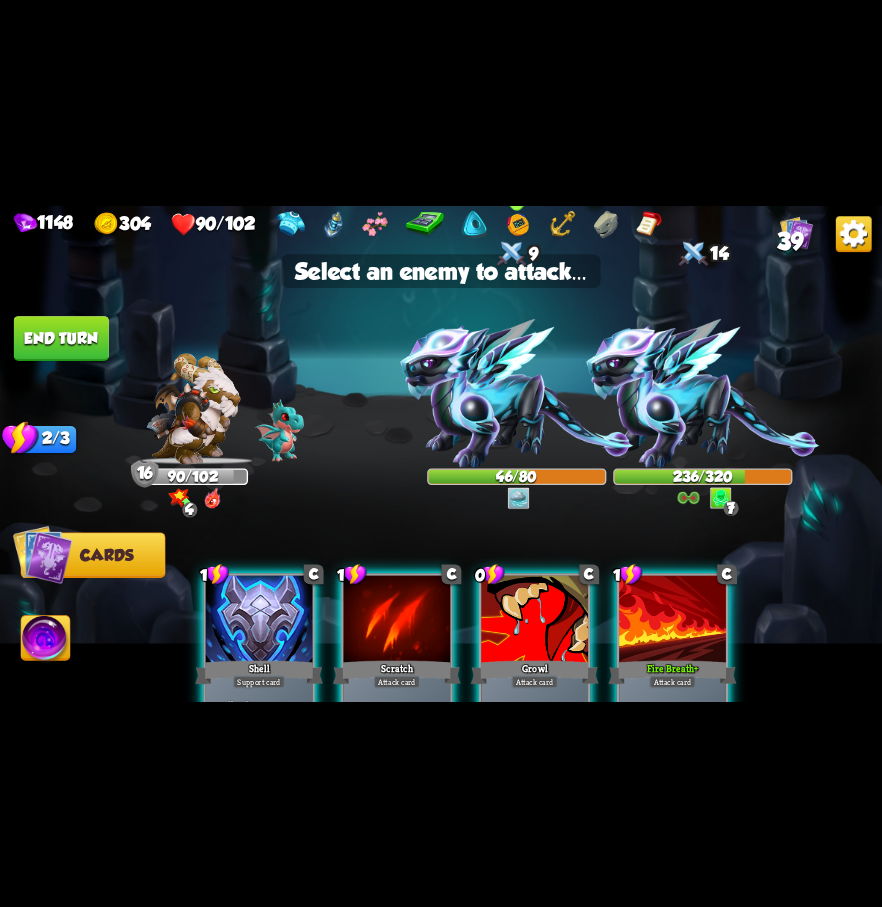 click at bounding box center [516, 393] 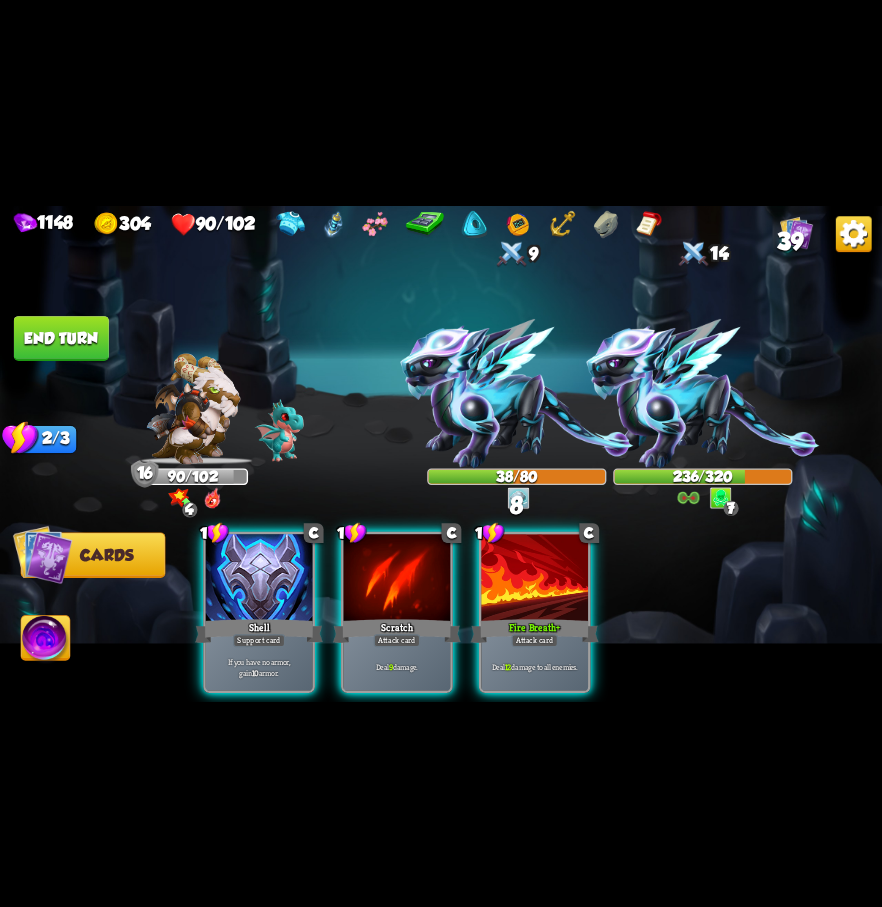 click on "Fire Breath +" at bounding box center (535, 630) 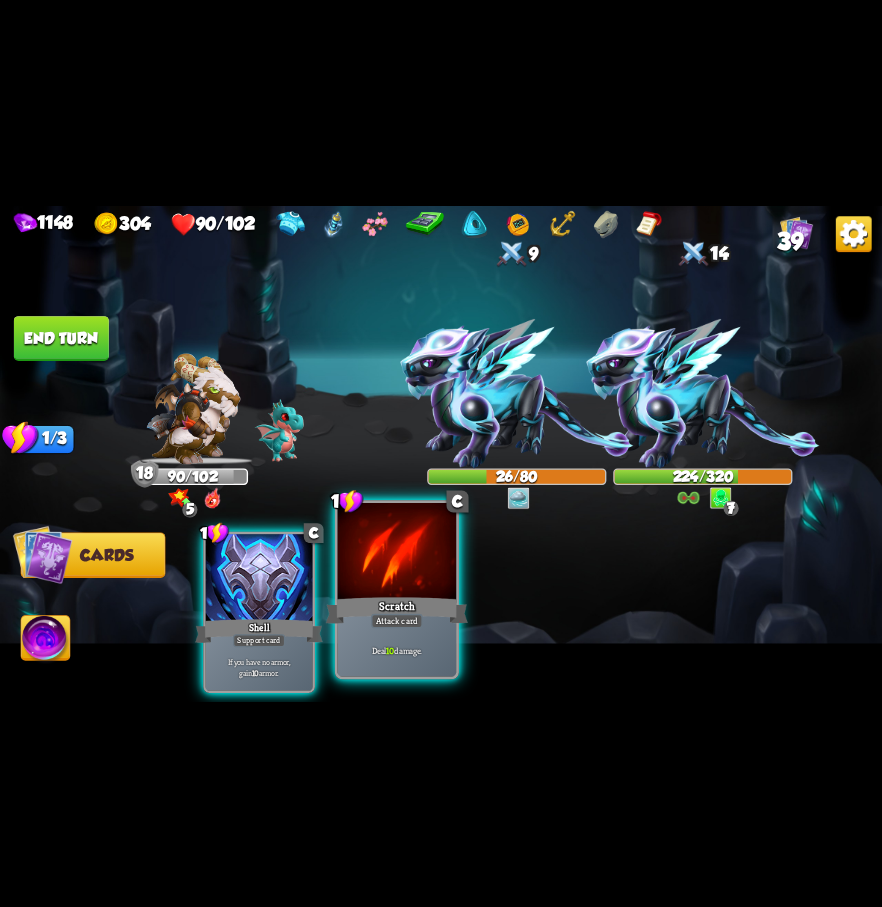 click at bounding box center (397, 552) 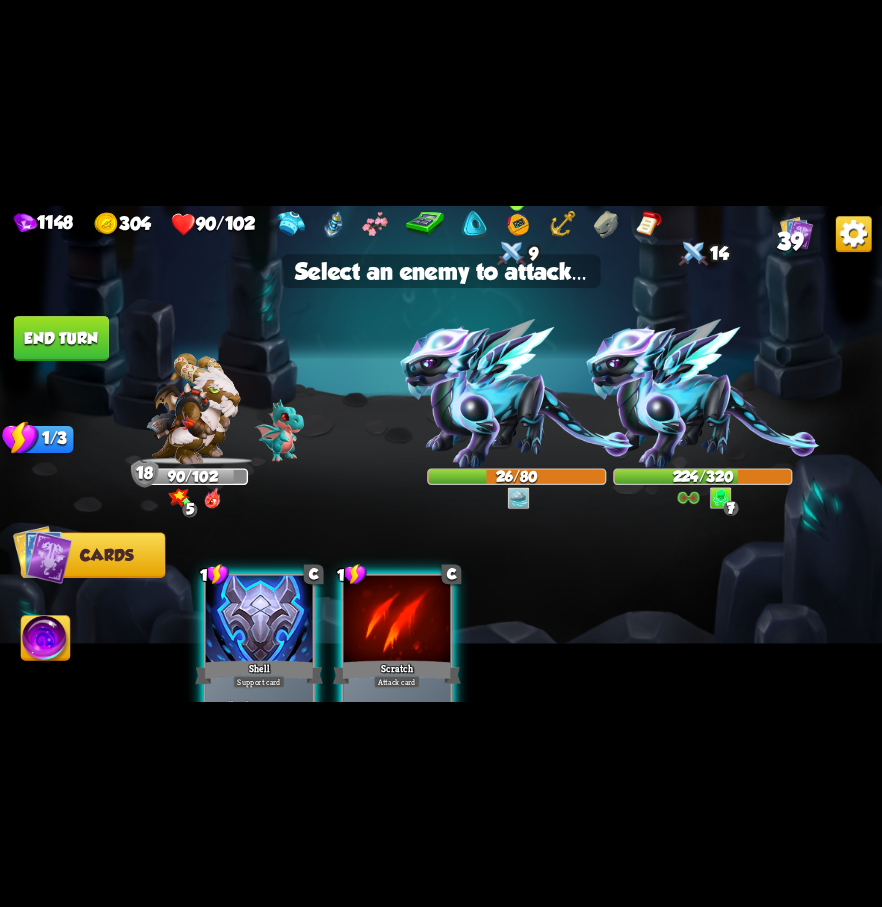 click at bounding box center (516, 393) 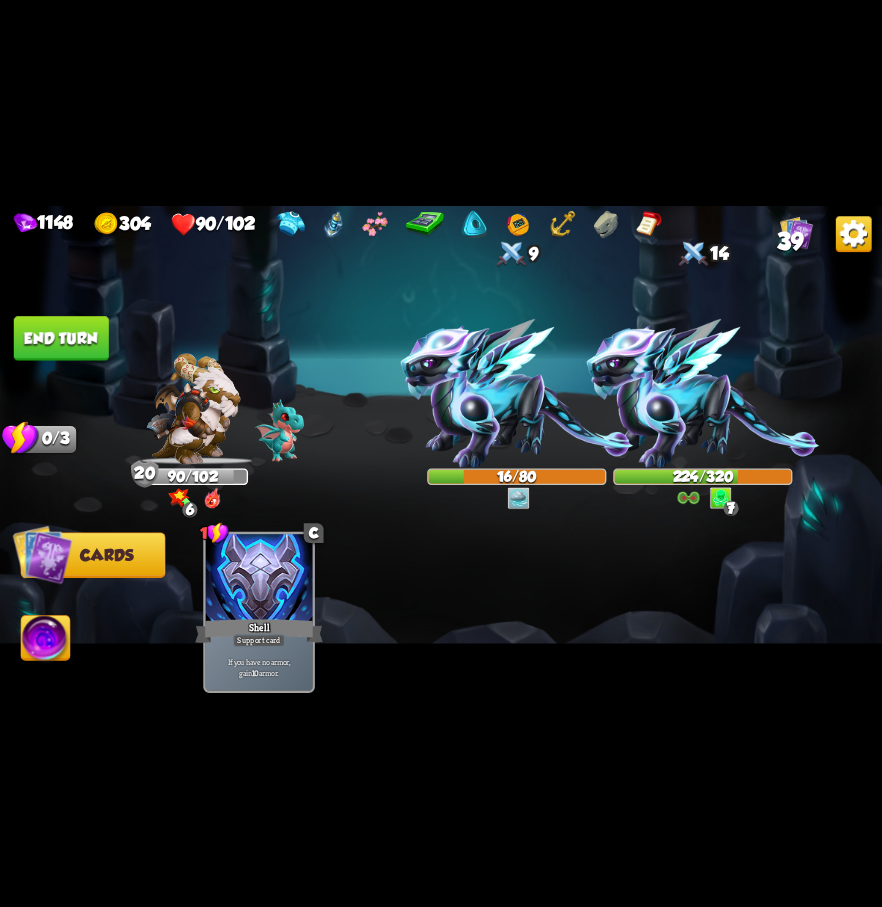 click on "End turn" at bounding box center [61, 338] 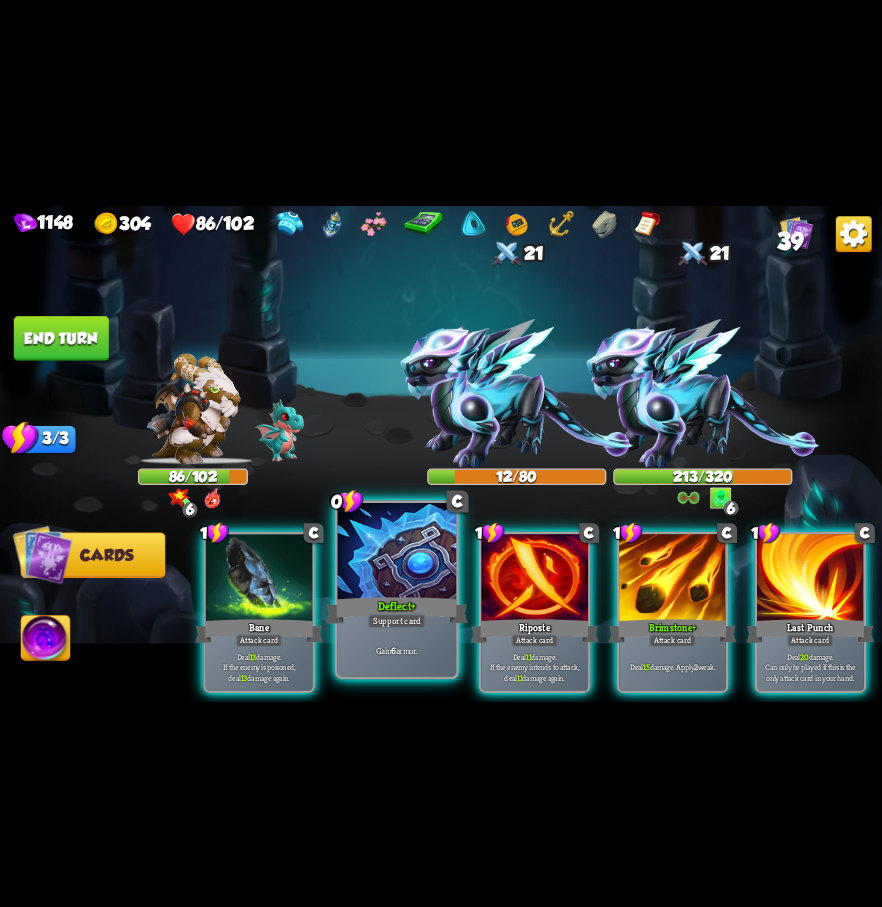 click at bounding box center [397, 552] 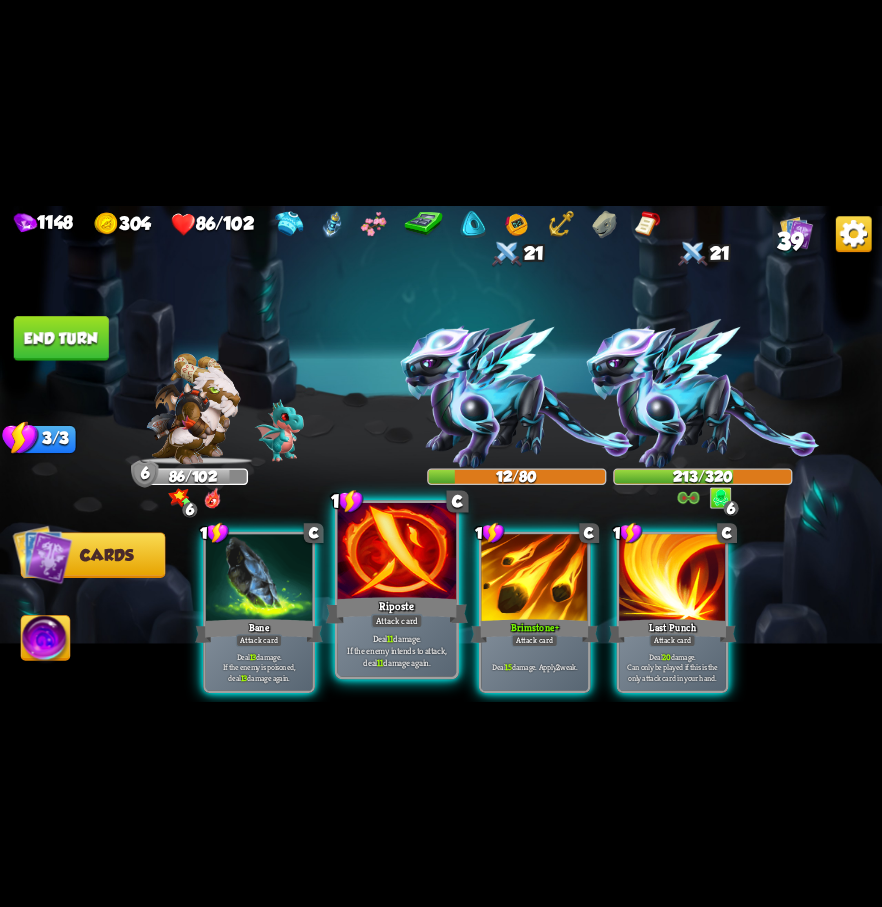 click on "Riposte" at bounding box center (397, 610) 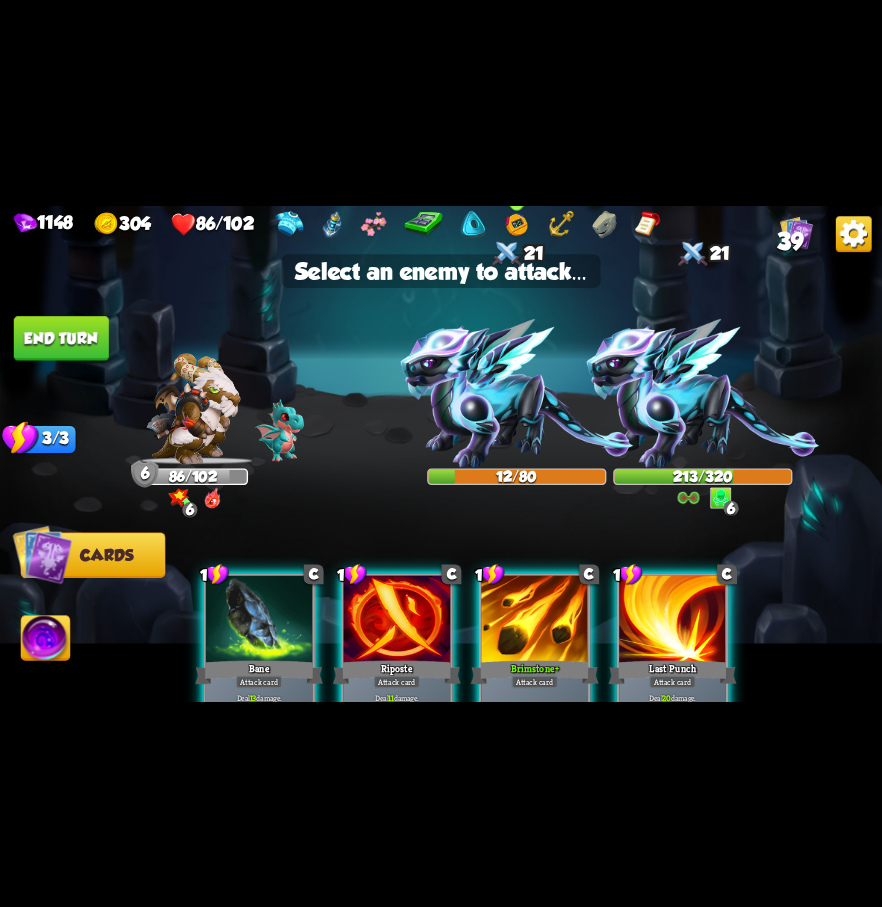 click at bounding box center (516, 393) 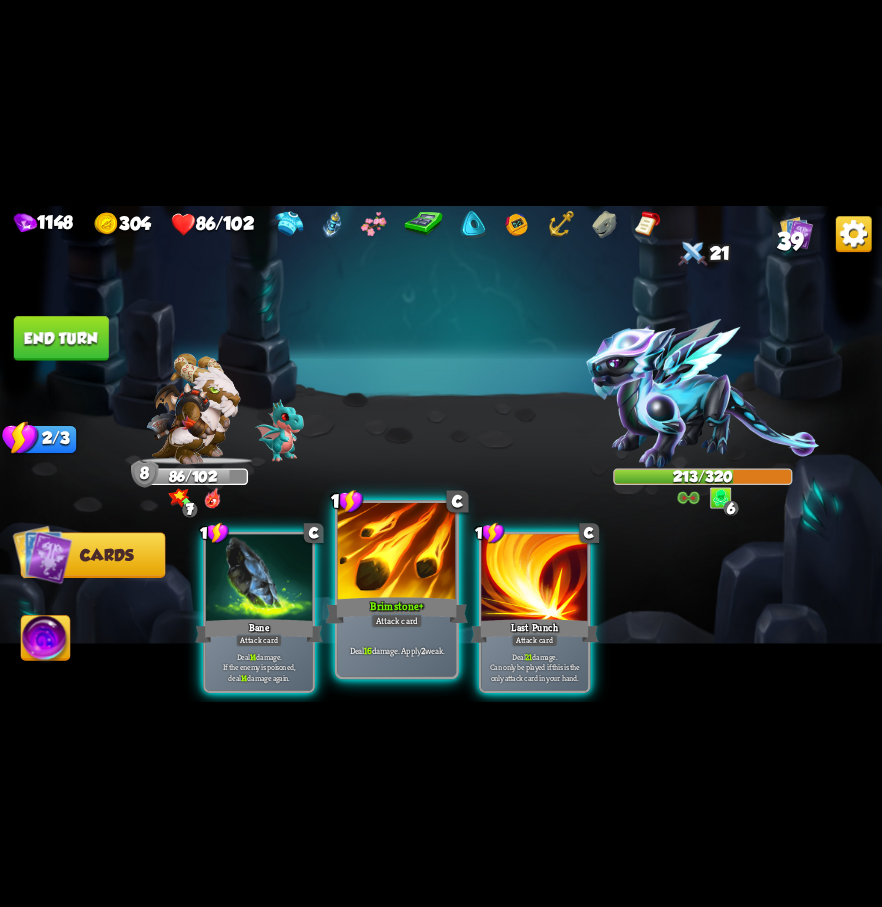 click at bounding box center (397, 552) 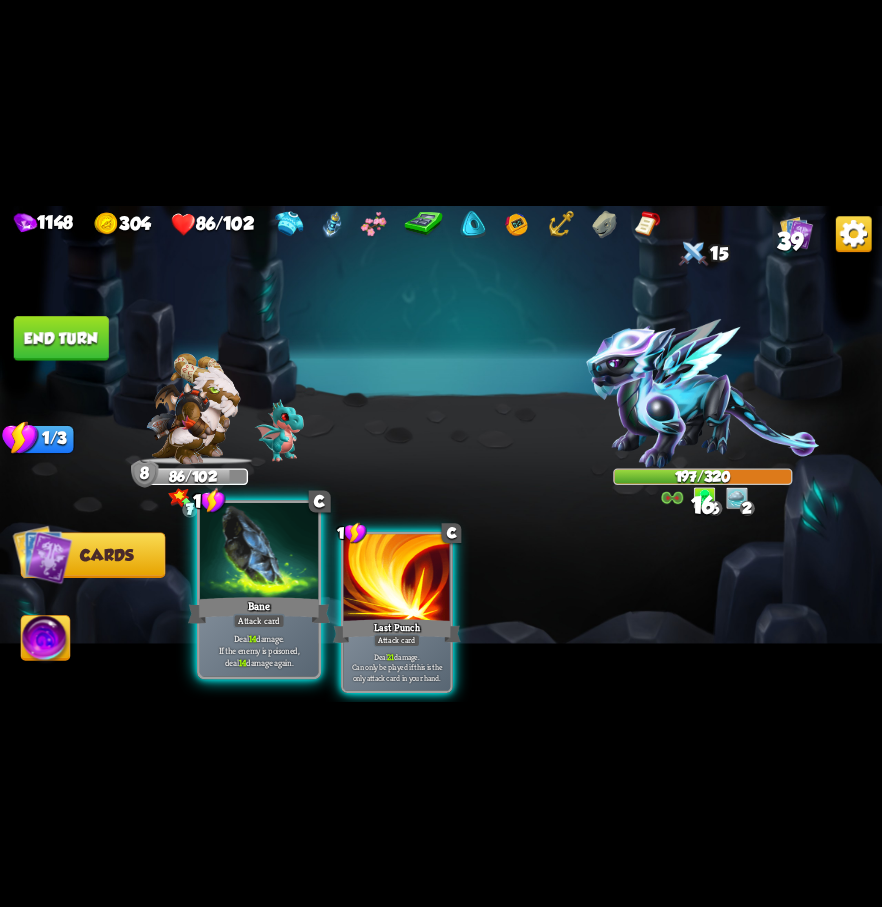 click at bounding box center [259, 552] 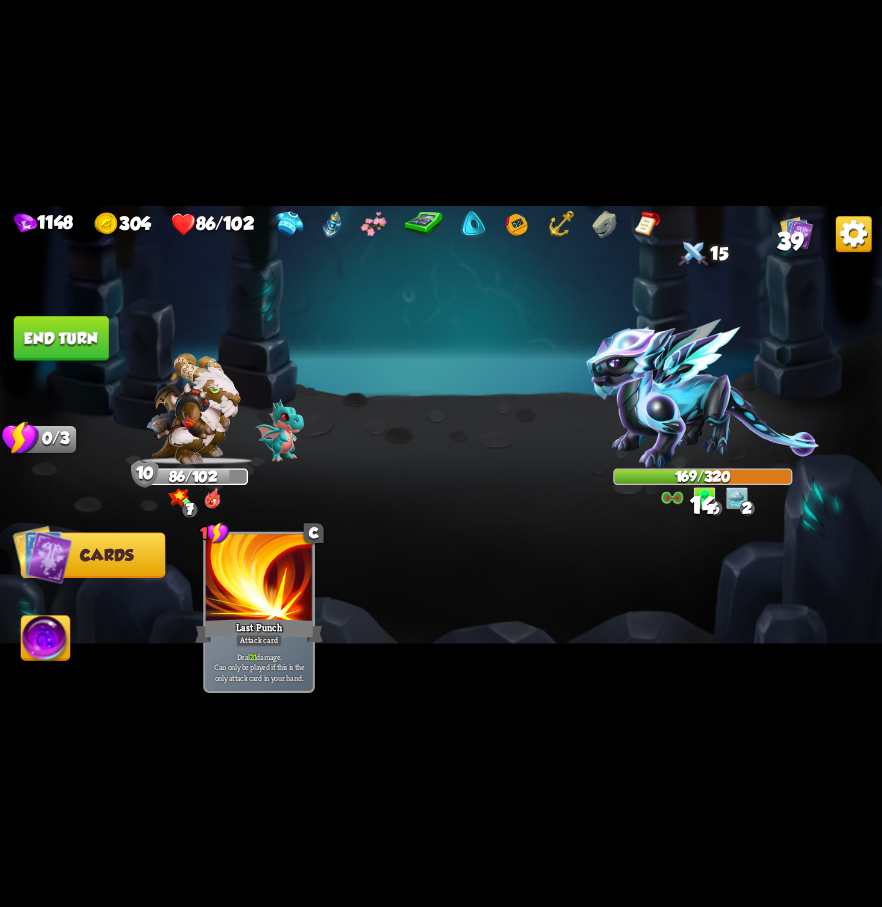 click on "End turn" at bounding box center [61, 338] 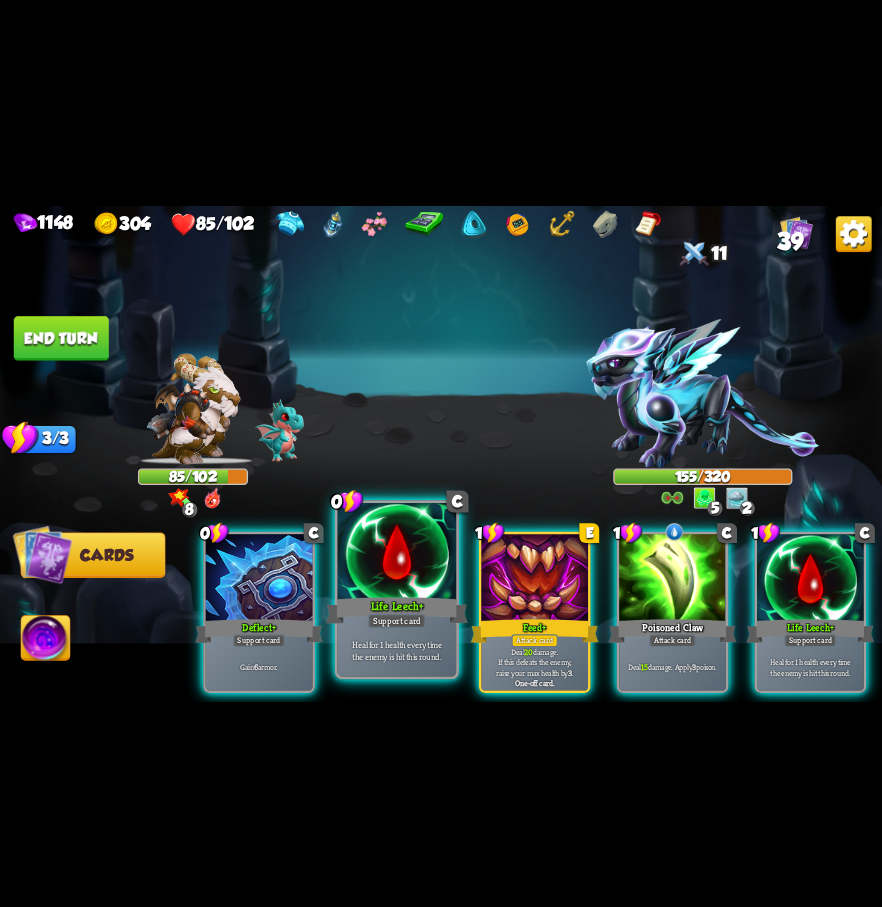 click at bounding box center [397, 552] 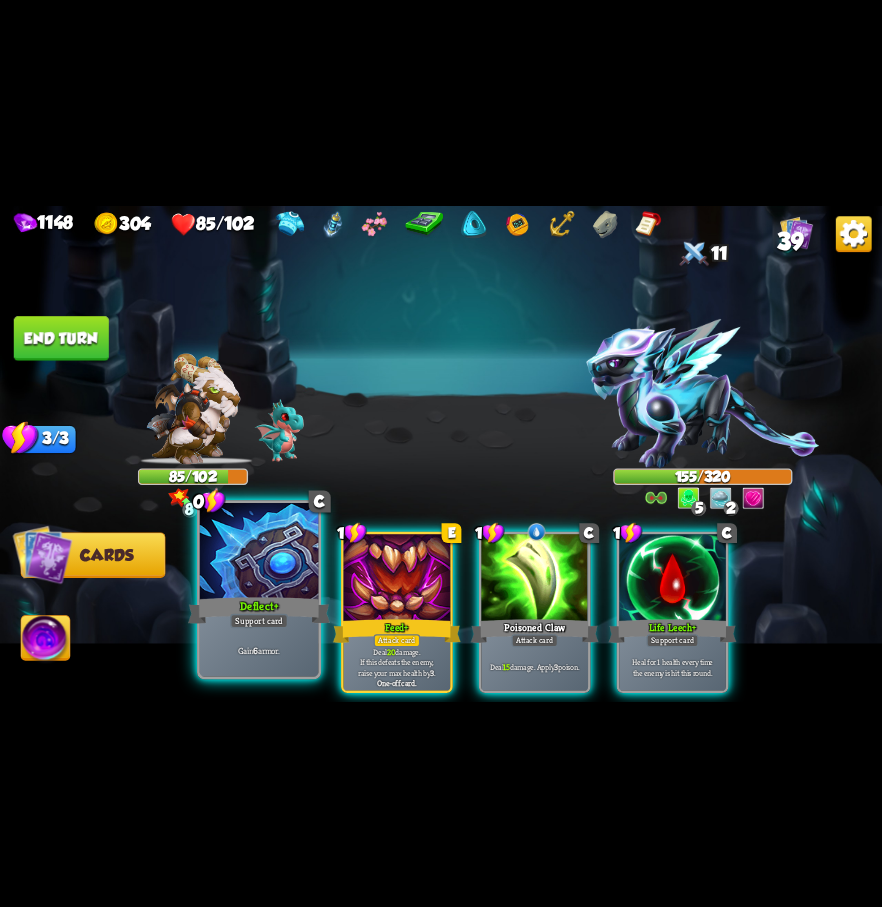 click at bounding box center (259, 552) 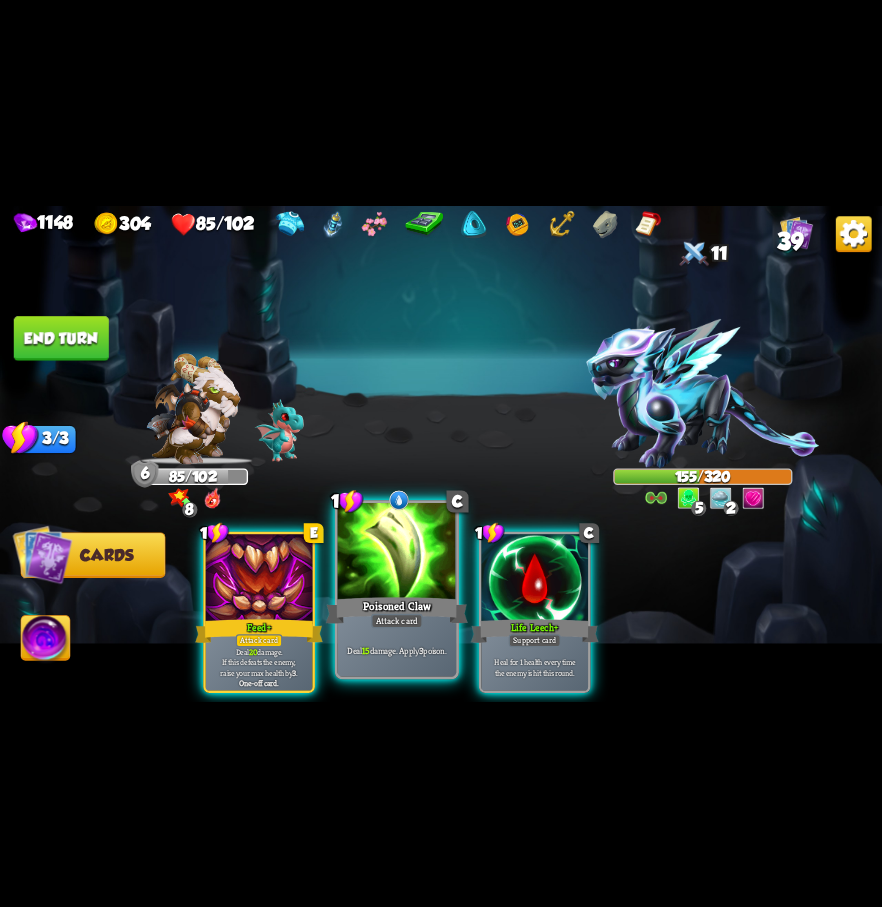 click at bounding box center [397, 552] 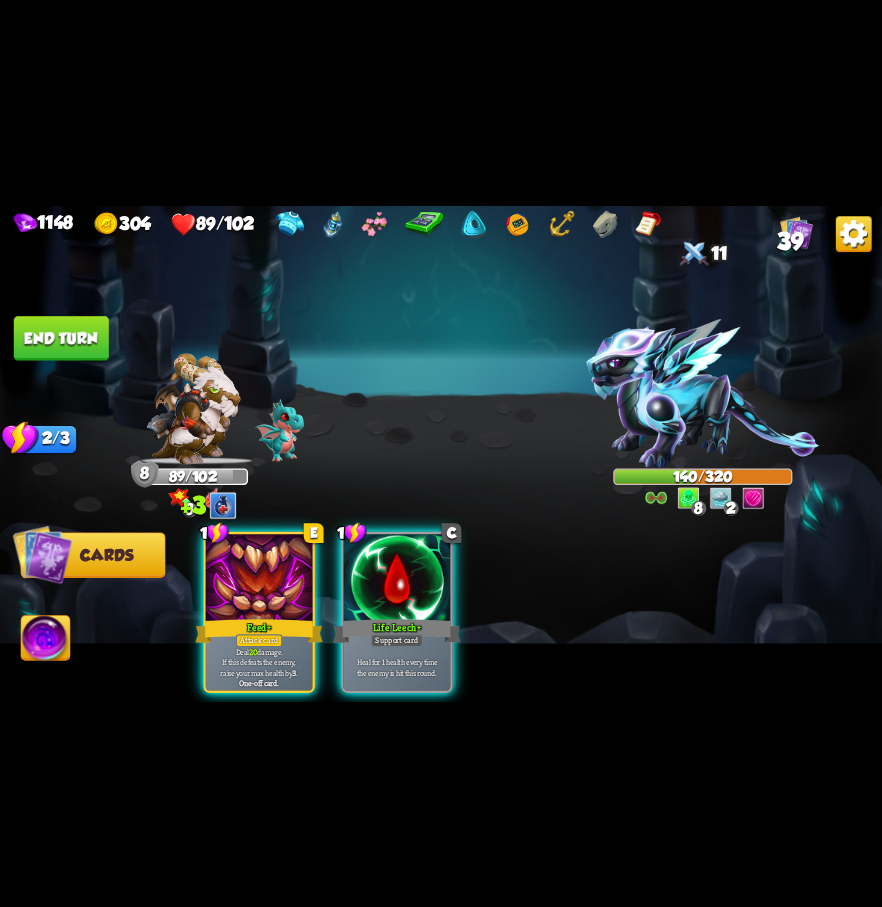 click on "End turn" at bounding box center (61, 338) 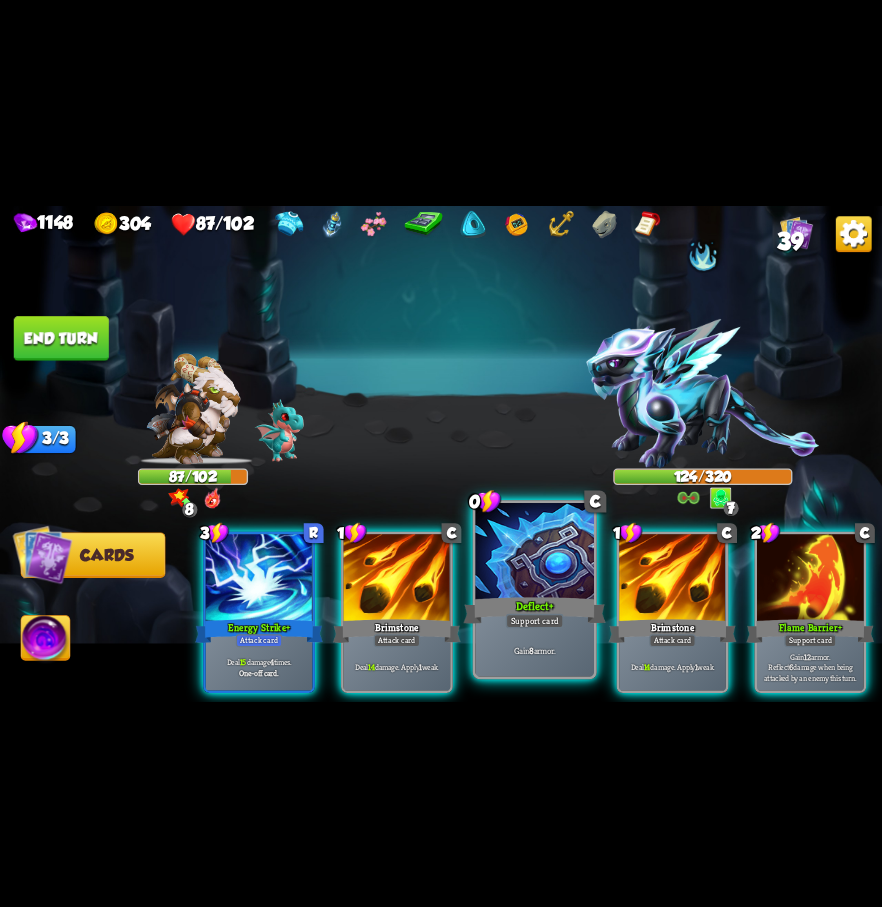 click at bounding box center (534, 552) 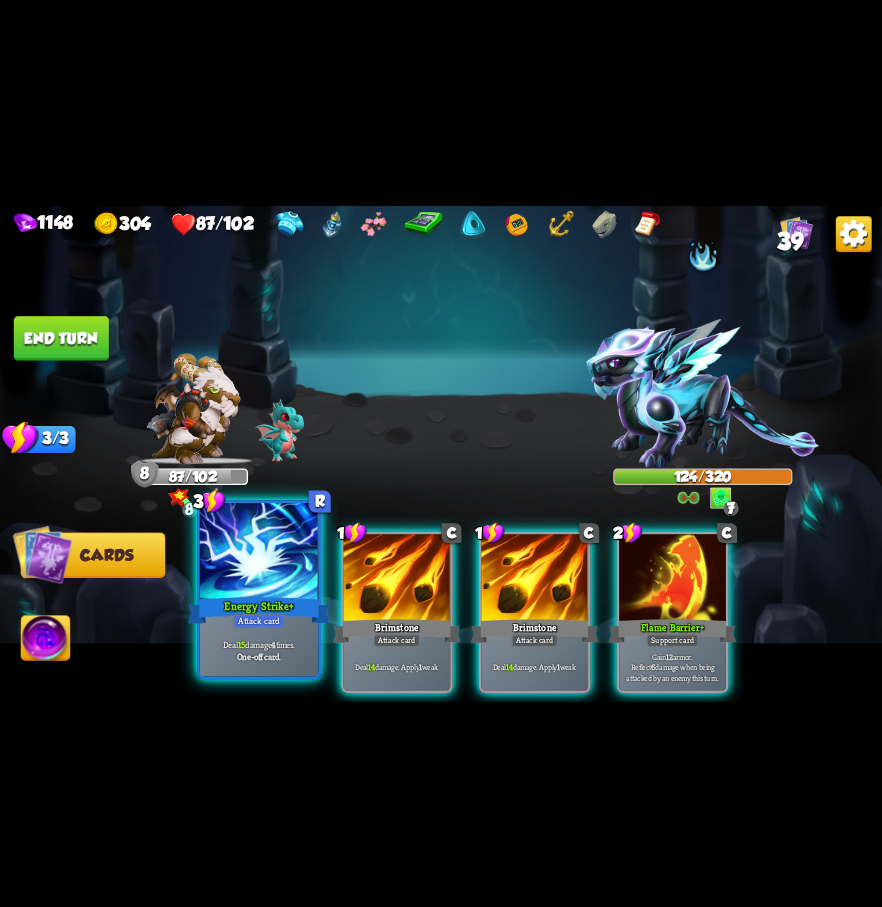 click at bounding box center (259, 552) 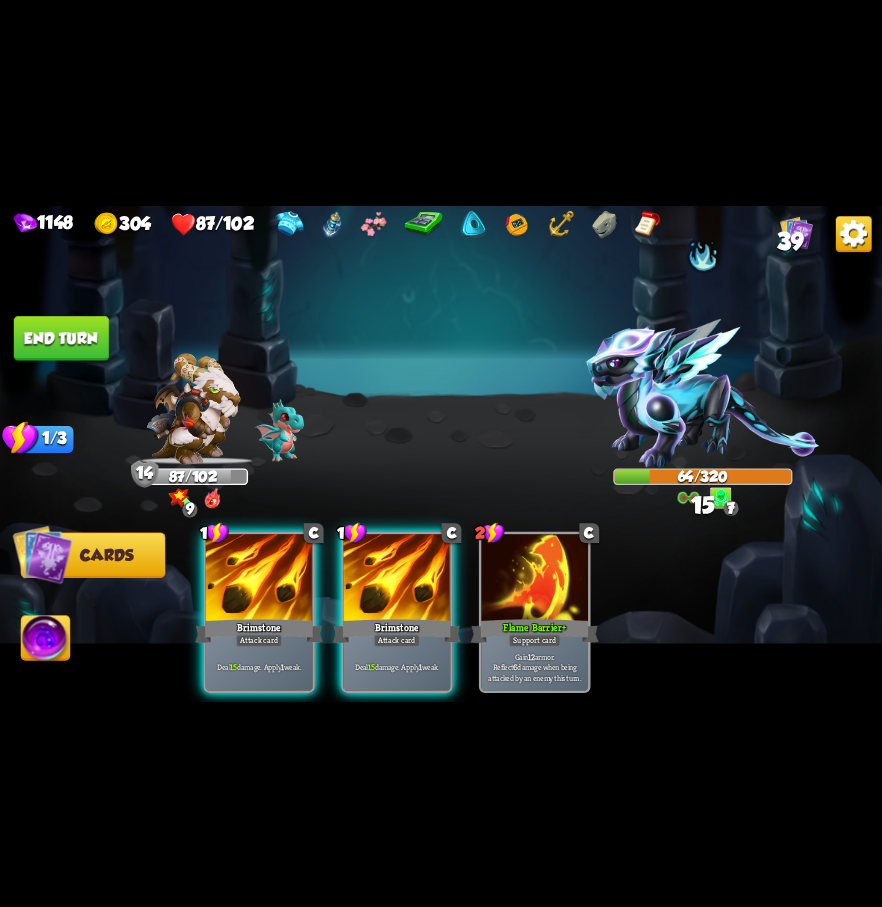 click on "End turn" at bounding box center [61, 338] 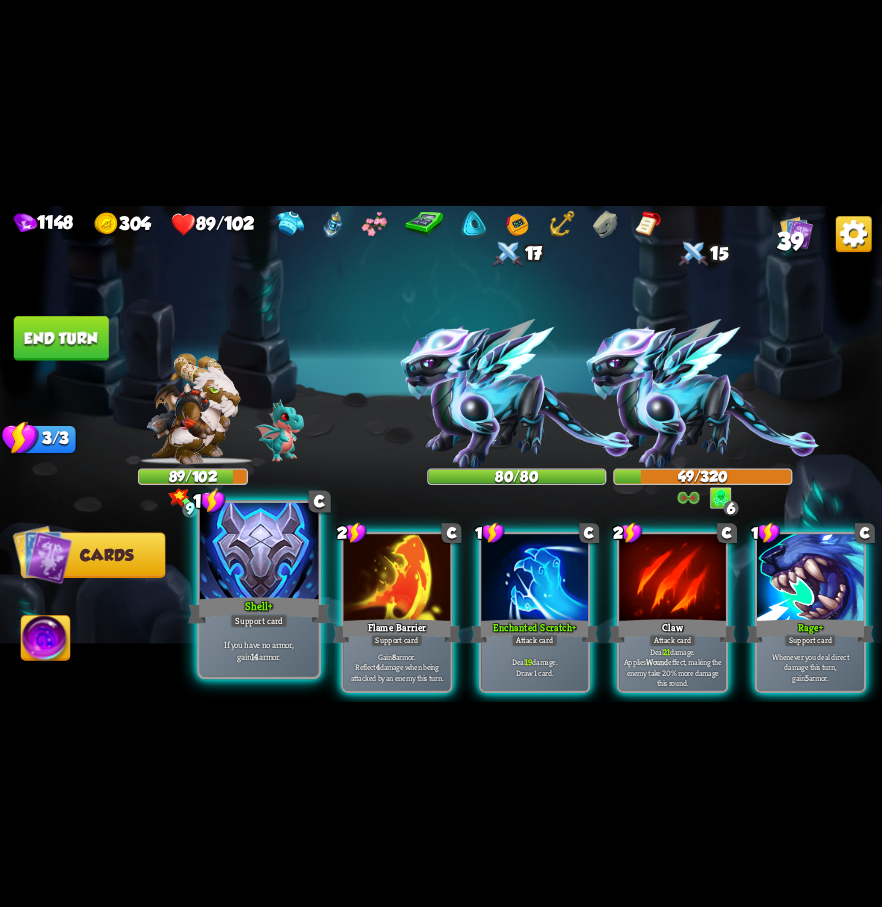 click at bounding box center (259, 552) 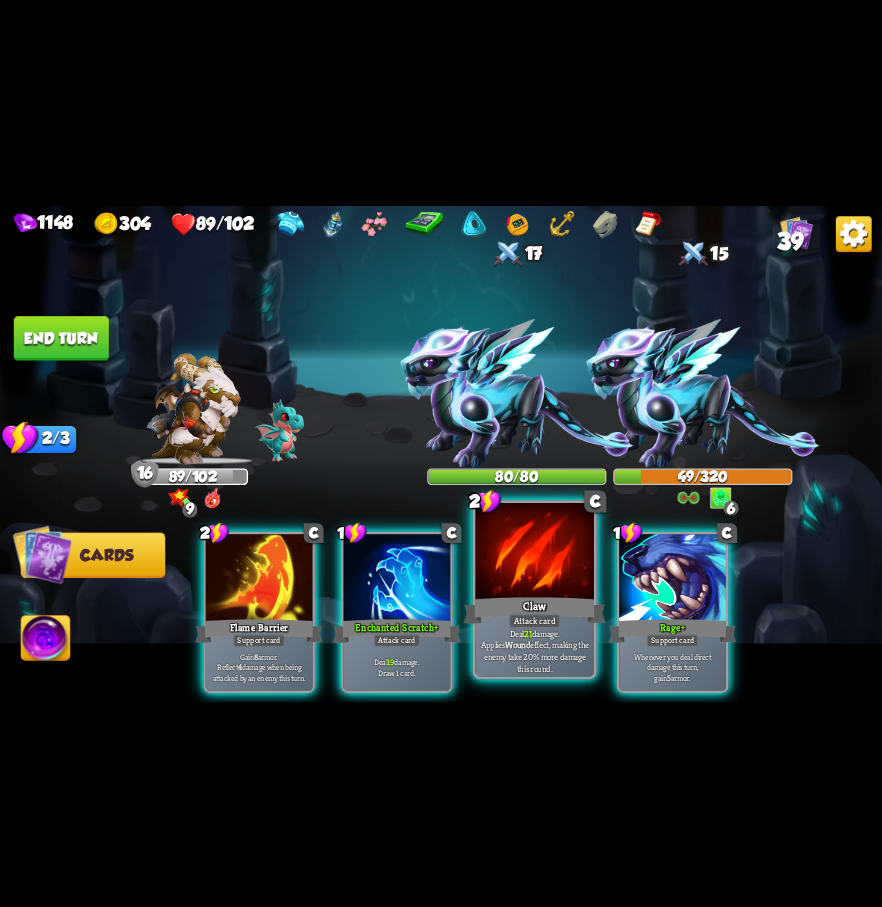 click at bounding box center [534, 552] 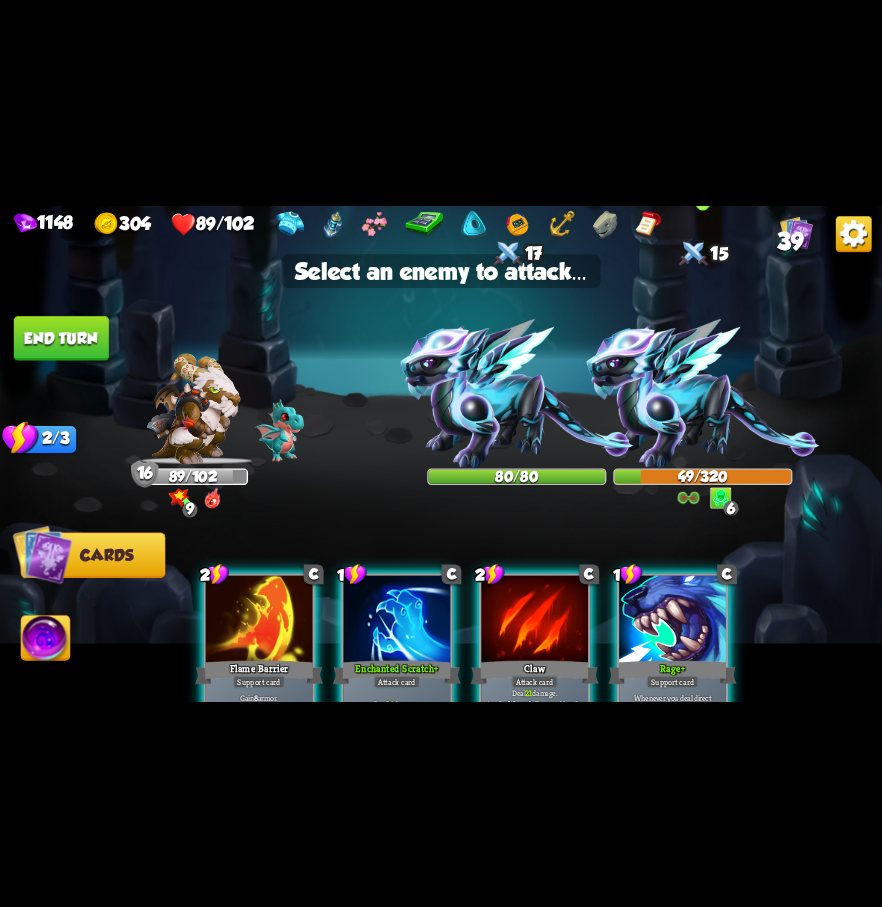 click at bounding box center (702, 393) 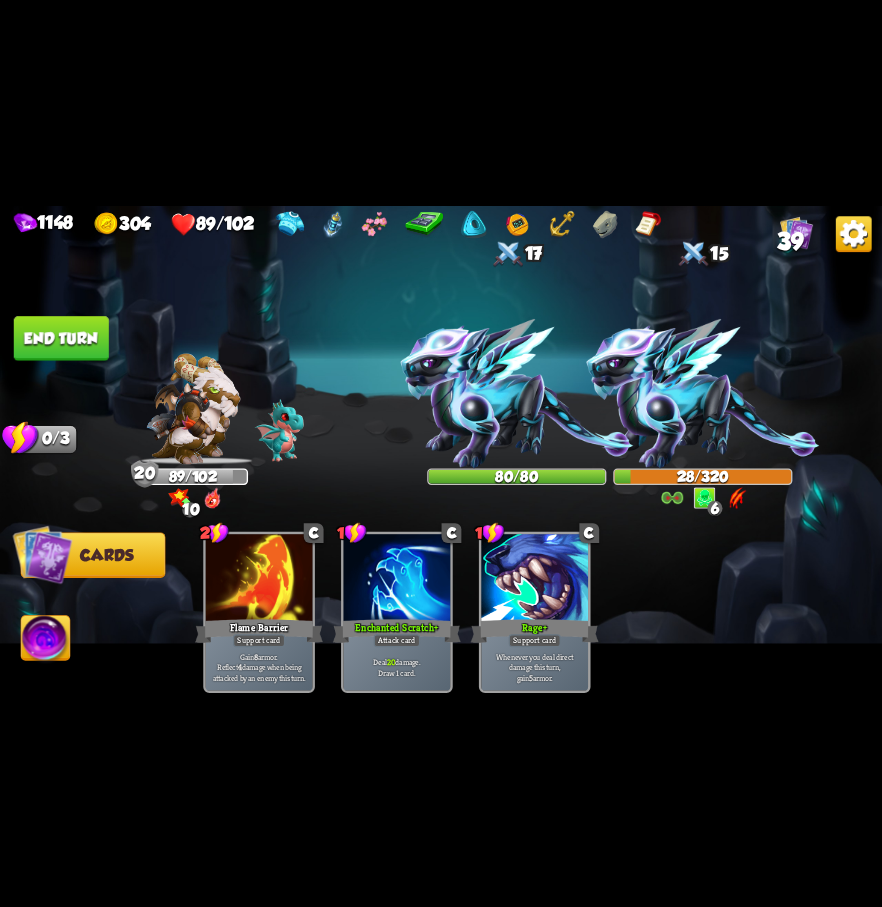 click on "End turn" at bounding box center [61, 338] 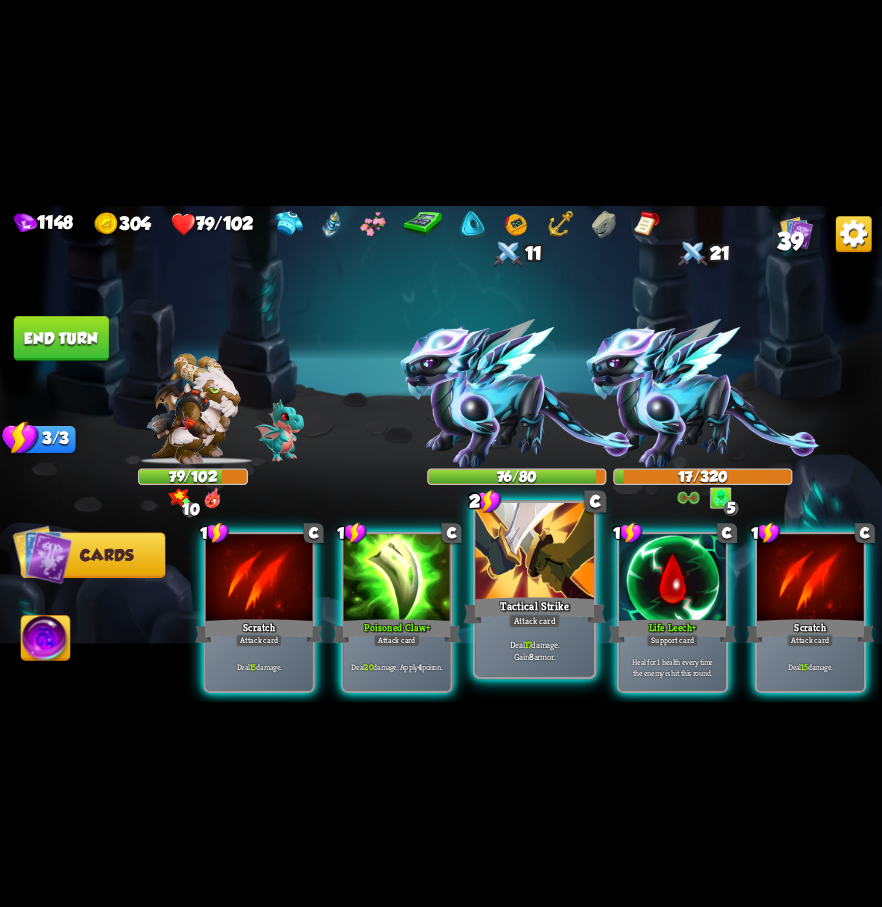 click at bounding box center (534, 552) 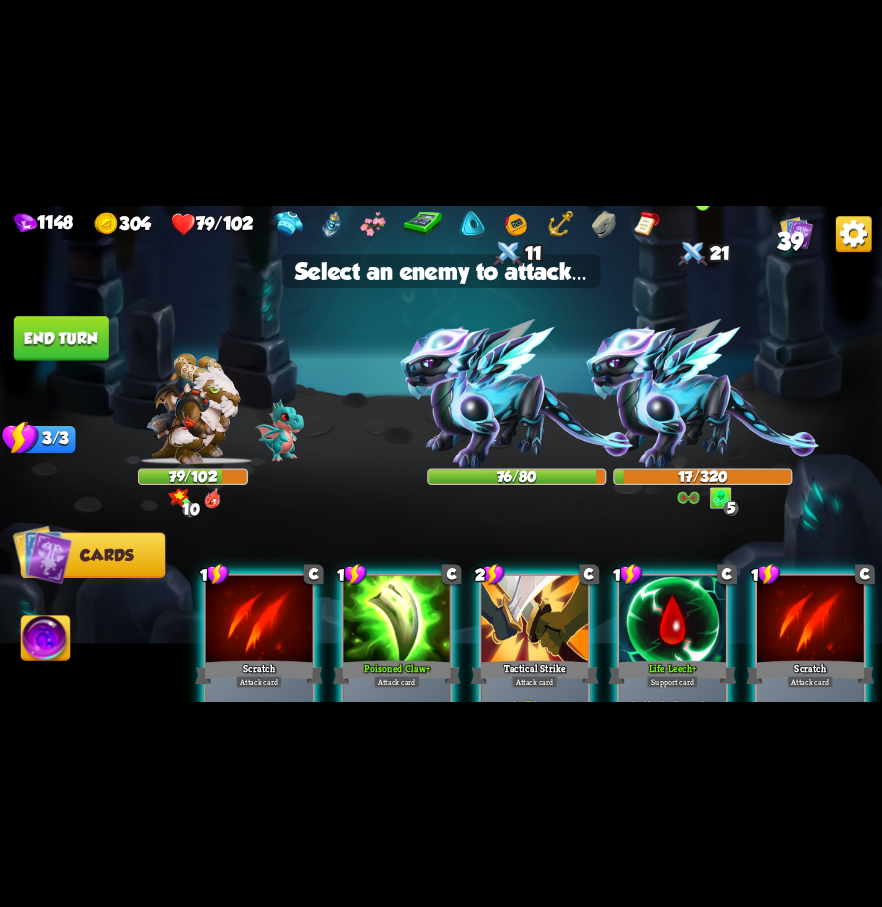 click at bounding box center [702, 393] 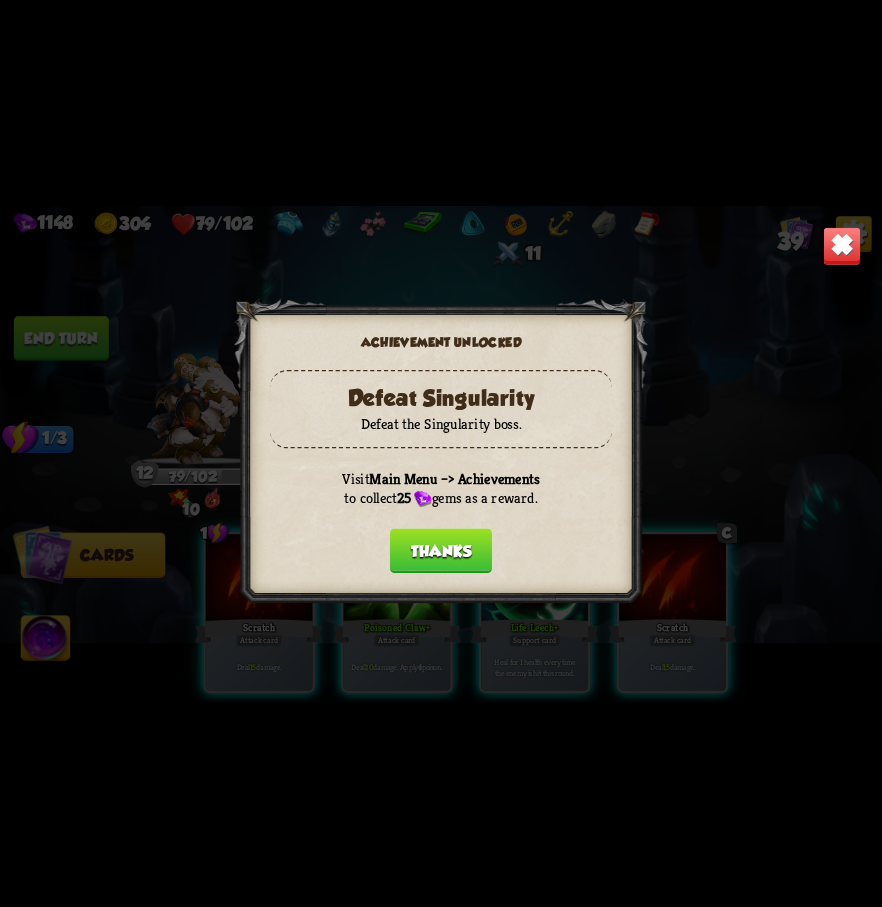 click on "Thanks" at bounding box center [441, 550] 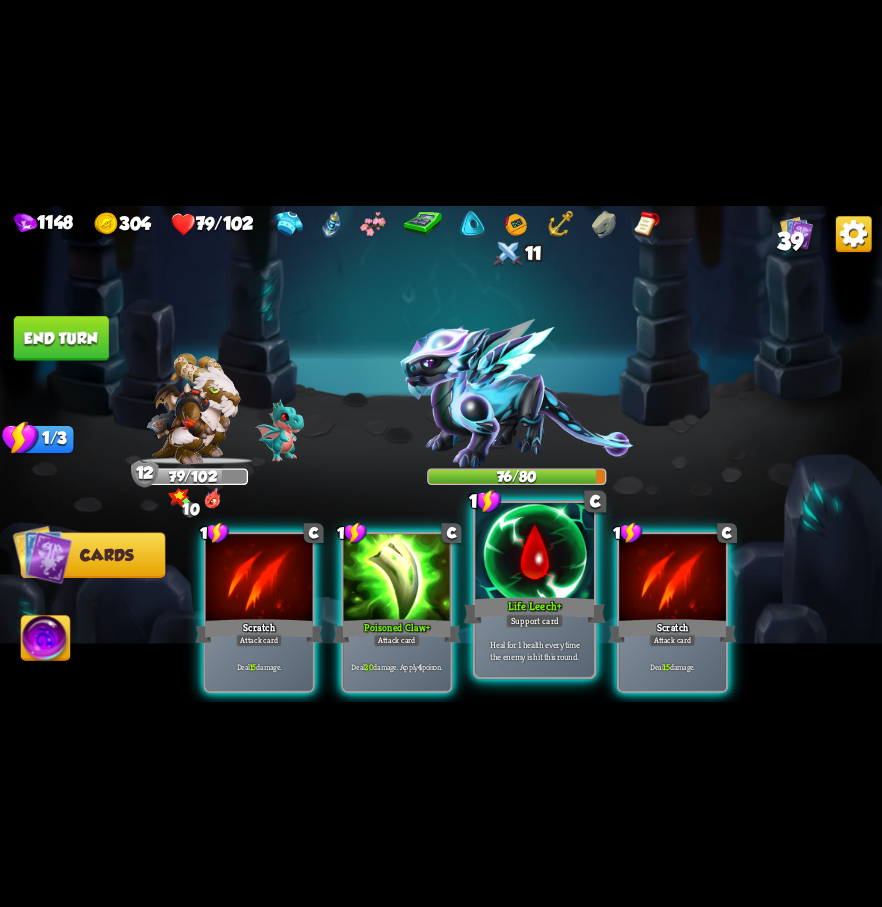 click at bounding box center (534, 552) 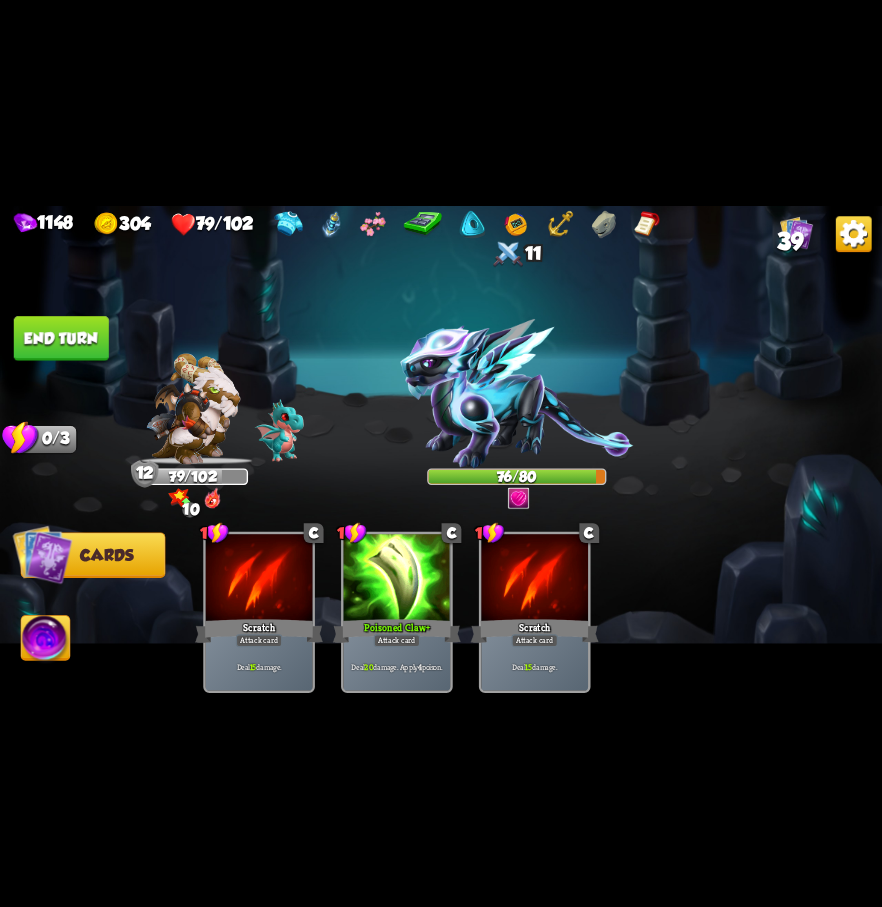 click at bounding box center (516, 393) 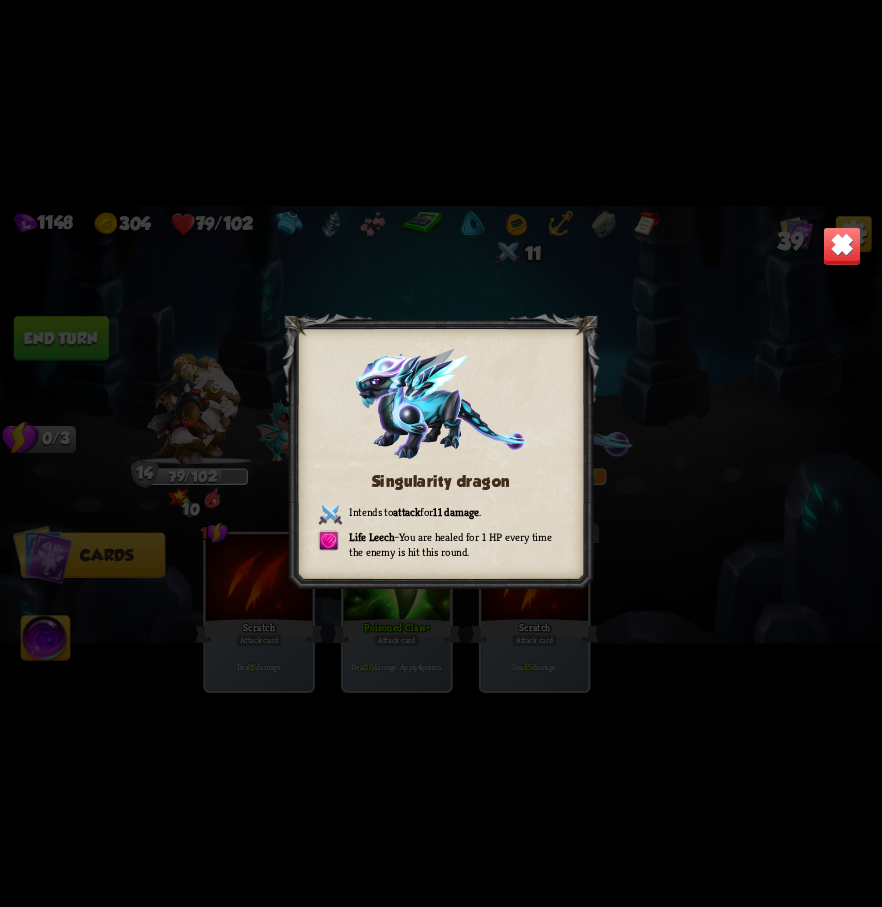 click on "Singularity dragon
Intends to  attack  for  11 damage .
Life Leech
–
You are healed for 1 HP every time the enemy is hit this round." at bounding box center (441, 453) 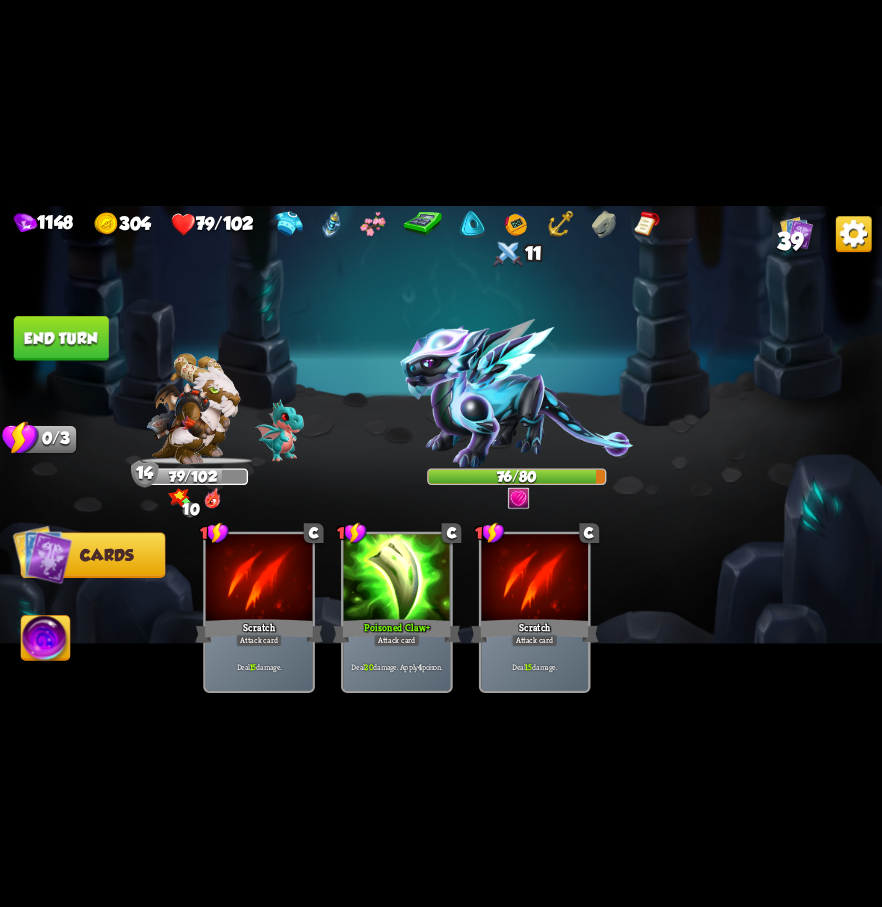 click on "End turn" at bounding box center [61, 338] 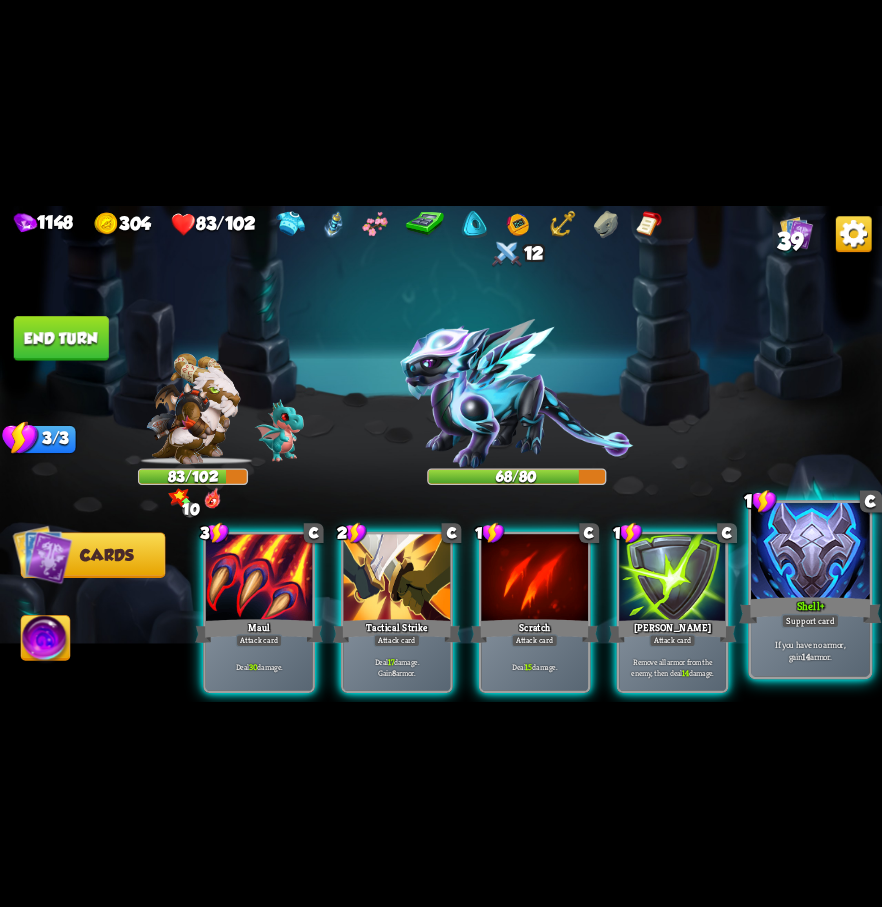 click on "Shell +" at bounding box center (810, 610) 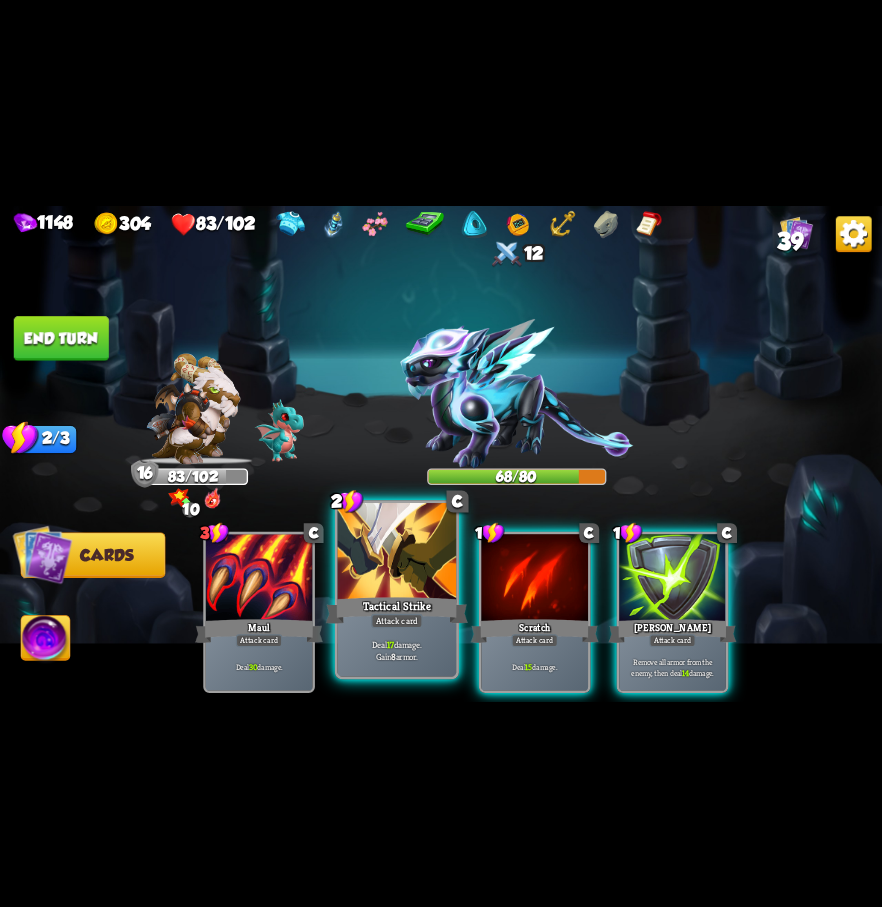 click on "Tactical Strike" at bounding box center [397, 610] 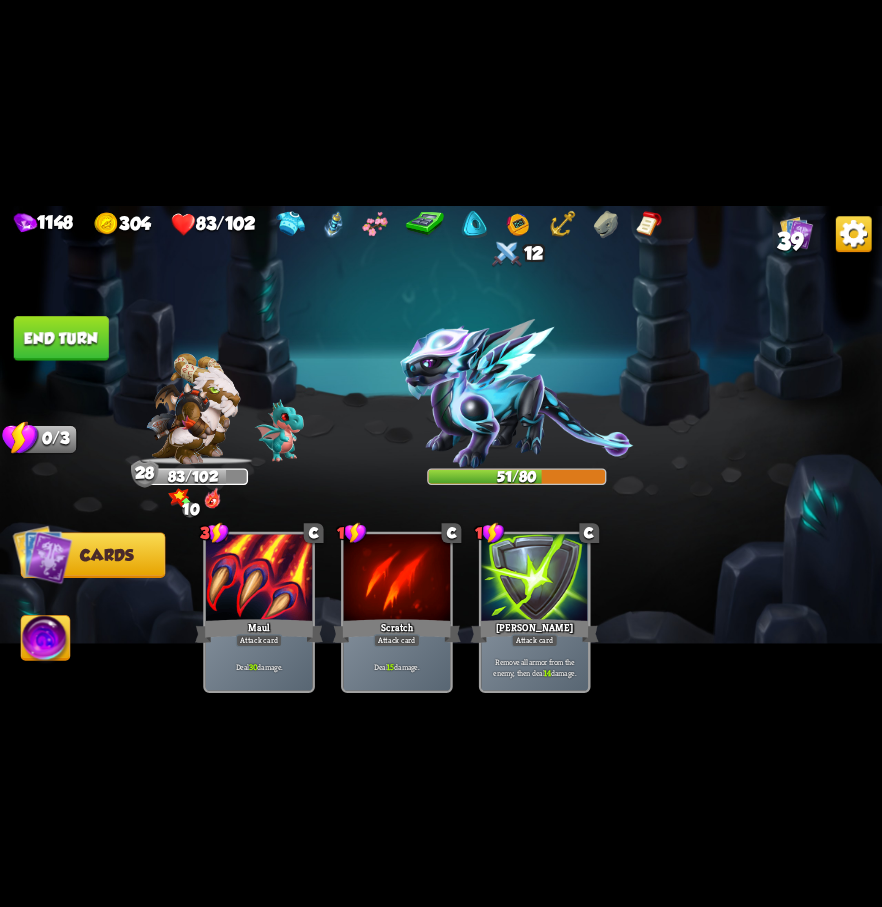 click on "End turn" at bounding box center [61, 338] 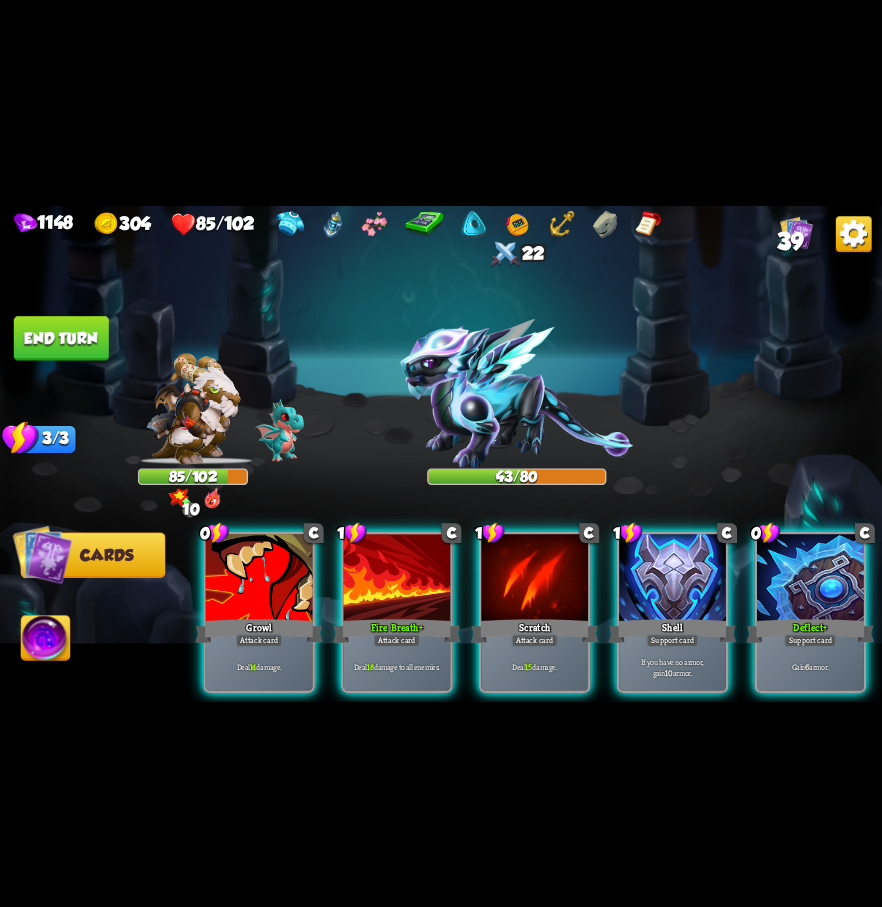 click on "39" at bounding box center [790, 240] 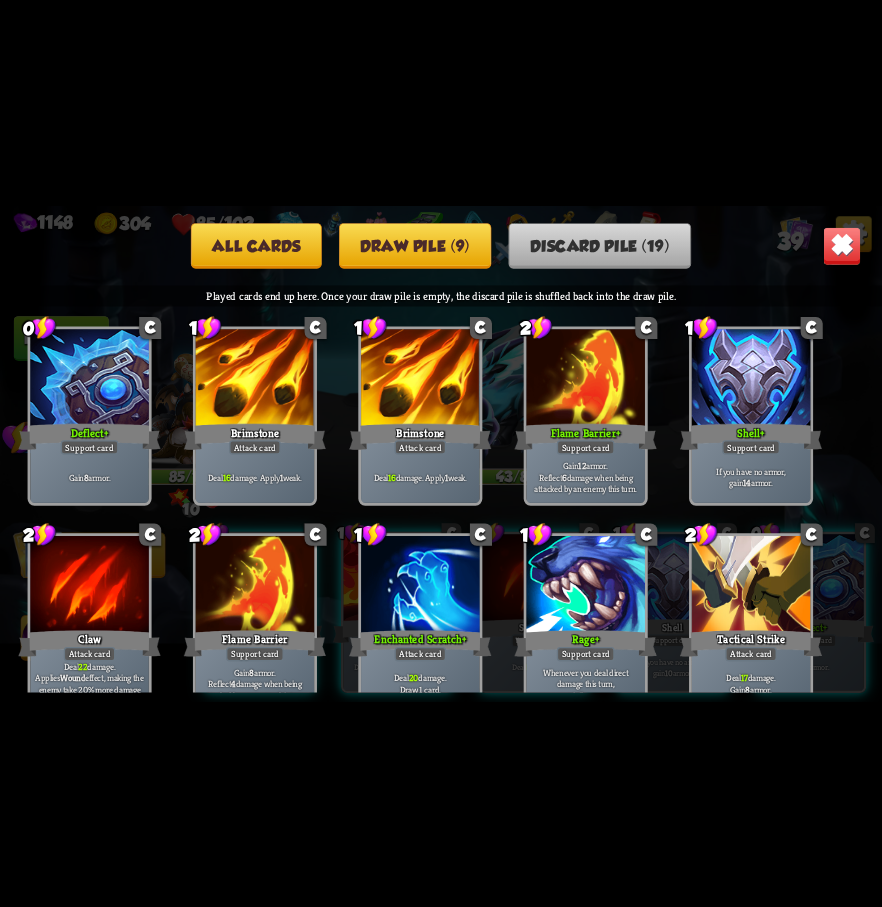 click on "Draw pile (9)" at bounding box center [415, 245] 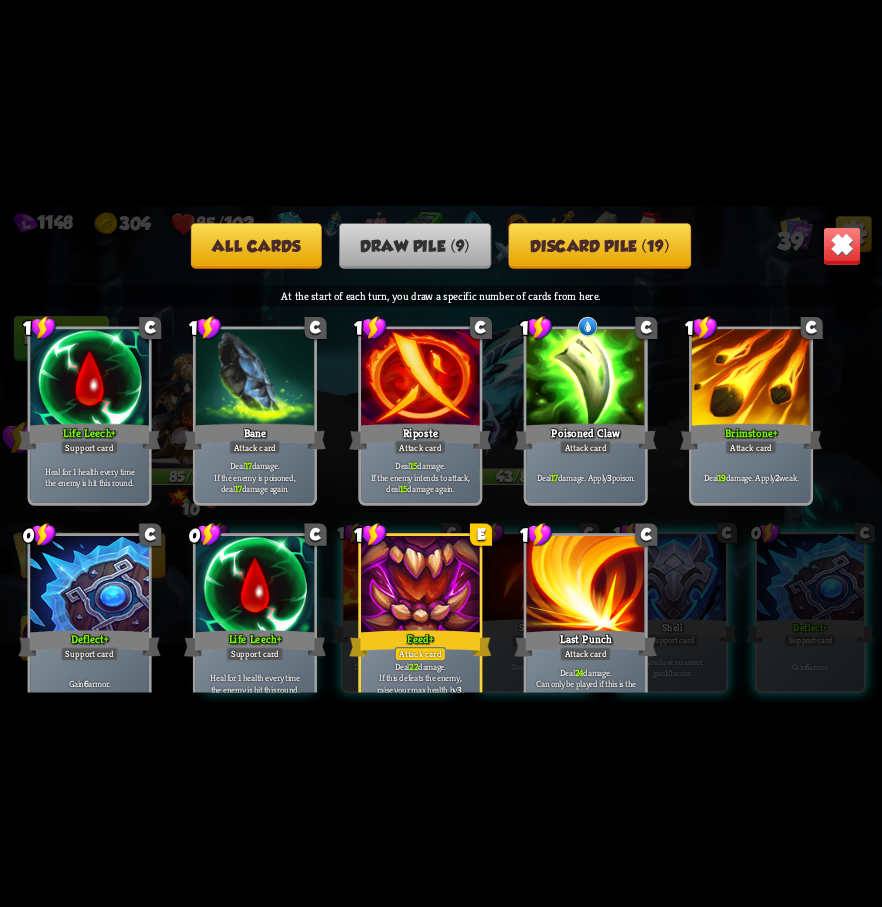 click at bounding box center [842, 245] 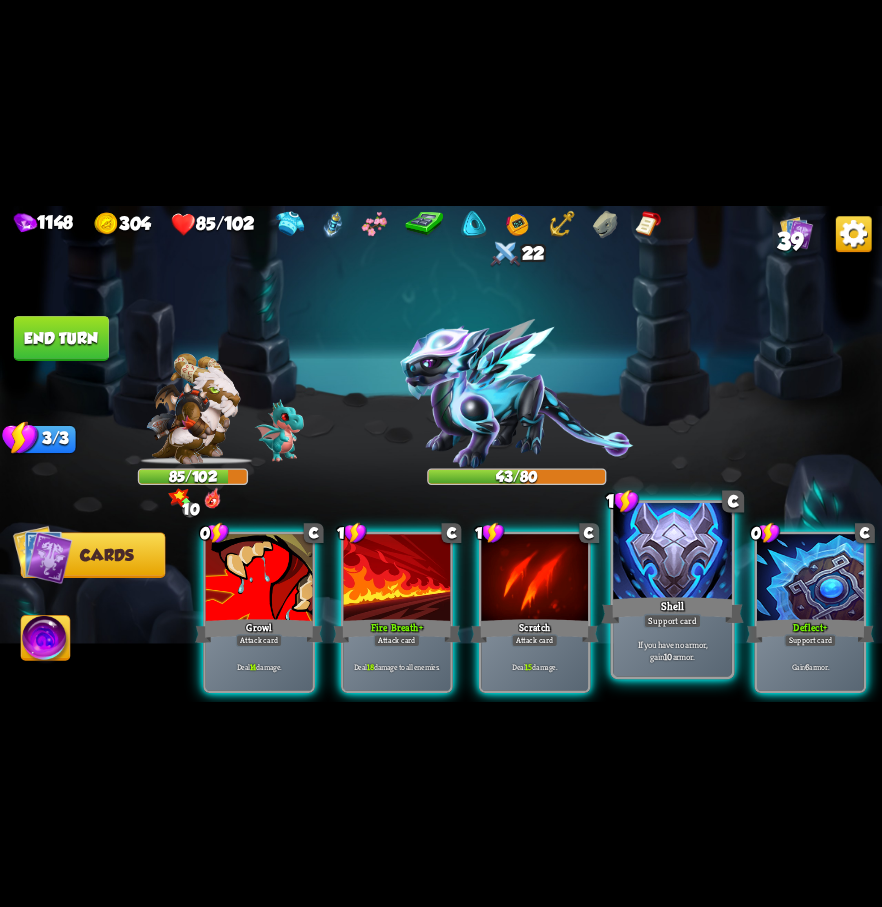 click on "Shell" at bounding box center [672, 610] 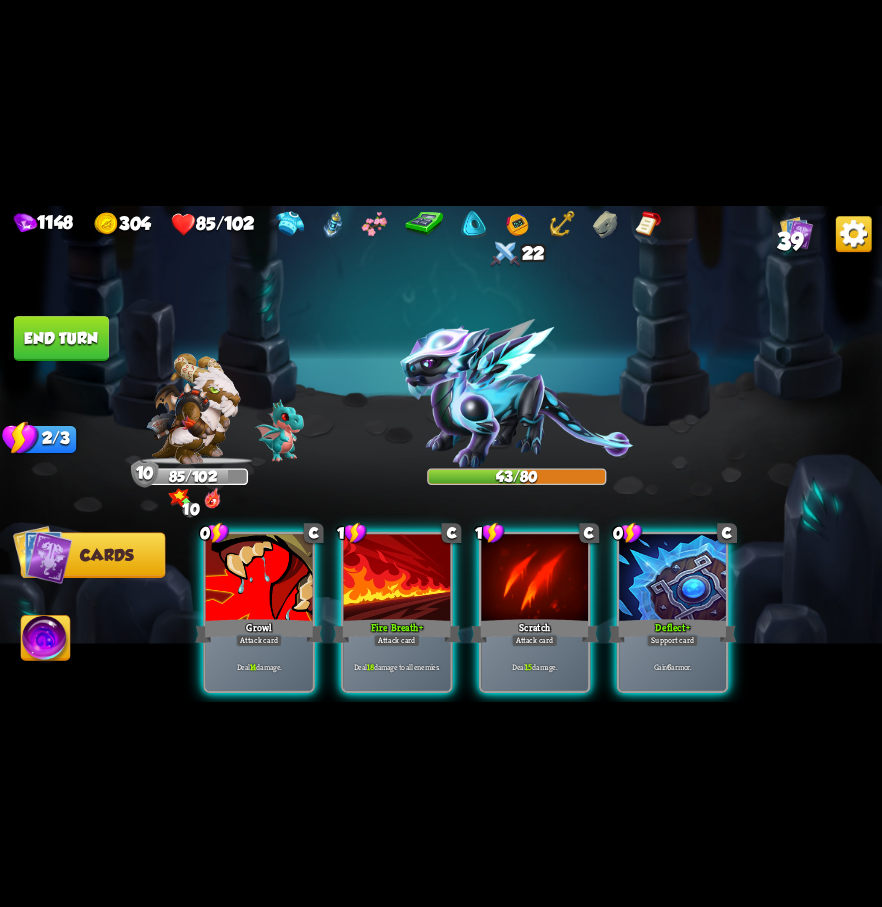 click on "Deflect +" at bounding box center [673, 630] 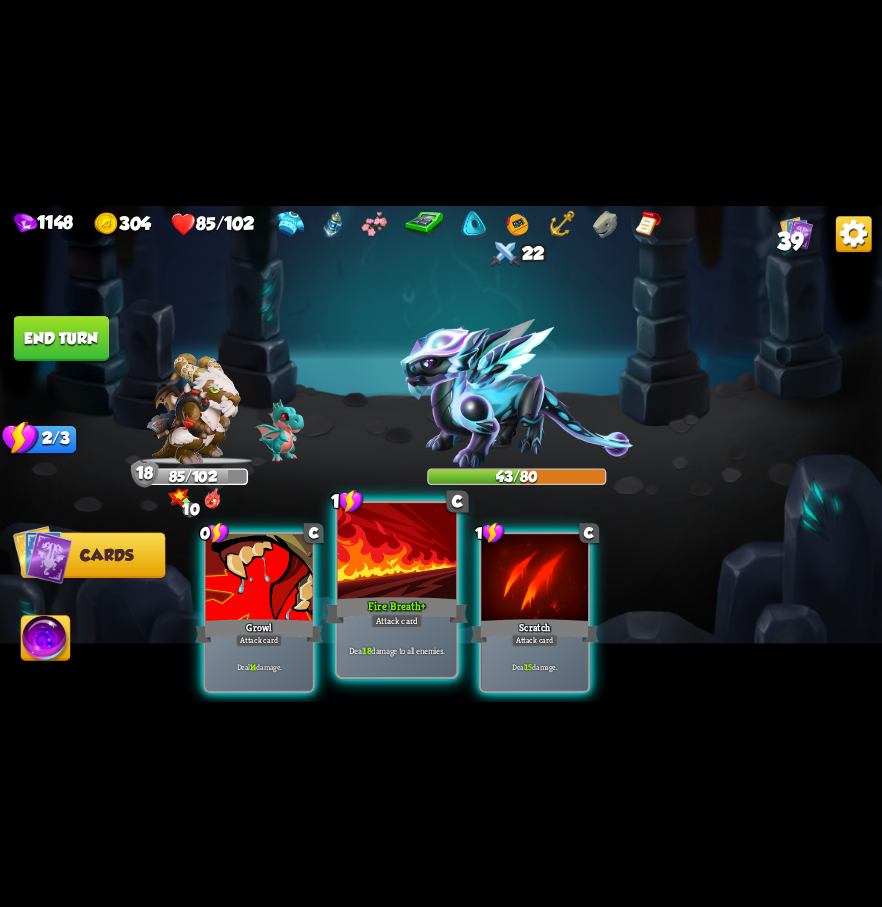 click at bounding box center [397, 552] 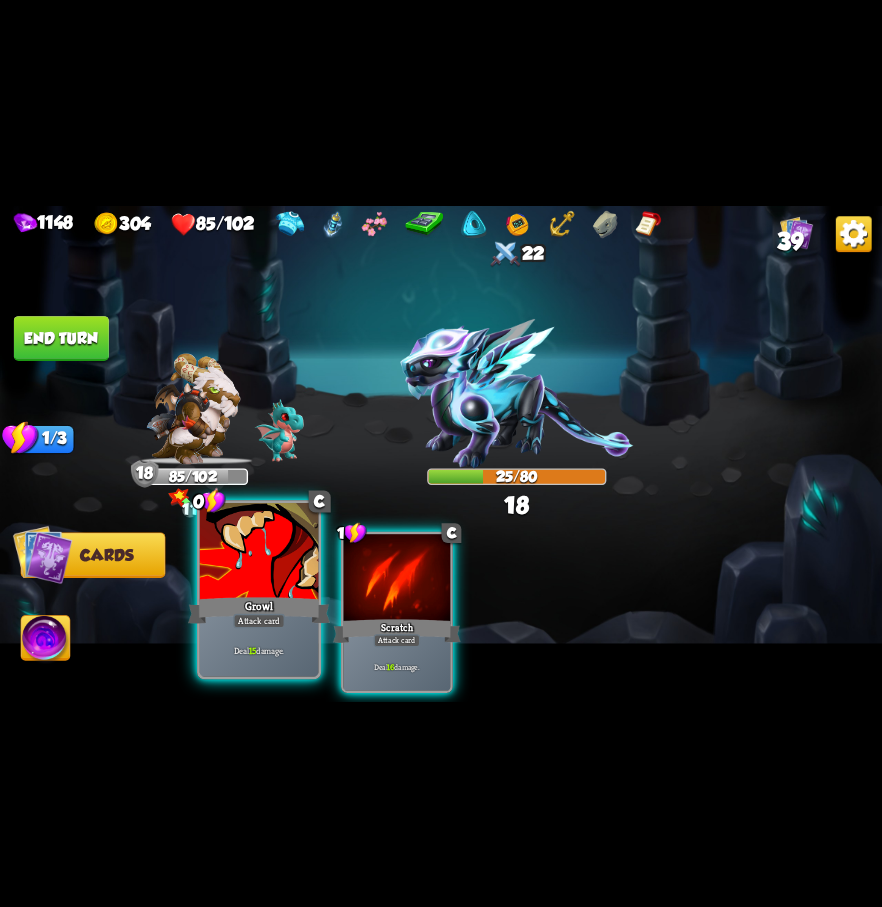 click on "Growl" at bounding box center (259, 610) 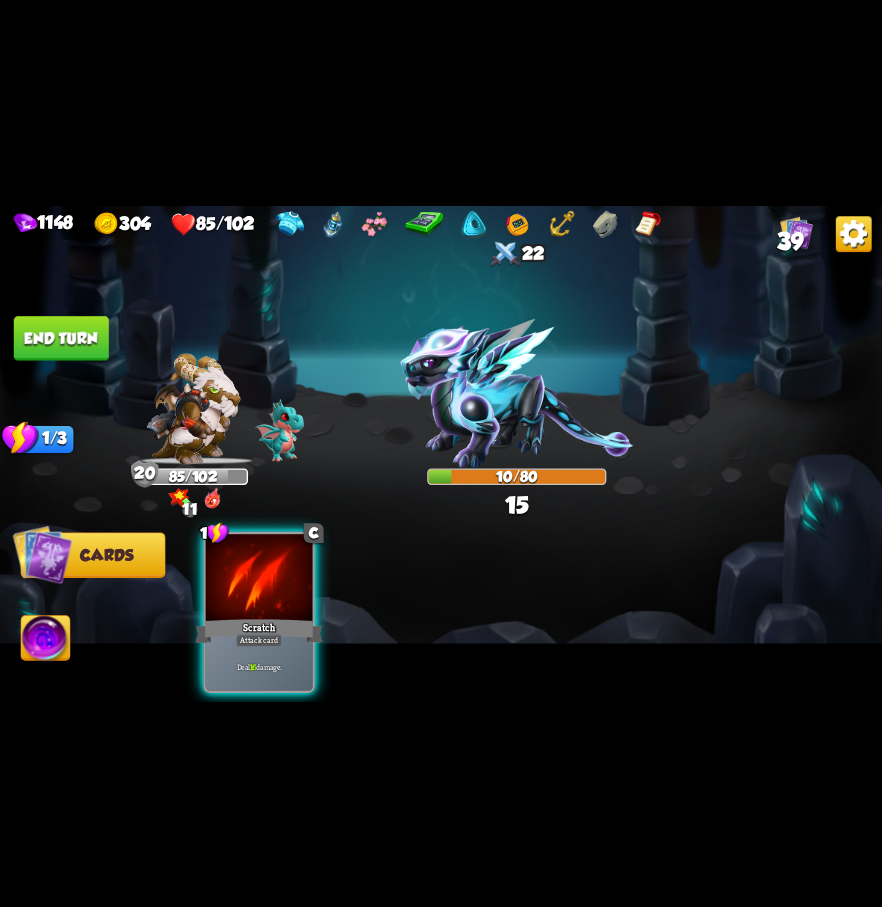click on "End turn" at bounding box center [61, 338] 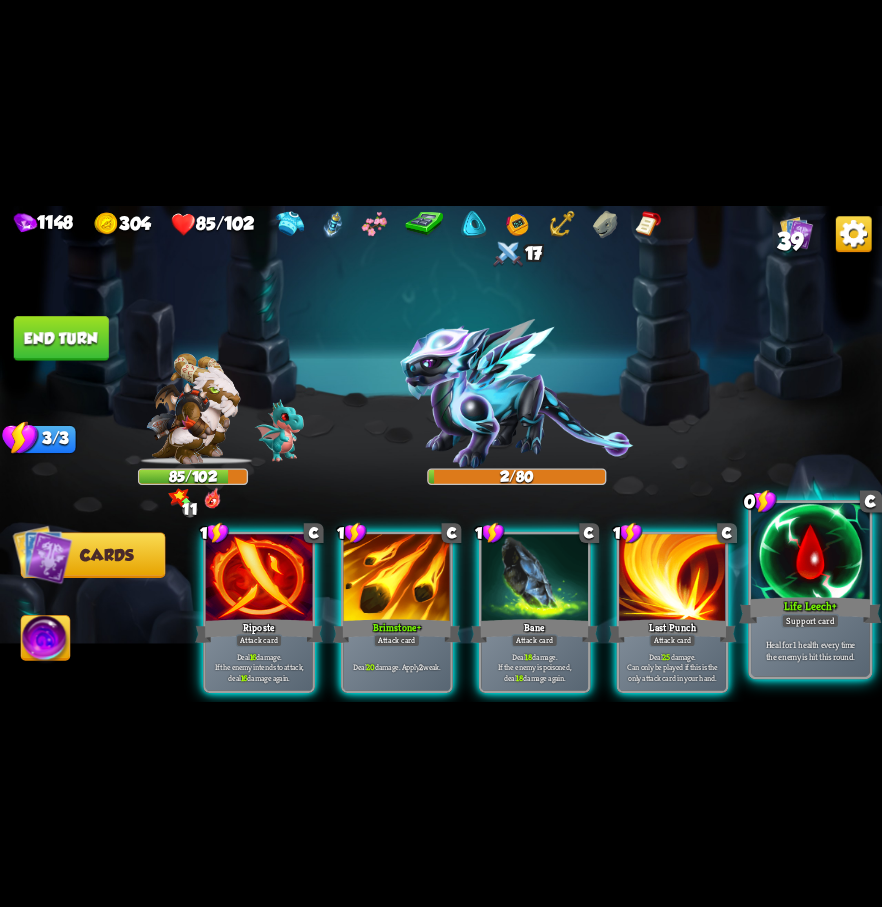 click on "Life Leech +" at bounding box center (810, 610) 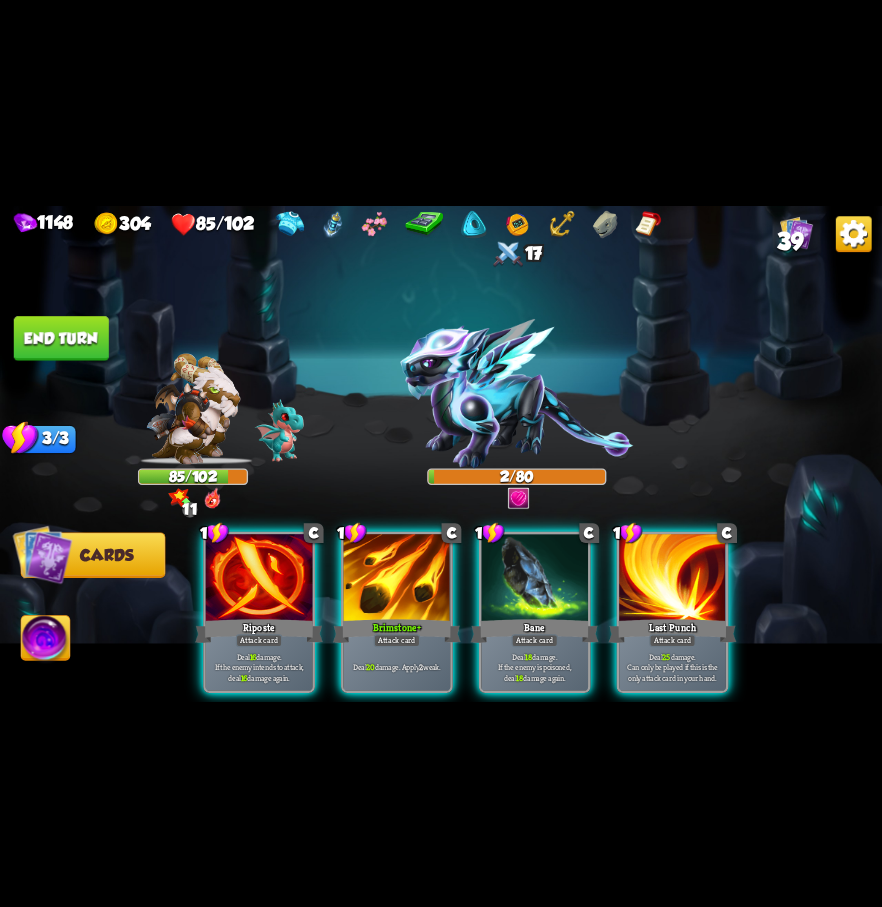 click on "End turn" at bounding box center [61, 338] 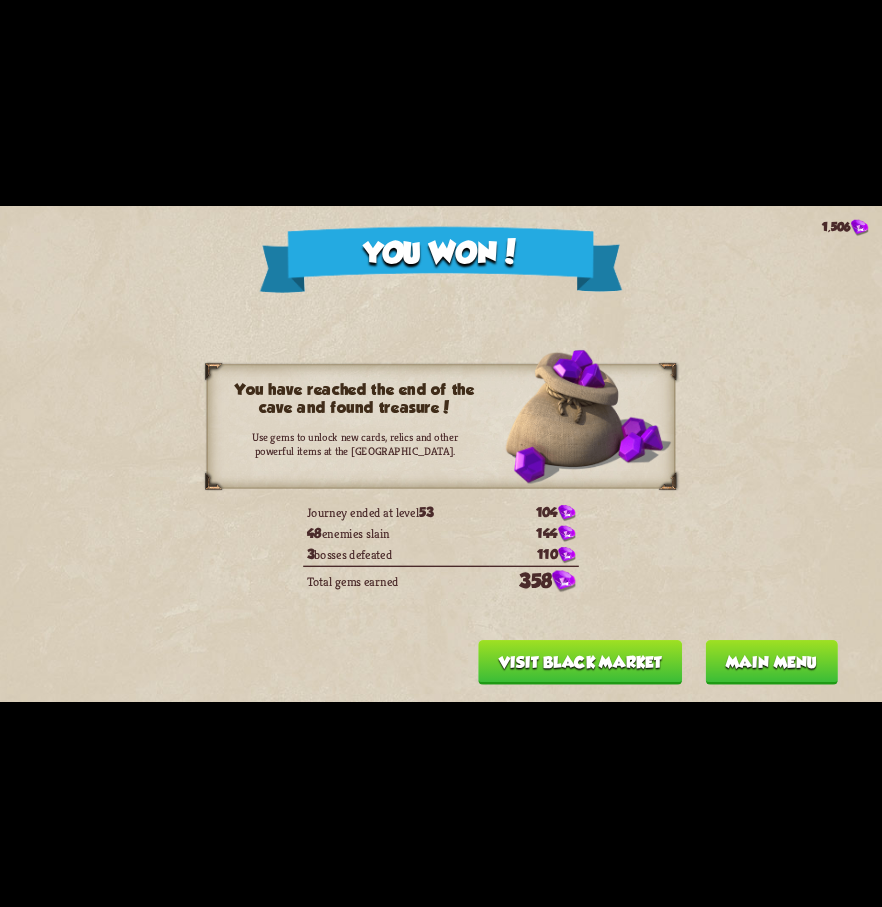 click on "Visit Black Market" at bounding box center [580, 662] 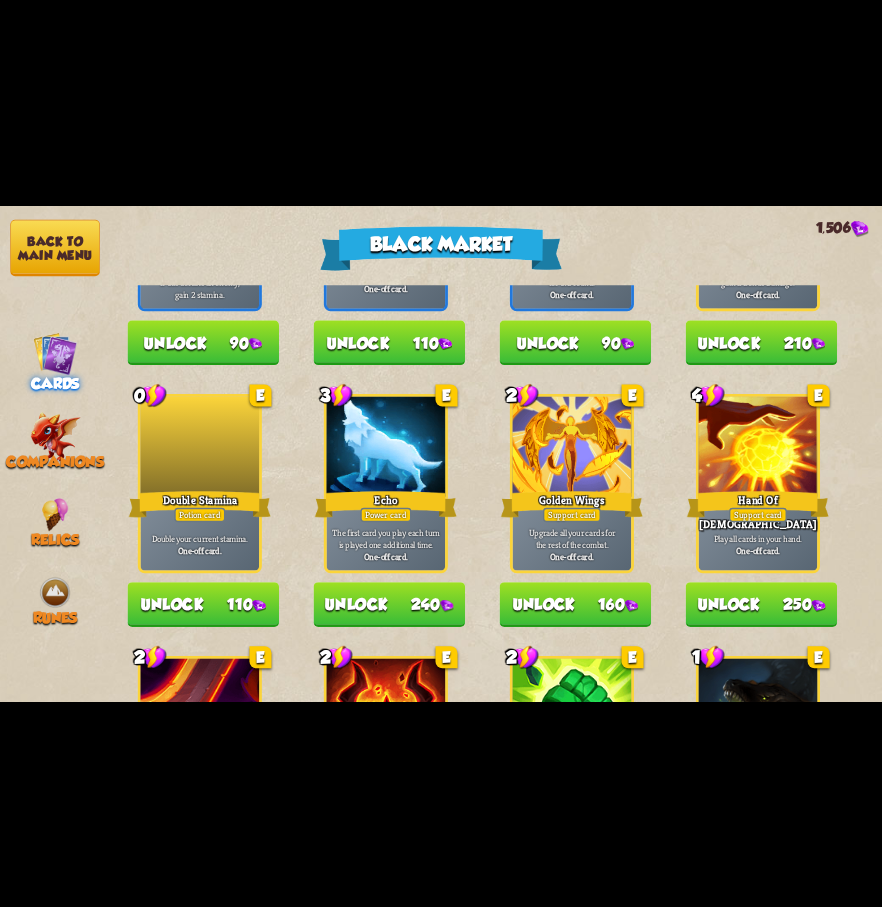 scroll, scrollTop: 1380, scrollLeft: 0, axis: vertical 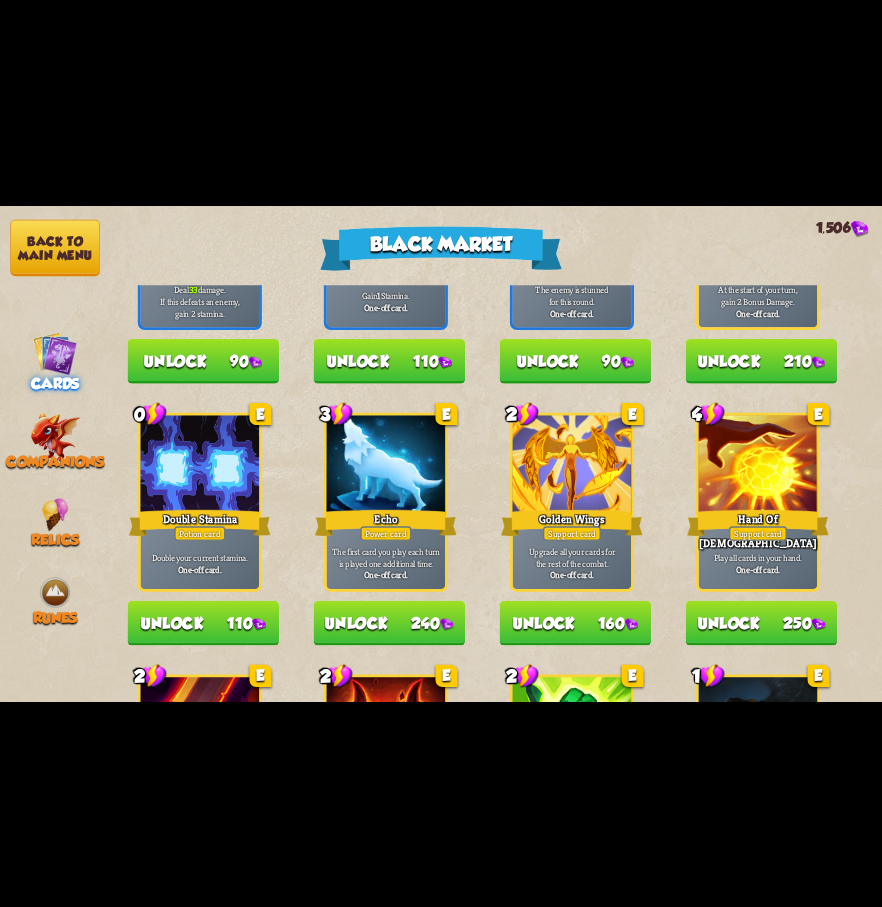 click on "Unlock   110" at bounding box center (203, 622) 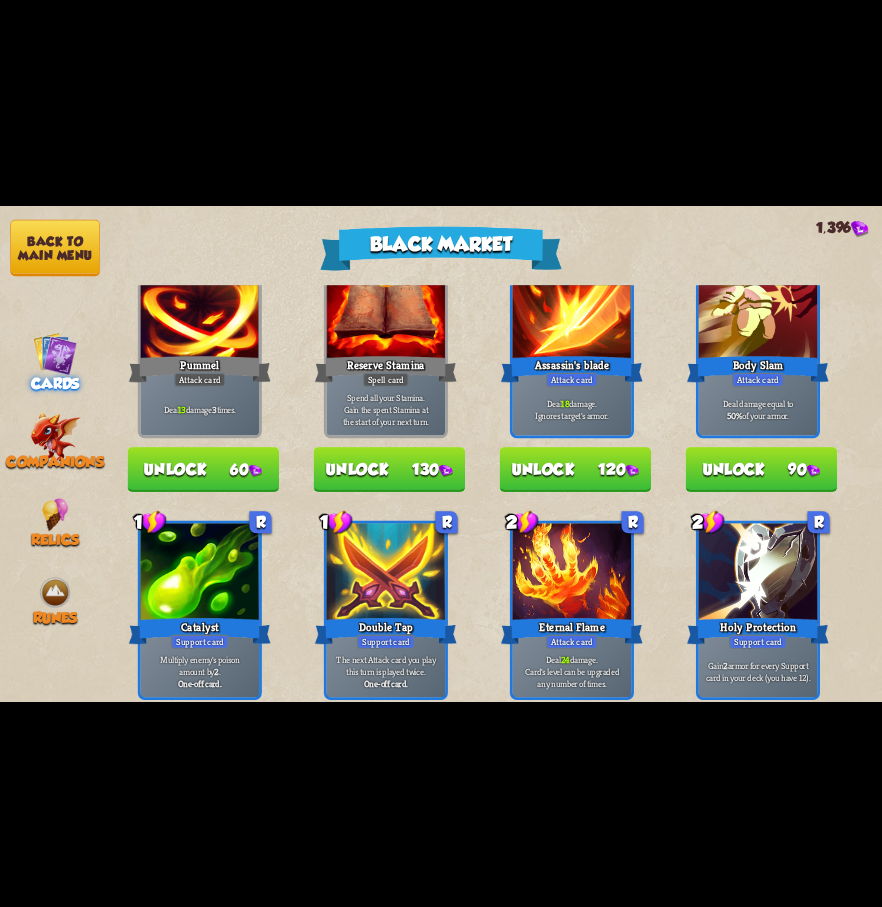 scroll, scrollTop: 0, scrollLeft: 0, axis: both 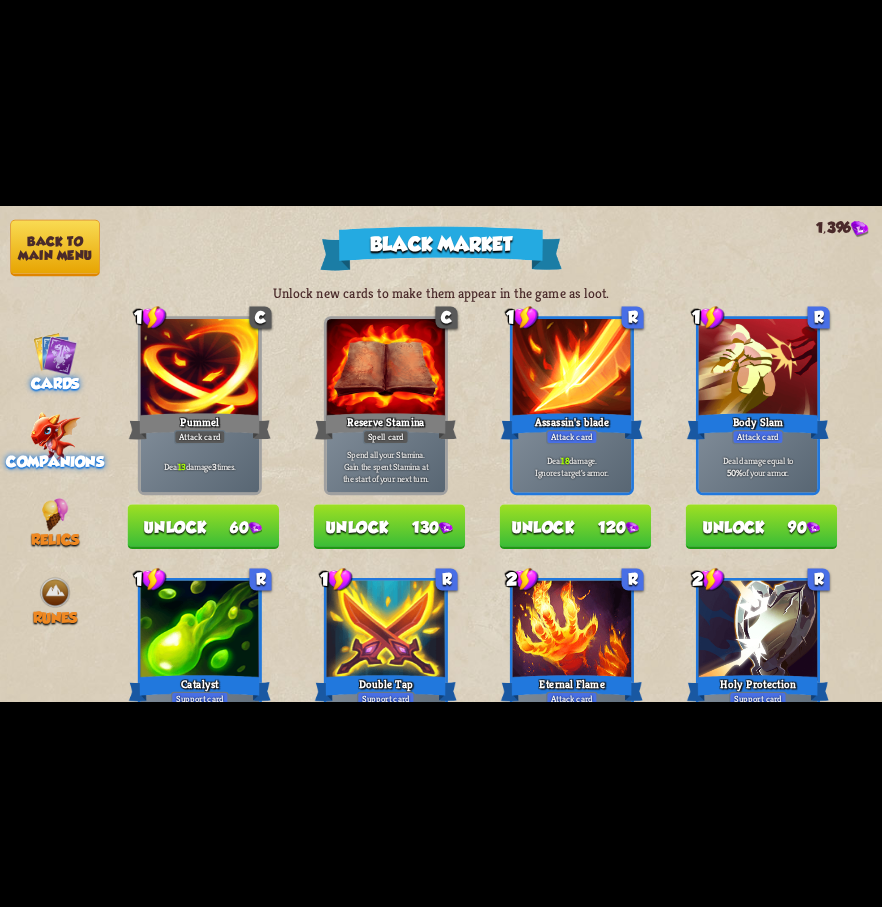 click on "Companions" at bounding box center (55, 461) 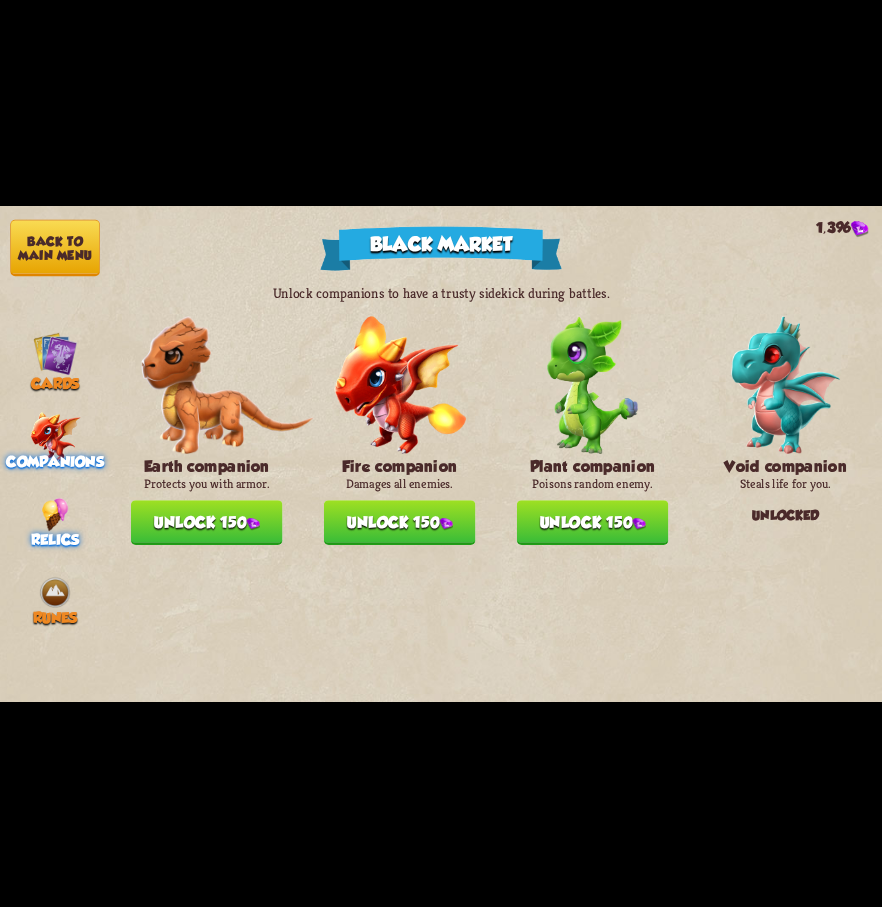 click at bounding box center [55, 514] 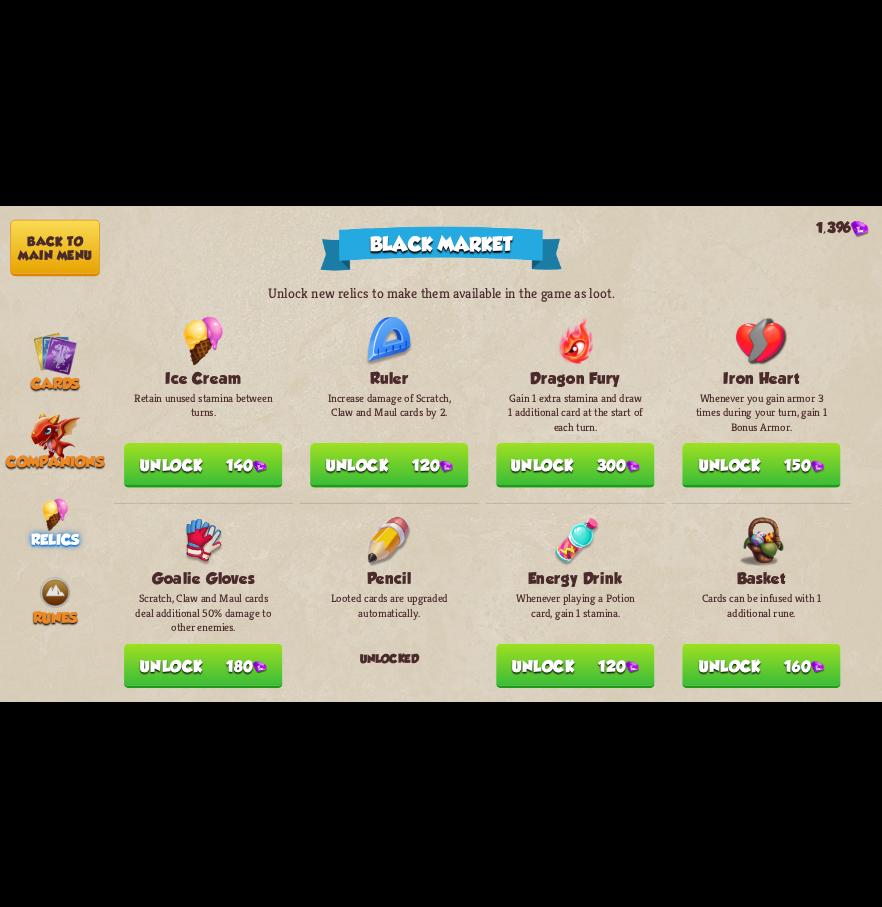 click on "Back to main menu" at bounding box center [55, 247] 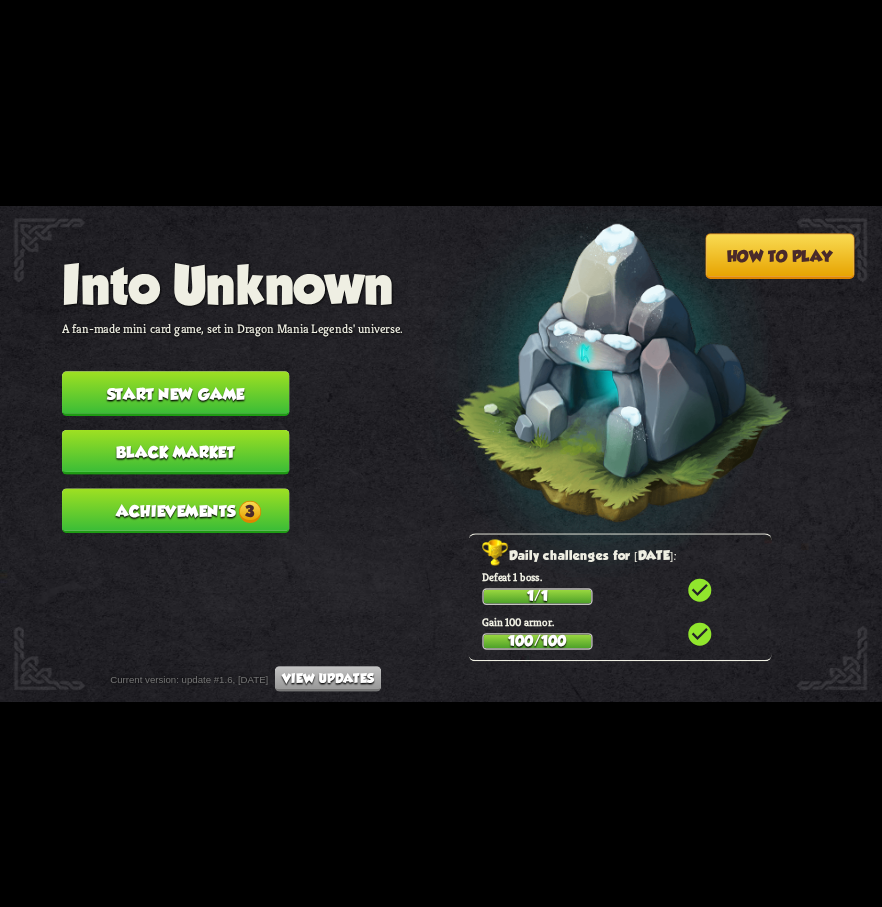 click on "3" at bounding box center [250, 511] 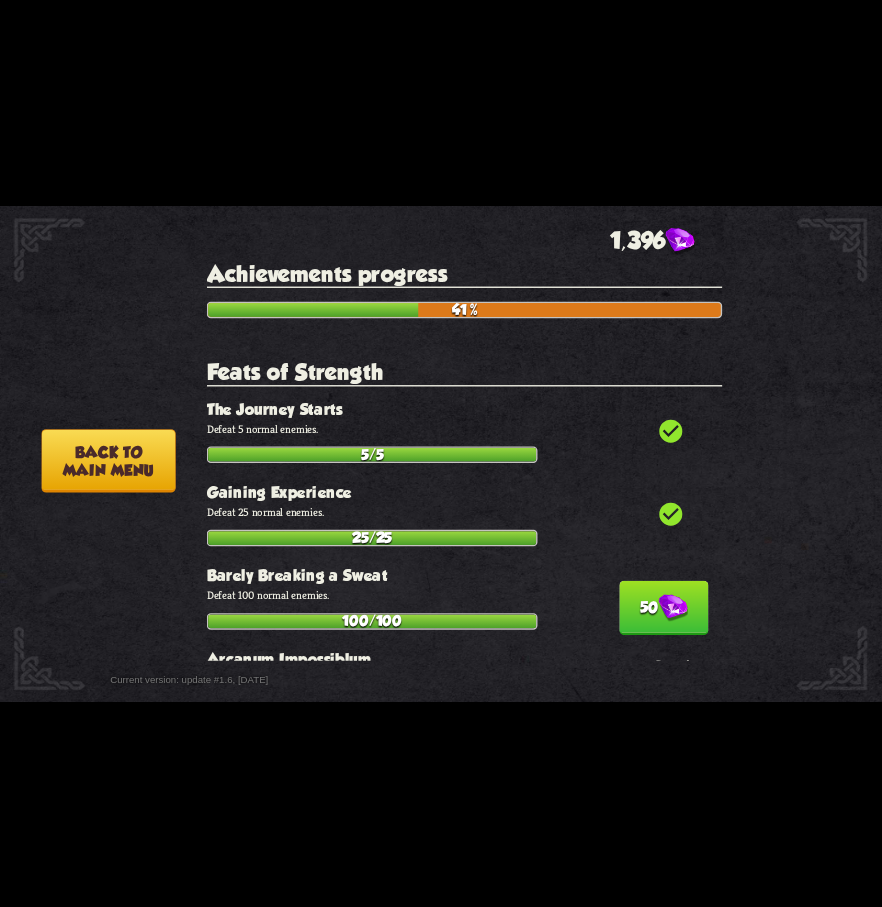 click at bounding box center (672, 608) 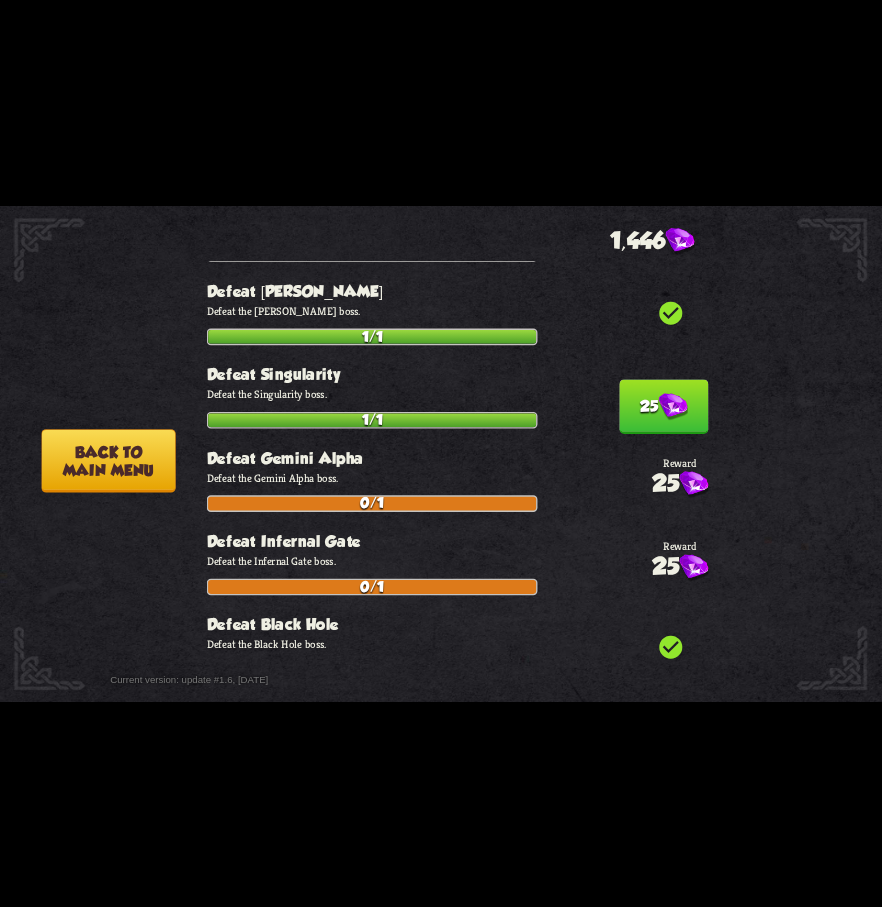 scroll, scrollTop: 1600, scrollLeft: 0, axis: vertical 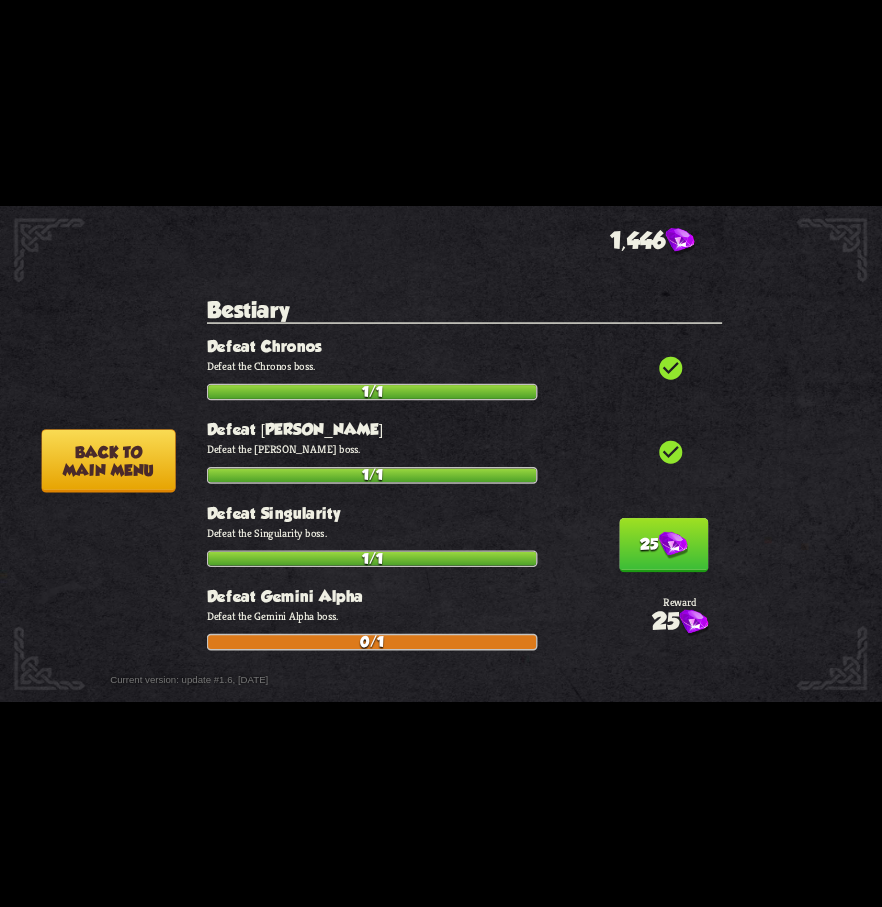 click at bounding box center [672, 545] 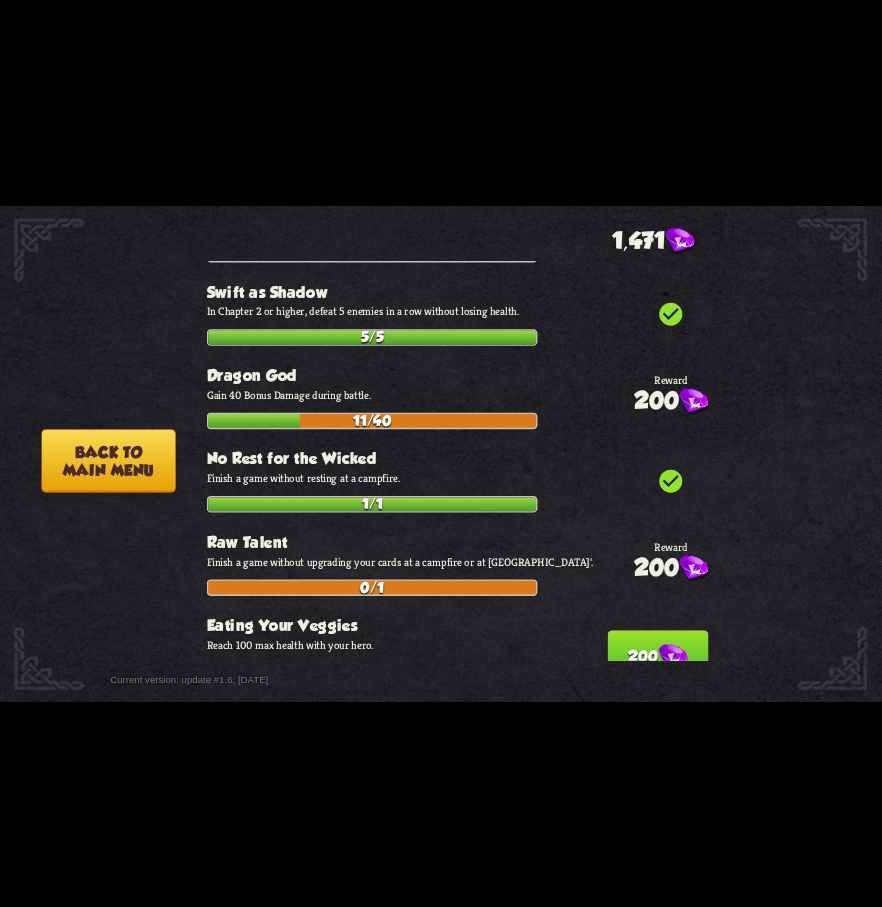 scroll, scrollTop: 7100, scrollLeft: 0, axis: vertical 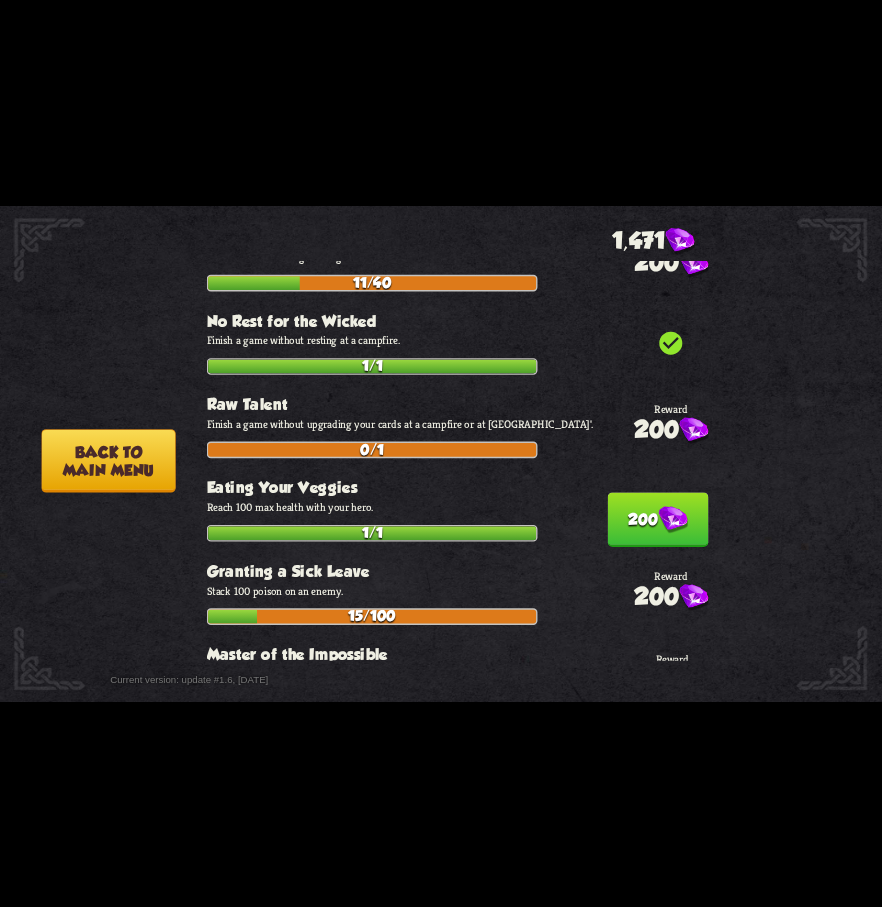 click on "200" at bounding box center (658, 519) 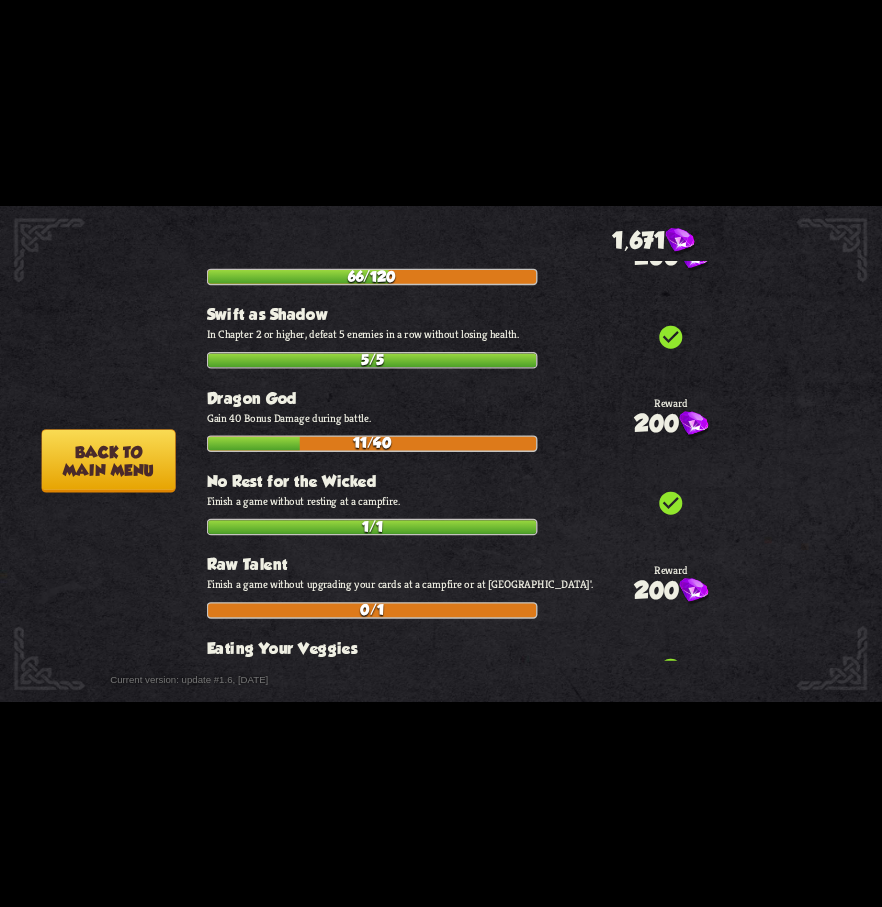 scroll, scrollTop: 6900, scrollLeft: 0, axis: vertical 